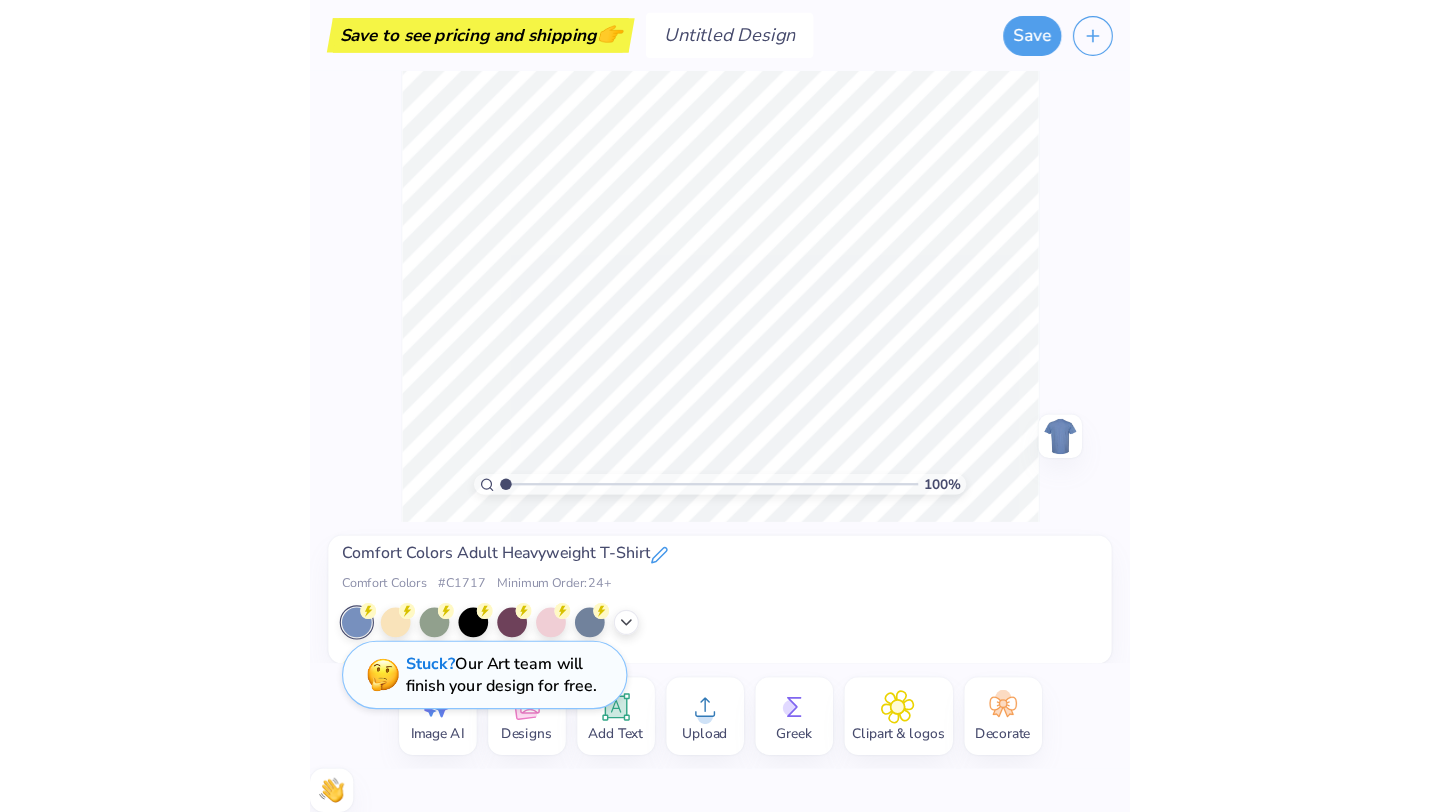 scroll, scrollTop: 0, scrollLeft: 0, axis: both 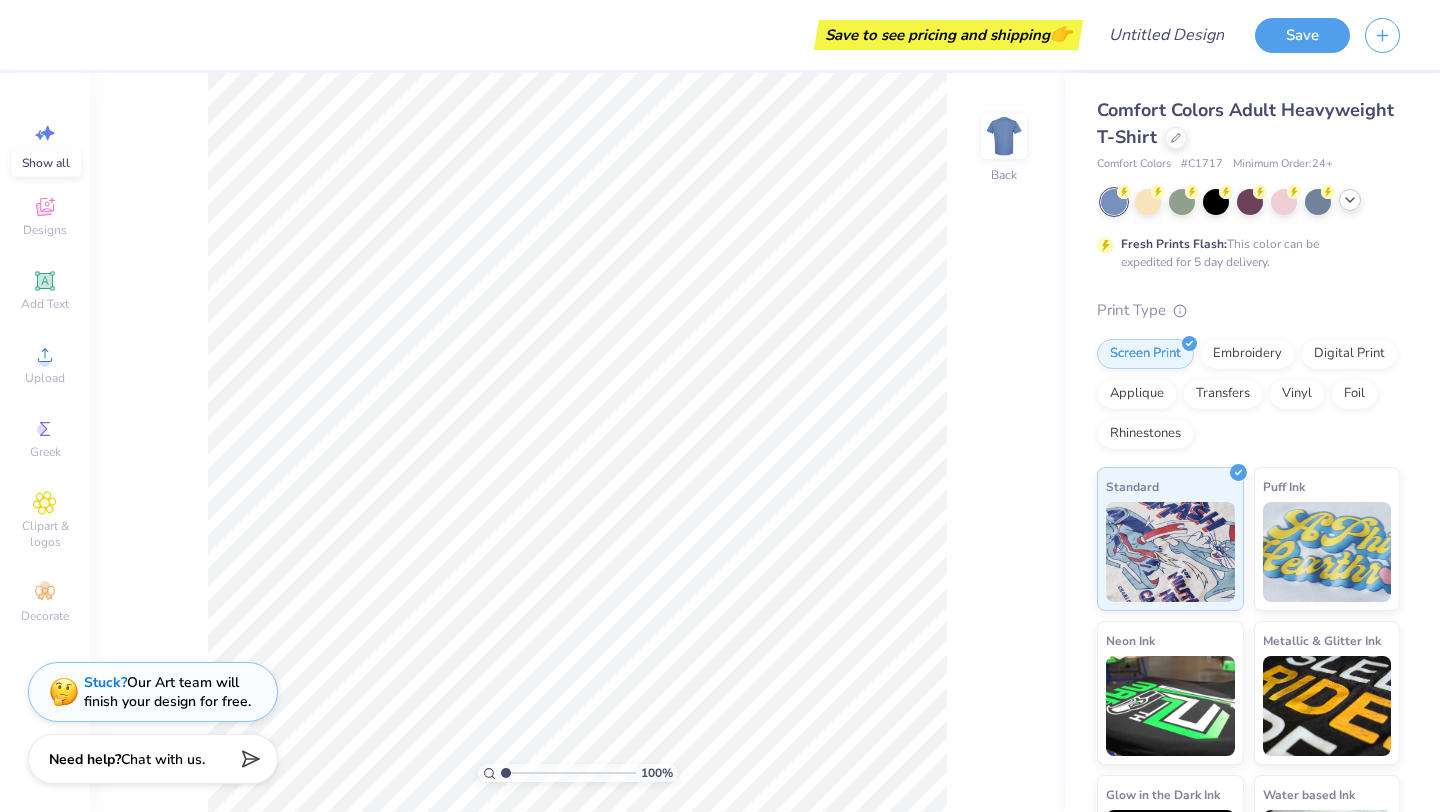 click 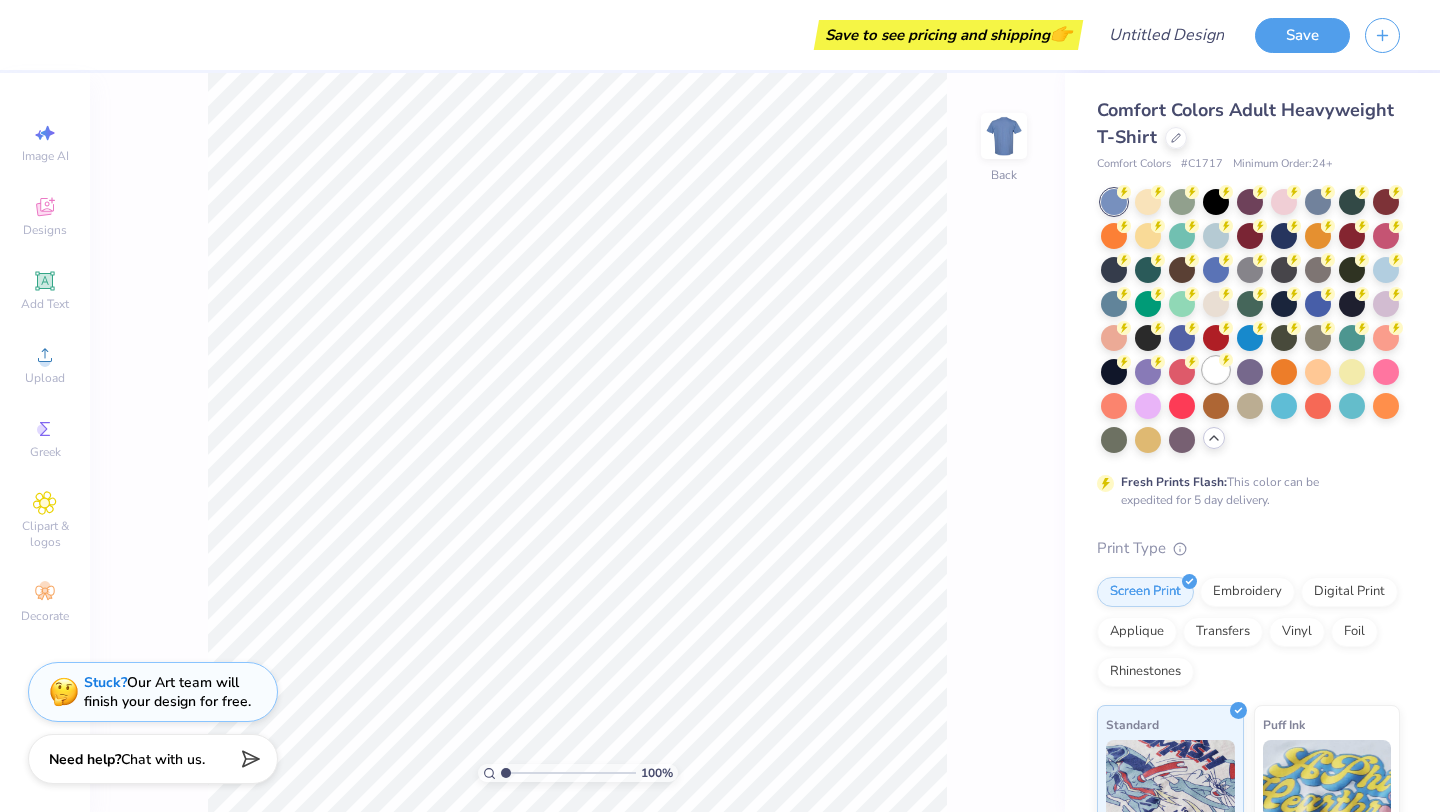 click at bounding box center [1216, 370] 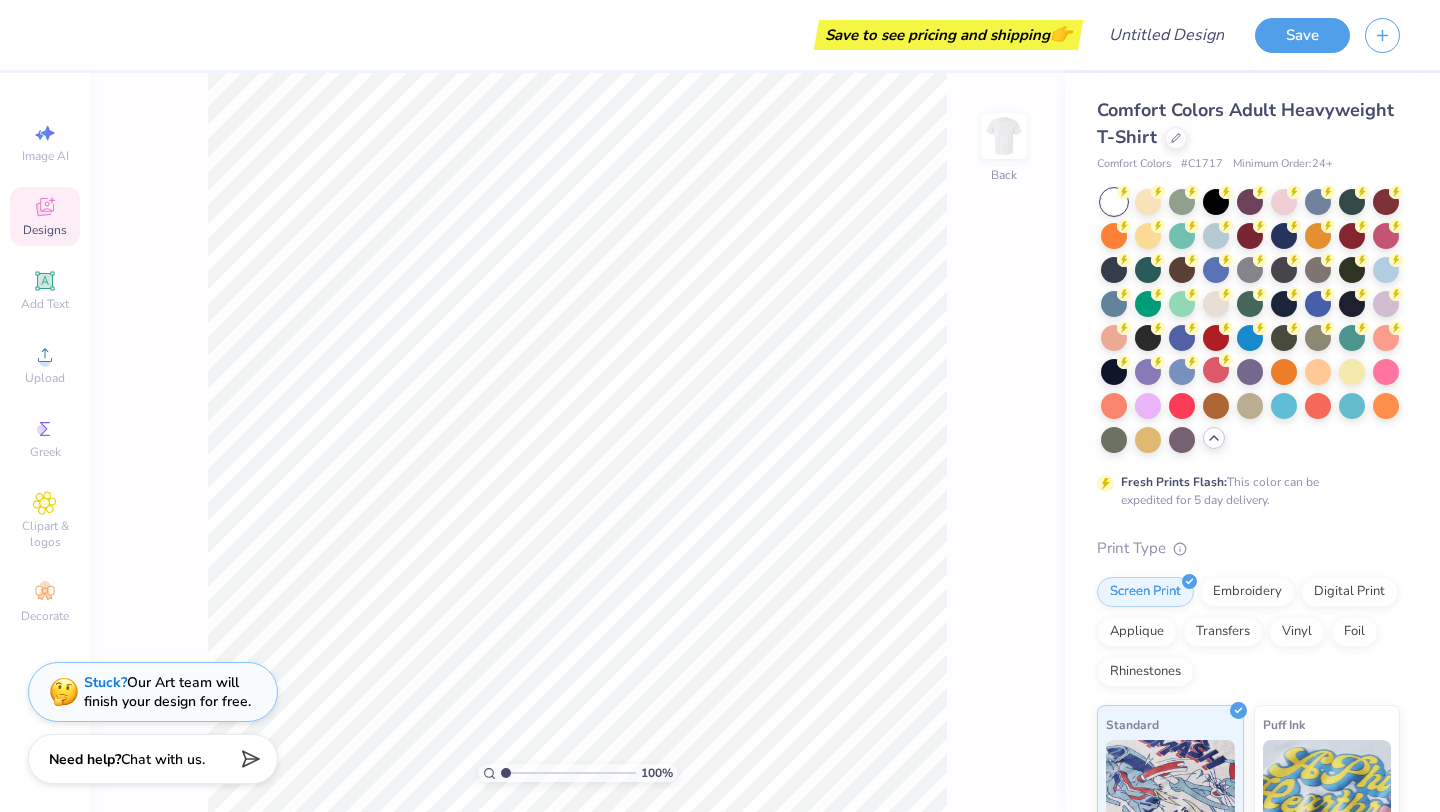 click 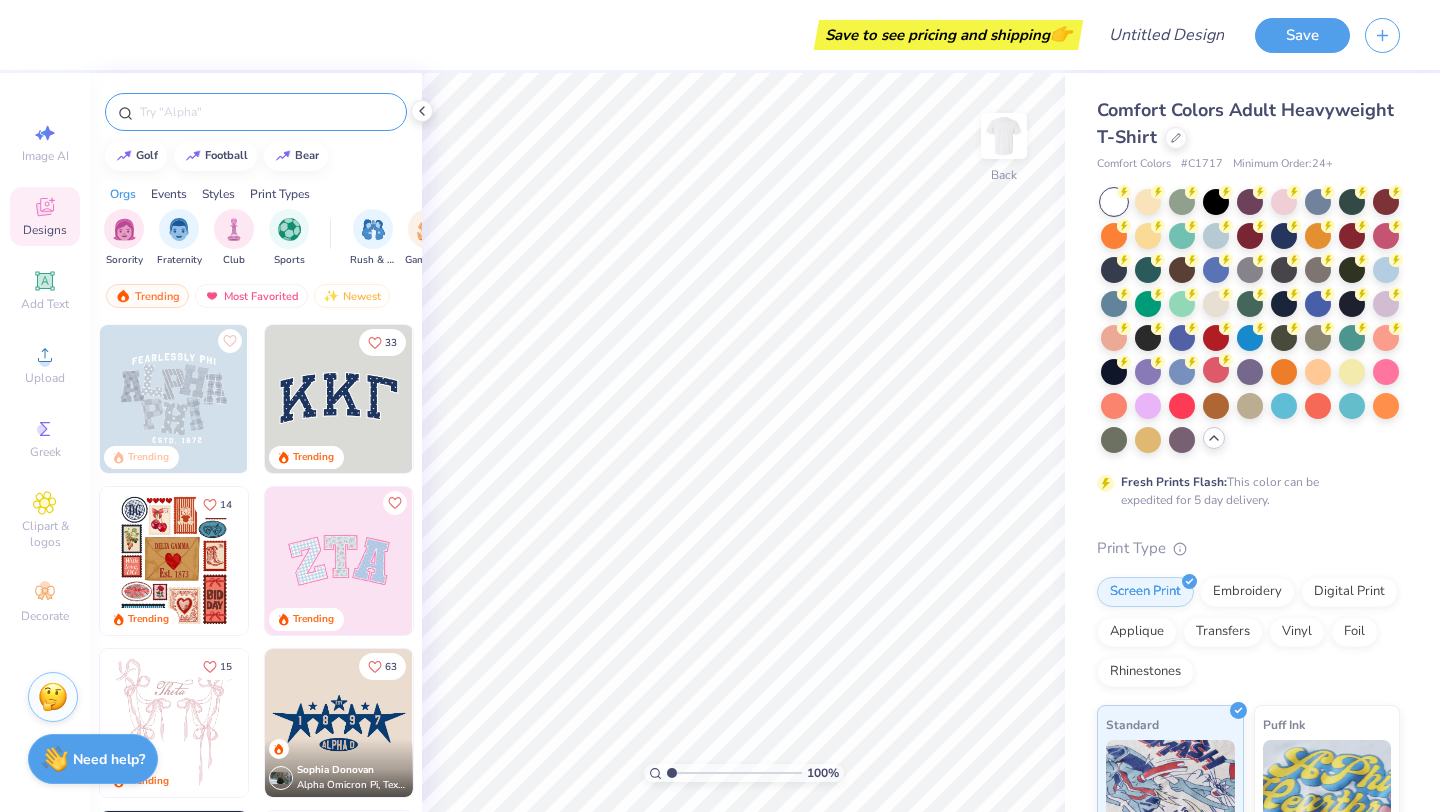click at bounding box center (266, 112) 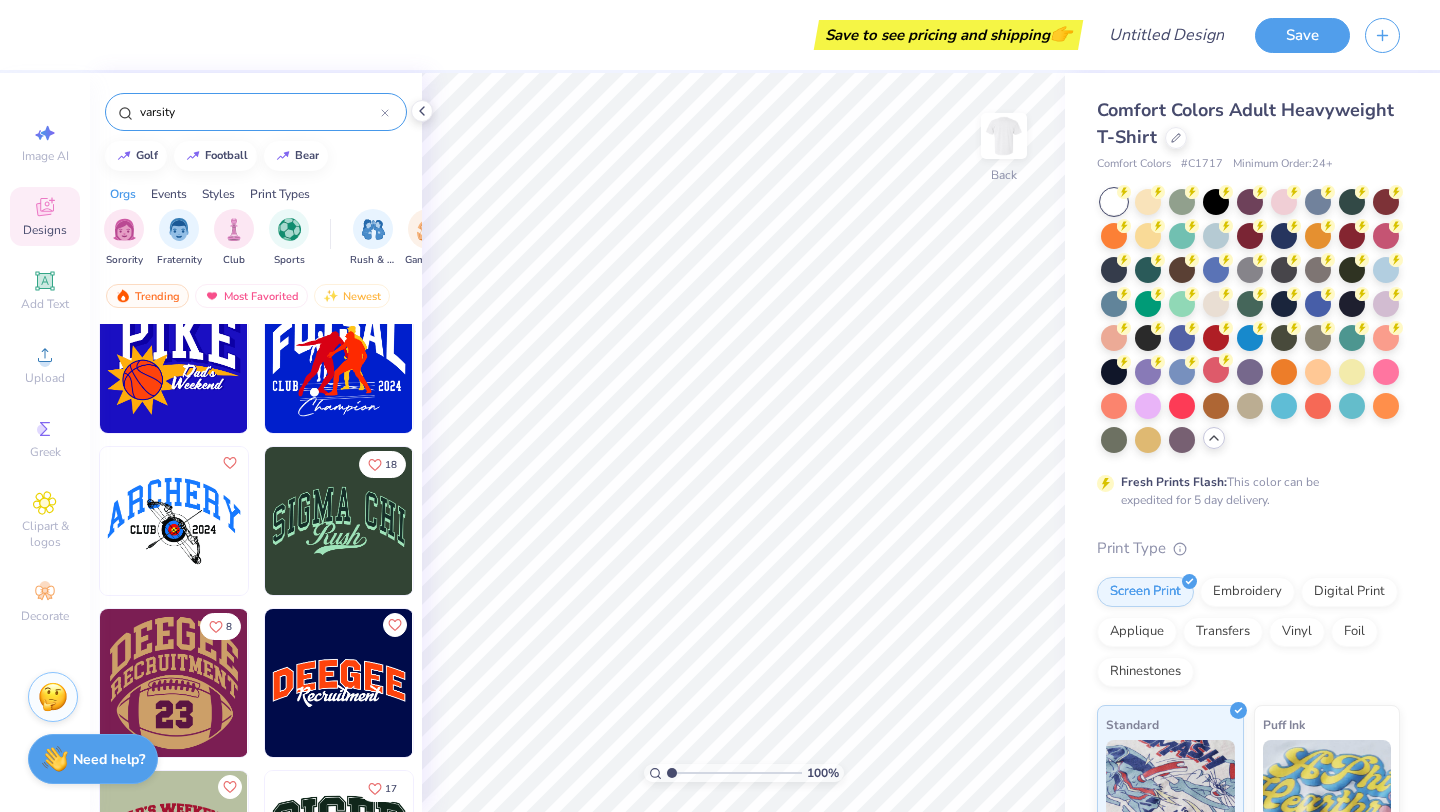 scroll, scrollTop: 2643, scrollLeft: 0, axis: vertical 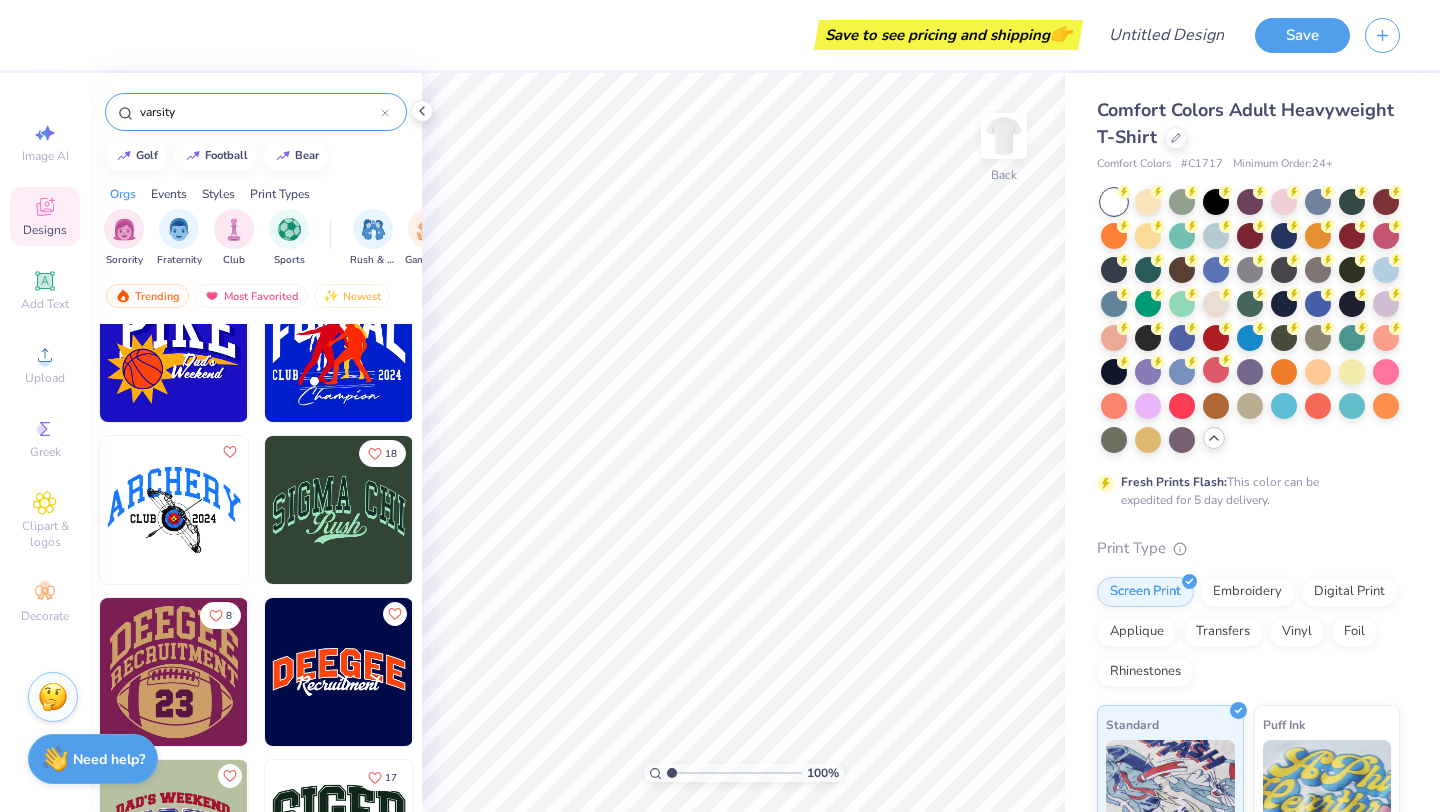 type on "varsity" 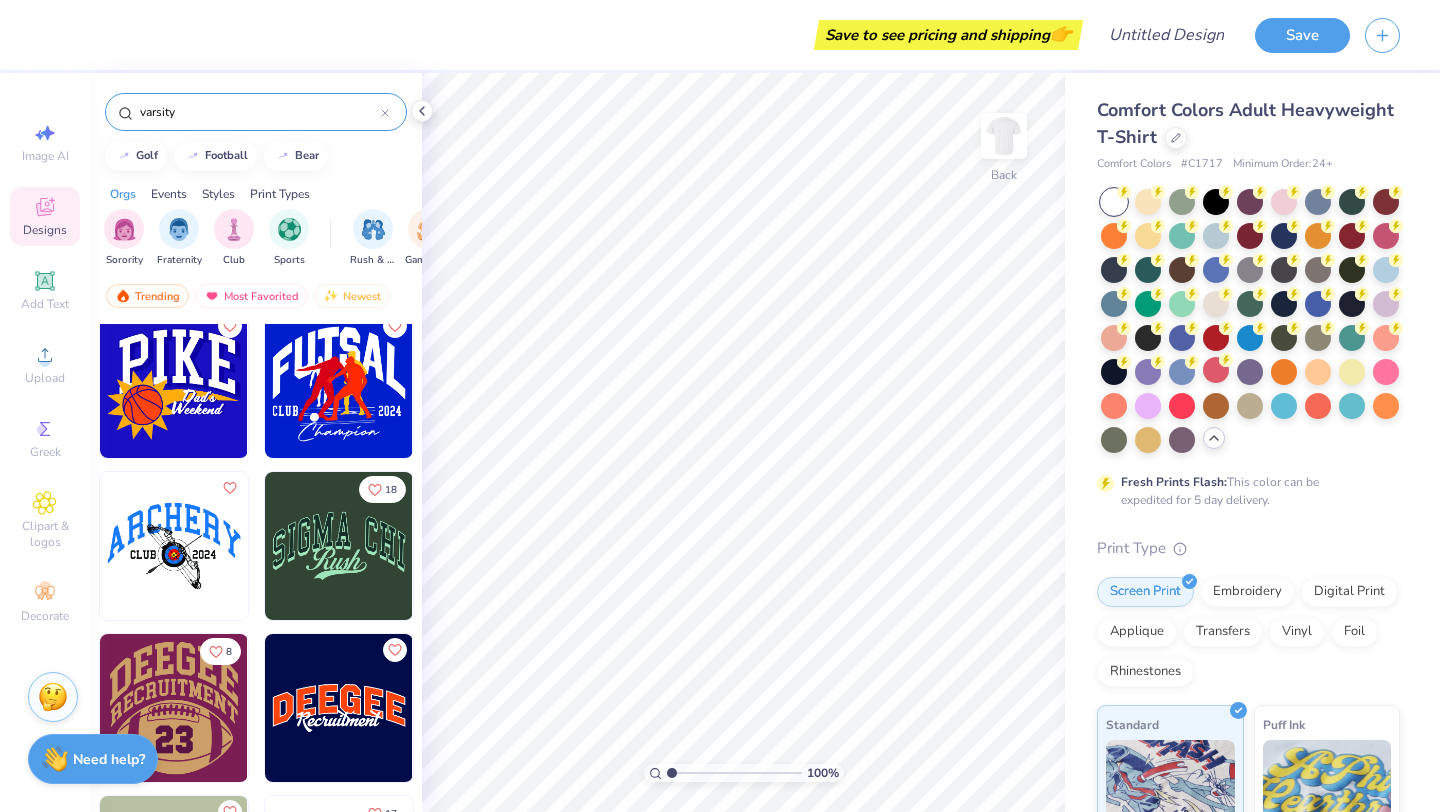 scroll, scrollTop: 2605, scrollLeft: 0, axis: vertical 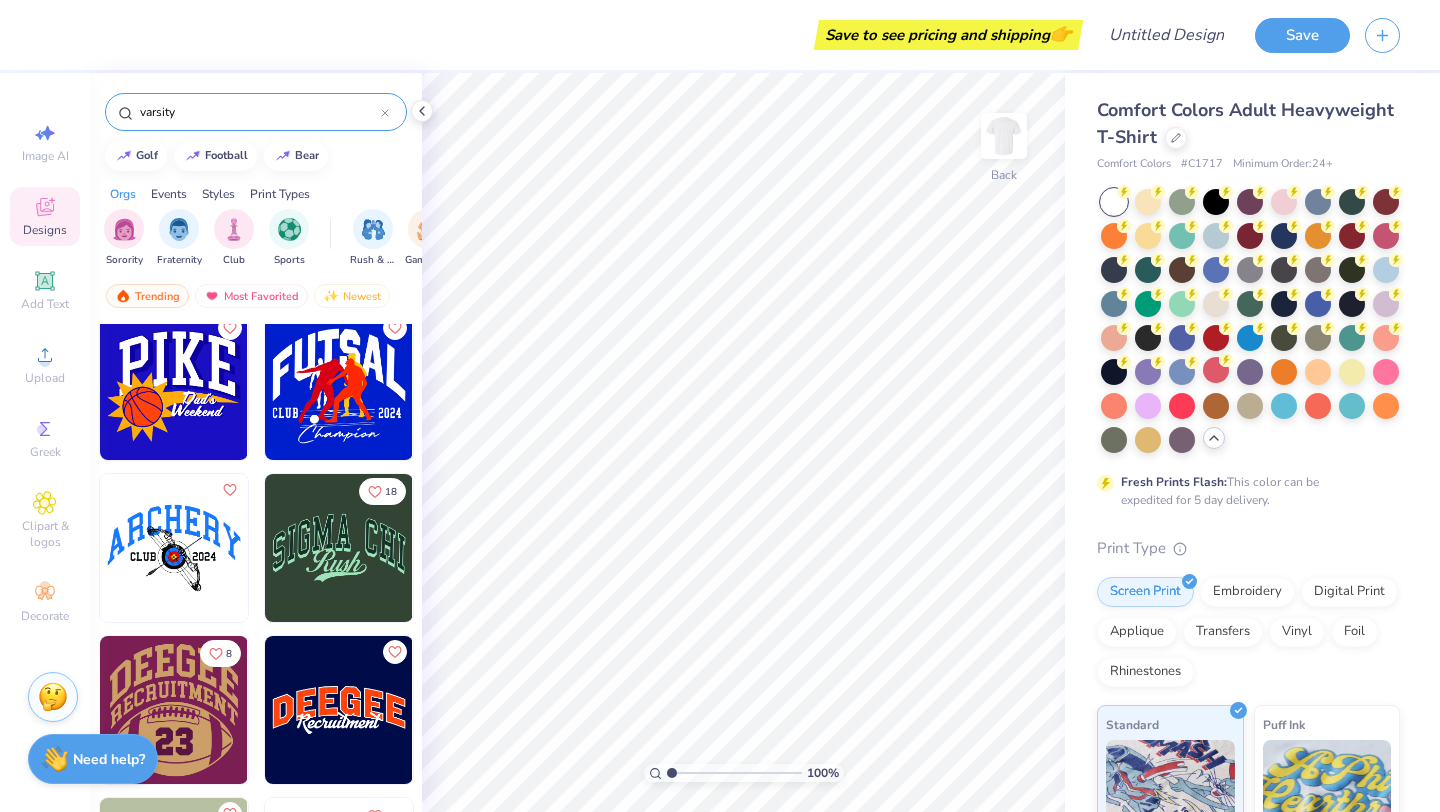 click at bounding box center [339, 548] 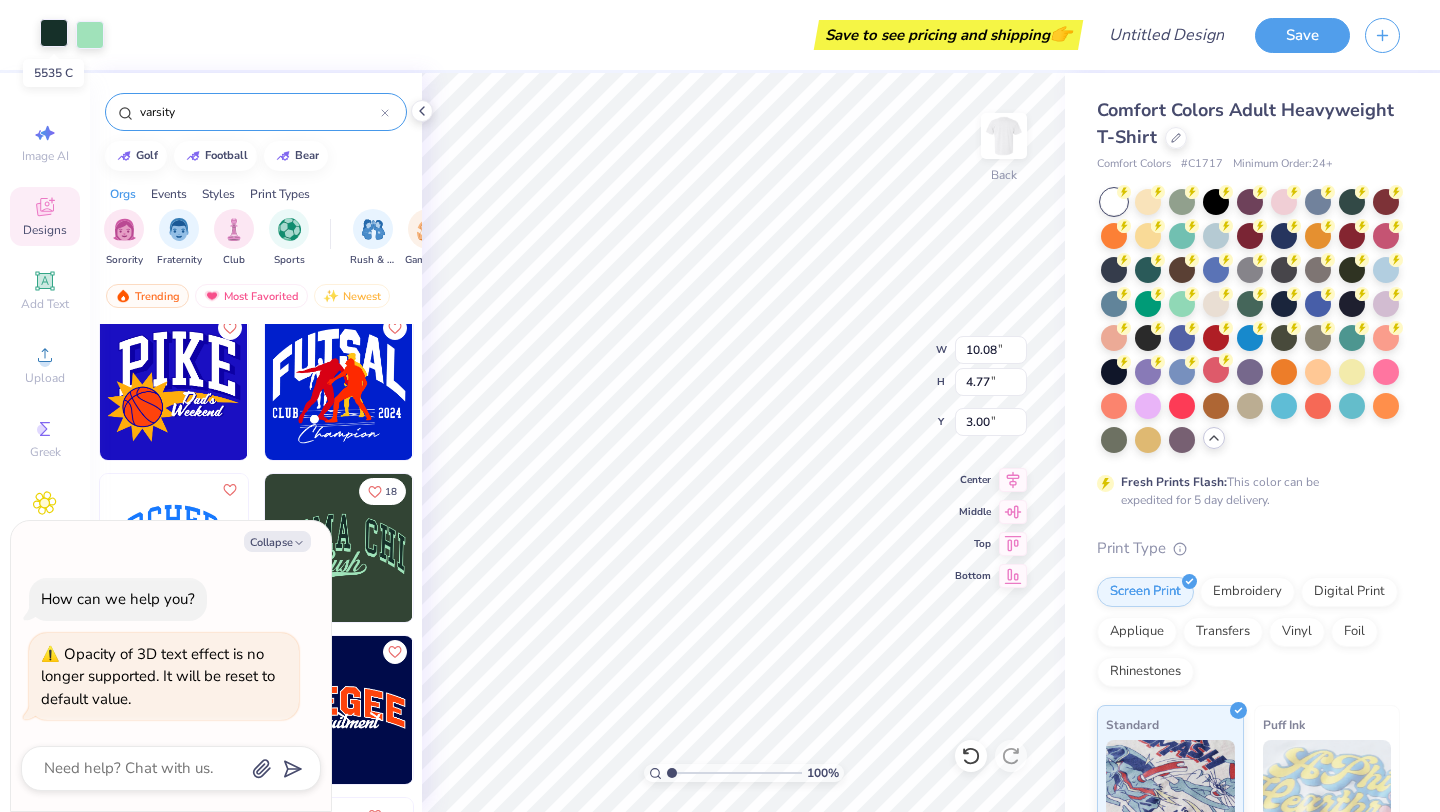 click at bounding box center (54, 33) 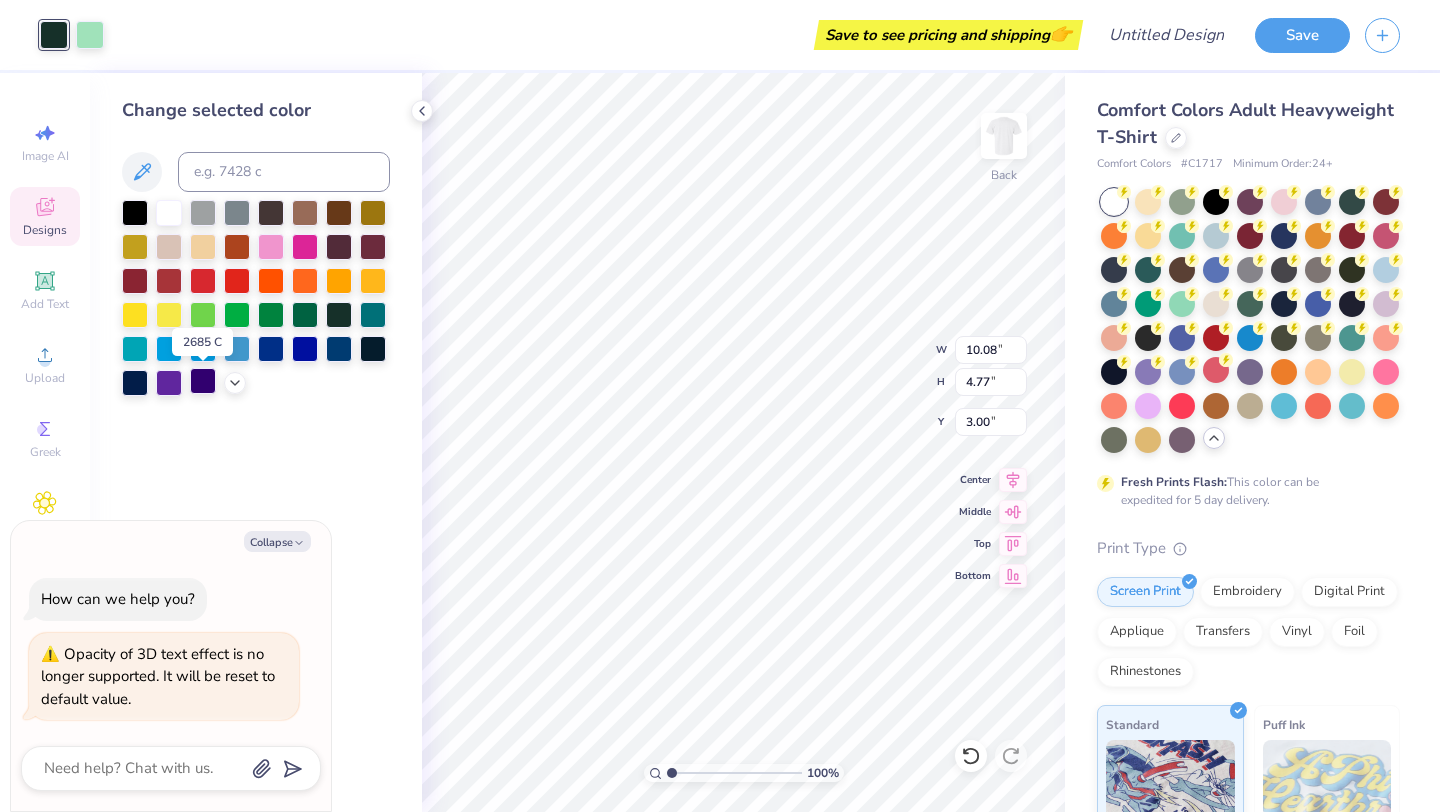 click at bounding box center [203, 381] 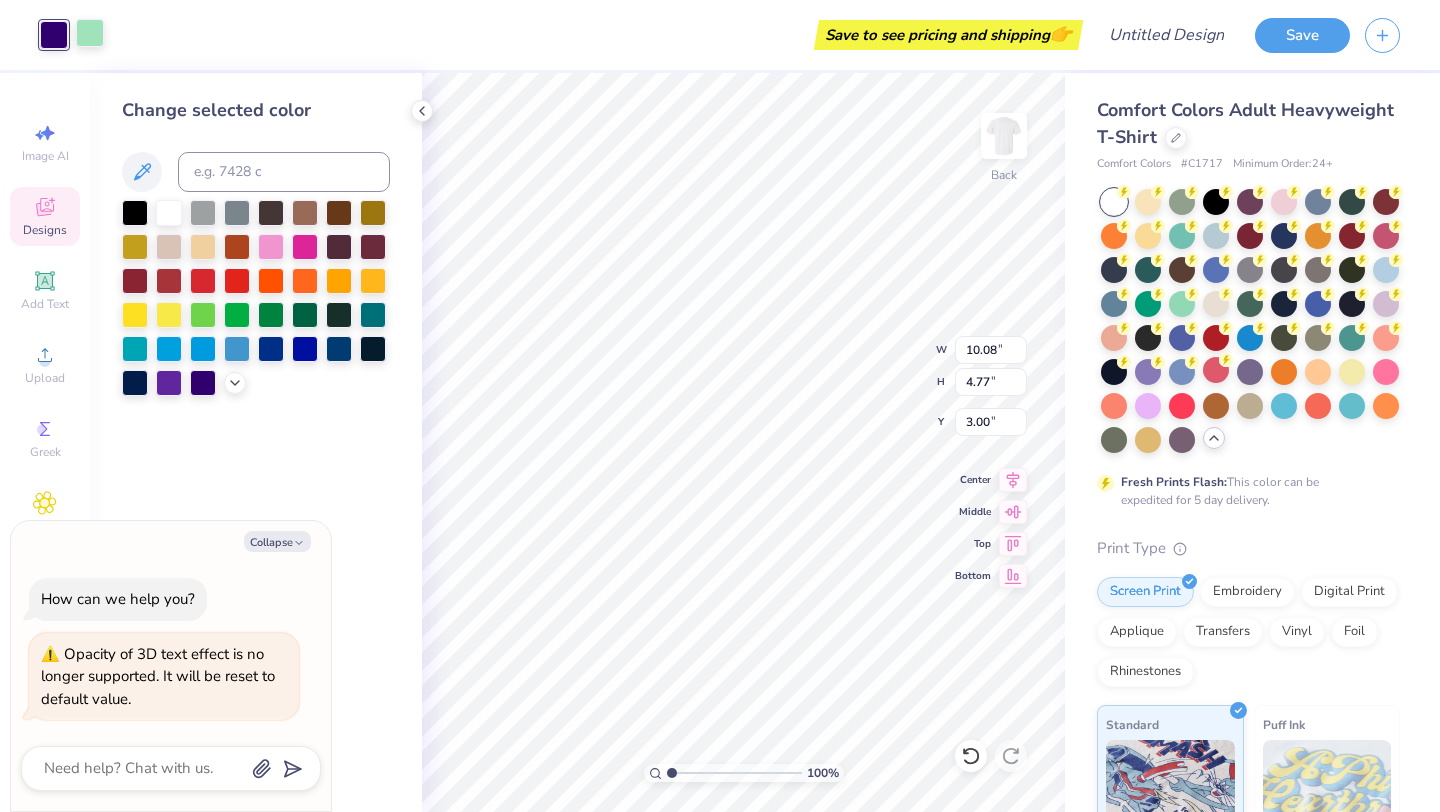 click at bounding box center [90, 33] 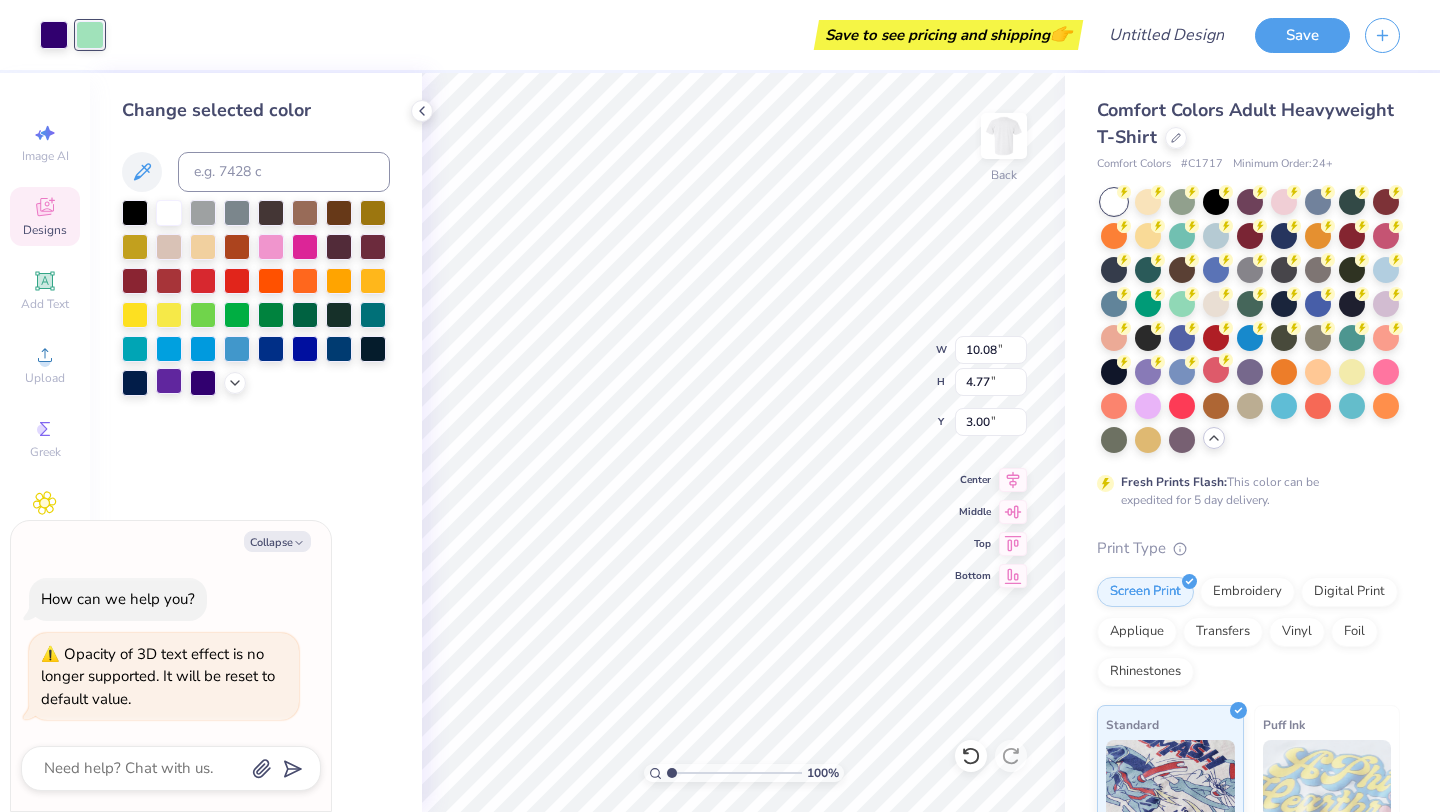 click at bounding box center [169, 381] 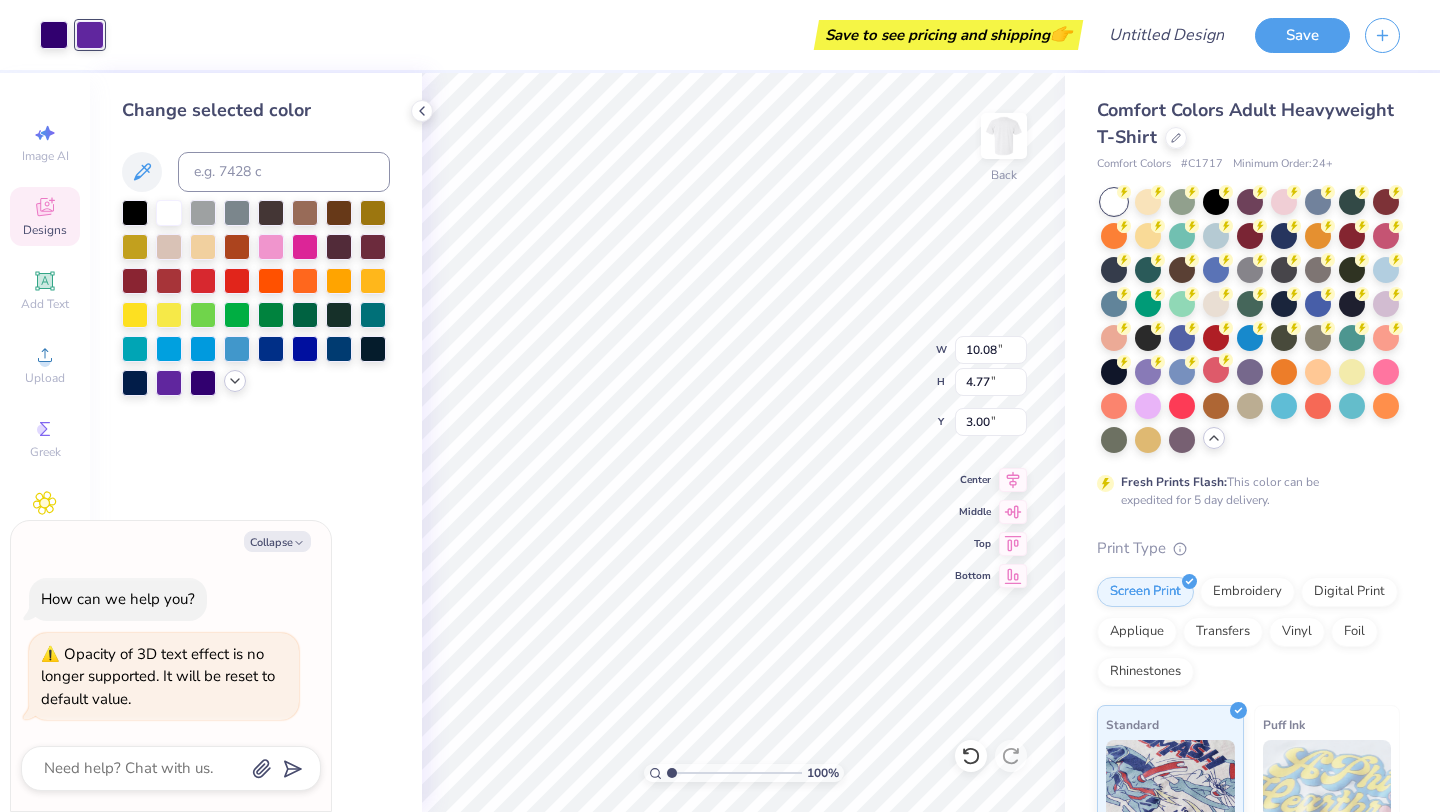 click at bounding box center (235, 381) 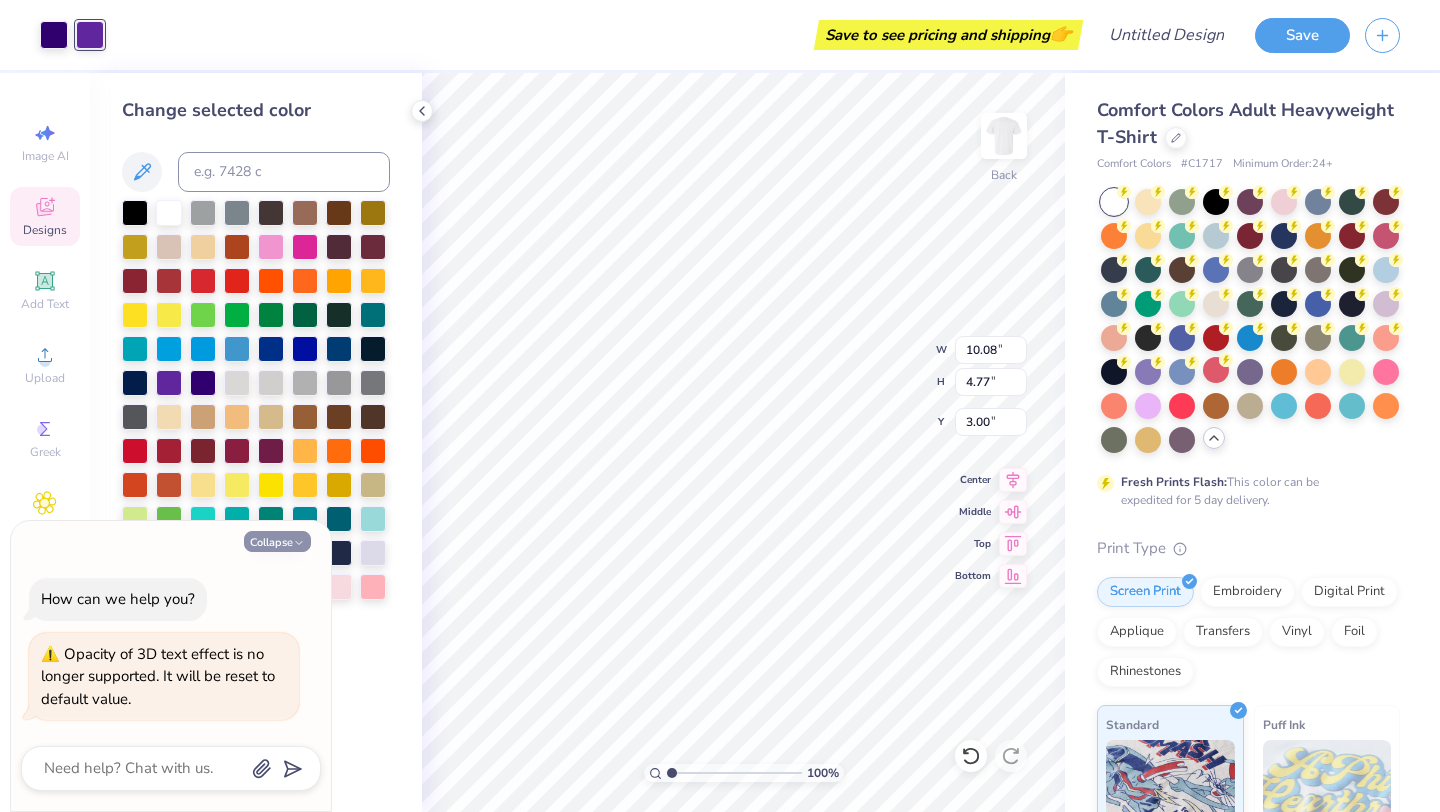 click on "Collapse" at bounding box center (277, 541) 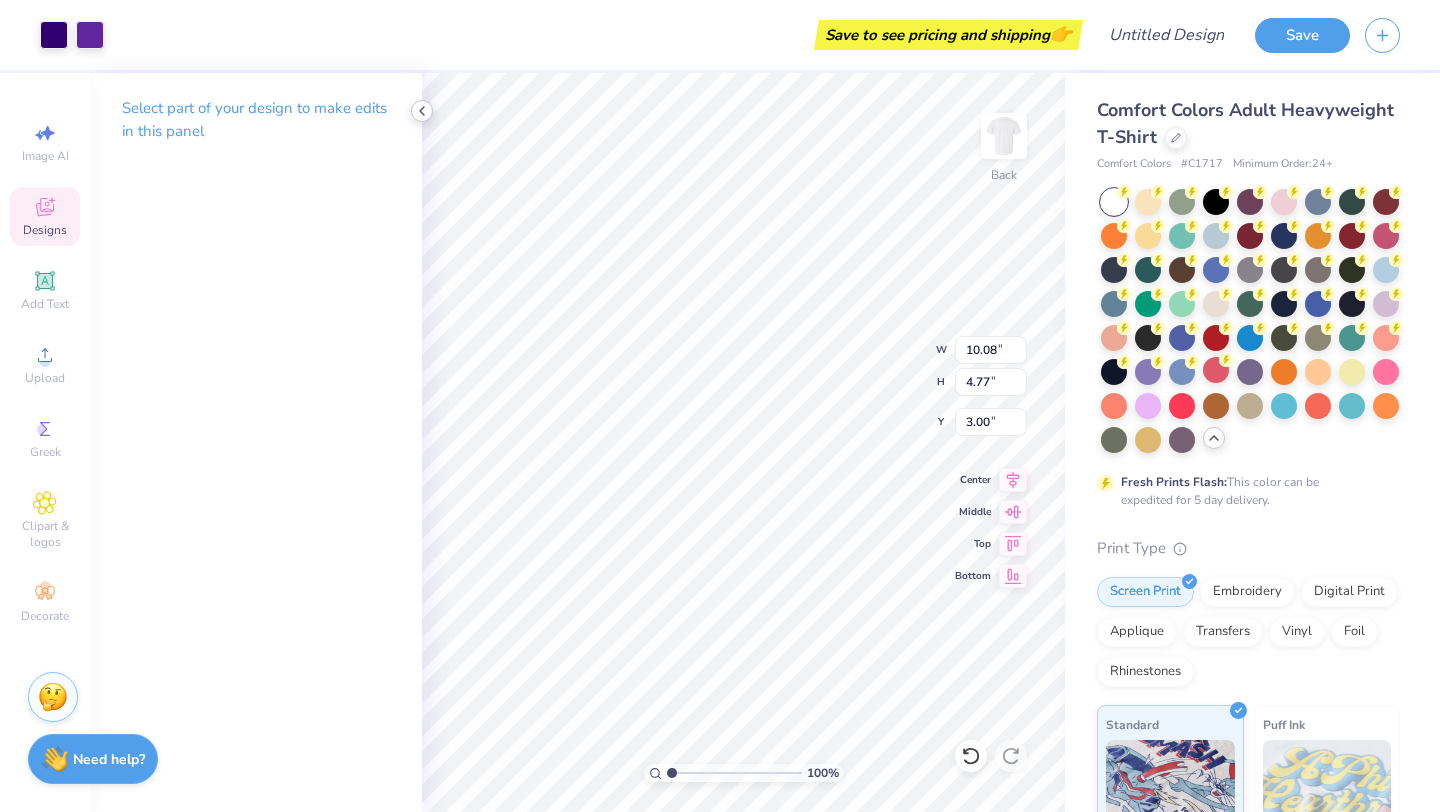 type on "4.59" 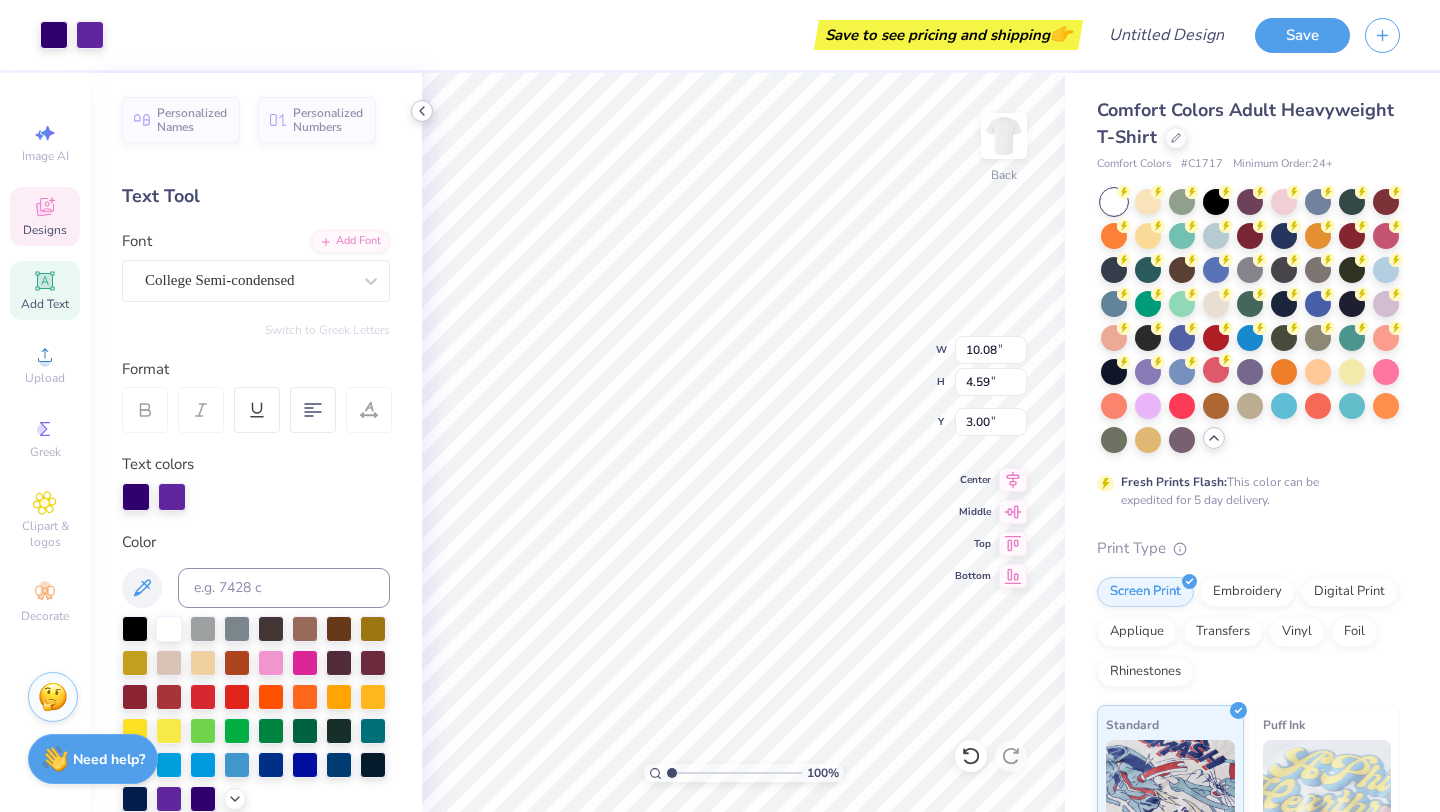 scroll, scrollTop: 0, scrollLeft: 3, axis: horizontal 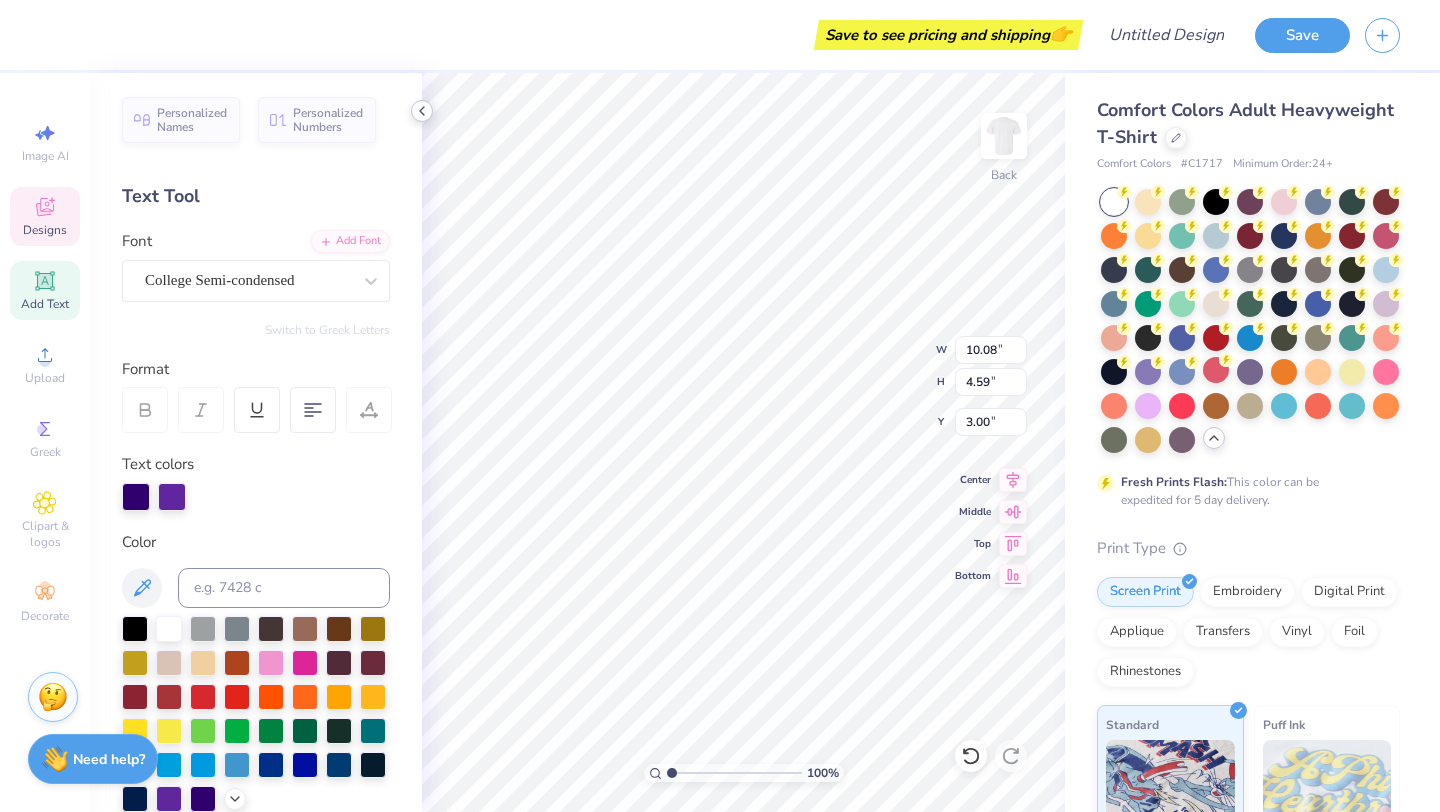 type on "S" 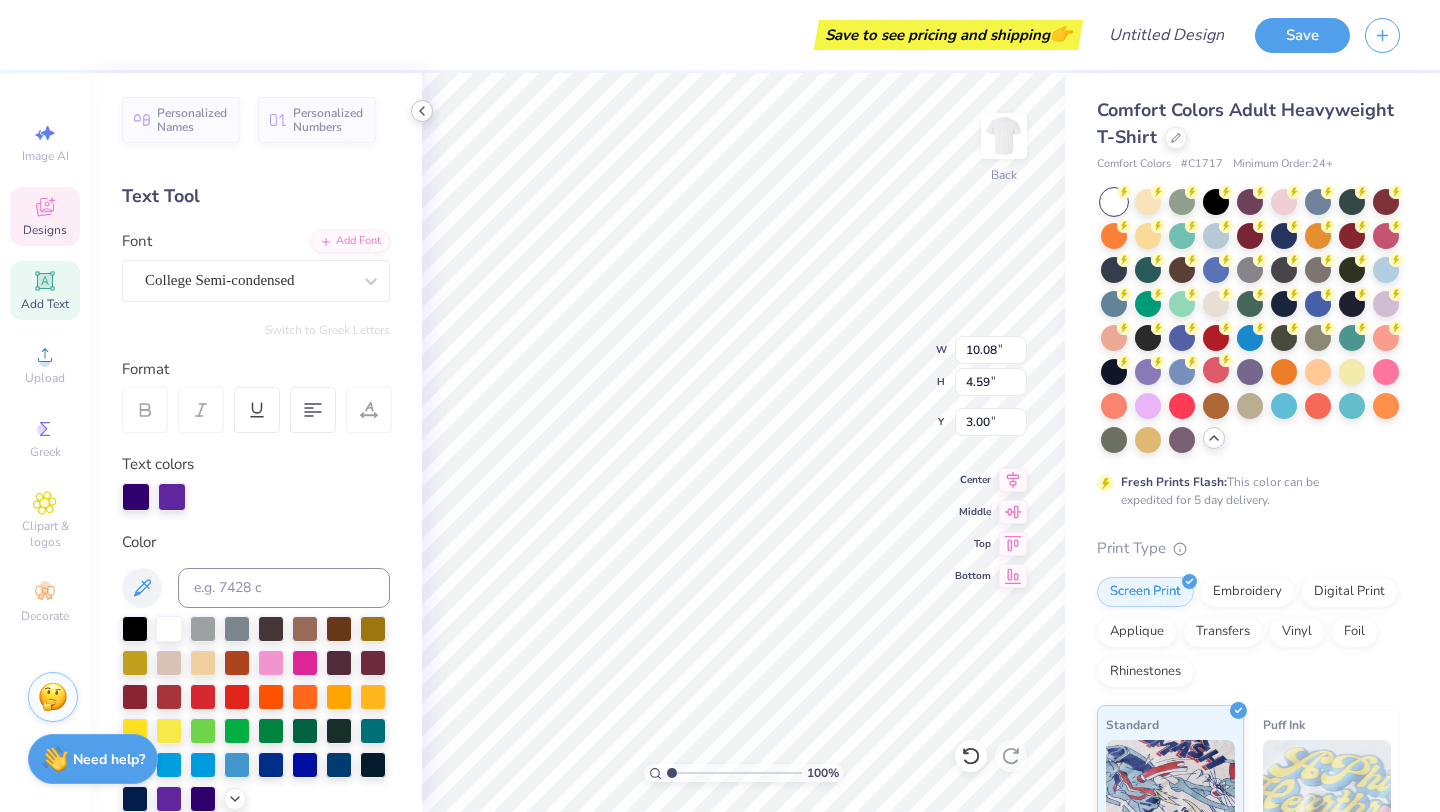 scroll, scrollTop: 0, scrollLeft: 0, axis: both 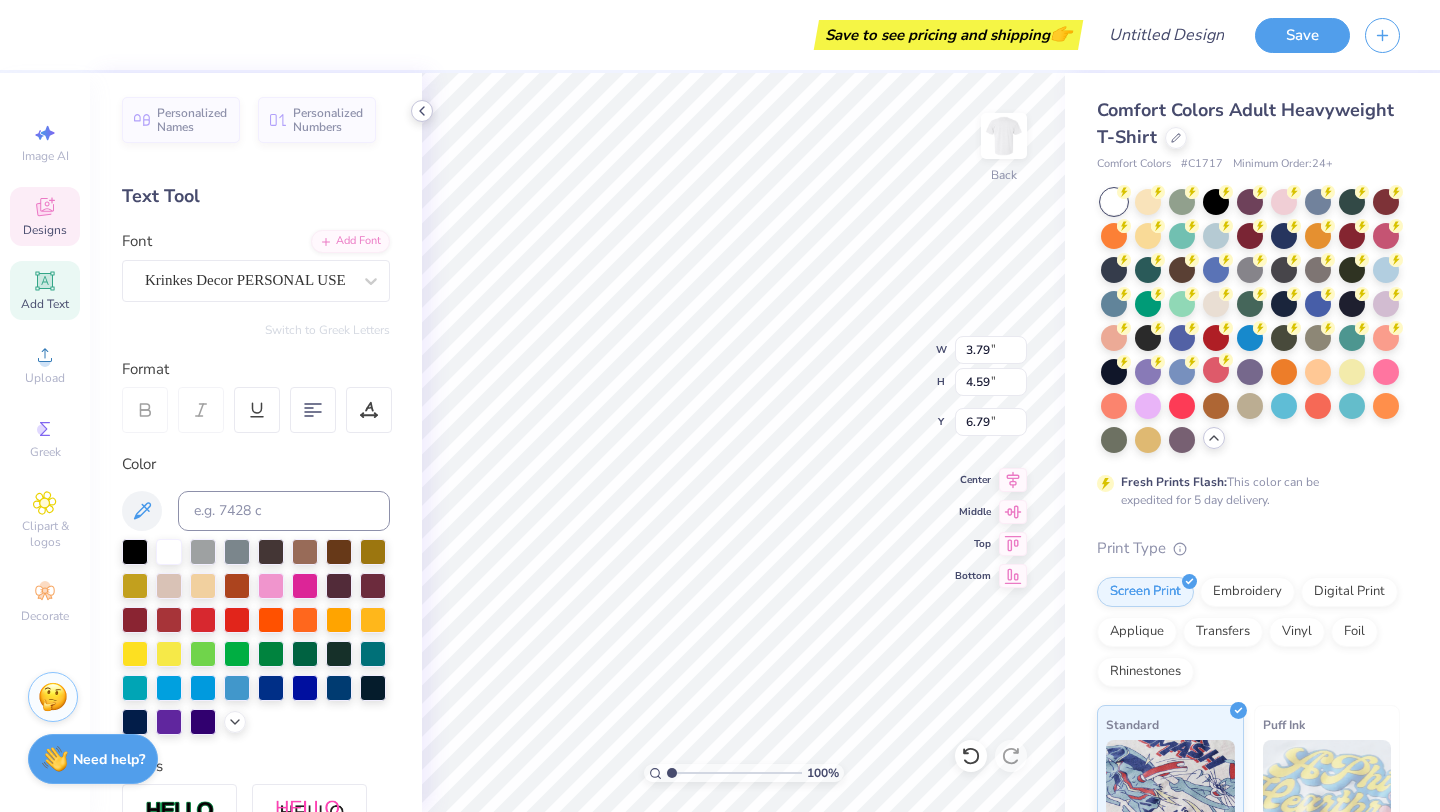 type on "3.79" 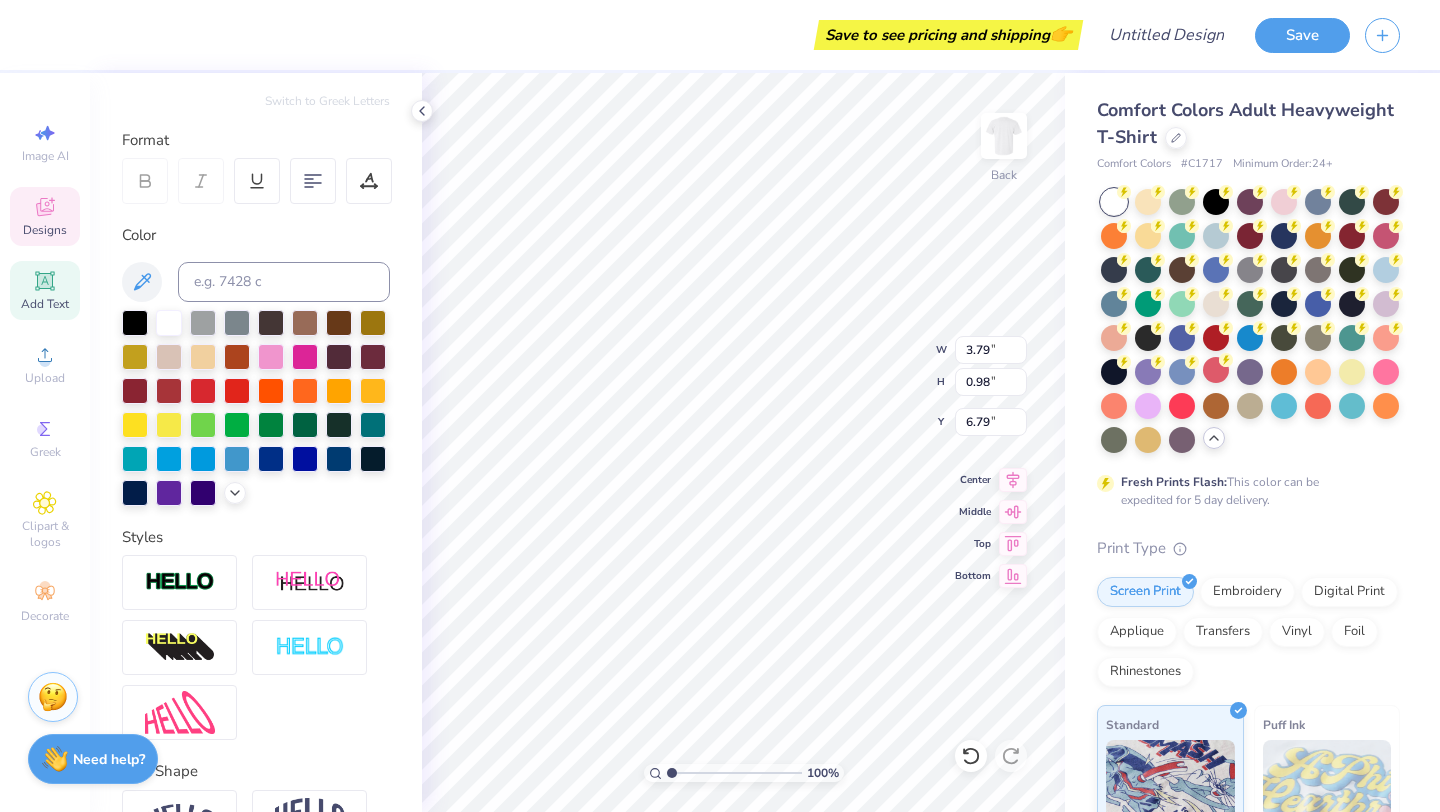 scroll, scrollTop: 350, scrollLeft: 0, axis: vertical 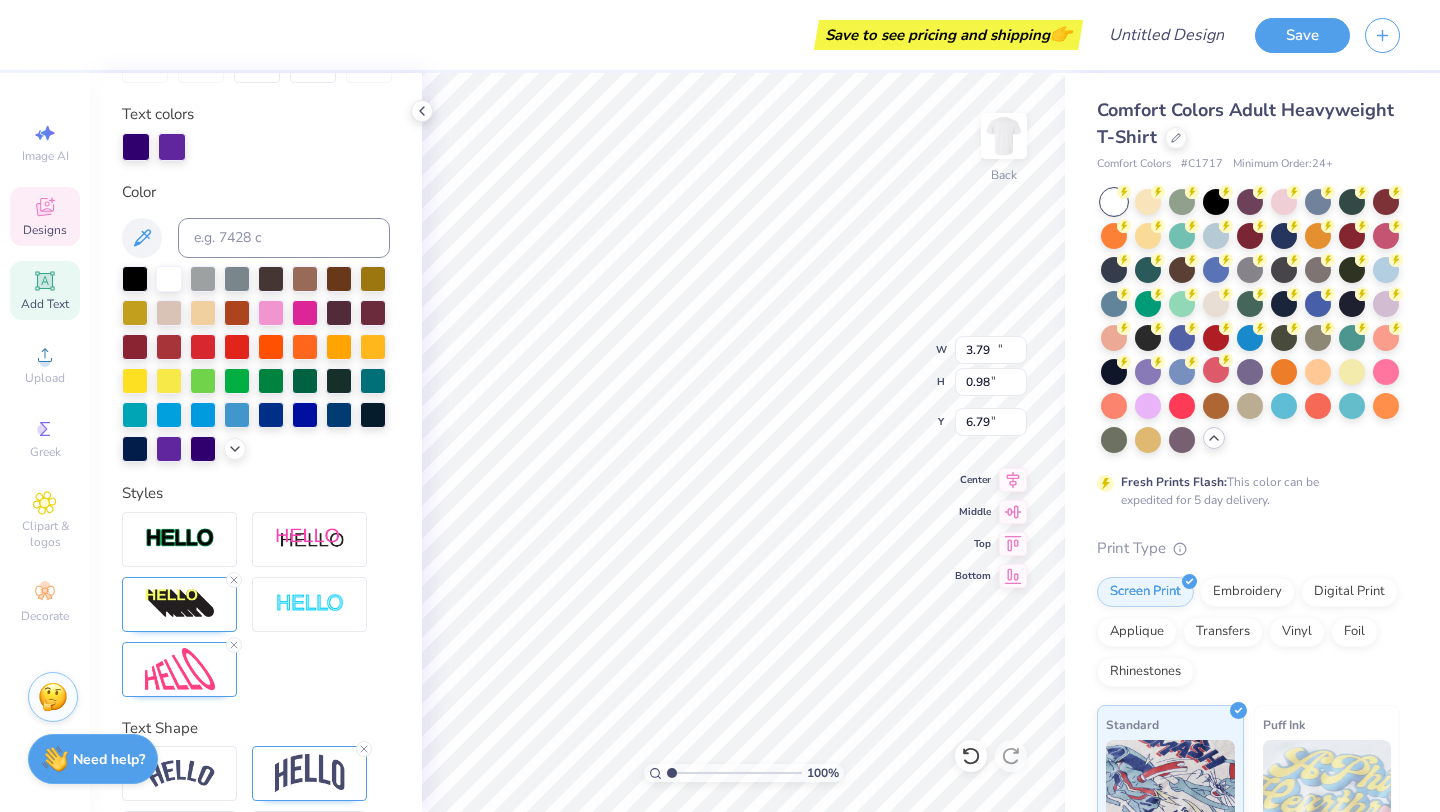 type on "10.11" 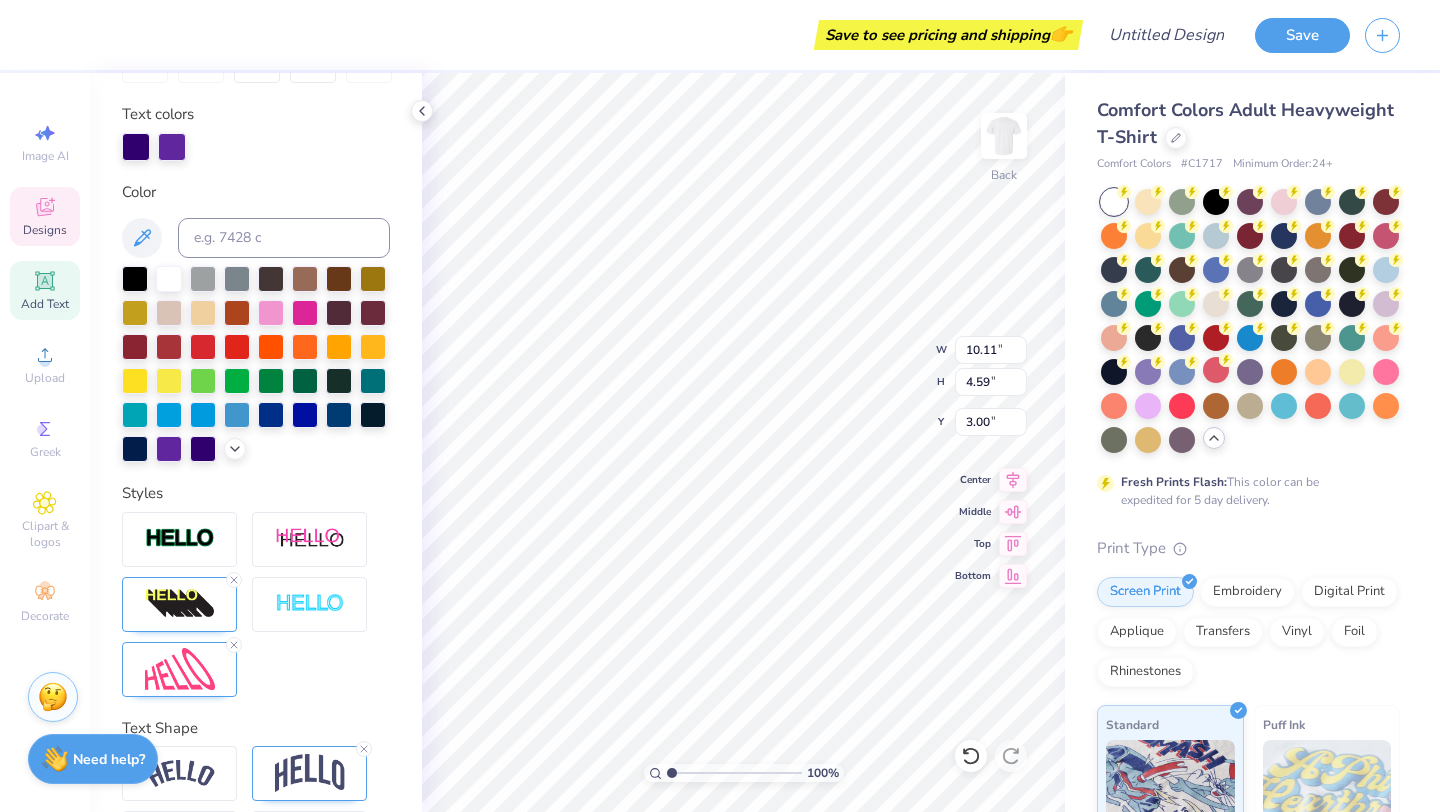 scroll, scrollTop: 0, scrollLeft: 4, axis: horizontal 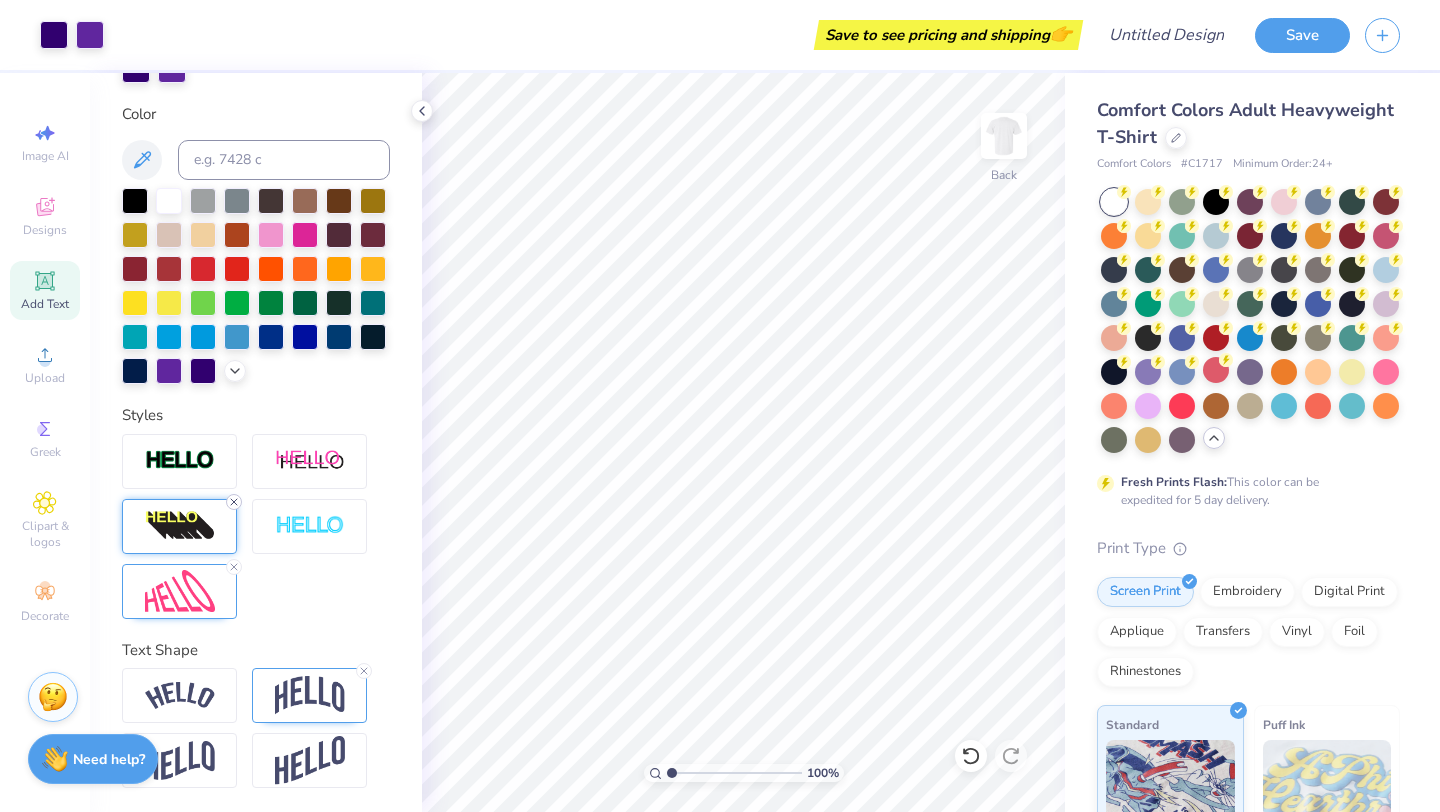 click 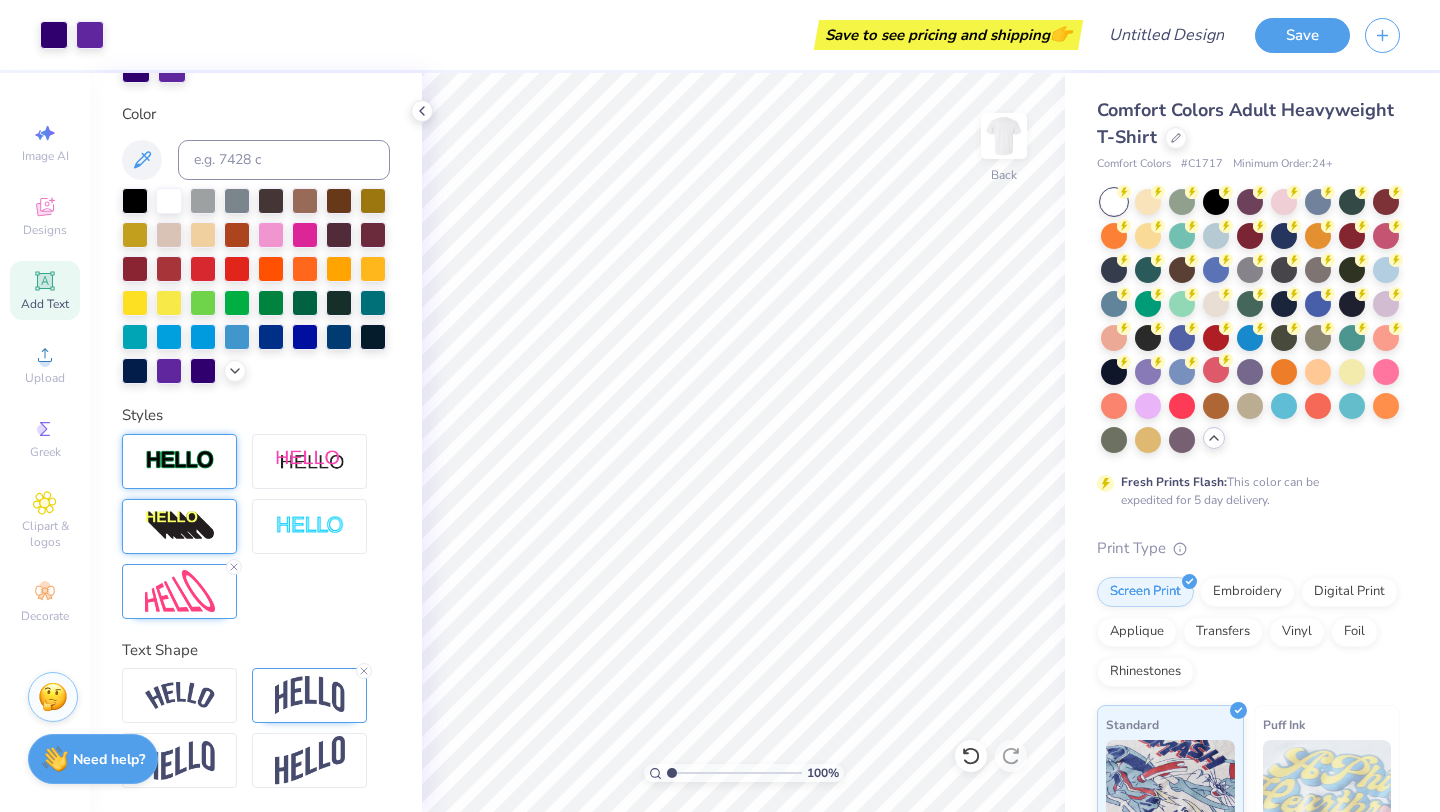 click at bounding box center (179, 461) 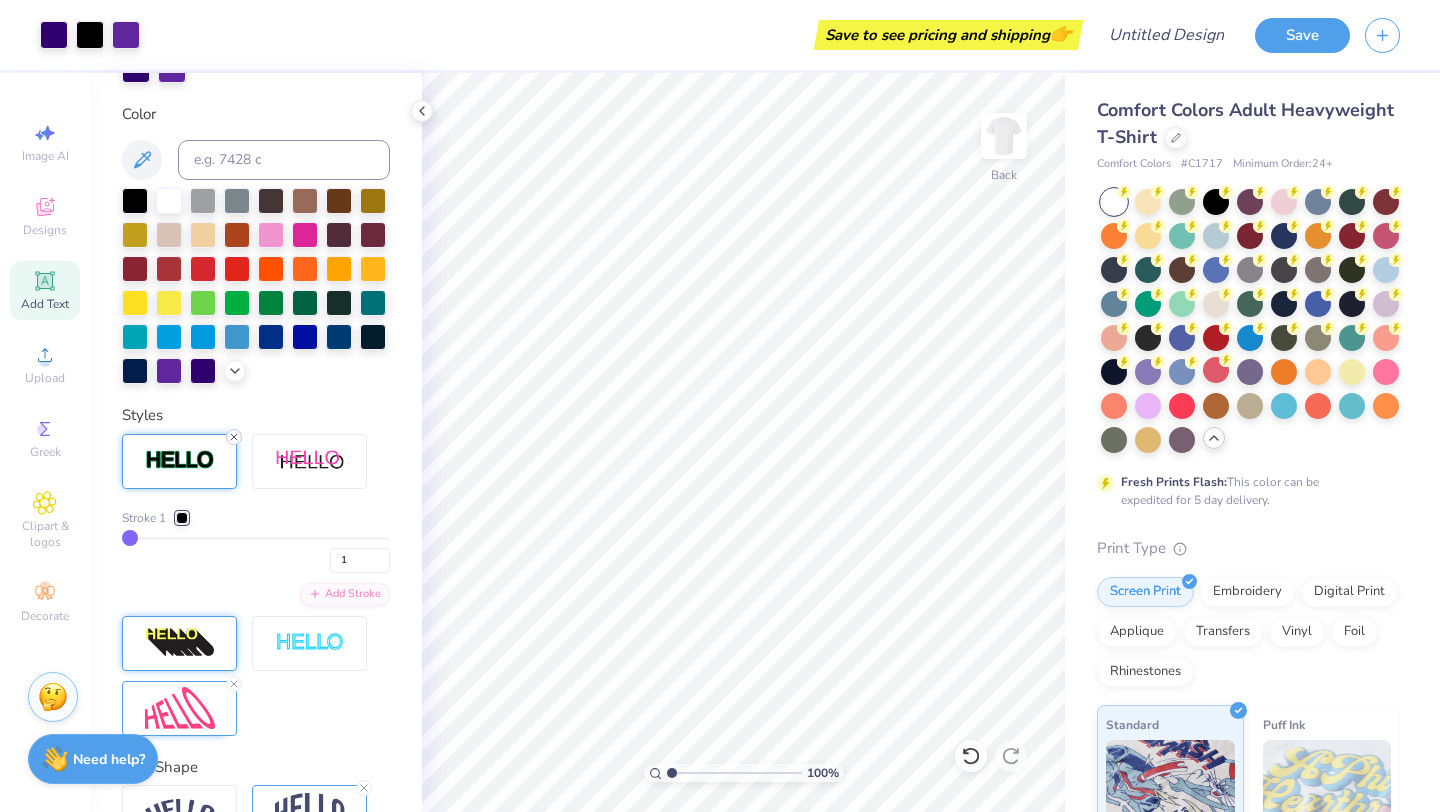 click 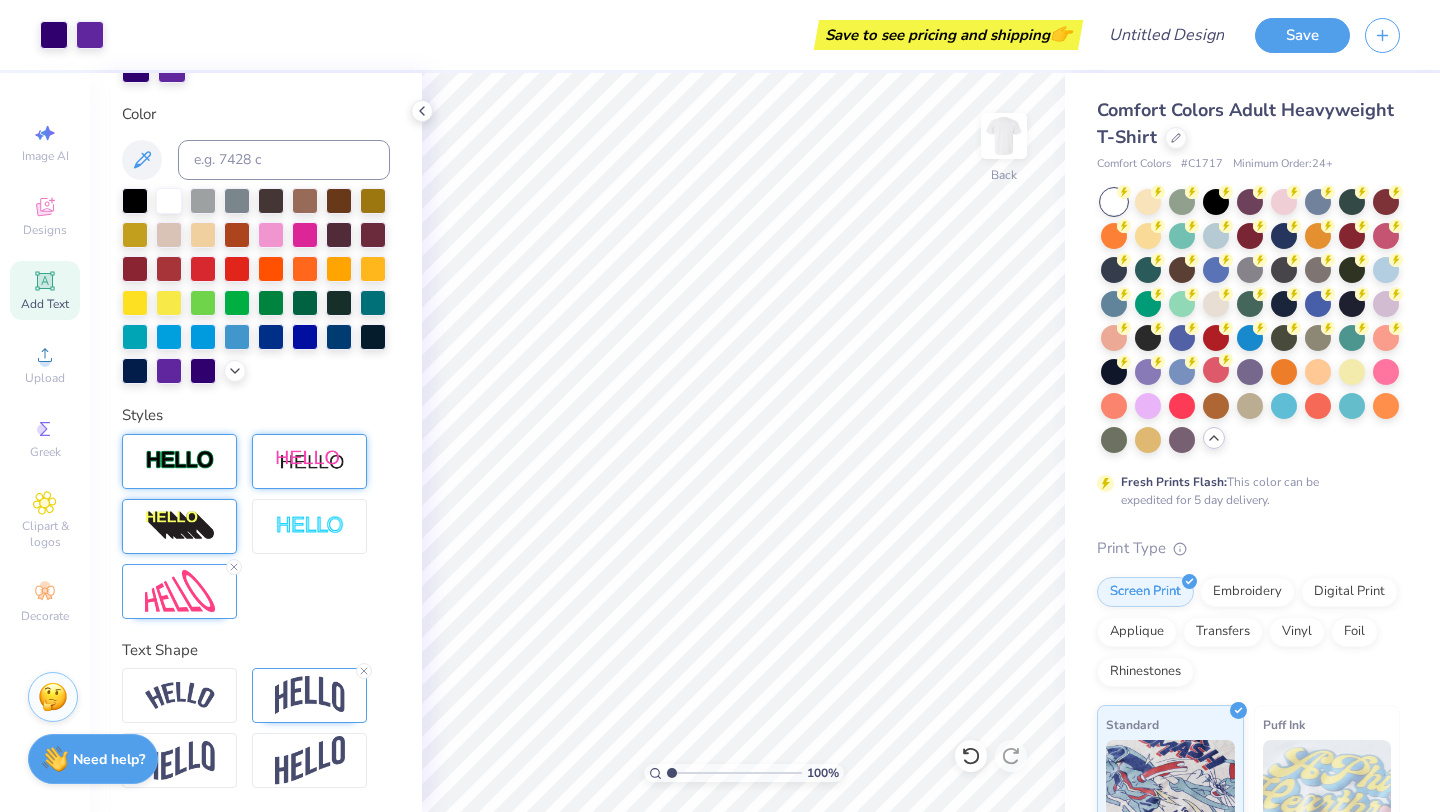 scroll, scrollTop: 0, scrollLeft: 0, axis: both 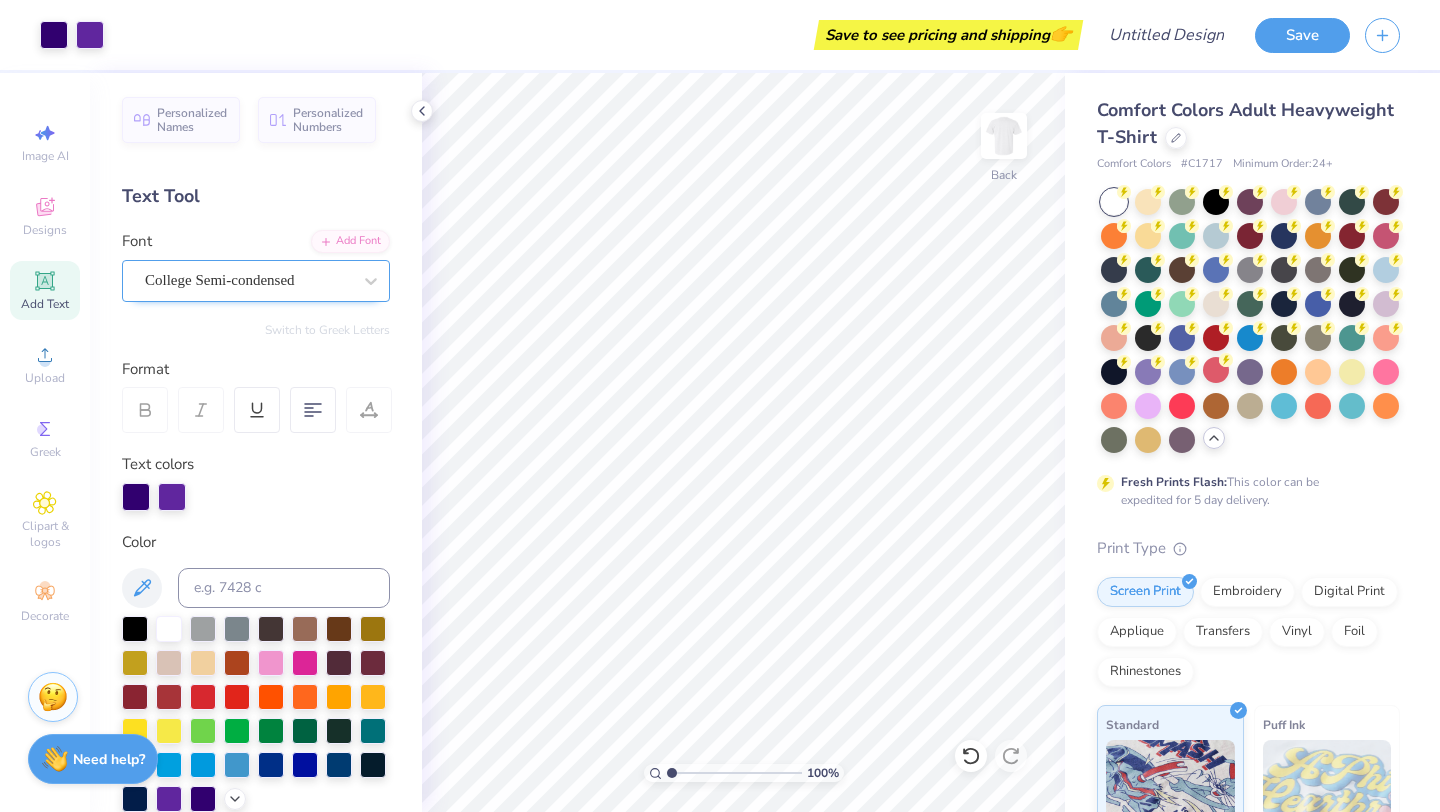 click on "College Semi-condensed" at bounding box center (248, 280) 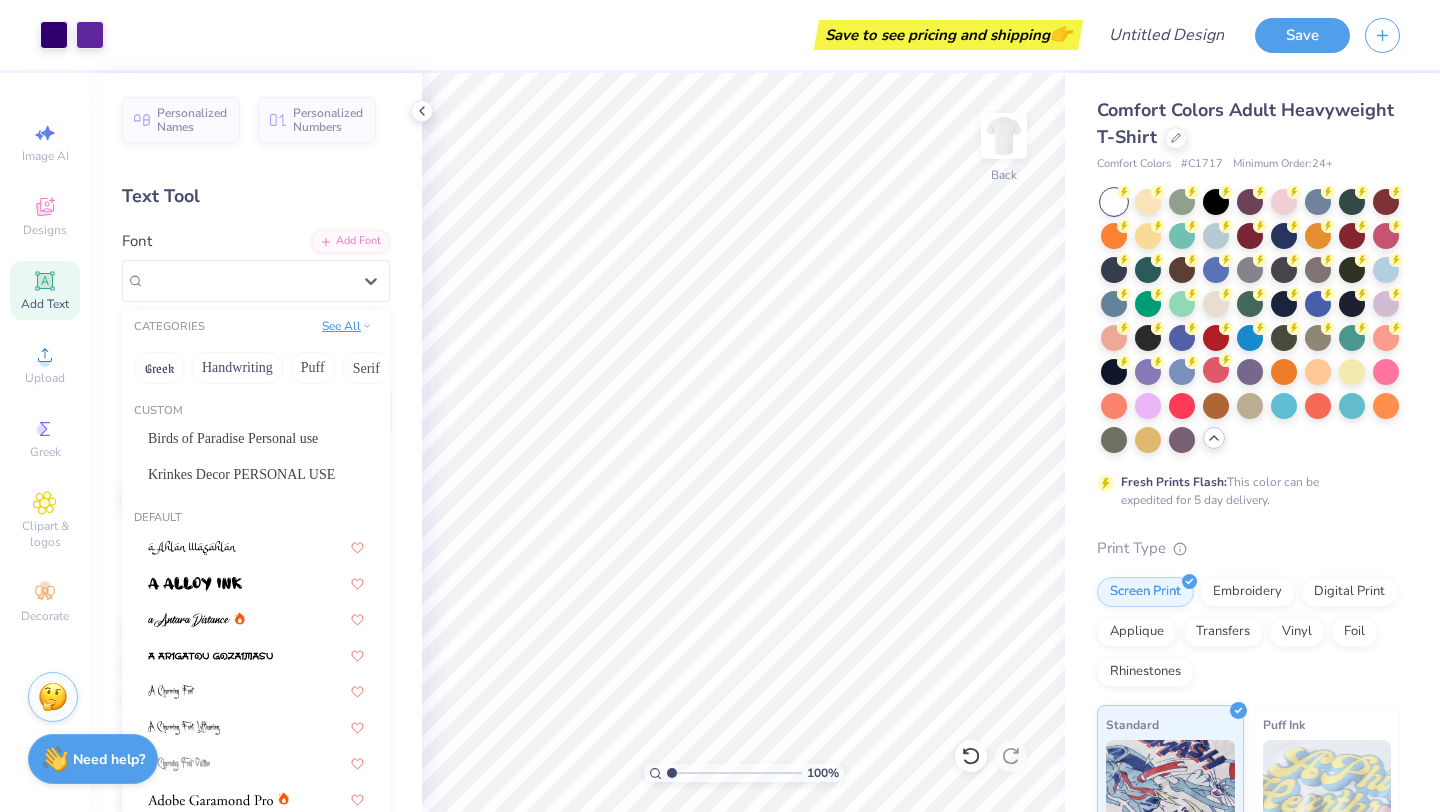 click on "See All" at bounding box center (347, 326) 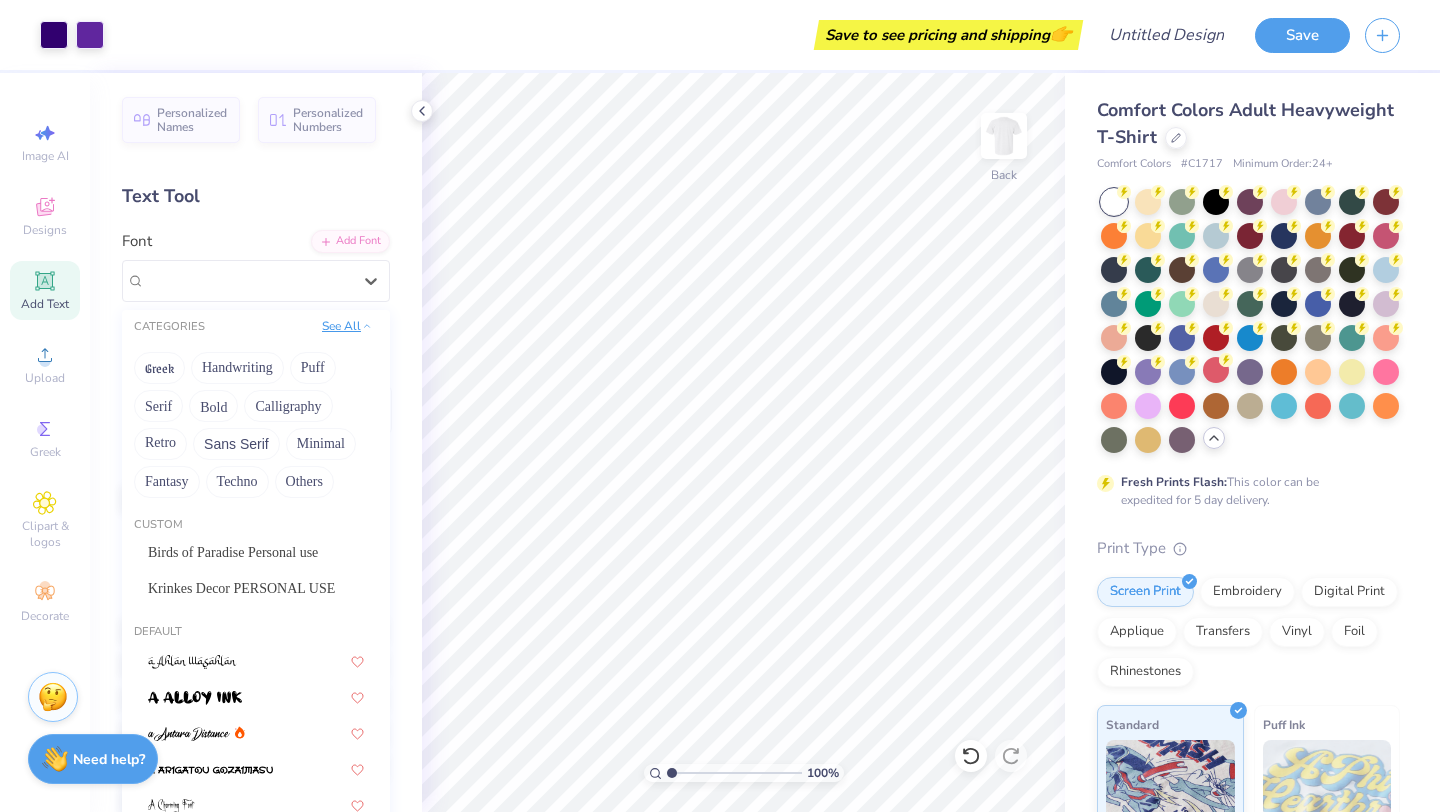 click on "See All" at bounding box center (347, 326) 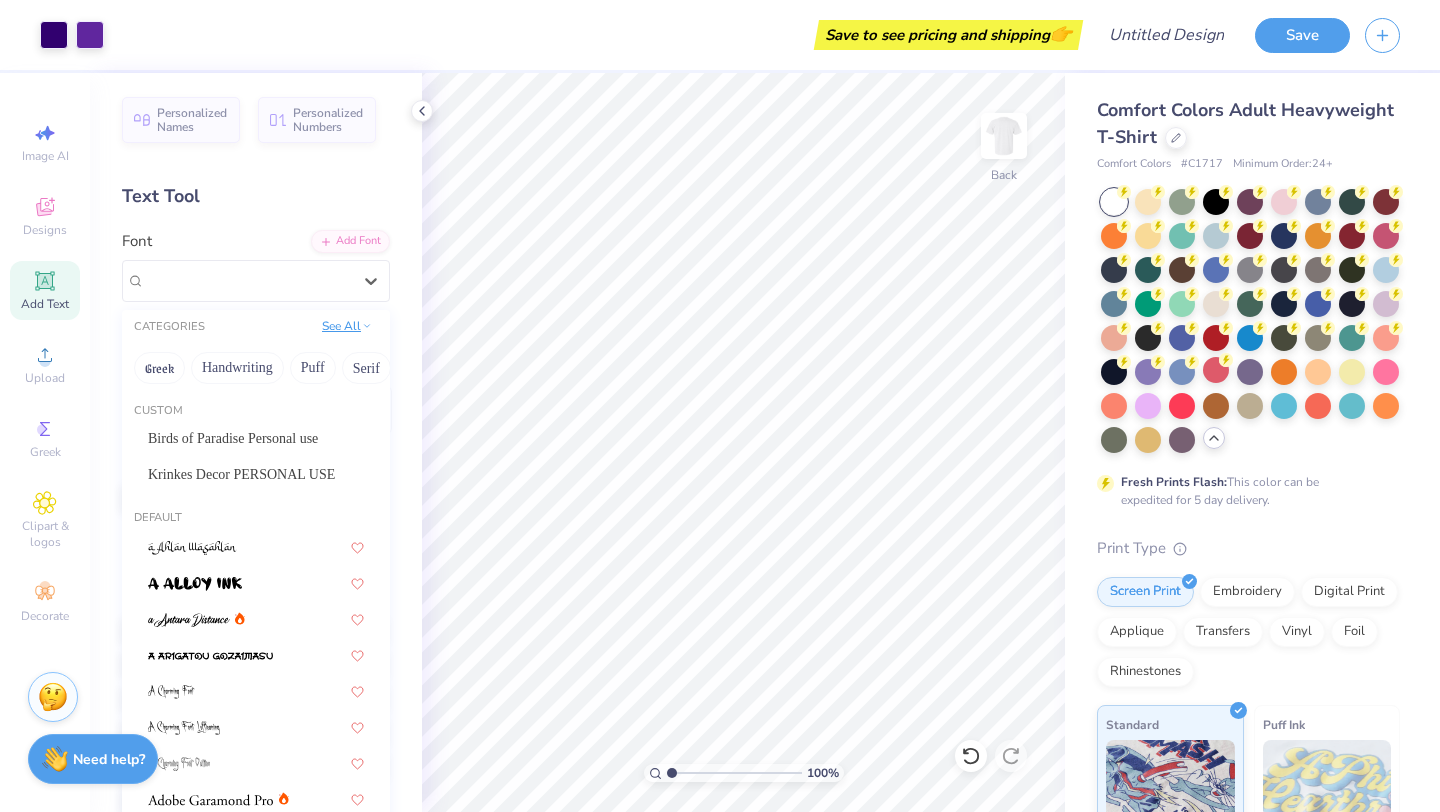 click on "See All" at bounding box center (347, 326) 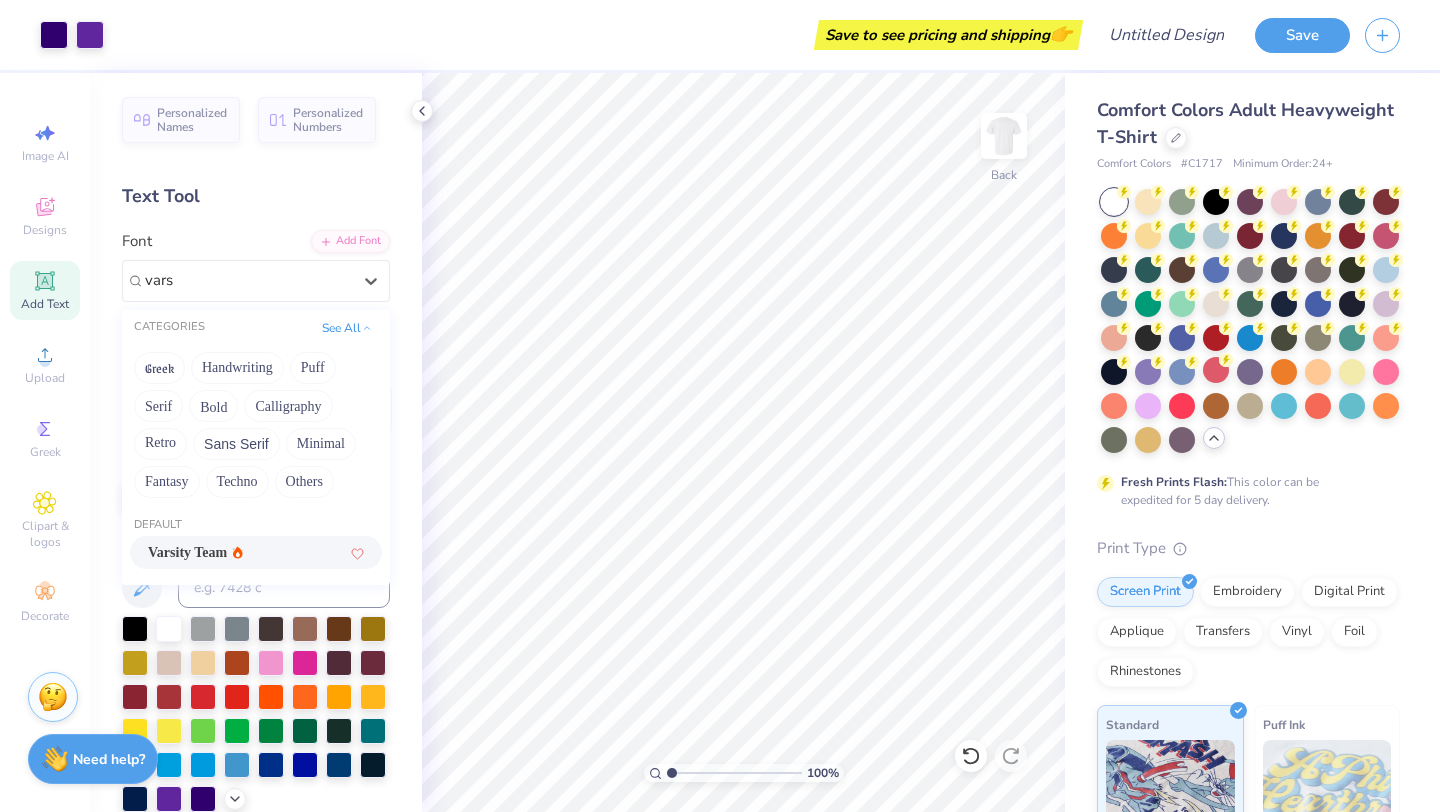 click on "Varsity Team" at bounding box center (256, 552) 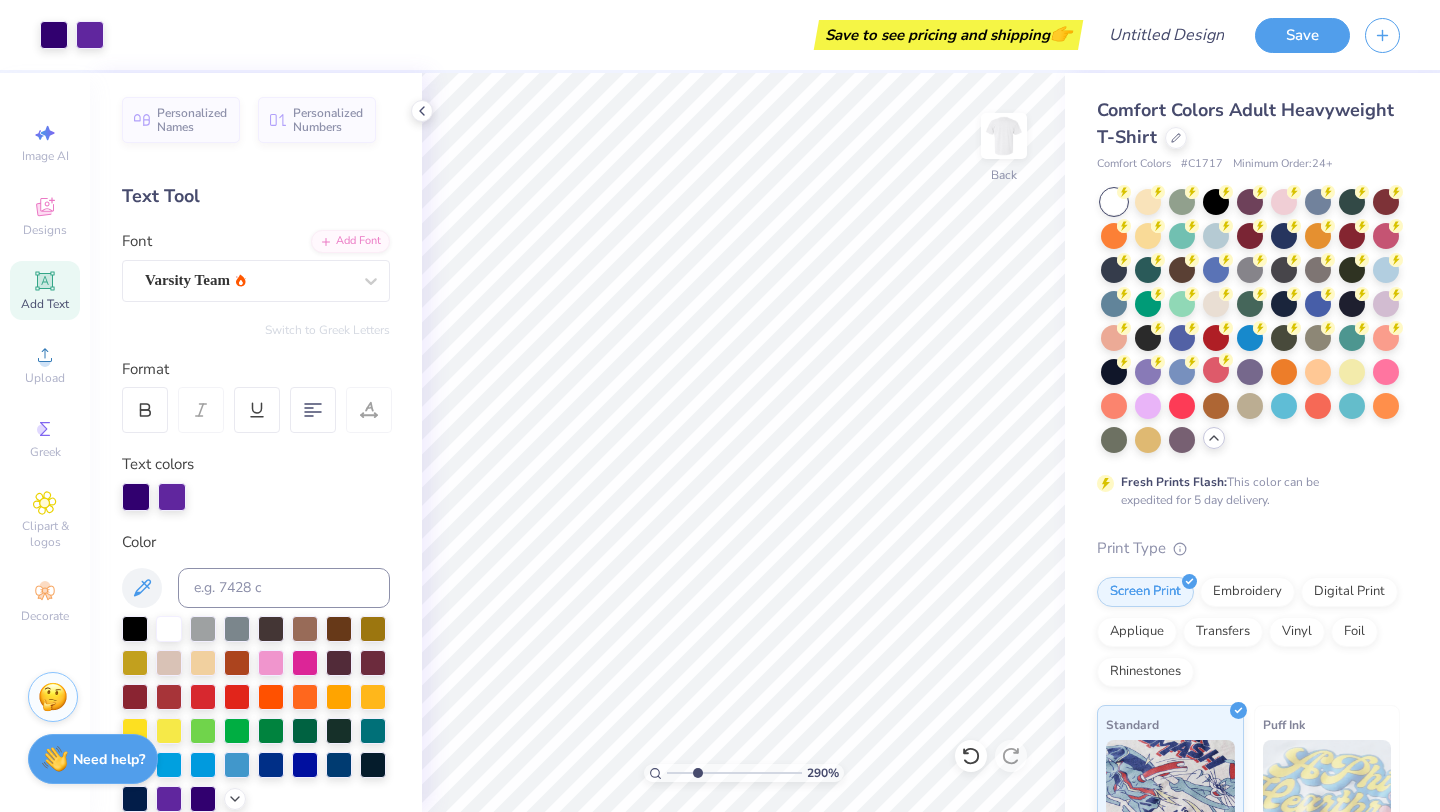drag, startPoint x: 674, startPoint y: 775, endPoint x: 697, endPoint y: 780, distance: 23.537205 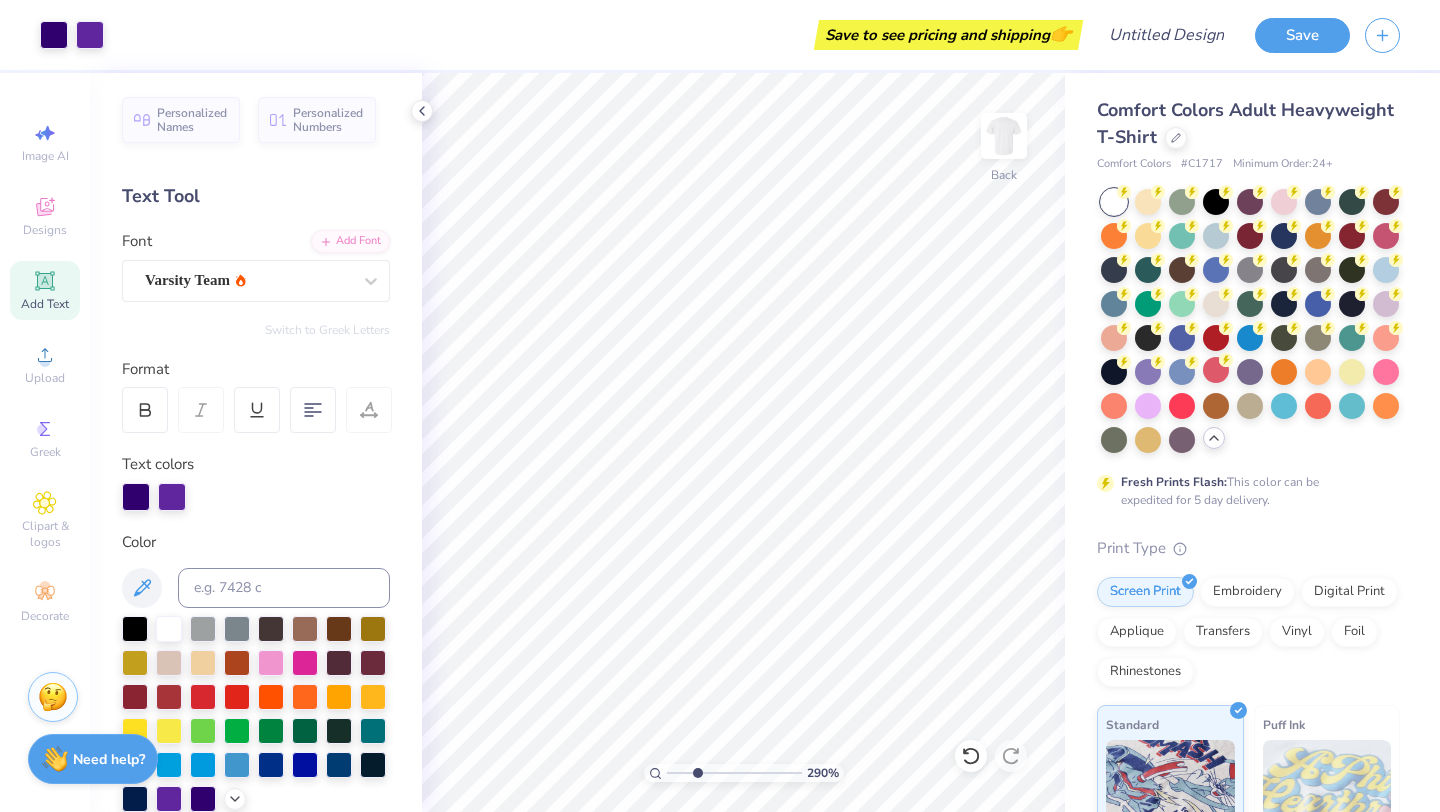 click on "290  %" at bounding box center (743, 442) 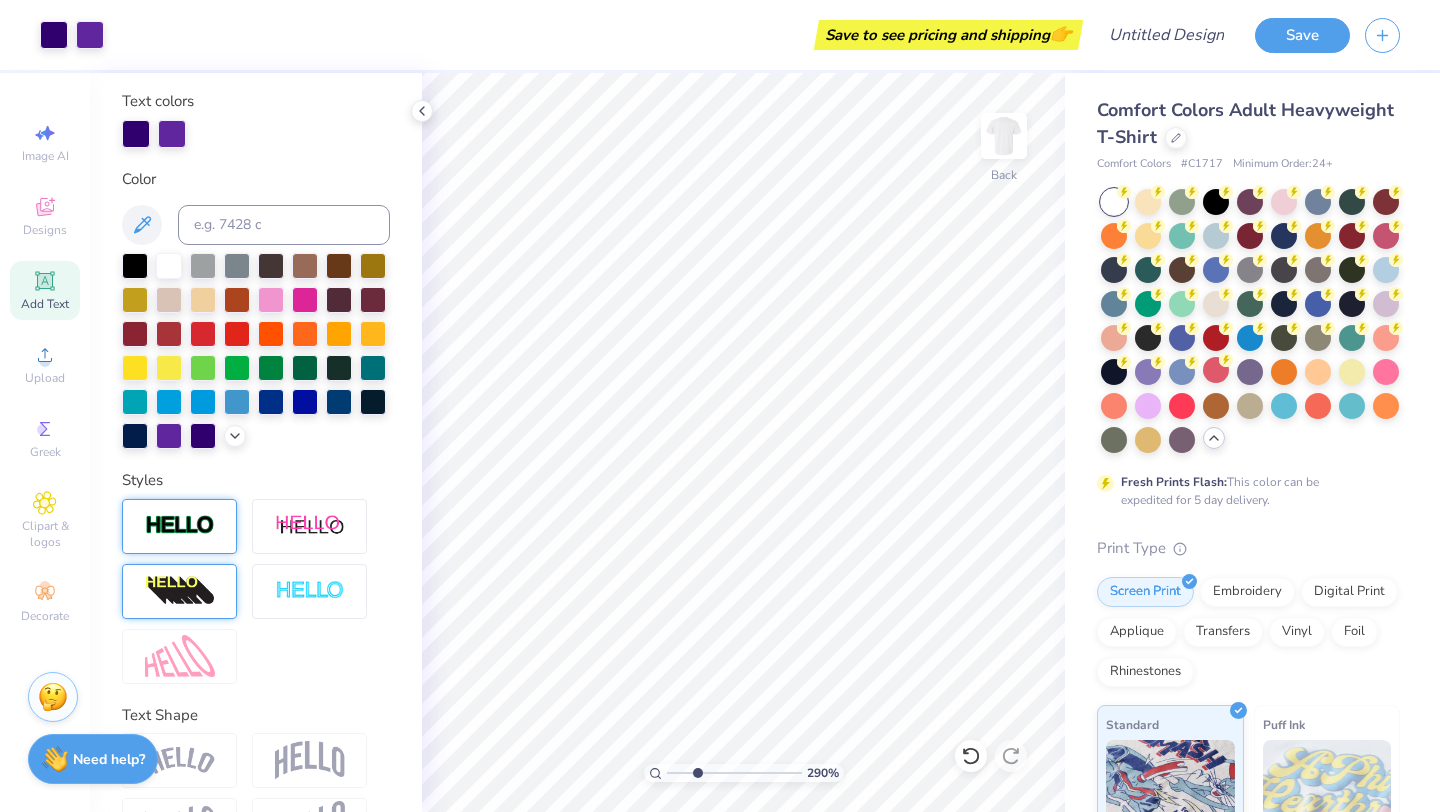 scroll, scrollTop: 369, scrollLeft: 0, axis: vertical 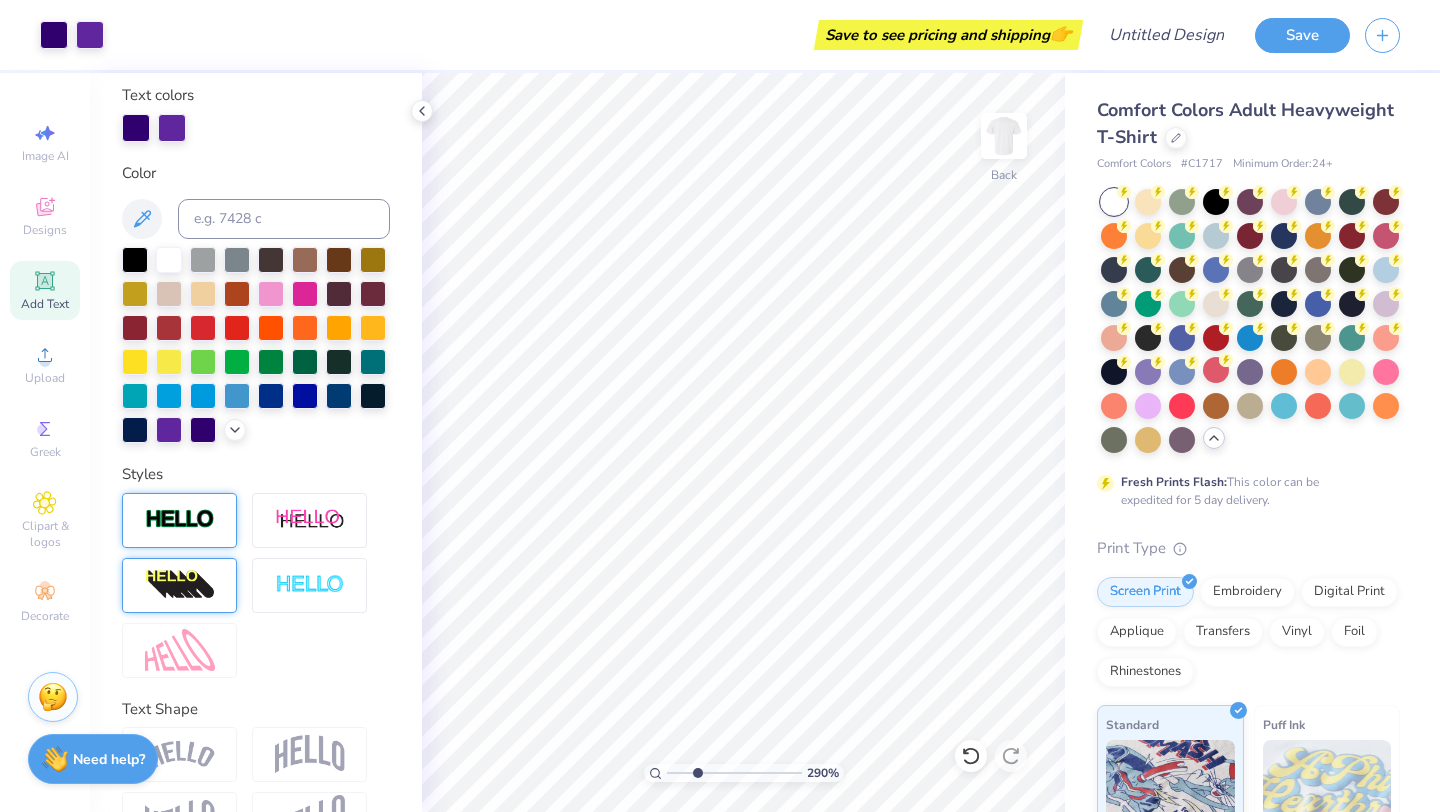 click at bounding box center [180, 519] 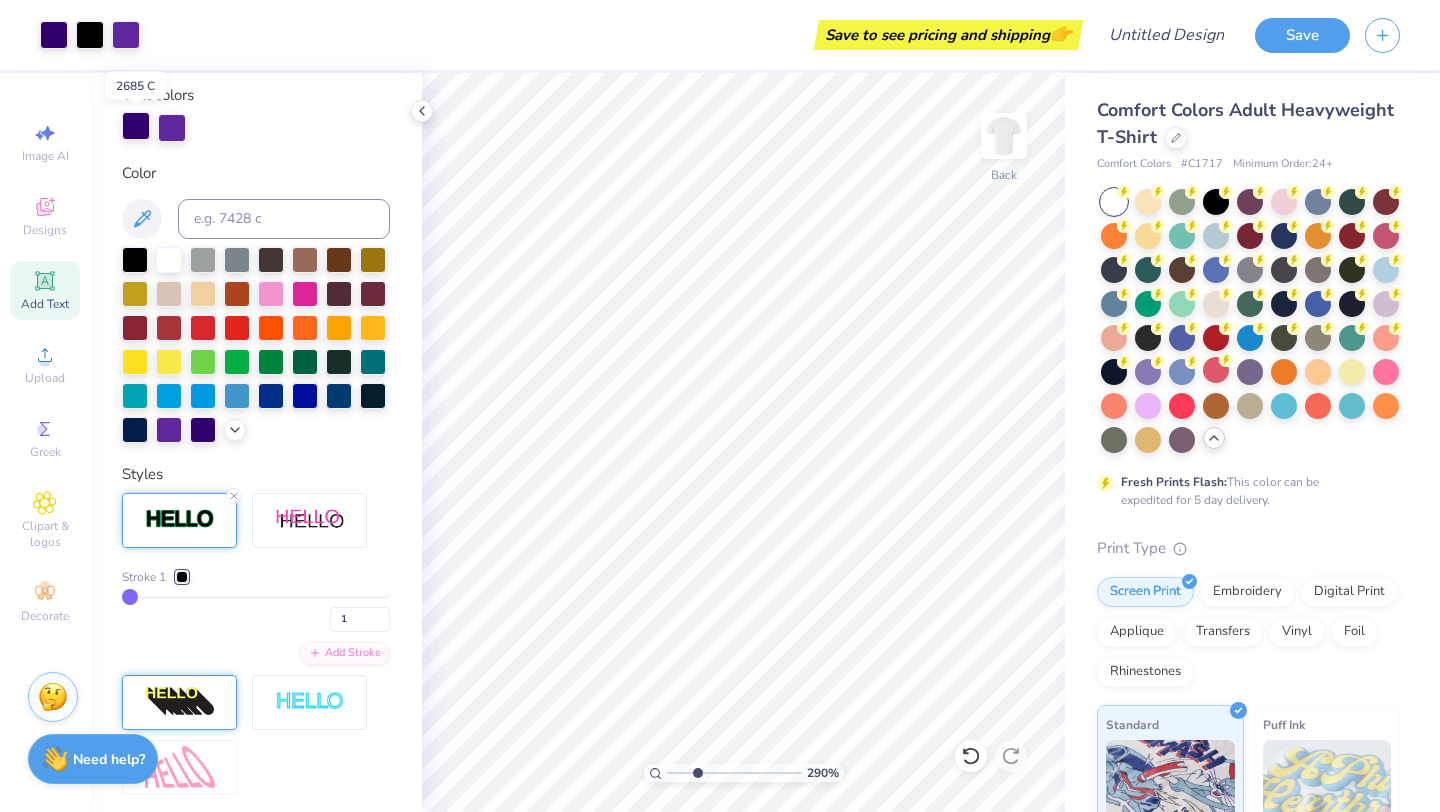 click at bounding box center (136, 126) 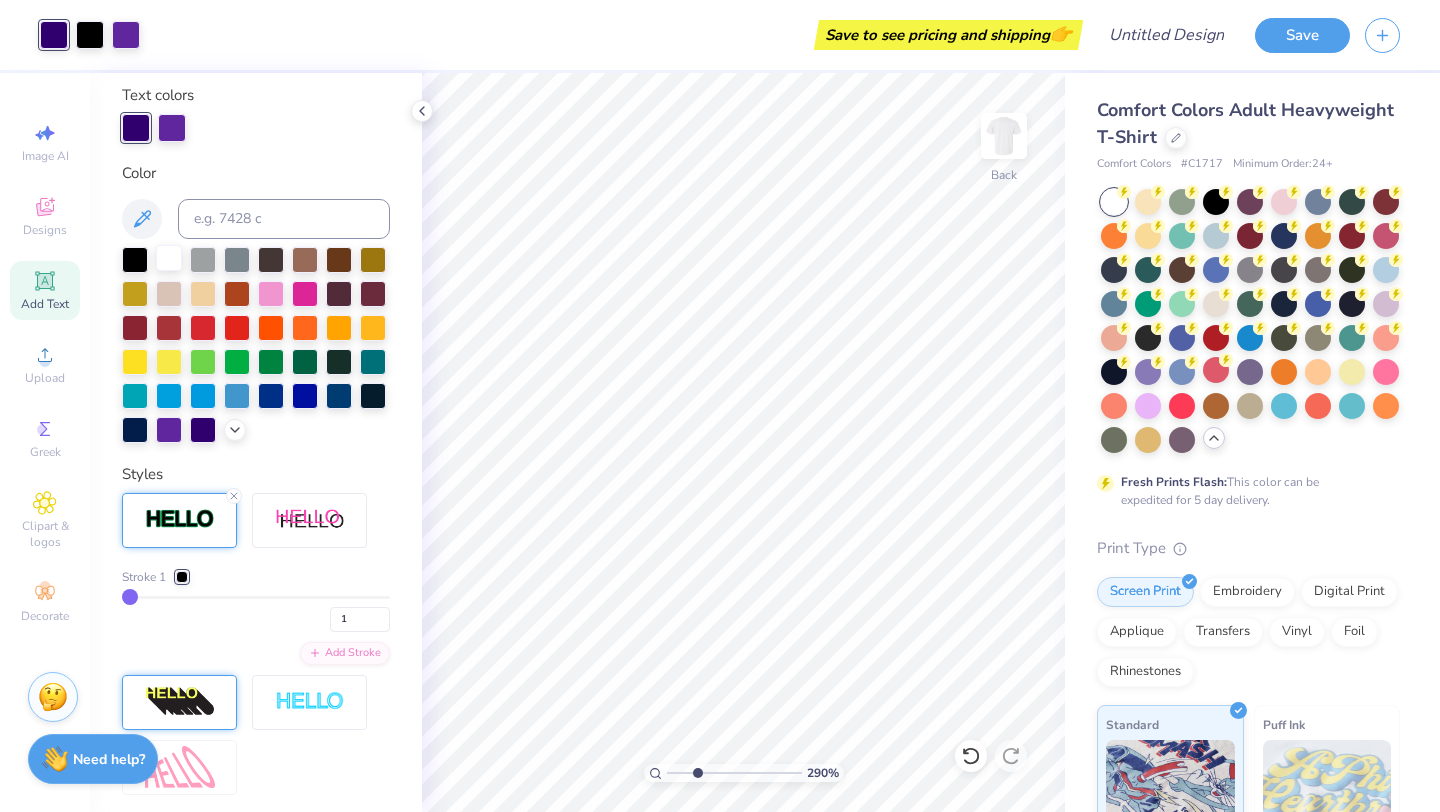click at bounding box center (169, 258) 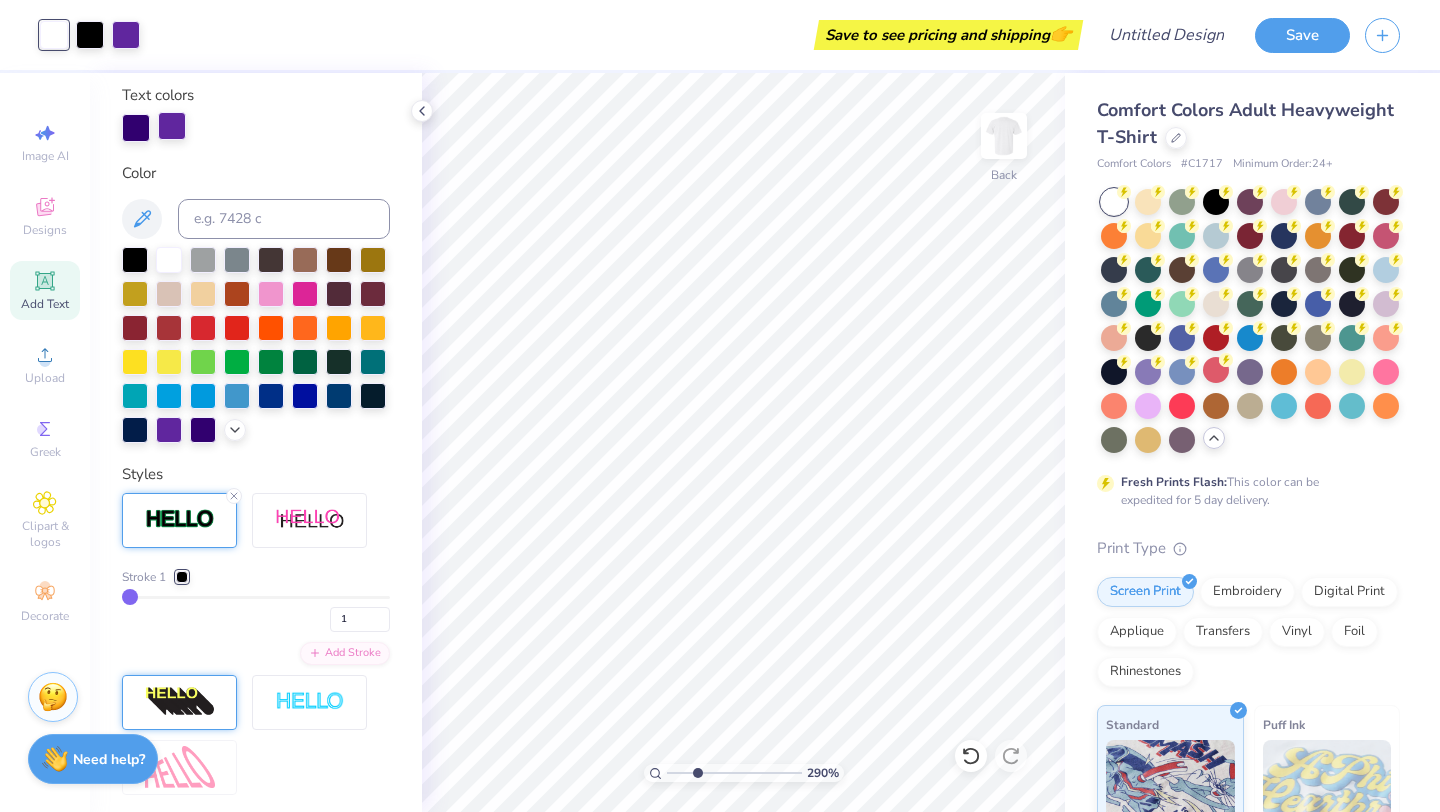 click at bounding box center [172, 126] 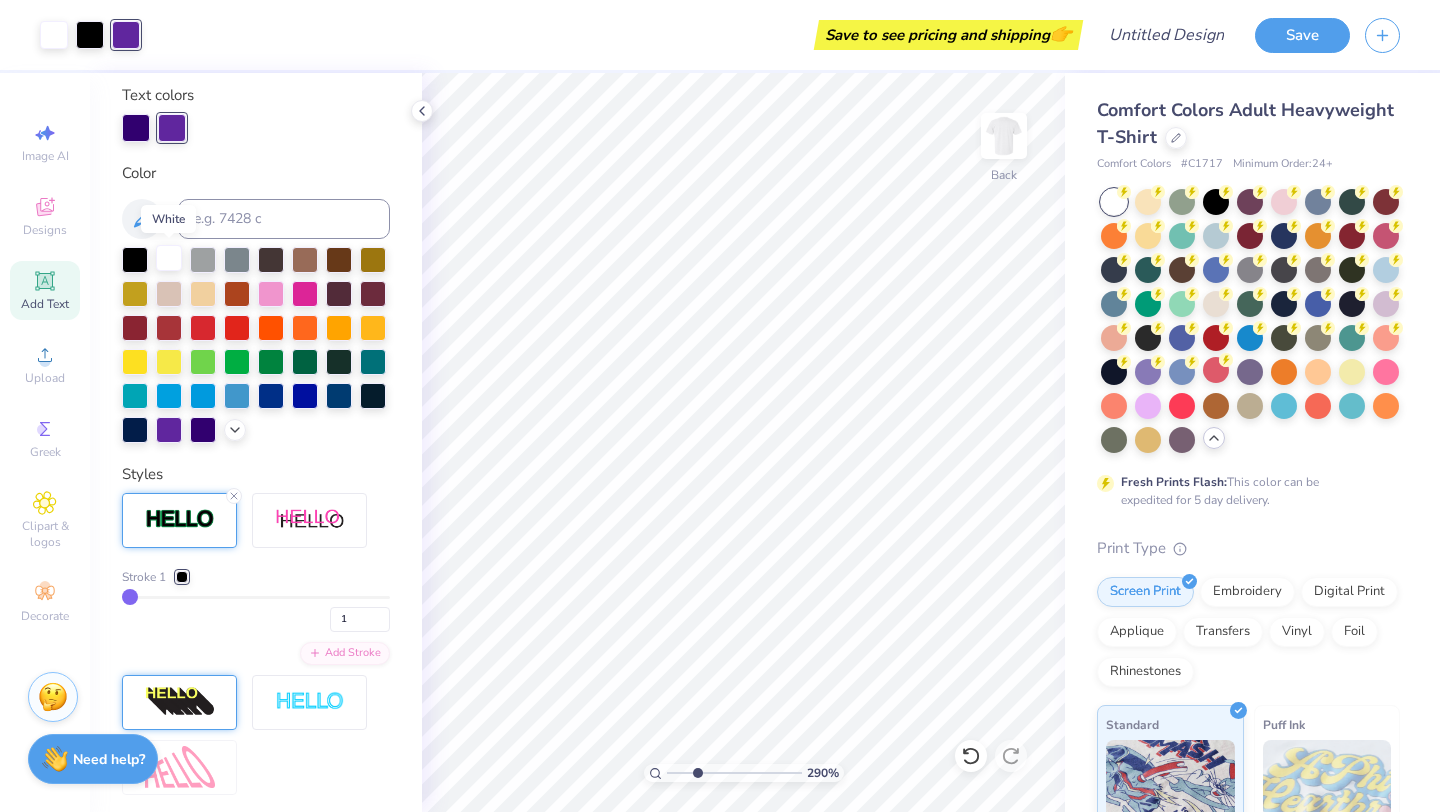click at bounding box center (169, 258) 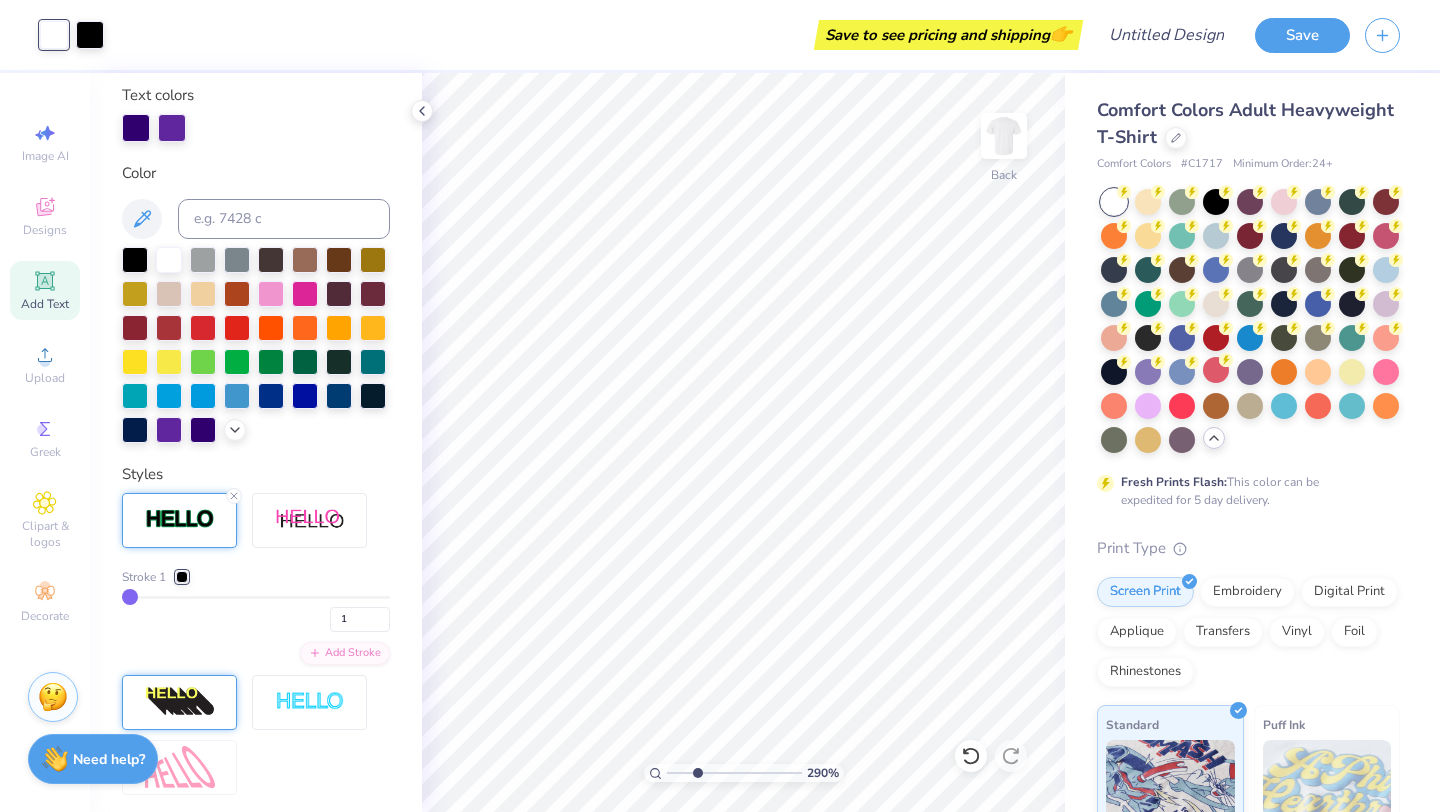 click on "Personalized Names Personalized Numbers Text Tool Add Font Font Varsity Team Switch to Greek Letters Format Text colors Color Styles Stroke 1 1 Add Stroke Text Shape" at bounding box center (256, 442) 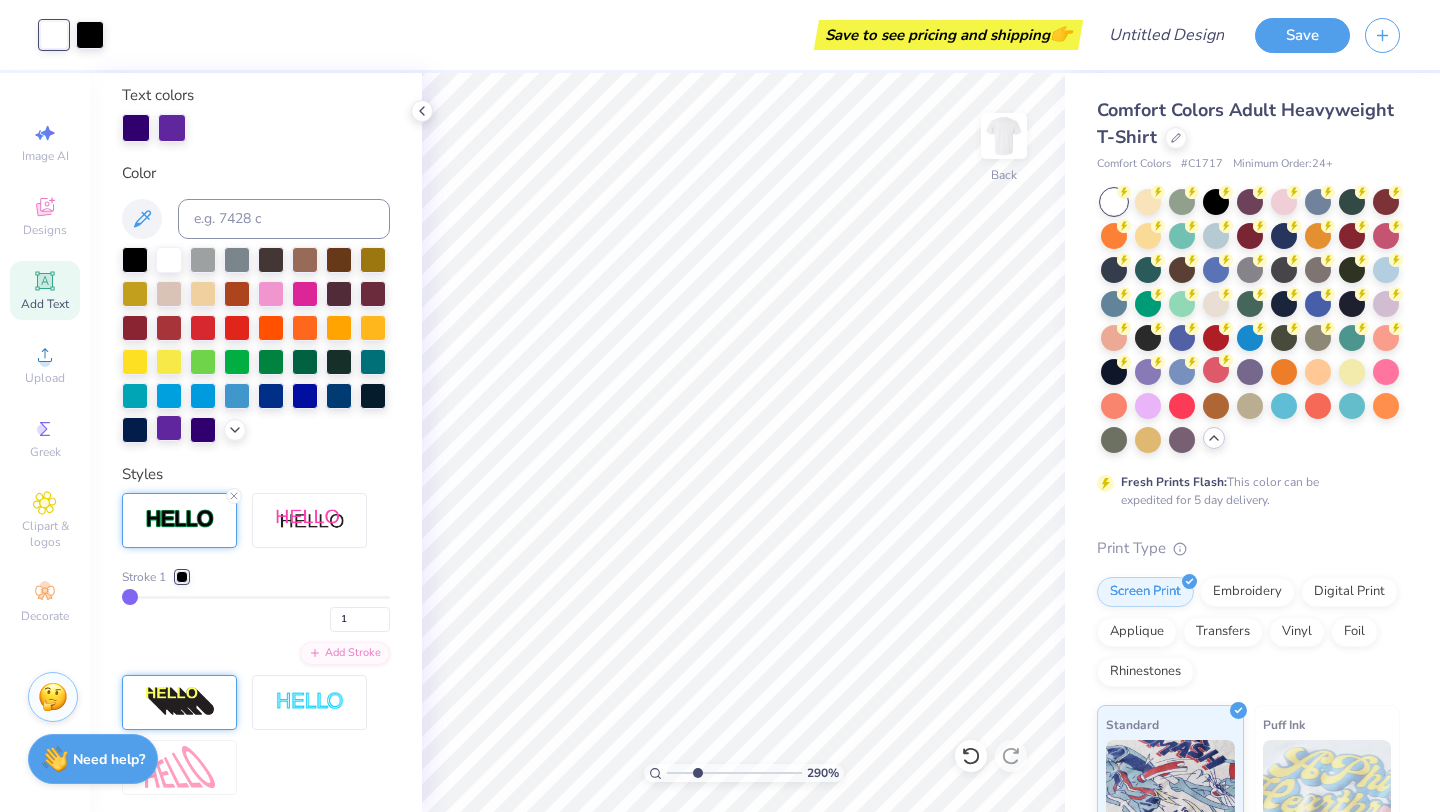 click at bounding box center (169, 428) 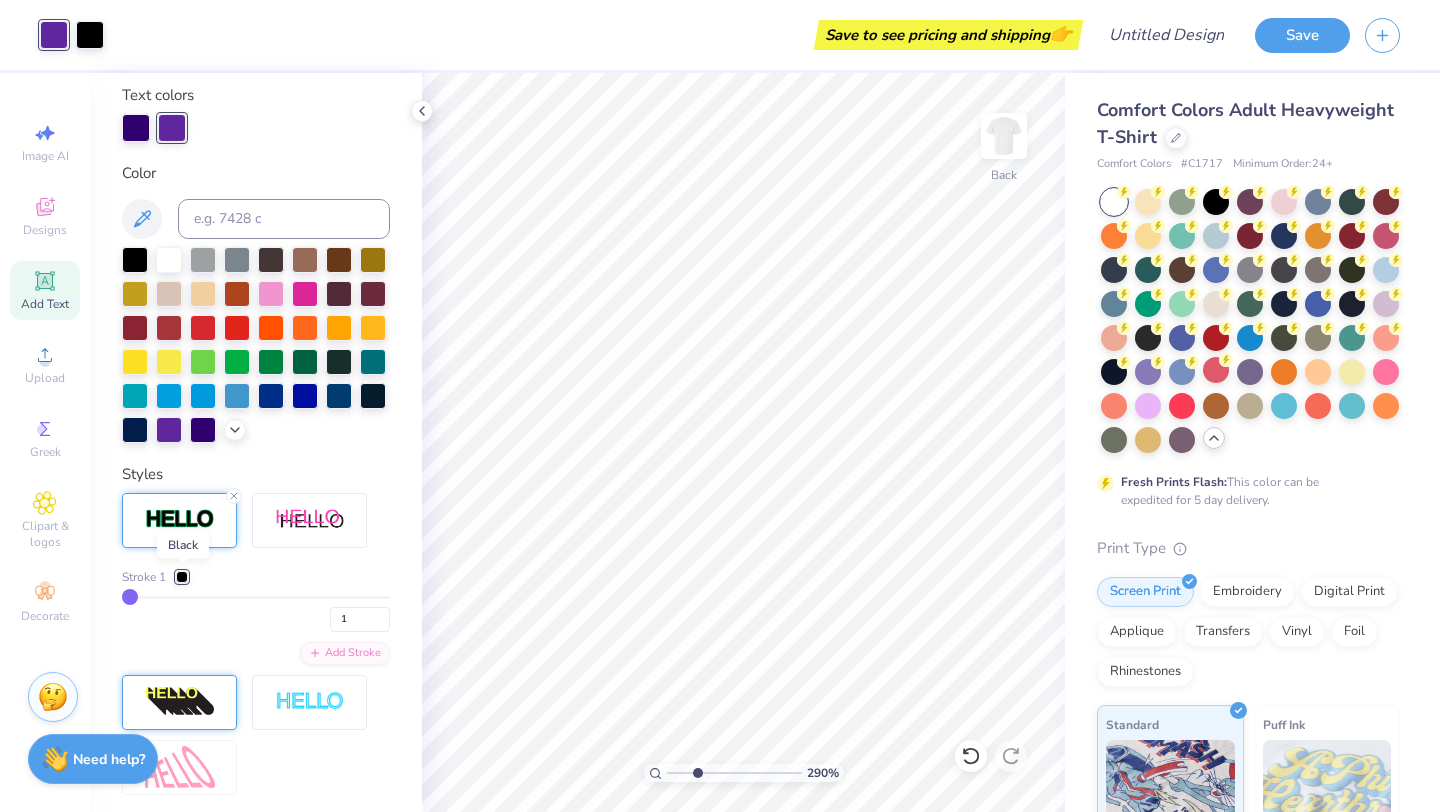 click at bounding box center [182, 577] 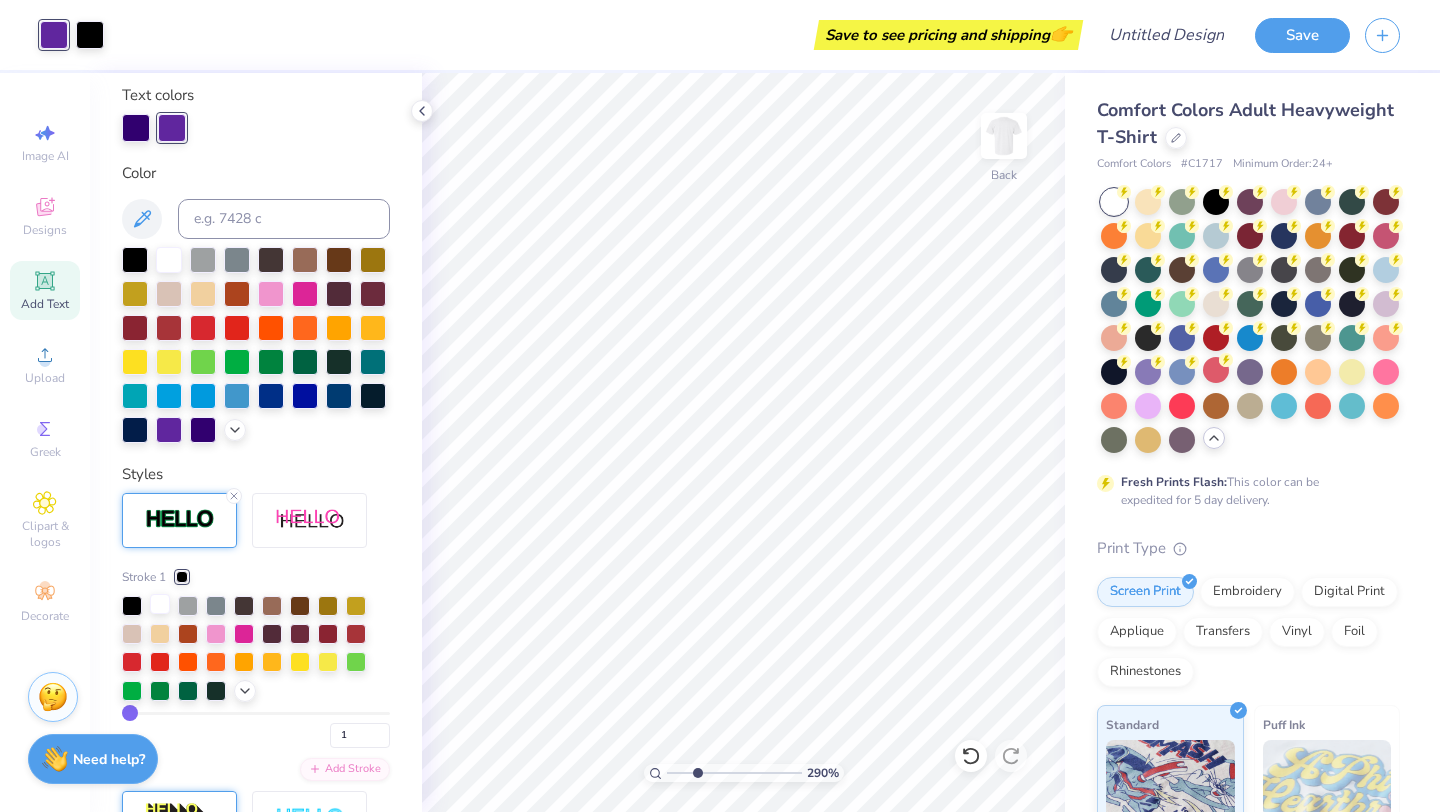 click at bounding box center (160, 604) 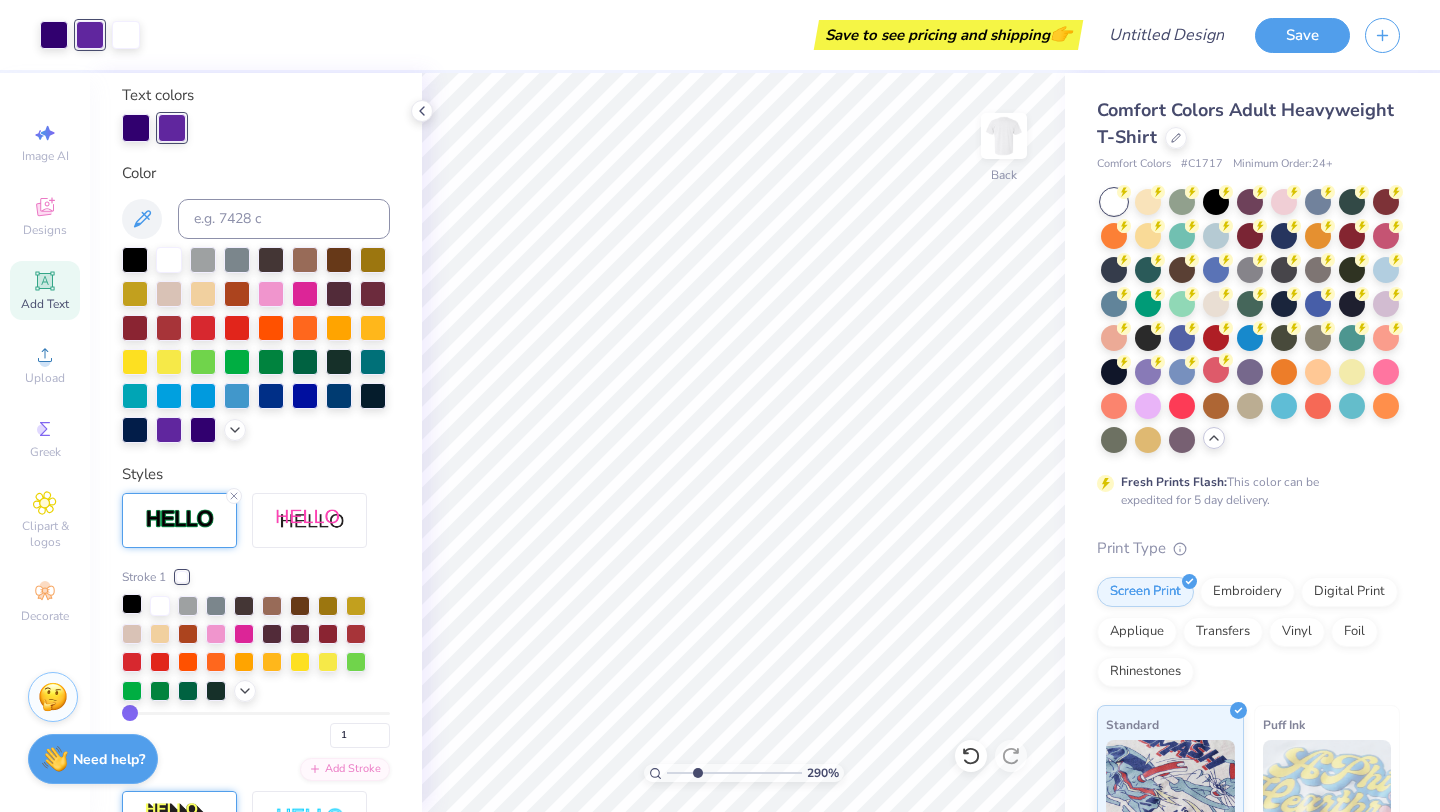 click at bounding box center [132, 604] 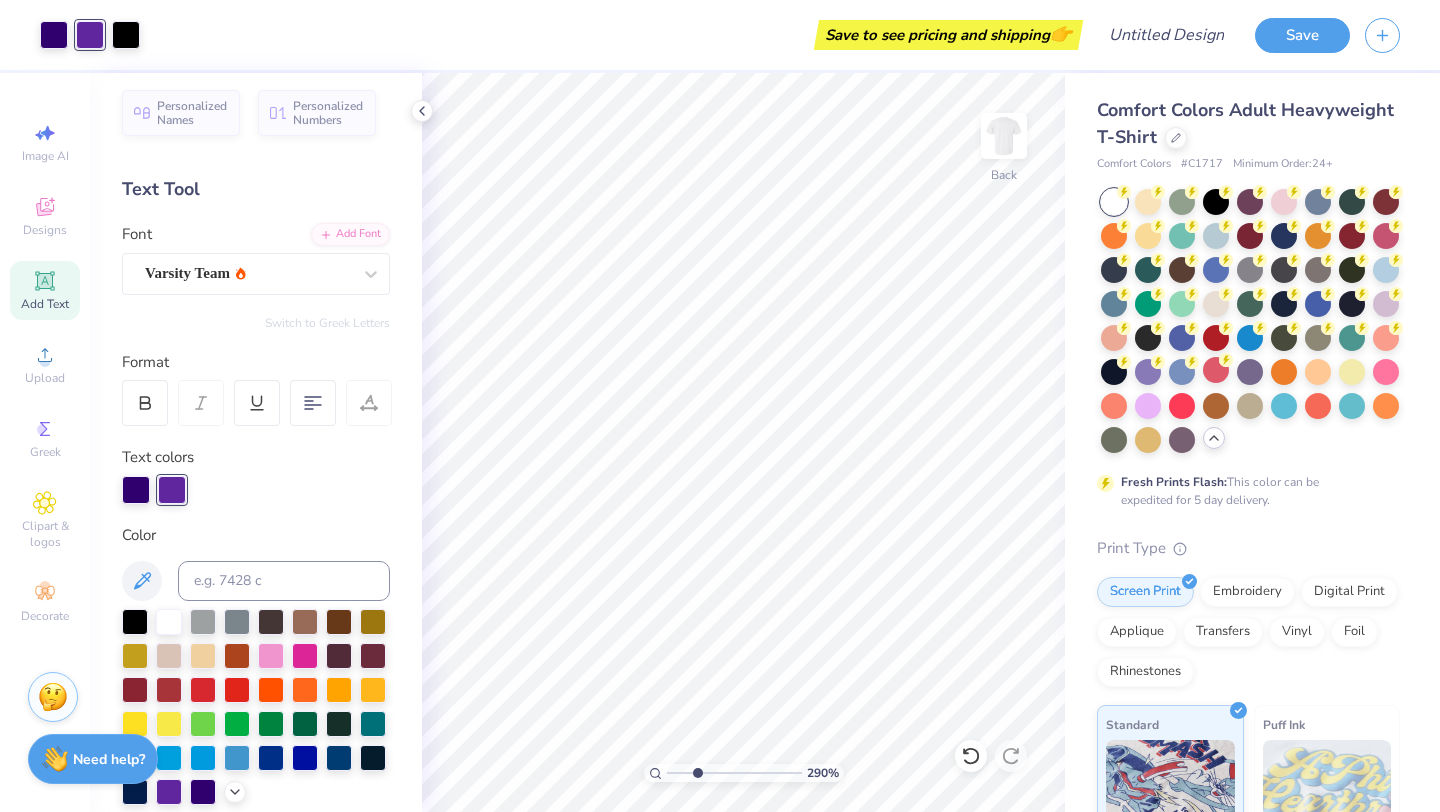 scroll, scrollTop: 0, scrollLeft: 0, axis: both 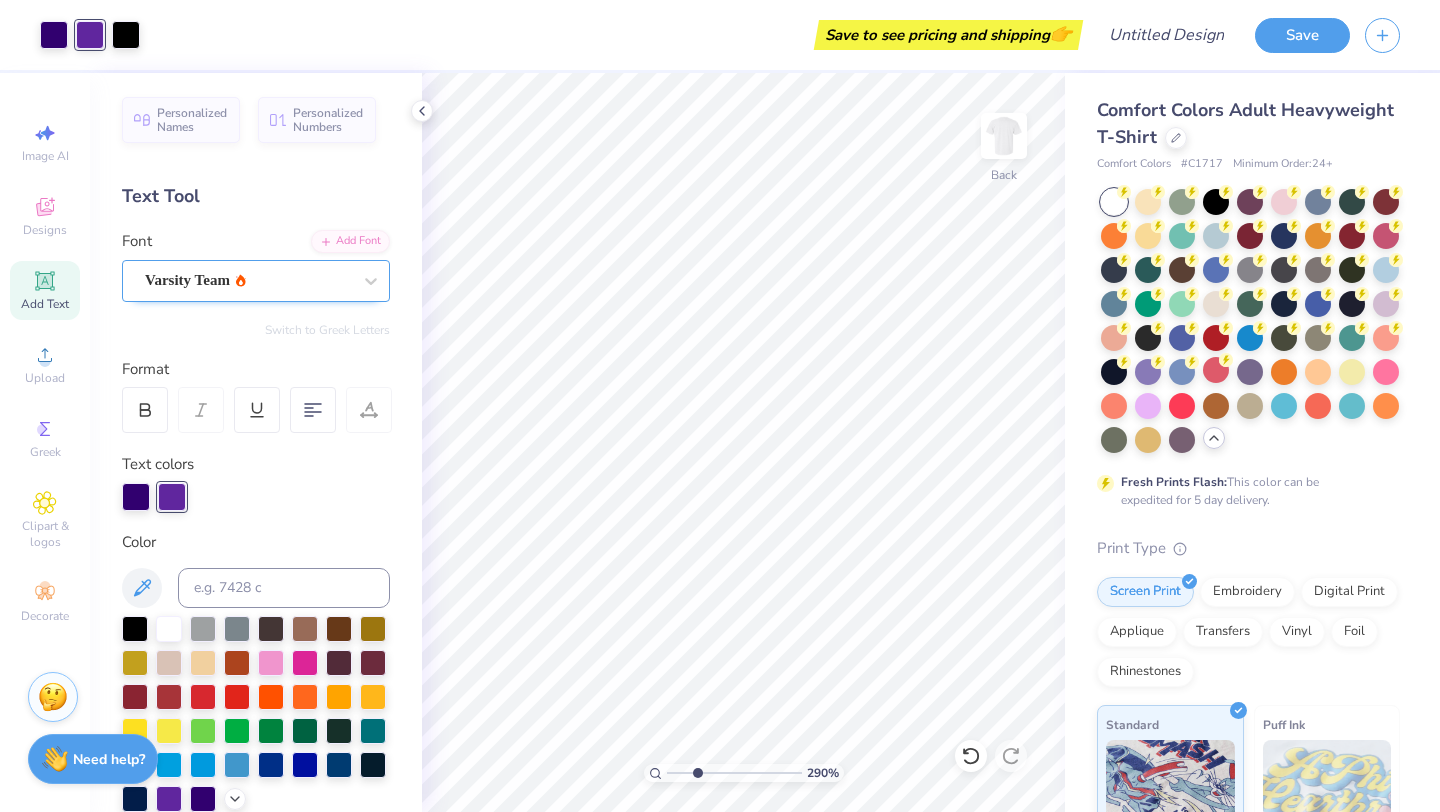 click on "Varsity Team" at bounding box center [248, 280] 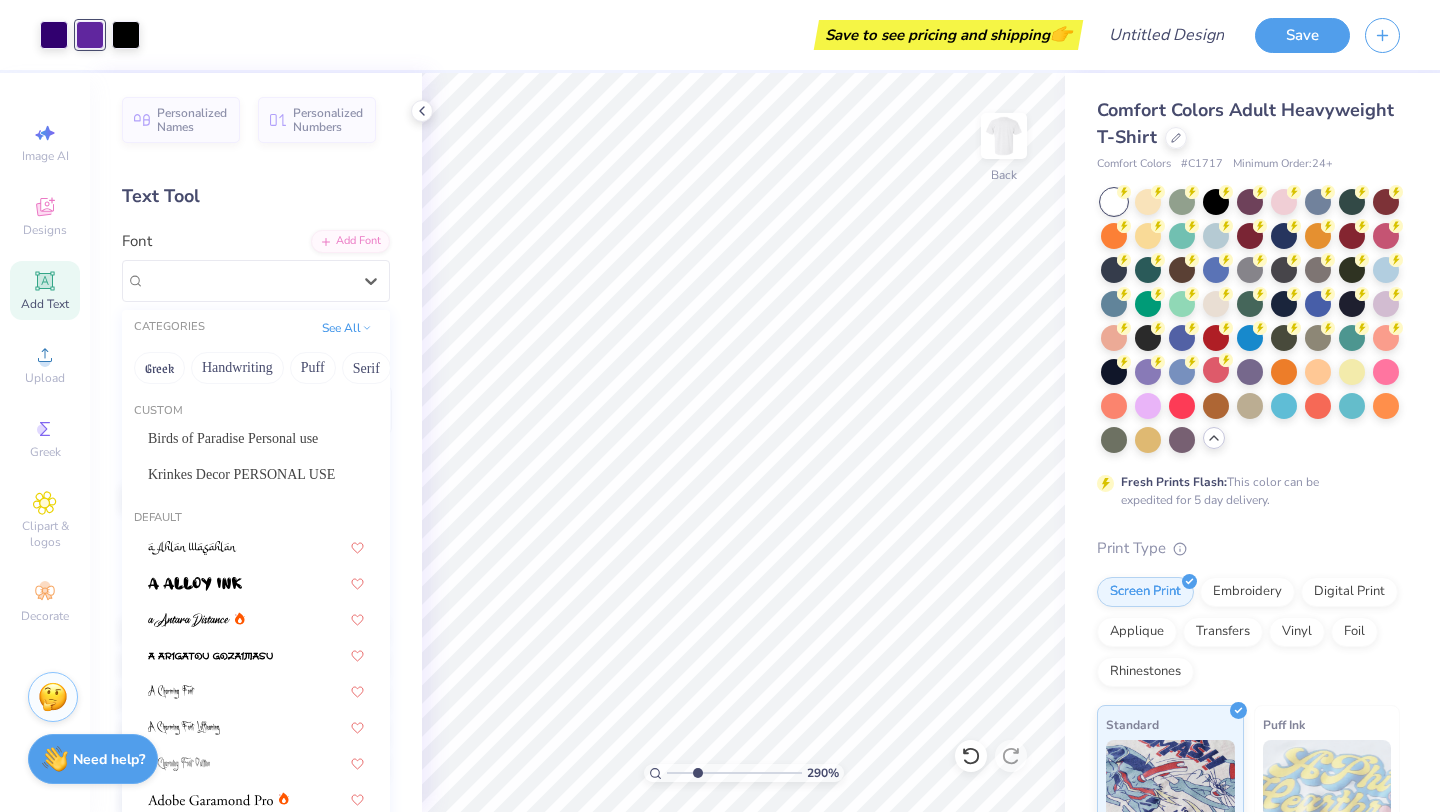 click on "CATEGORIES See All" at bounding box center [256, 328] 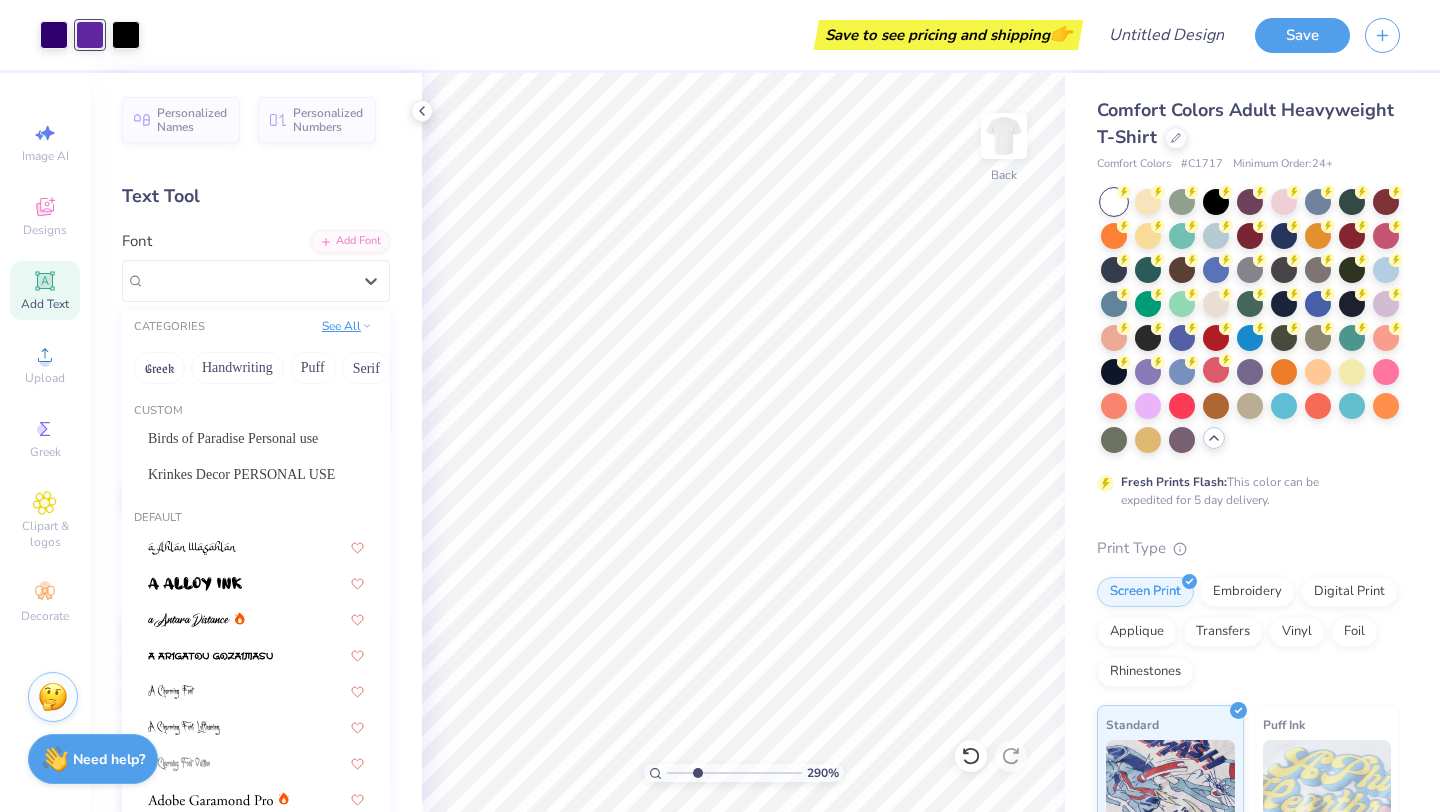 click on "See All" at bounding box center [347, 326] 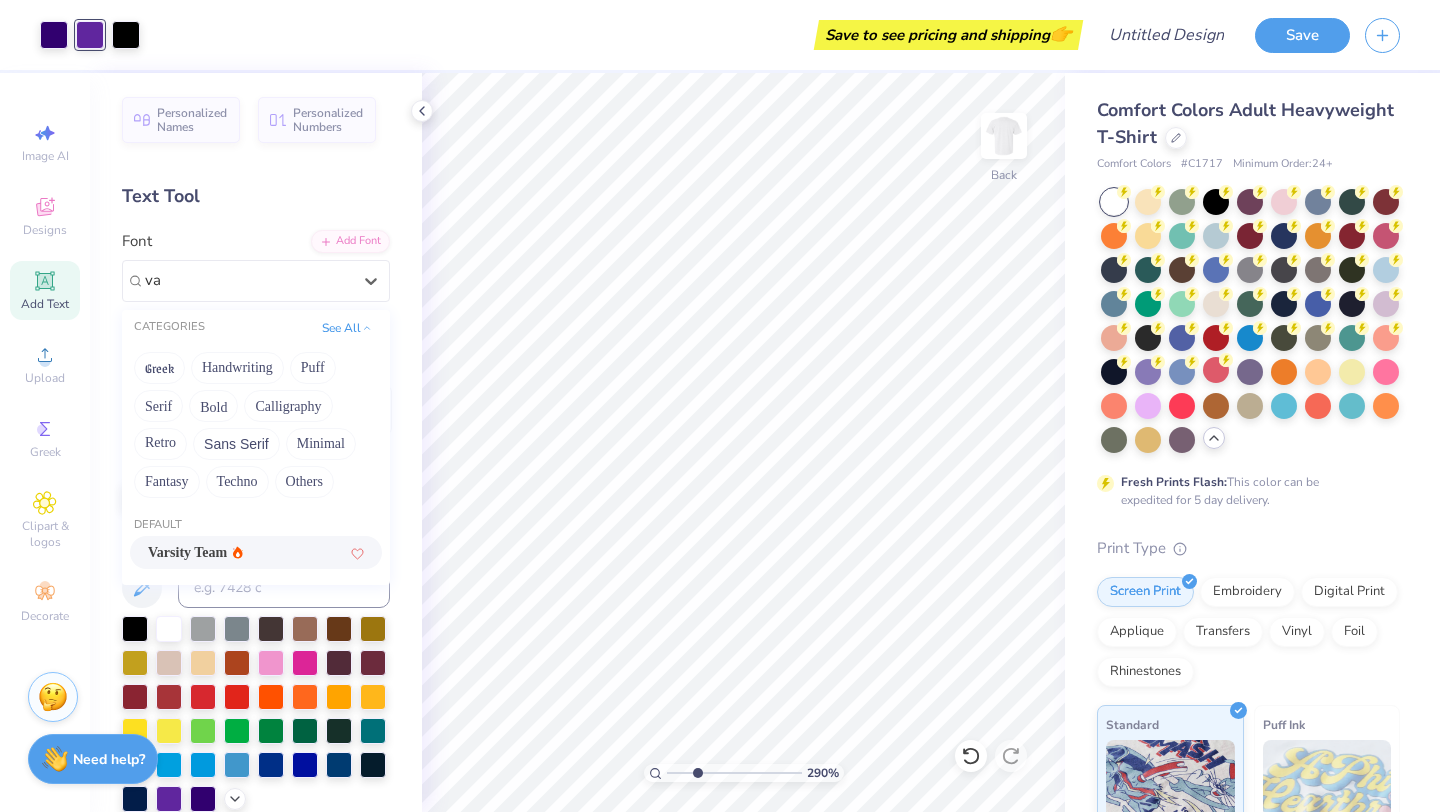 type on "v" 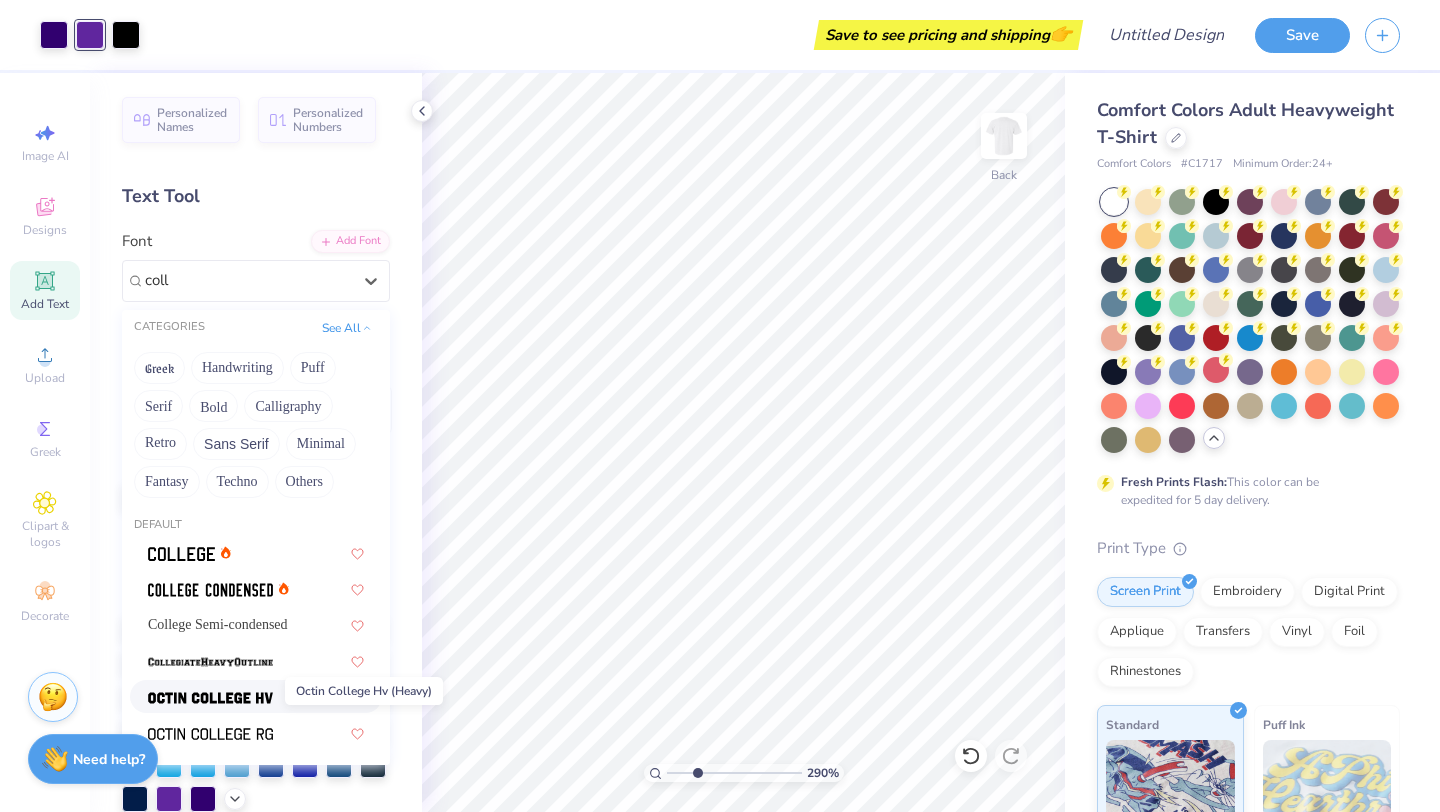 click at bounding box center (210, 698) 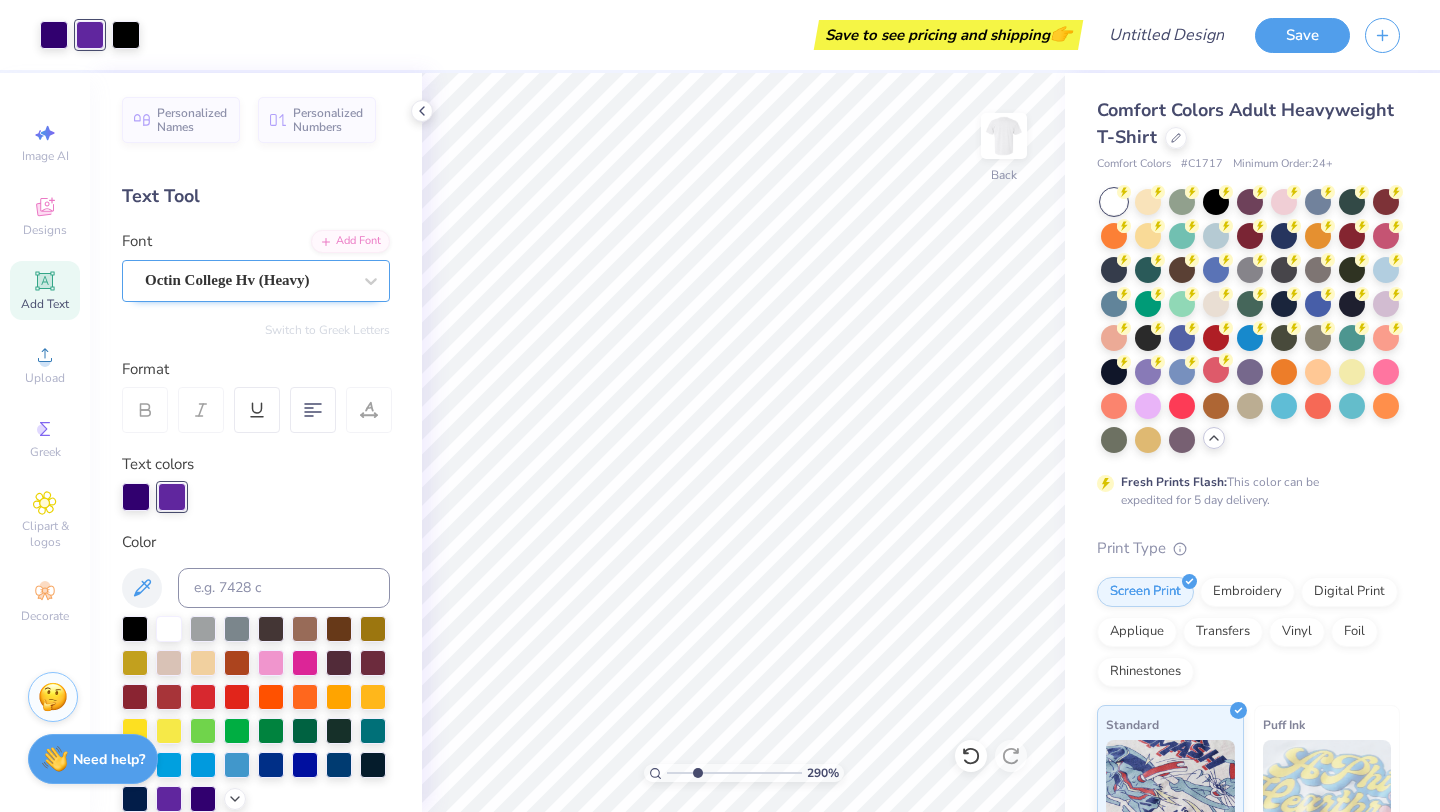 click on "Octin College Hv (Heavy)" at bounding box center (248, 280) 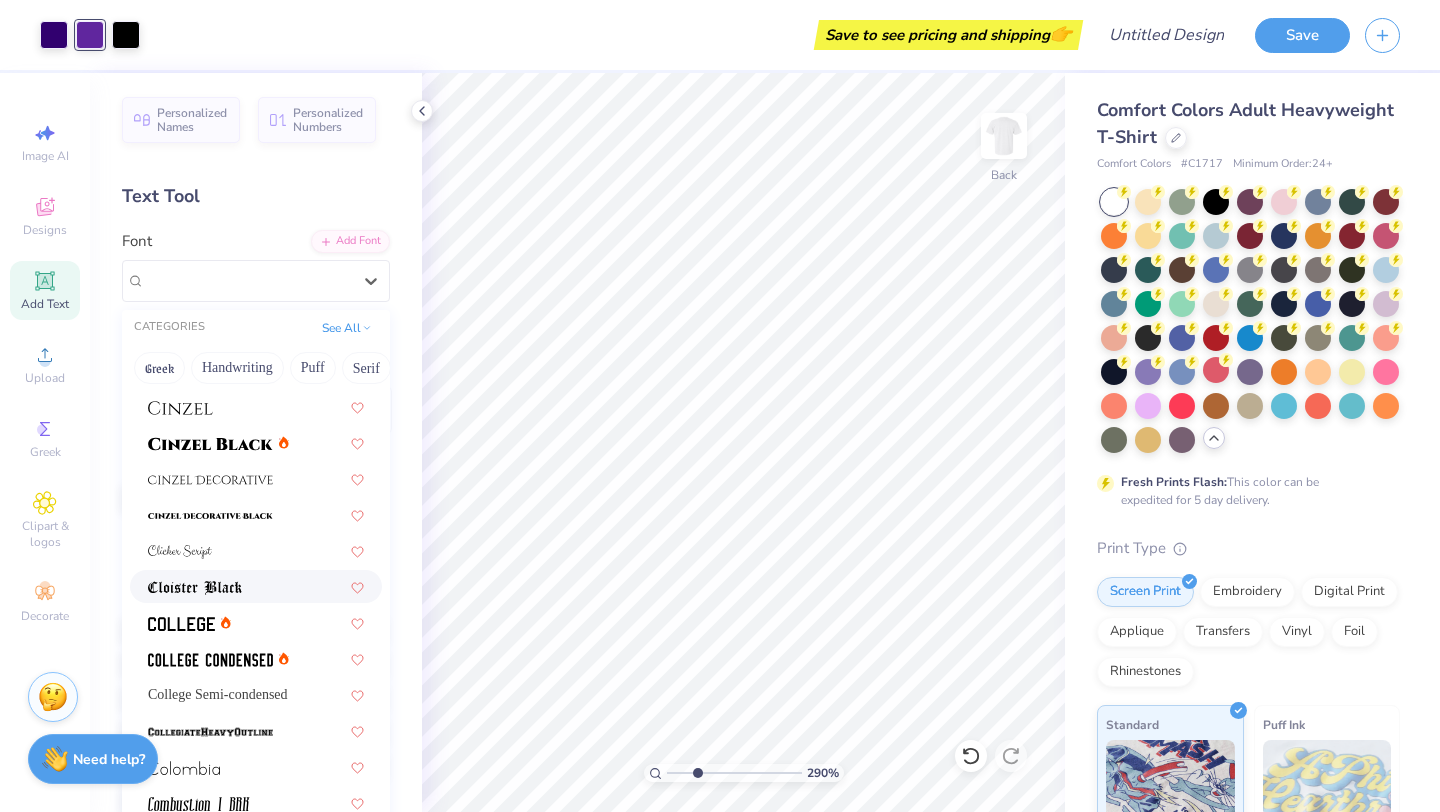 scroll, scrollTop: 2518, scrollLeft: 0, axis: vertical 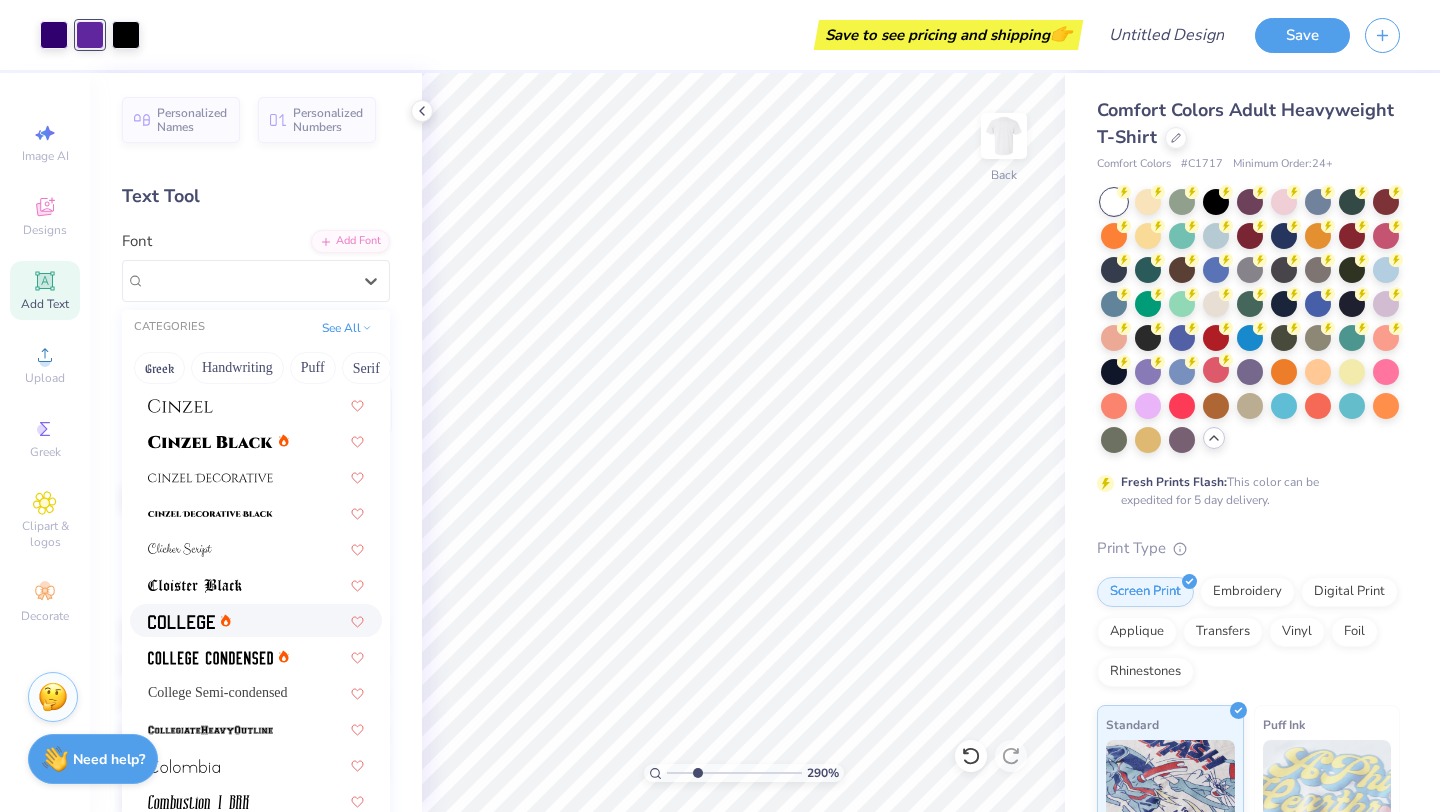 click at bounding box center (181, 620) 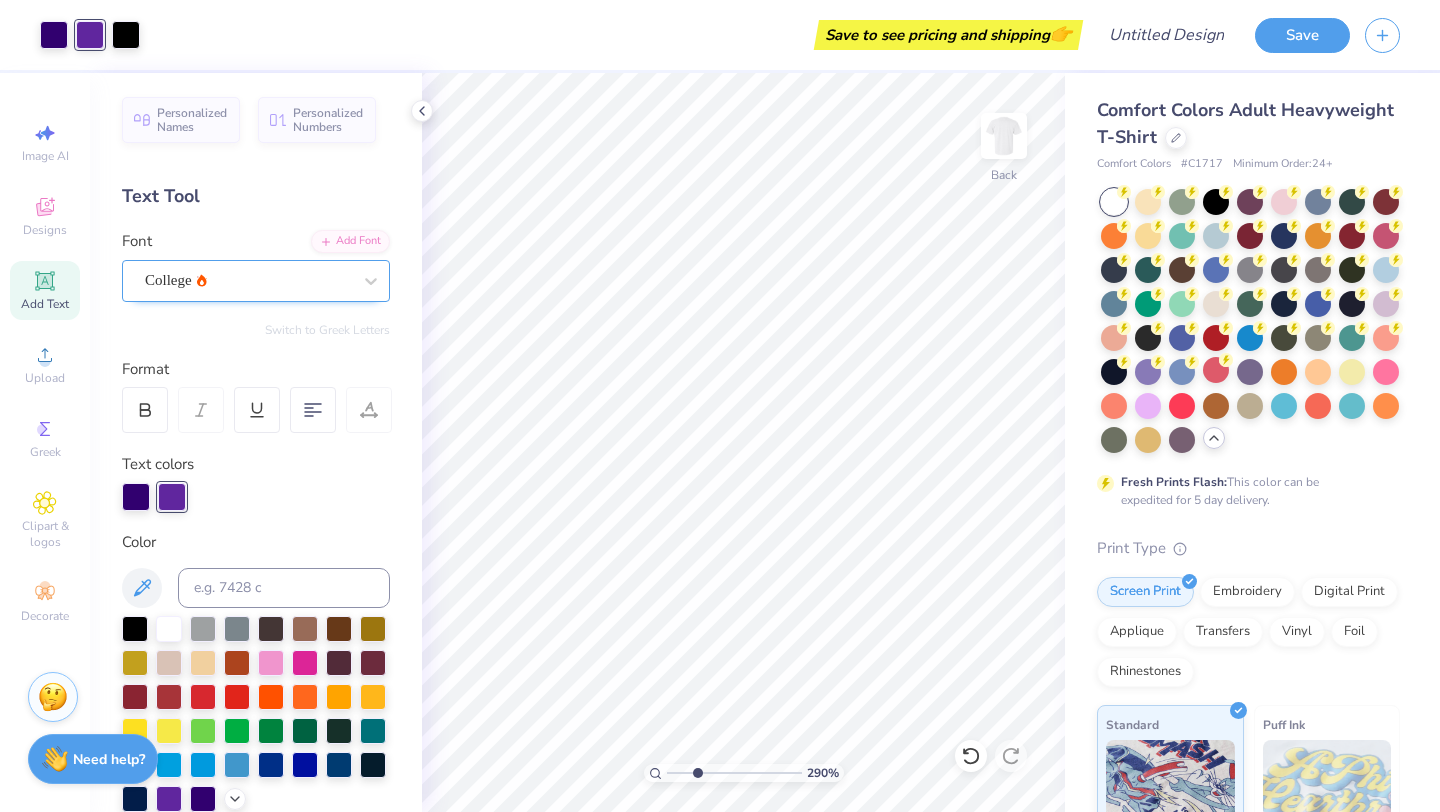 click on "College" at bounding box center (248, 280) 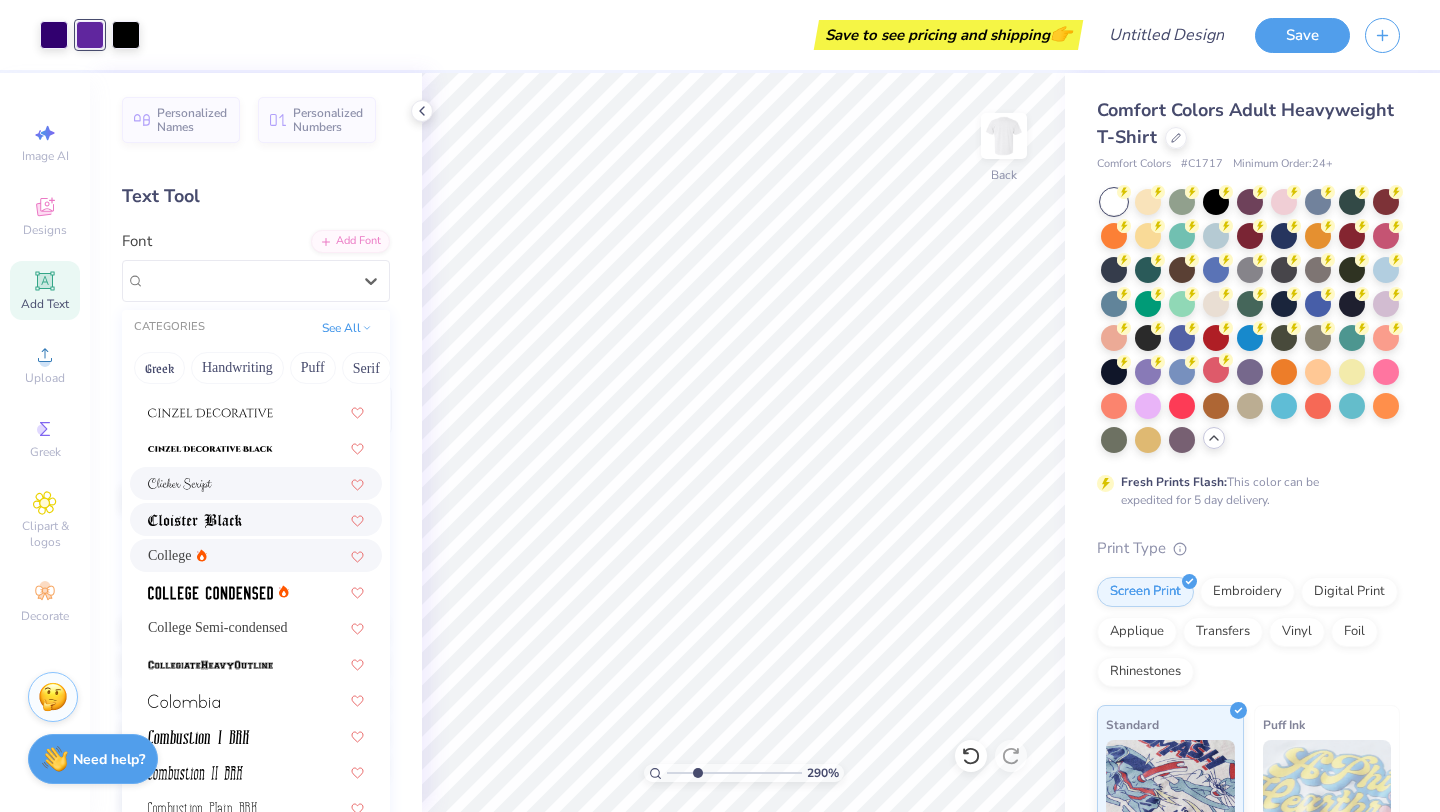 scroll, scrollTop: 2629, scrollLeft: 0, axis: vertical 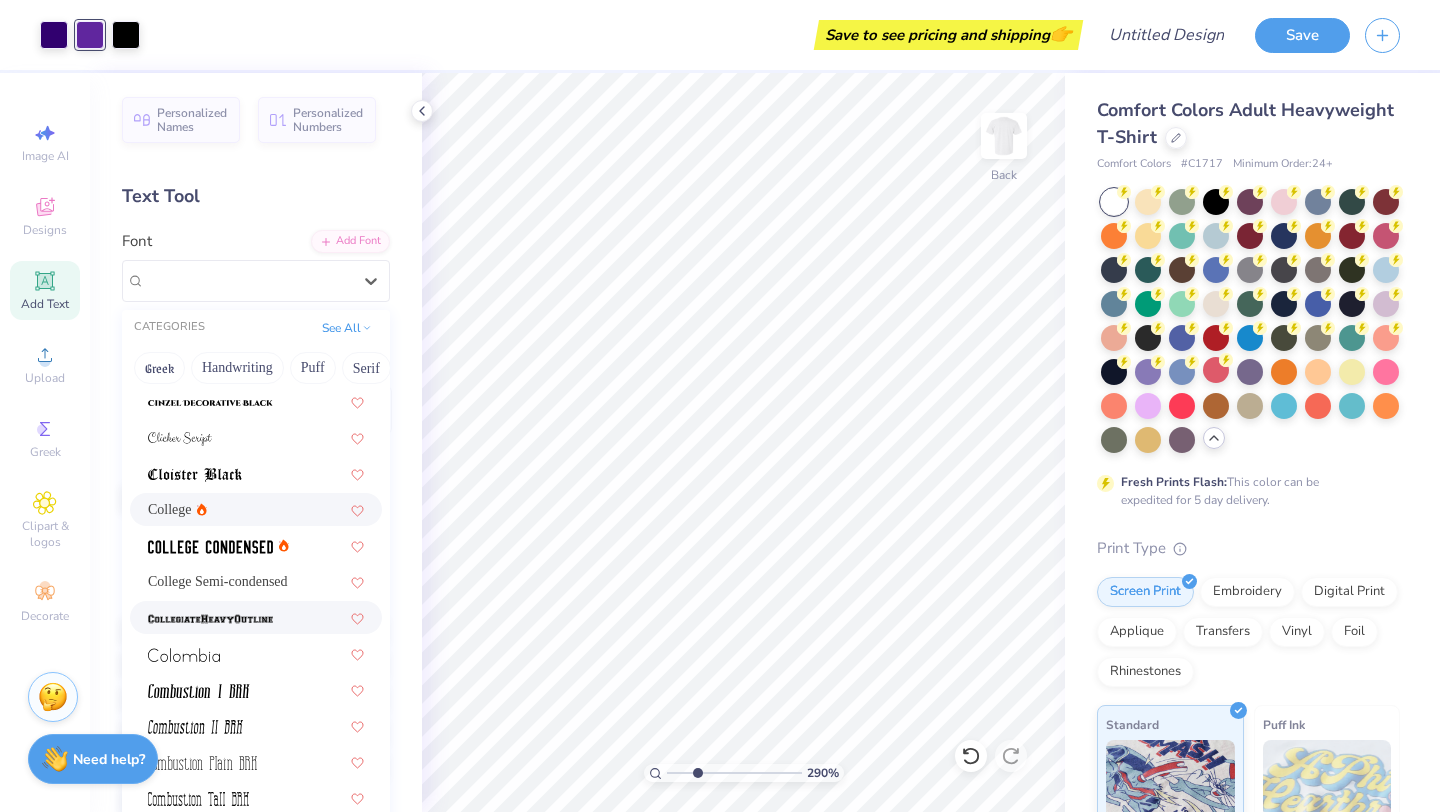 click at bounding box center (256, 617) 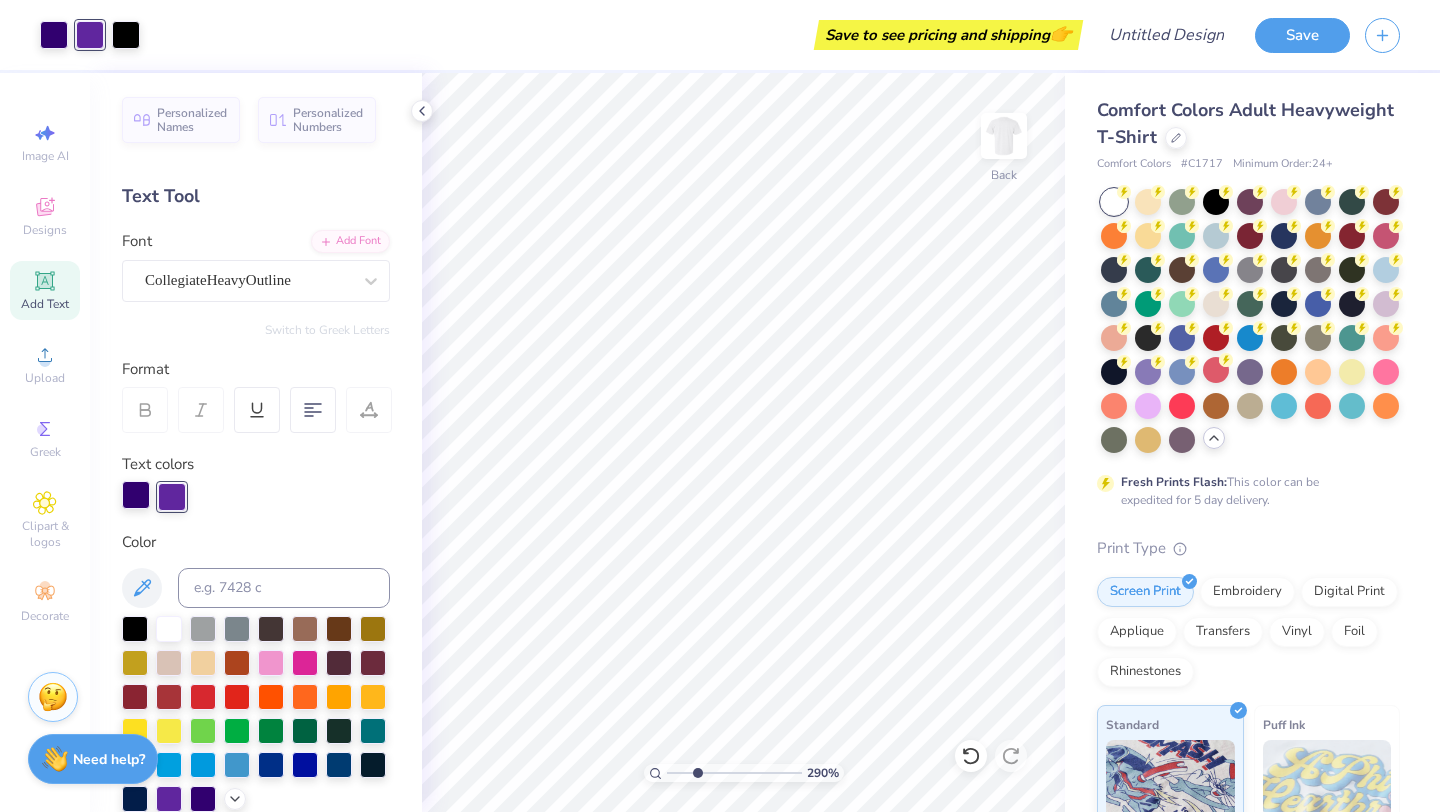 click at bounding box center (136, 495) 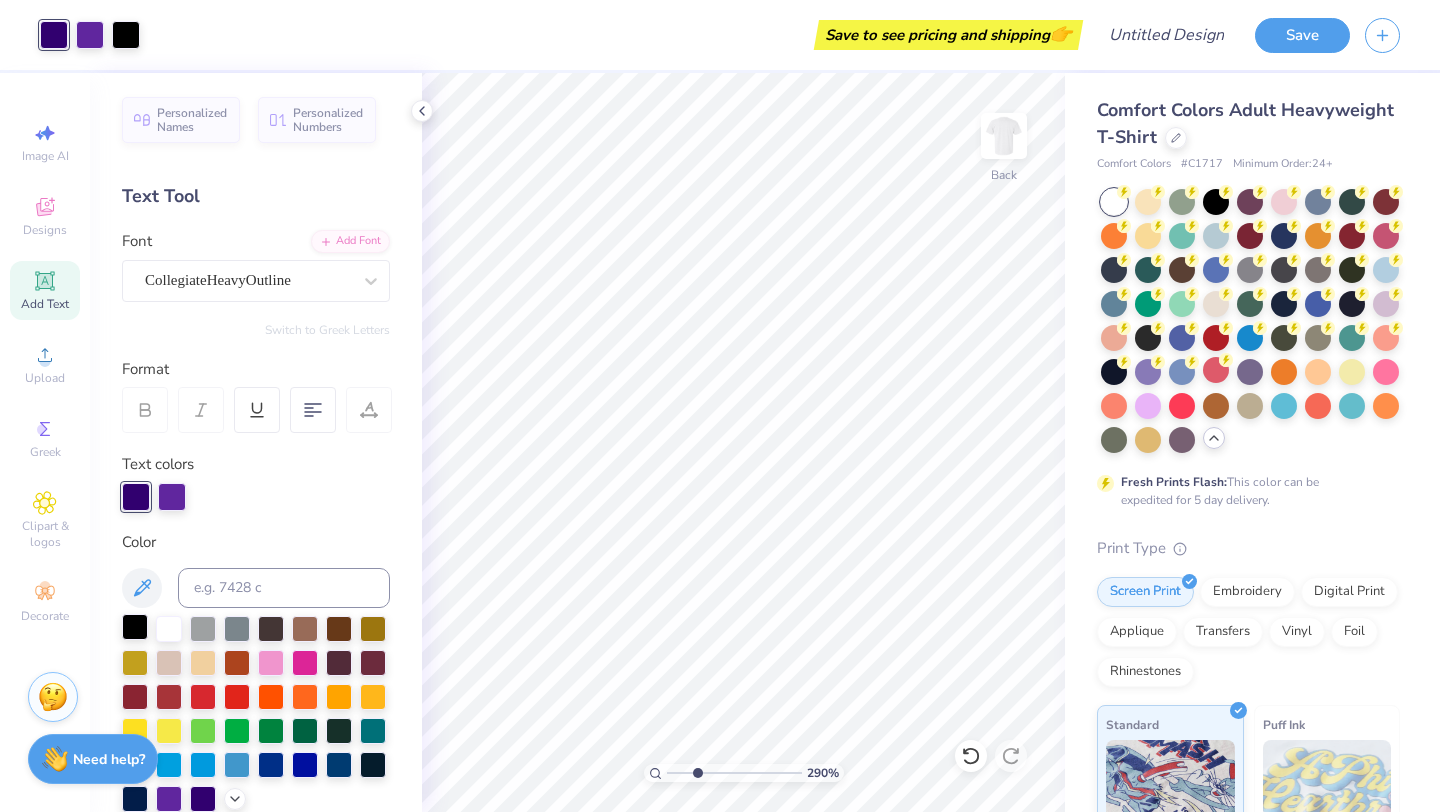 click at bounding box center [135, 627] 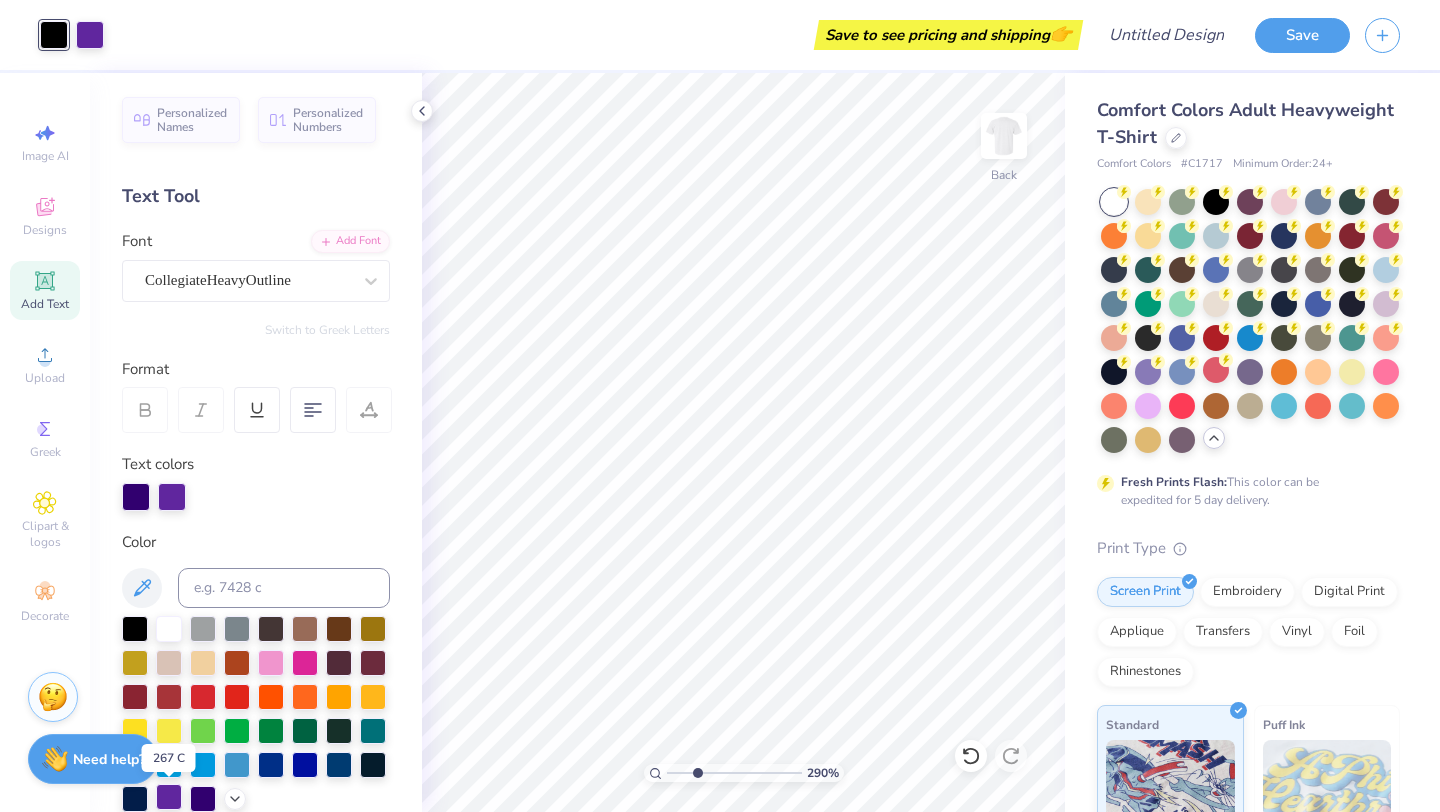 click at bounding box center [169, 797] 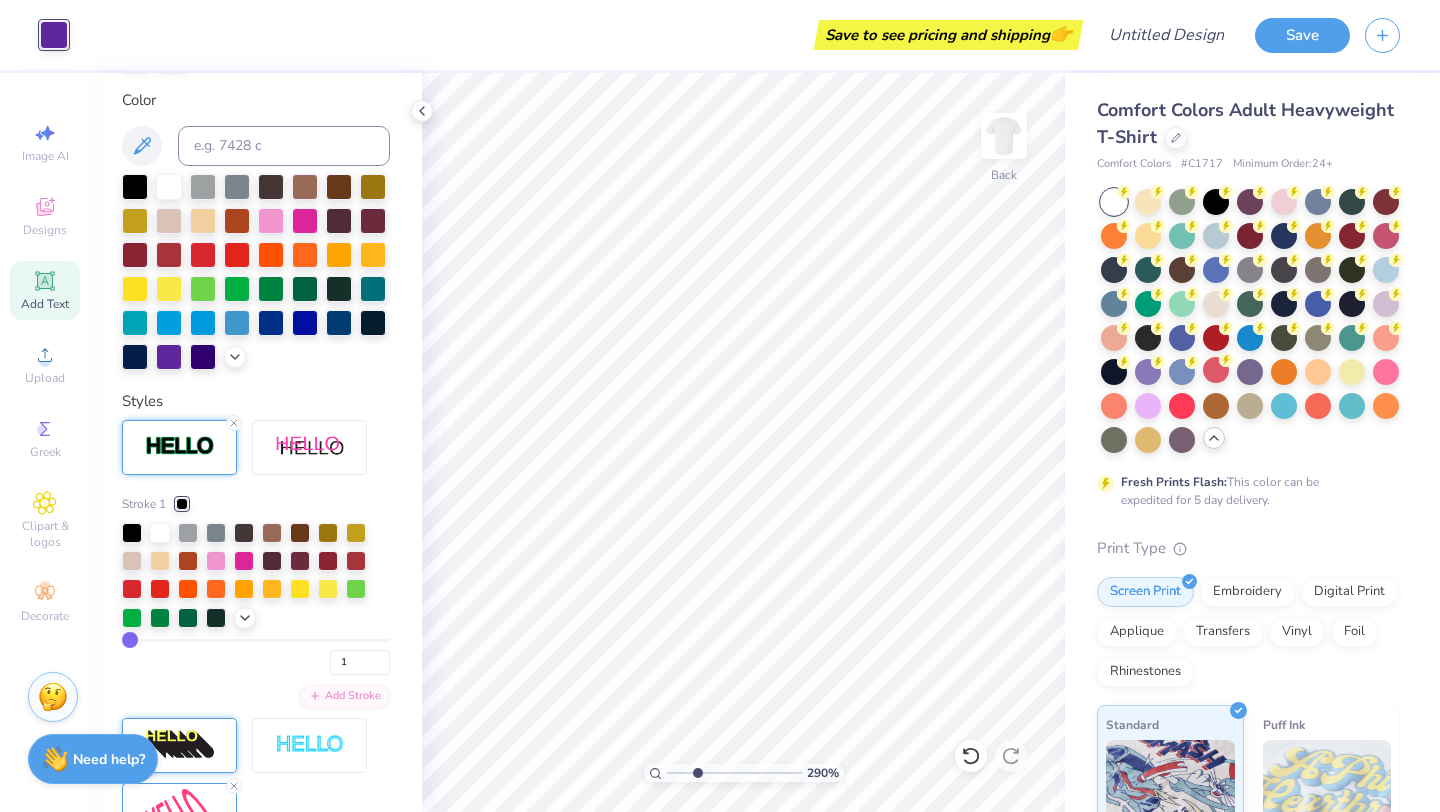 scroll, scrollTop: 468, scrollLeft: 0, axis: vertical 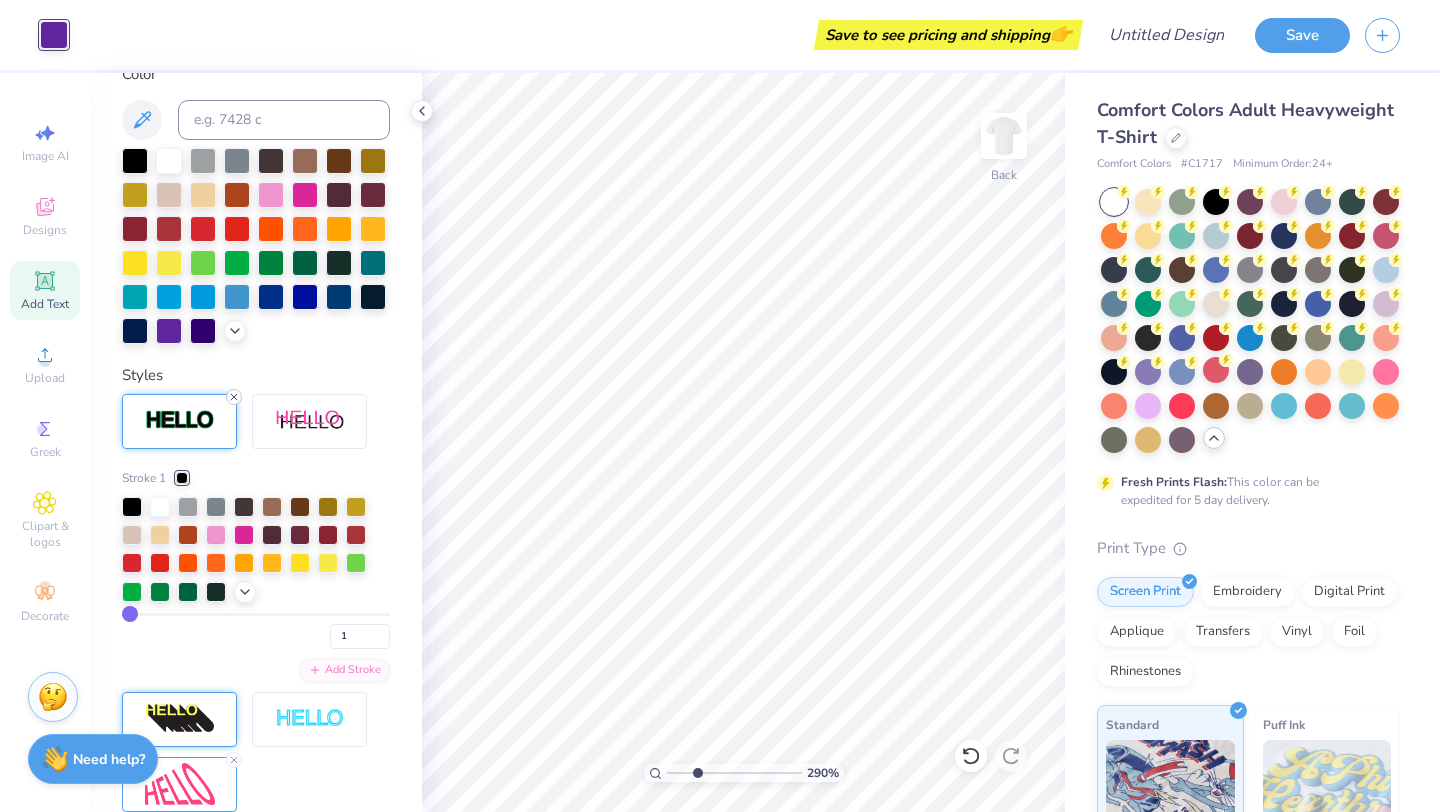click 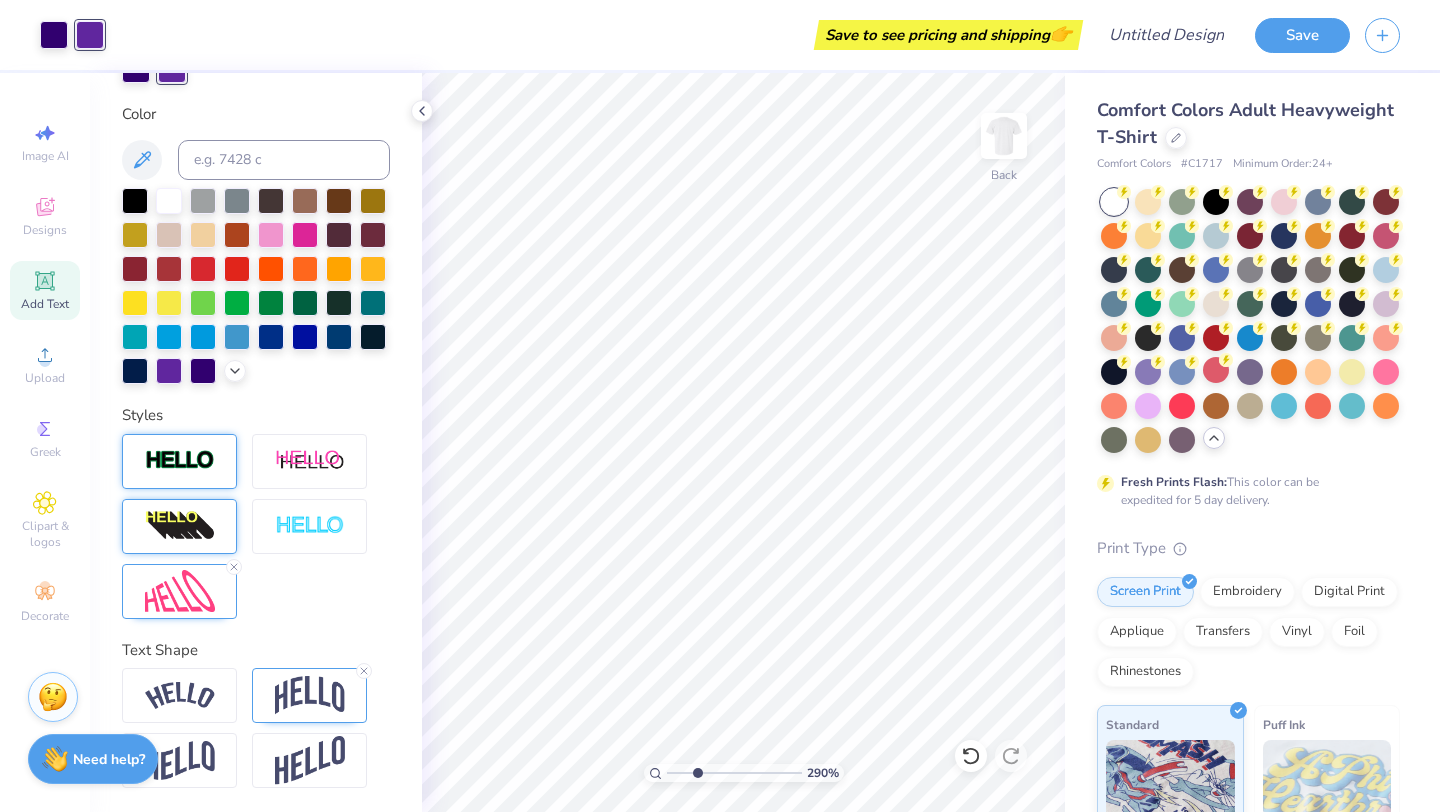 scroll, scrollTop: 428, scrollLeft: 0, axis: vertical 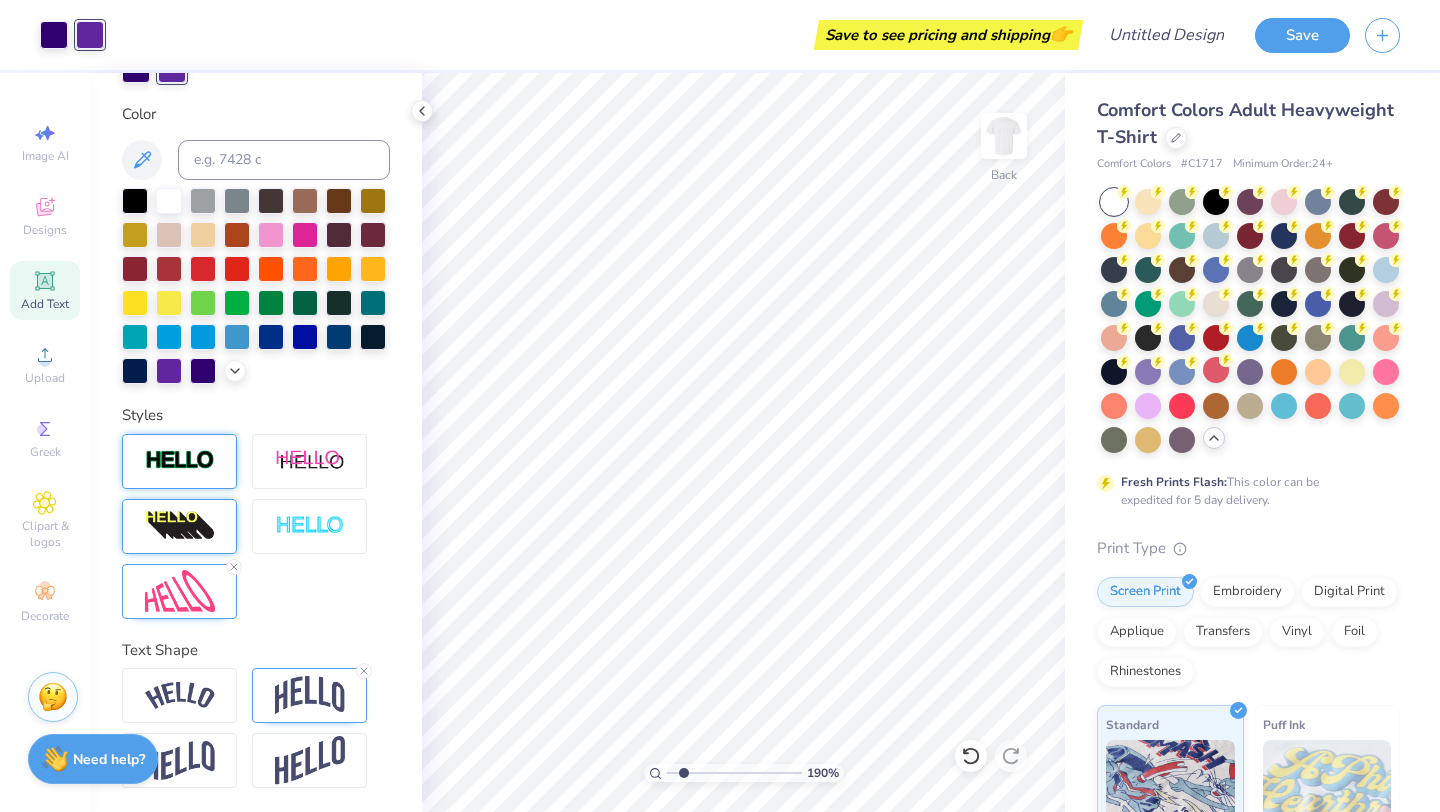 drag, startPoint x: 701, startPoint y: 771, endPoint x: 683, endPoint y: 770, distance: 18.027756 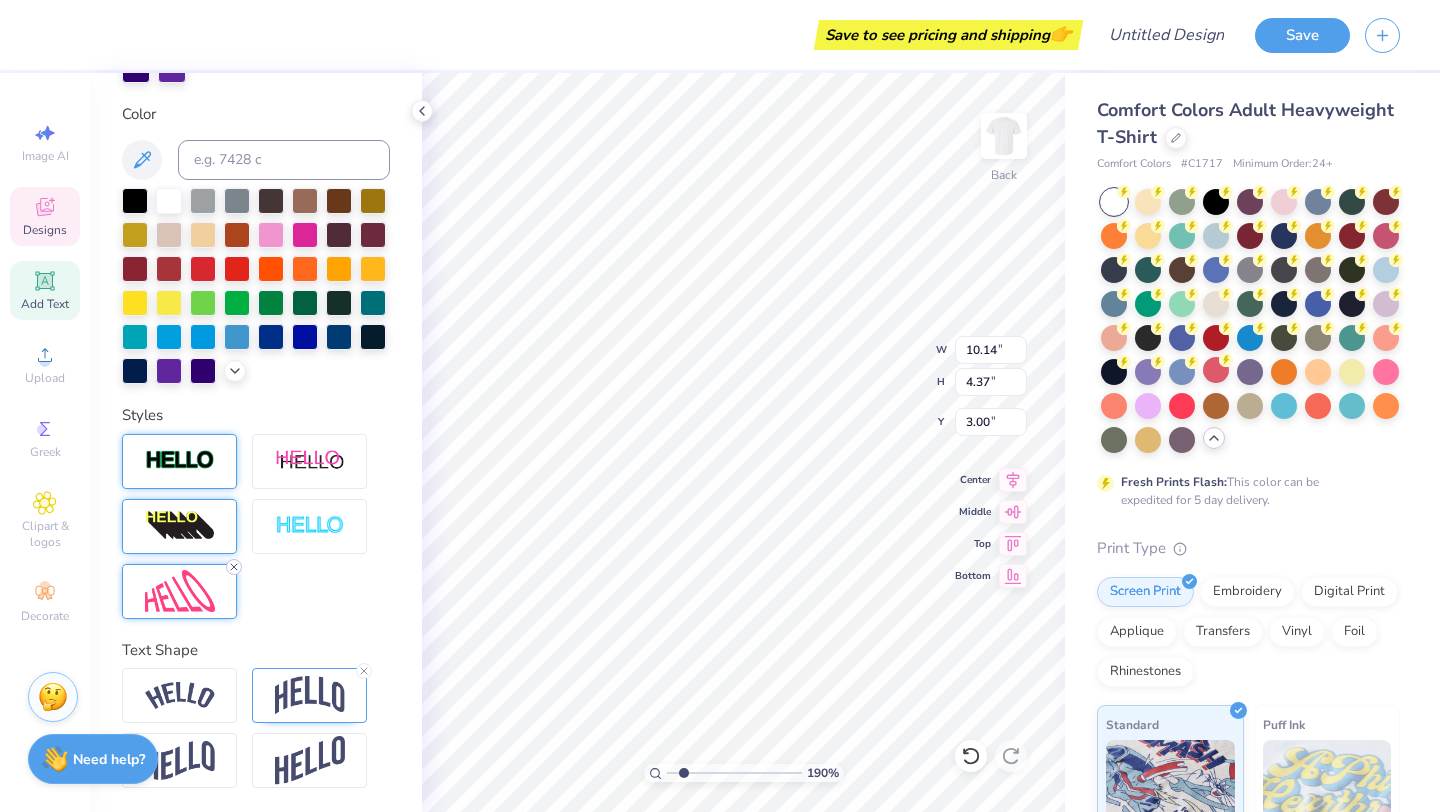 click 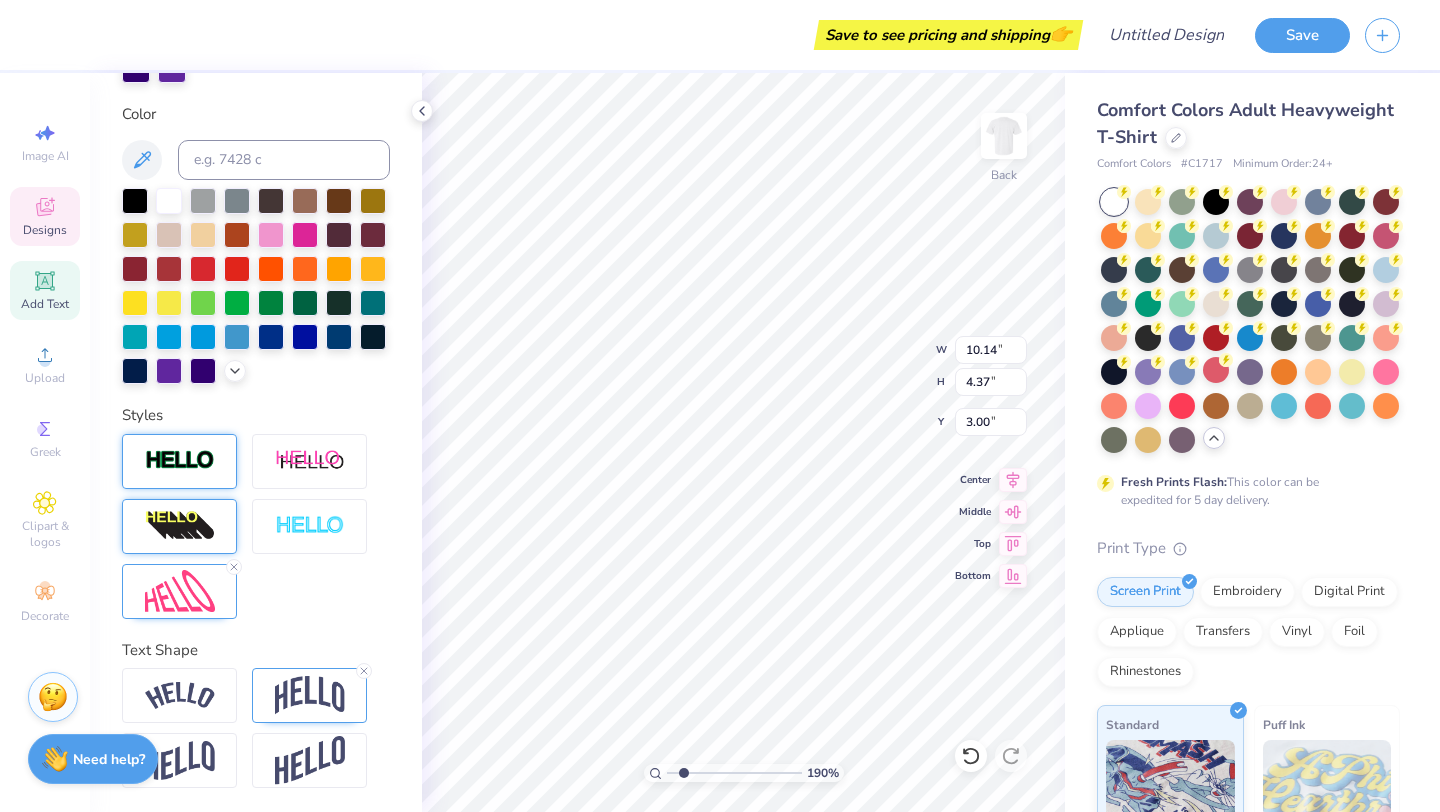 scroll, scrollTop: 350, scrollLeft: 0, axis: vertical 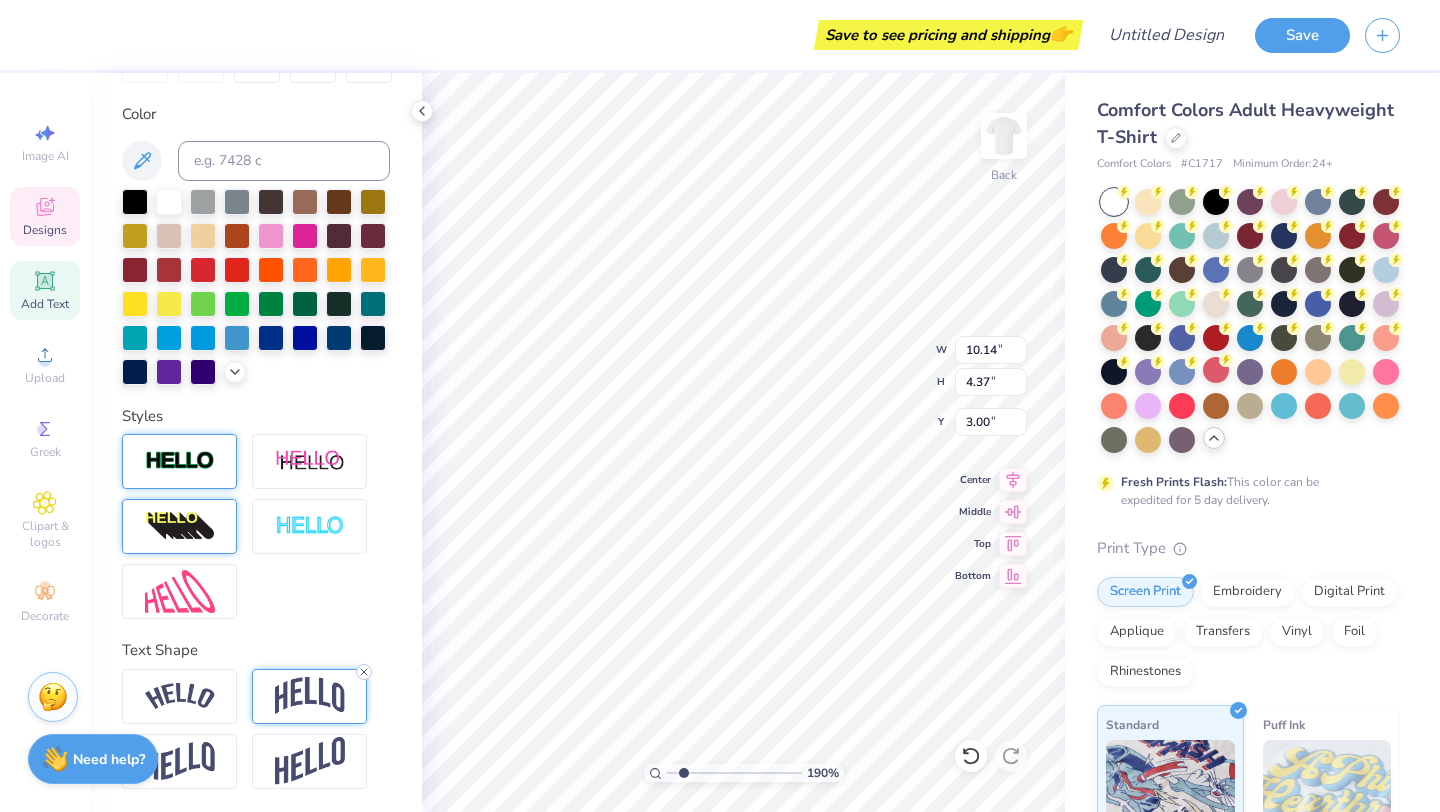click 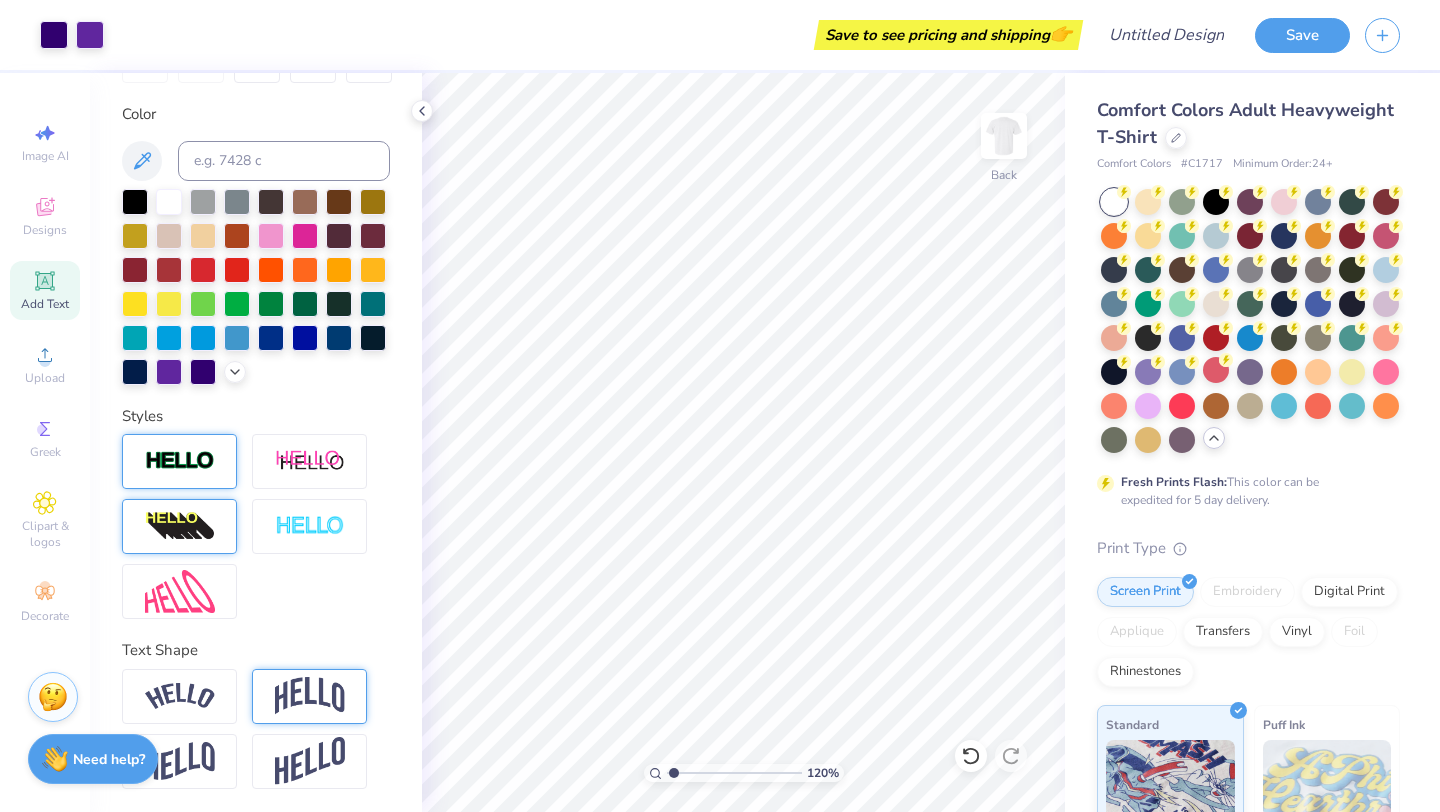 drag, startPoint x: 685, startPoint y: 774, endPoint x: 674, endPoint y: 770, distance: 11.7046995 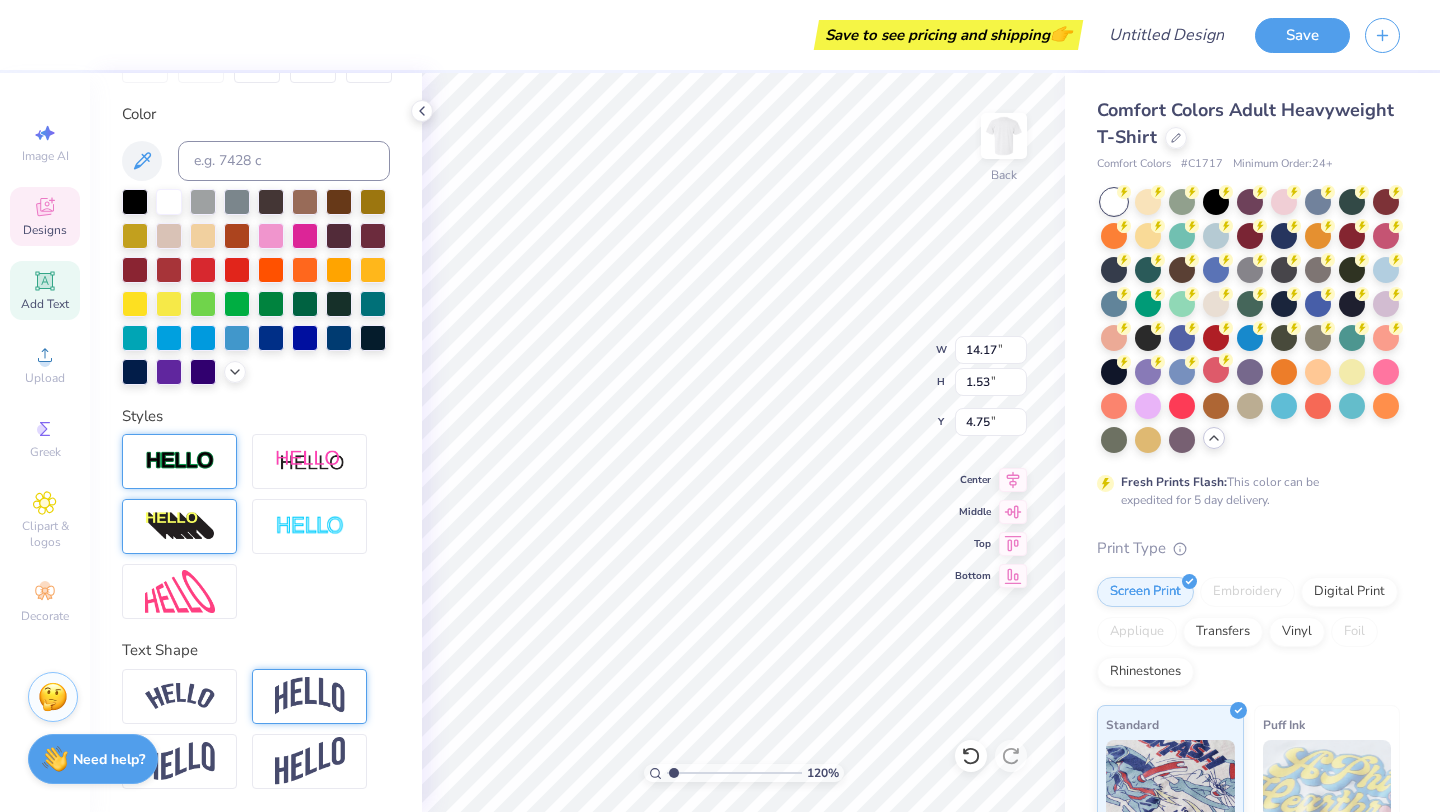 scroll, scrollTop: 0, scrollLeft: 2, axis: horizontal 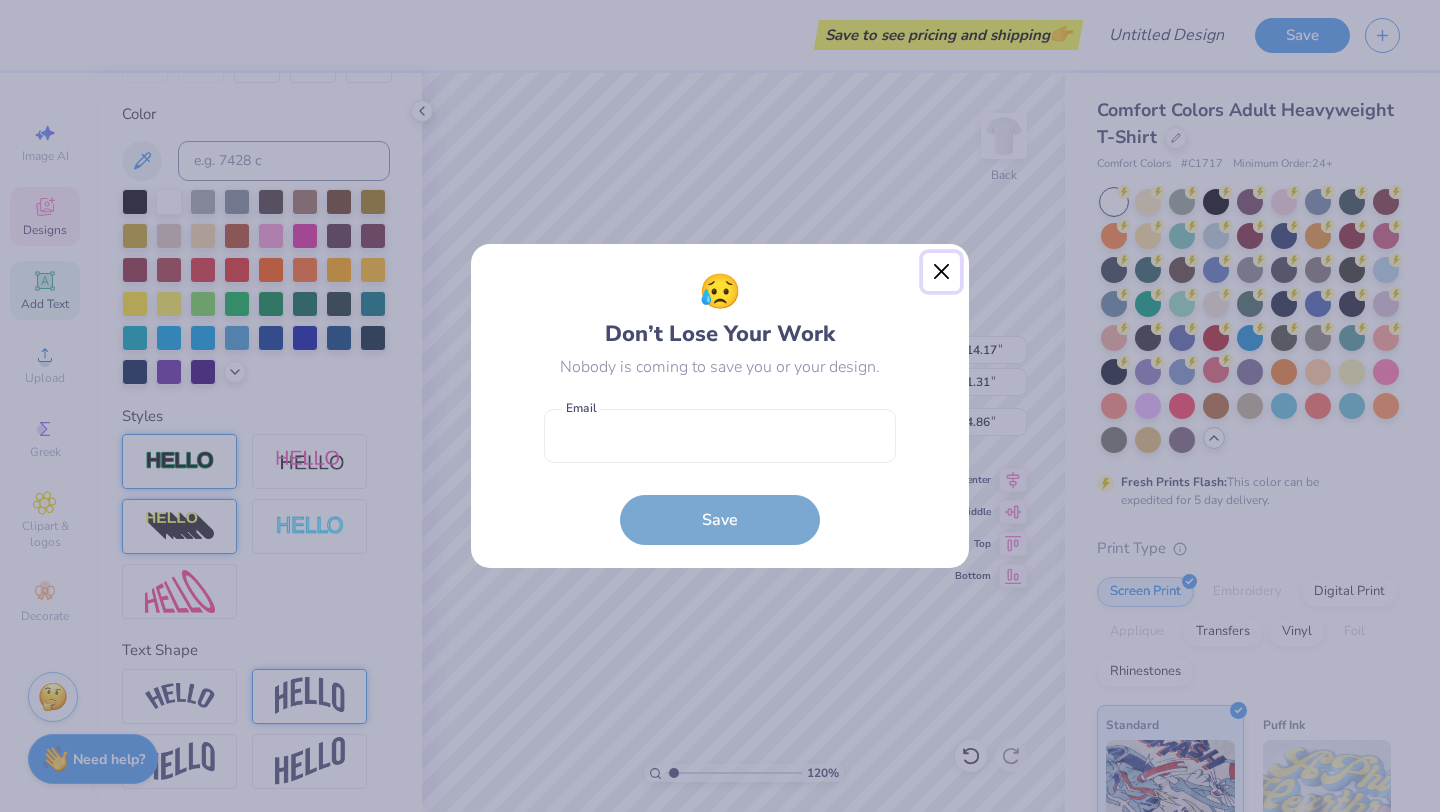 click at bounding box center [942, 272] 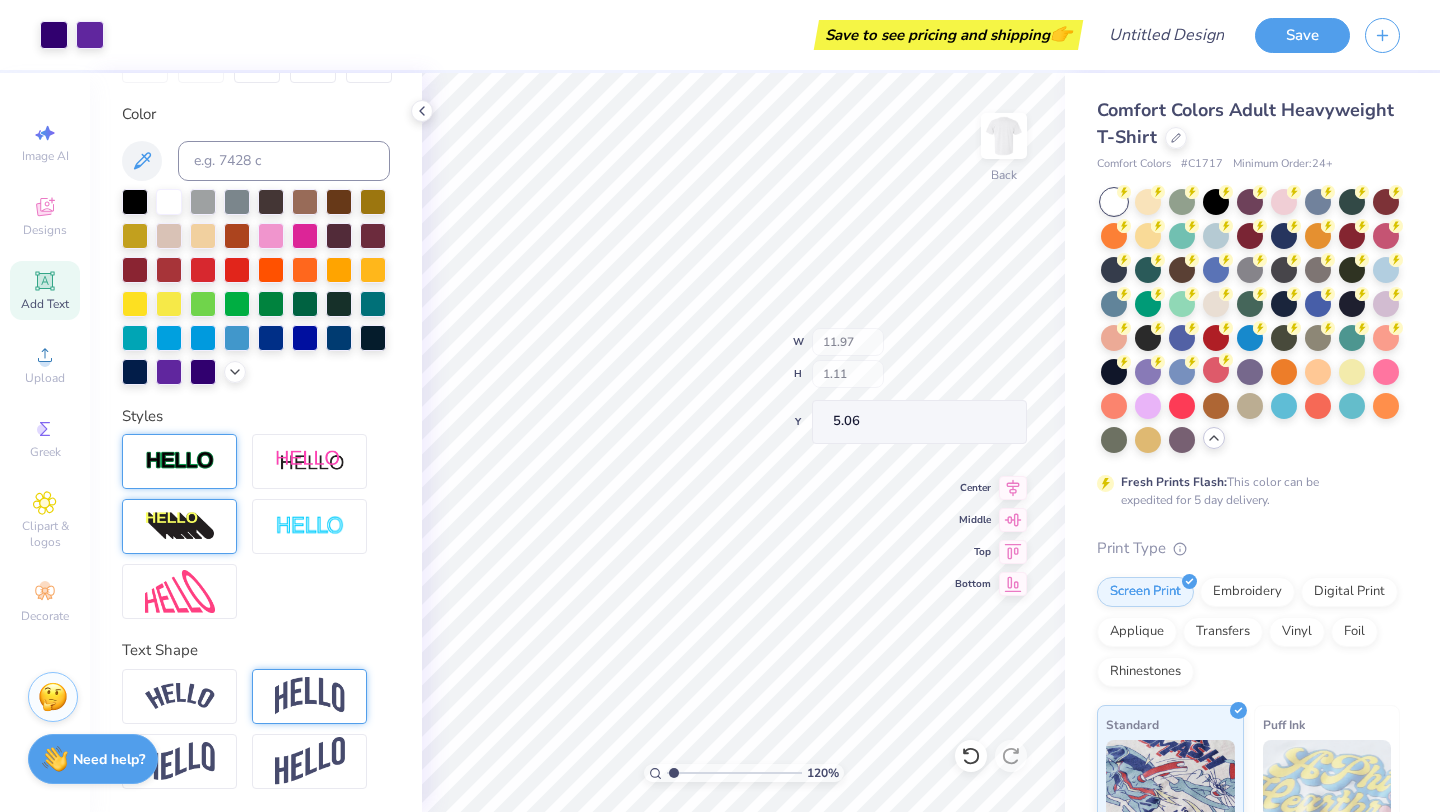 type on "11.97" 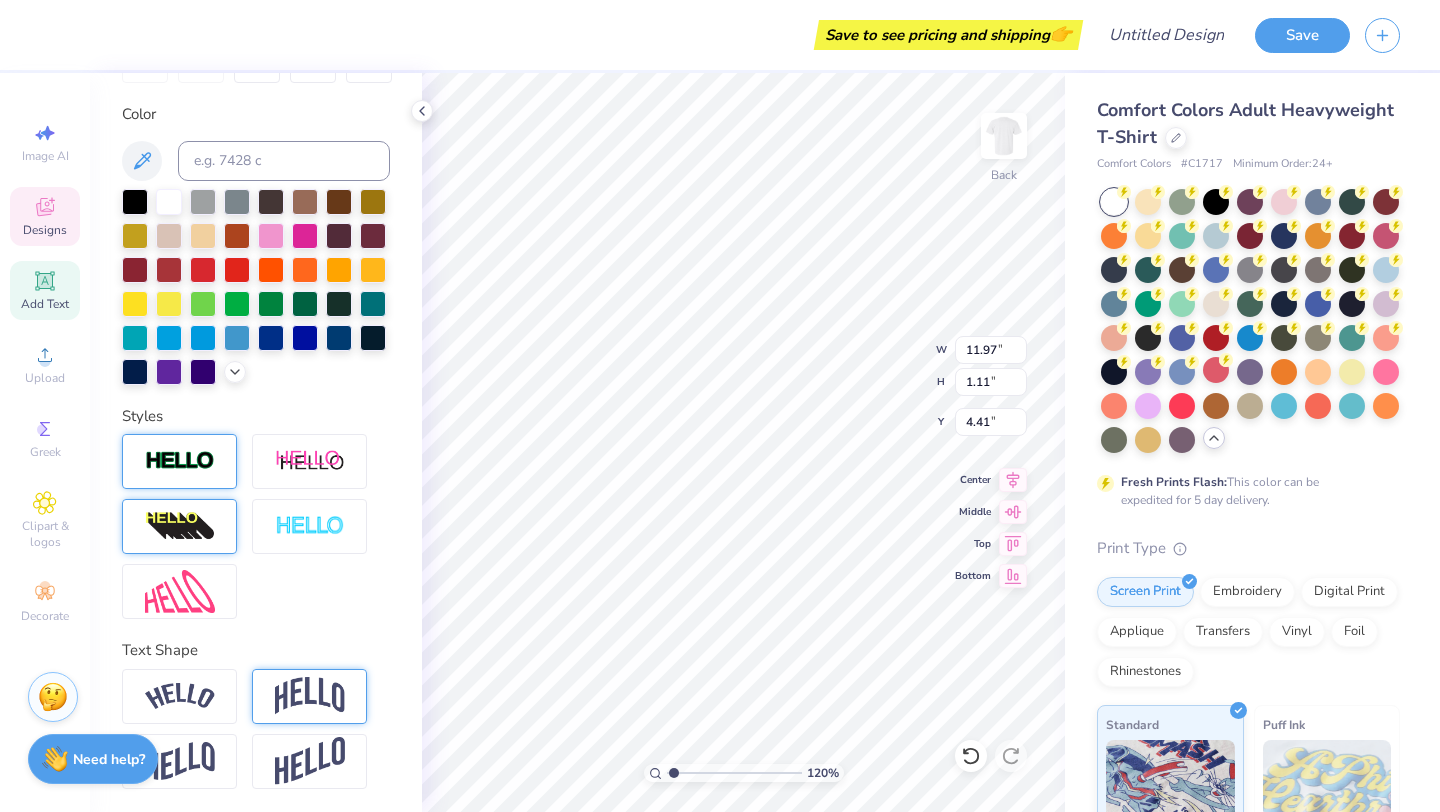 type on "4.41" 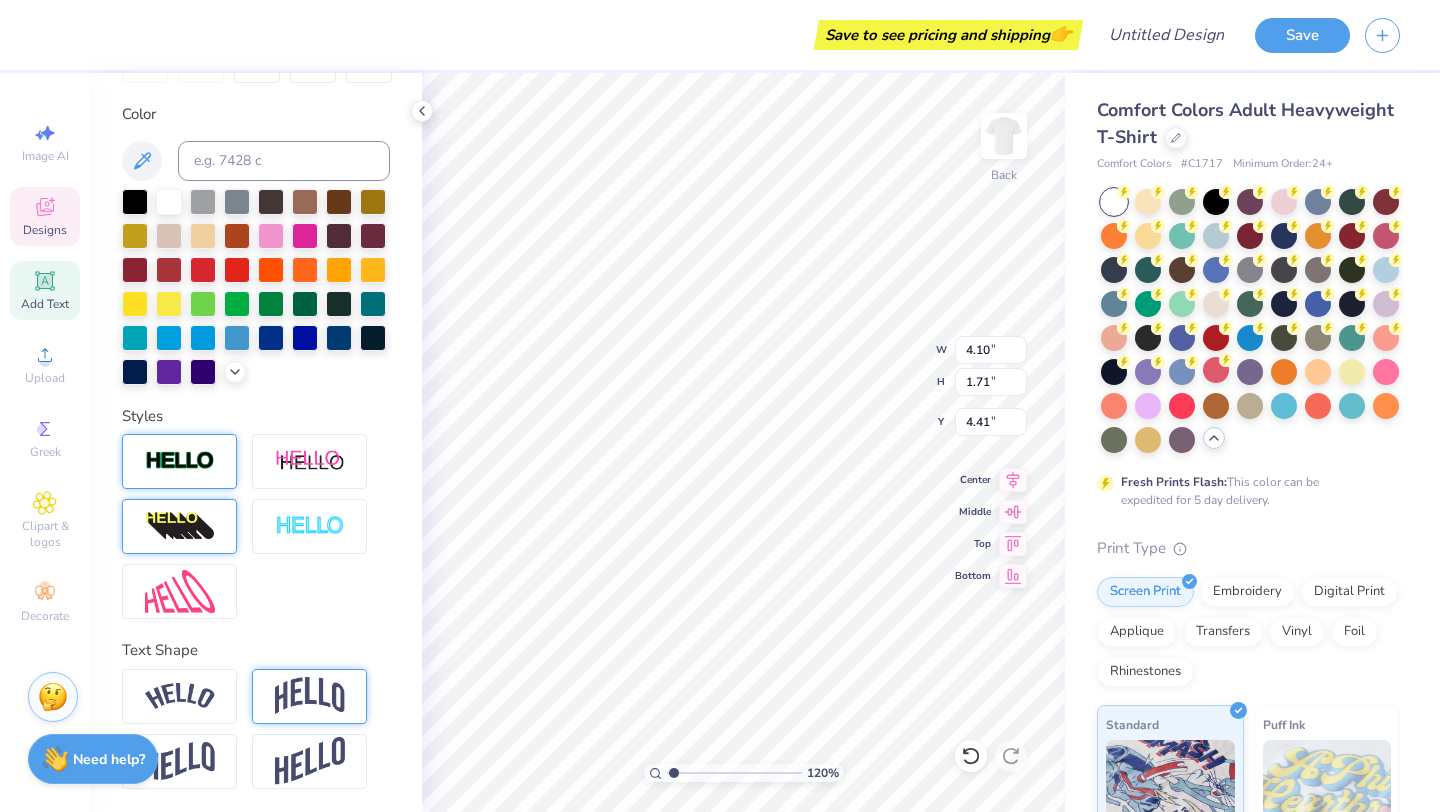 type on "4.10" 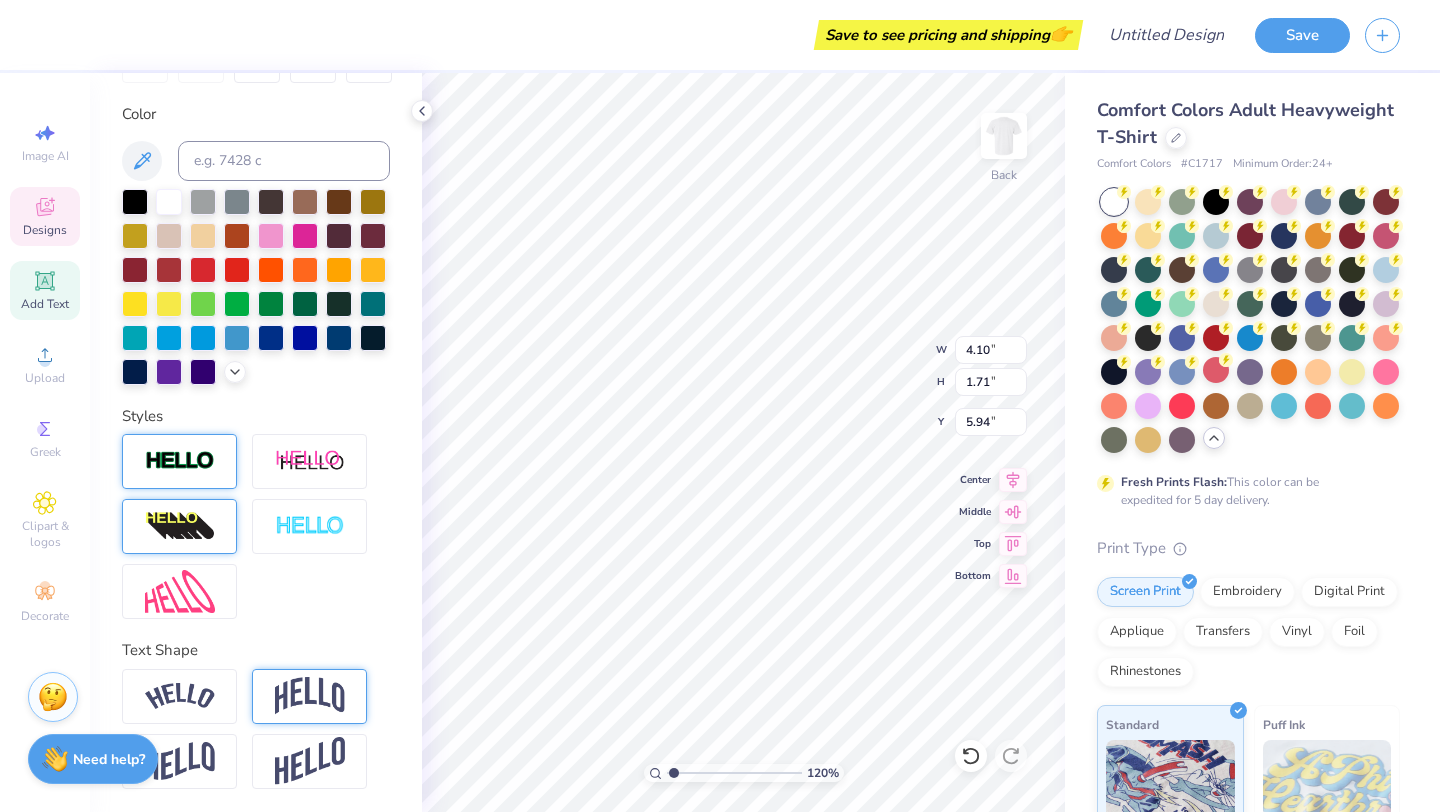 type on "3.79" 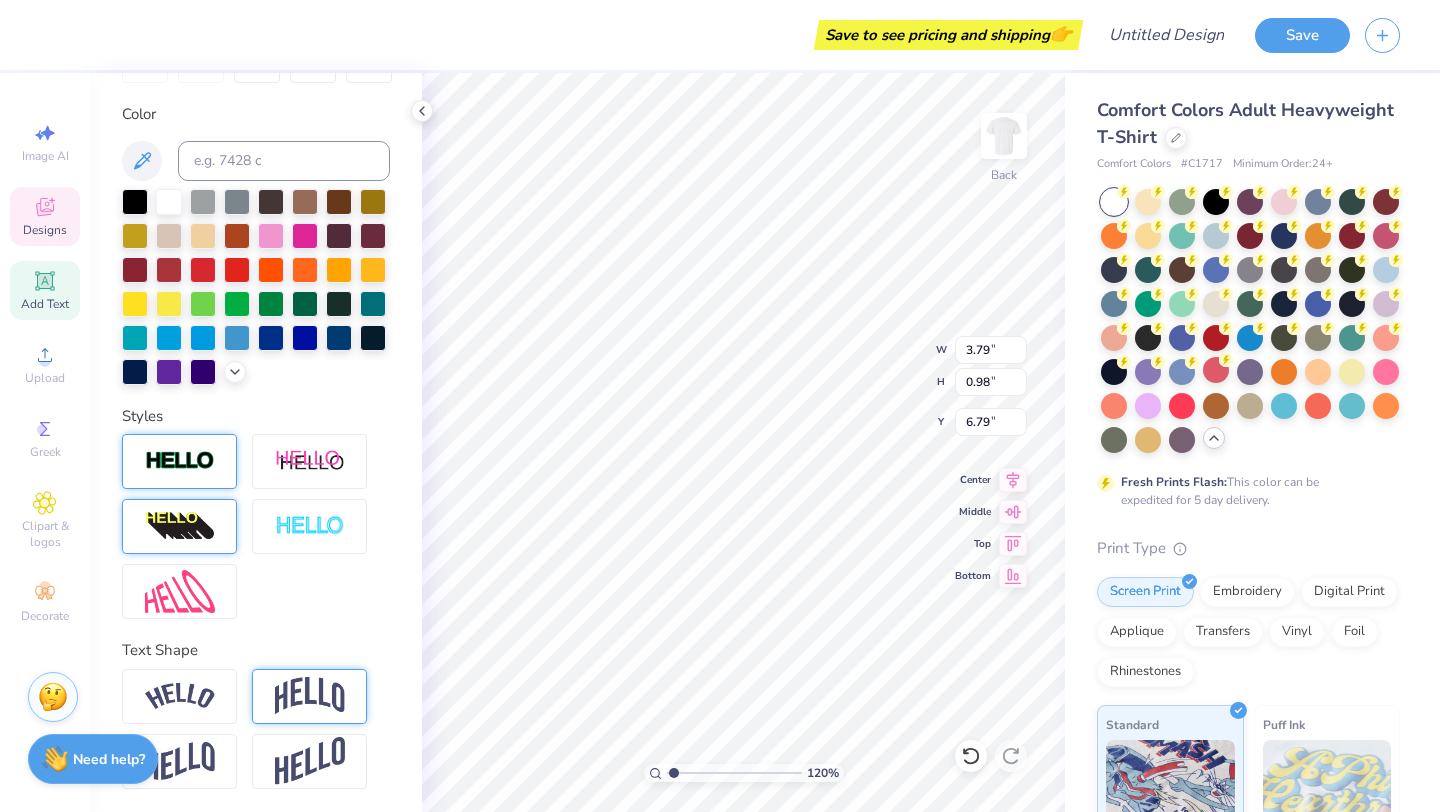 scroll, scrollTop: 0, scrollLeft: 0, axis: both 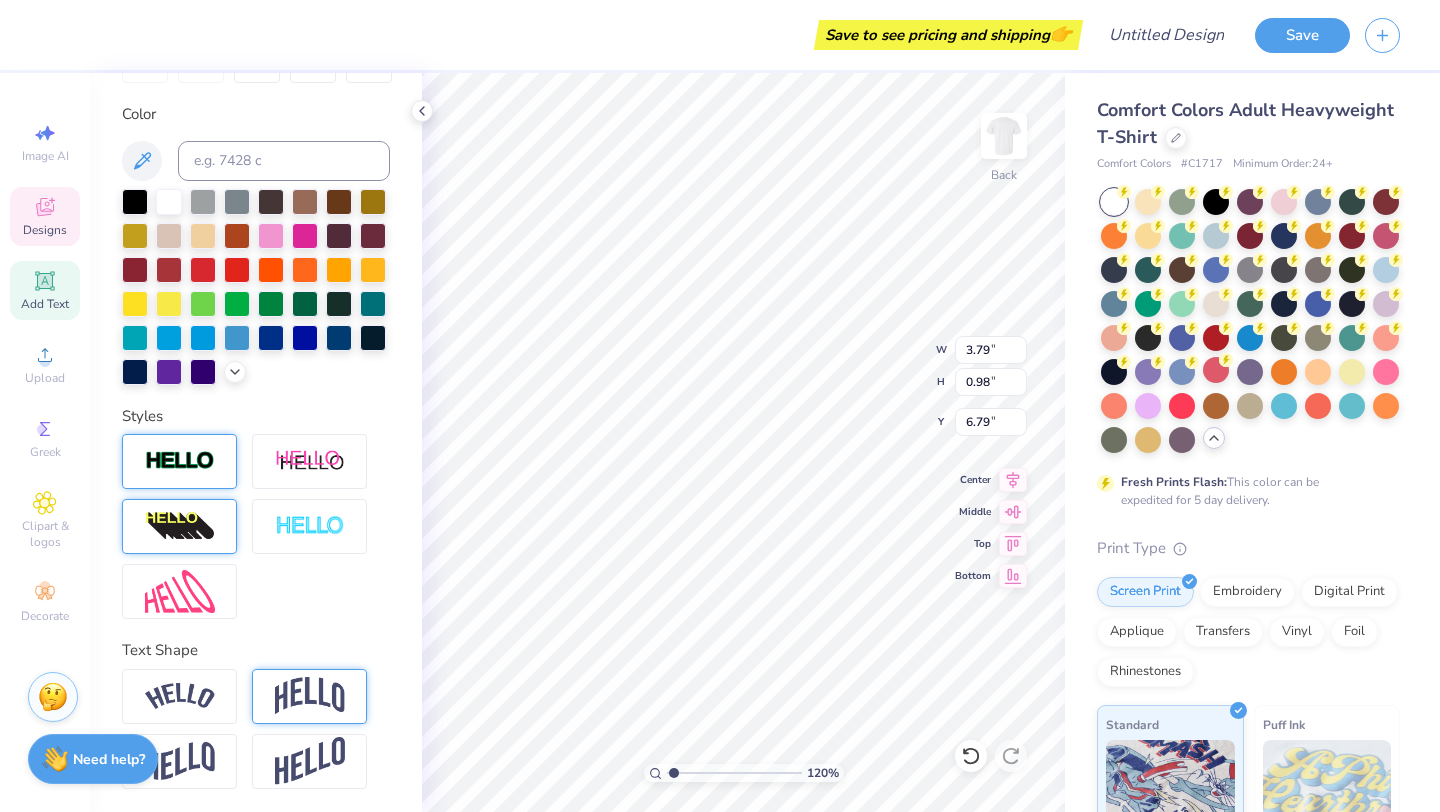 type on "C" 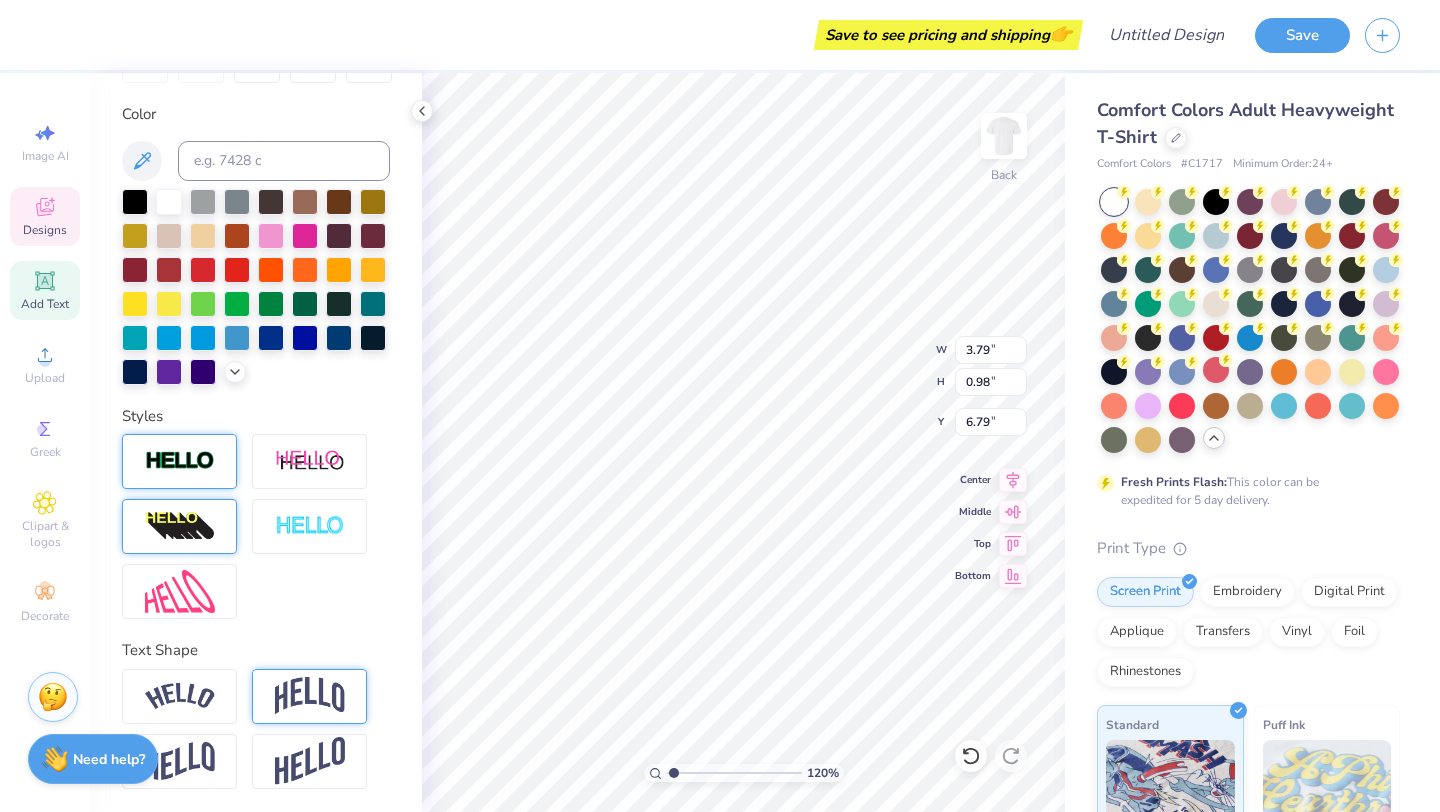 type on "4.10" 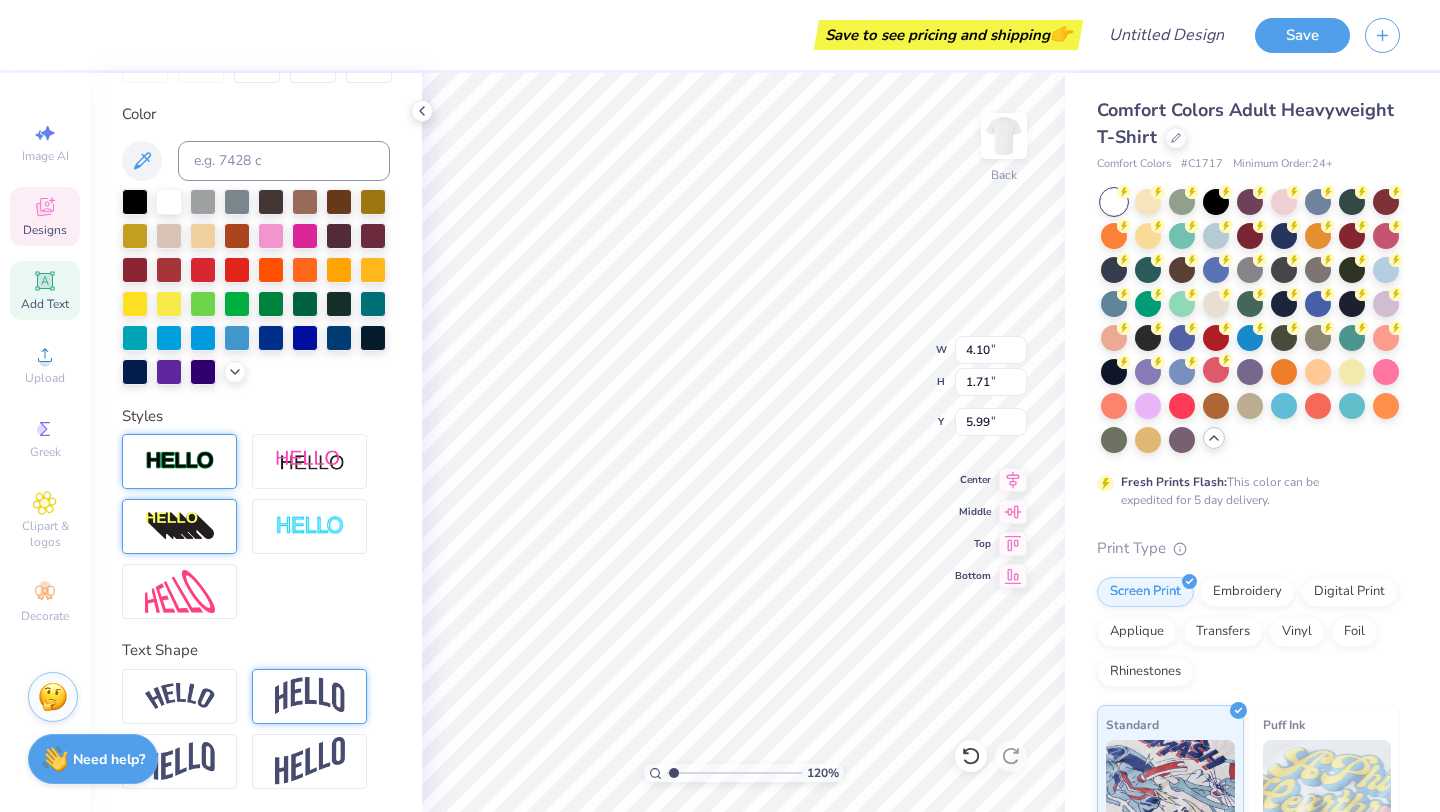 type on "9.04" 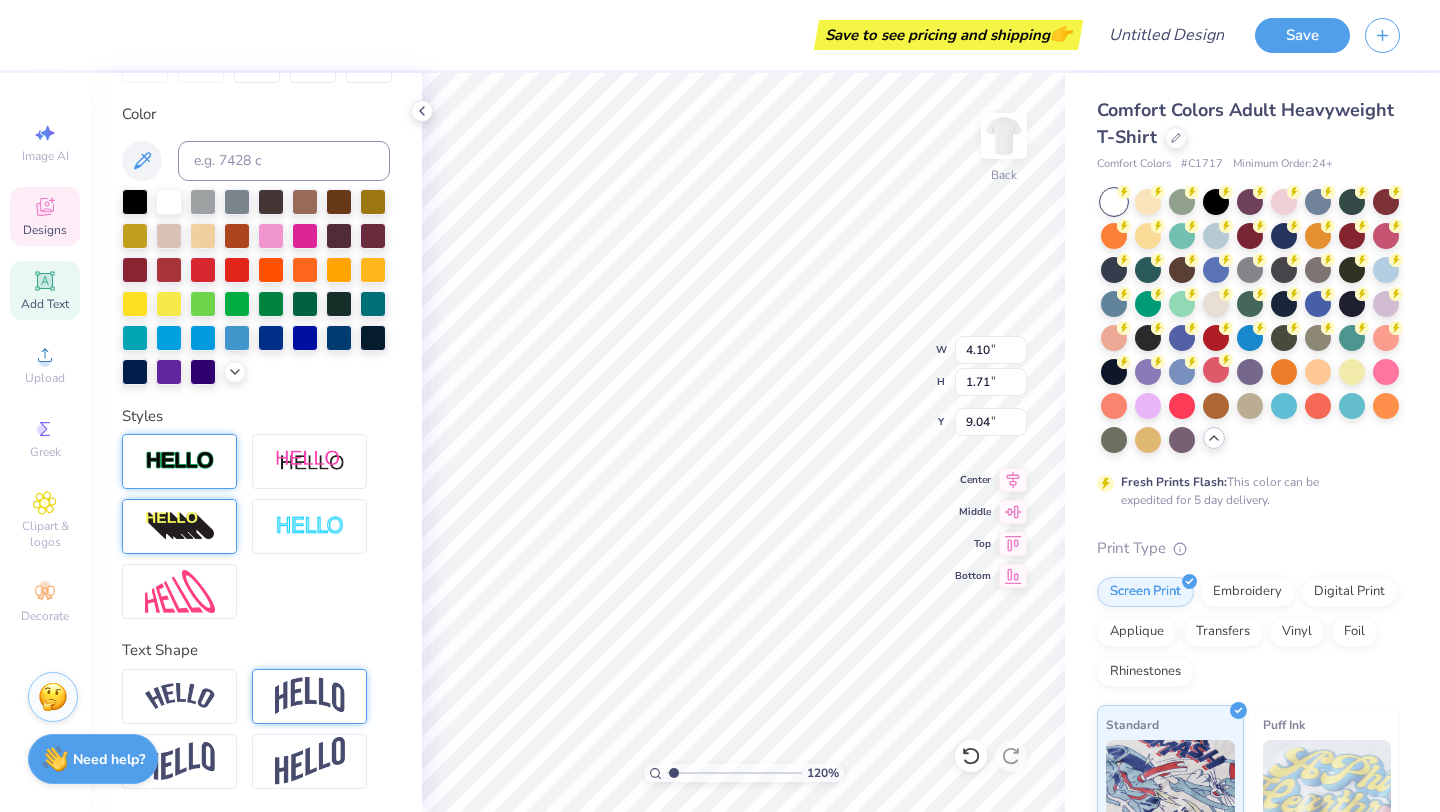 scroll, scrollTop: 0, scrollLeft: 0, axis: both 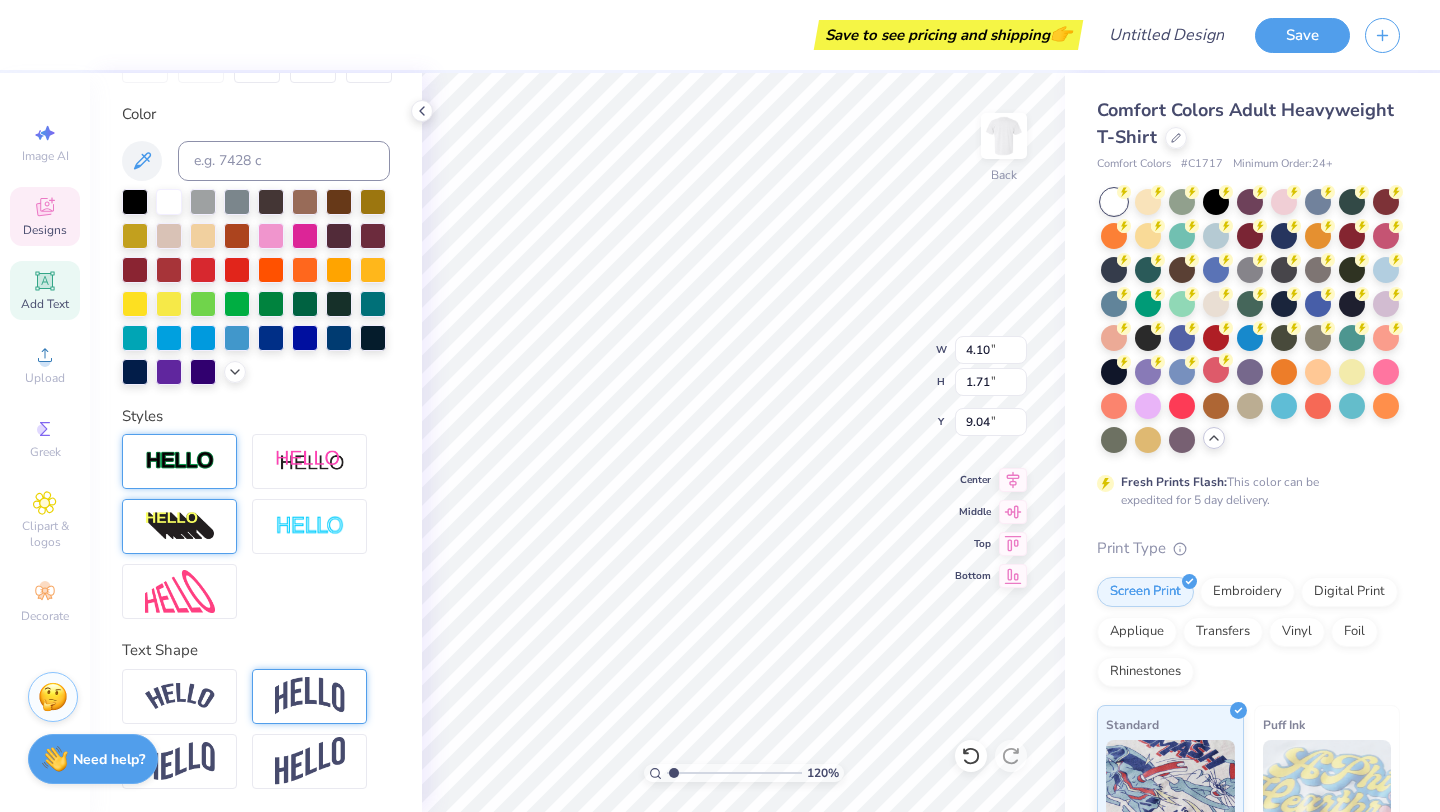 type on "1.61" 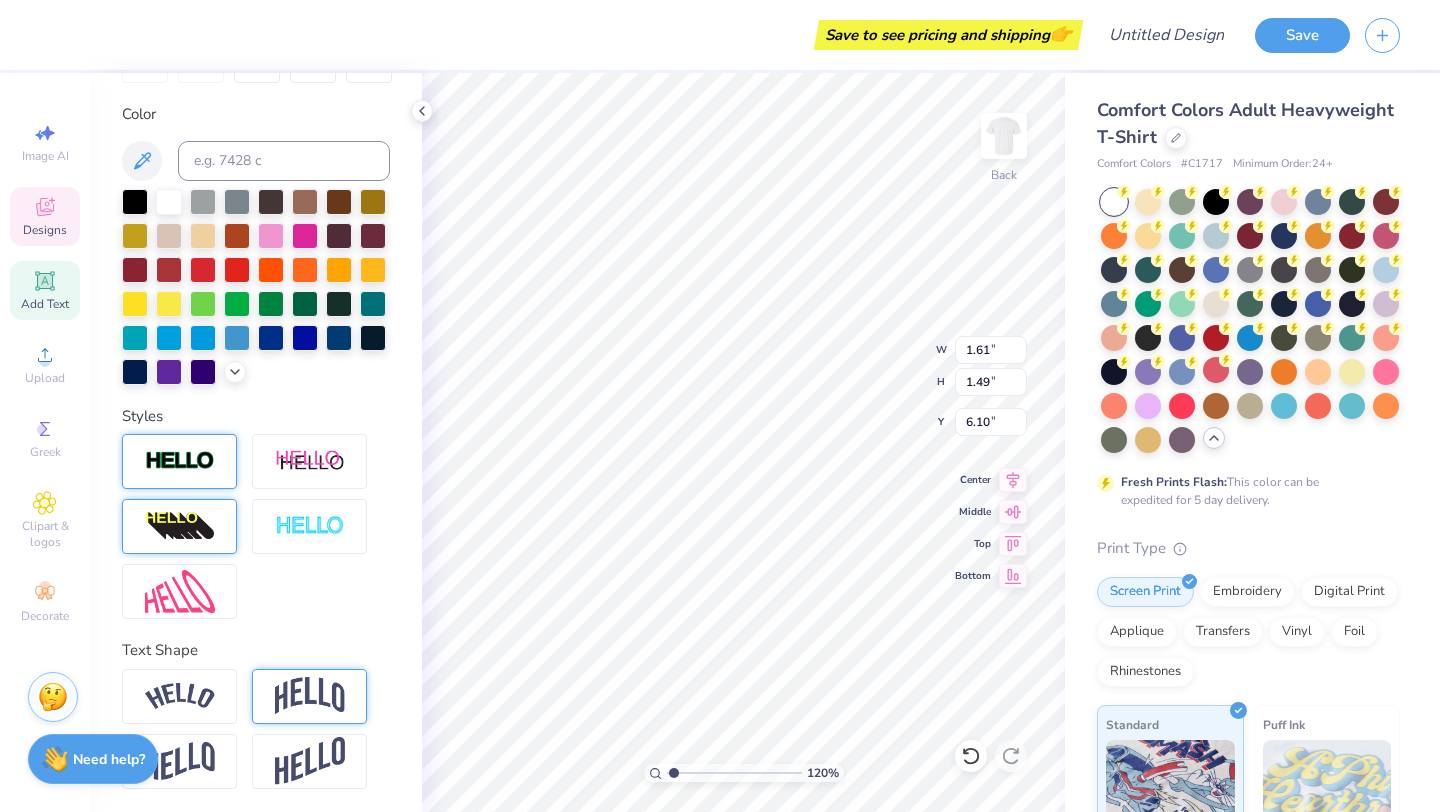 type on "Club Gymnastics" 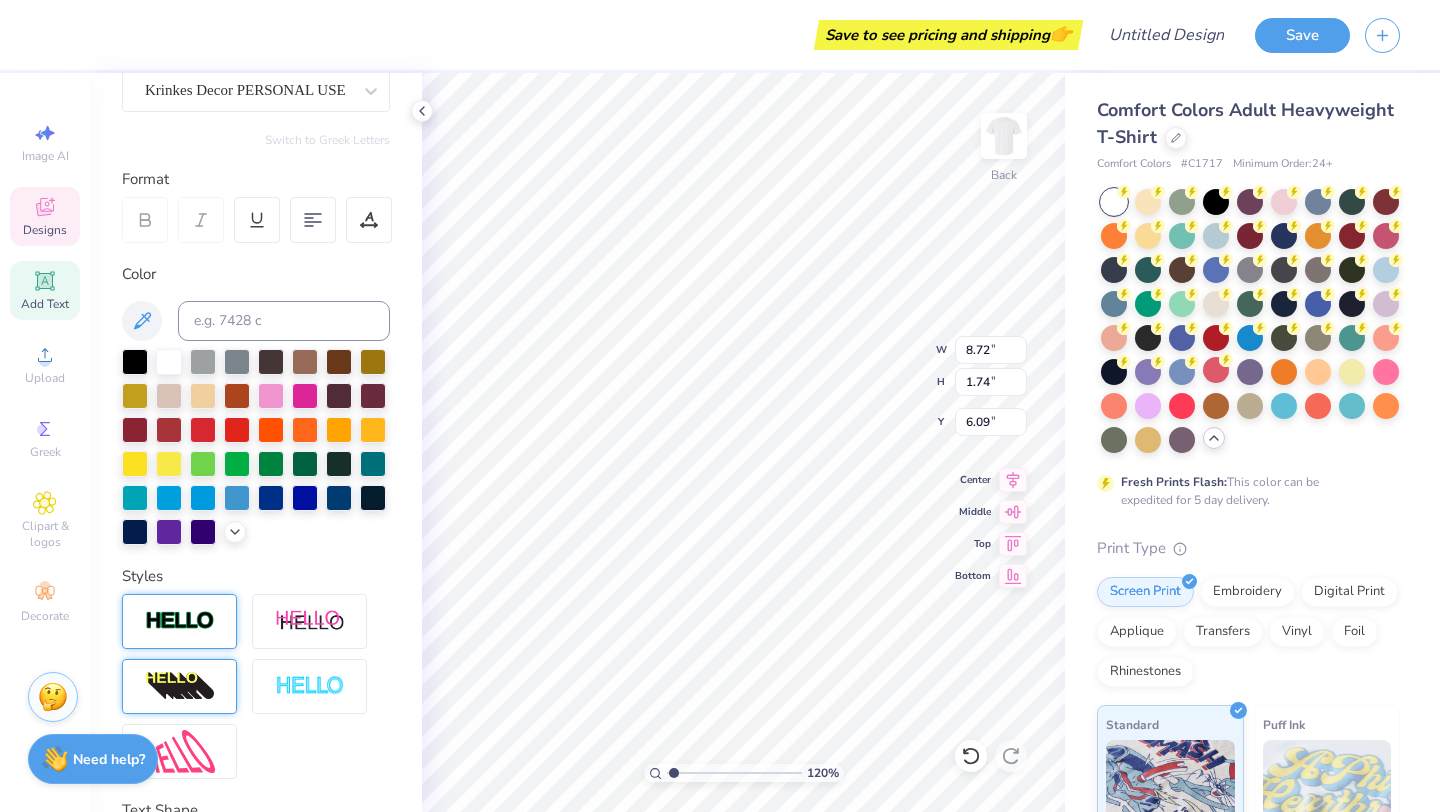 scroll, scrollTop: 155, scrollLeft: 0, axis: vertical 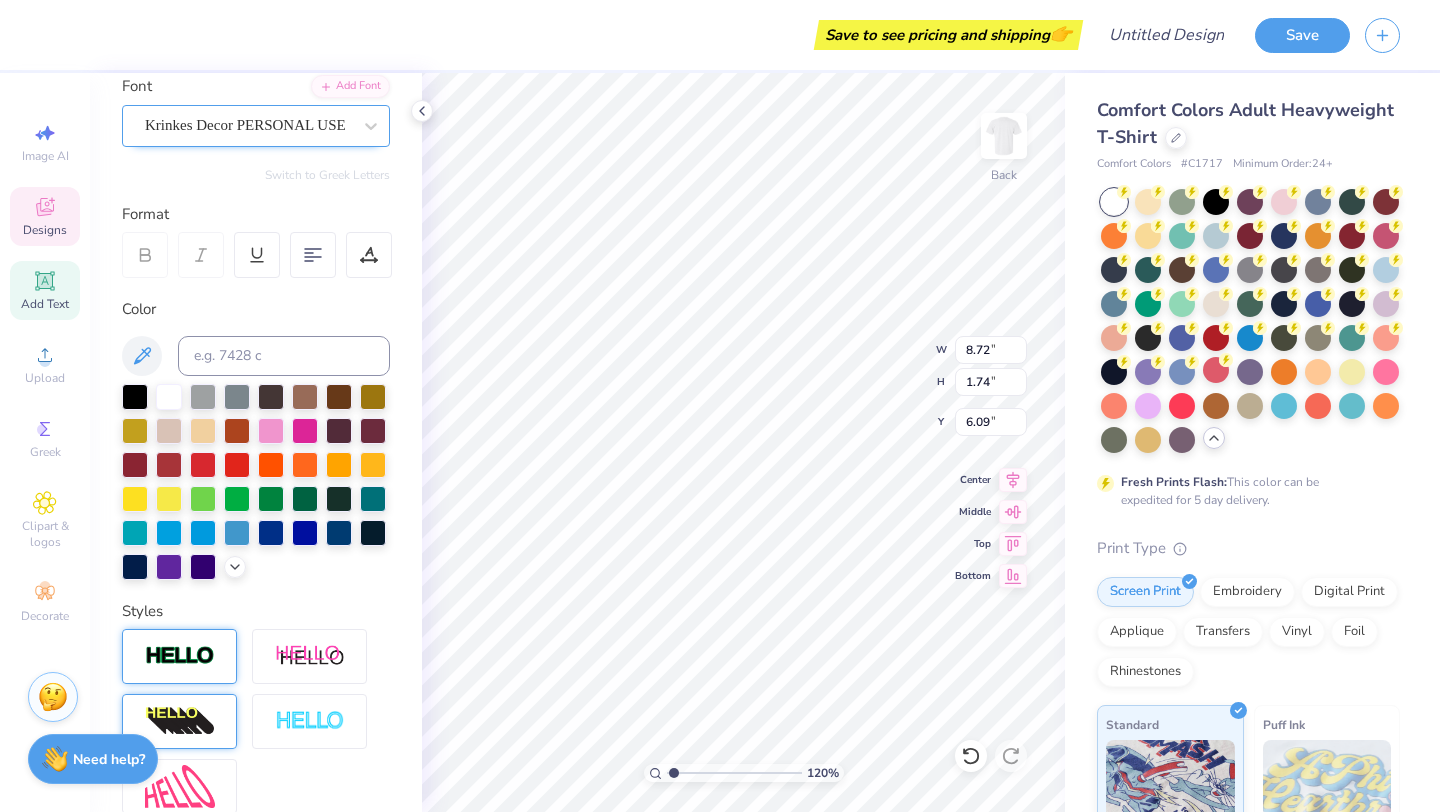 click on "Krinkes Decor PERSONAL USE" at bounding box center (248, 125) 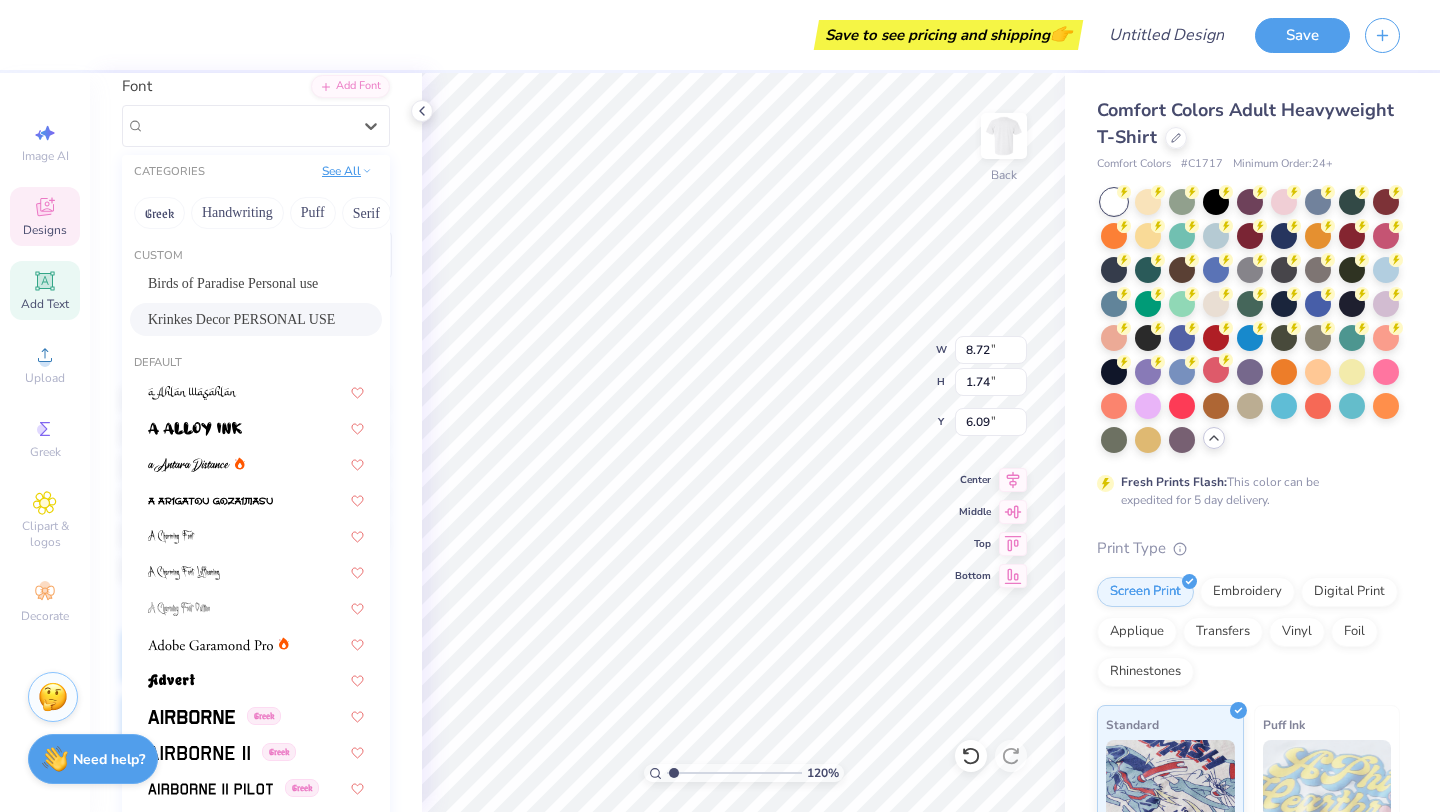 click on "See All" at bounding box center [347, 171] 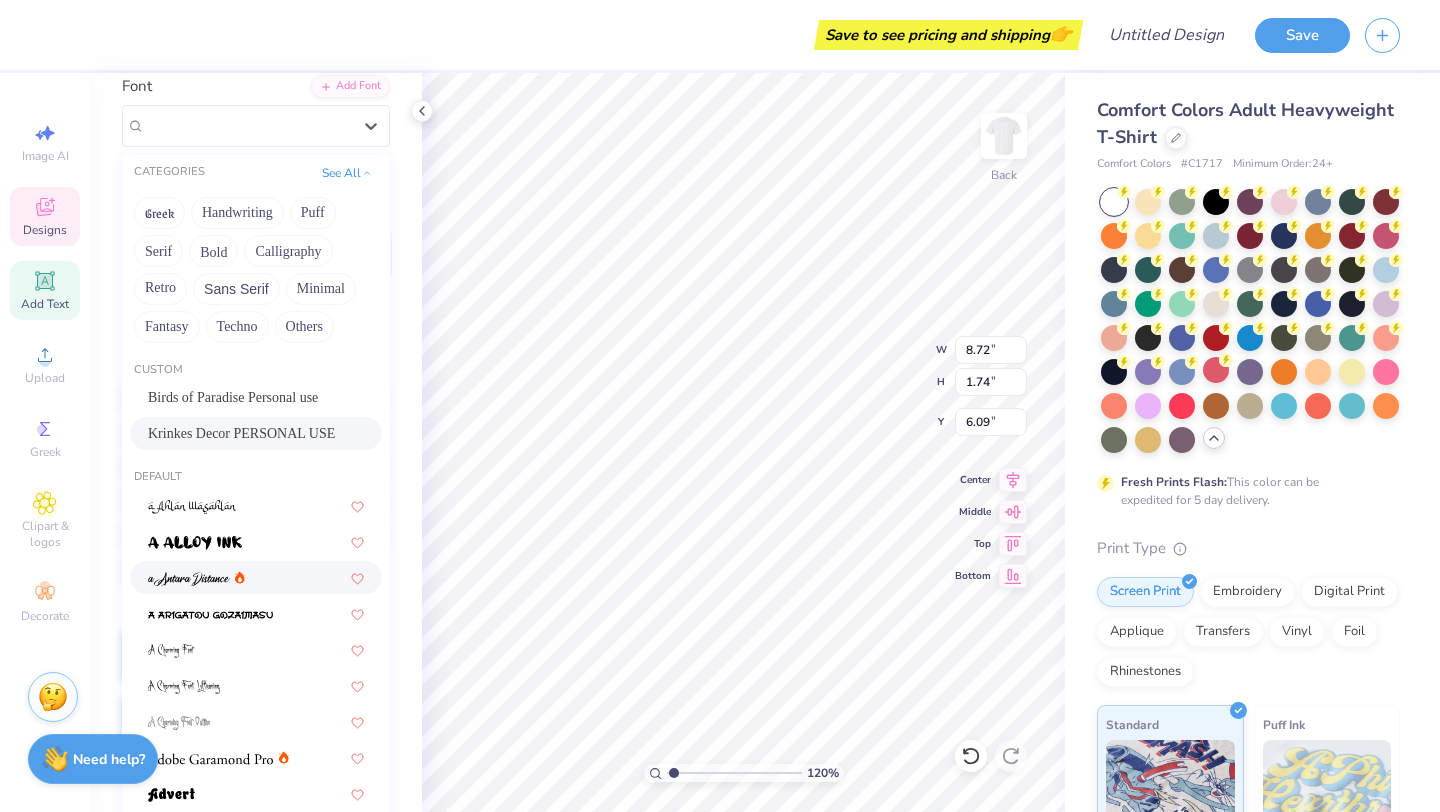 click at bounding box center [256, 577] 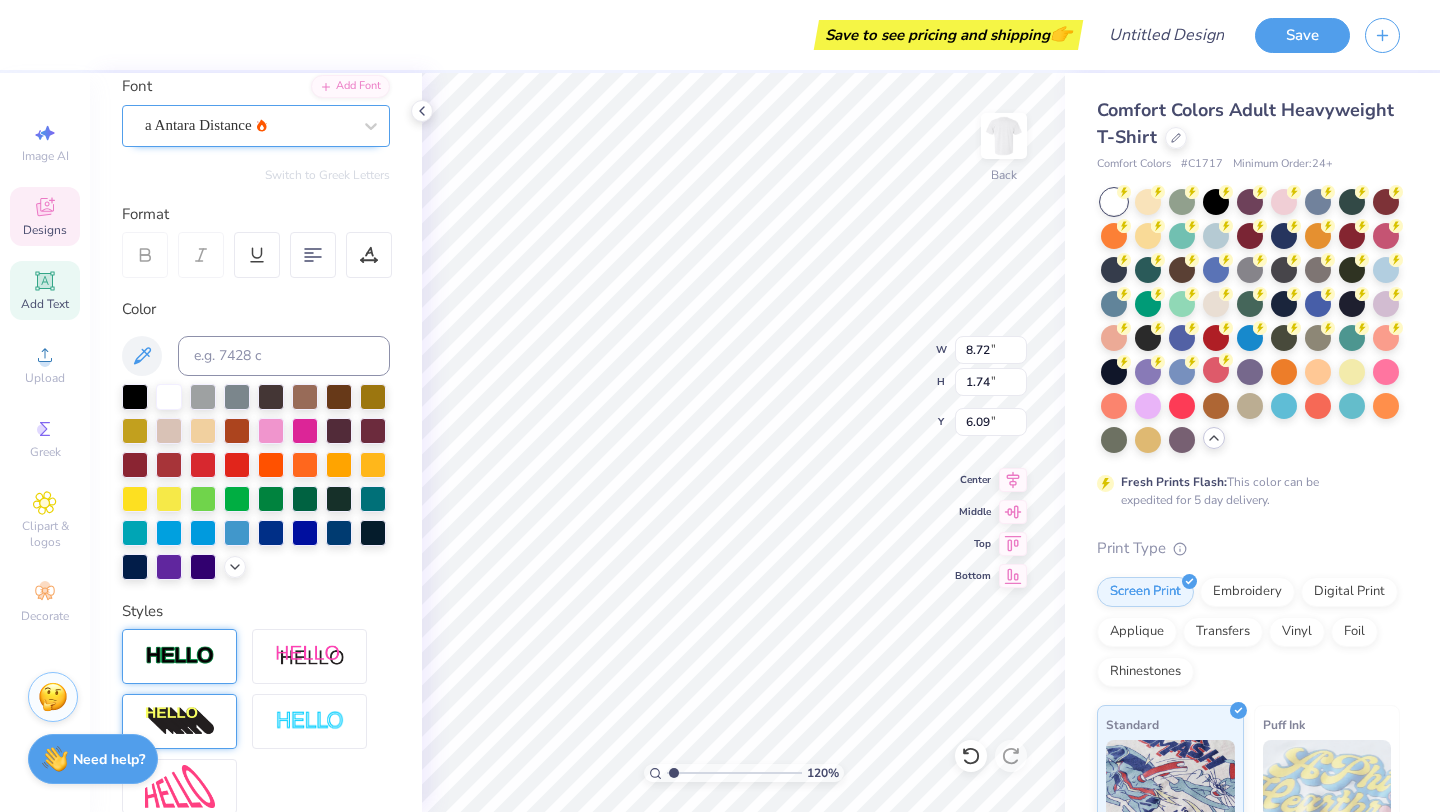 click on "a Antara Distance" at bounding box center [248, 125] 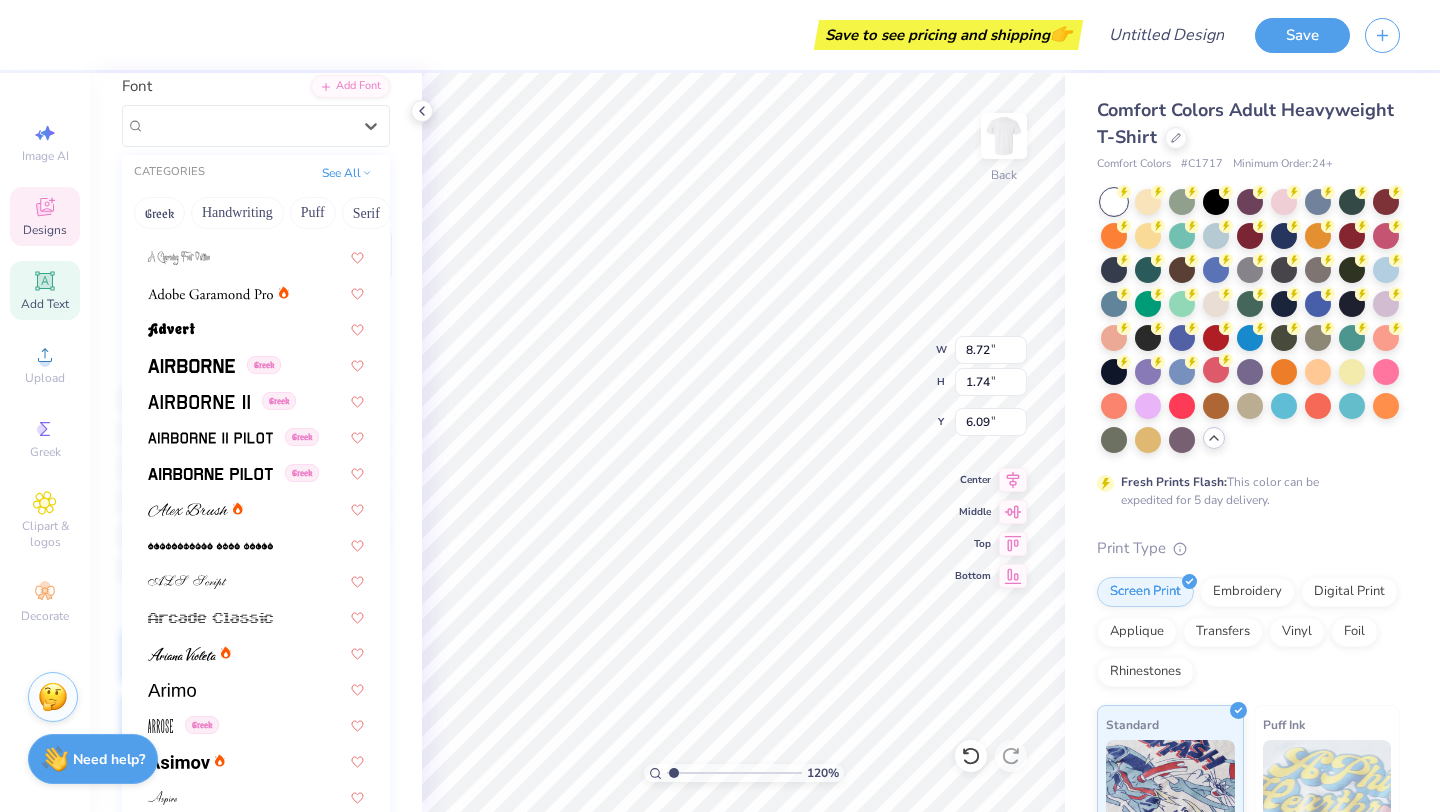 scroll, scrollTop: 394, scrollLeft: 0, axis: vertical 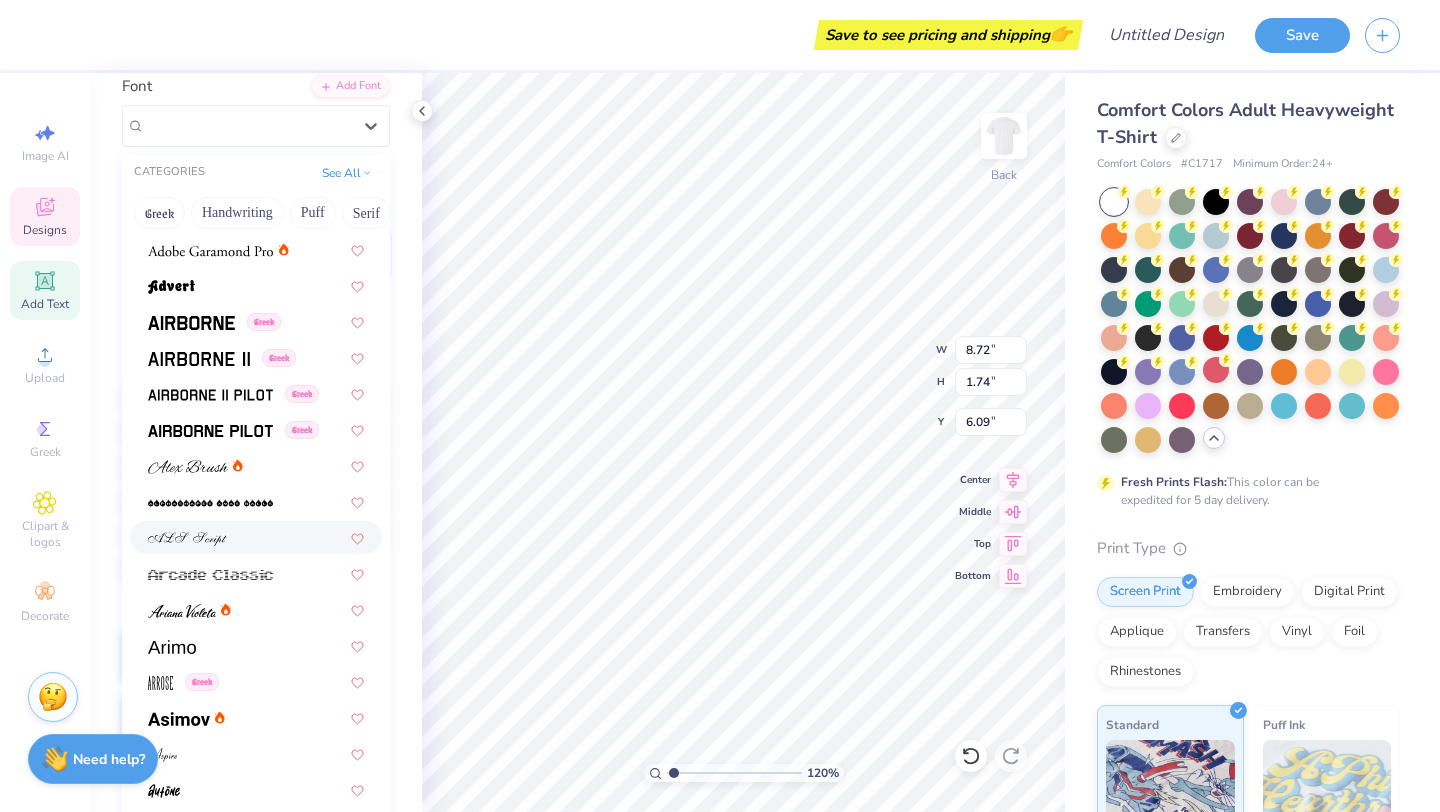 click at bounding box center (256, 537) 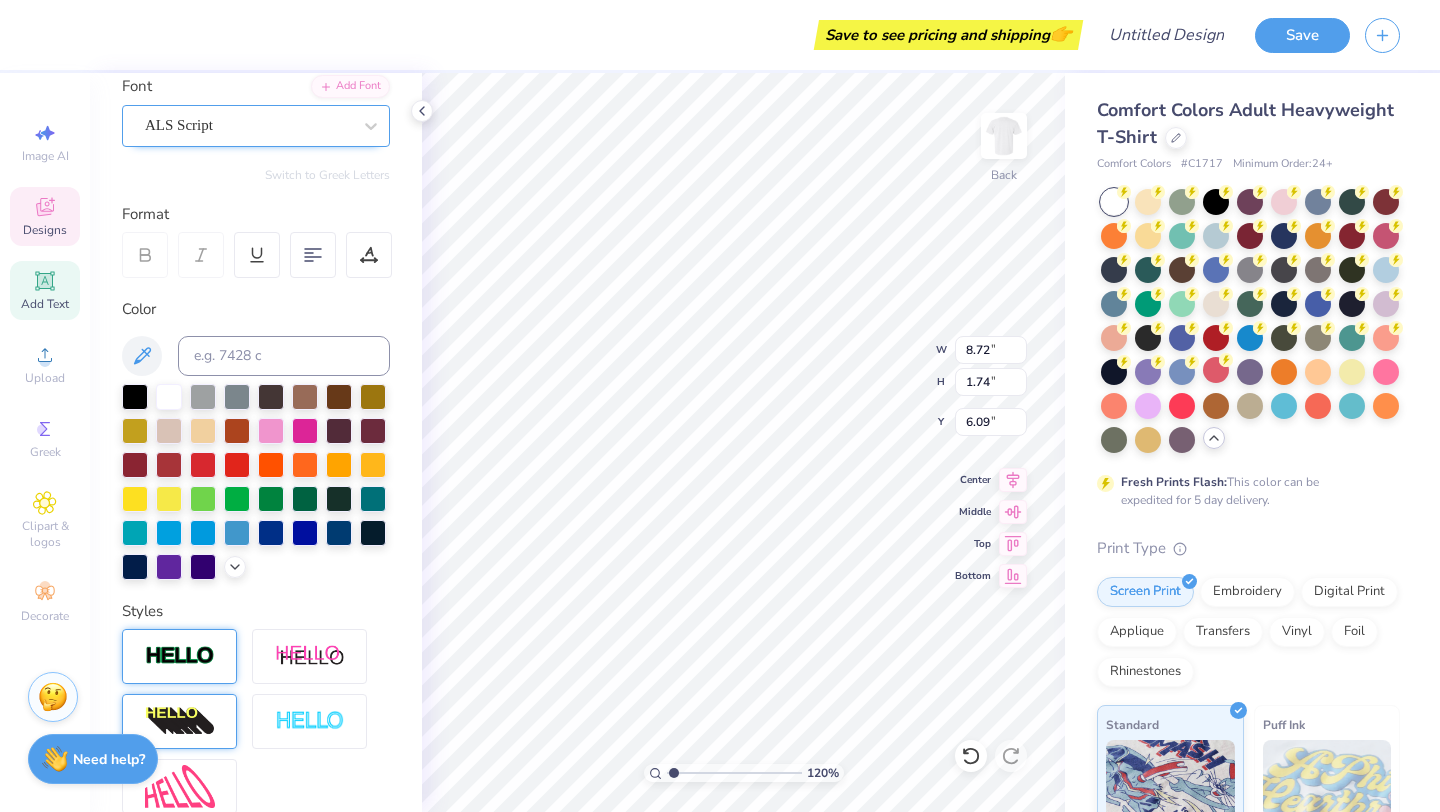 click on "ALS Script" at bounding box center (248, 125) 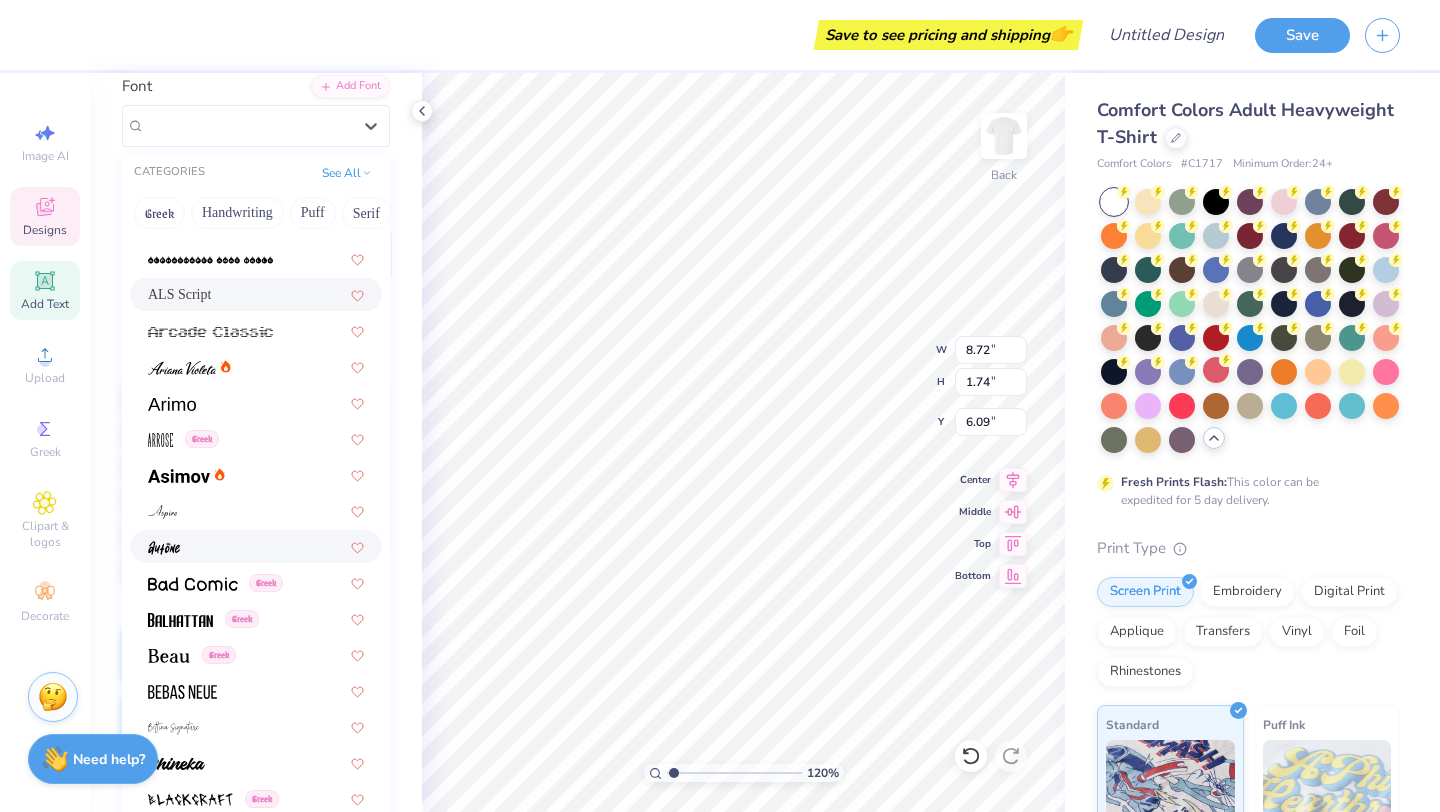 scroll, scrollTop: 666, scrollLeft: 0, axis: vertical 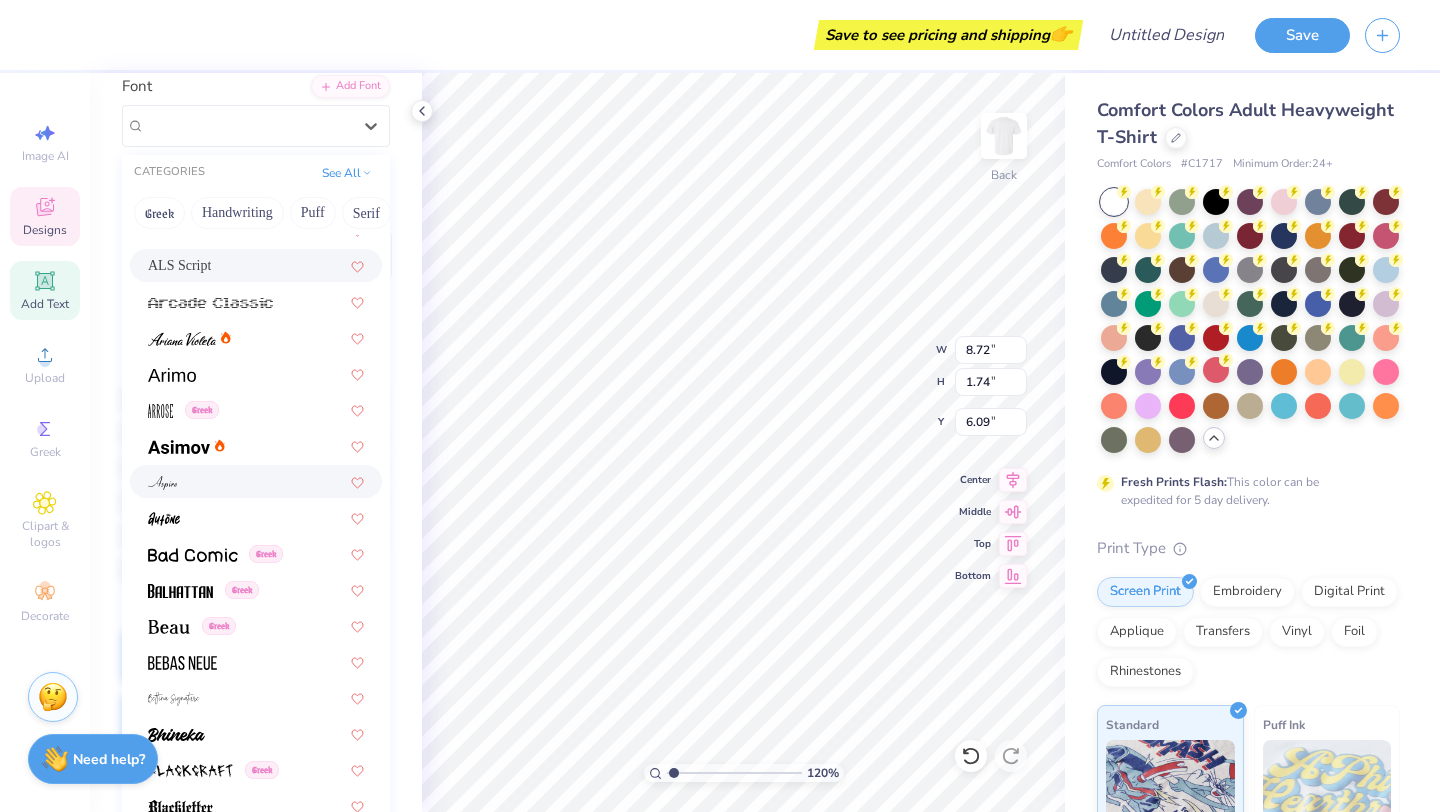 click at bounding box center (256, 481) 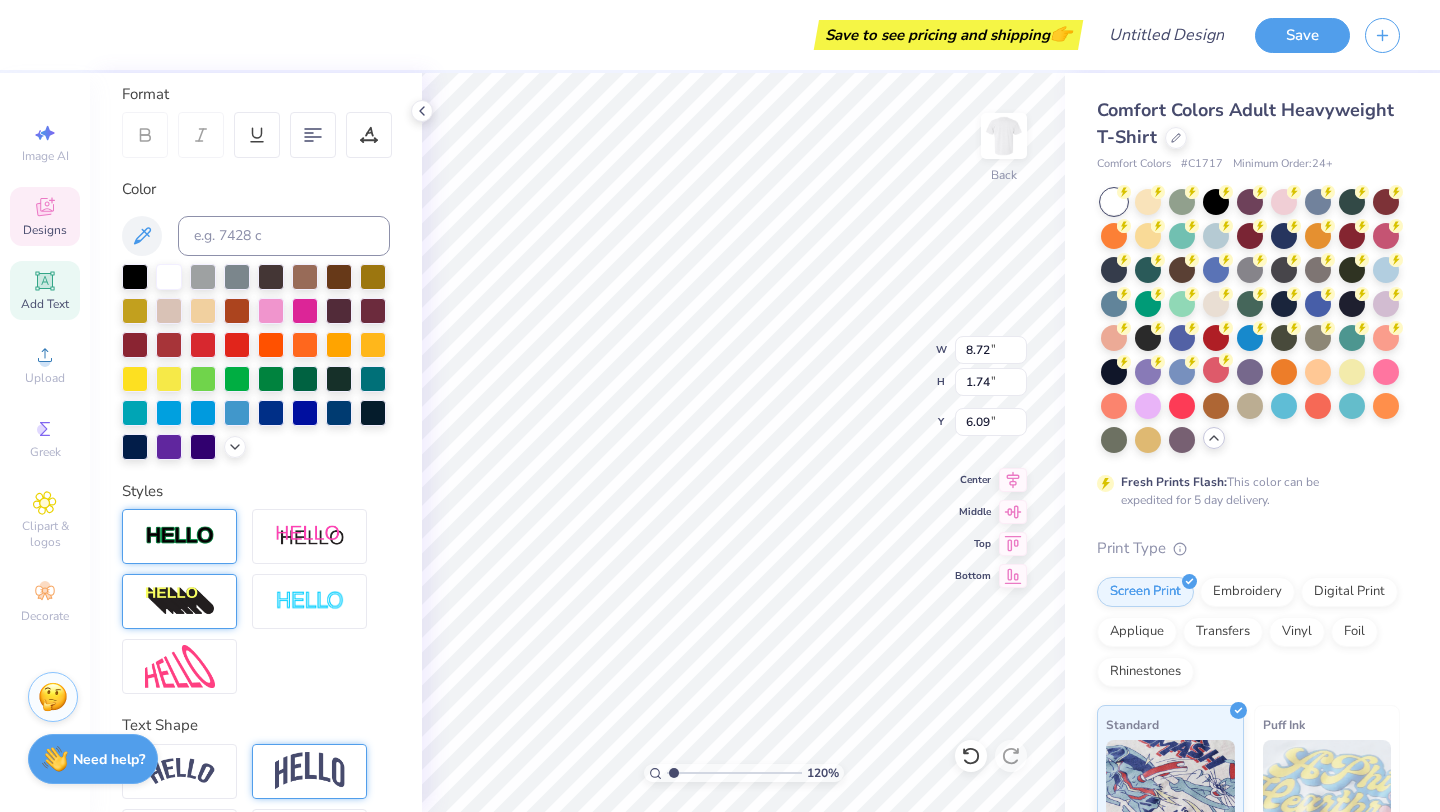 scroll, scrollTop: 350, scrollLeft: 0, axis: vertical 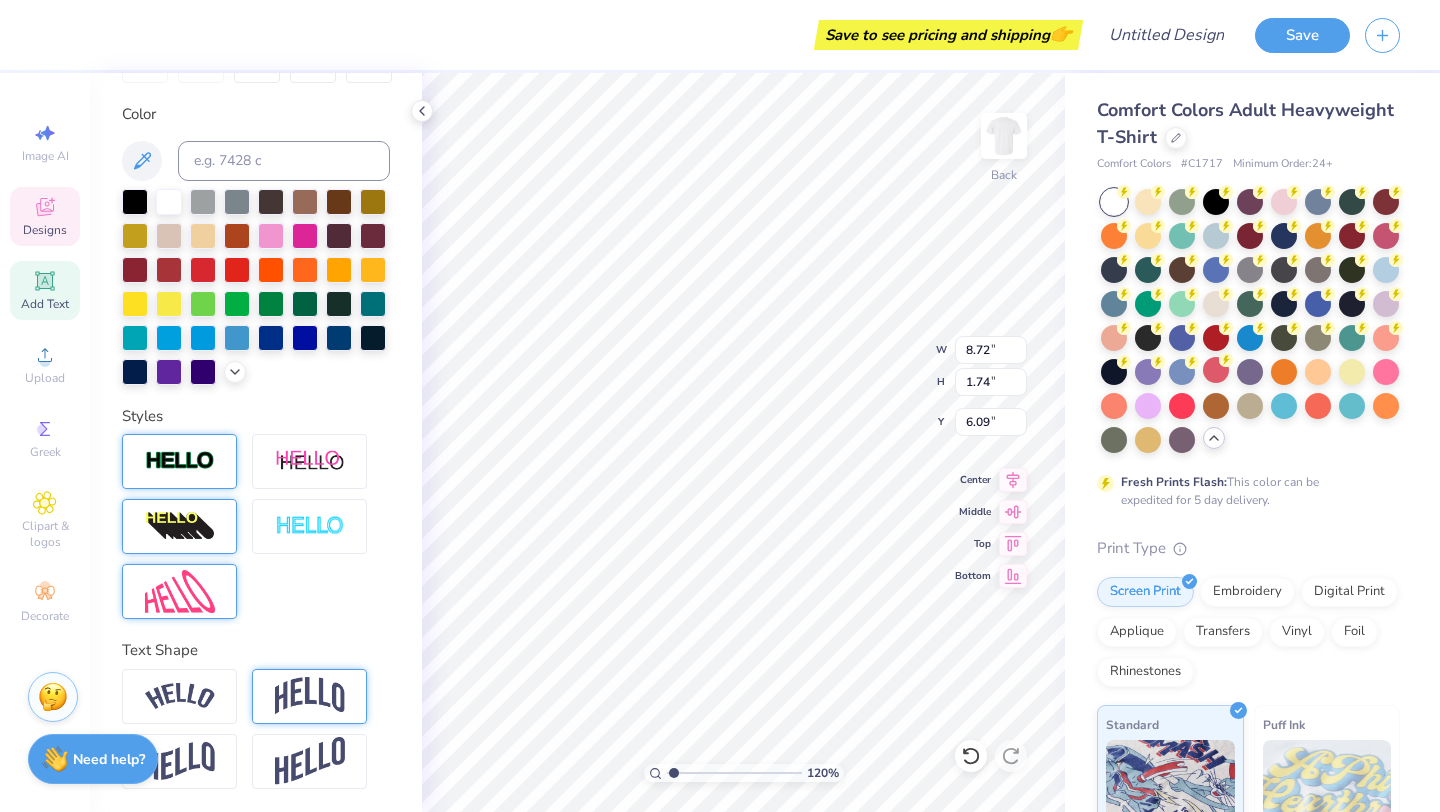 click at bounding box center (179, 591) 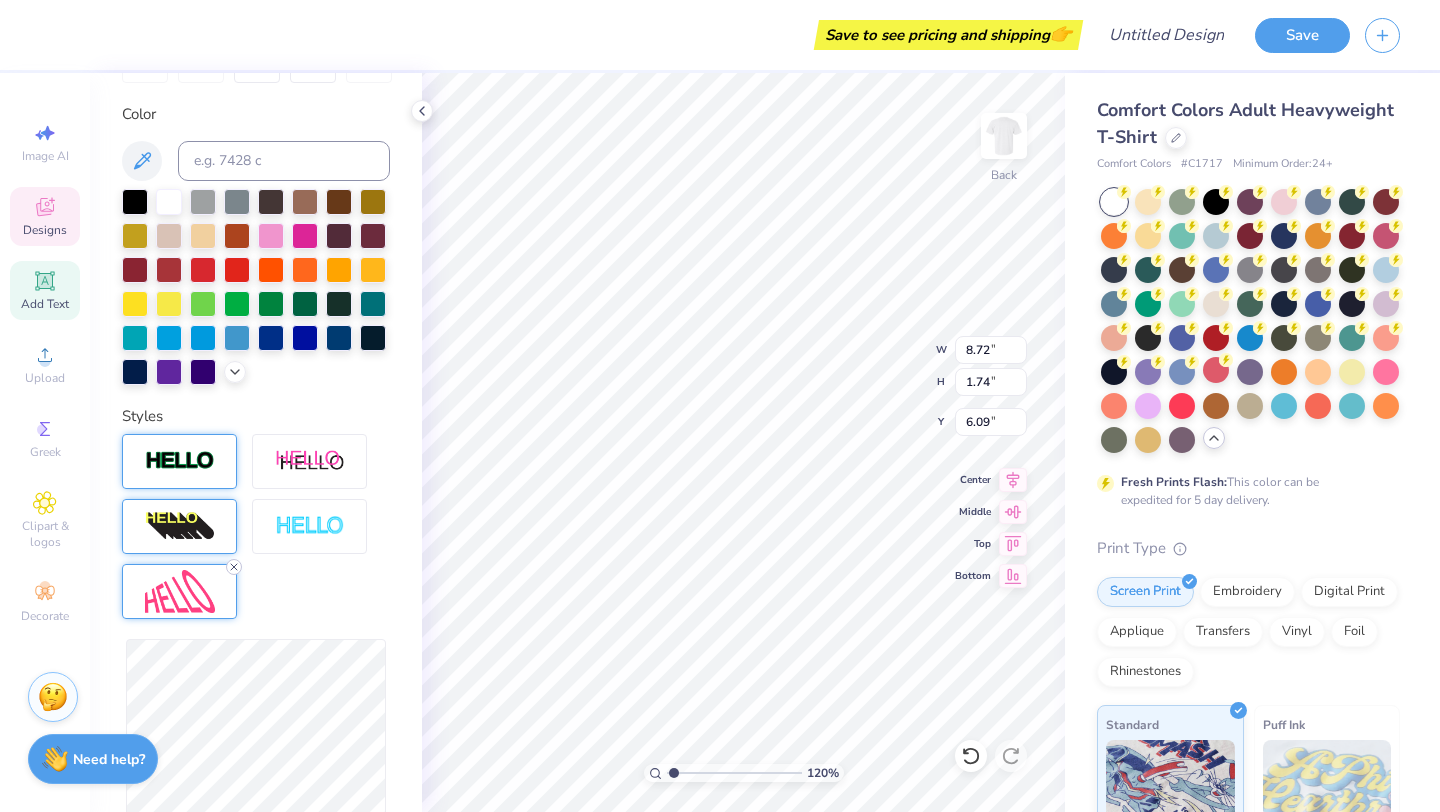 click 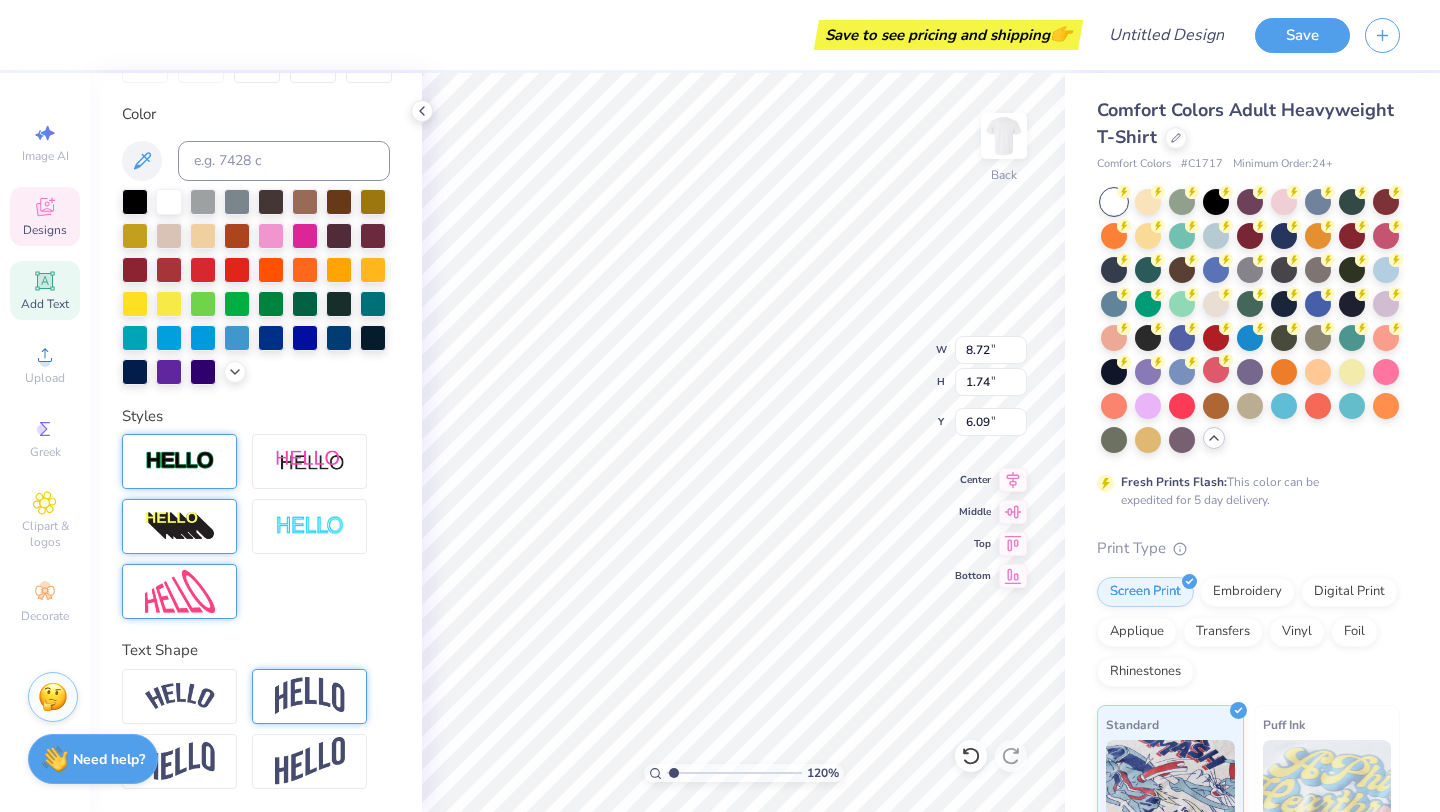 scroll, scrollTop: 0, scrollLeft: 3, axis: horizontal 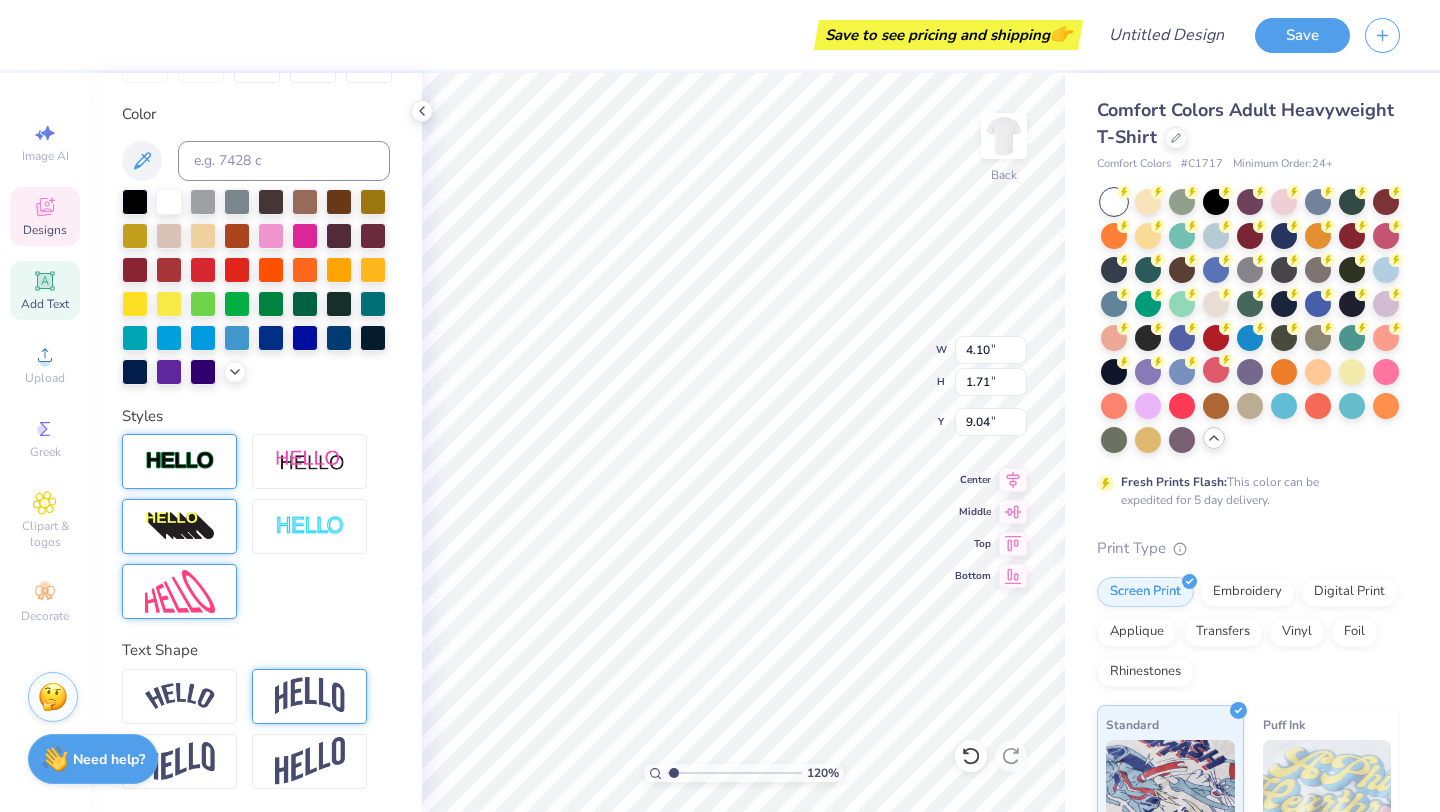 type on "R" 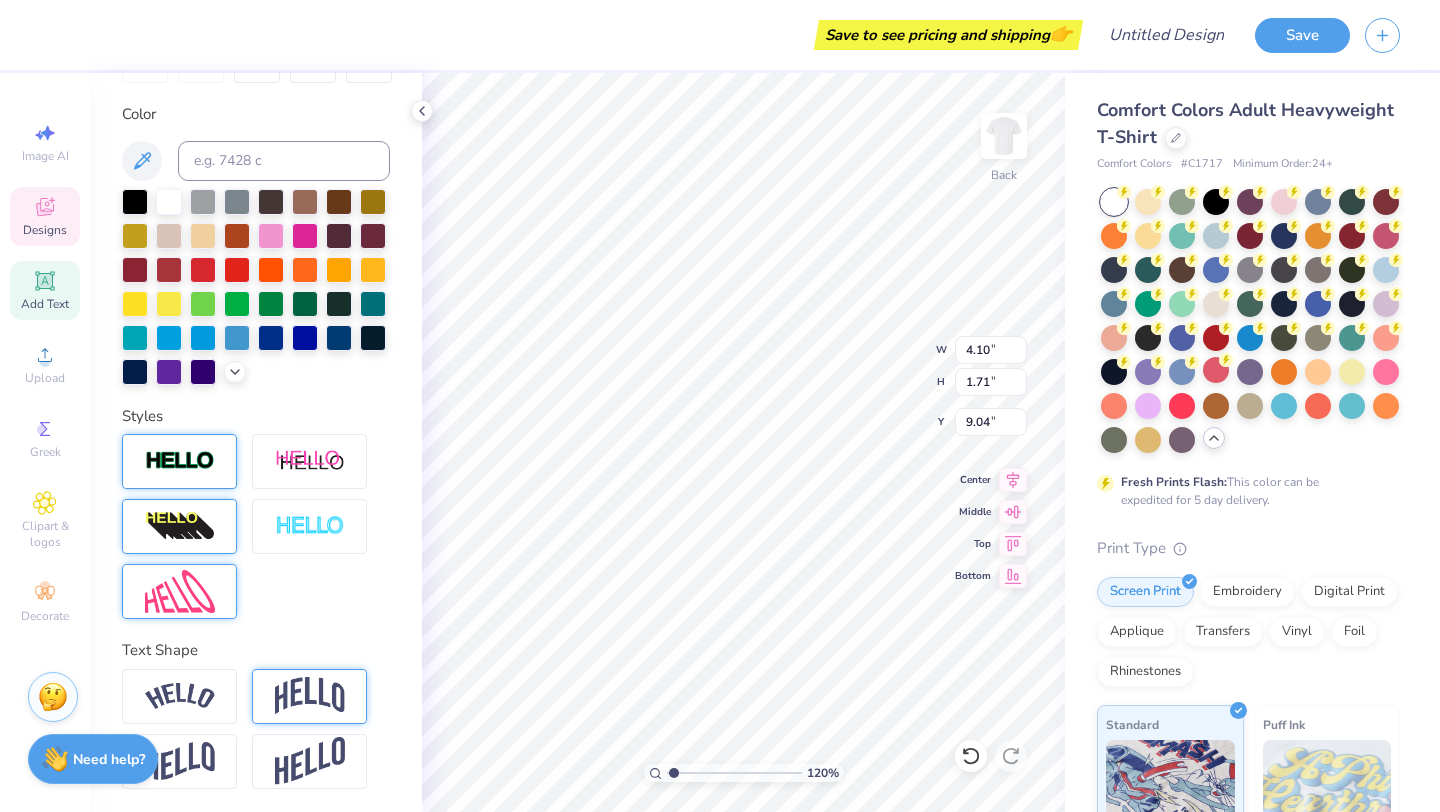 type on "Club Gymnastics" 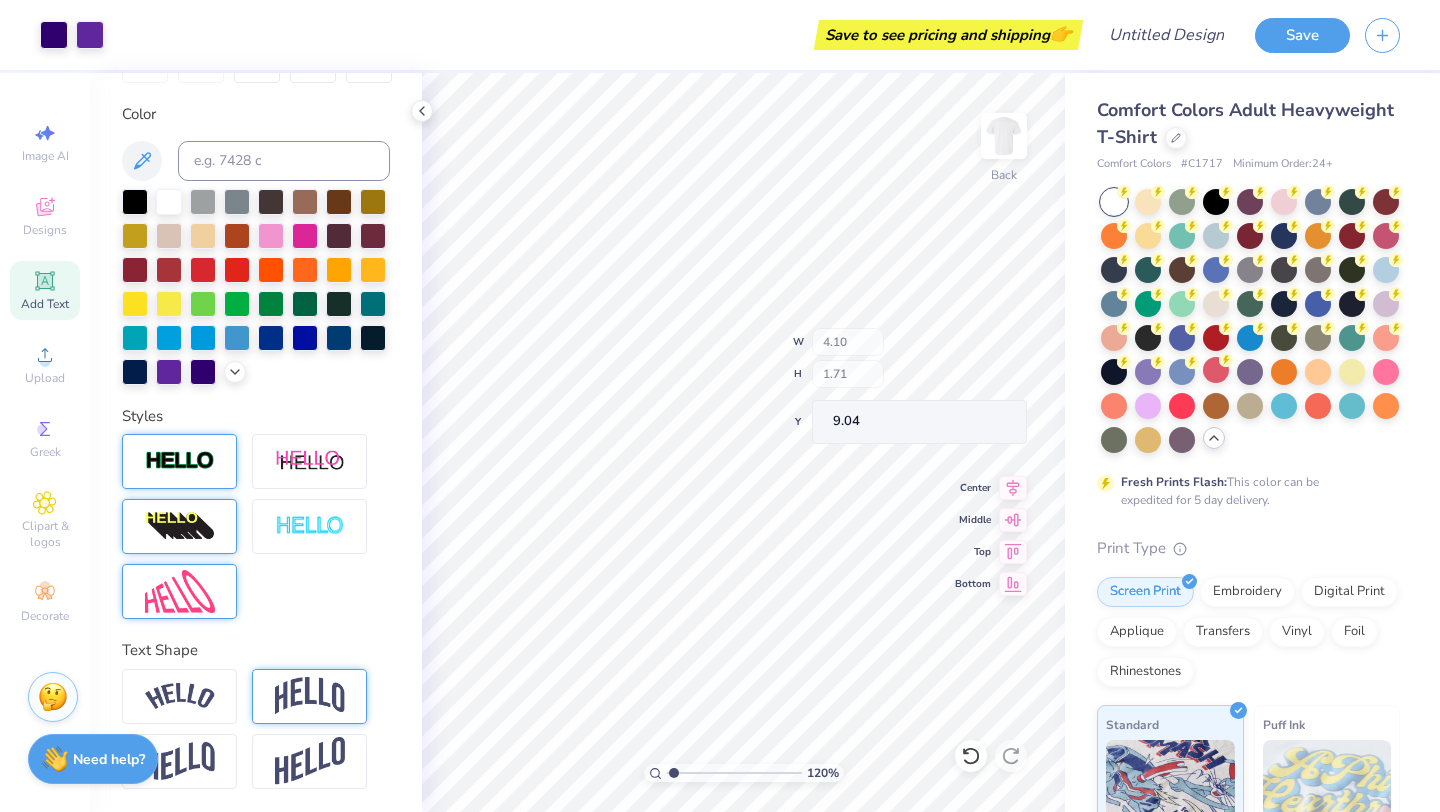type on "5.85" 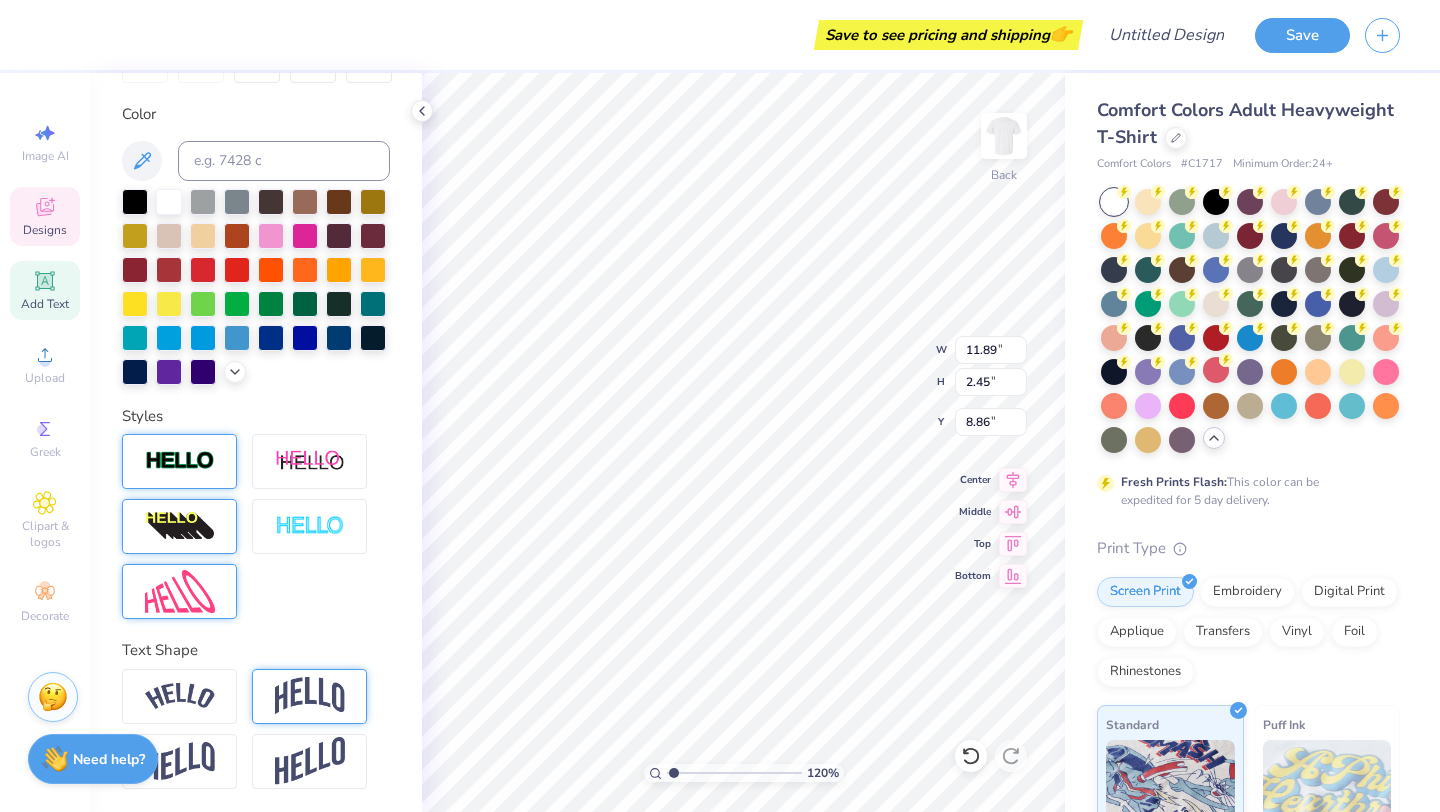 type on "11.97" 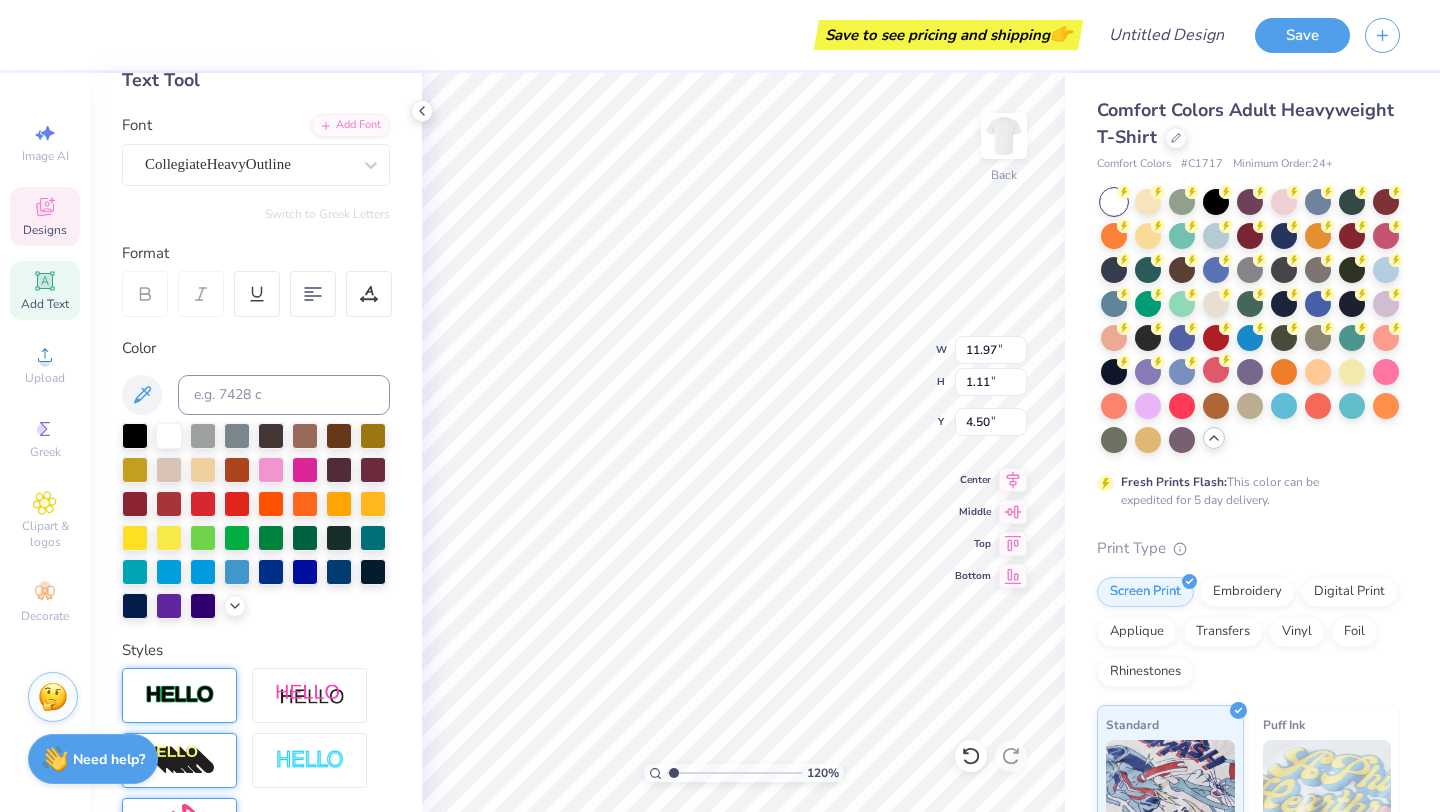 scroll, scrollTop: 0, scrollLeft: 0, axis: both 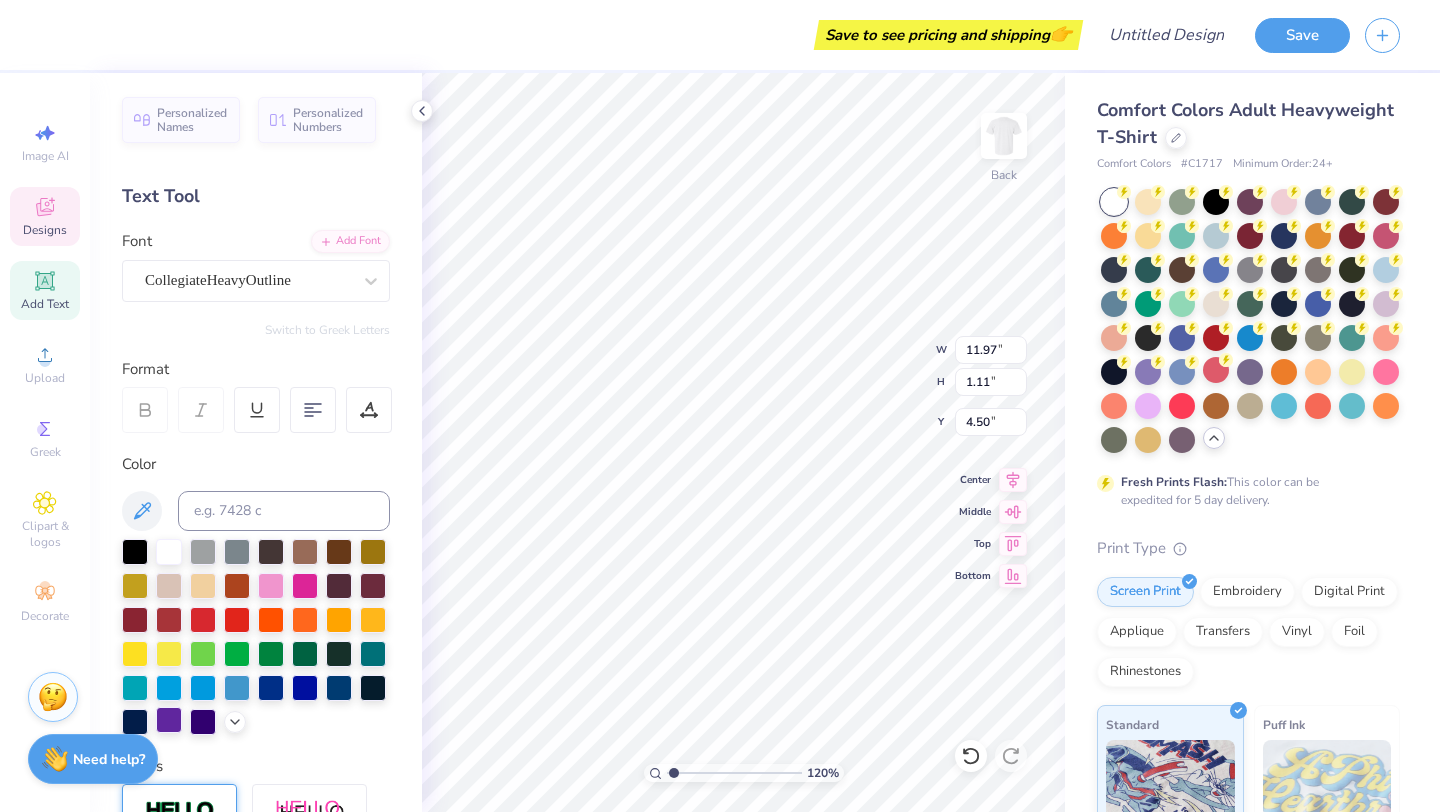 click at bounding box center [169, 720] 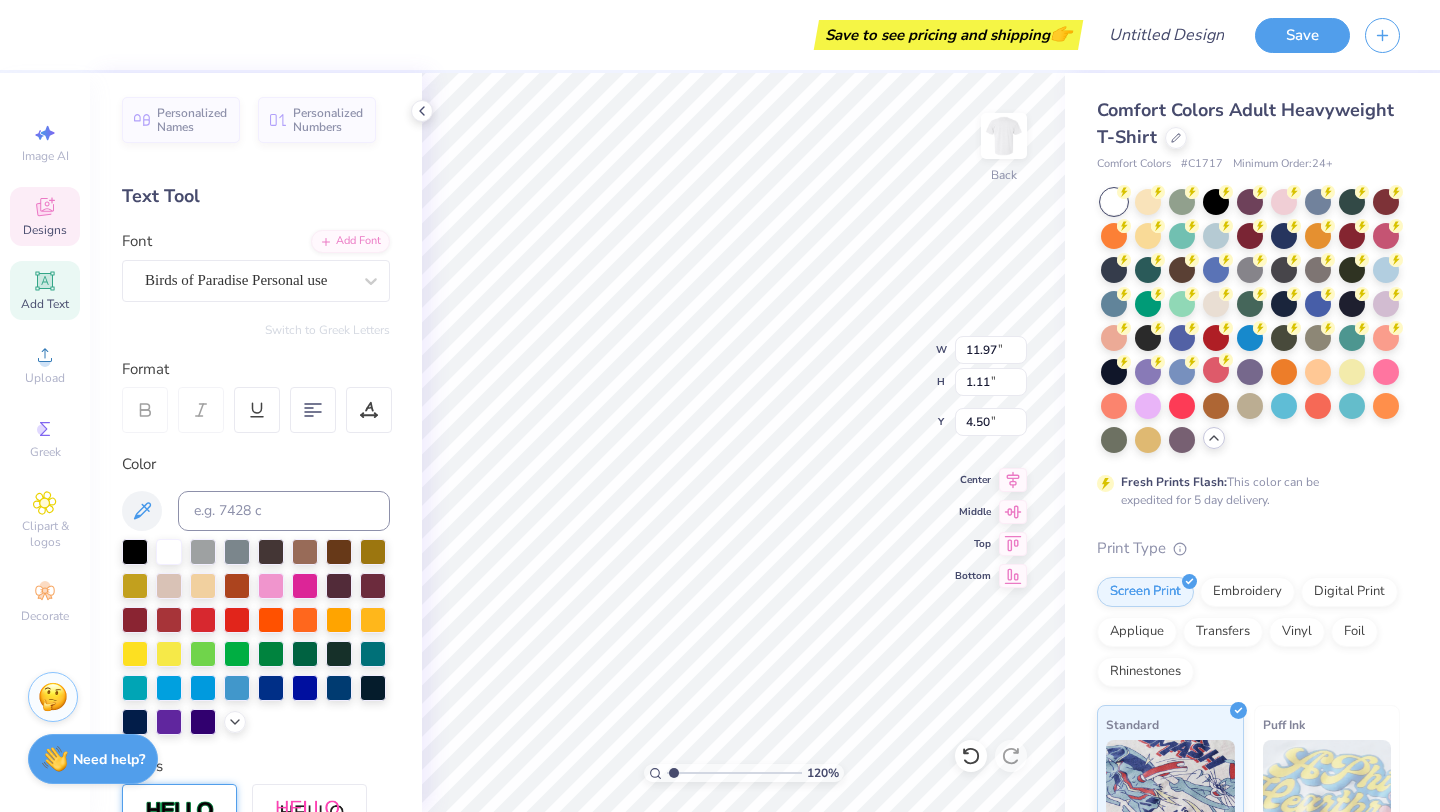 type on "11.89" 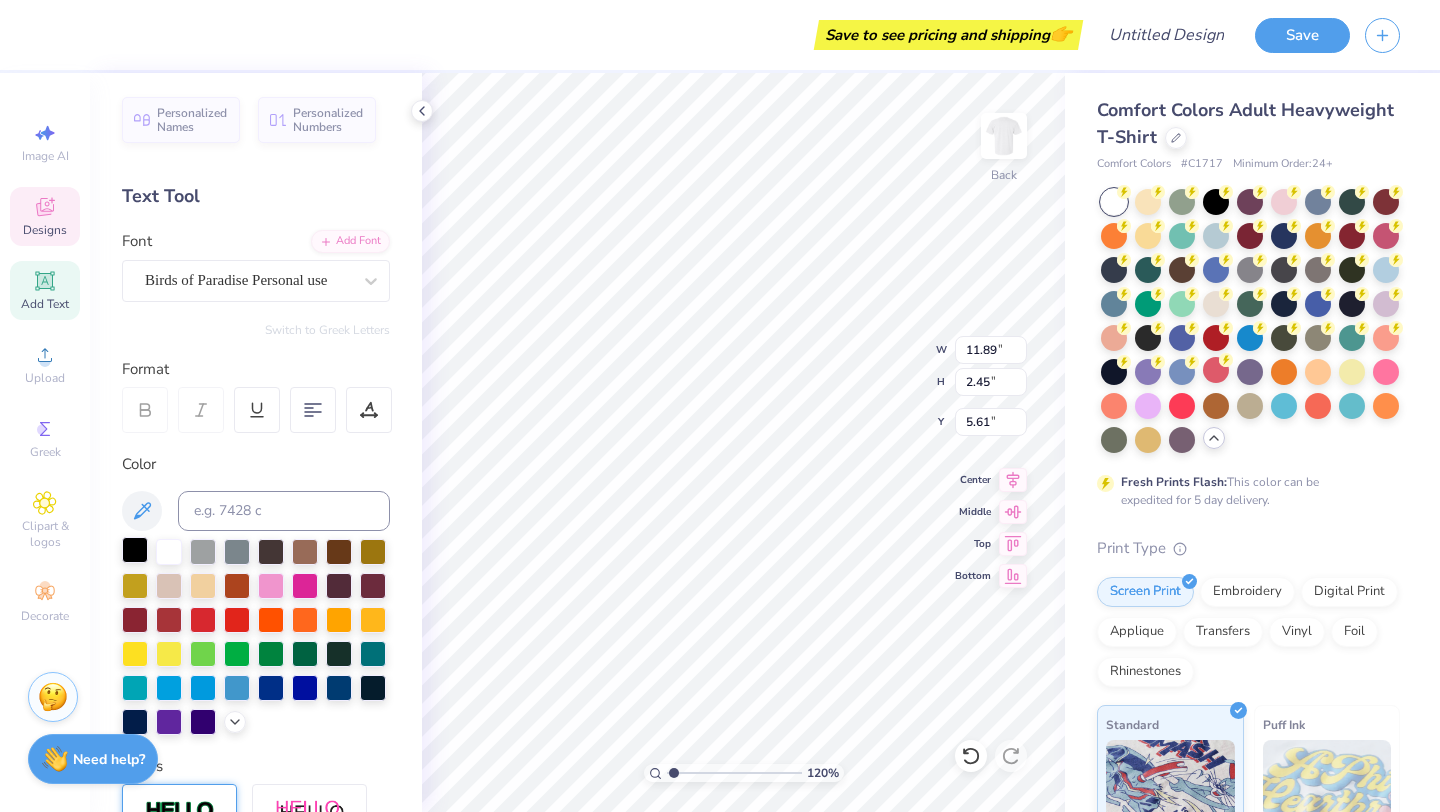 click at bounding box center [135, 550] 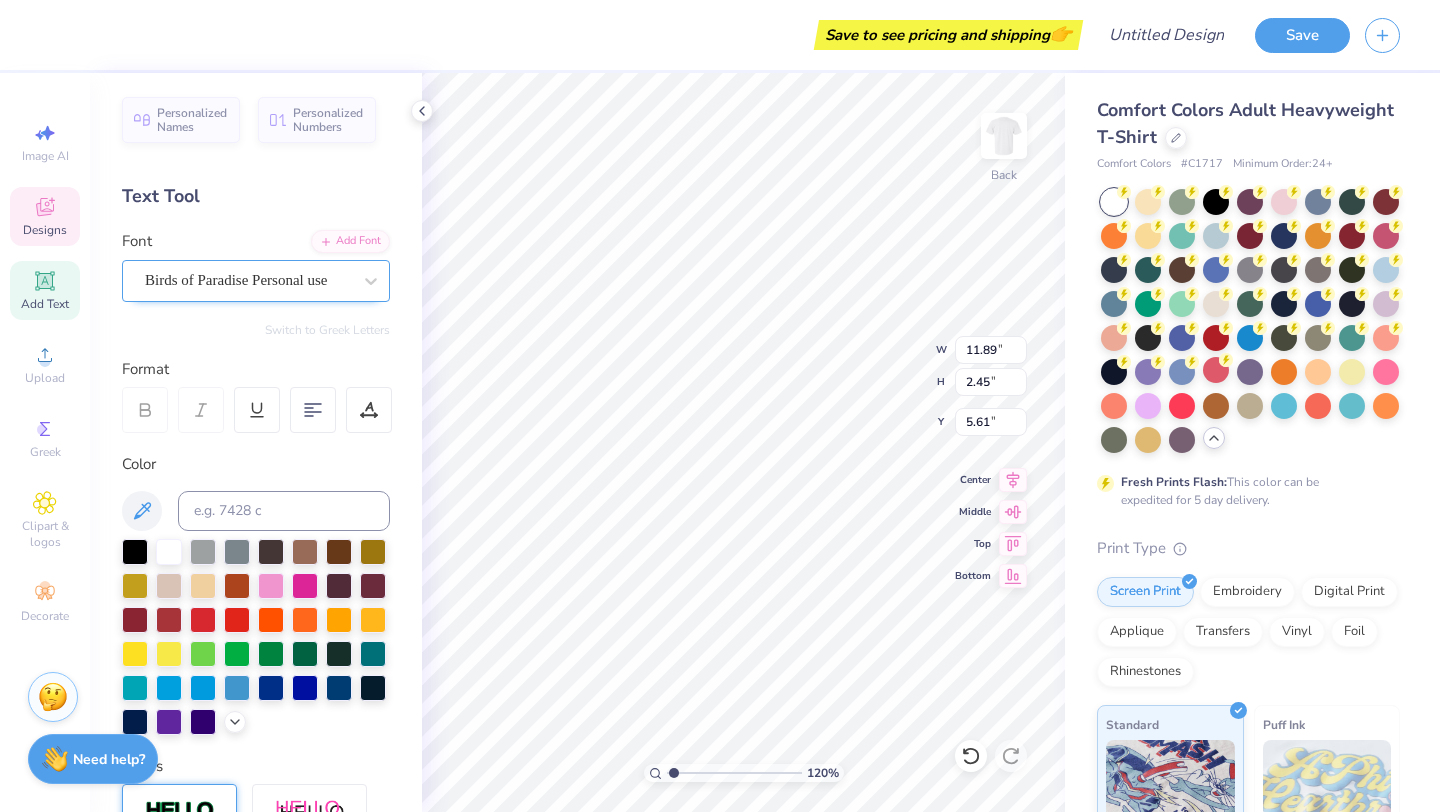 click on "Birds of Paradise Personal use" at bounding box center (248, 280) 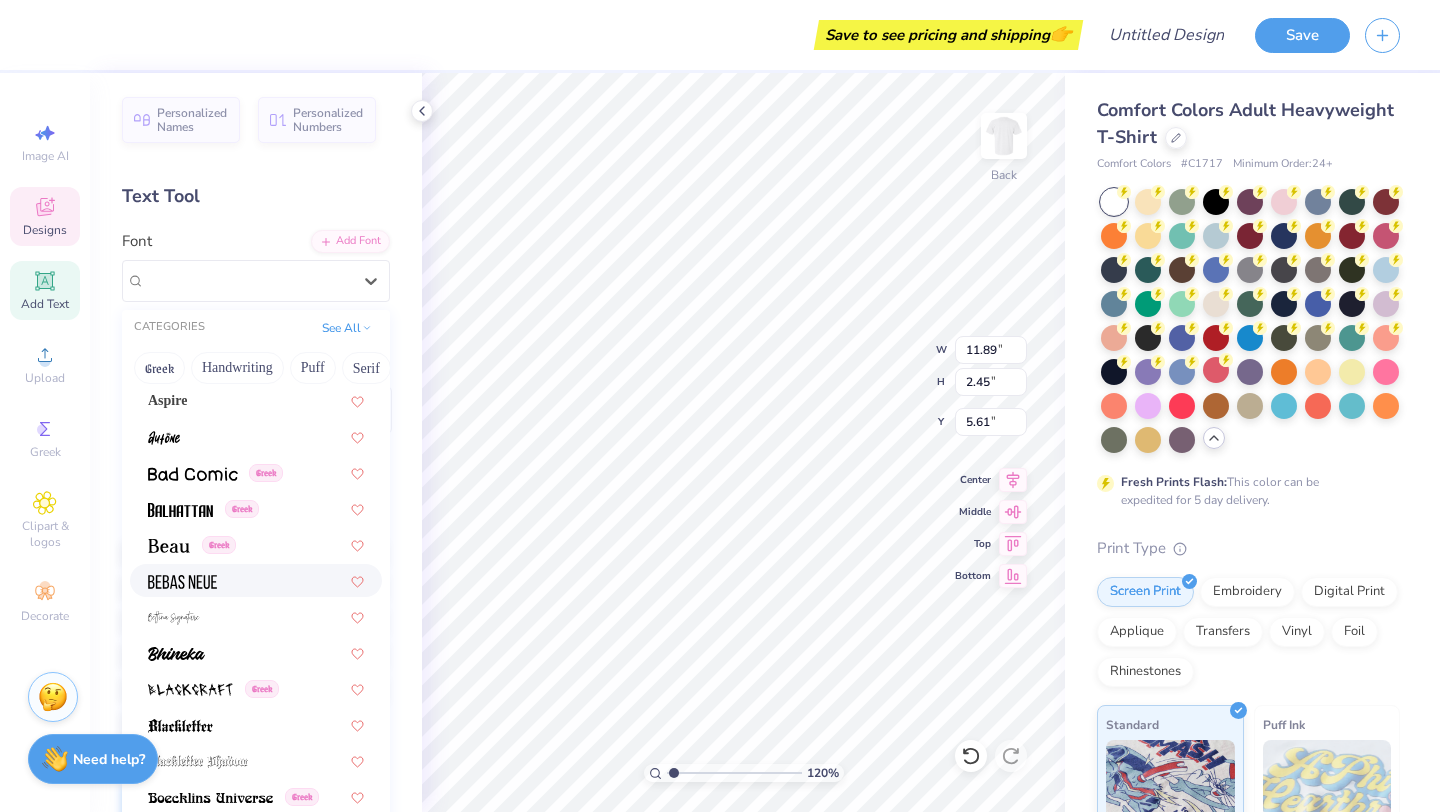 scroll, scrollTop: 903, scrollLeft: 0, axis: vertical 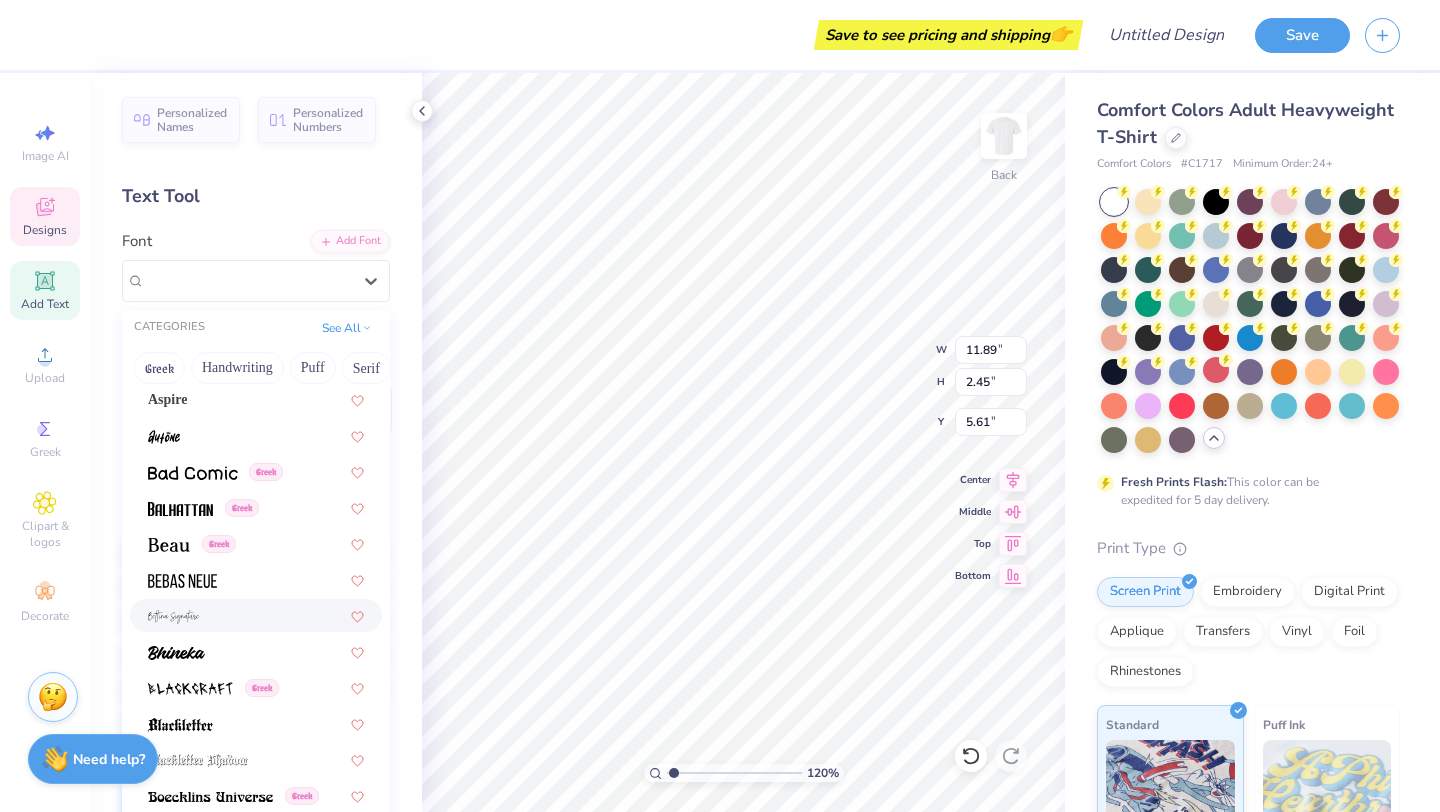 click at bounding box center [256, 615] 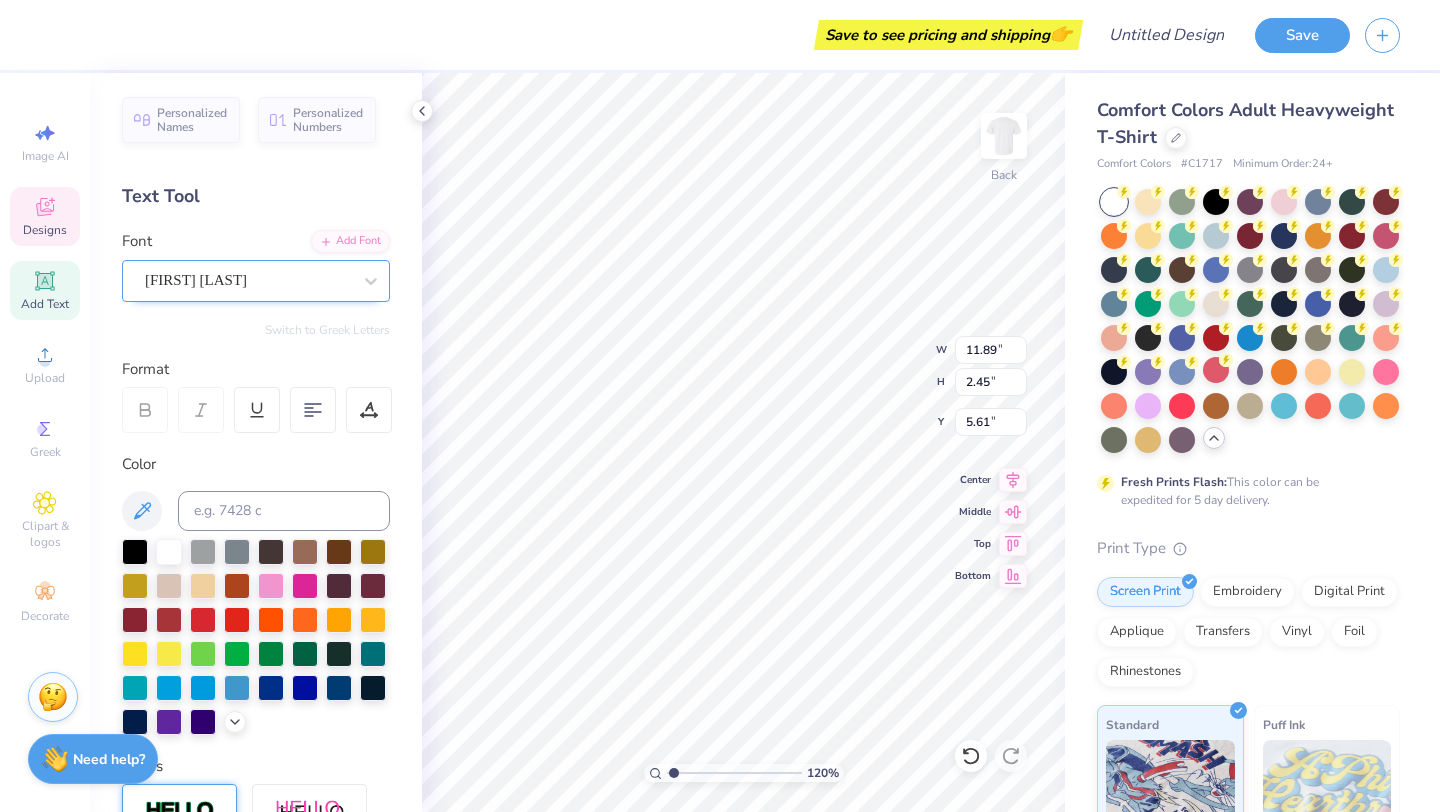 type on "14.17" 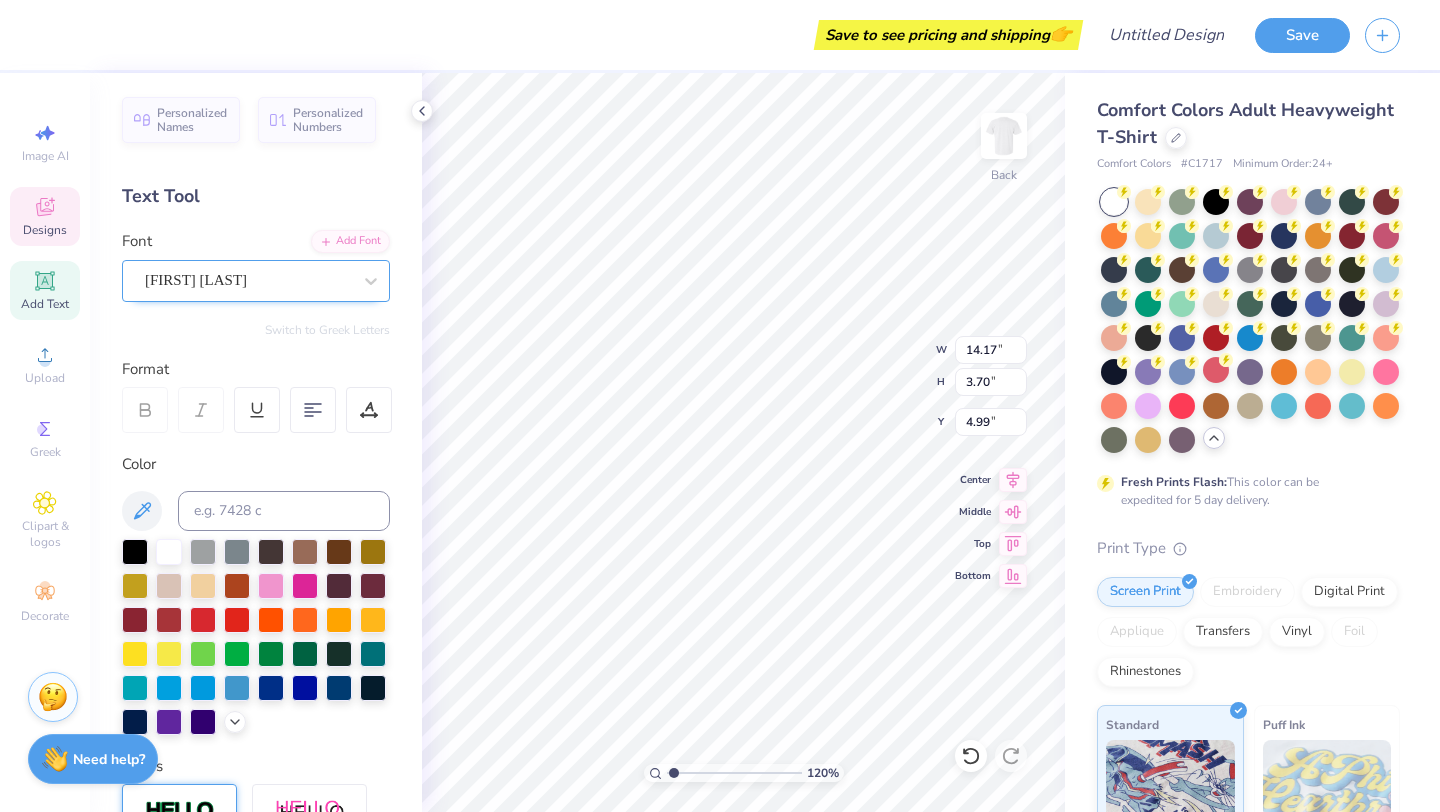 click on "[FIRST] [LAST]" at bounding box center [248, 280] 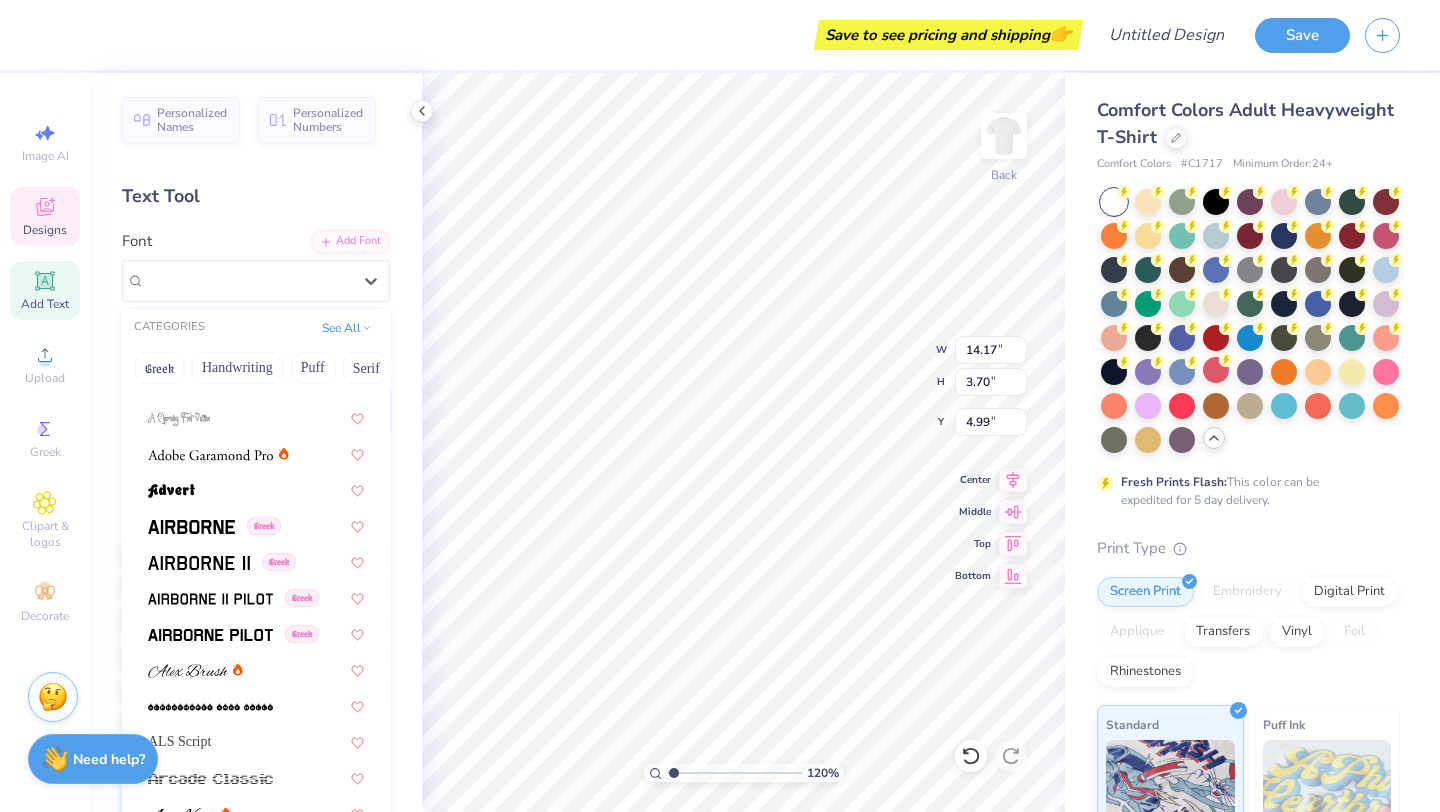 scroll, scrollTop: 382, scrollLeft: 0, axis: vertical 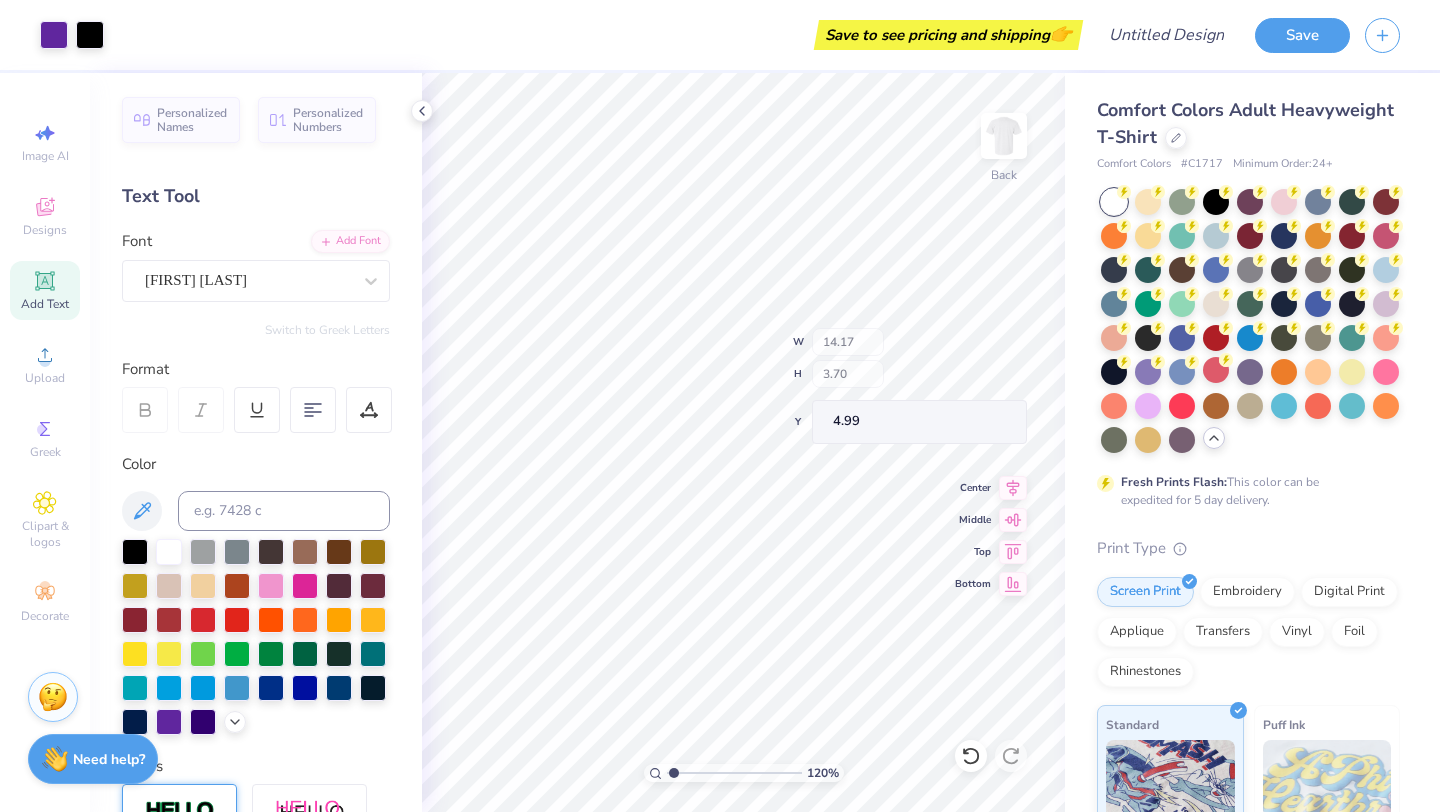 type on "9.81" 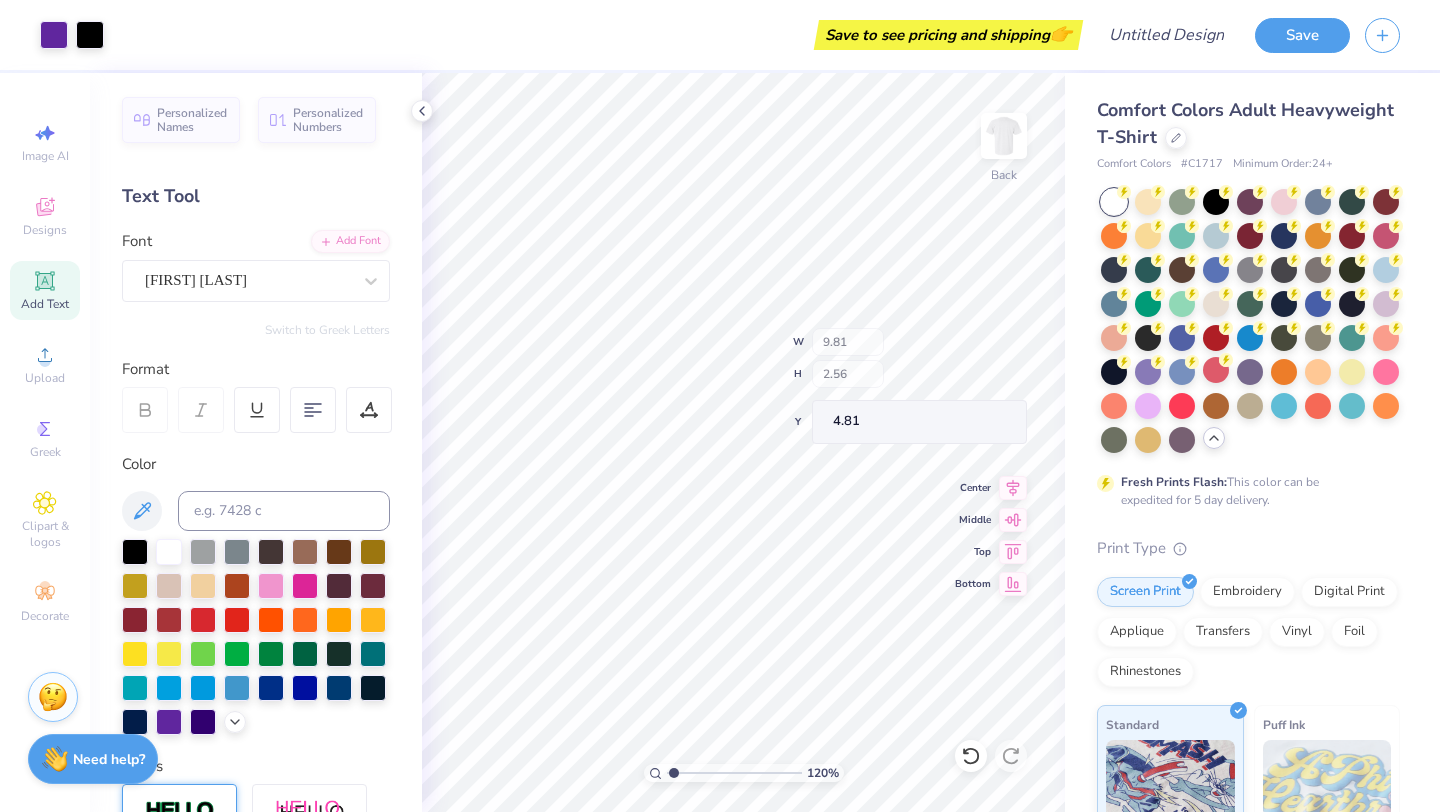 type on "4.81" 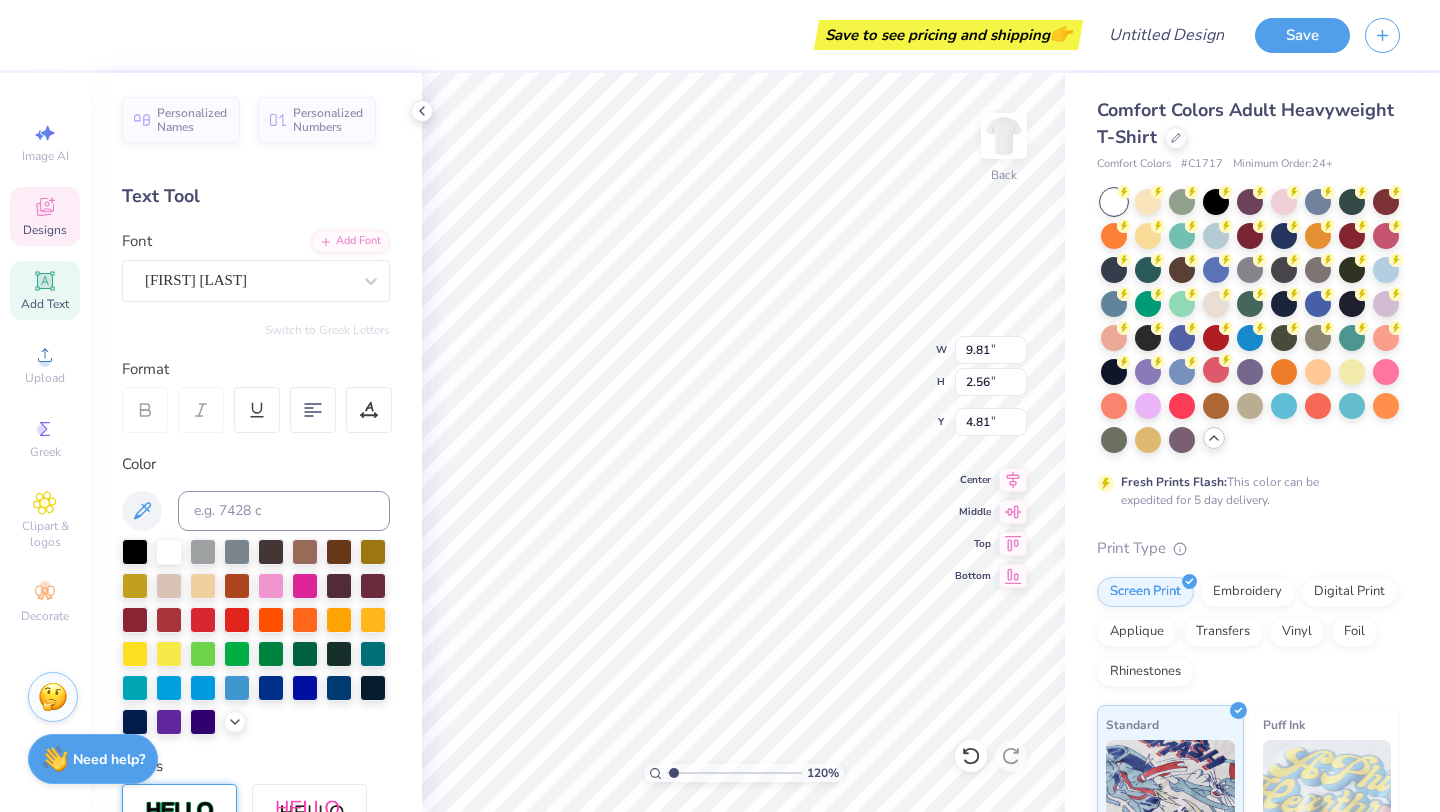scroll, scrollTop: 0, scrollLeft: 1, axis: horizontal 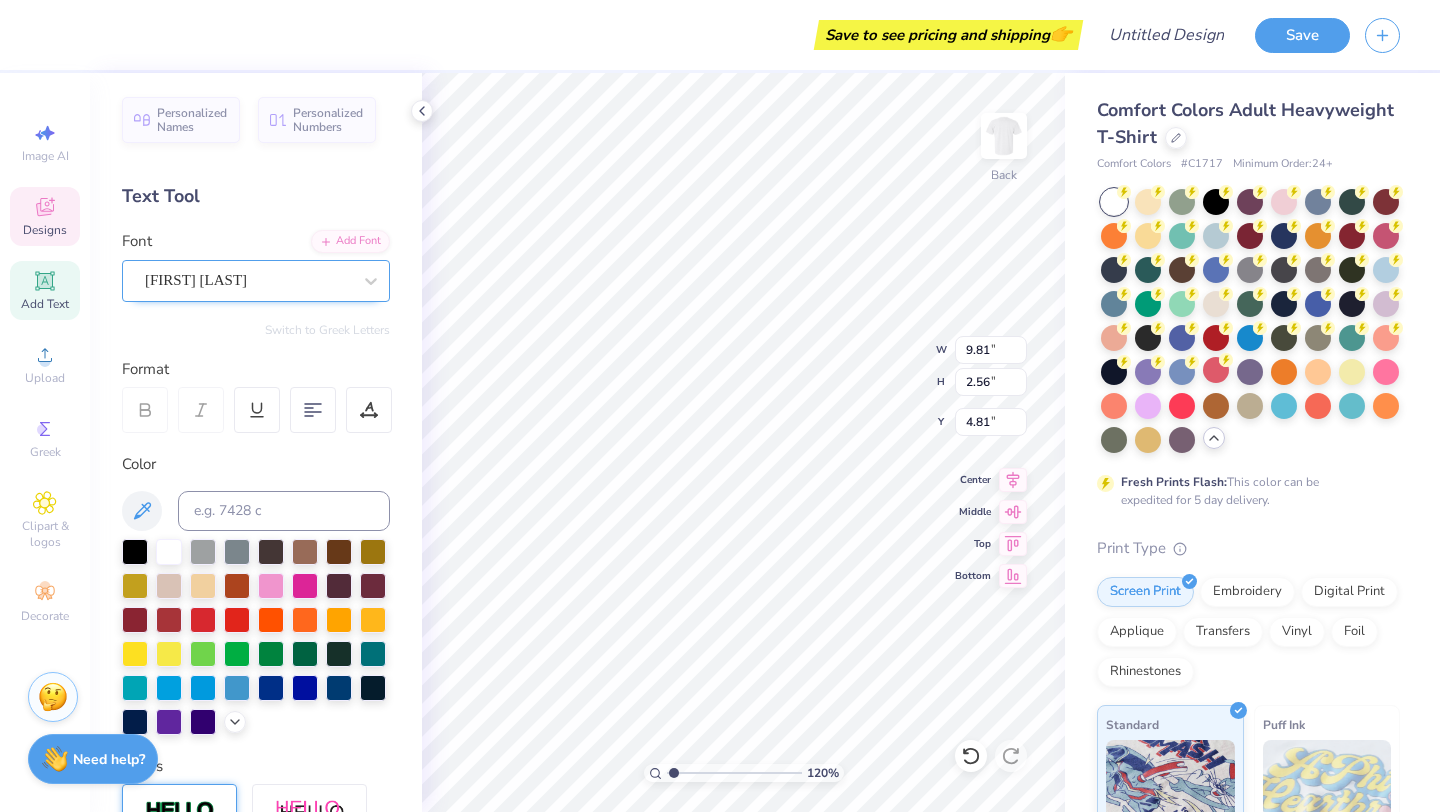 click on "[FIRST] [LAST]" at bounding box center [248, 280] 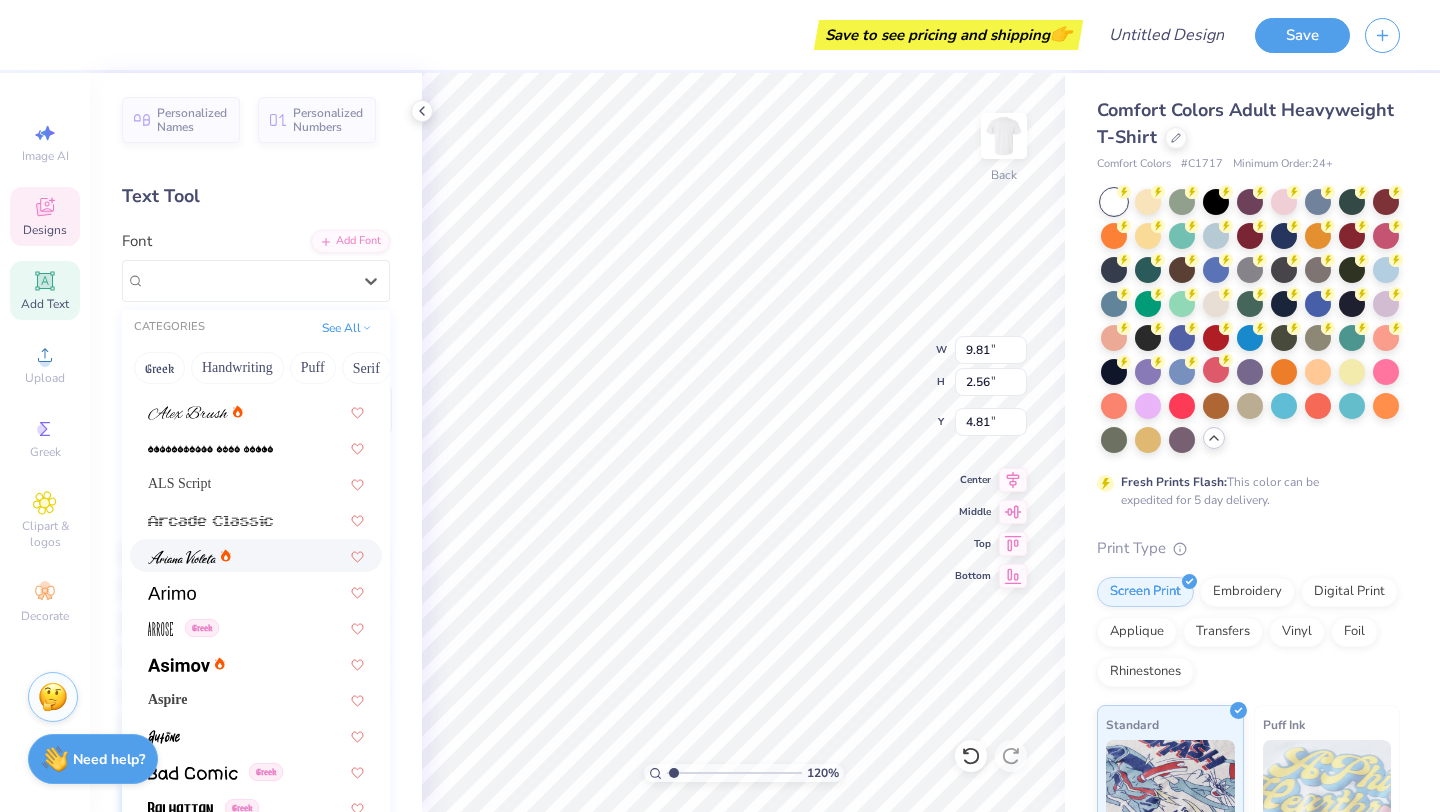 scroll, scrollTop: 606, scrollLeft: 0, axis: vertical 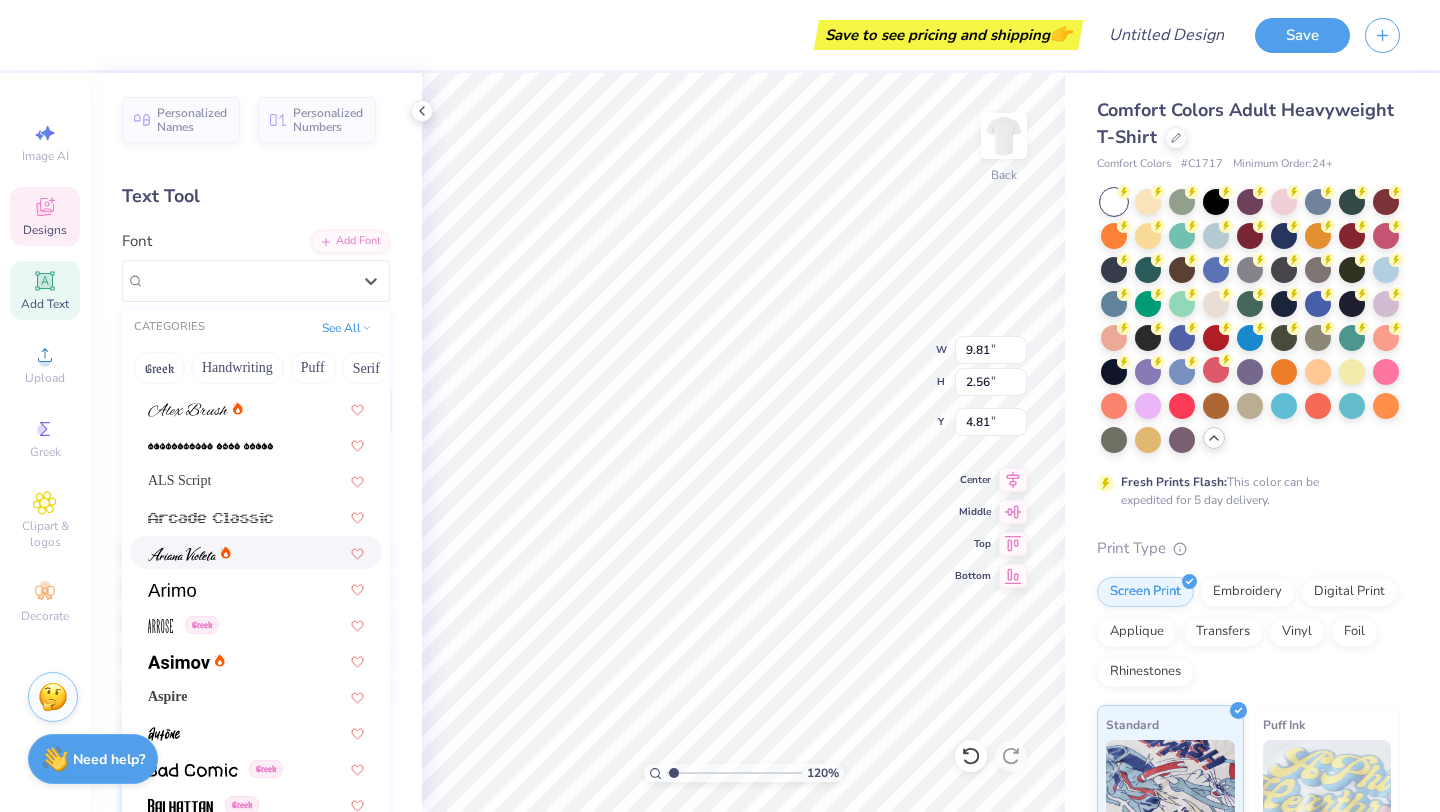 click at bounding box center (256, 552) 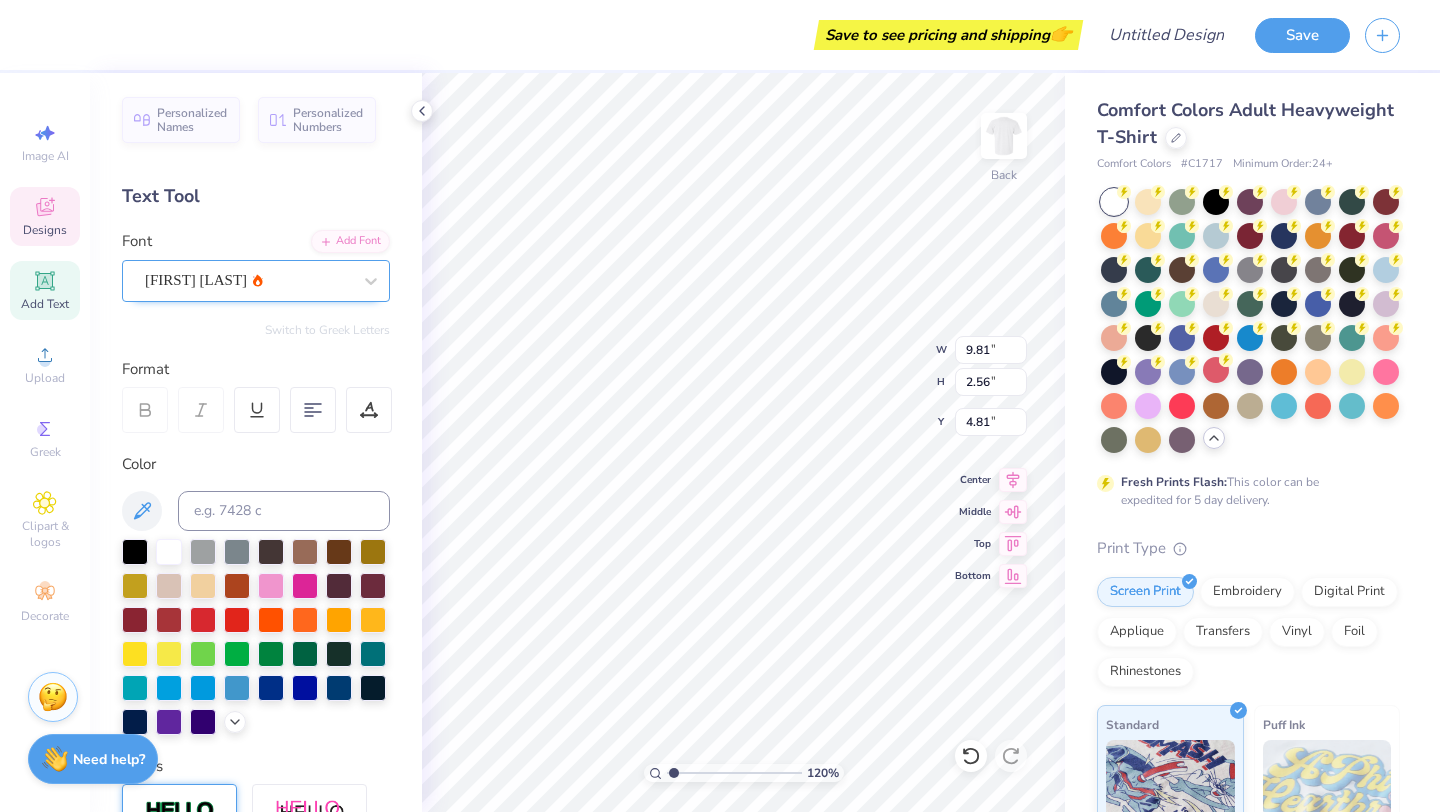 click on "[FIRST] [LAST]" at bounding box center [248, 280] 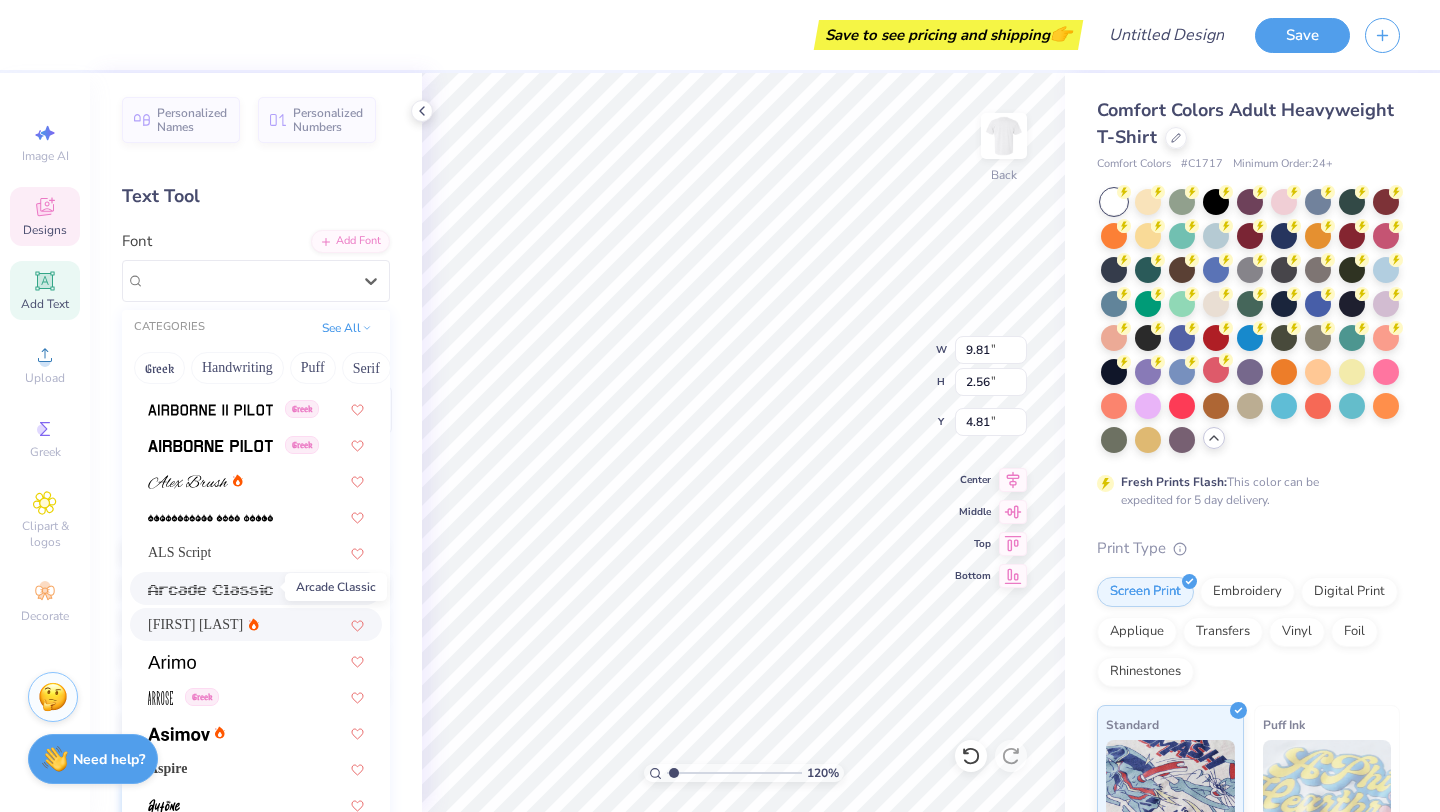 scroll, scrollTop: 538, scrollLeft: 0, axis: vertical 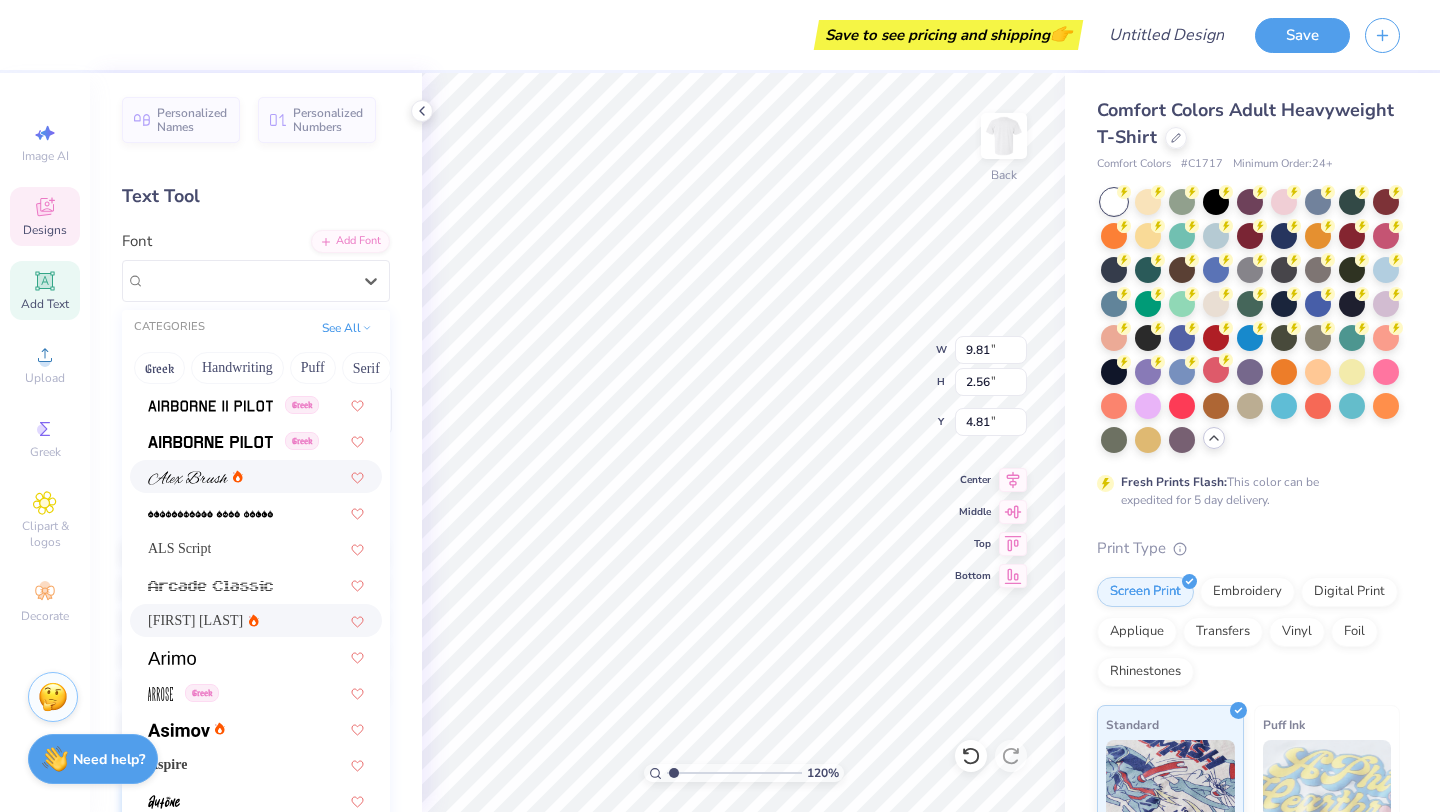 click at bounding box center (195, 476) 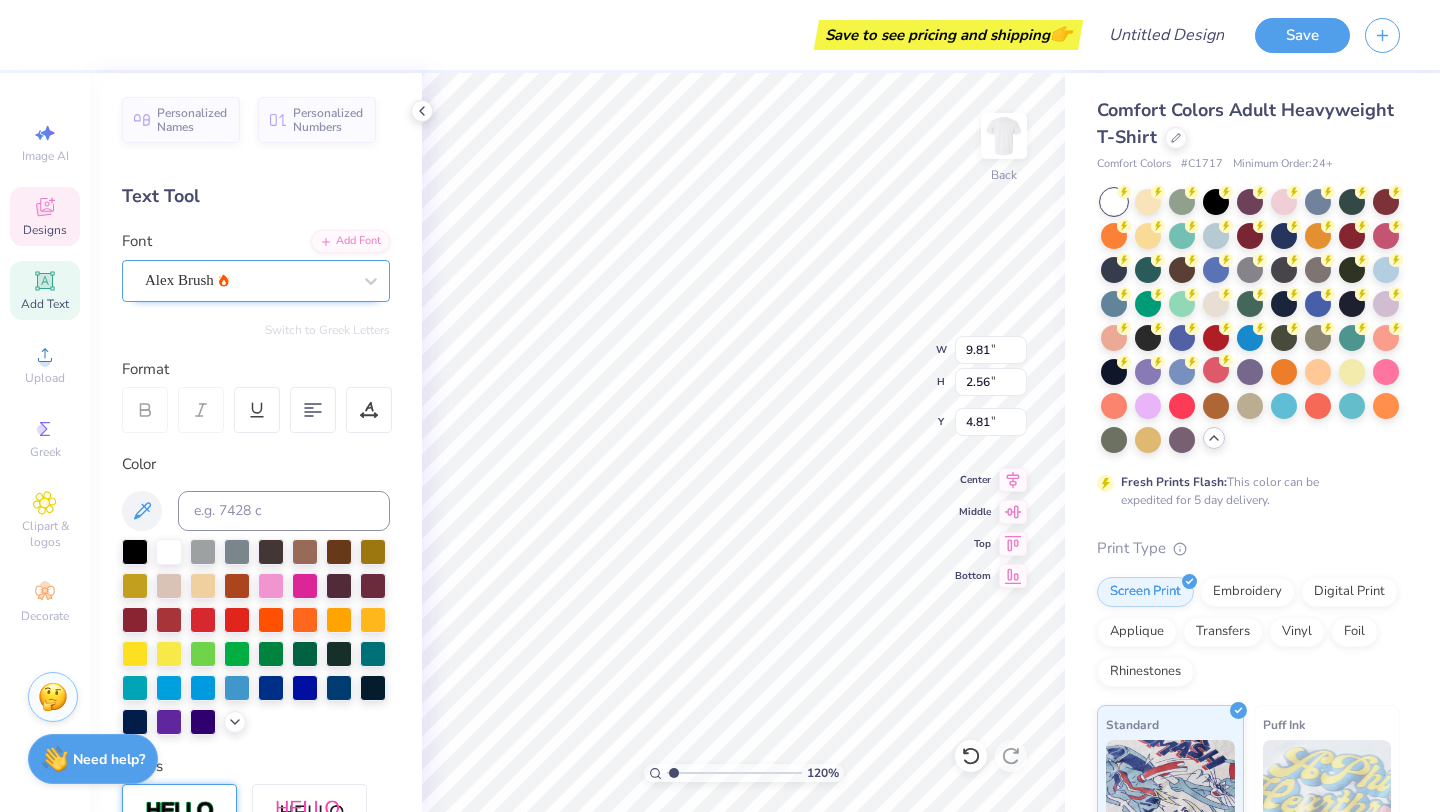 click on "Alex Brush" at bounding box center [248, 280] 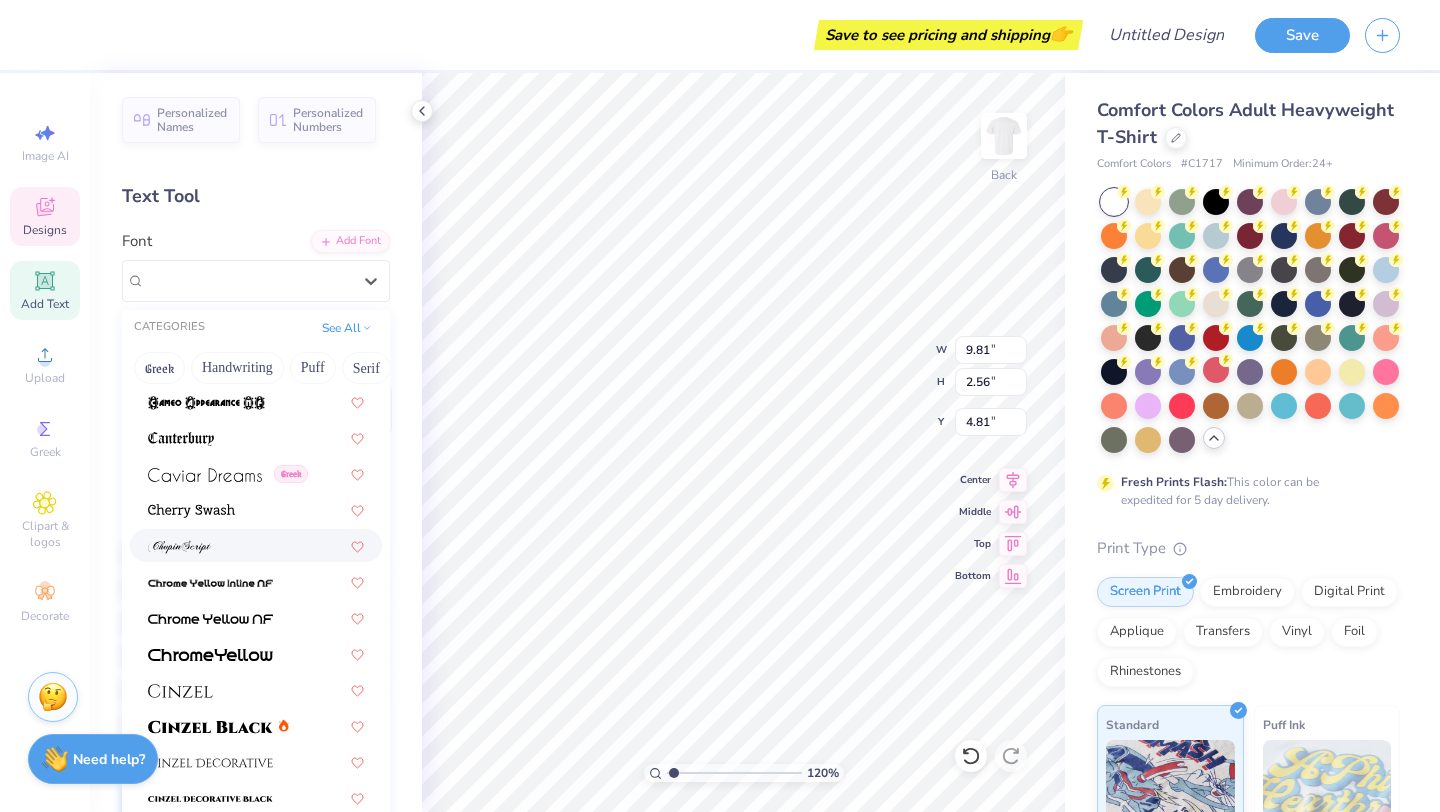 scroll, scrollTop: 2250, scrollLeft: 0, axis: vertical 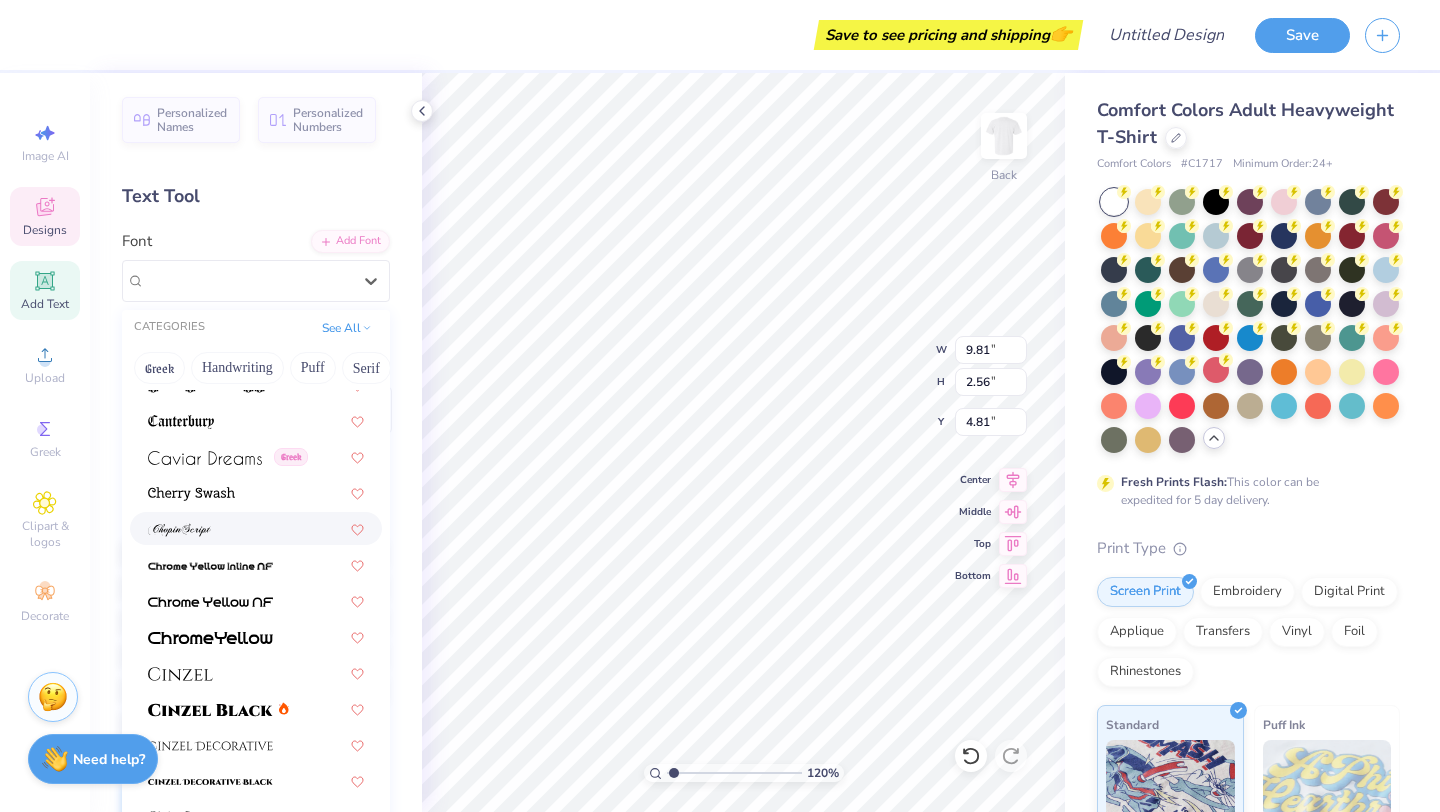 click at bounding box center [256, 528] 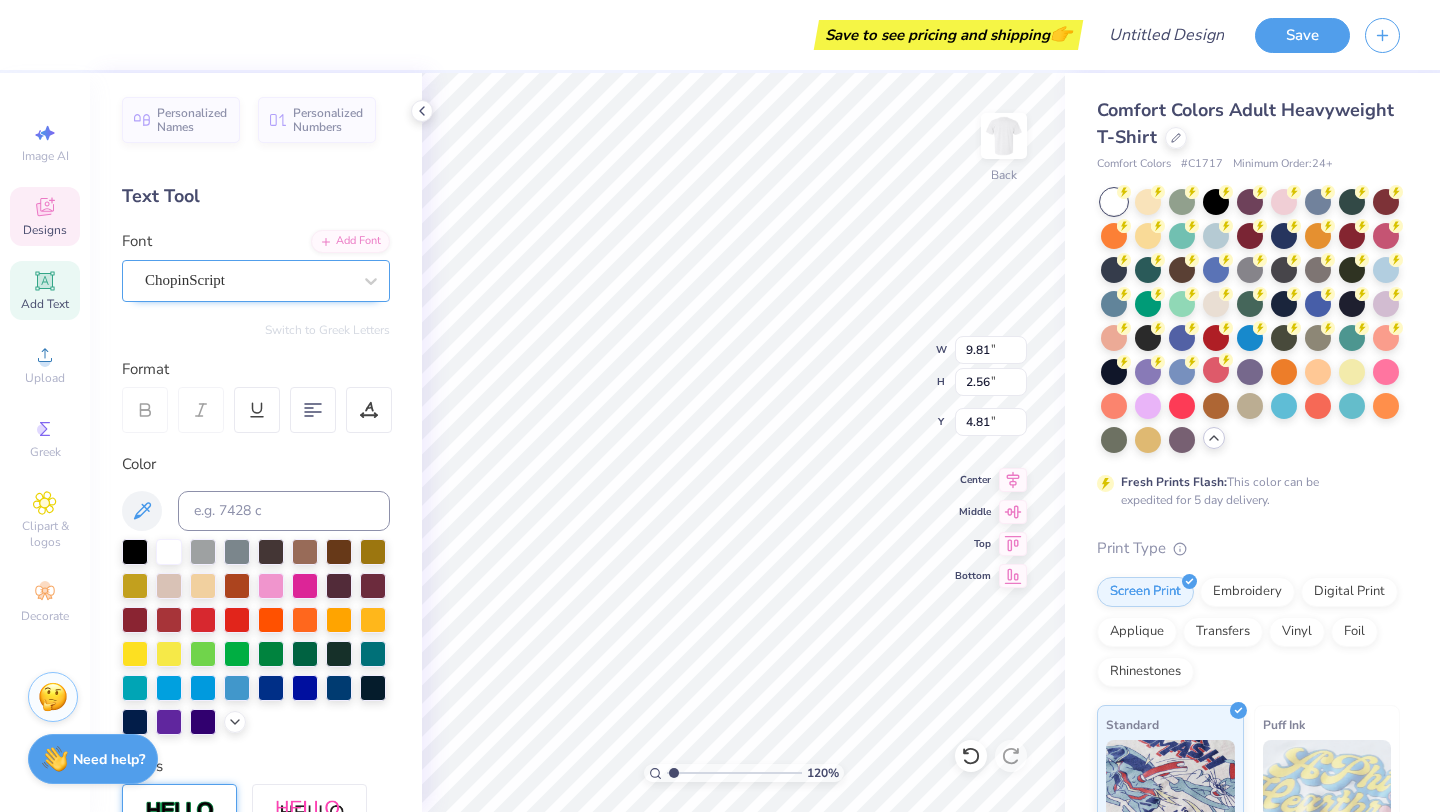 click on "ChopinScript" at bounding box center [248, 280] 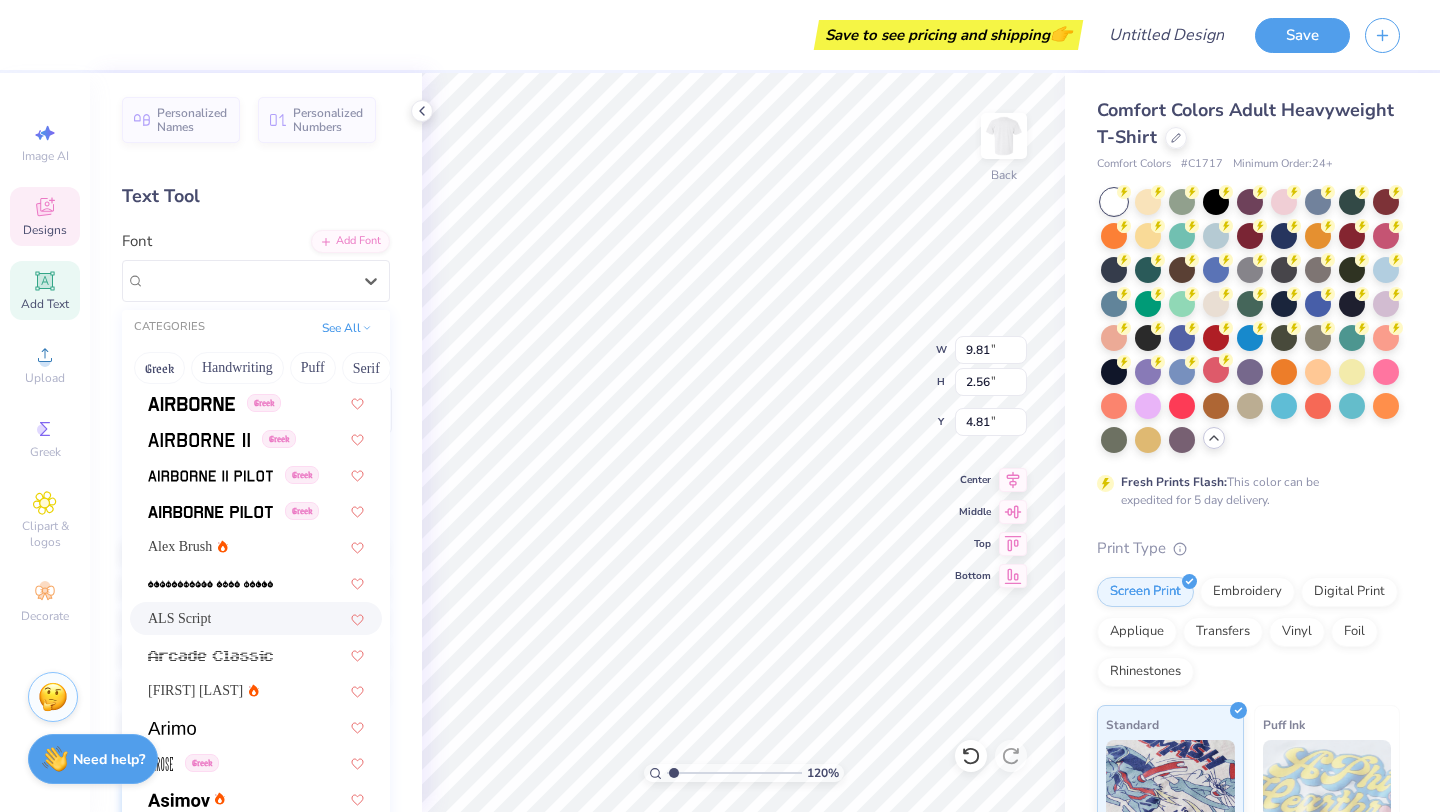 scroll, scrollTop: 470, scrollLeft: 0, axis: vertical 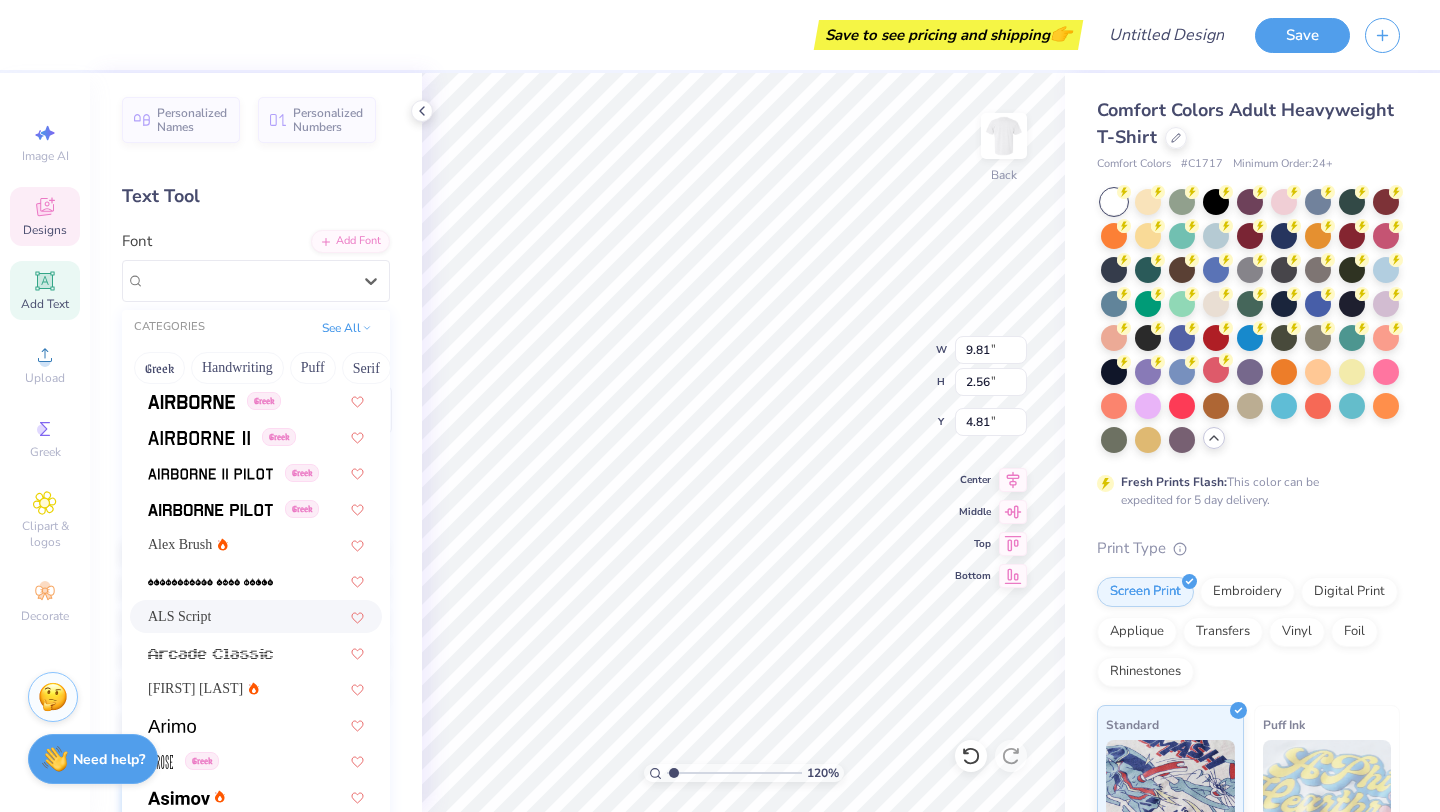 click on "ALS Script" at bounding box center (256, 616) 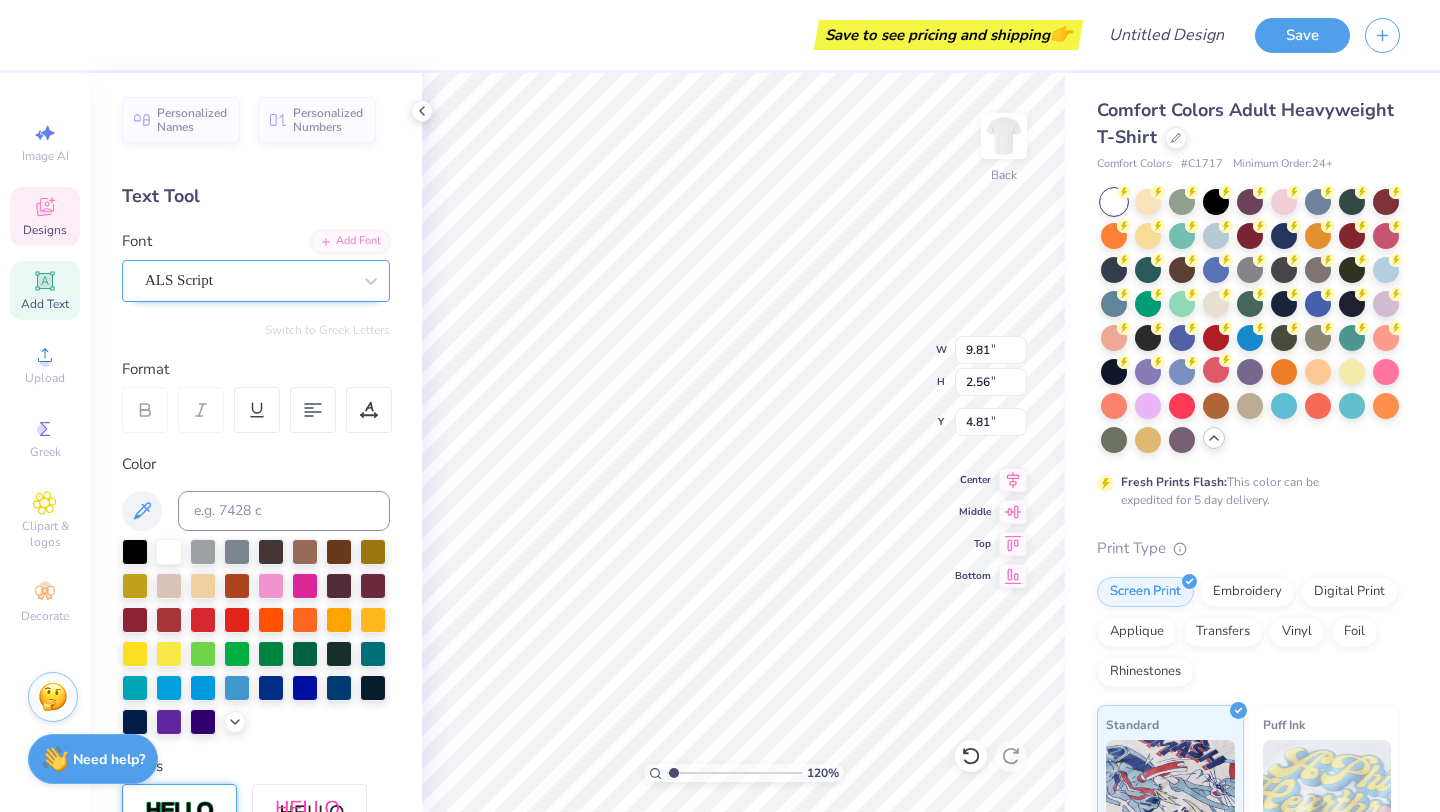click on "ALS Script" at bounding box center (248, 280) 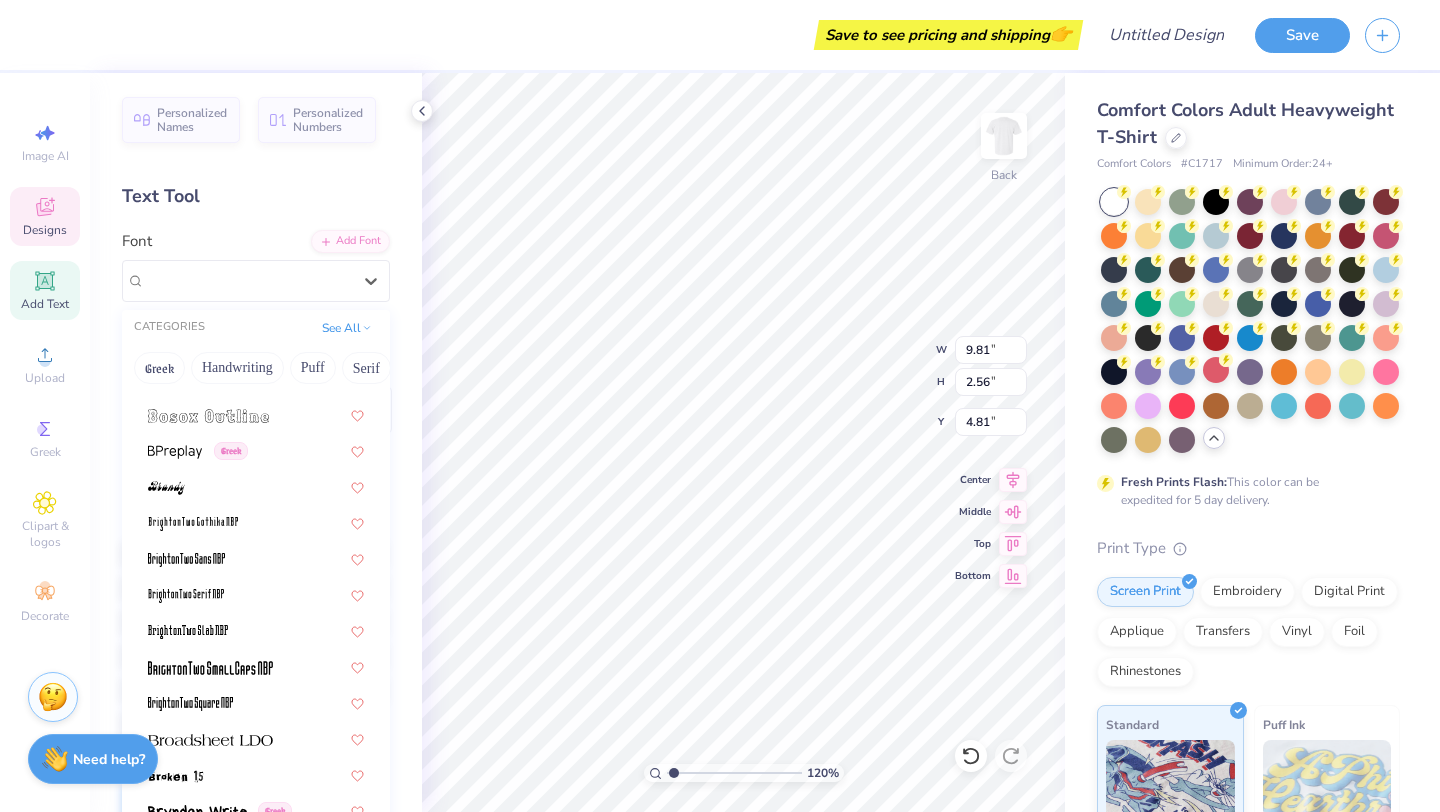 scroll, scrollTop: 1504, scrollLeft: 0, axis: vertical 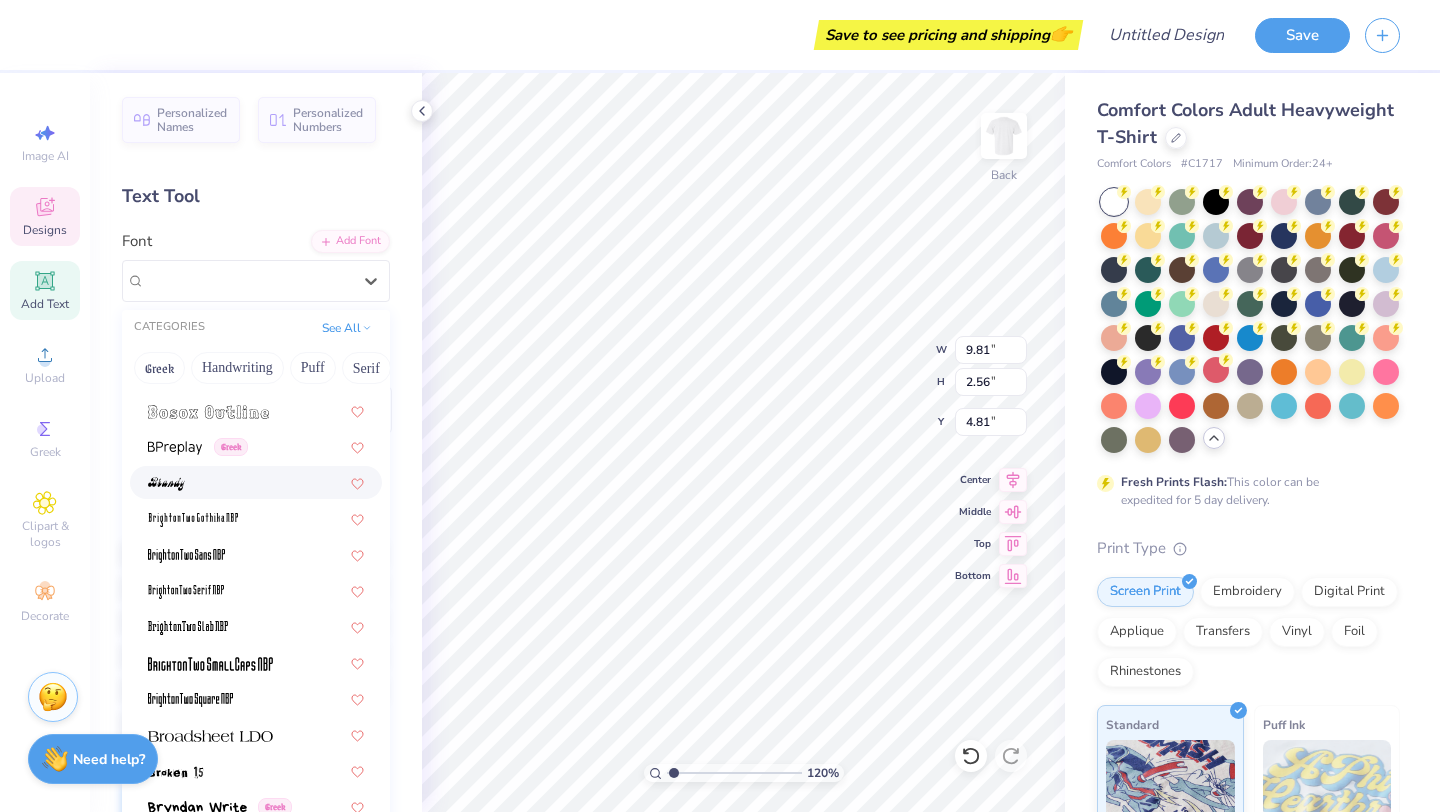 click at bounding box center [256, 482] 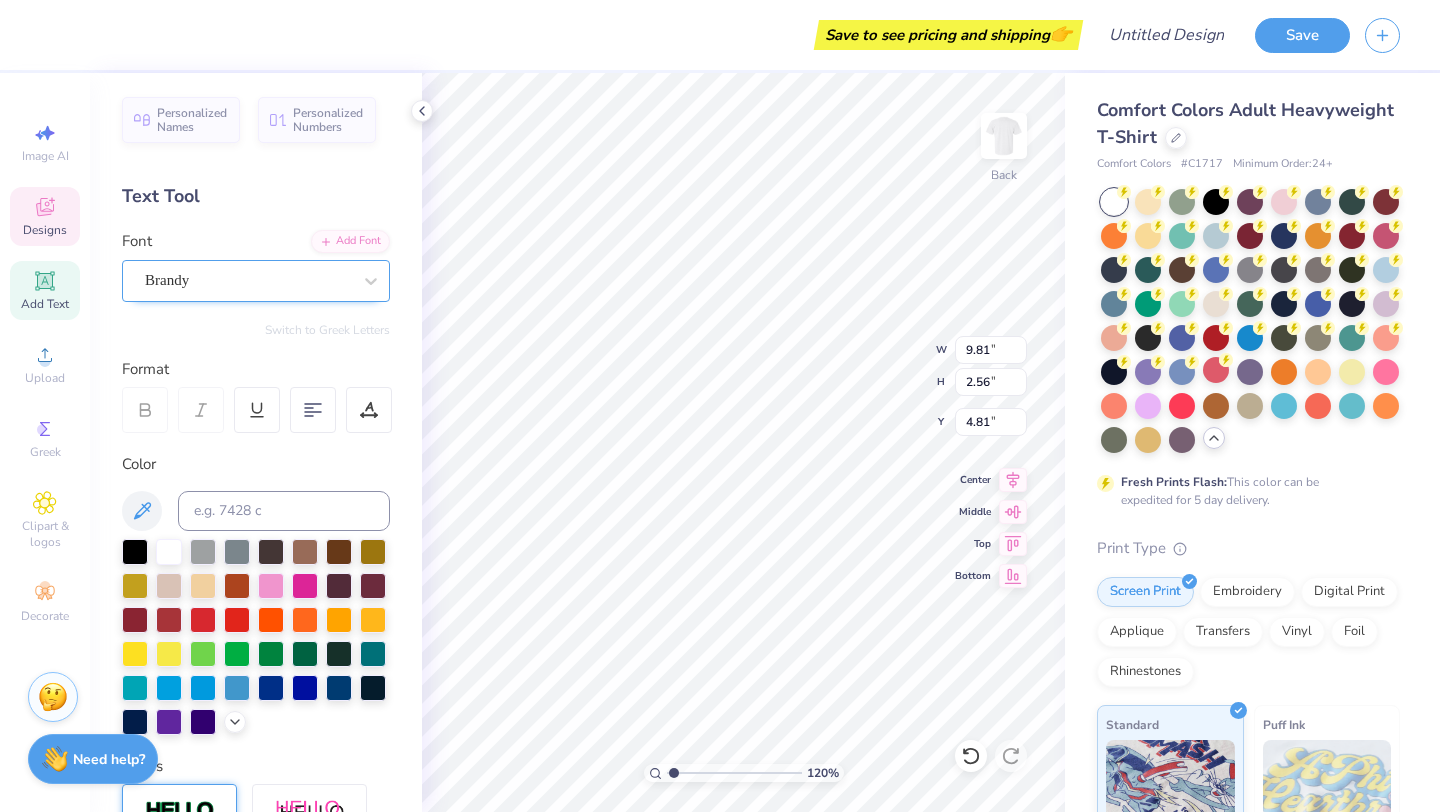 click on "Brandy" at bounding box center [248, 280] 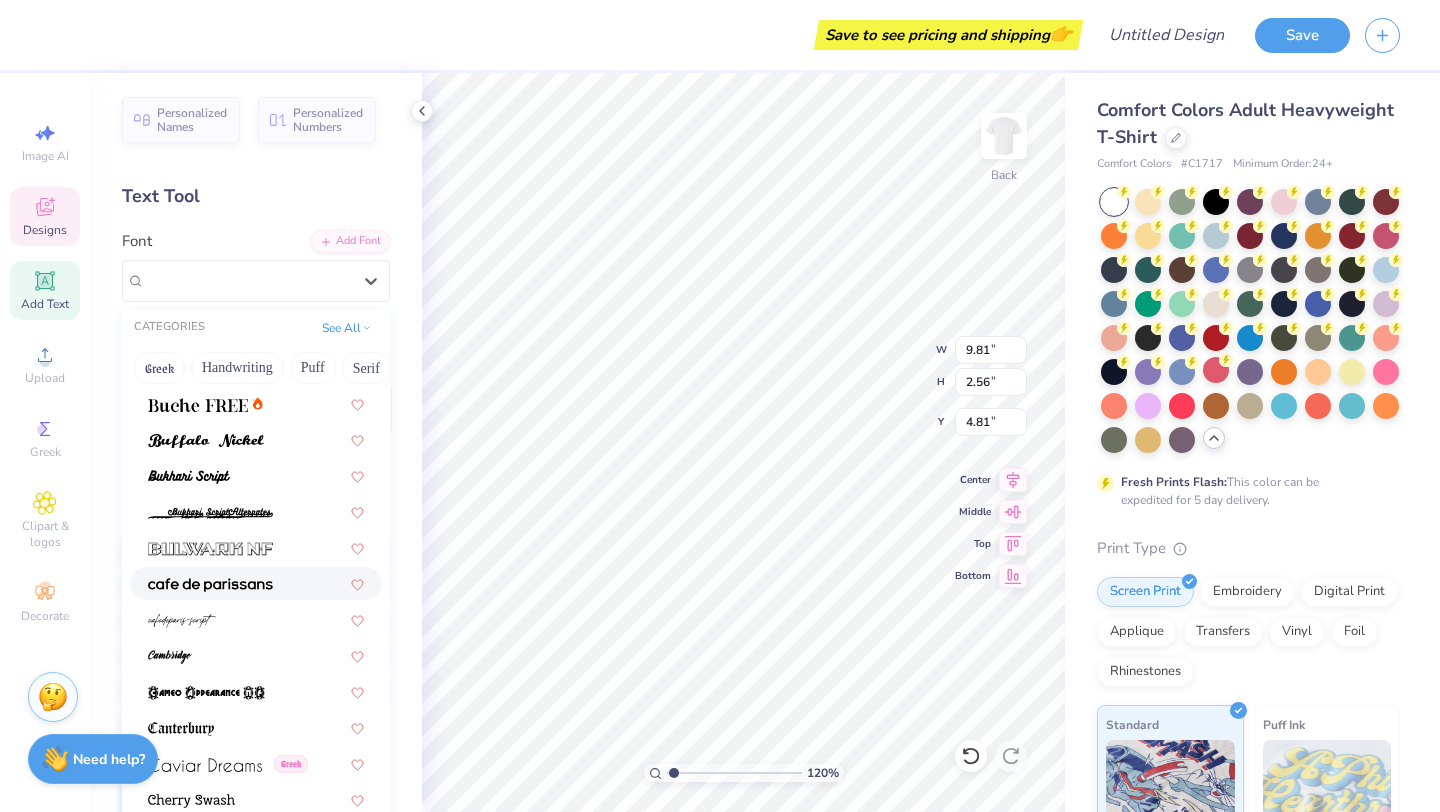 scroll, scrollTop: 1946, scrollLeft: 0, axis: vertical 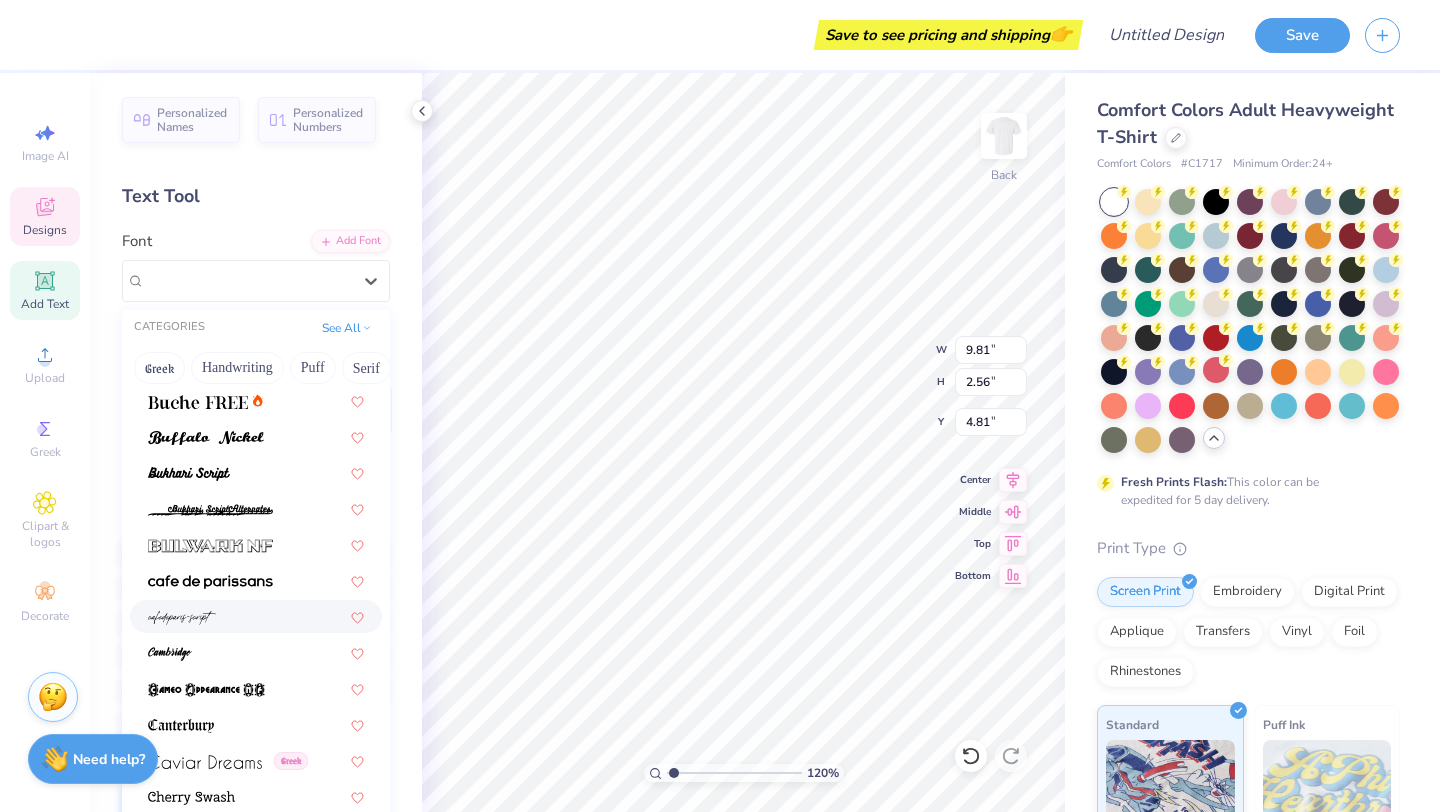 click at bounding box center [256, 616] 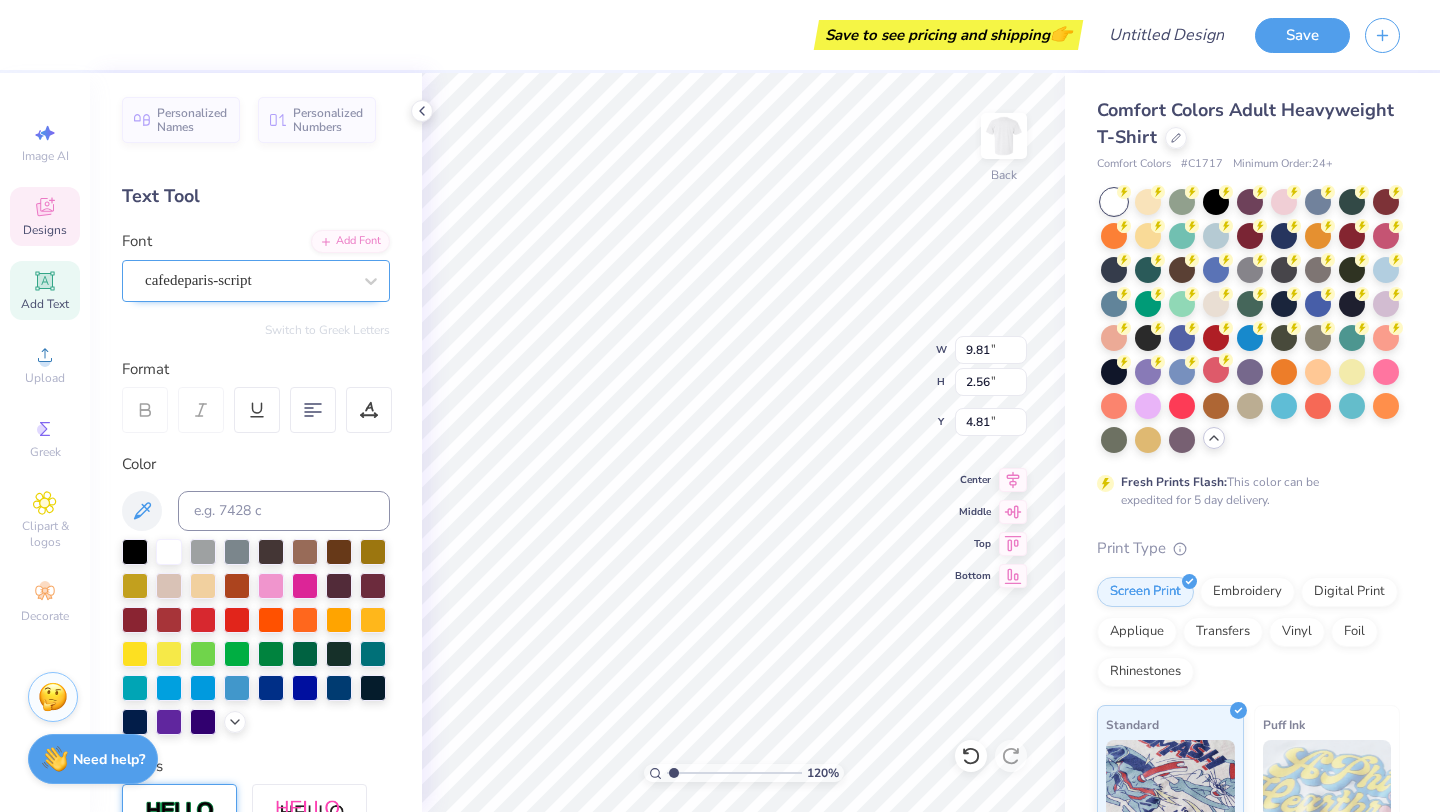 click on "cafedeparis-script" at bounding box center [248, 280] 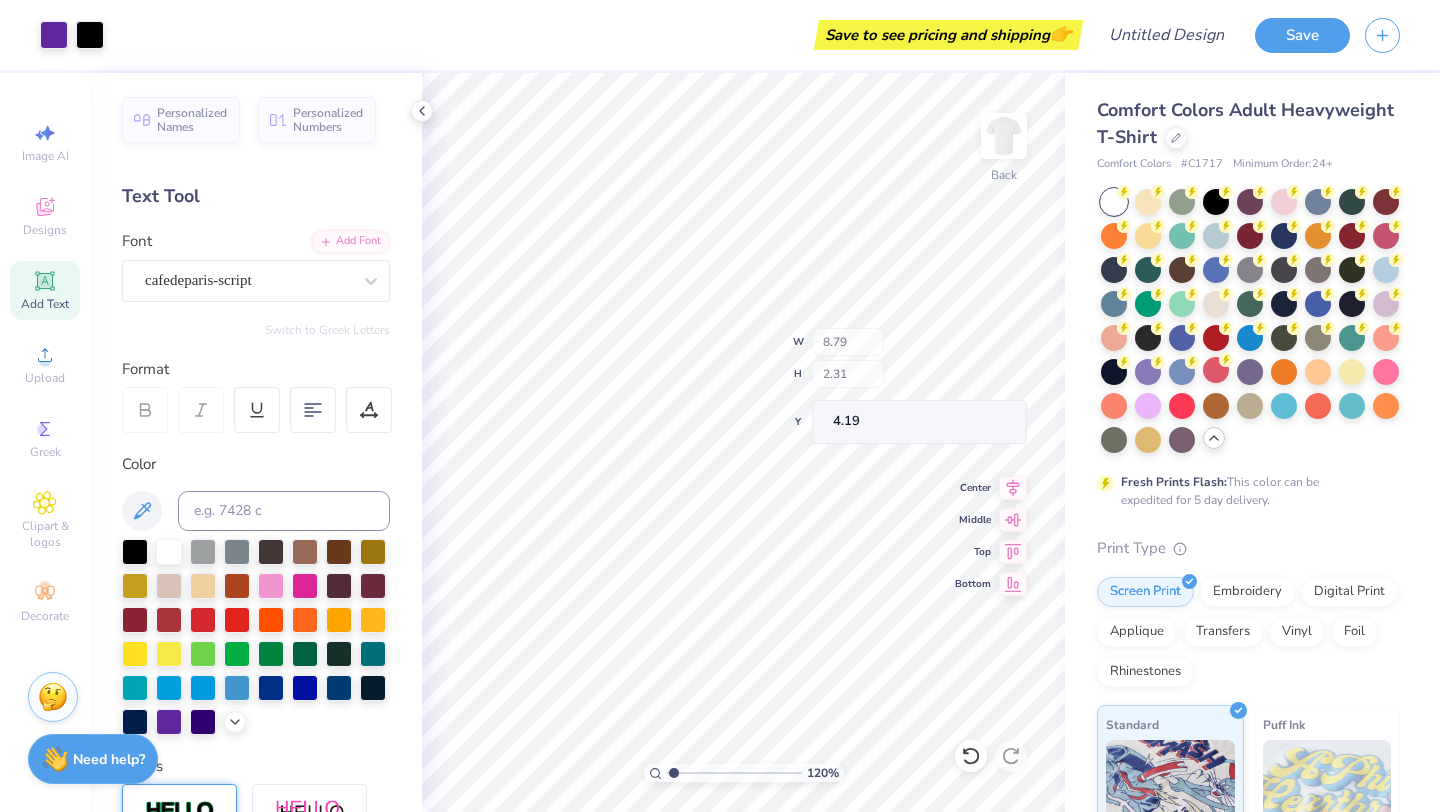 type on "8.79" 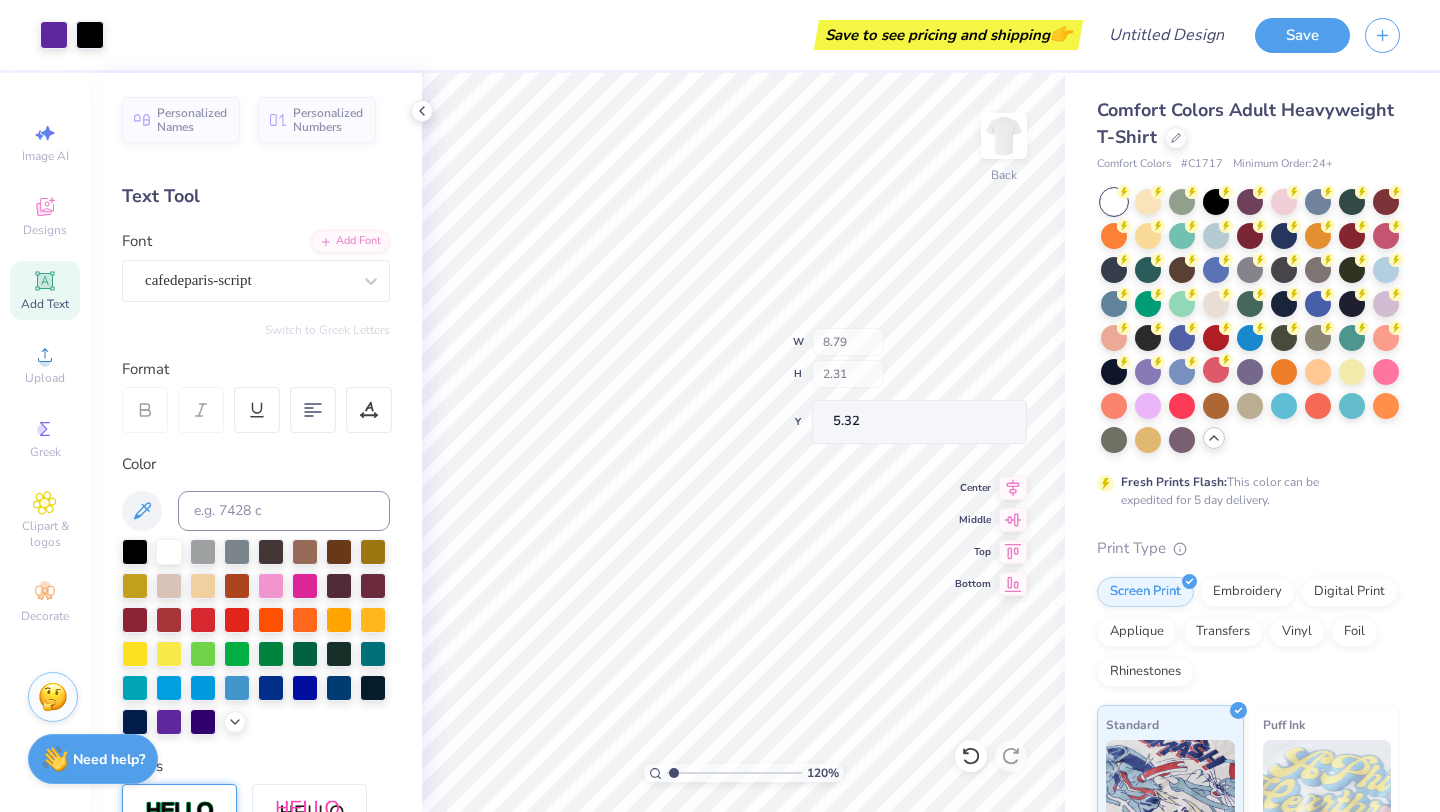 type on "5.32" 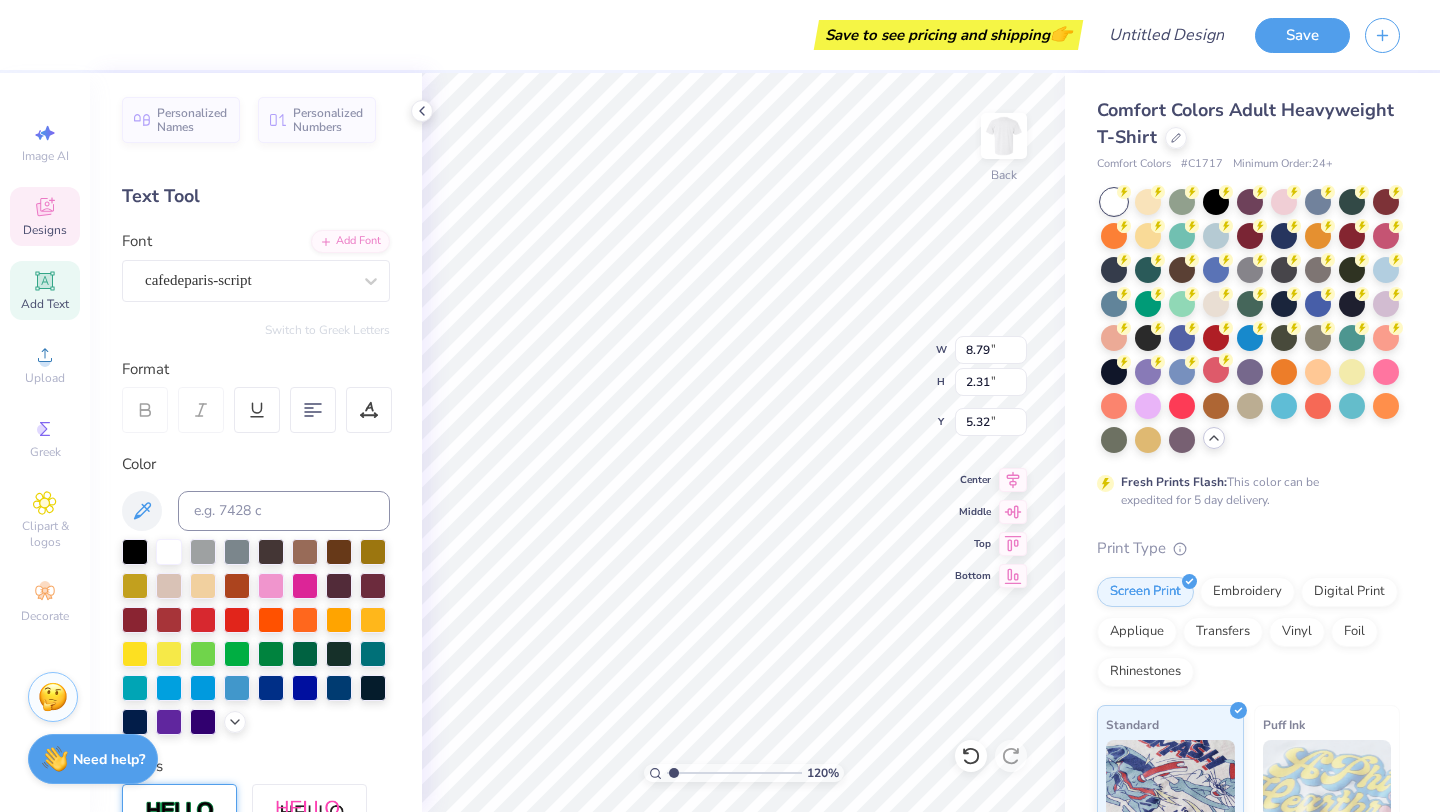 scroll, scrollTop: 0, scrollLeft: 5, axis: horizontal 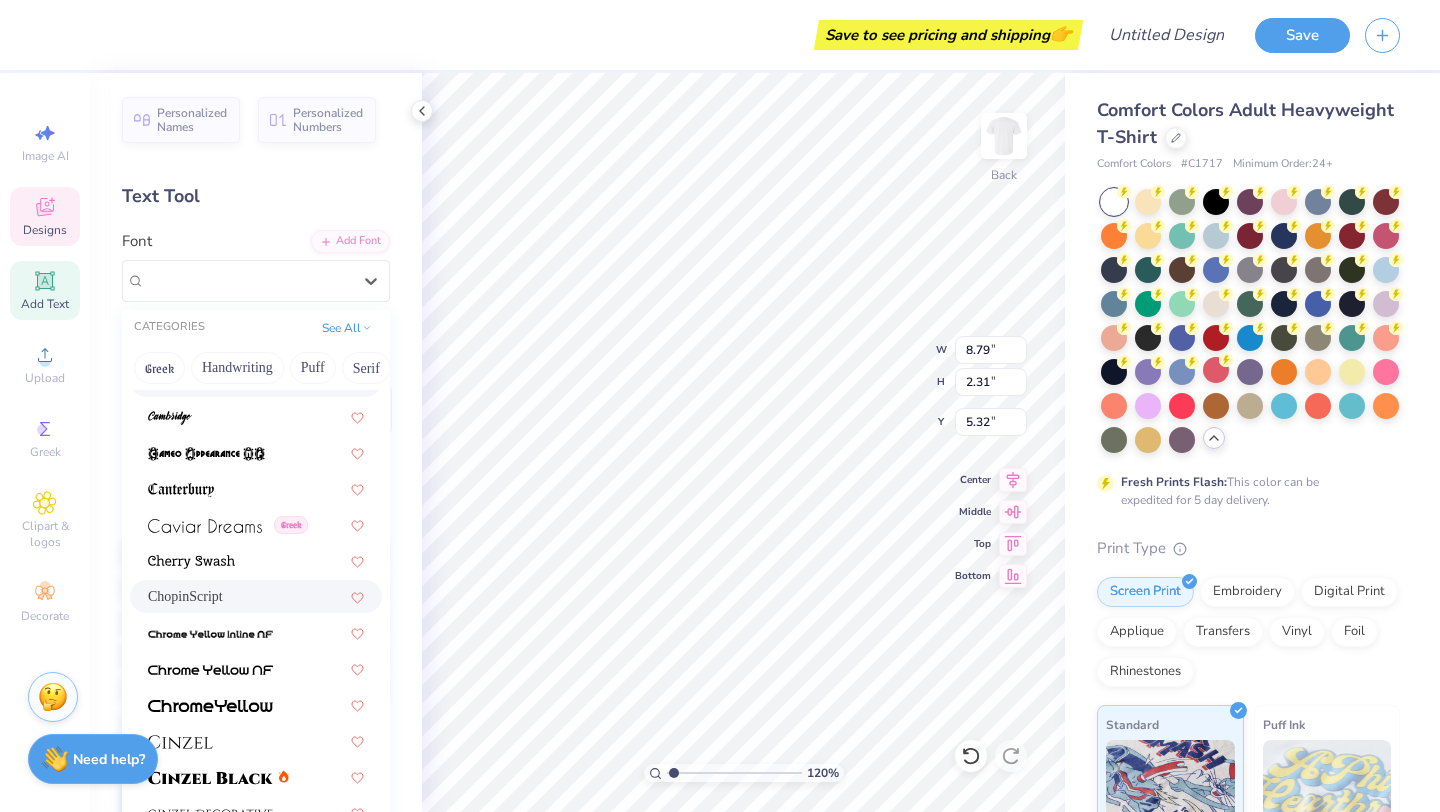 click on "ChopinScript" at bounding box center [256, 596] 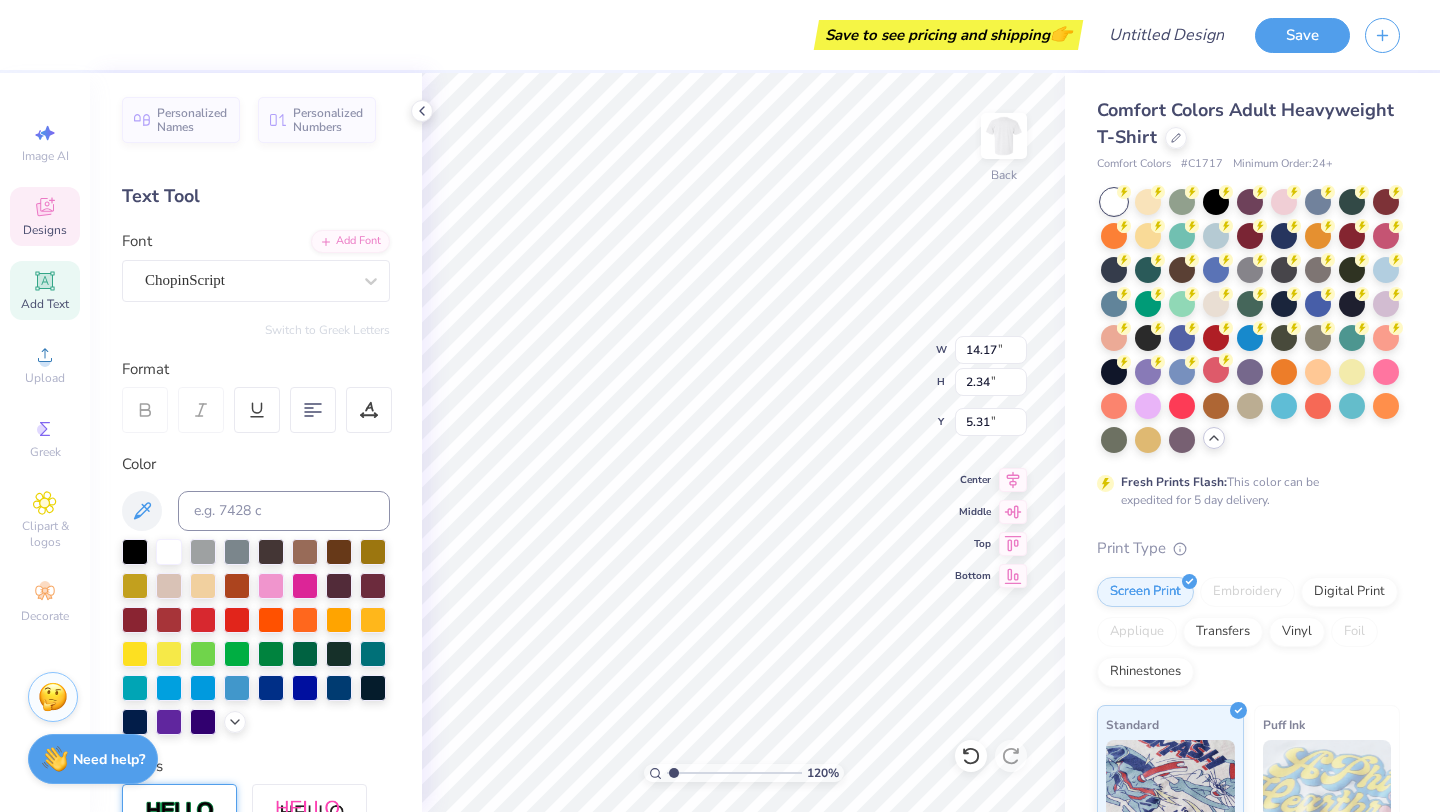 type on "14.17" 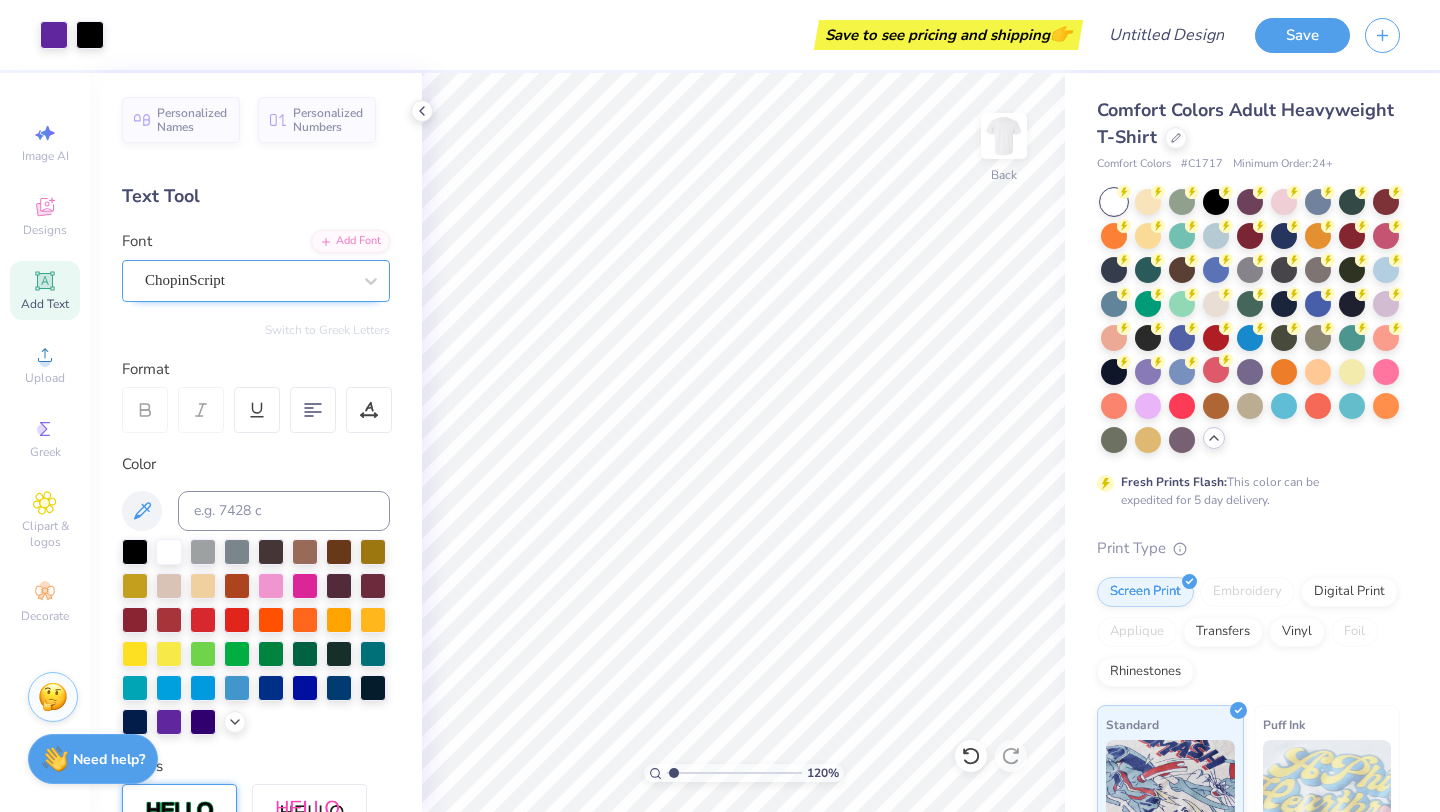 click on "ChopinScript" at bounding box center (248, 280) 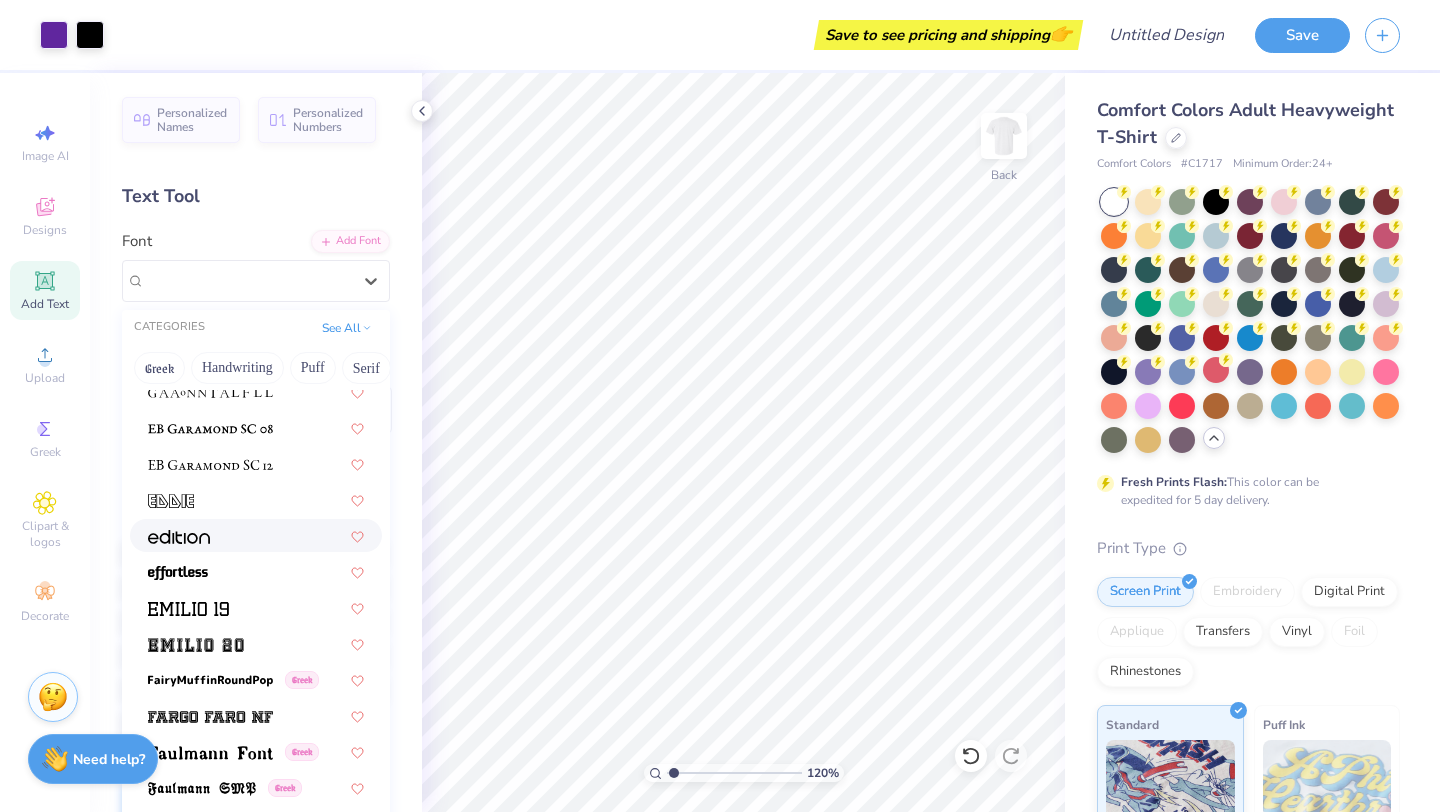 scroll, scrollTop: 4045, scrollLeft: 0, axis: vertical 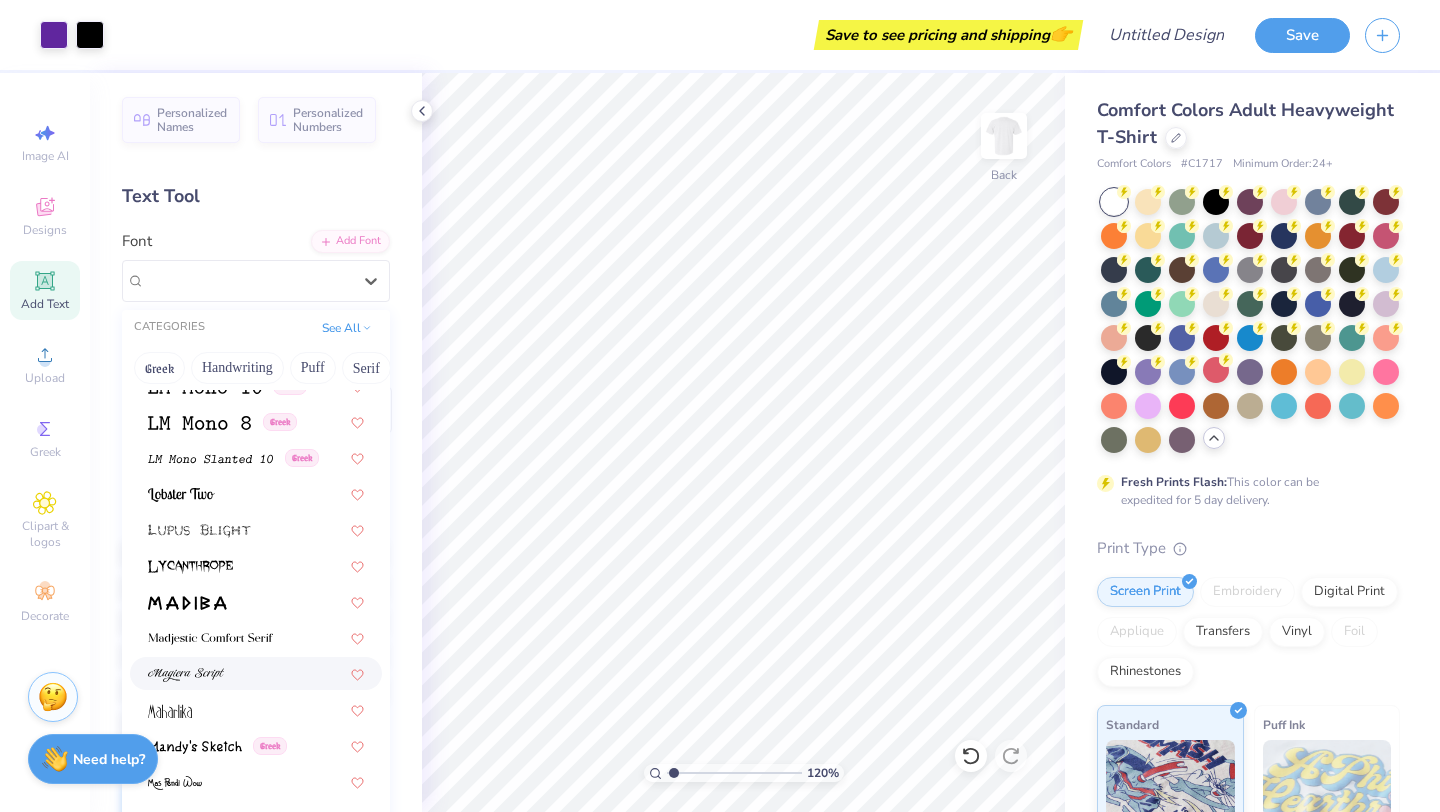 click at bounding box center (256, 673) 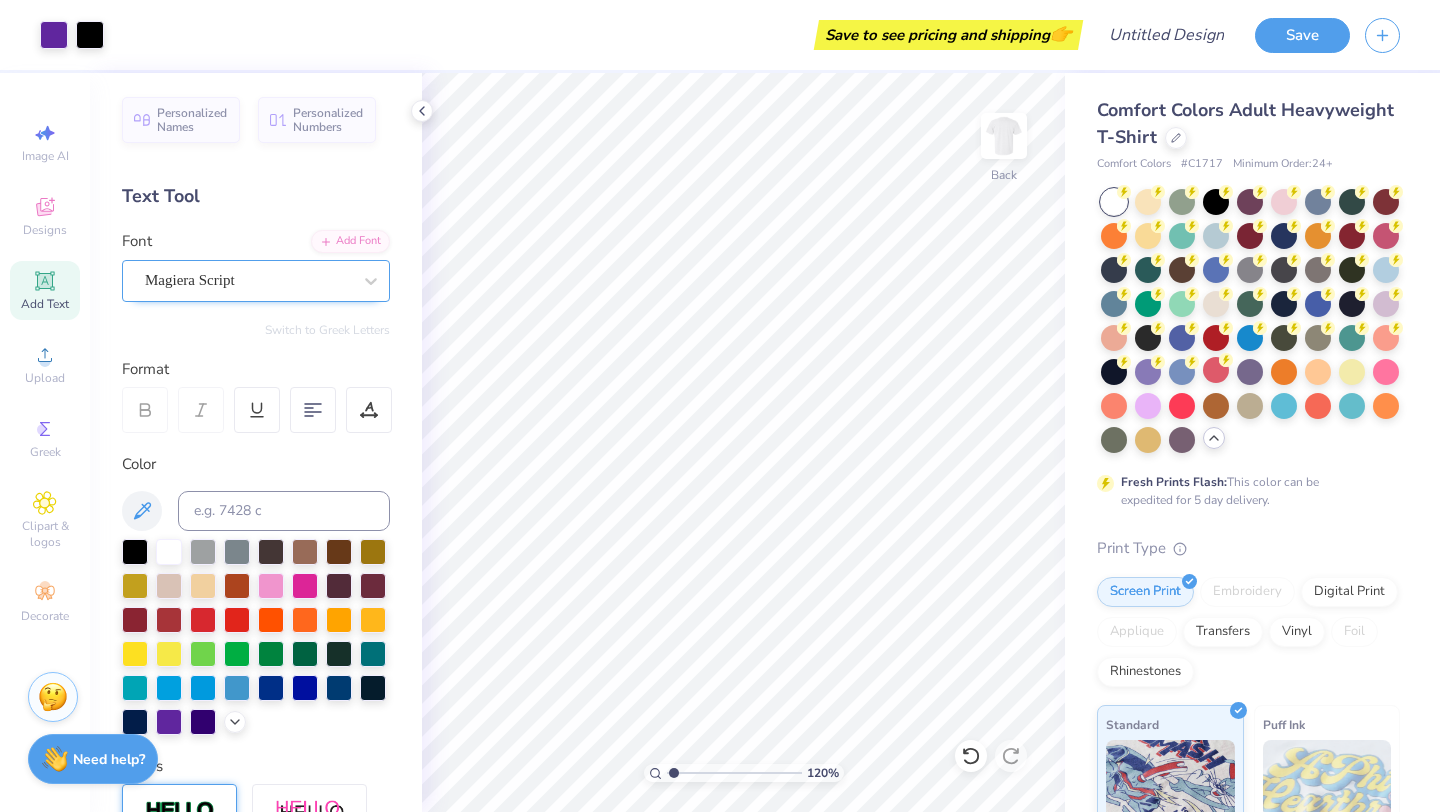 click on "Magiera Script" at bounding box center [248, 280] 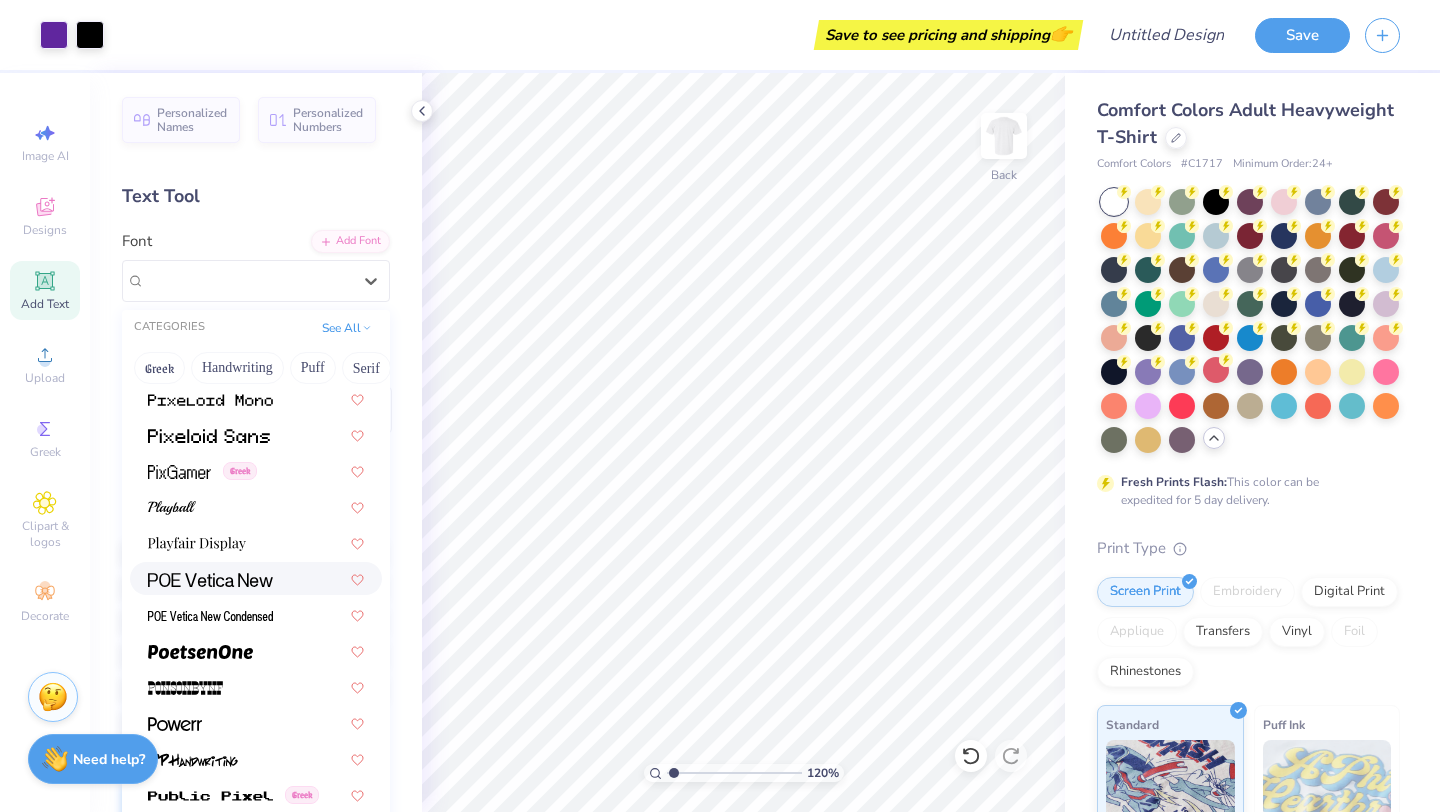 scroll, scrollTop: 8503, scrollLeft: 0, axis: vertical 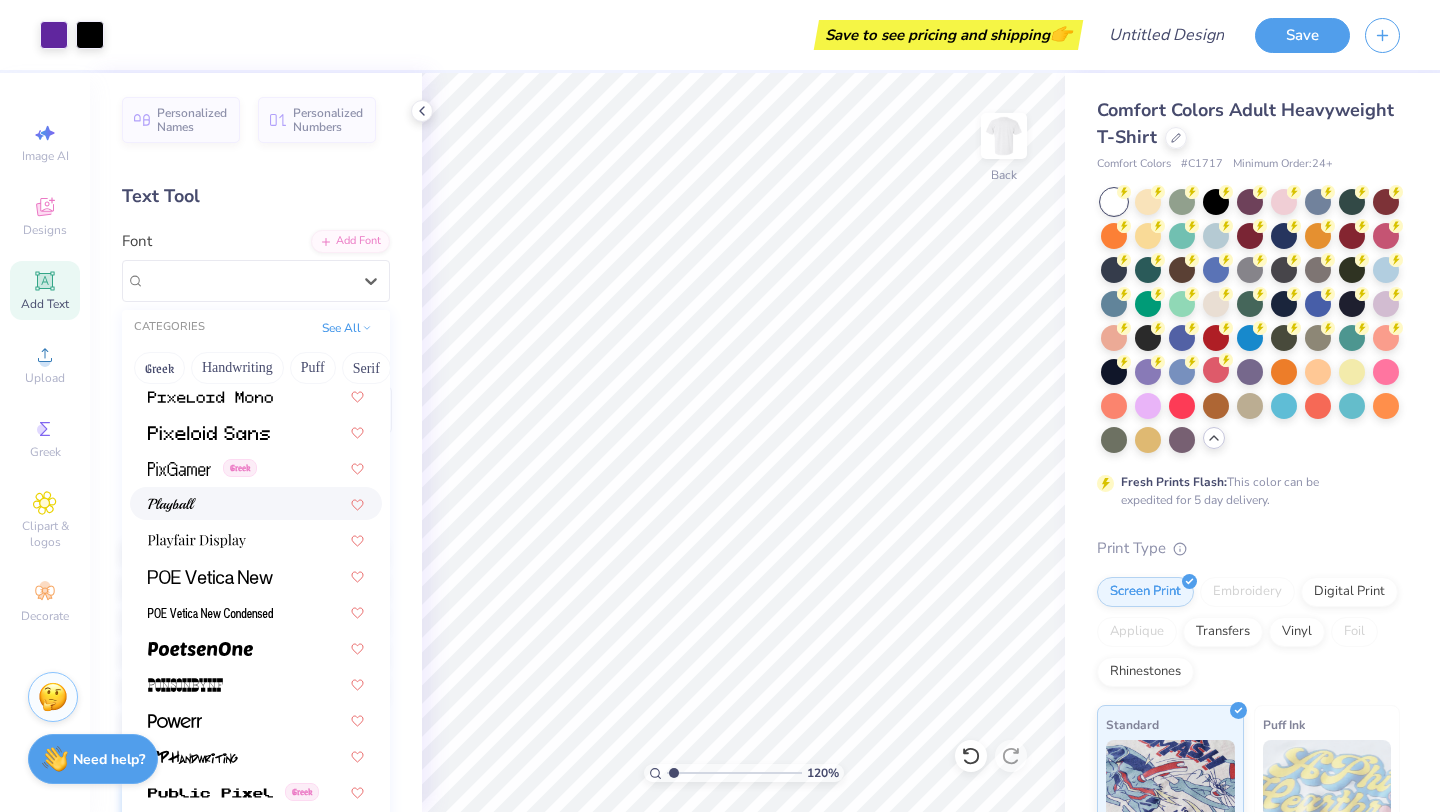 click at bounding box center [256, 503] 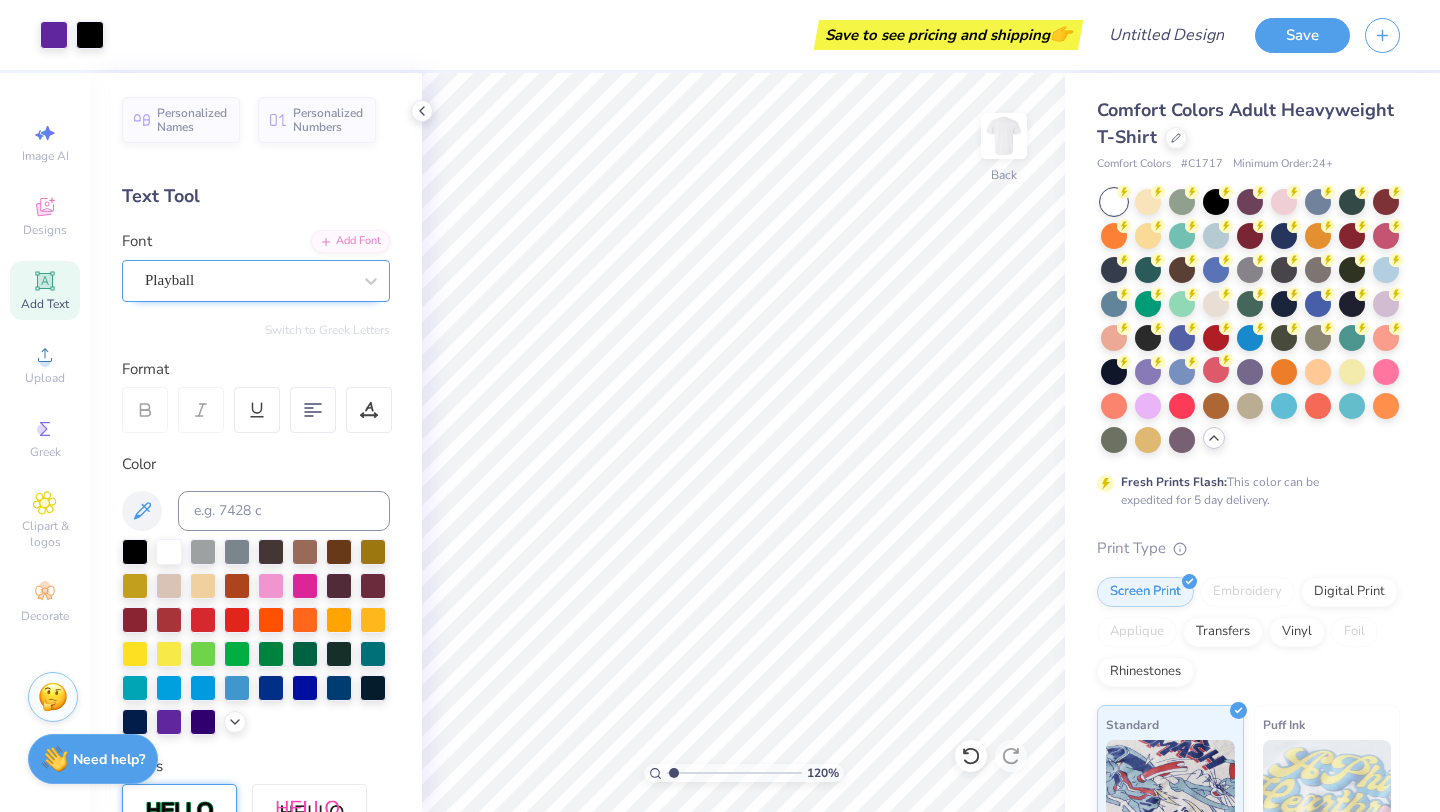 click on "Playball" at bounding box center (248, 280) 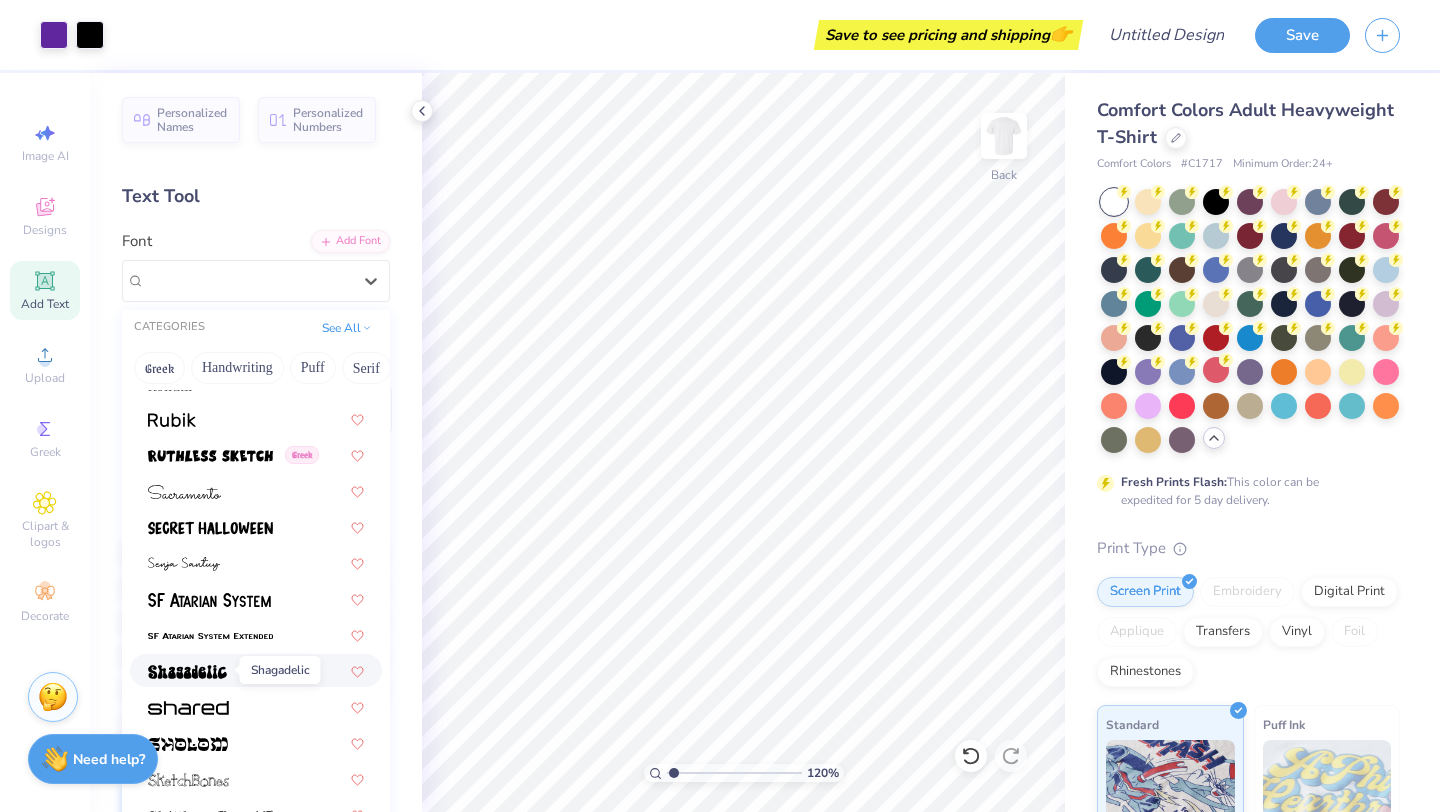 scroll, scrollTop: 9310, scrollLeft: 0, axis: vertical 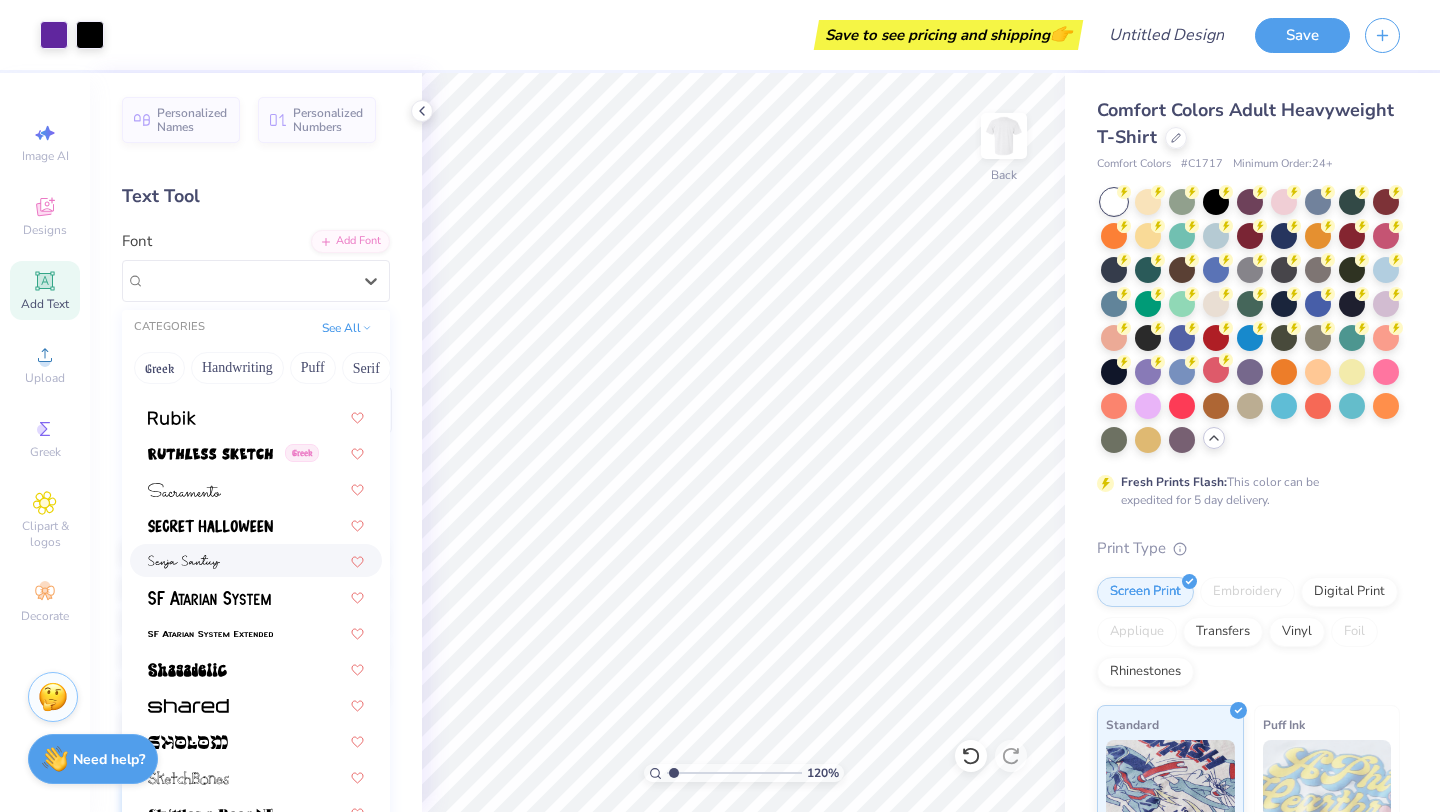 click at bounding box center [256, 560] 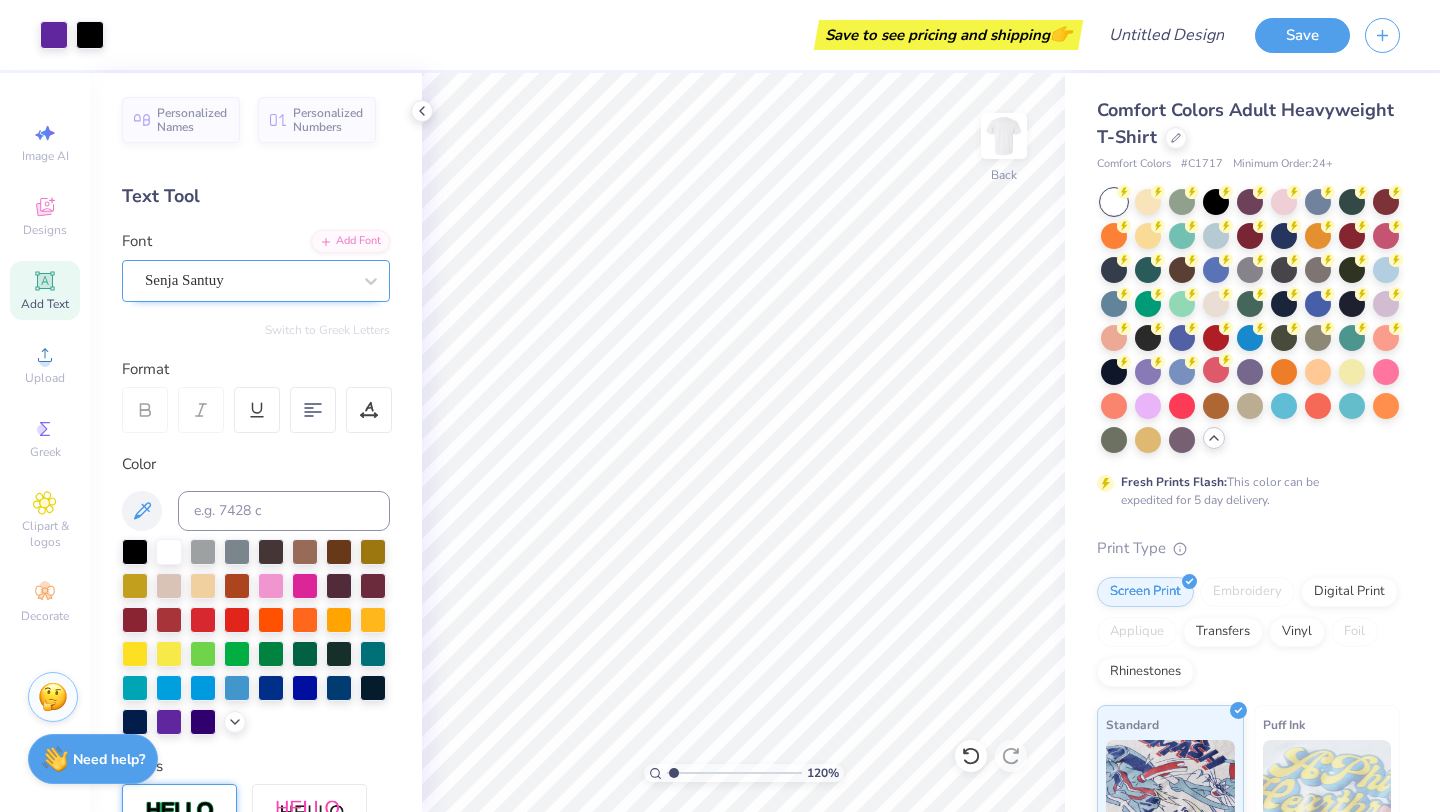 click on "Senja Santuy" at bounding box center [248, 280] 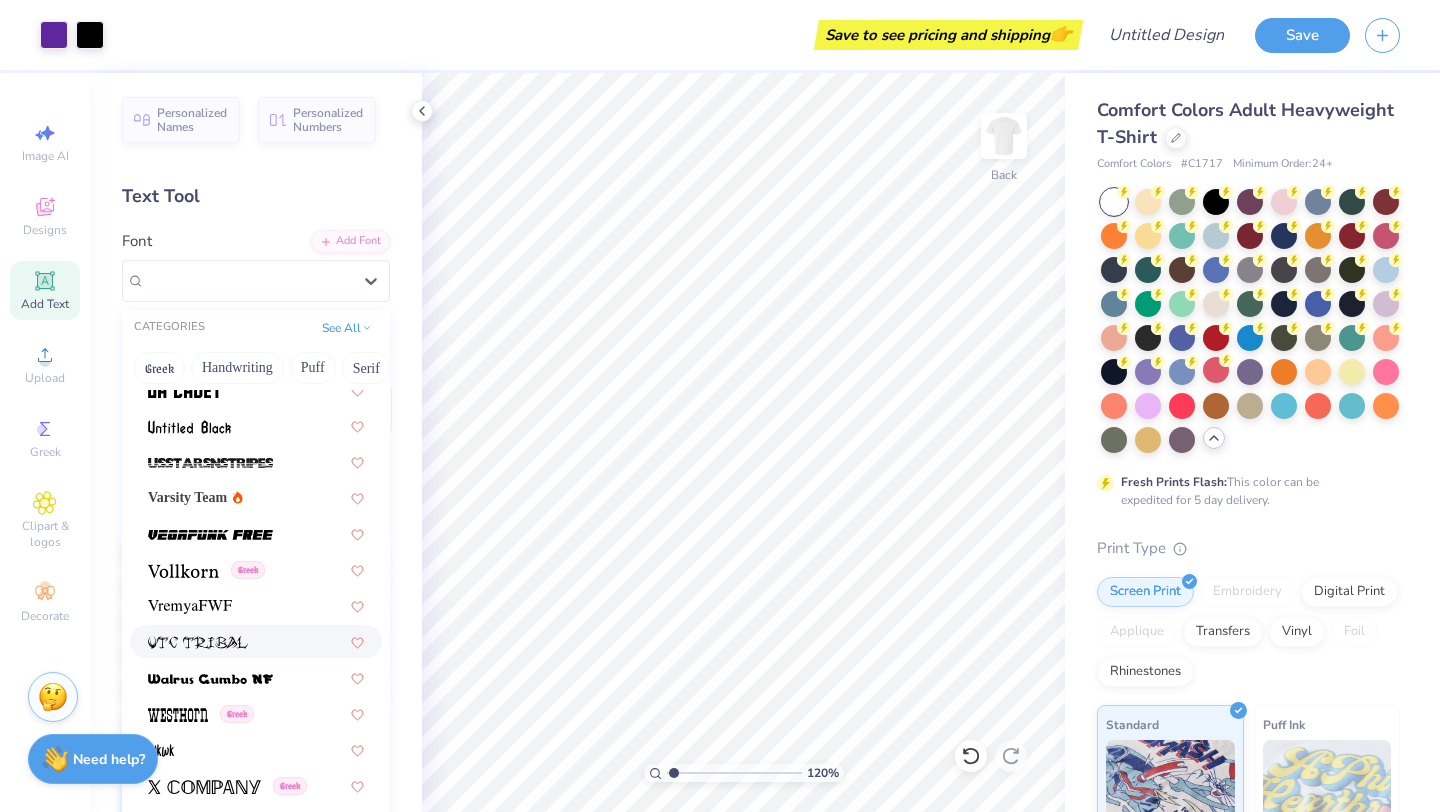 scroll, scrollTop: 10750, scrollLeft: 0, axis: vertical 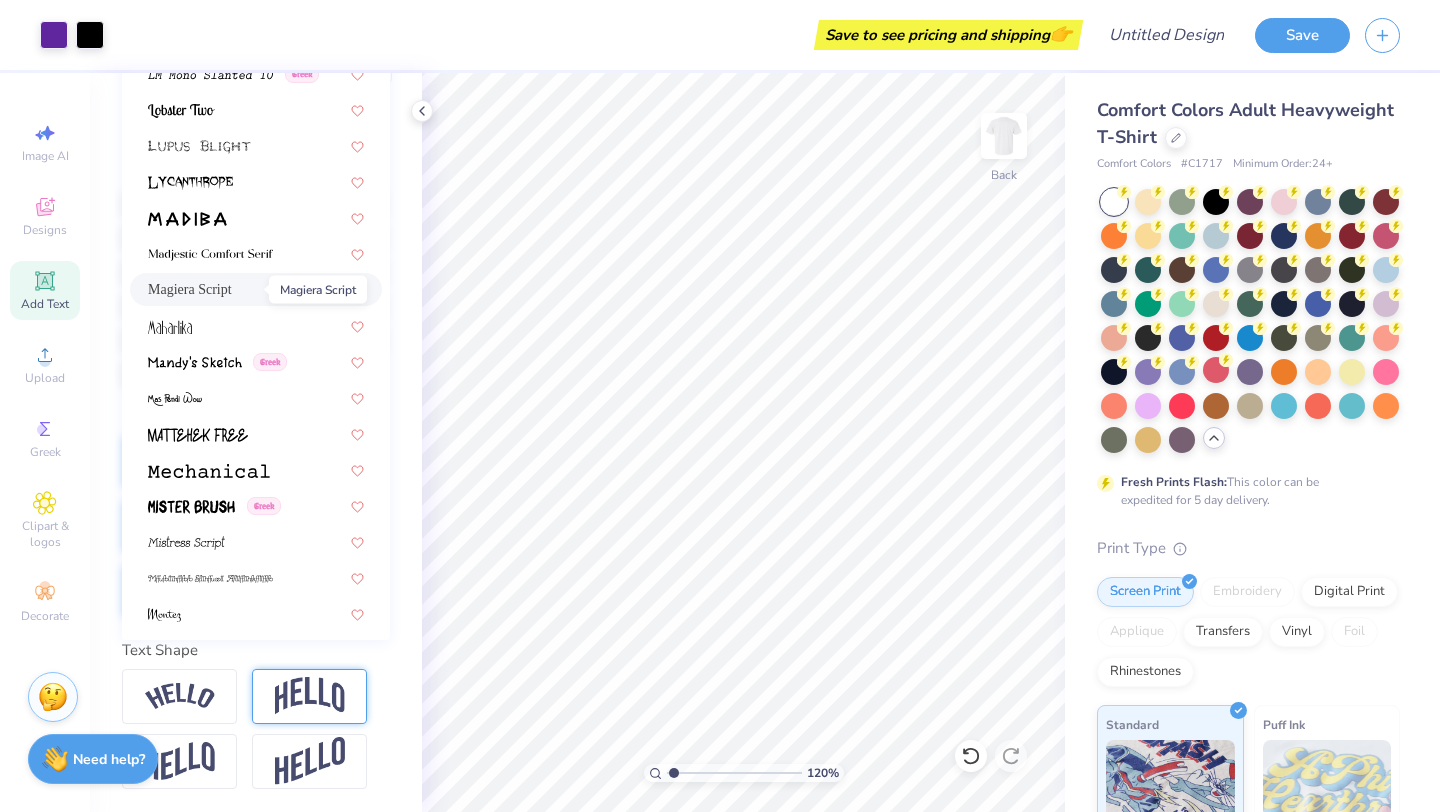 click on "Magiera Script" at bounding box center [190, 289] 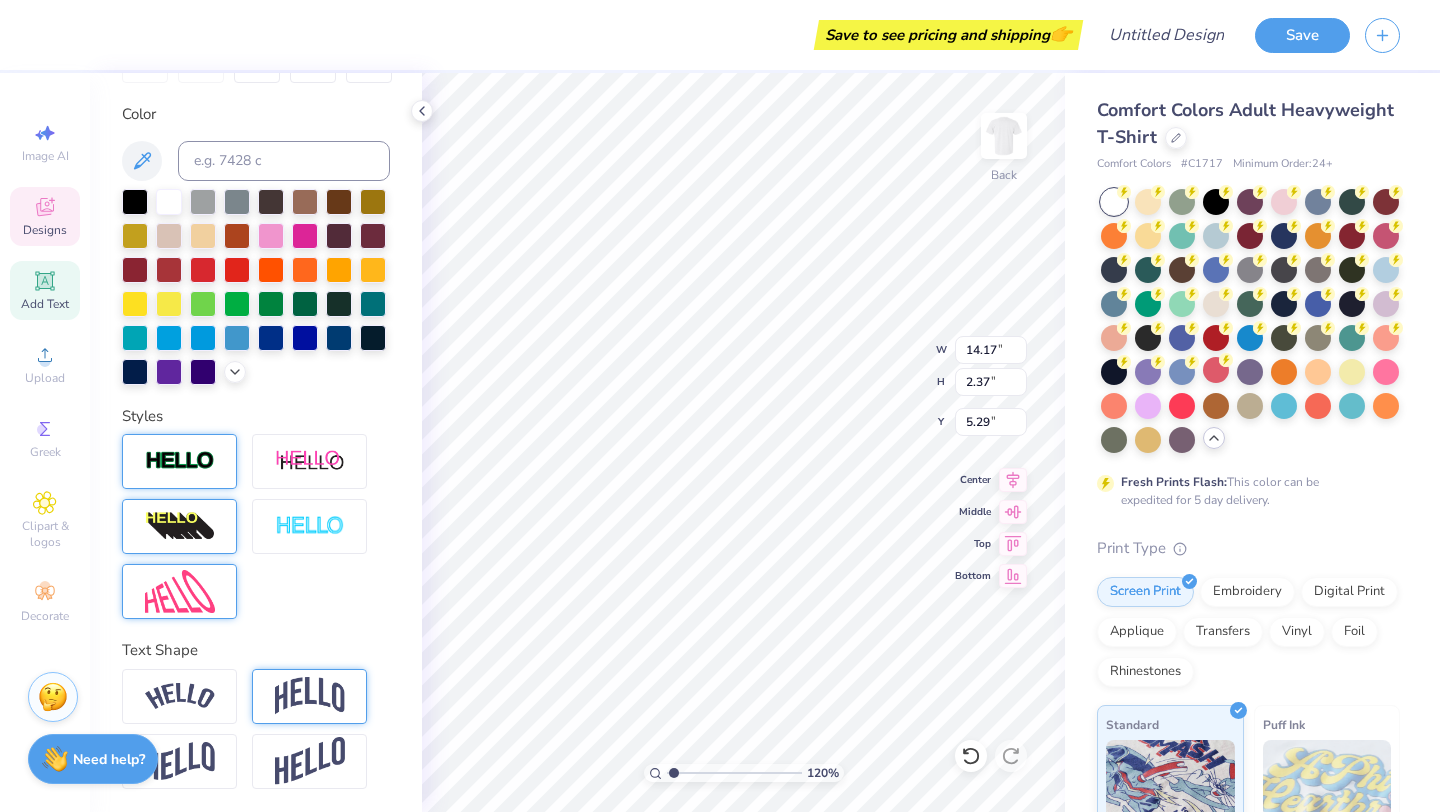 type on "11.65" 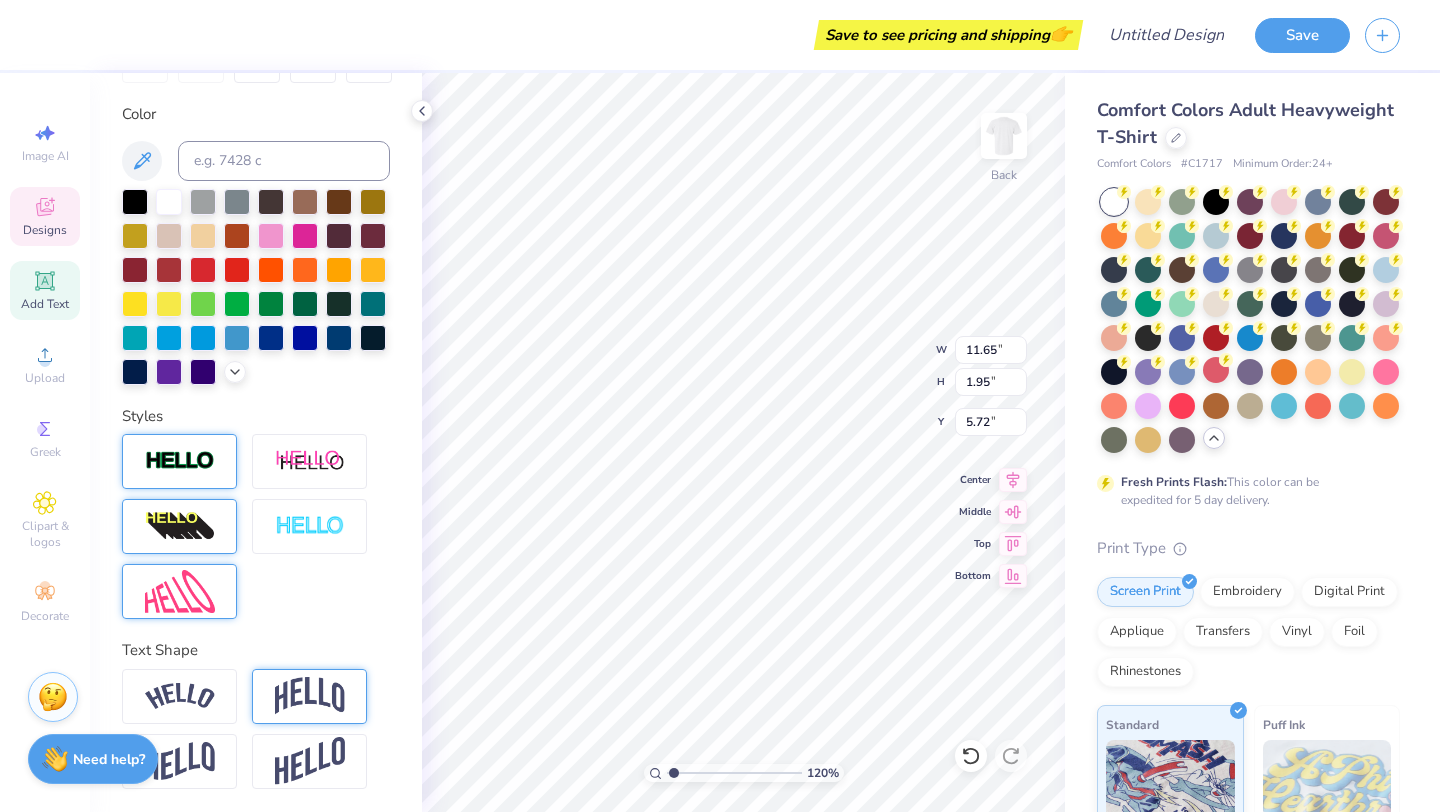 type on "10.67" 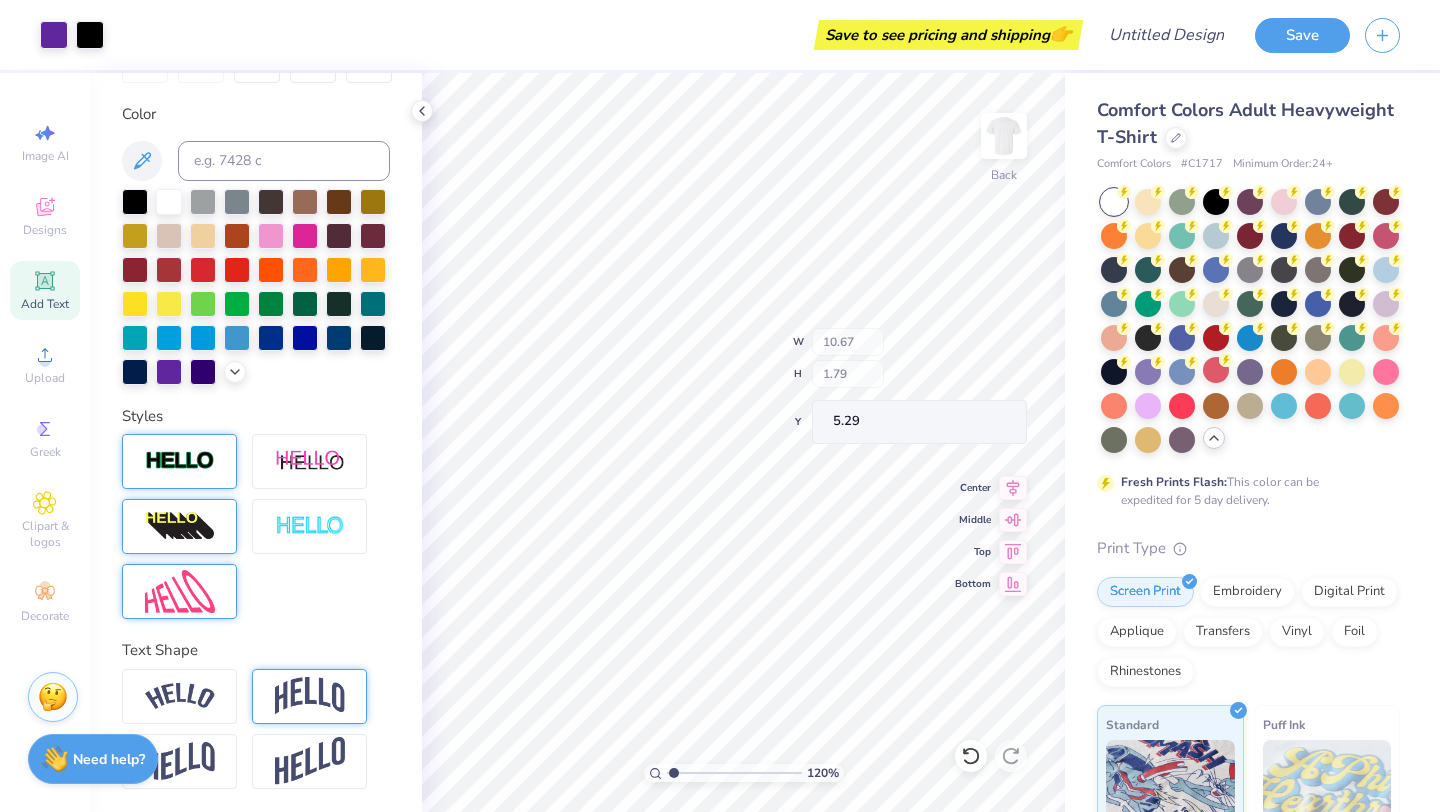 type on "5.29" 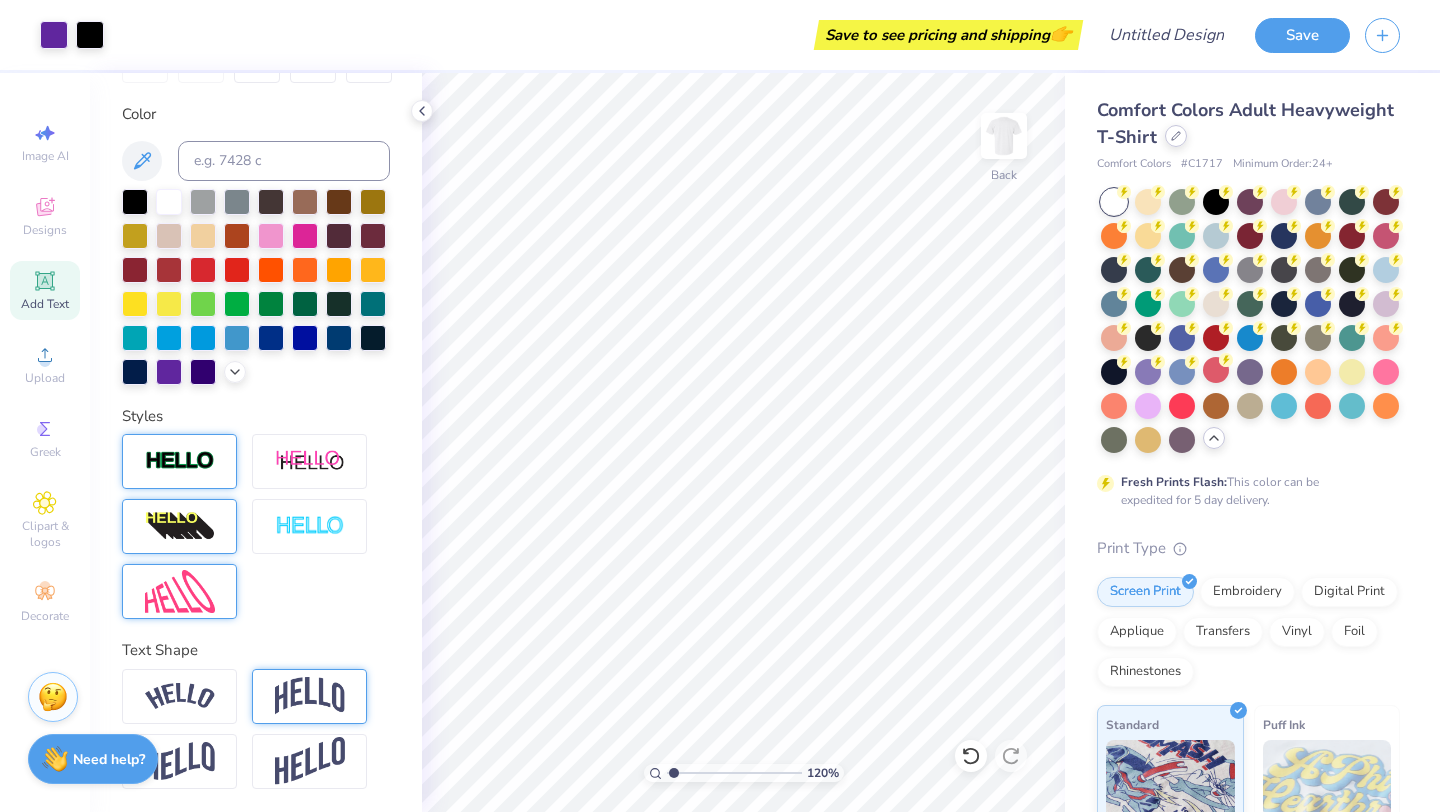 click at bounding box center (1176, 136) 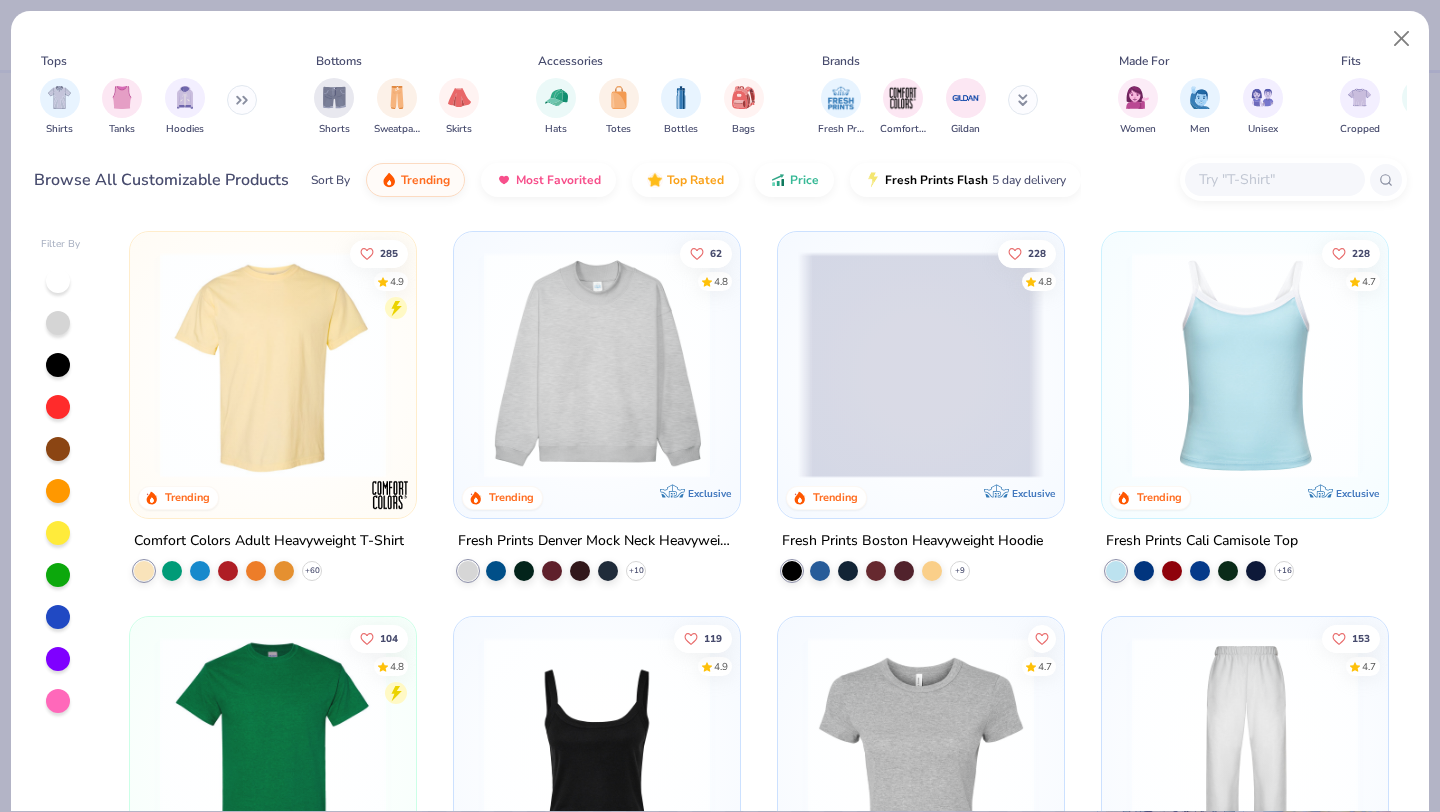 click at bounding box center [242, 100] 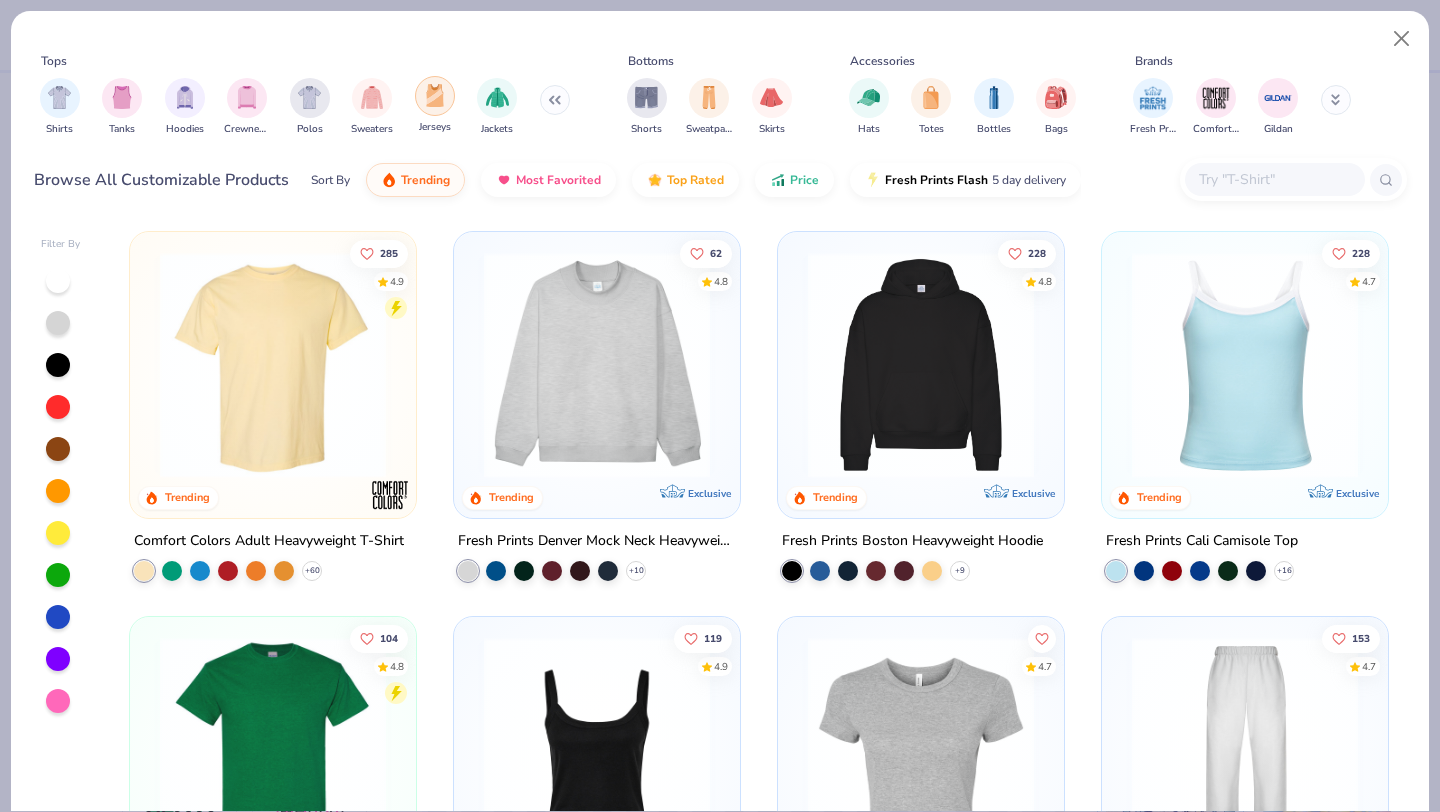scroll, scrollTop: 0, scrollLeft: 0, axis: both 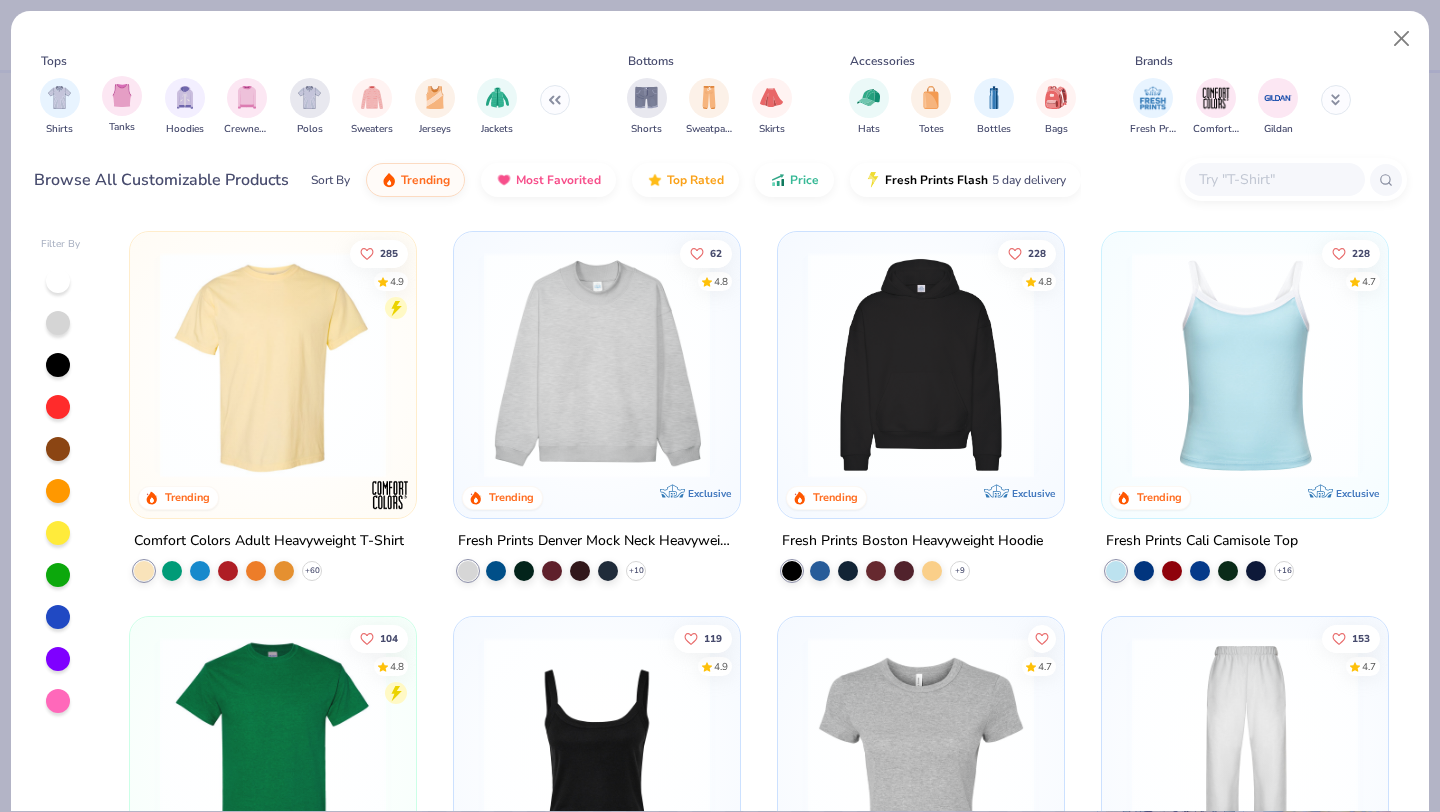 click on "Tanks" at bounding box center (122, 105) 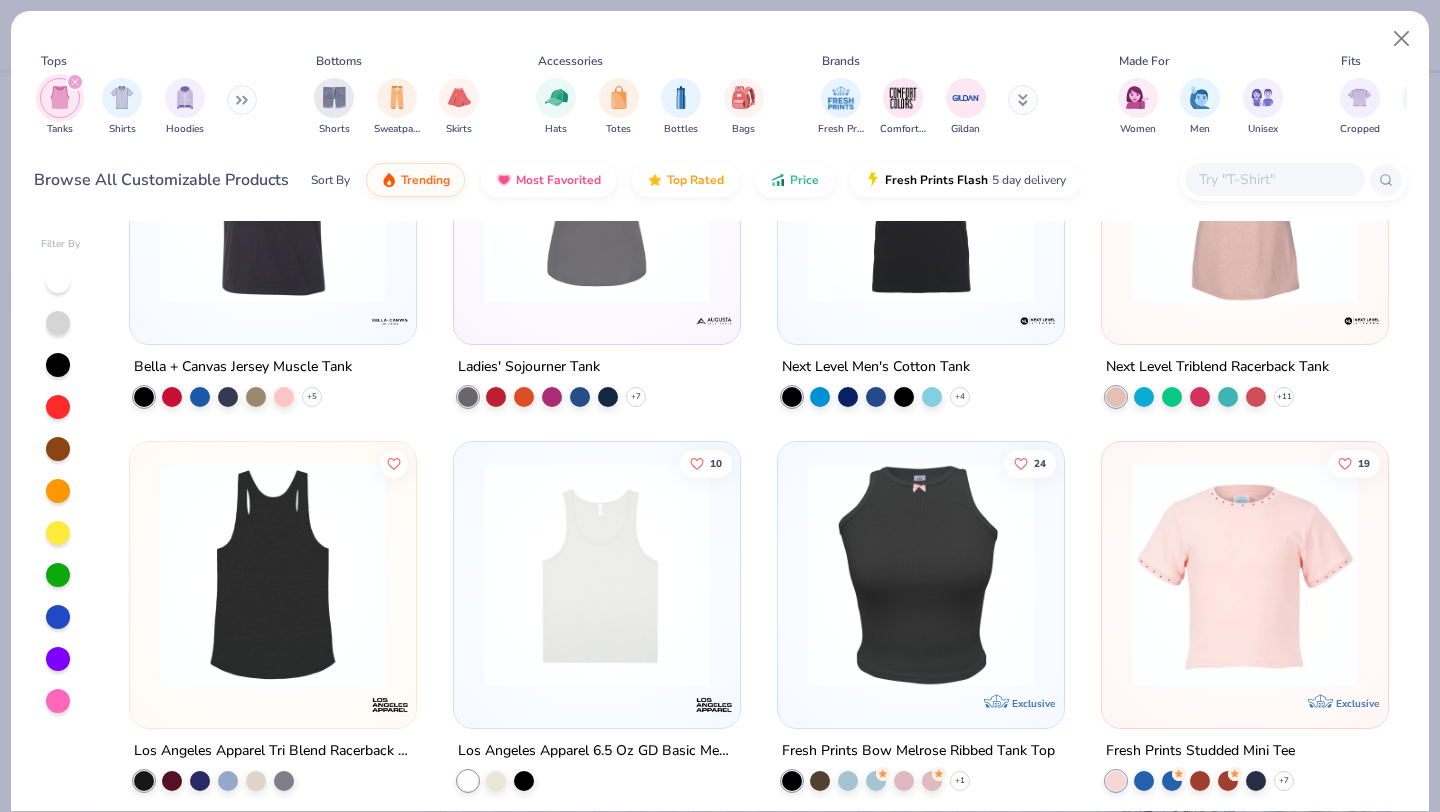 scroll, scrollTop: 4047, scrollLeft: 0, axis: vertical 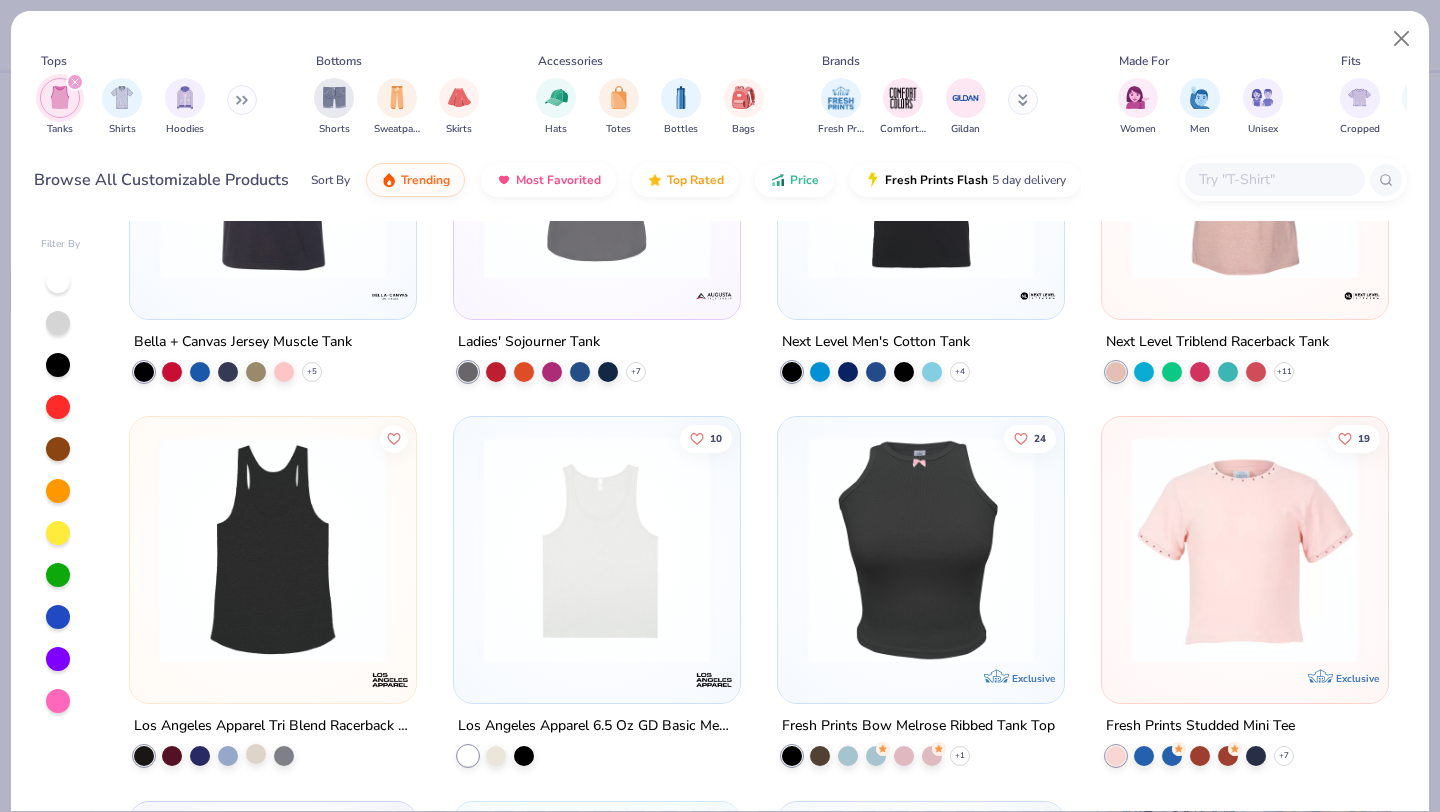 click at bounding box center (256, 754) 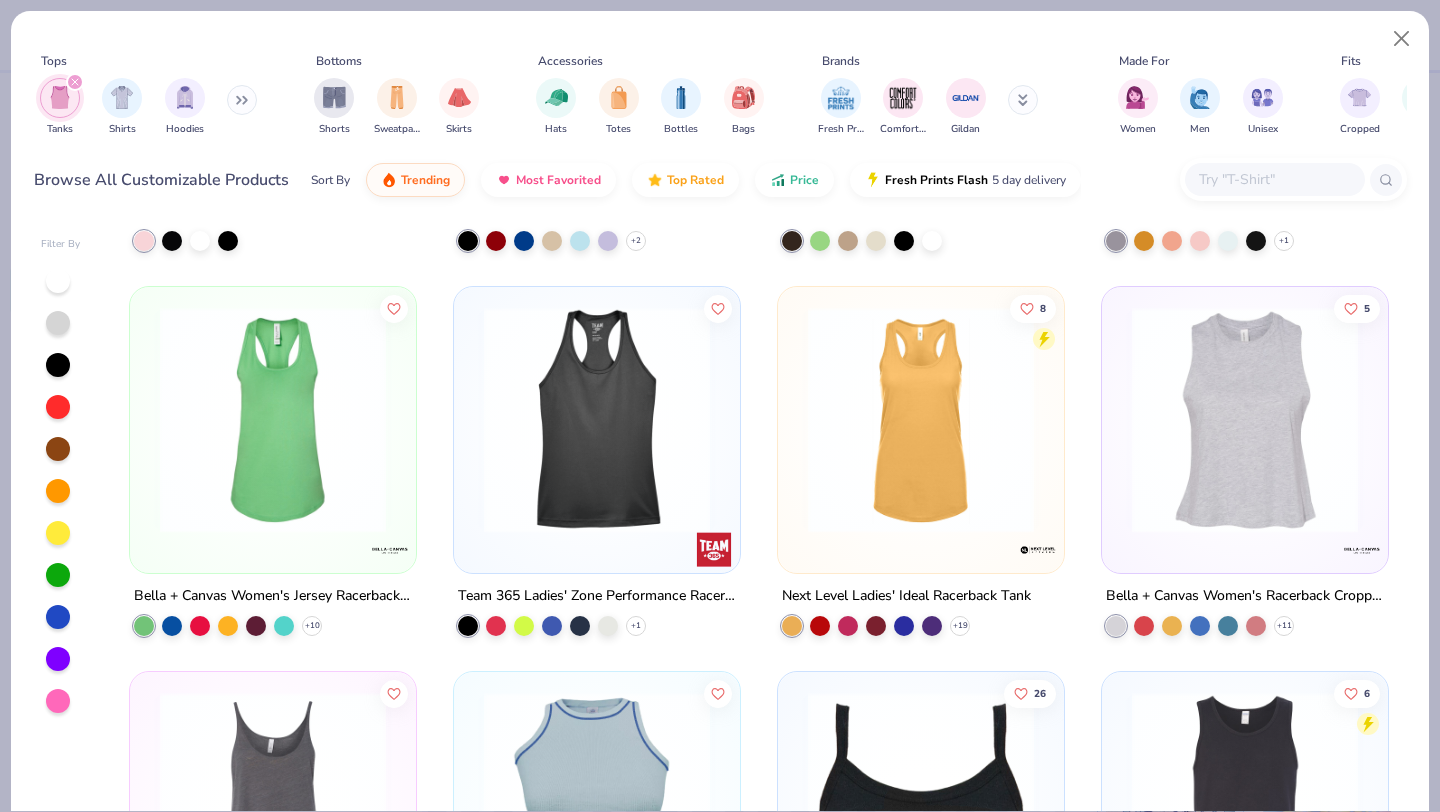 scroll, scrollTop: 1857, scrollLeft: 0, axis: vertical 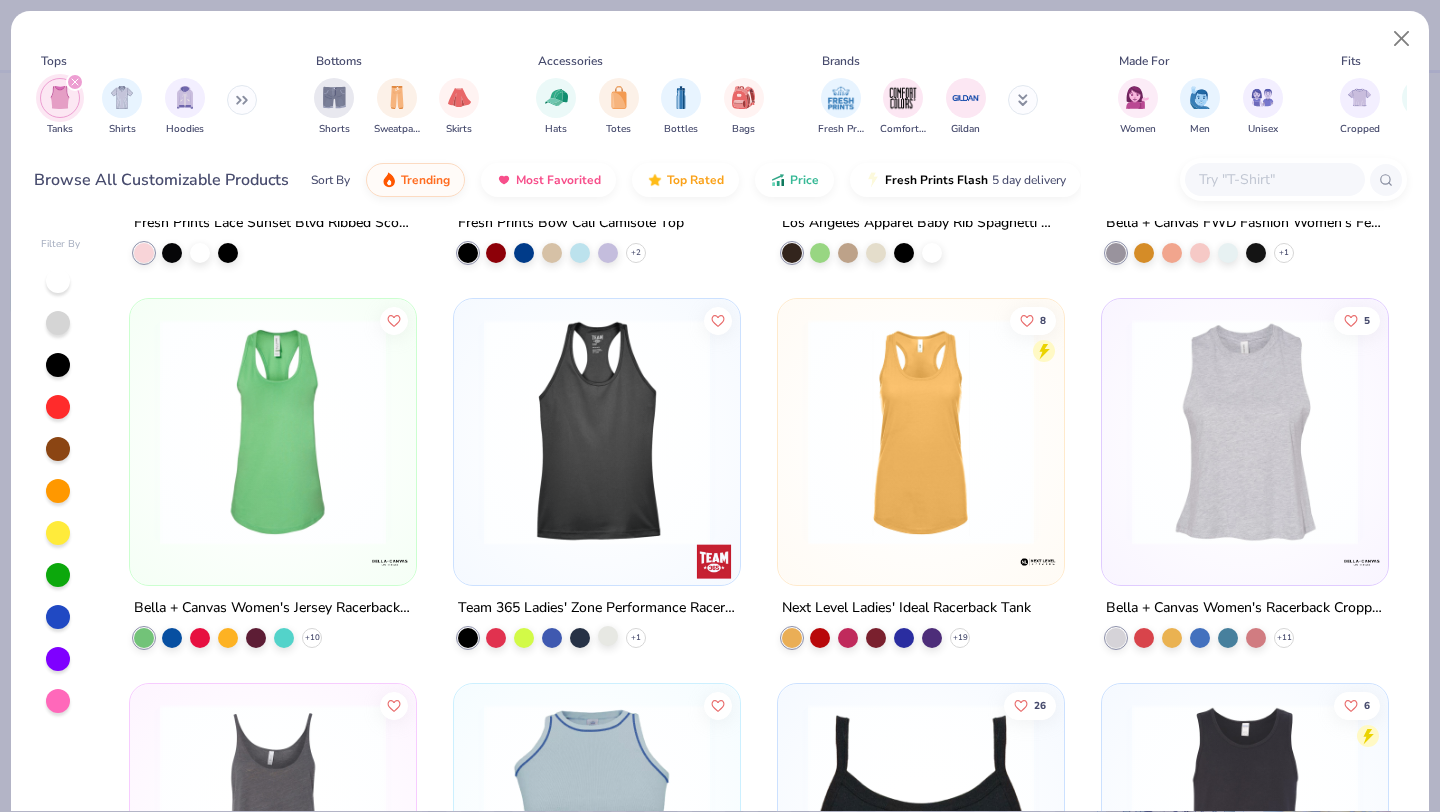 click at bounding box center (608, 635) 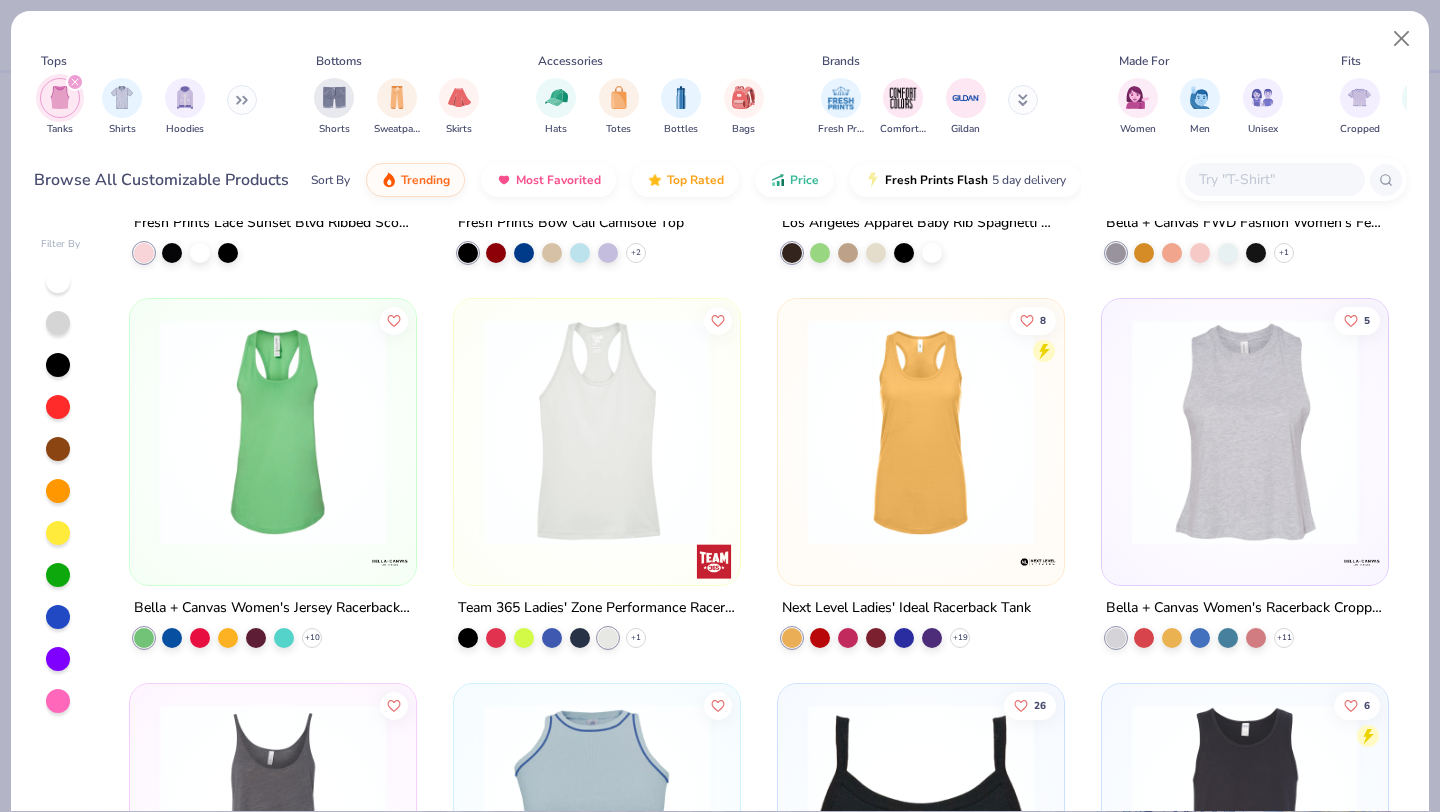 click at bounding box center (597, 432) 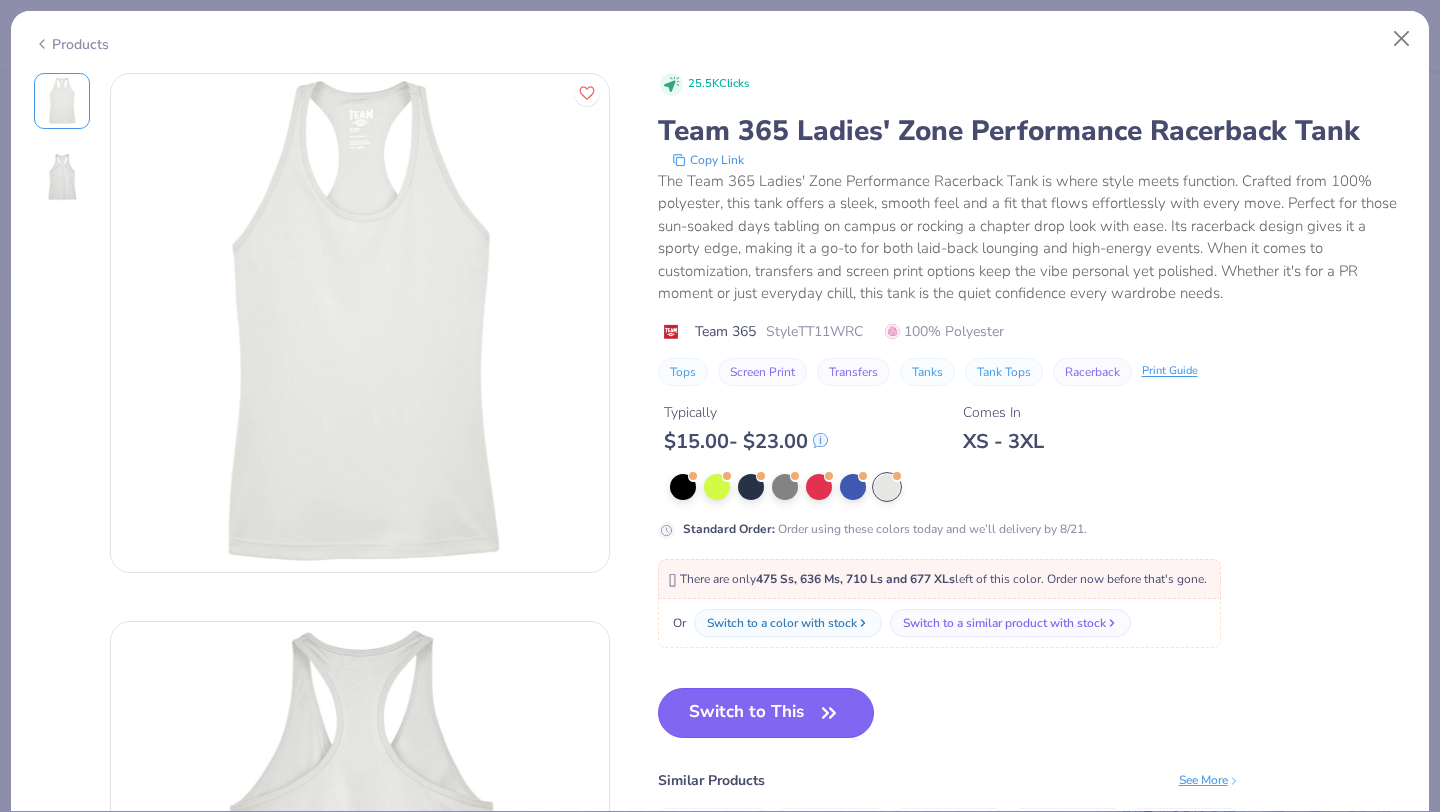 click on "Switch to This" at bounding box center [766, 713] 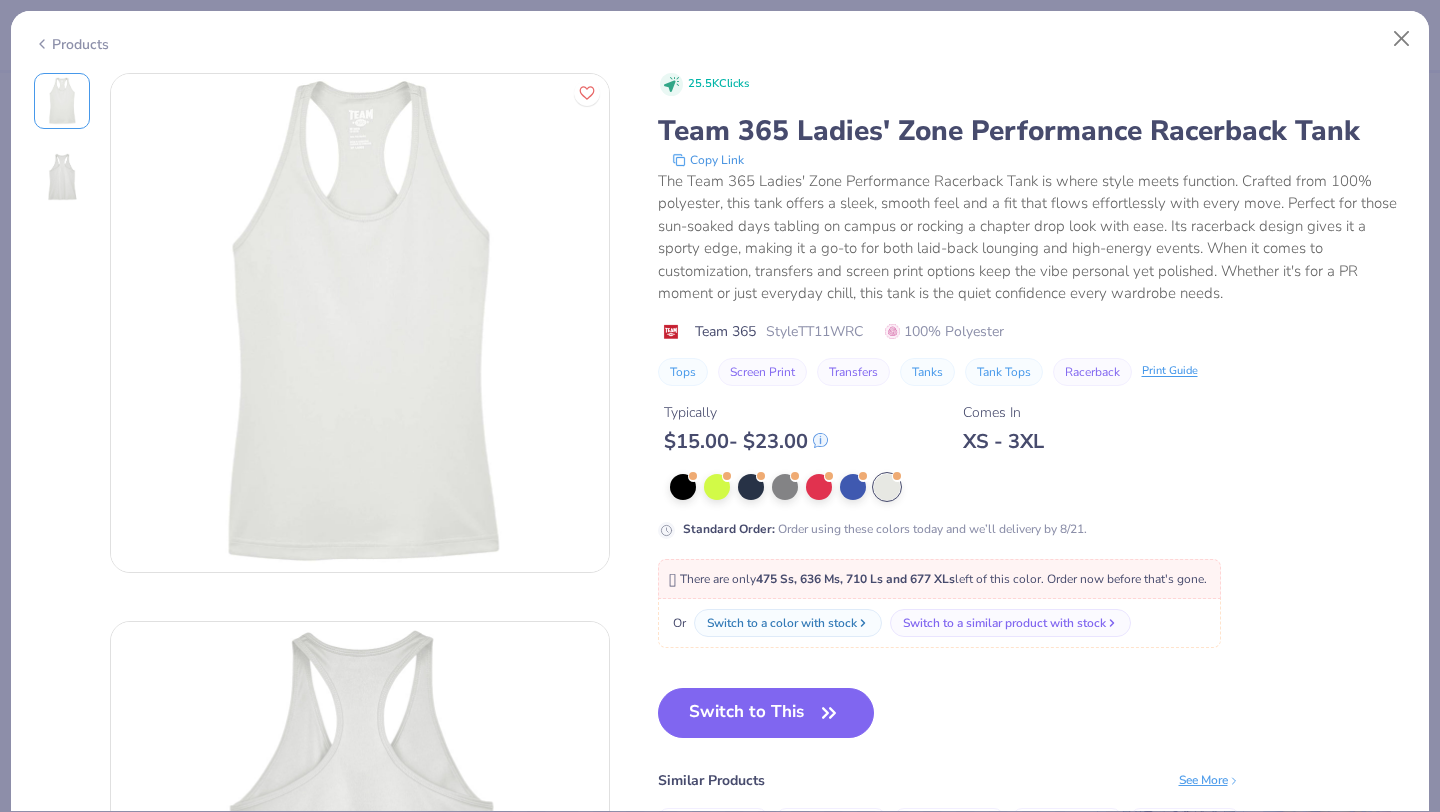 click on "Switch to This" at bounding box center [766, 713] 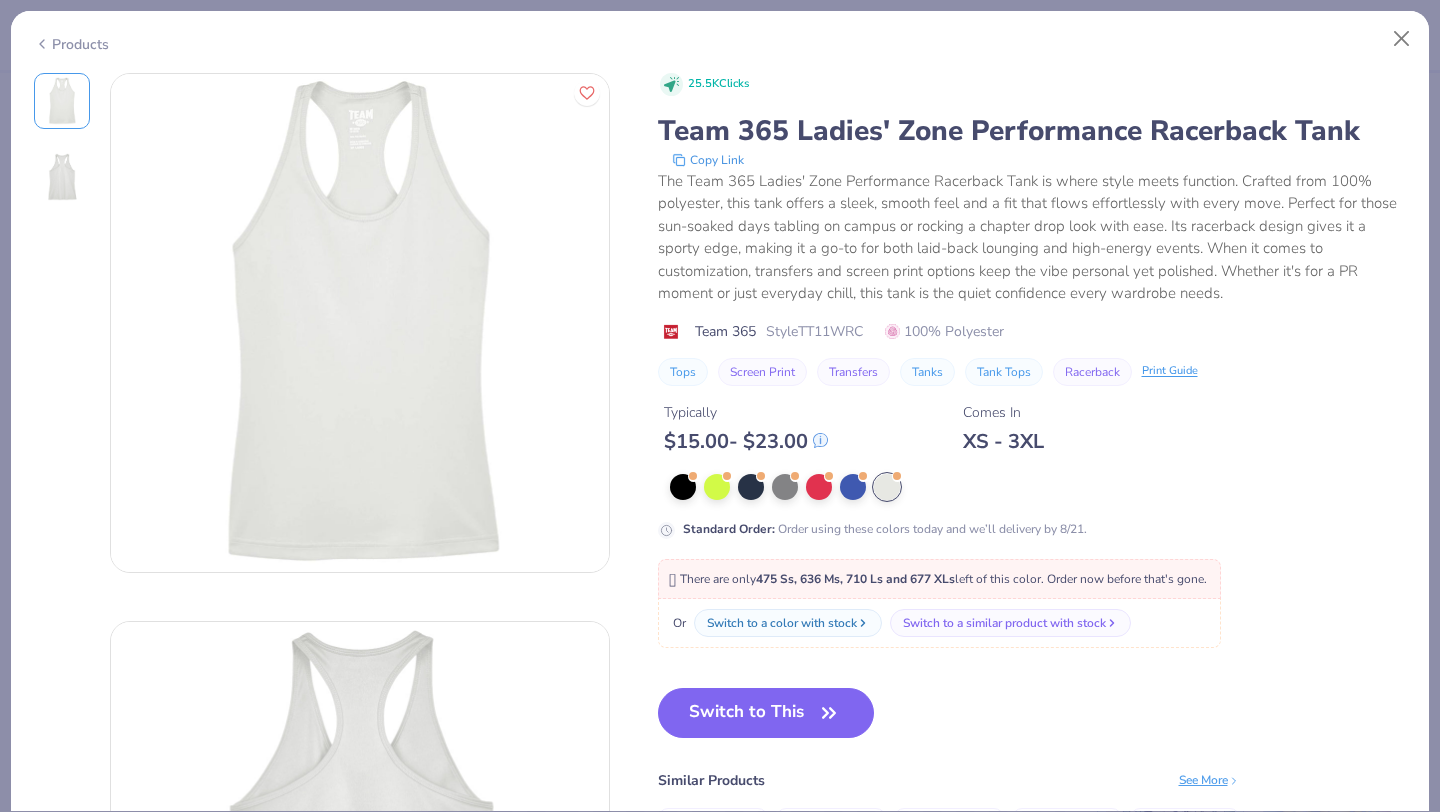 click 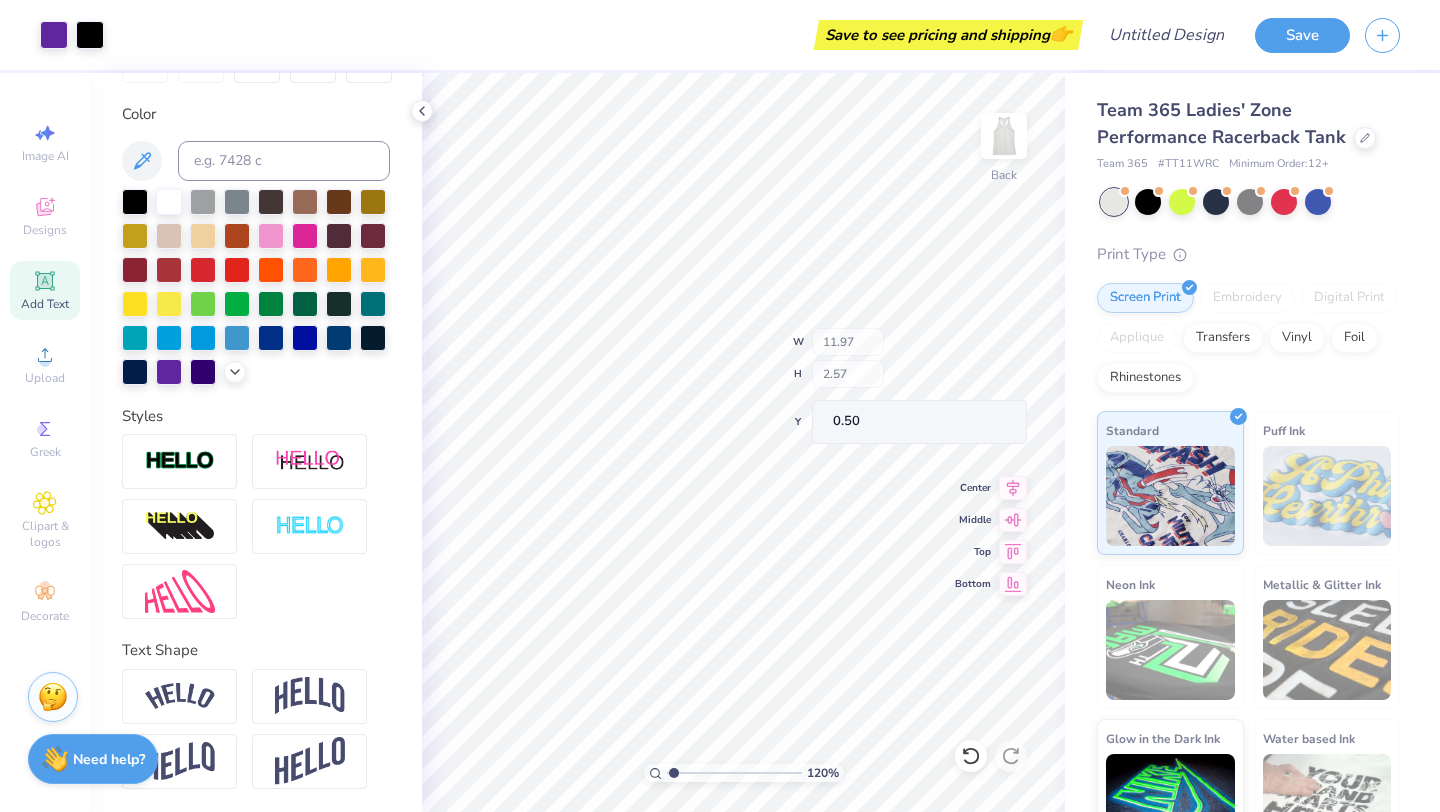 type on "1.48" 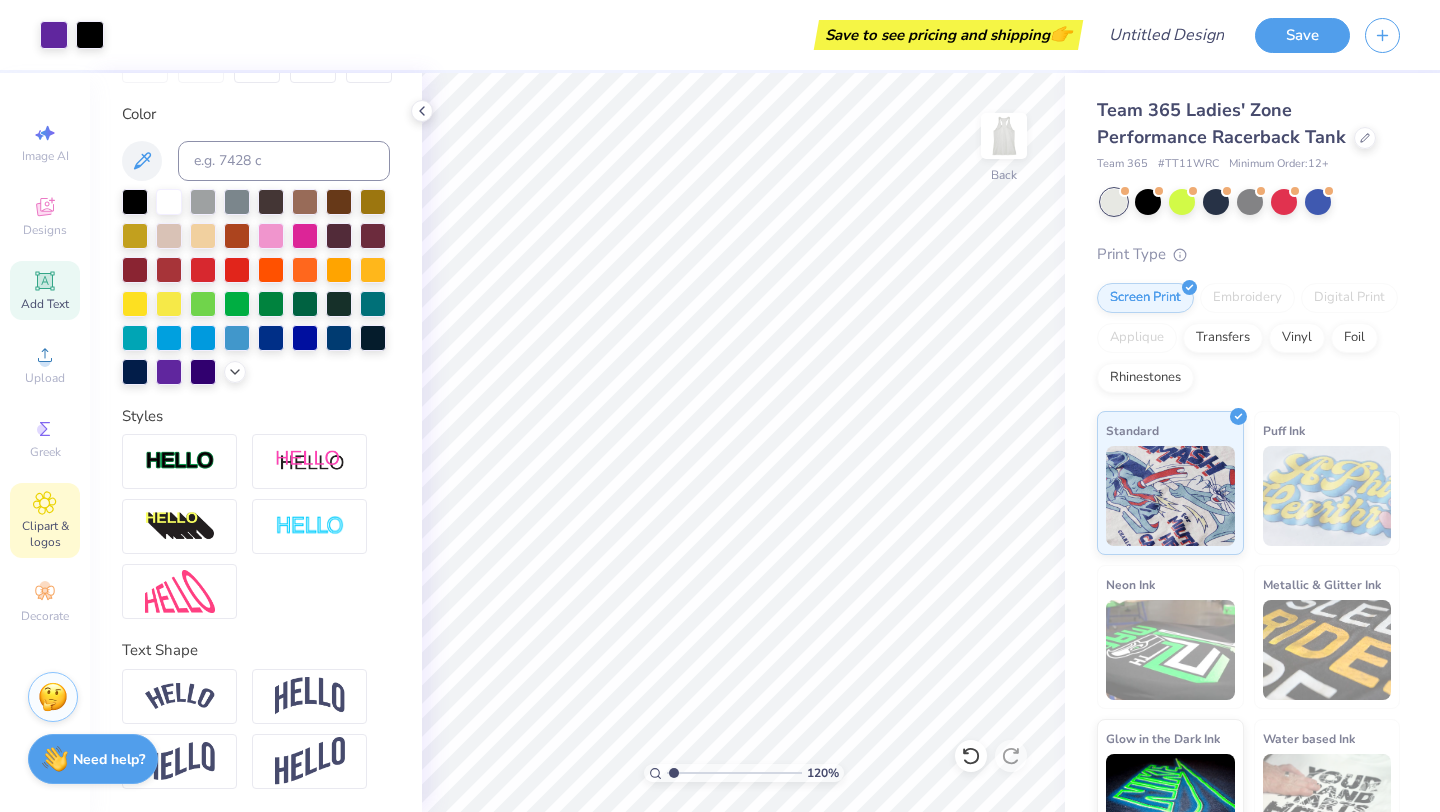 click on "Clipart & logos" at bounding box center (45, 534) 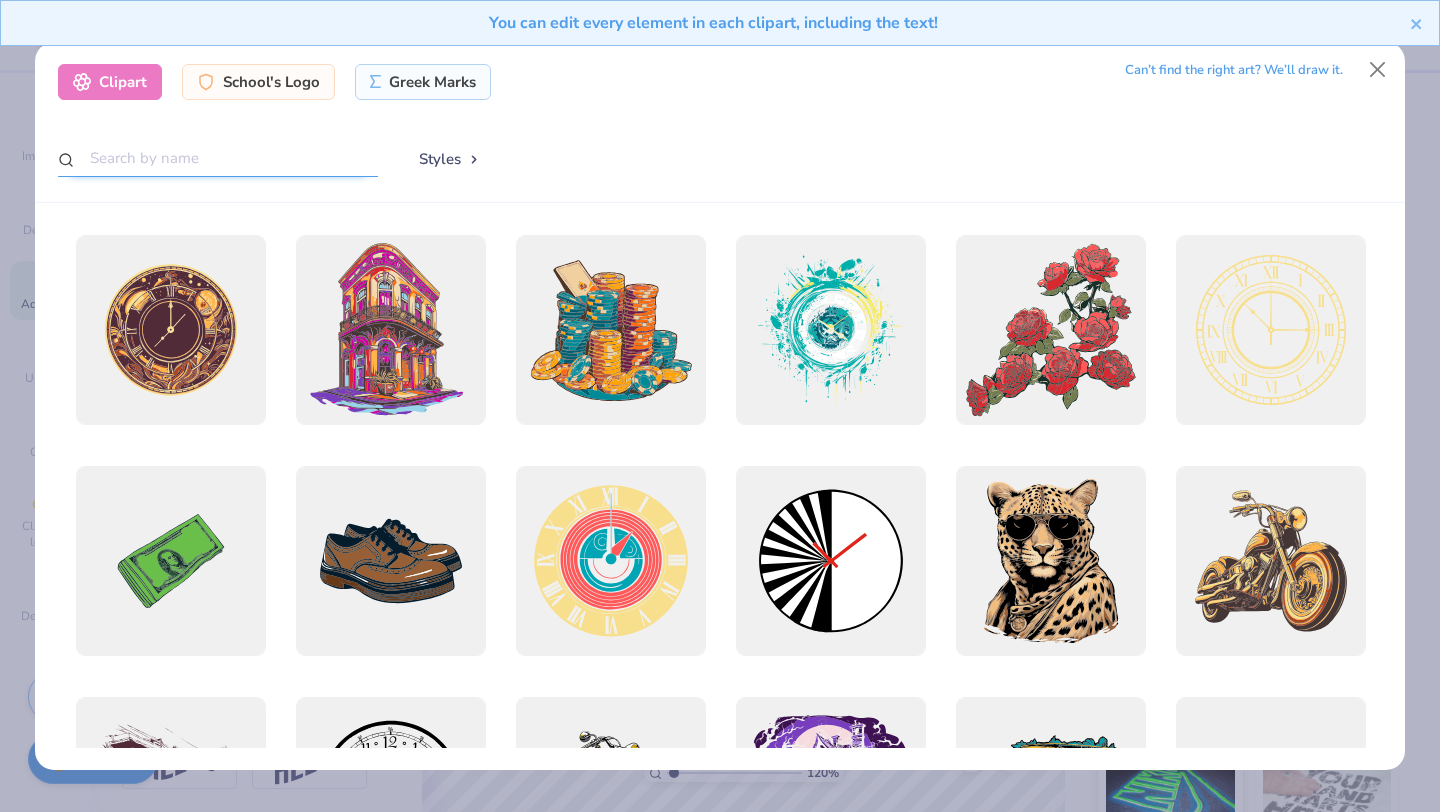 click at bounding box center [218, 158] 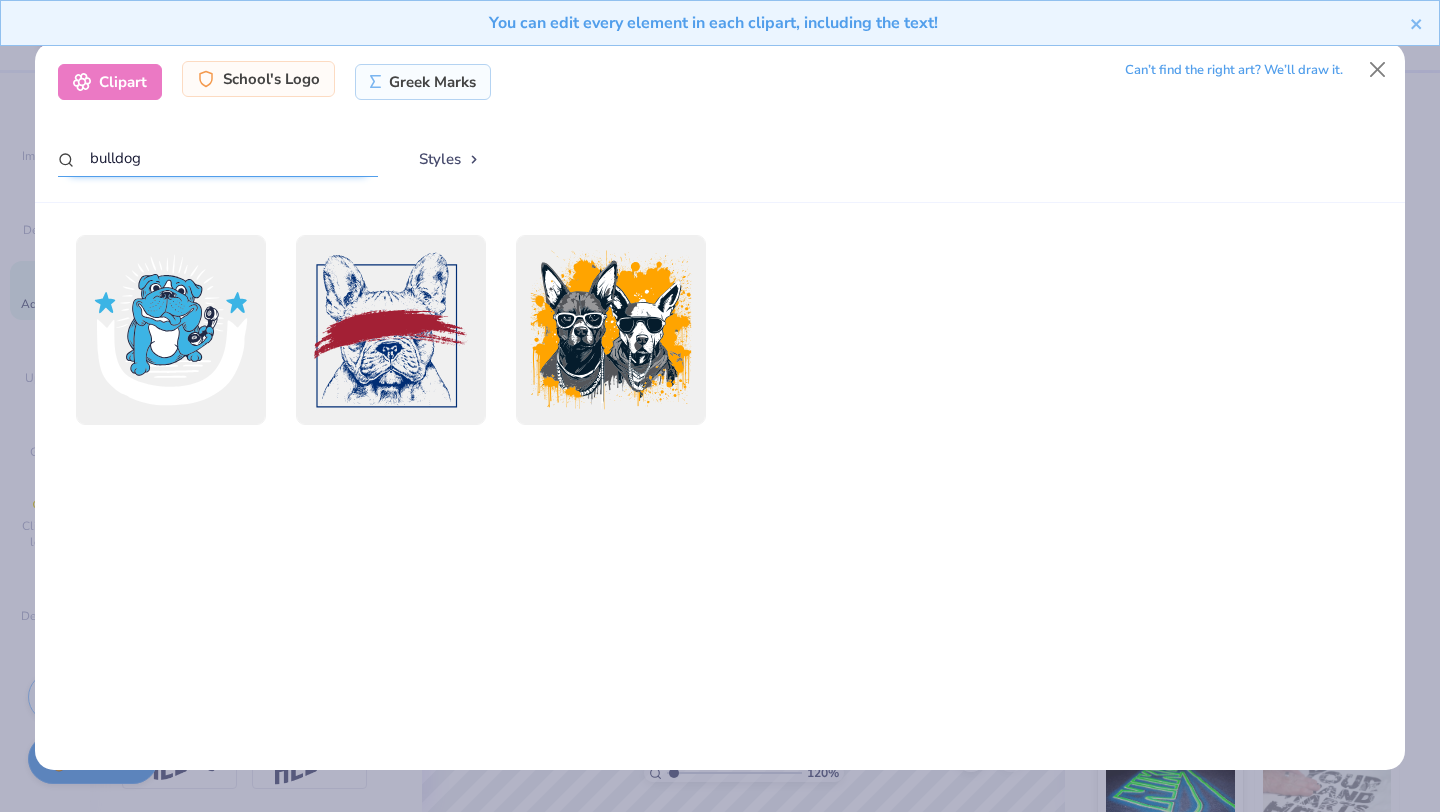 type on "bulldog" 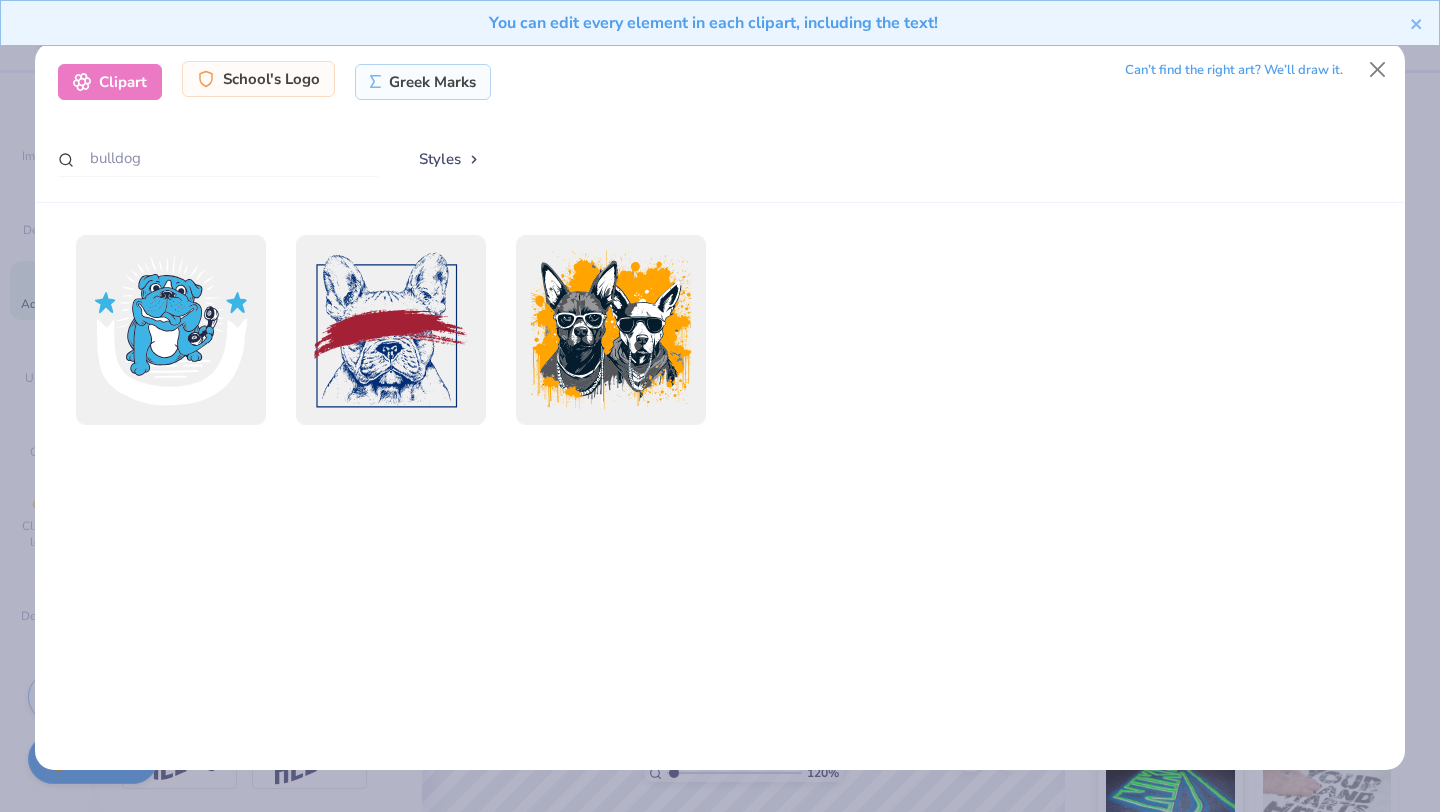click on "School's Logo" at bounding box center [258, 79] 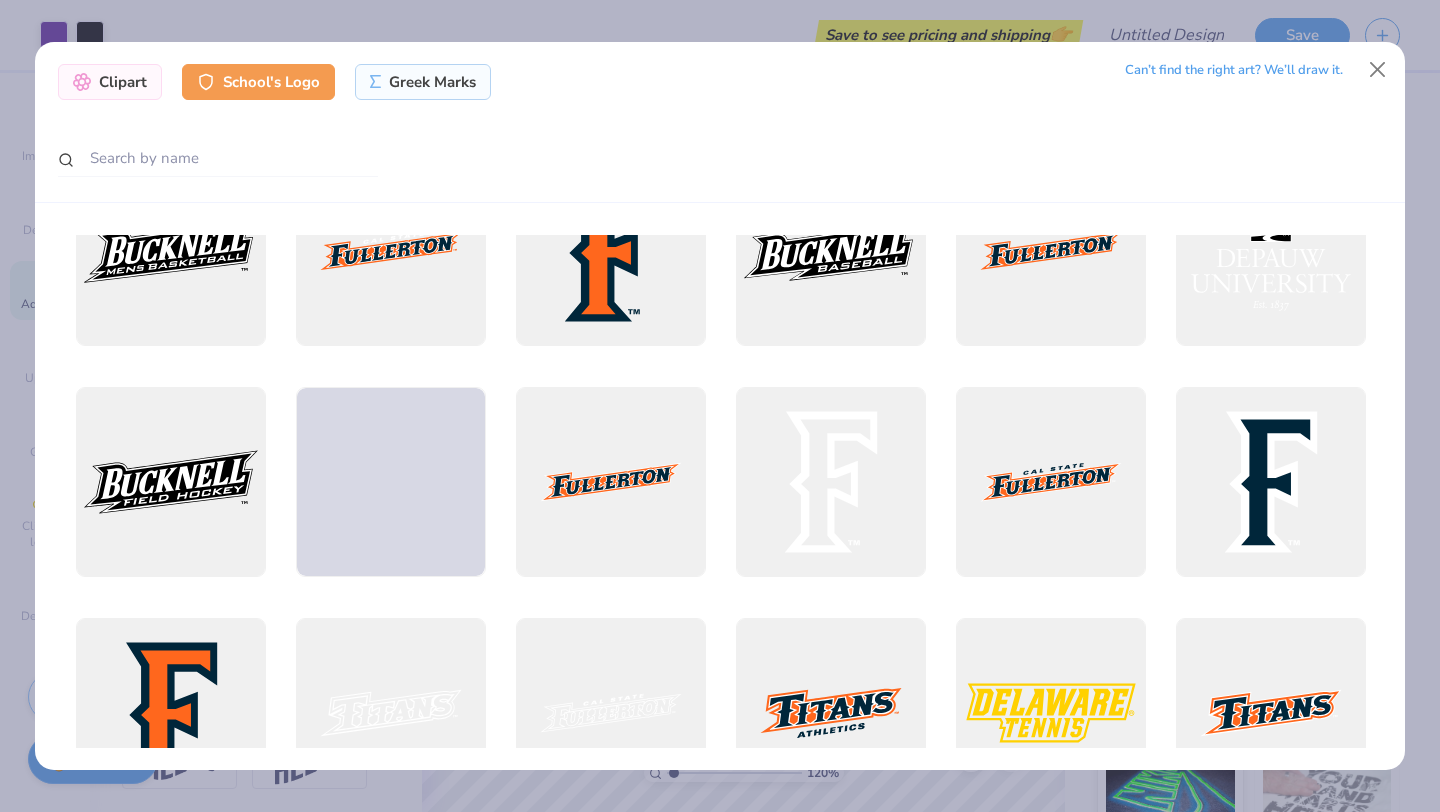 scroll, scrollTop: 2440, scrollLeft: 0, axis: vertical 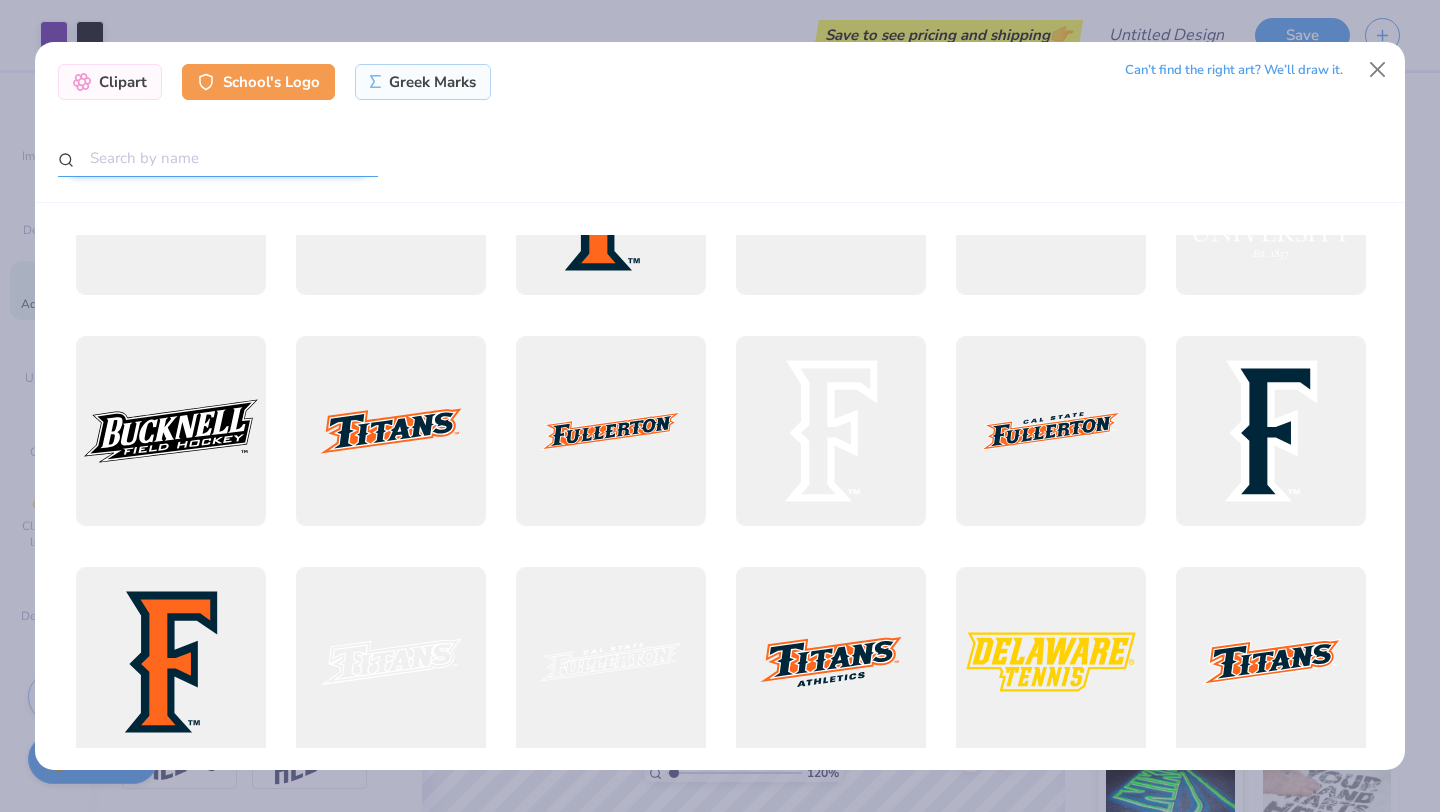 click at bounding box center (218, 158) 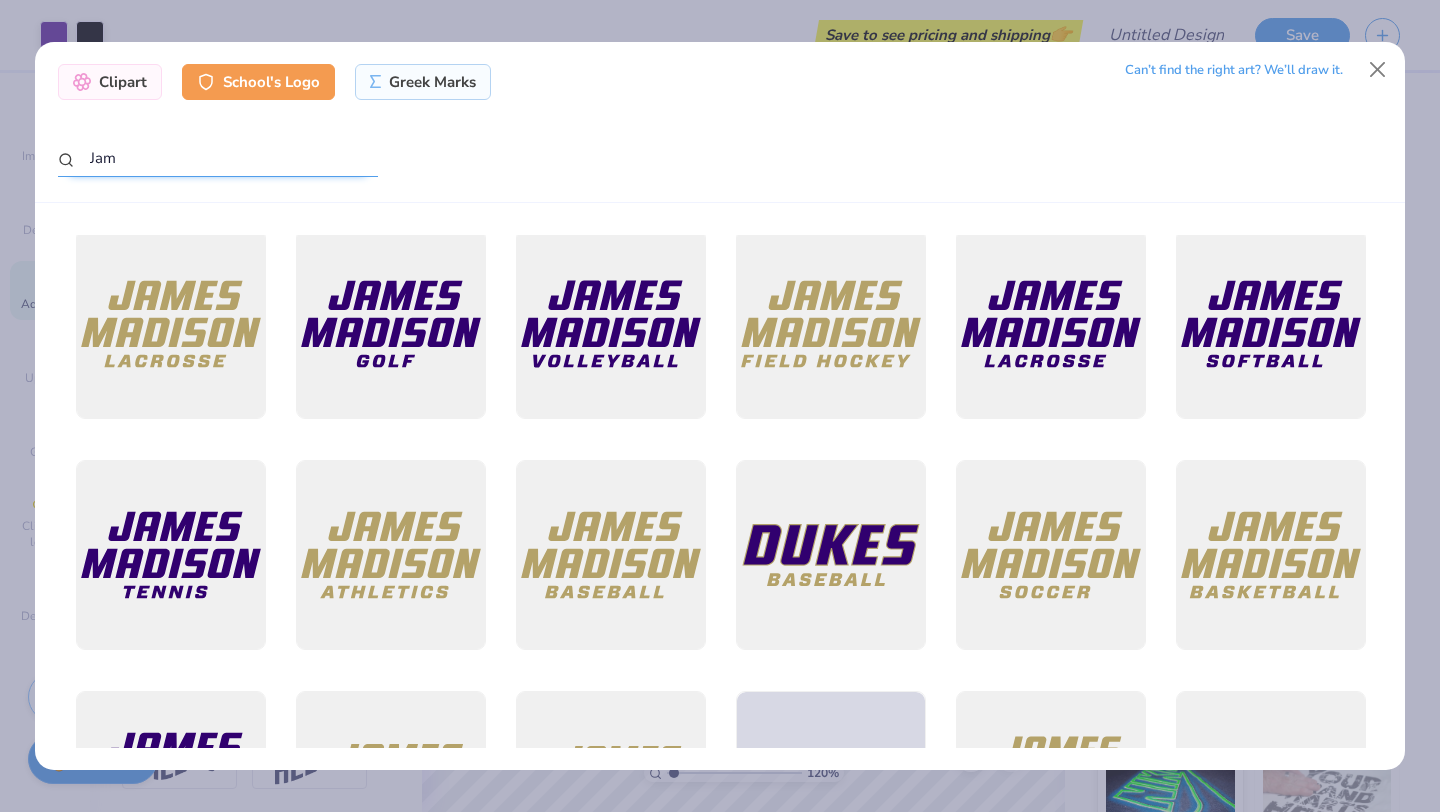 scroll, scrollTop: 6739, scrollLeft: 0, axis: vertical 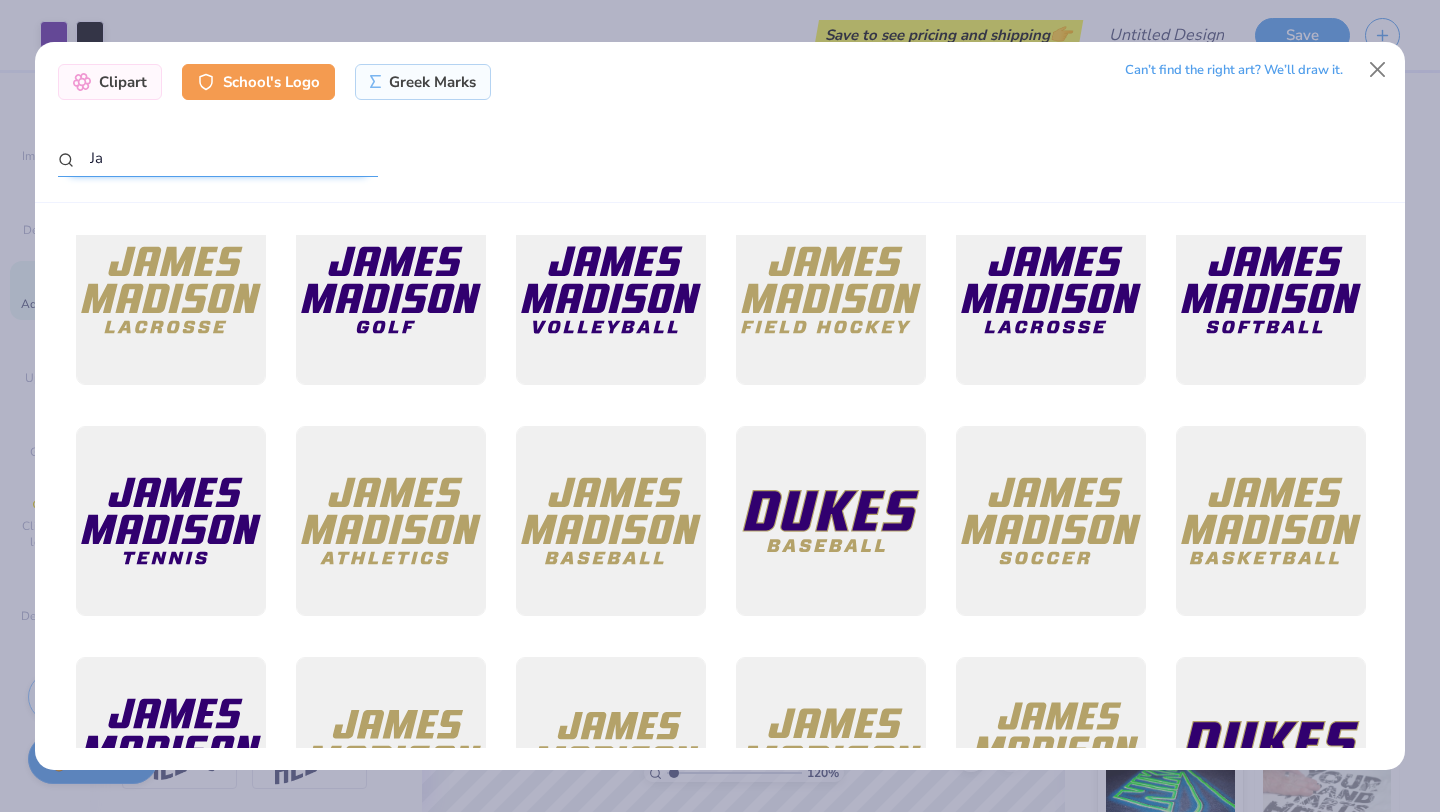 type on "J" 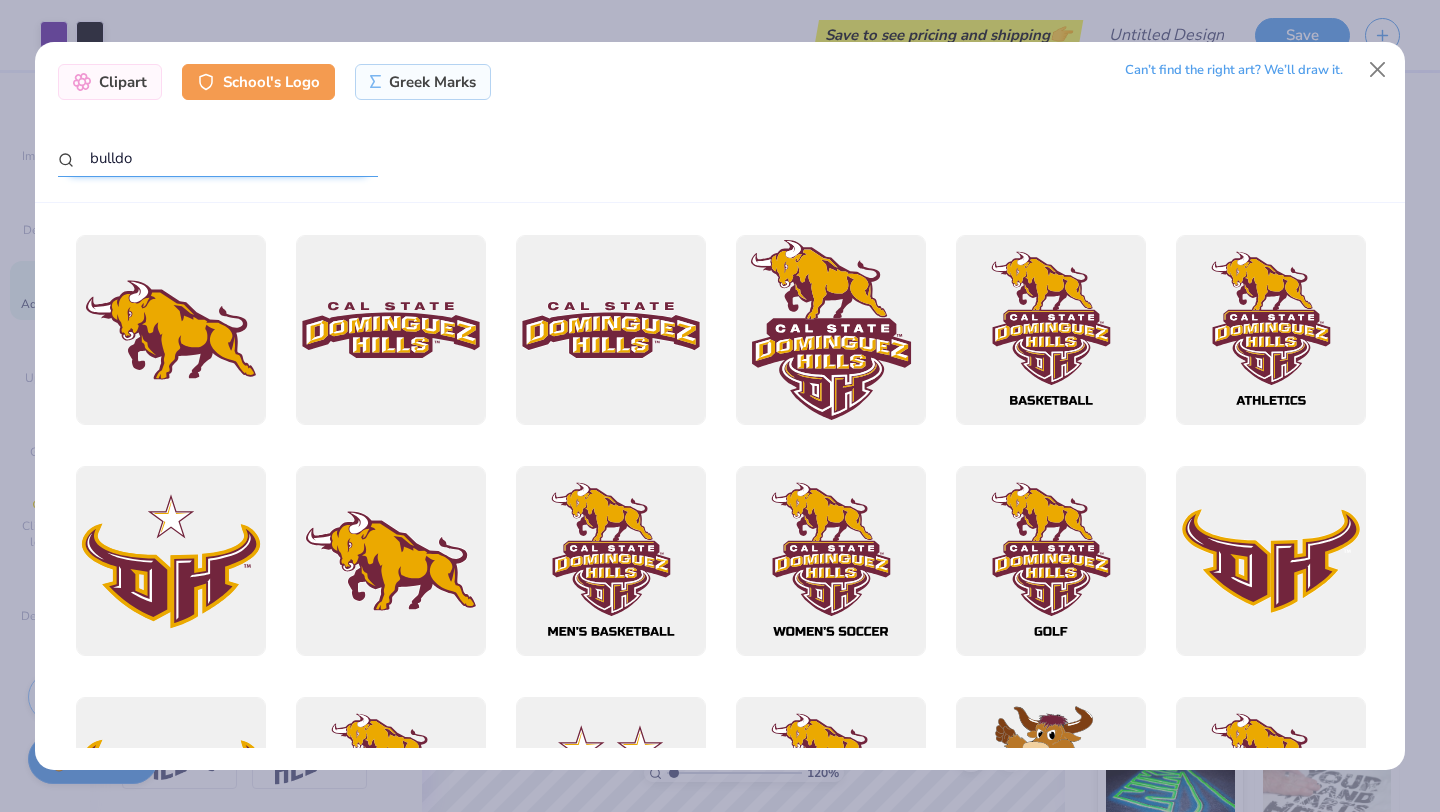 type on "bulldog" 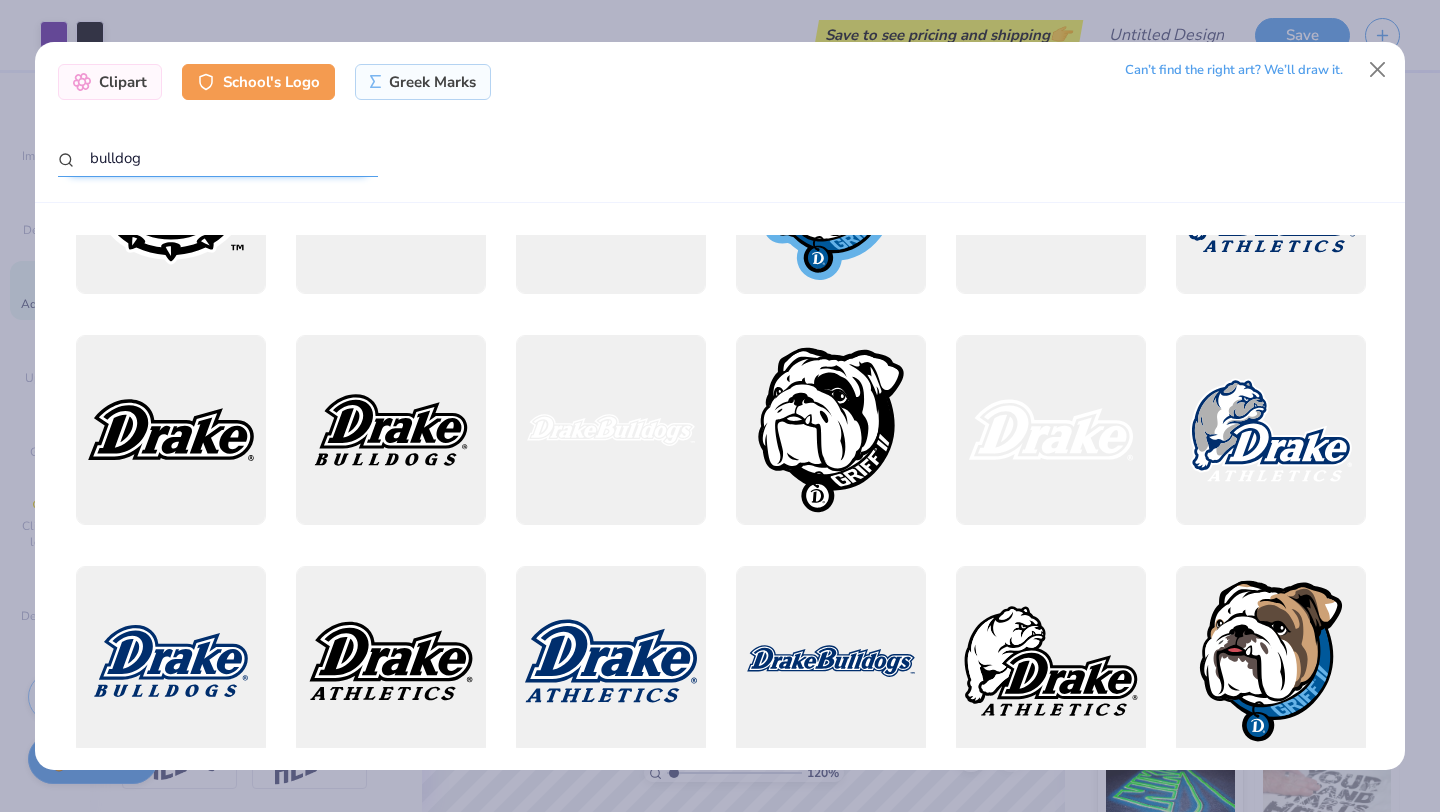 scroll, scrollTop: 8448, scrollLeft: 0, axis: vertical 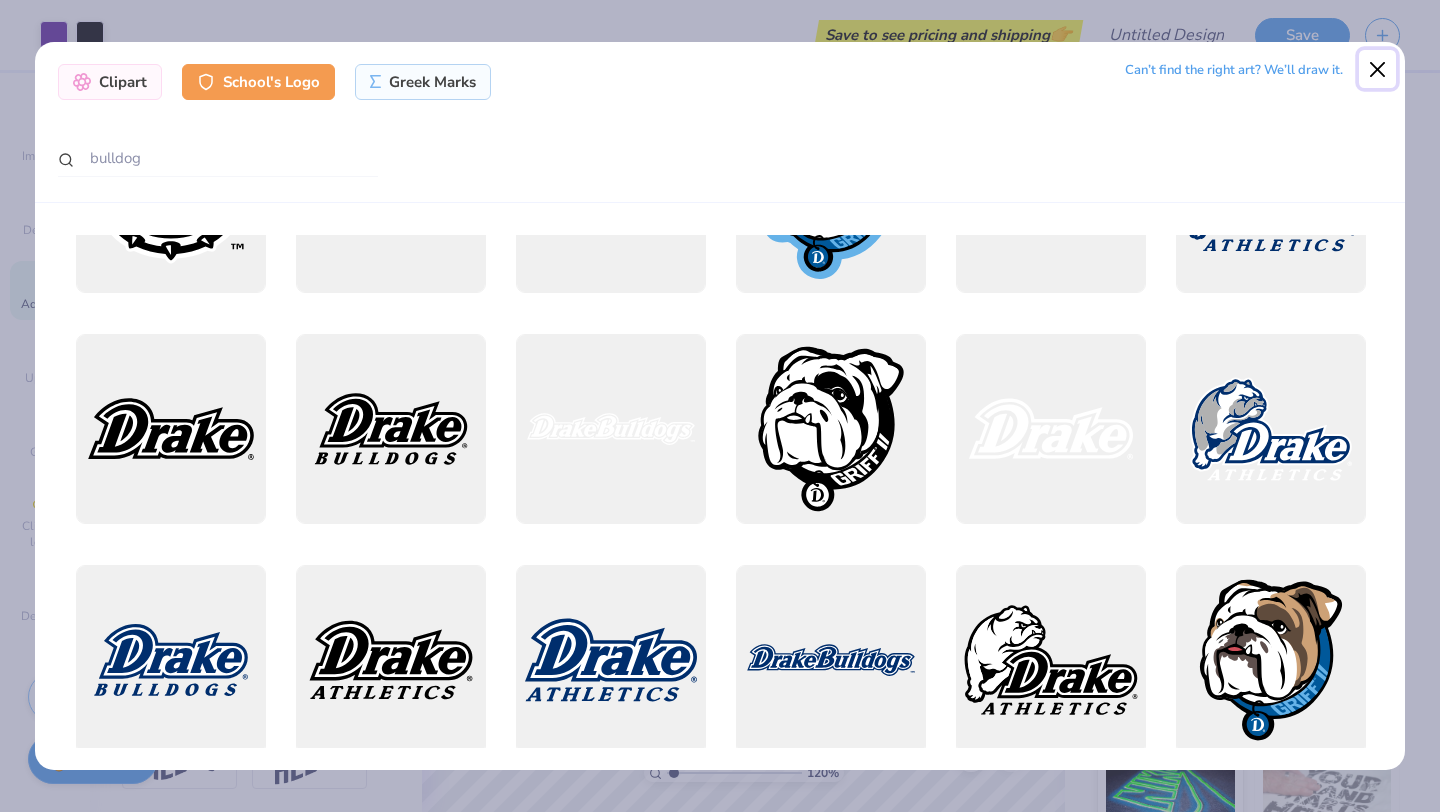 click at bounding box center [1378, 69] 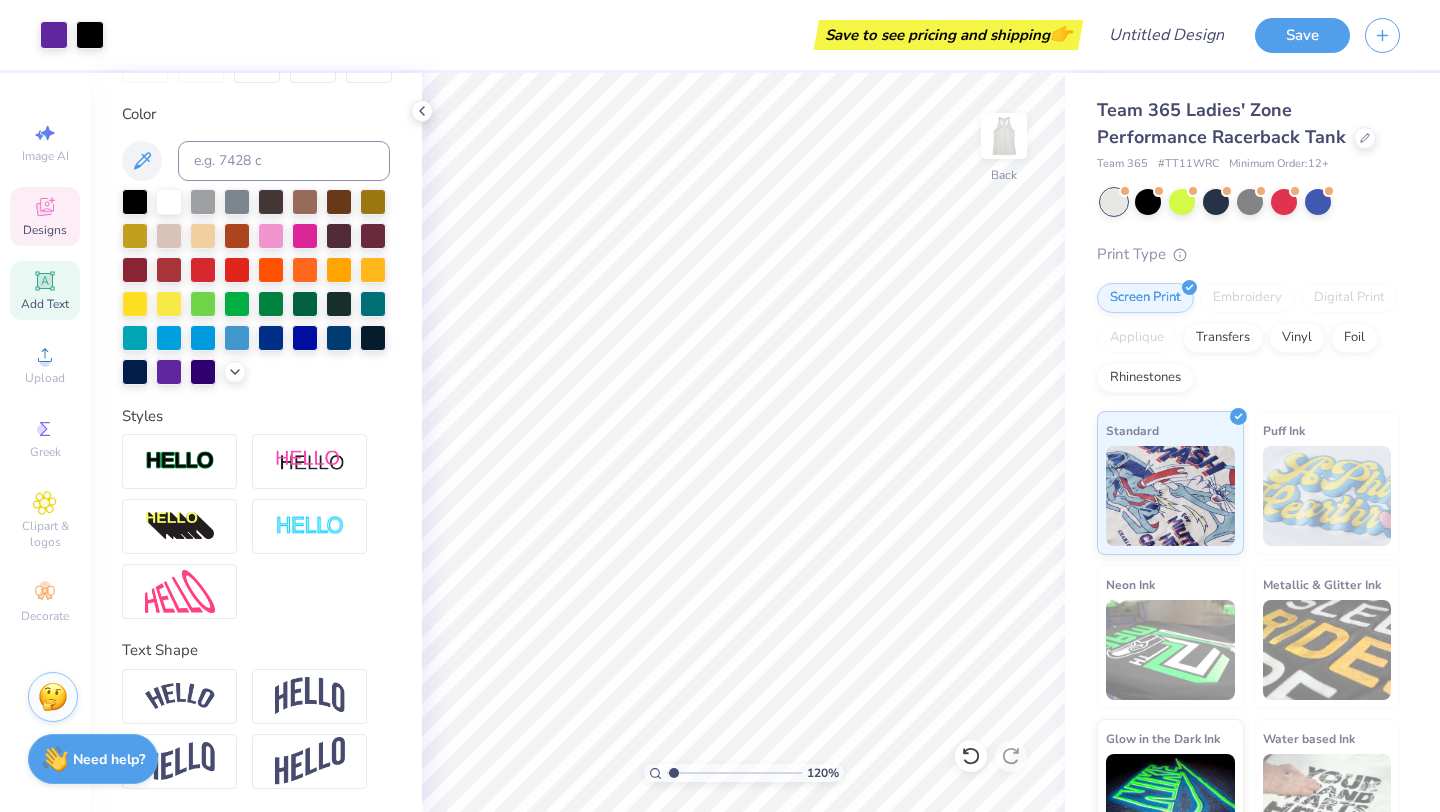 click on "Designs" at bounding box center [45, 230] 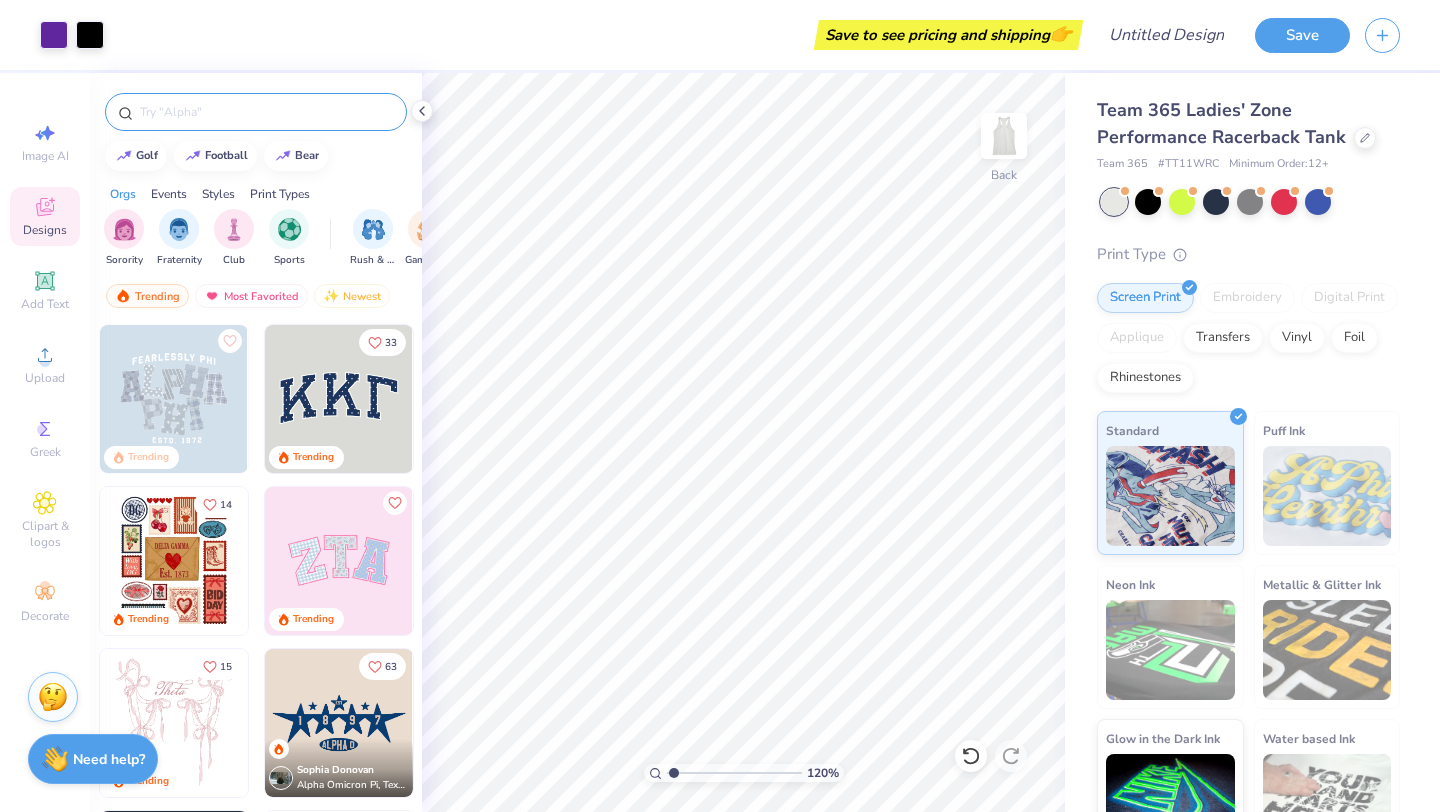 click at bounding box center (266, 112) 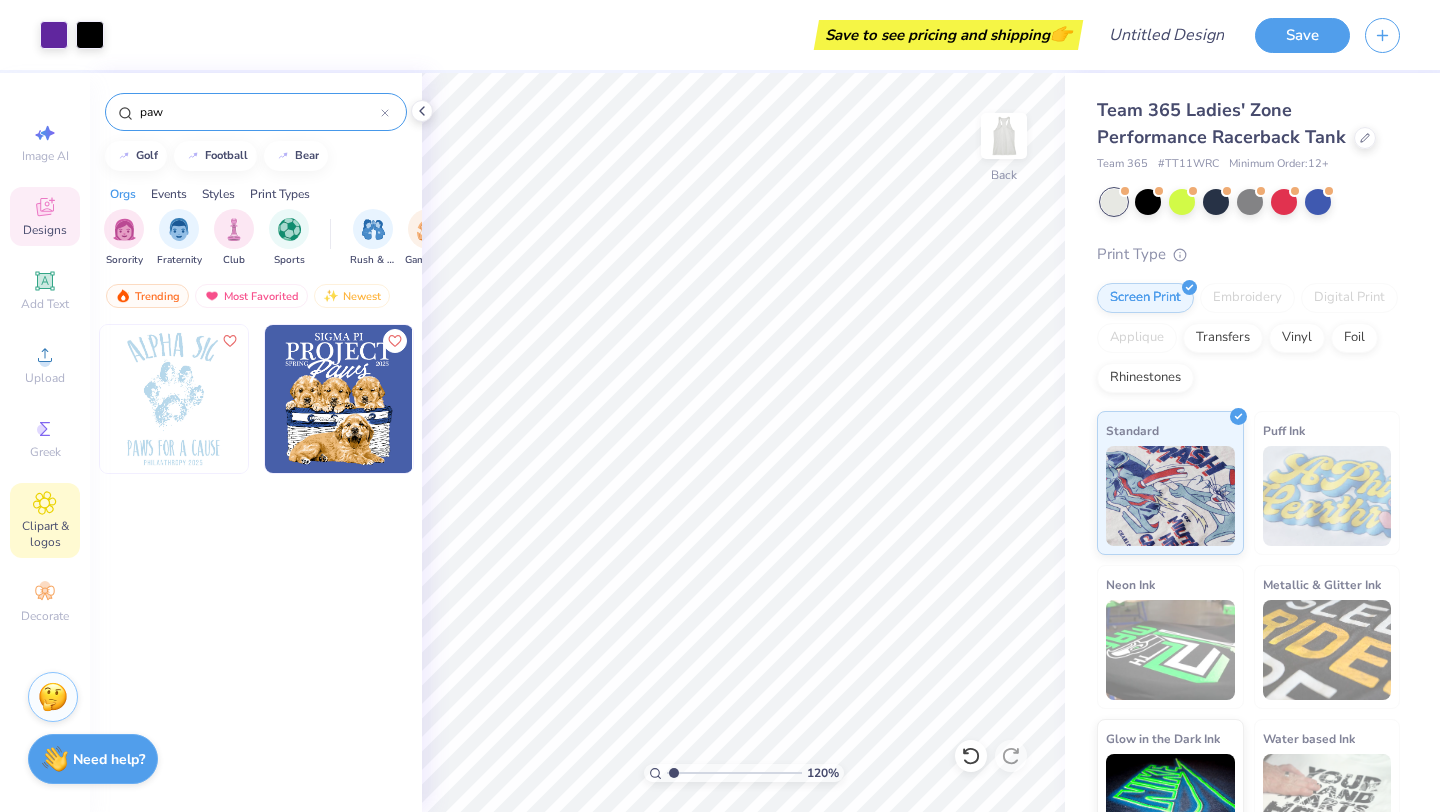 type on "paw" 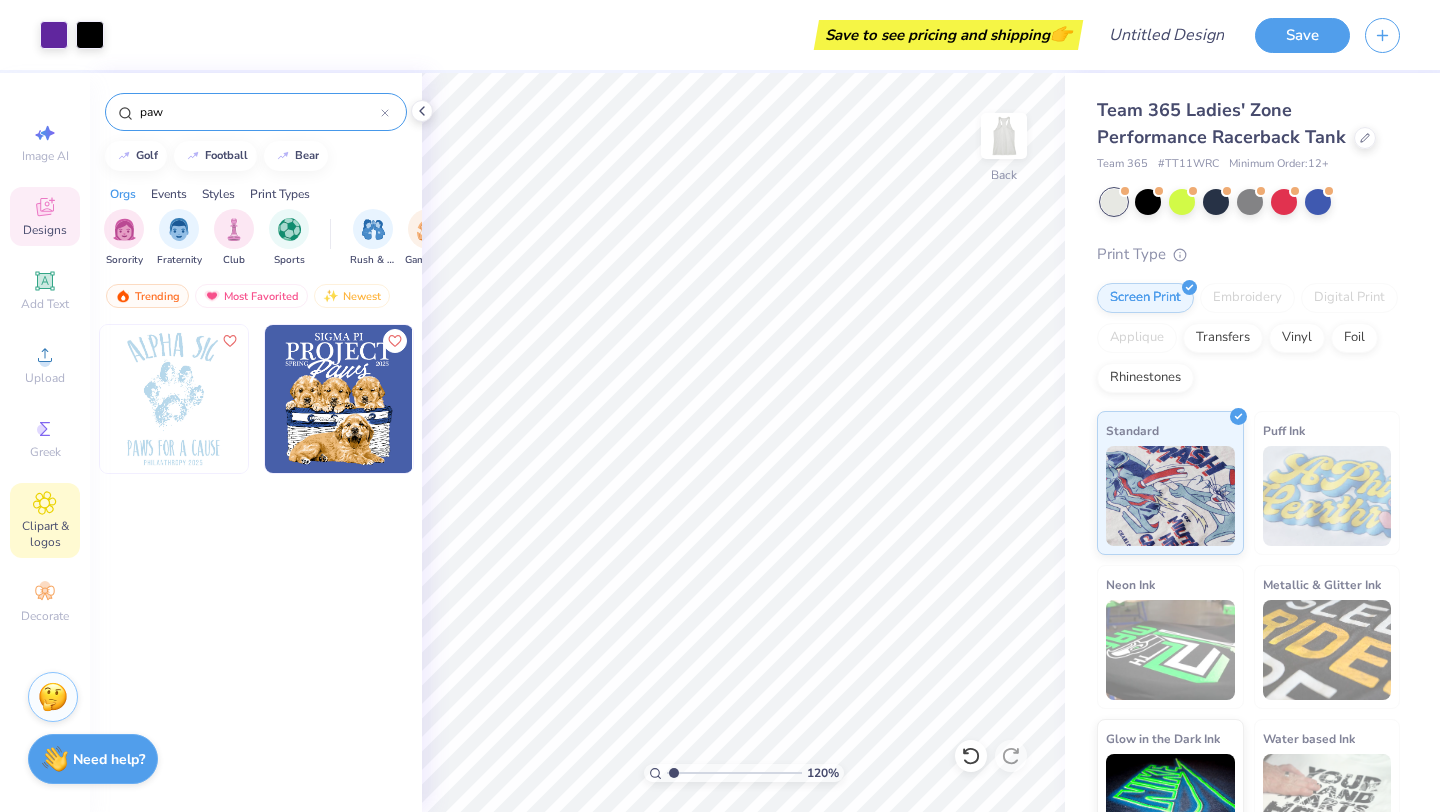 click on "Clipart & logos" at bounding box center (45, 520) 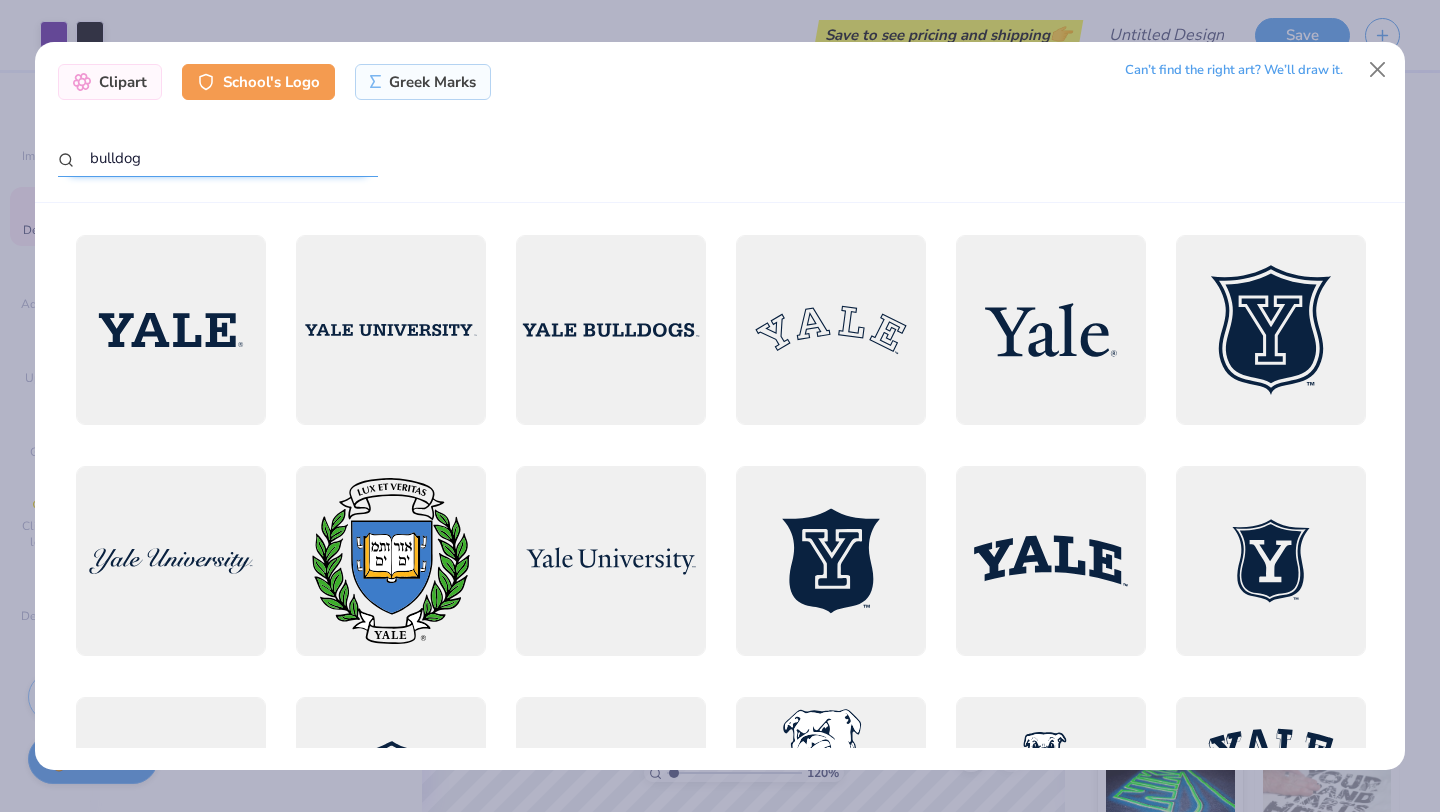 click on "bulldog" at bounding box center [218, 158] 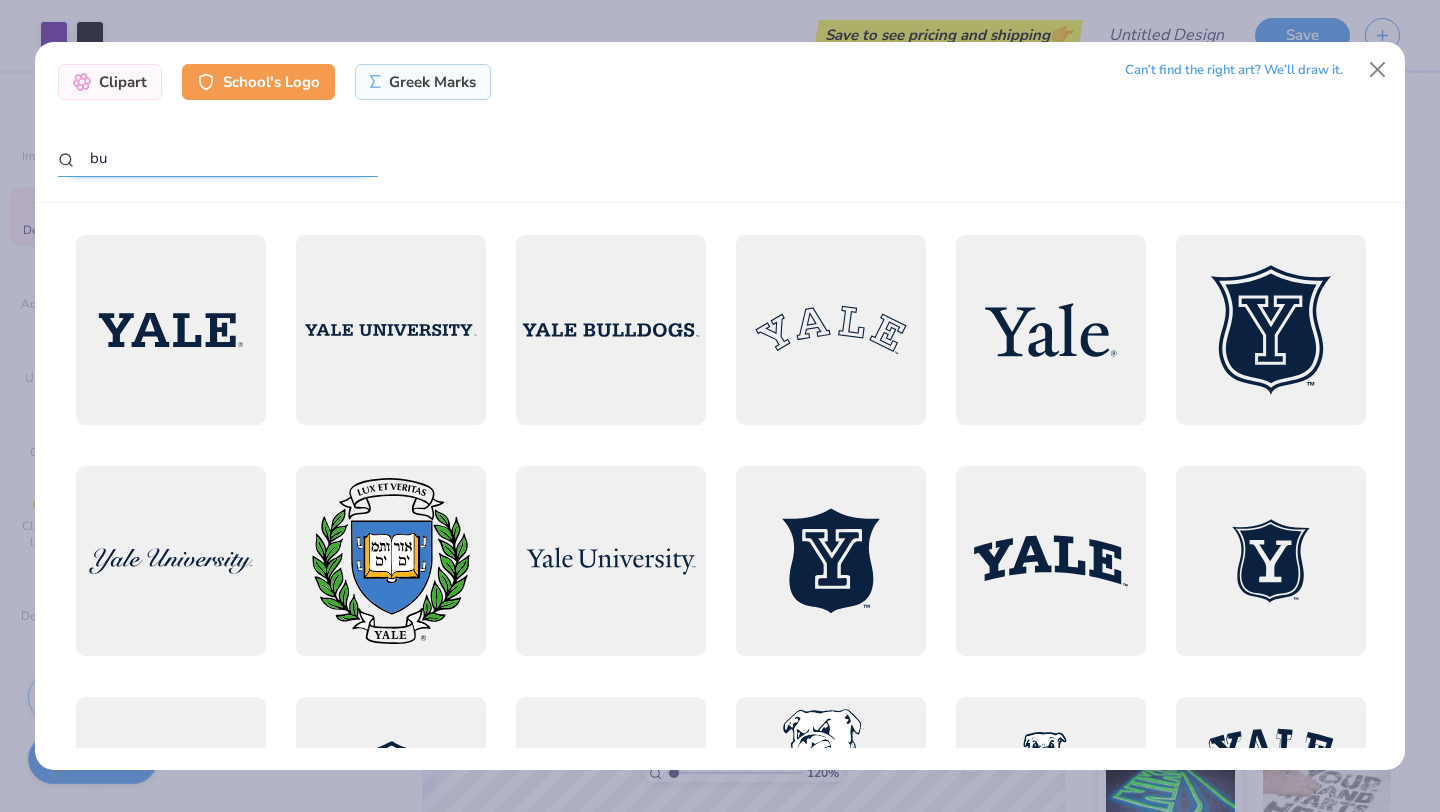 type on "b" 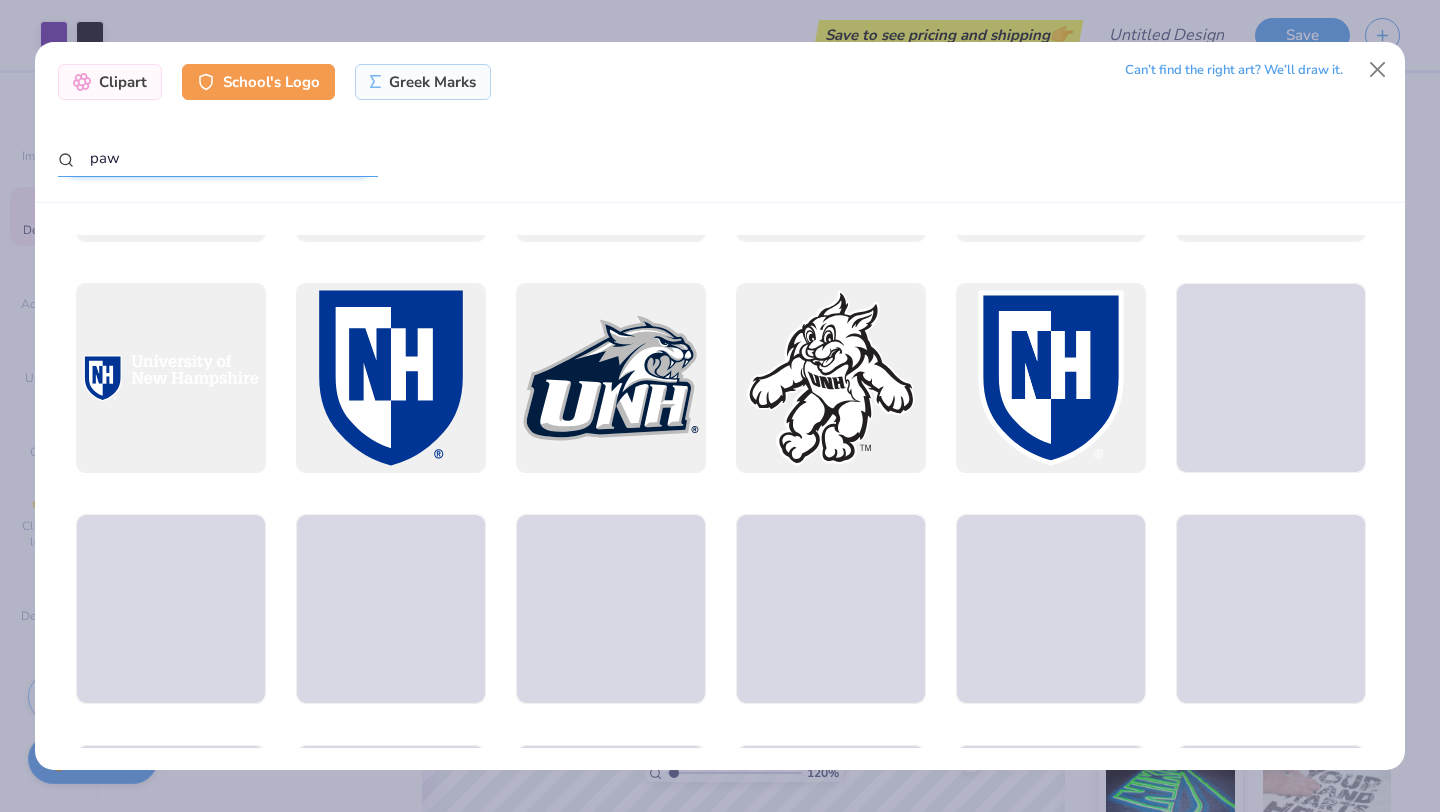 scroll, scrollTop: 888, scrollLeft: 0, axis: vertical 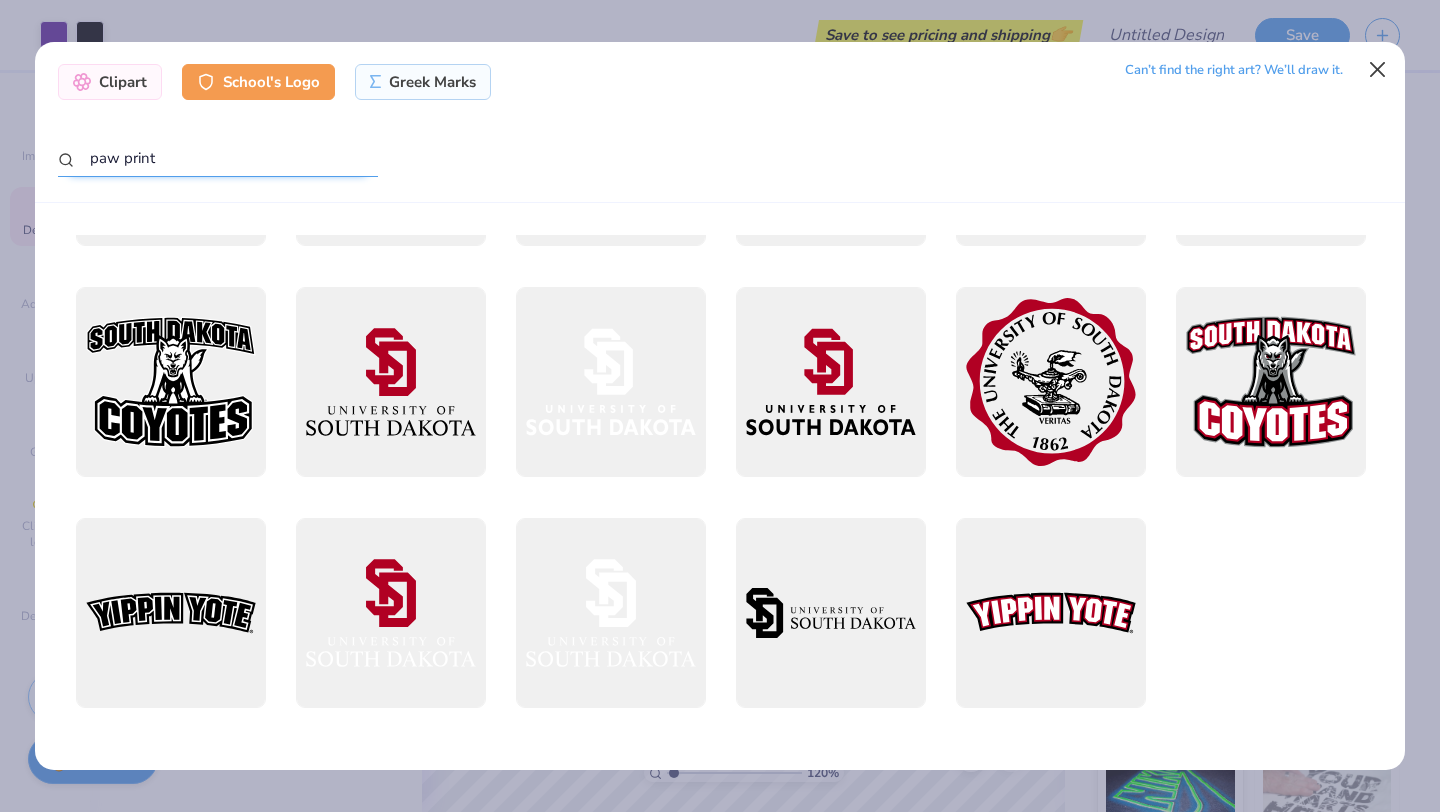 type on "paw print" 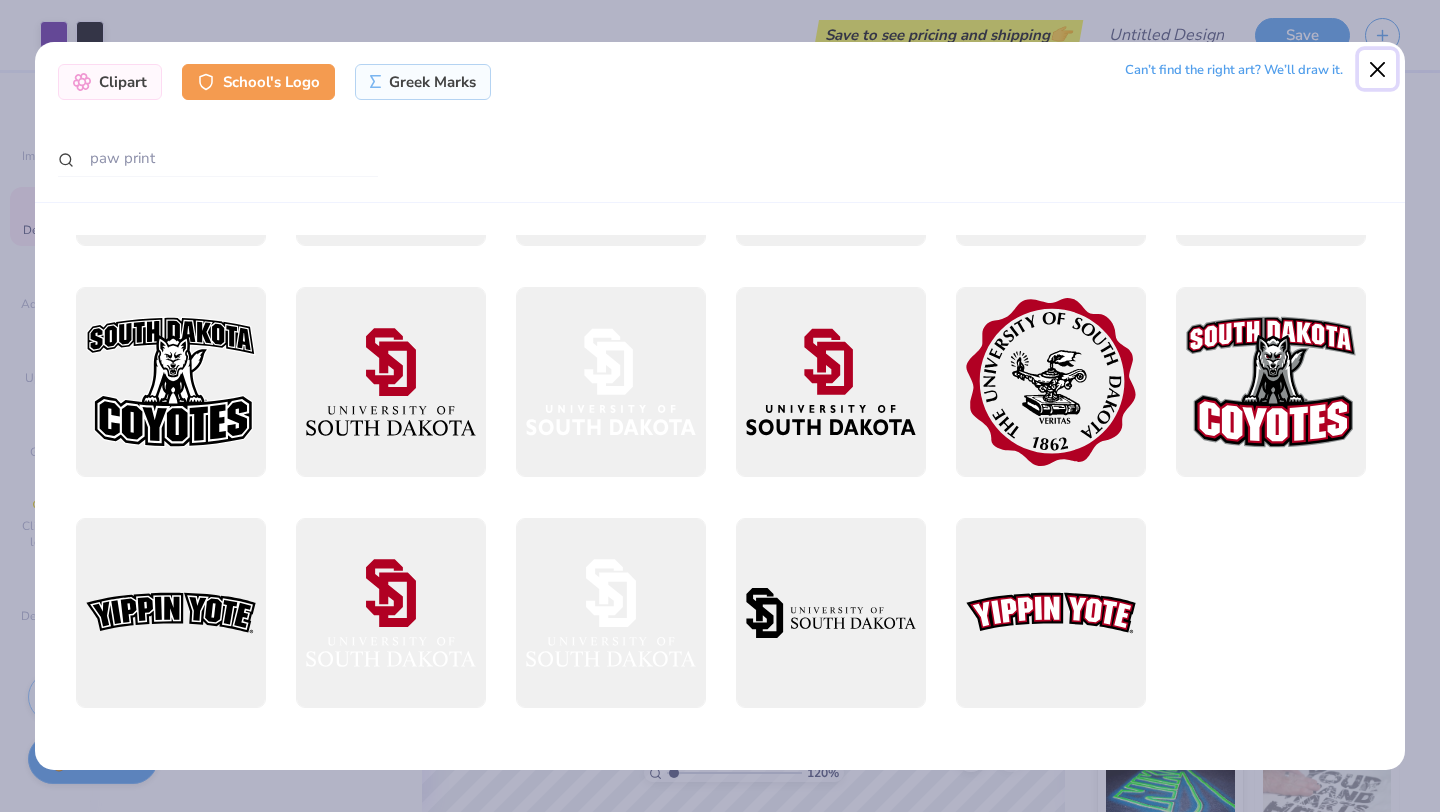 click at bounding box center [1378, 69] 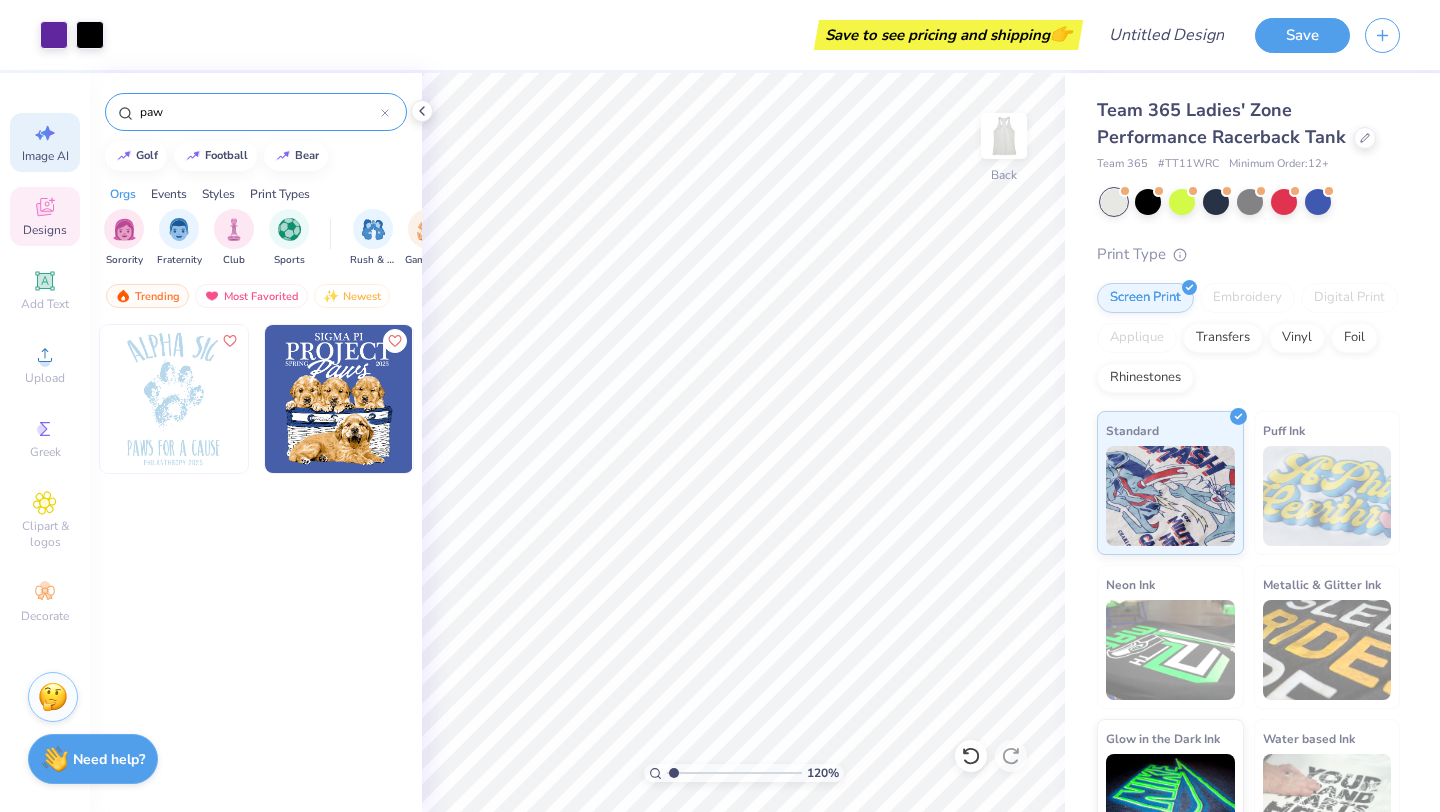 click on "Image AI" at bounding box center [45, 142] 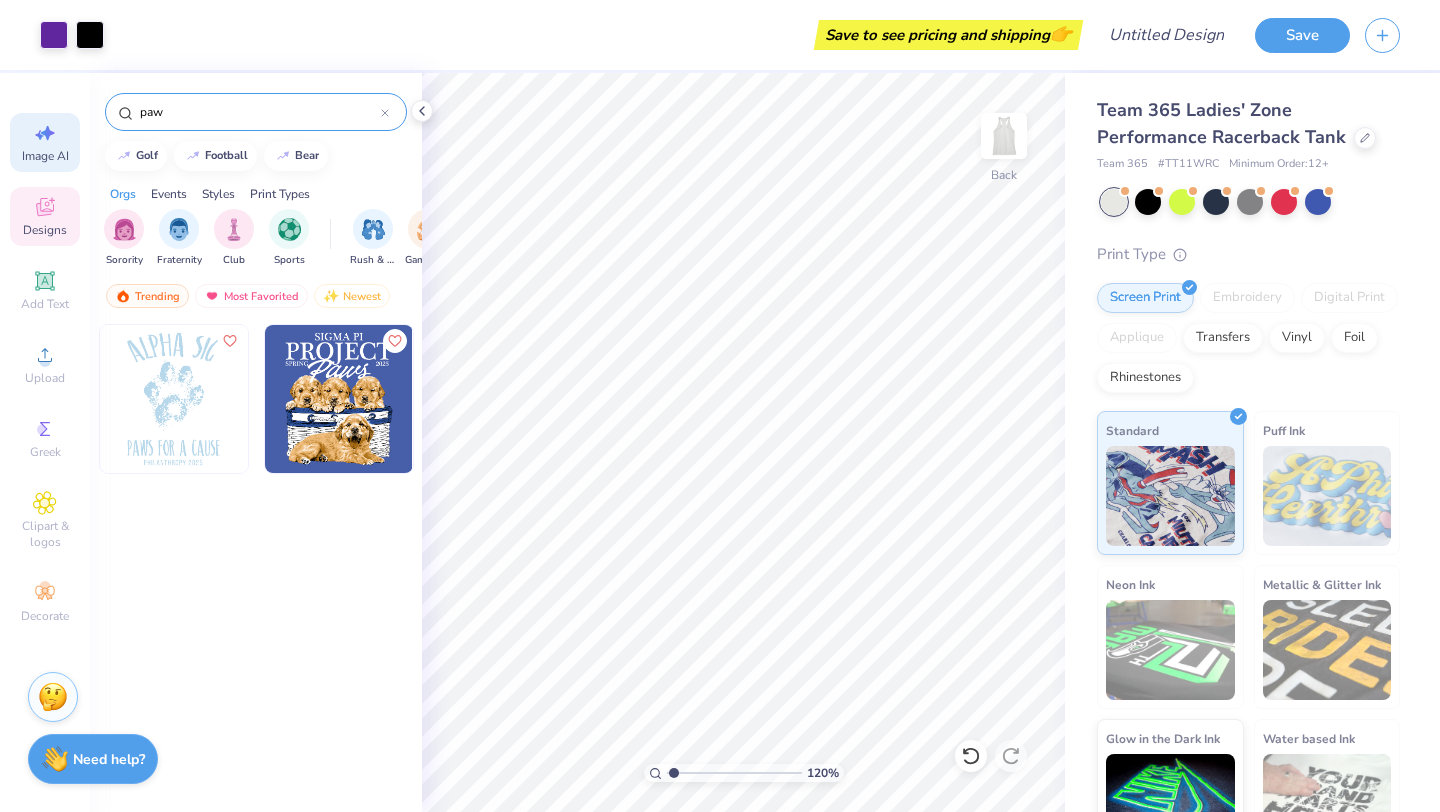 select on "4" 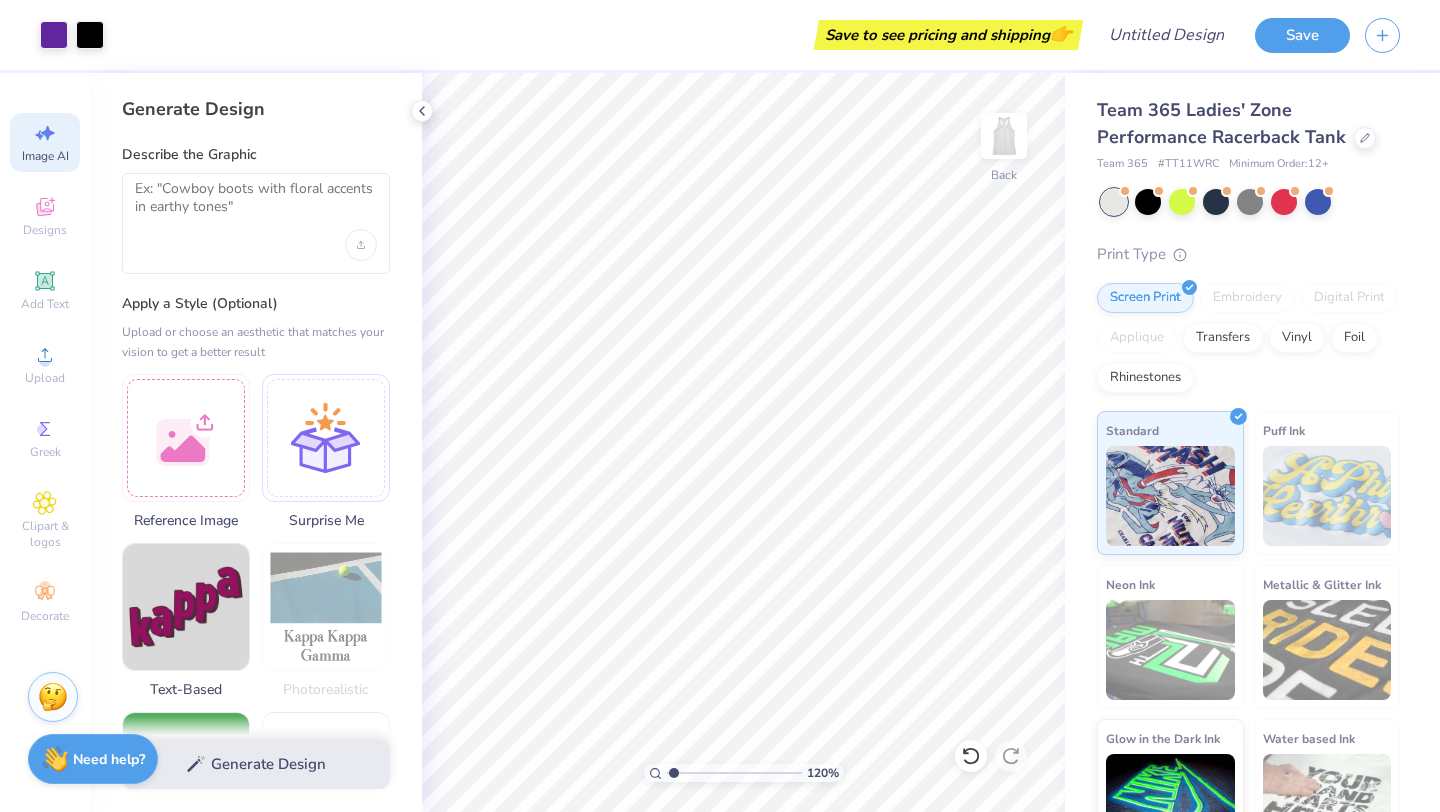 click at bounding box center (256, 223) 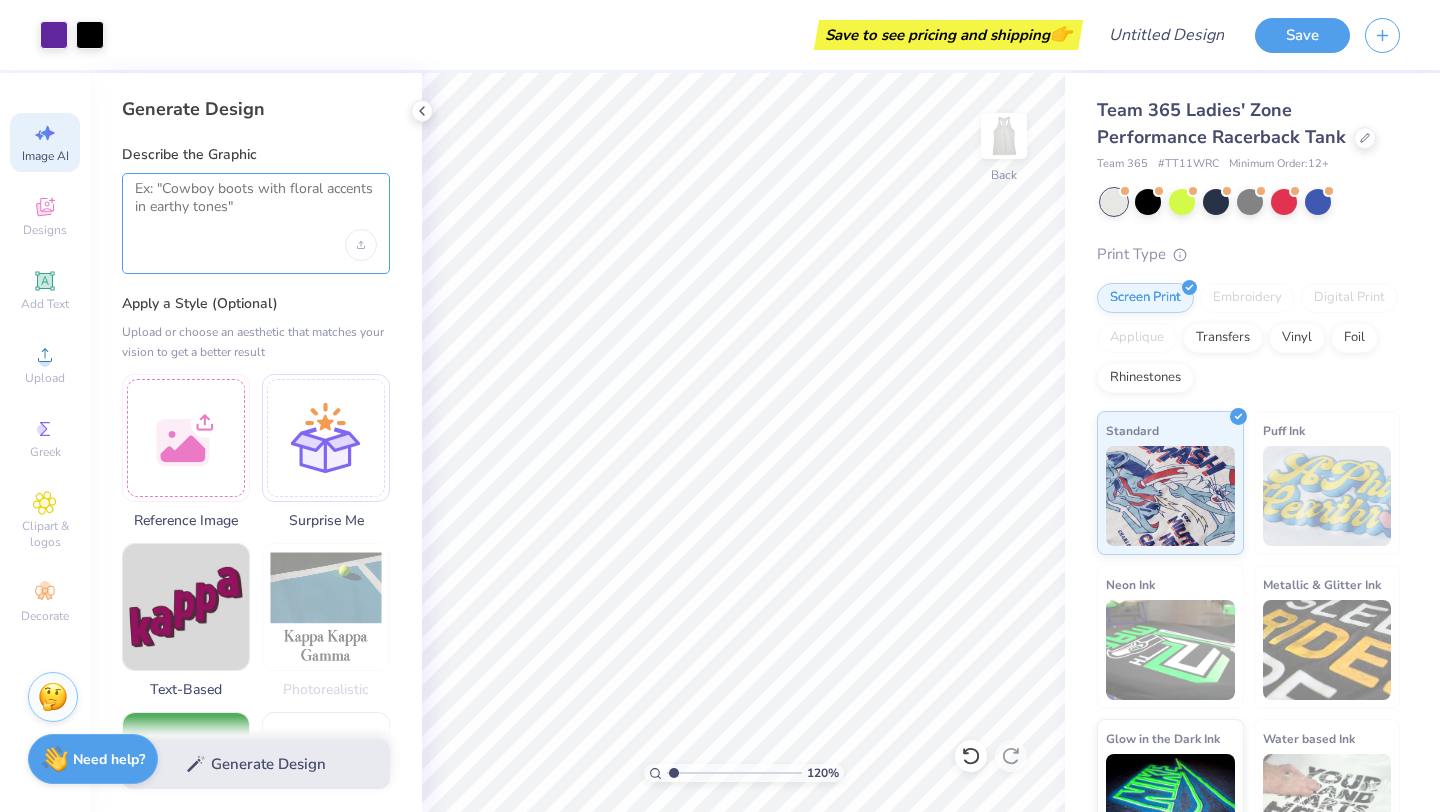click at bounding box center [256, 205] 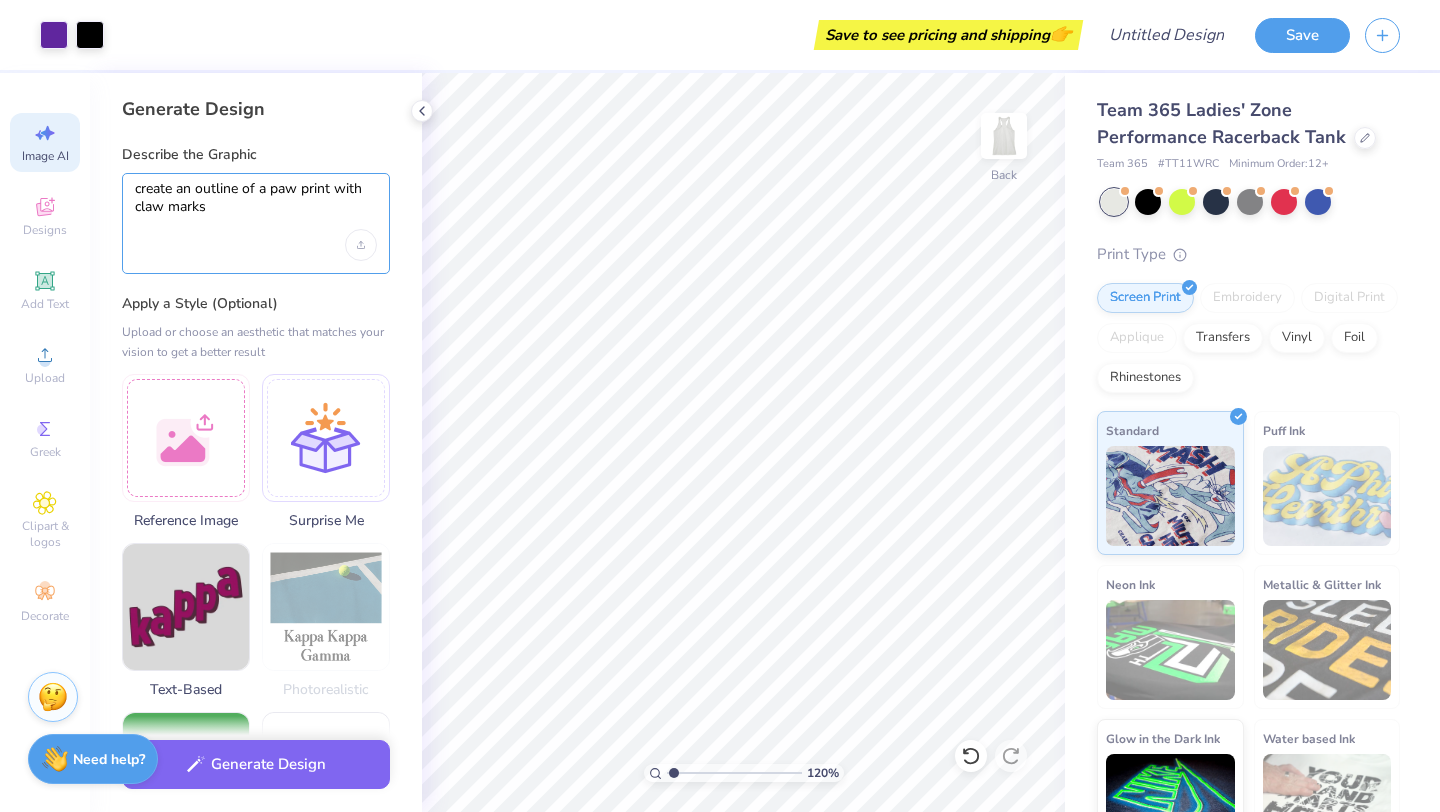 click on "create an outline of a pawprint with claw marks" at bounding box center [256, 205] 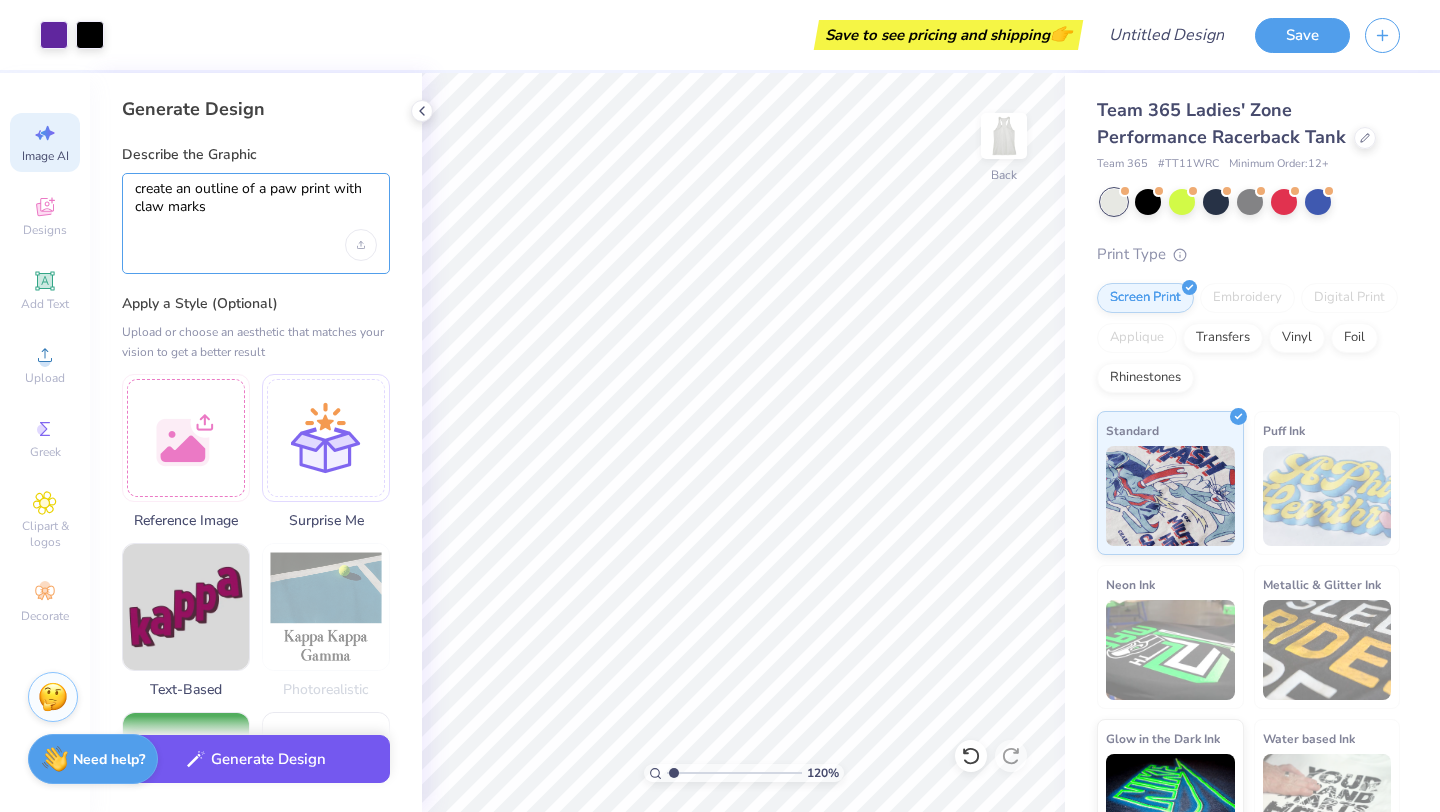 type on "create an outline of a paw print with claw marks" 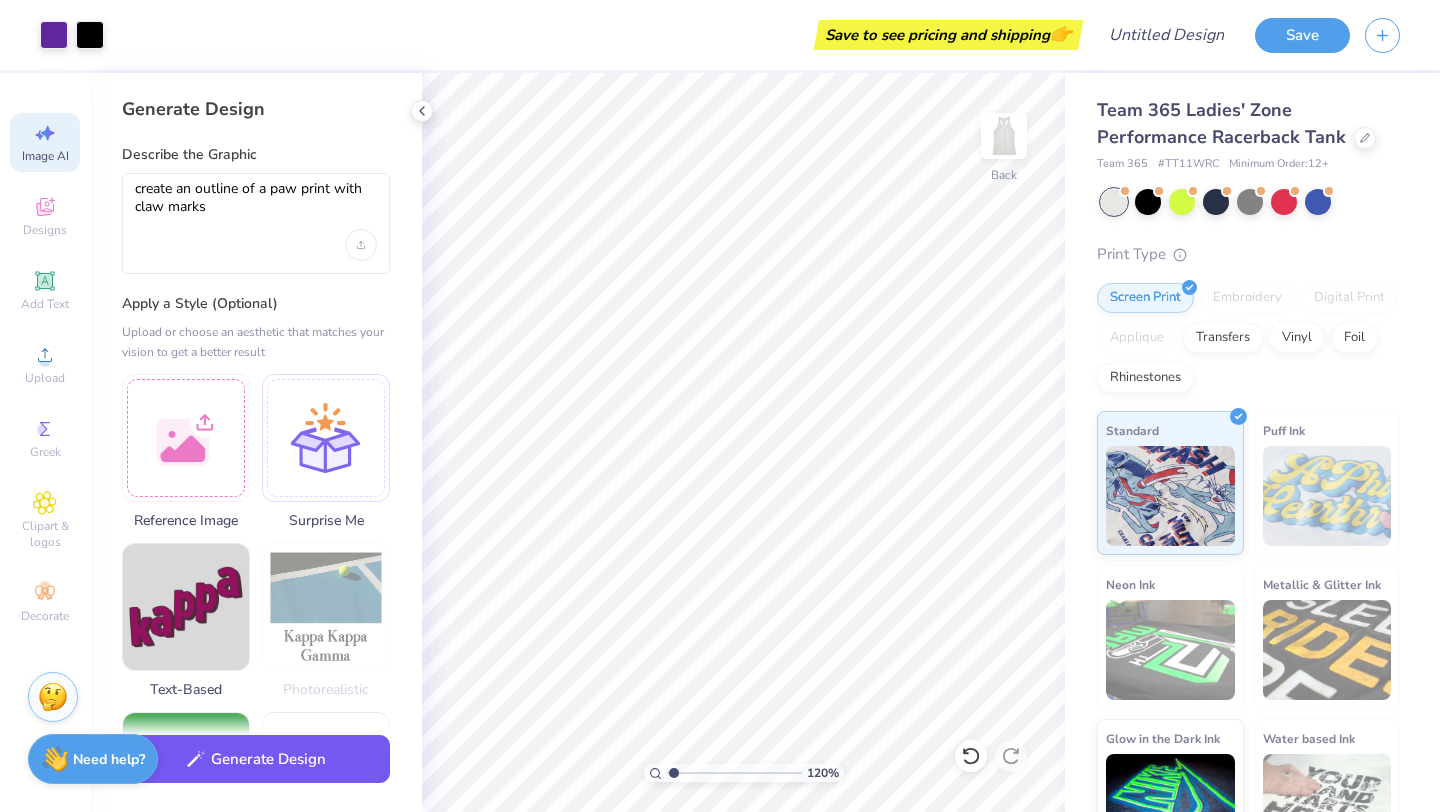 click on "Generate Design" at bounding box center [256, 759] 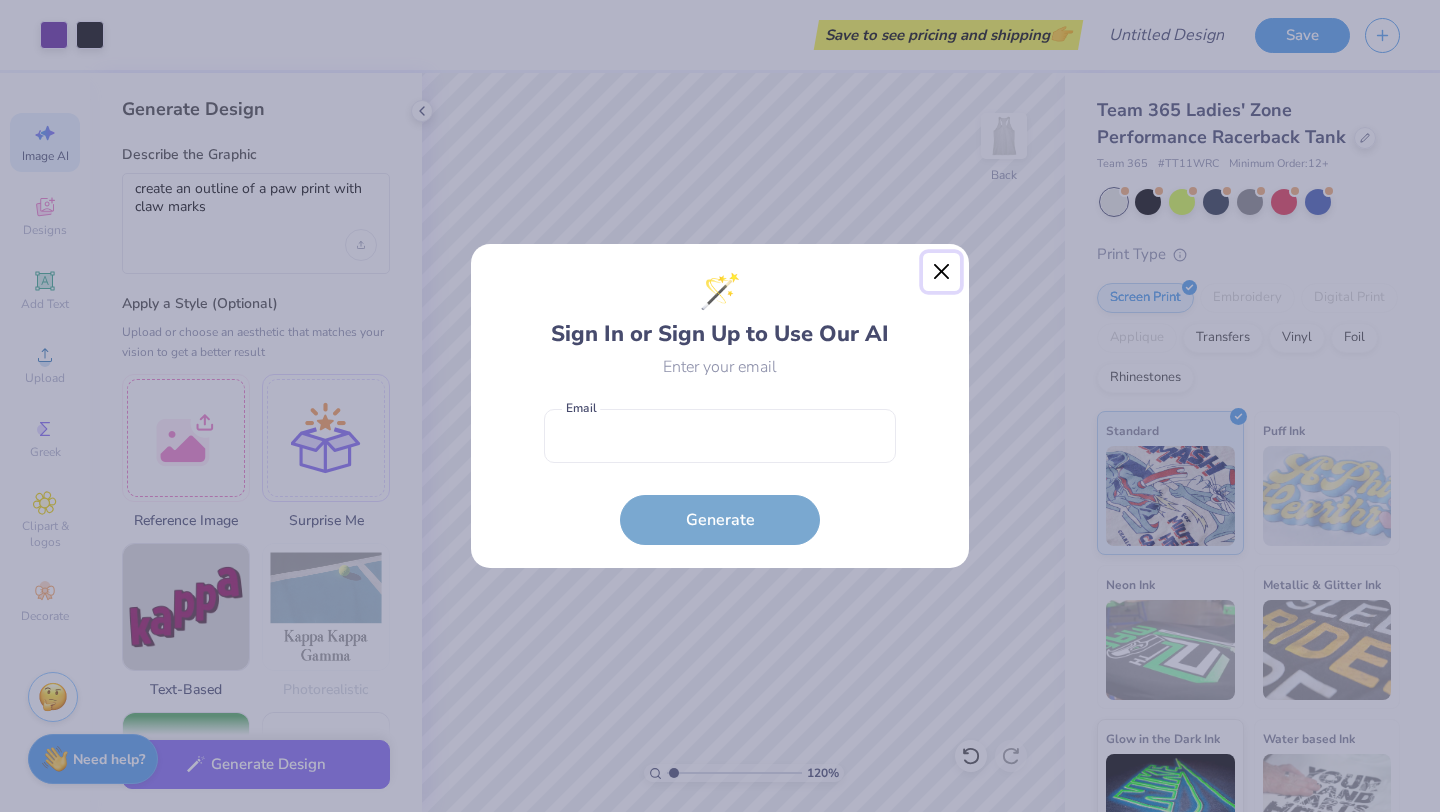 click at bounding box center [942, 272] 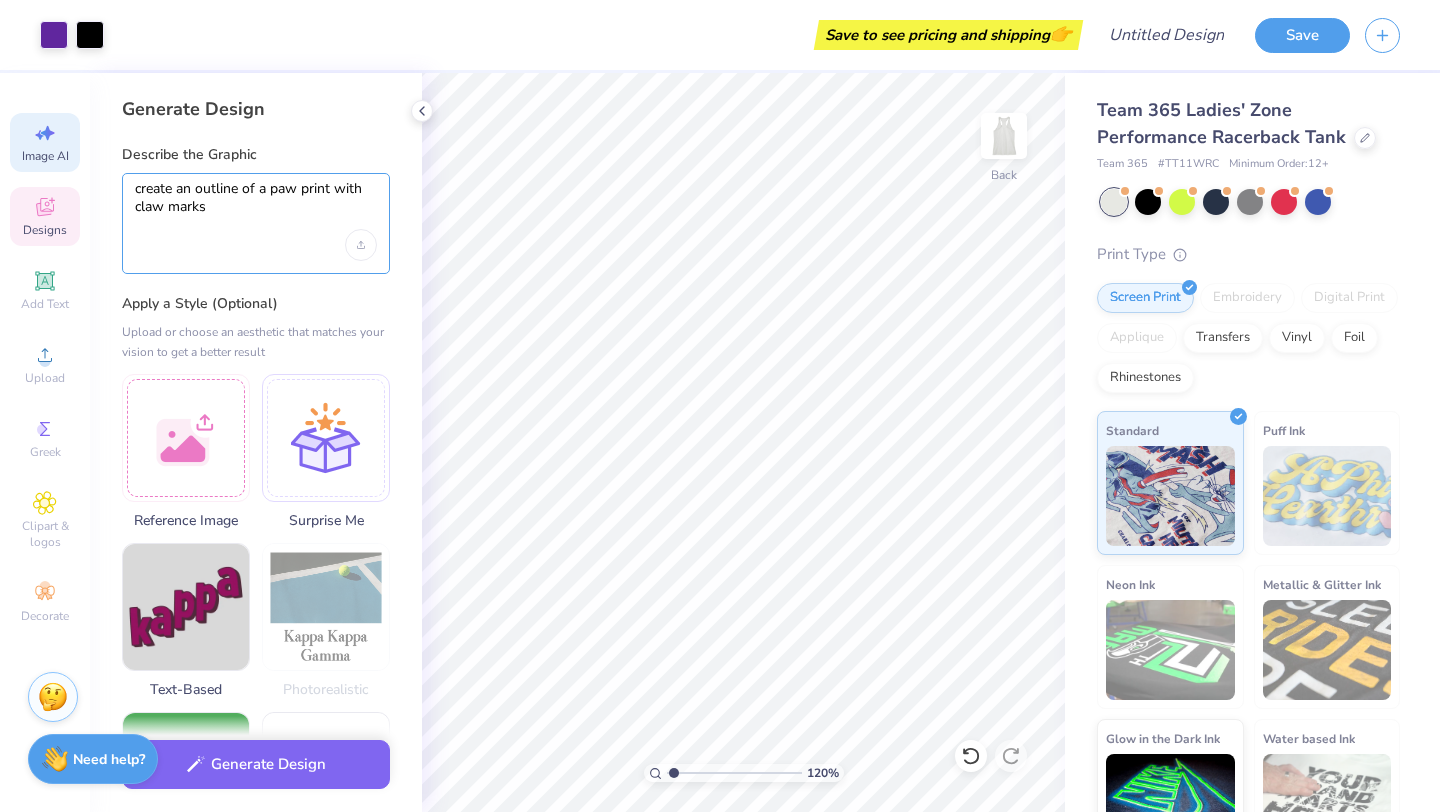 drag, startPoint x: 215, startPoint y: 207, endPoint x: 74, endPoint y: 193, distance: 141.69333 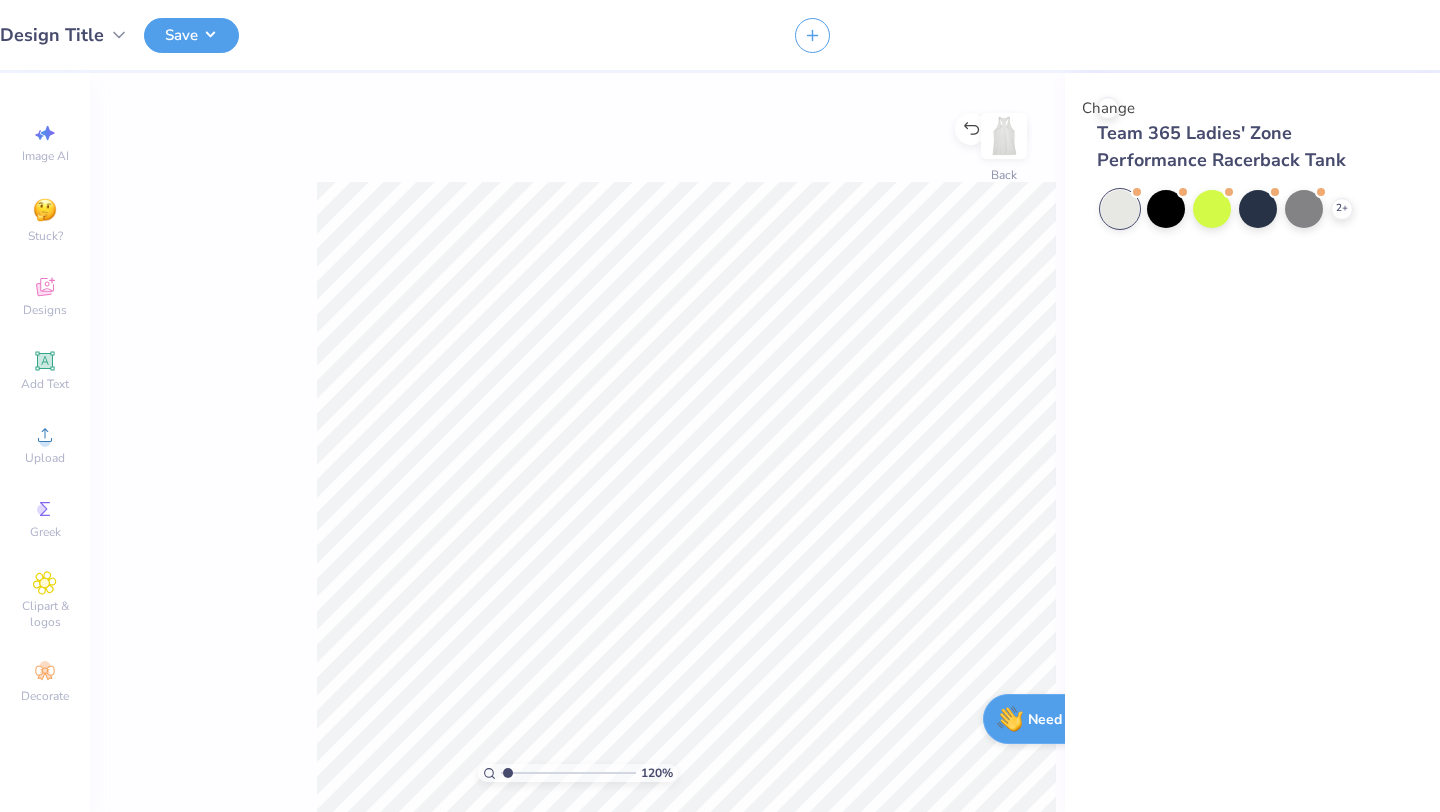 type on "1" 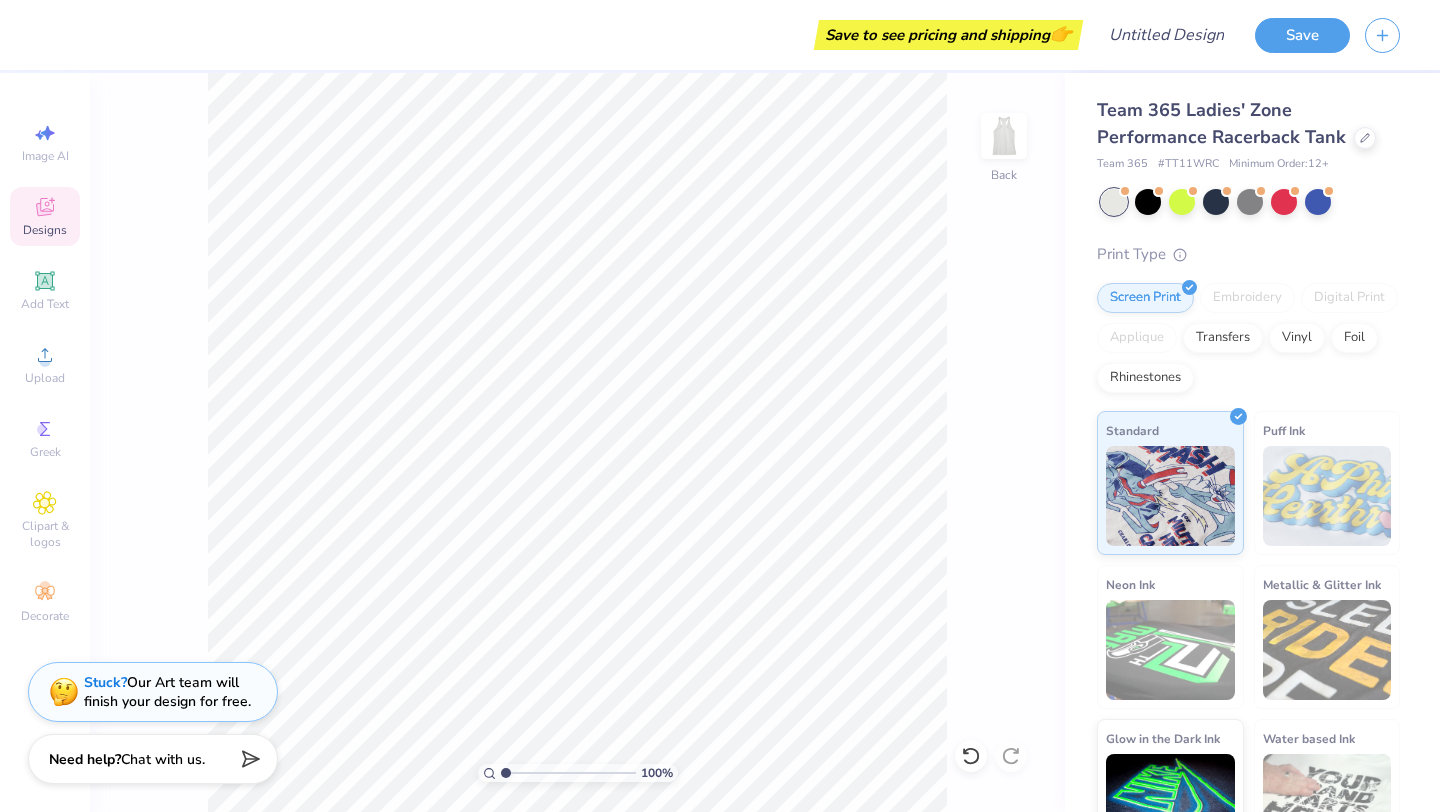 click on "Designs" at bounding box center [45, 230] 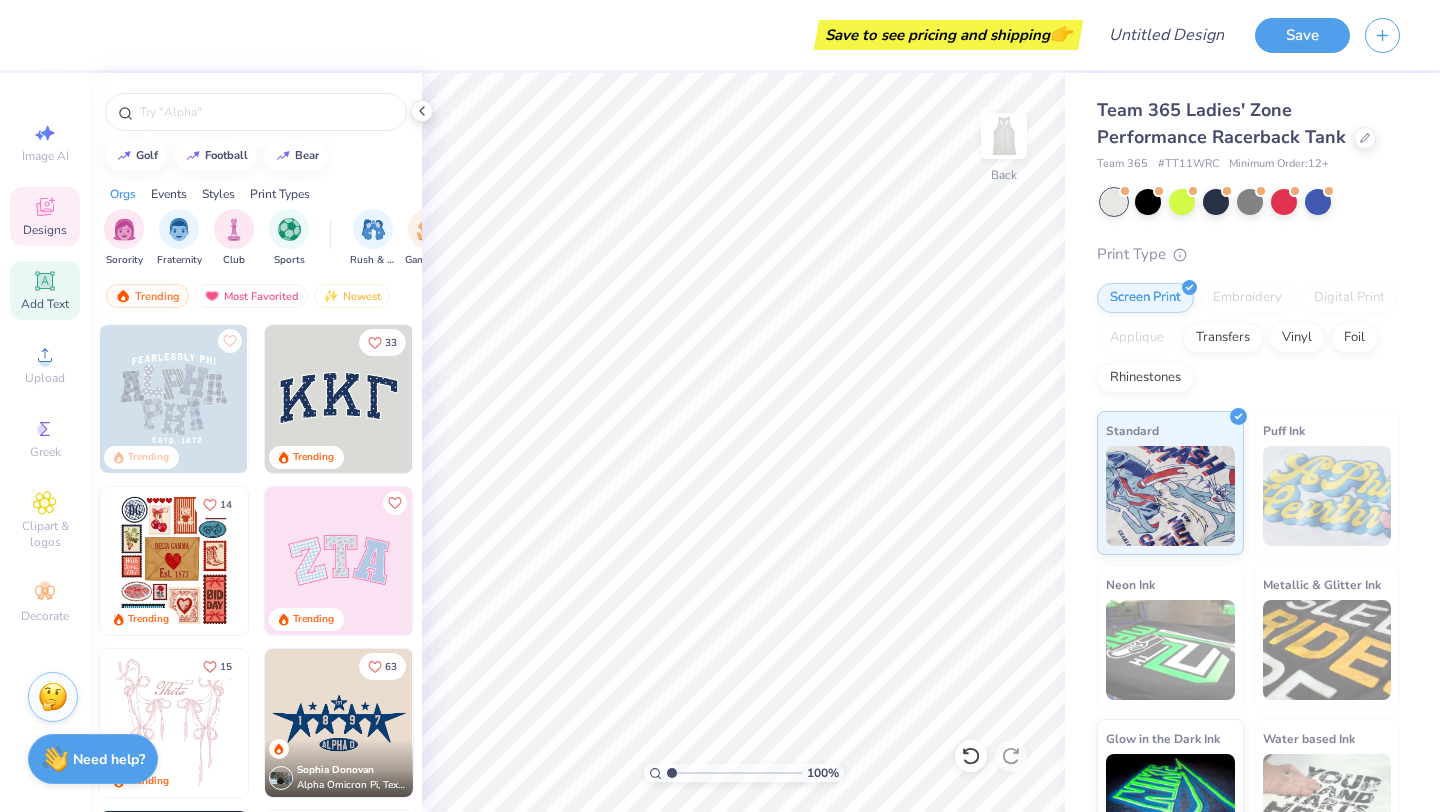 click 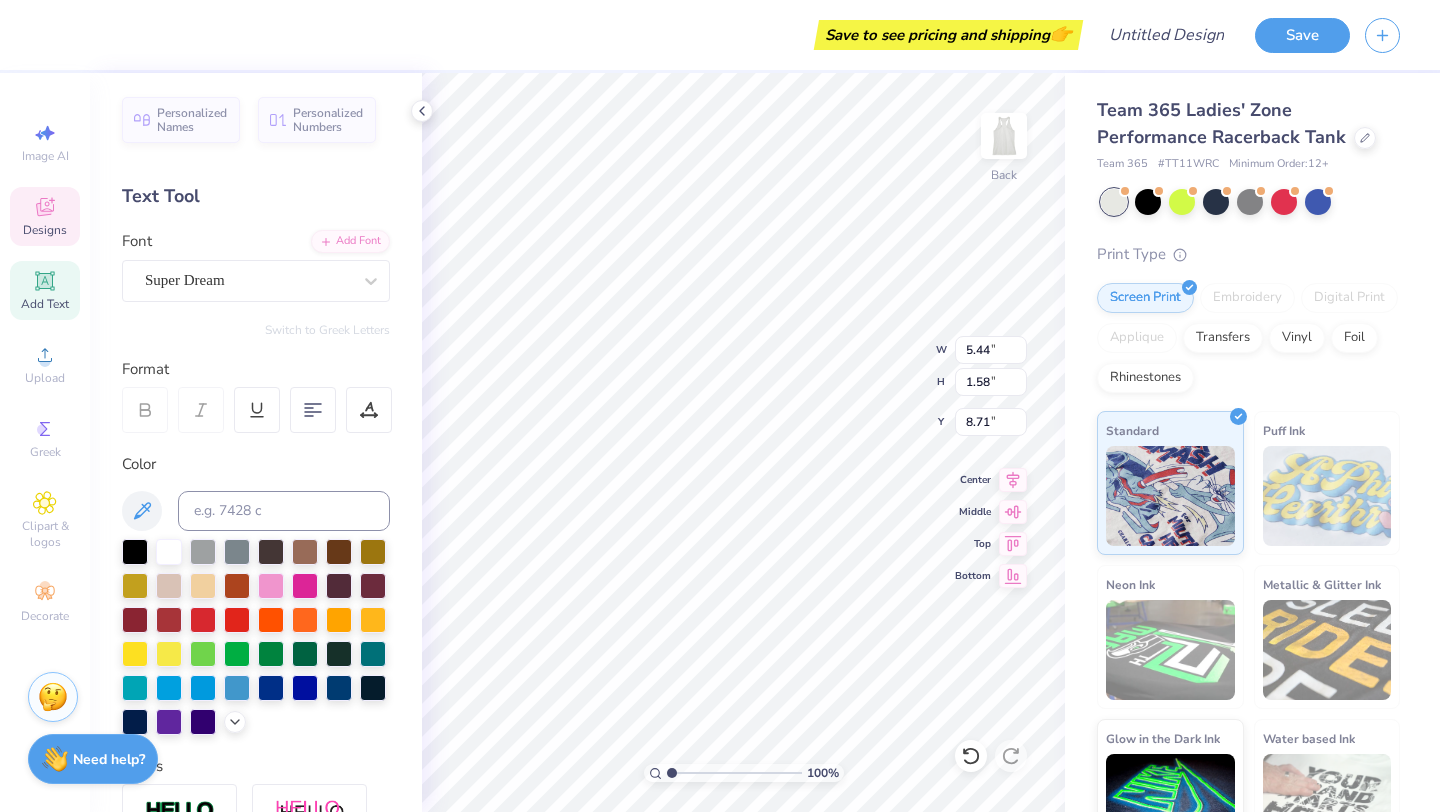 click 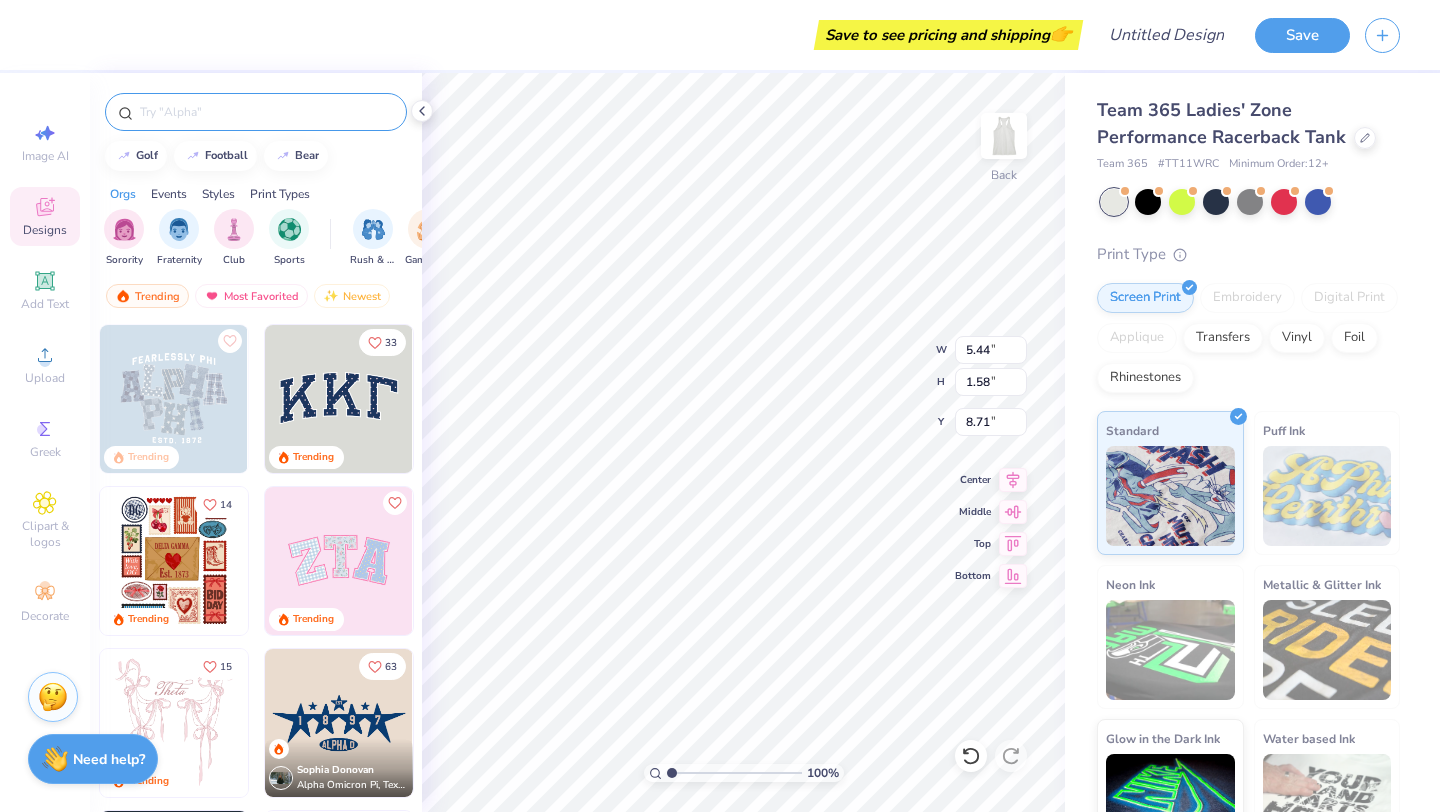 click at bounding box center (266, 112) 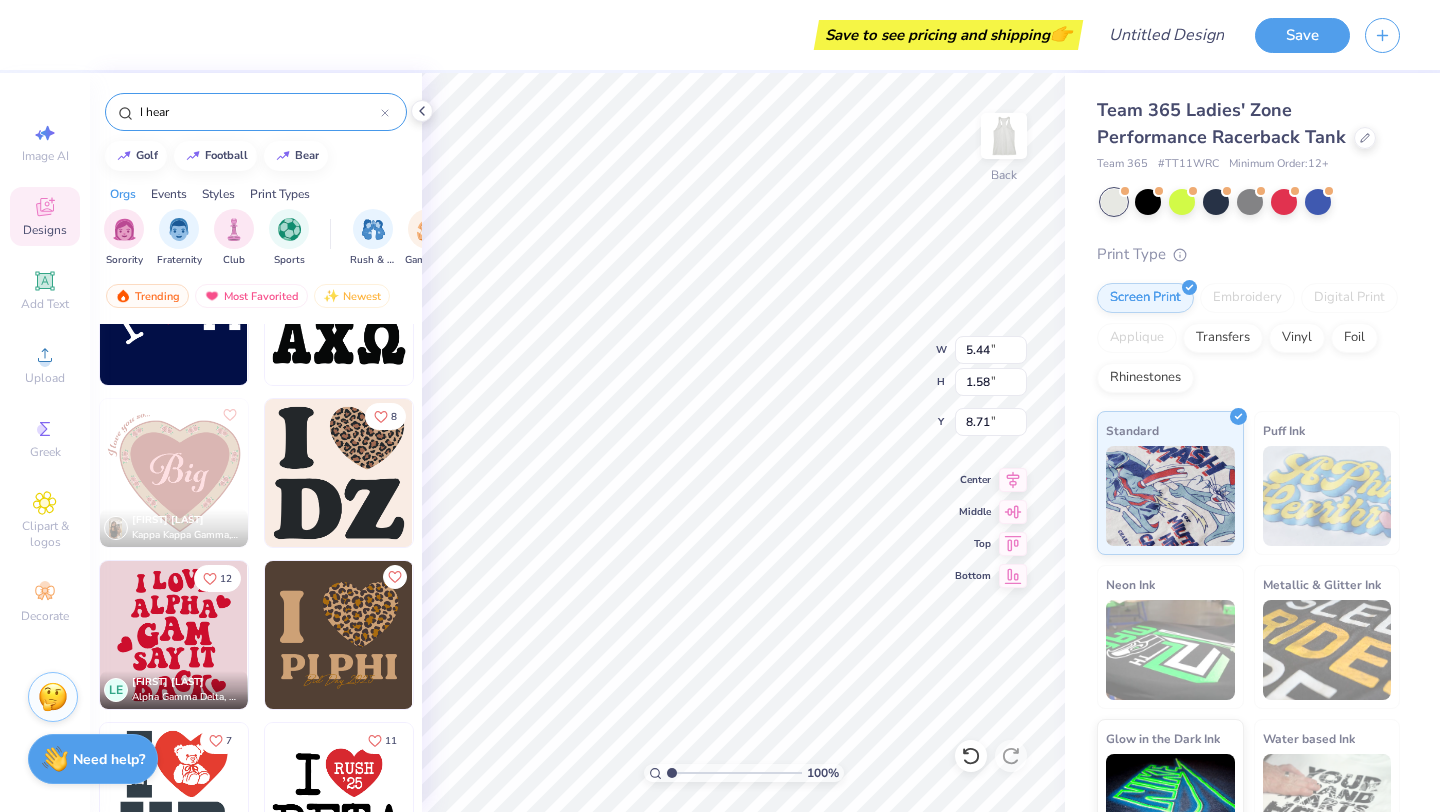scroll, scrollTop: 0, scrollLeft: 0, axis: both 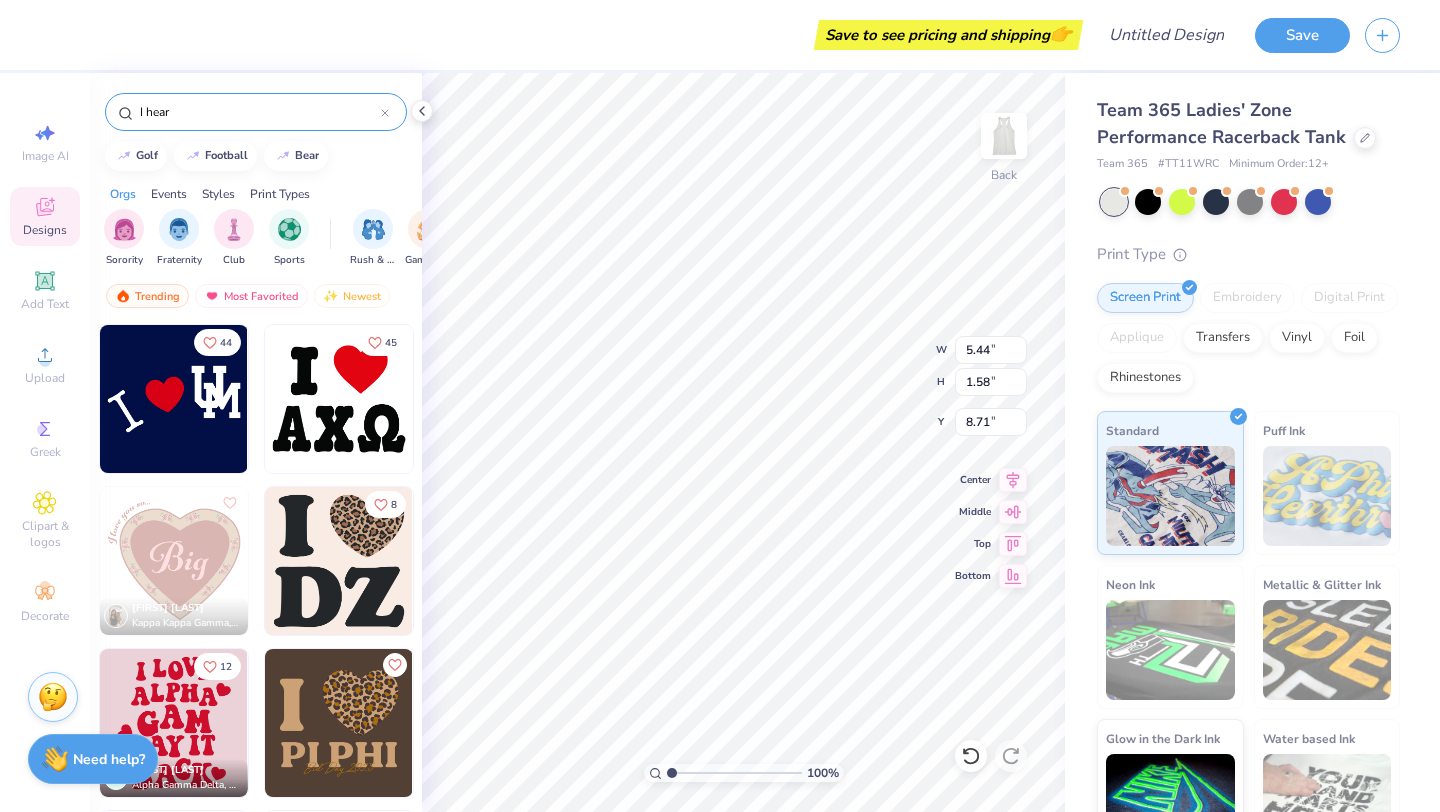 type on "I hear" 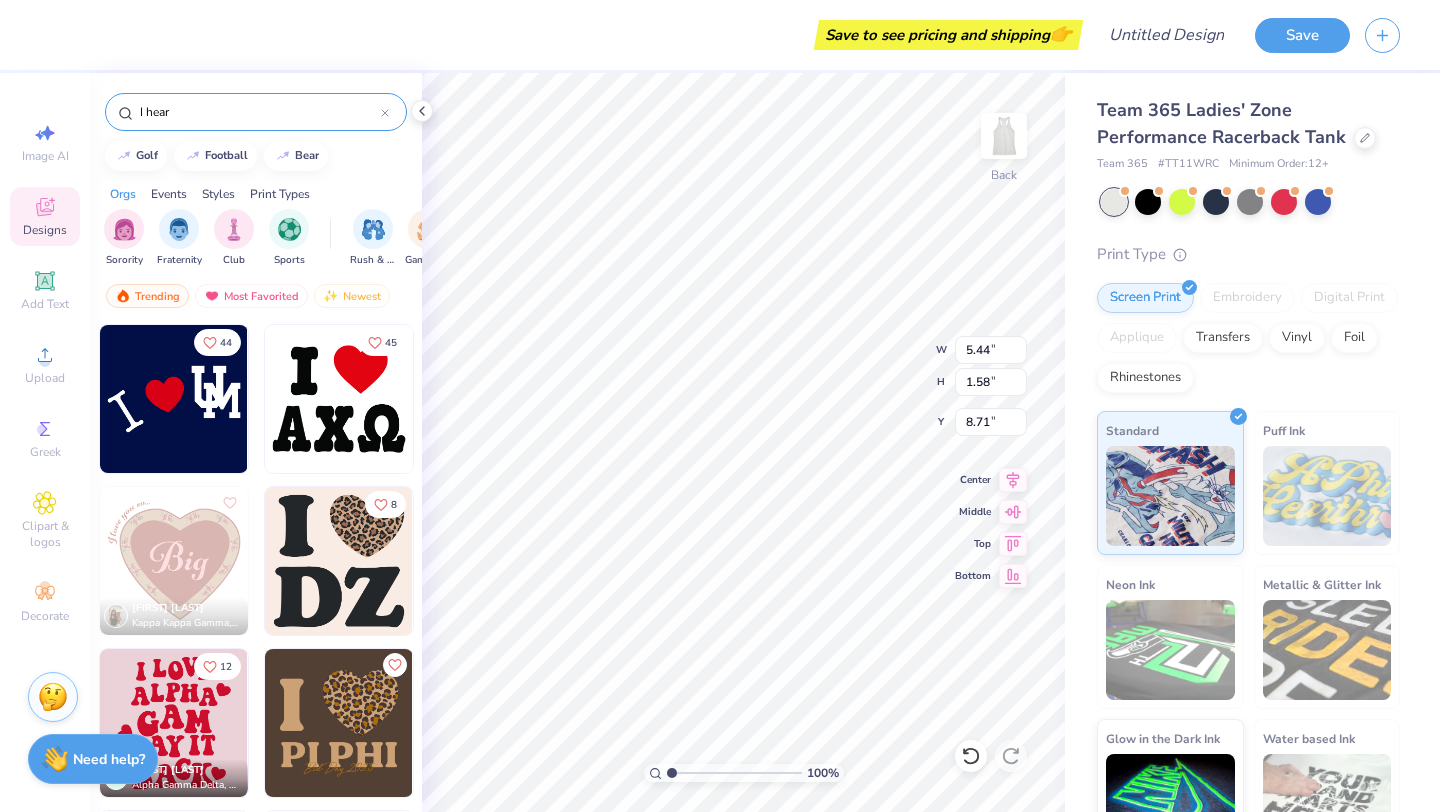click at bounding box center [339, 399] 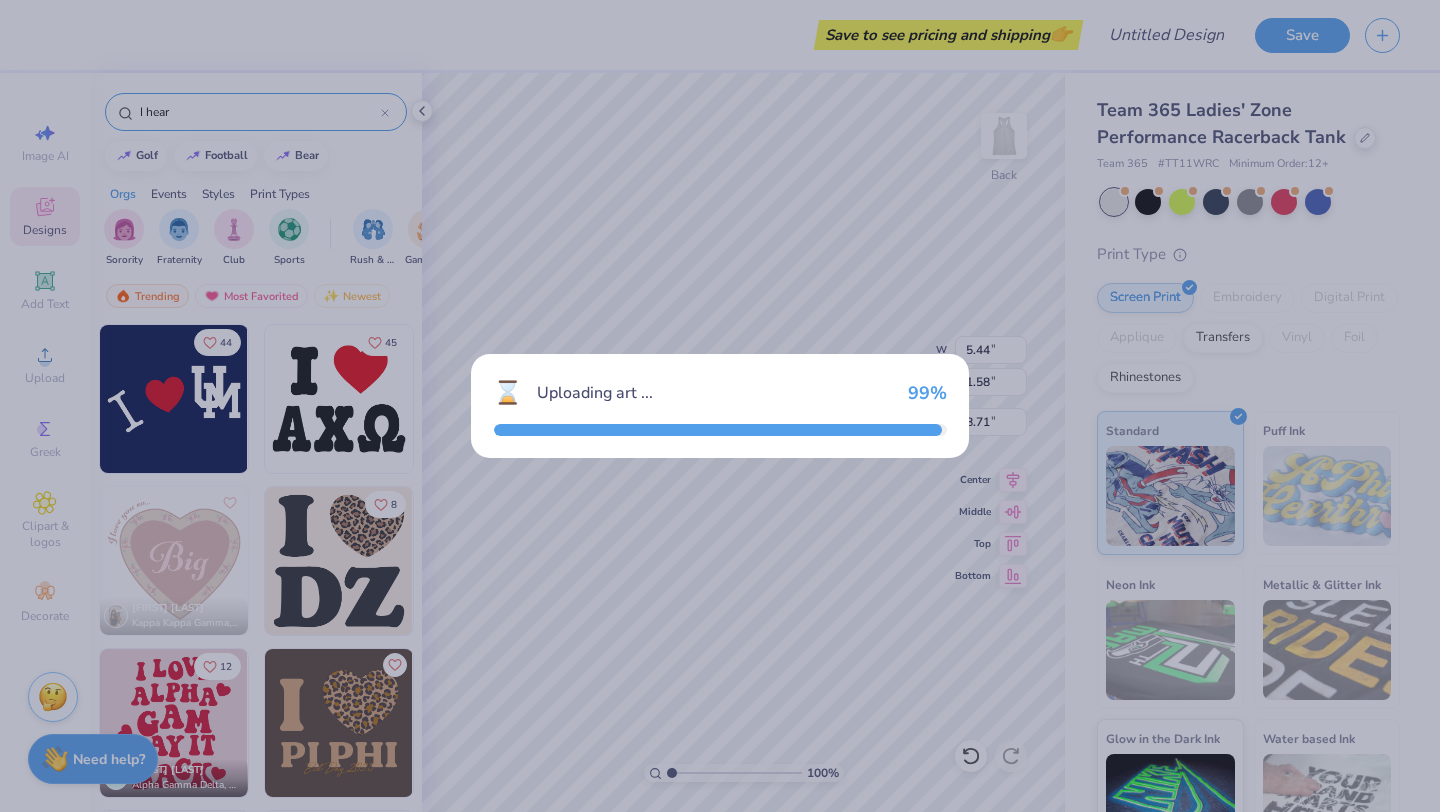 type on "8.87" 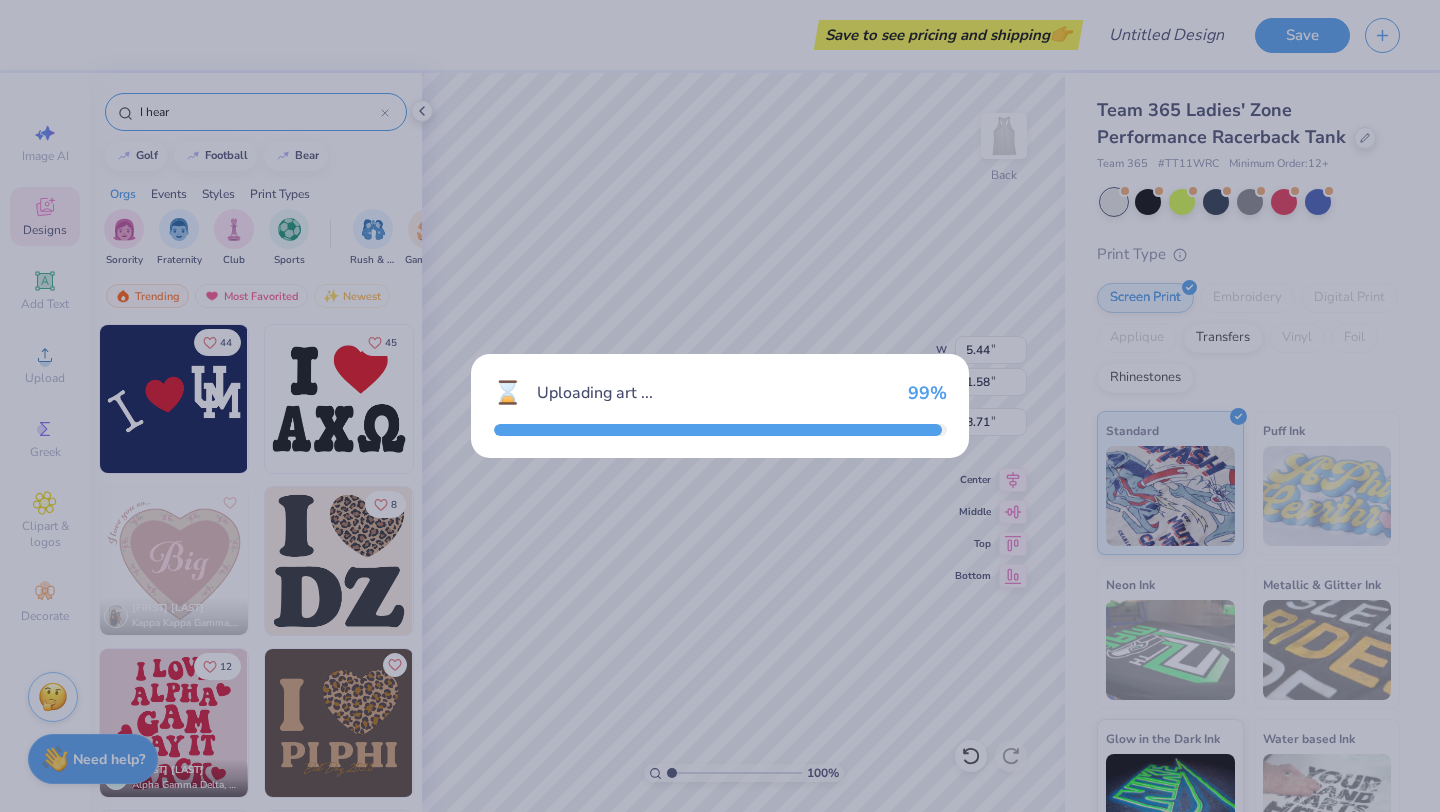 type on "7.30" 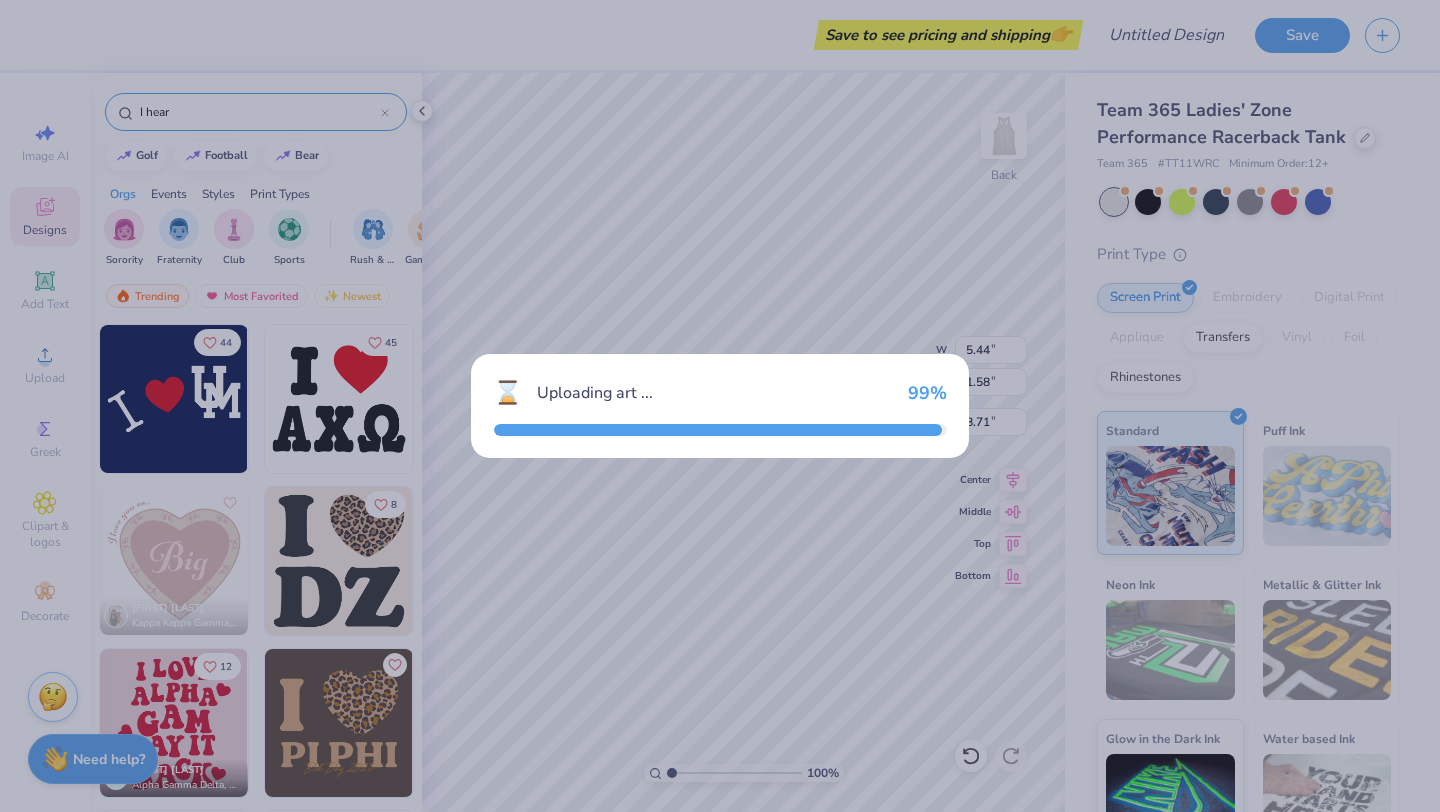 type on "5.85" 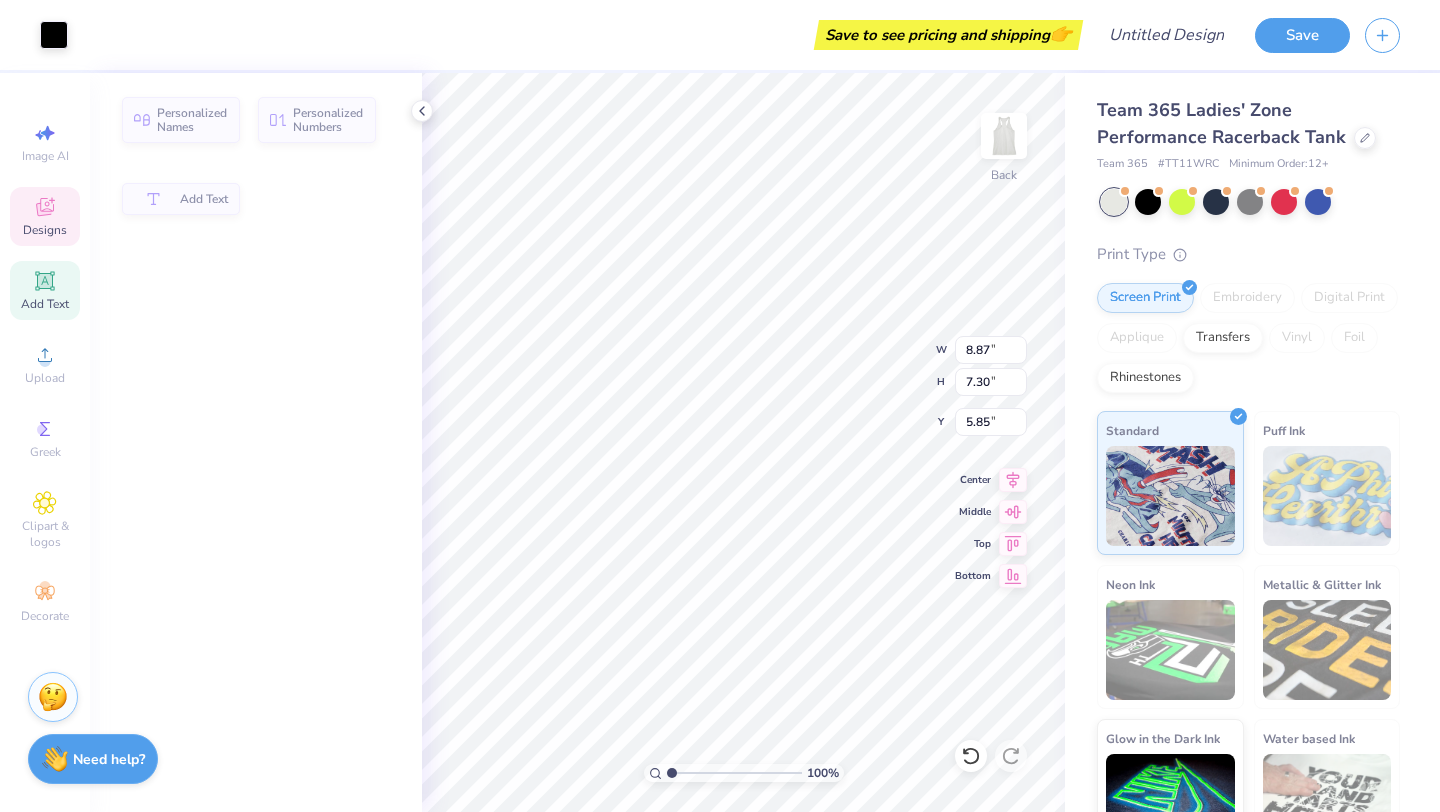 type on "3.24" 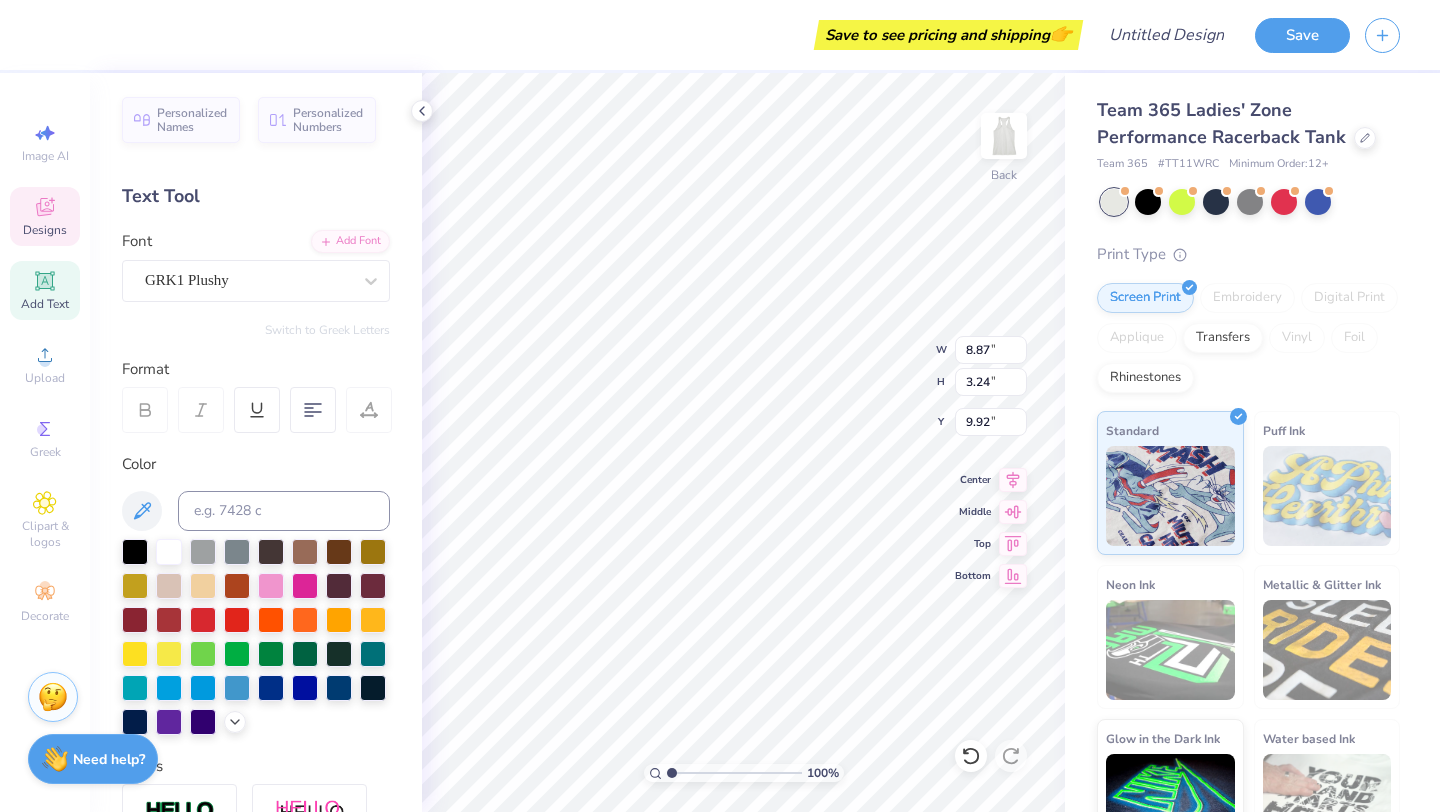 type on "a" 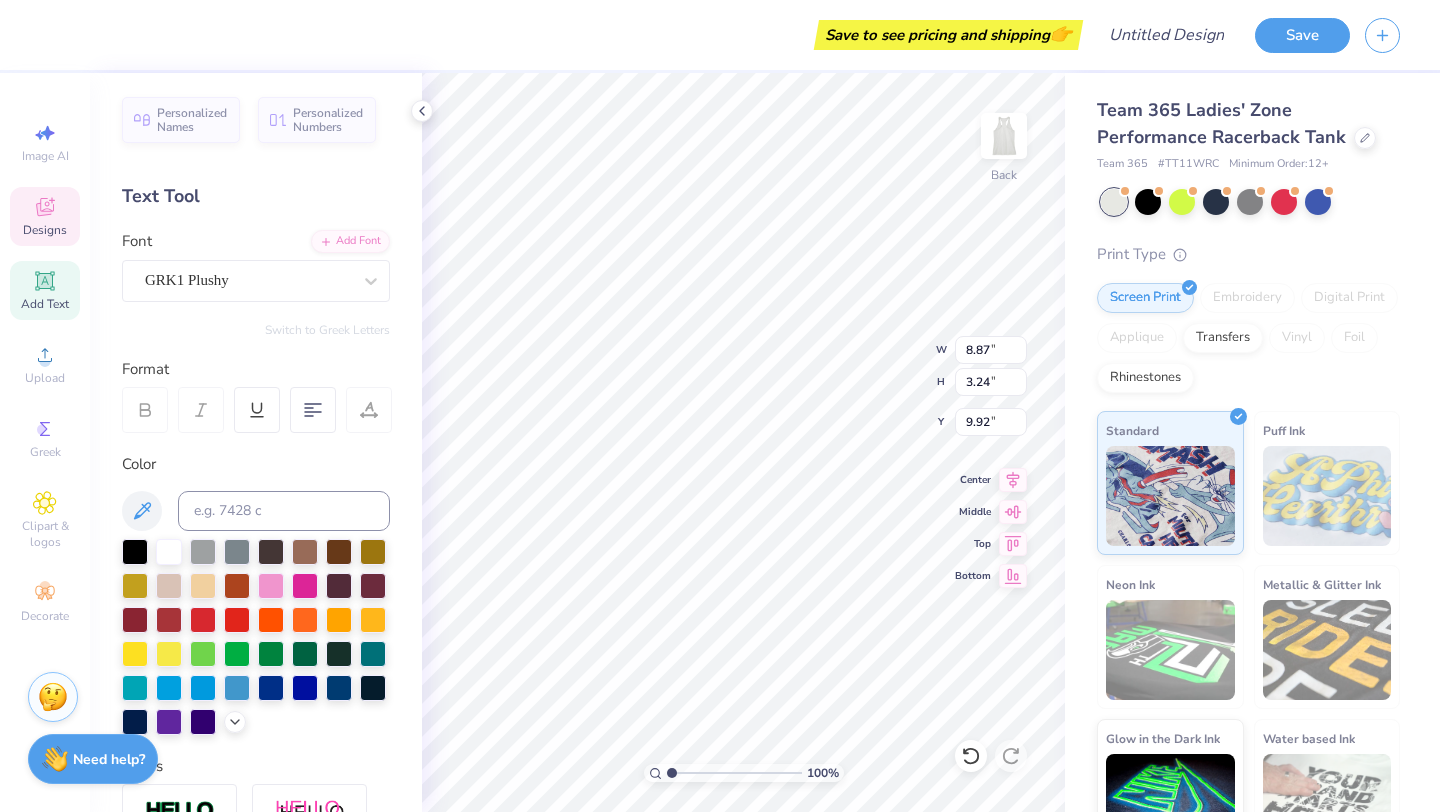 type on "C" 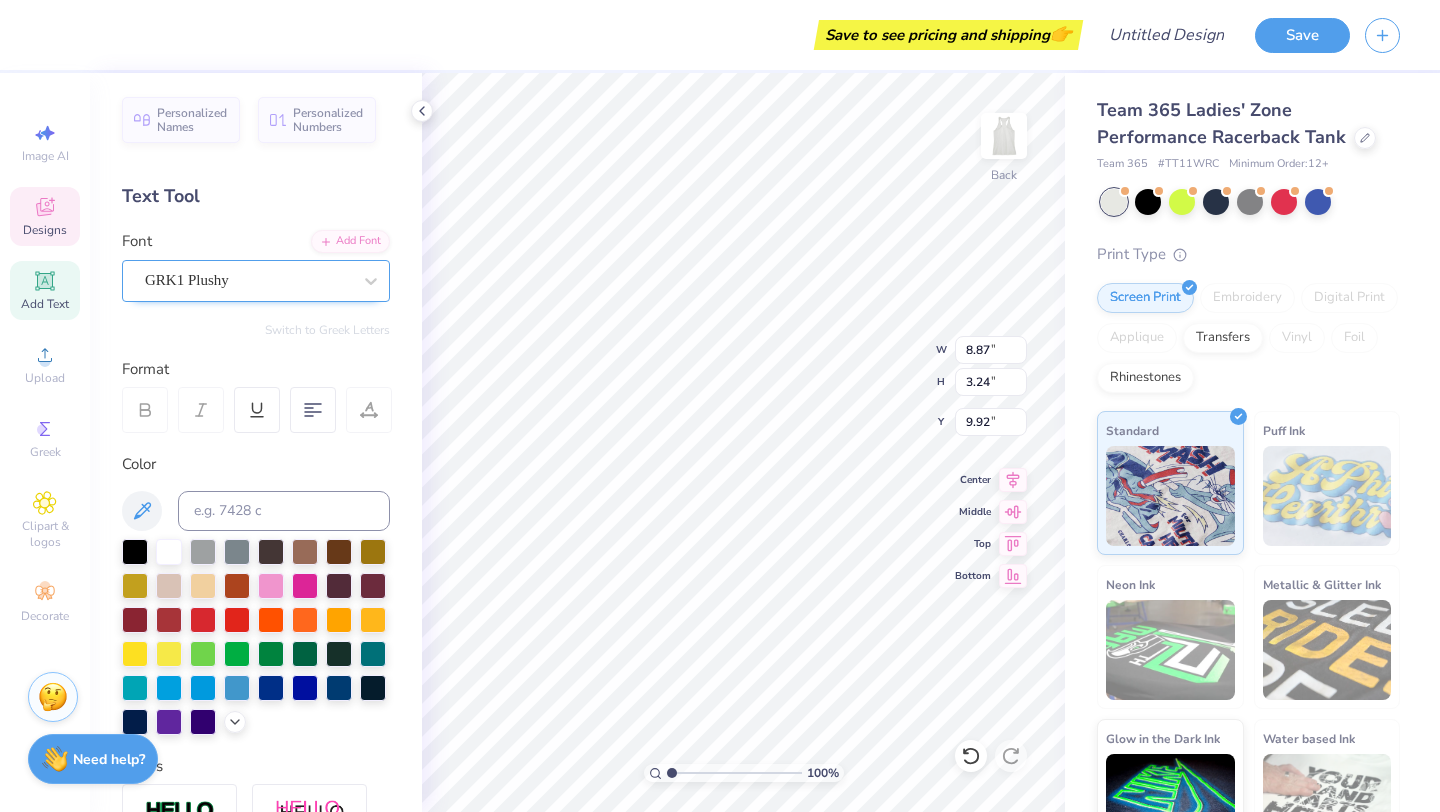 type 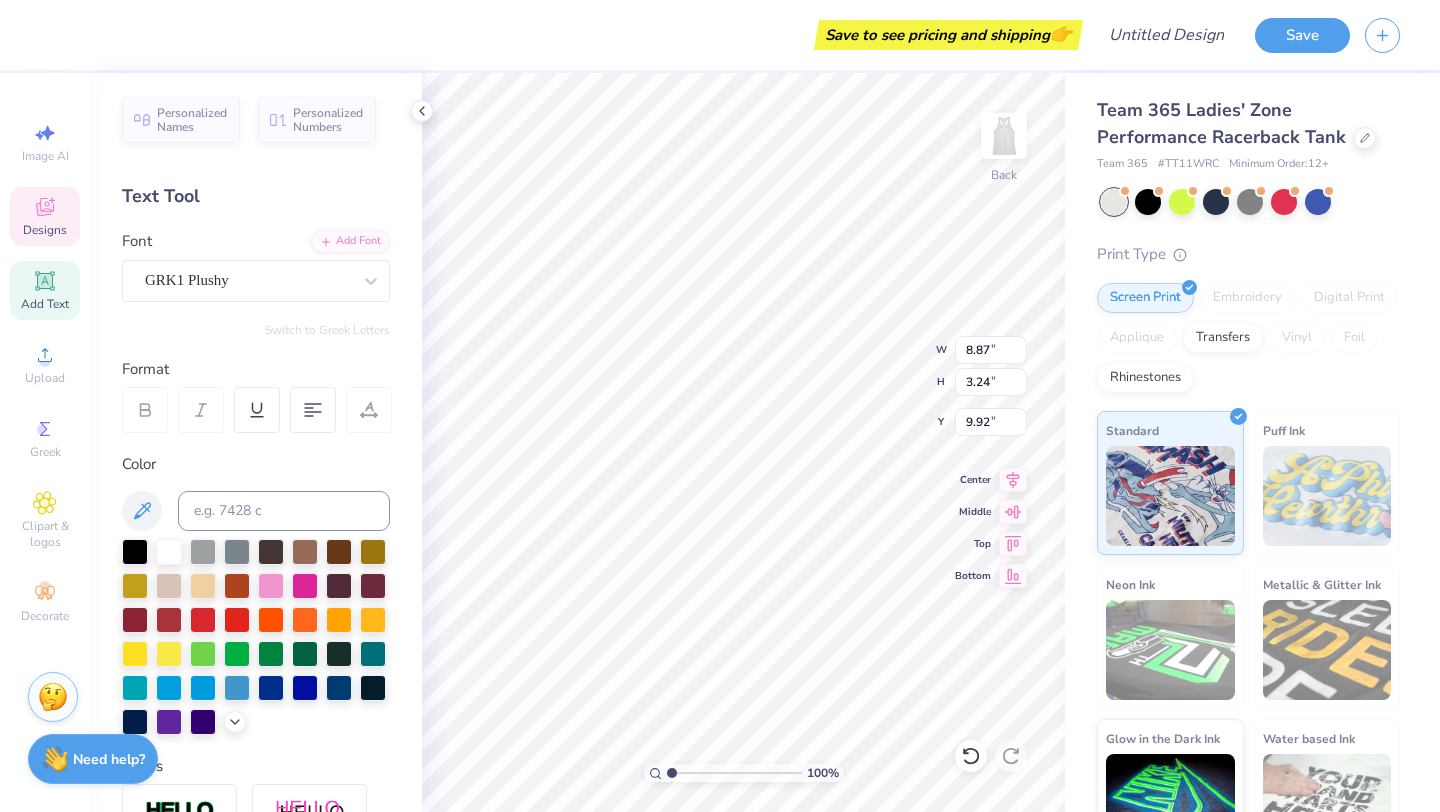 type on "1.53" 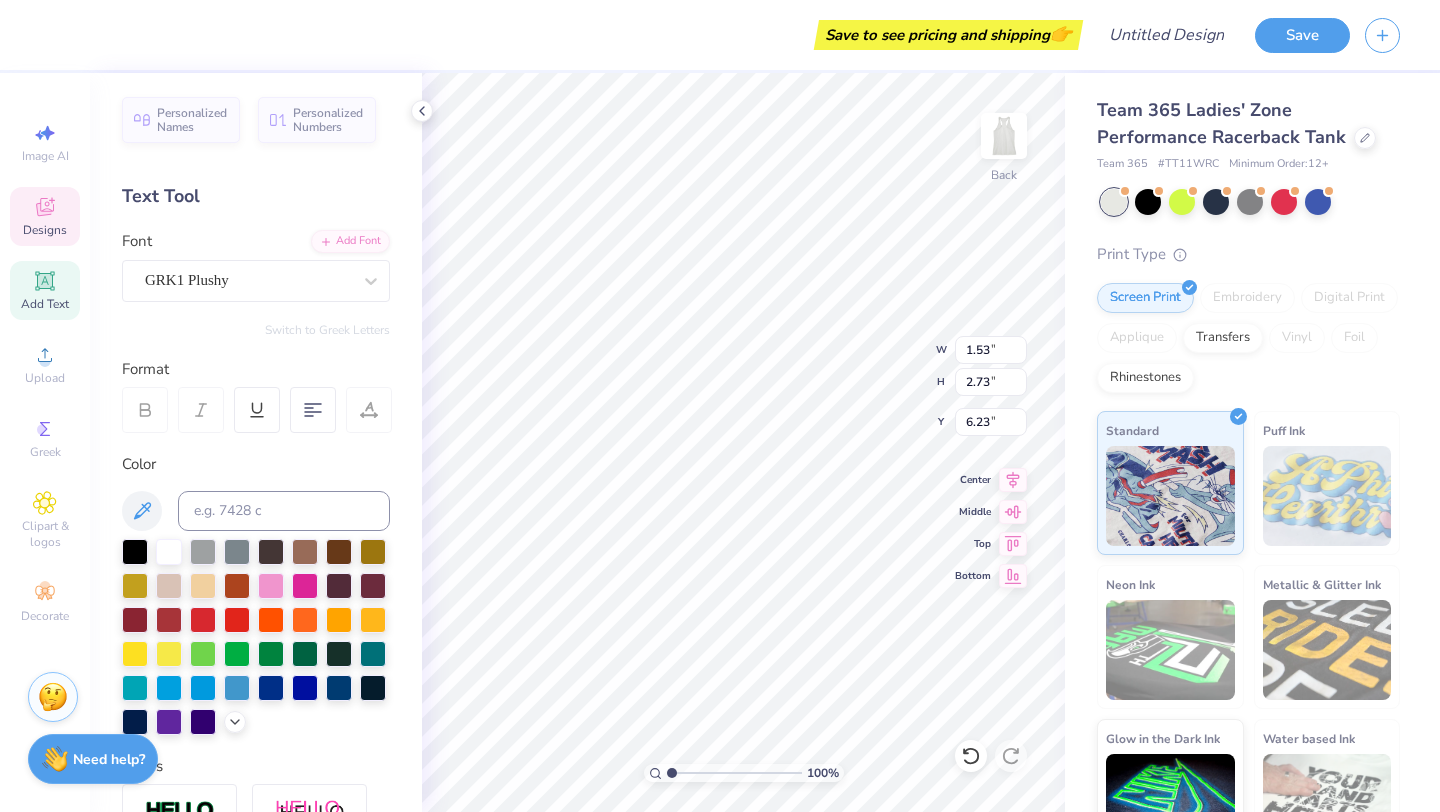 click on "Designs" at bounding box center [45, 216] 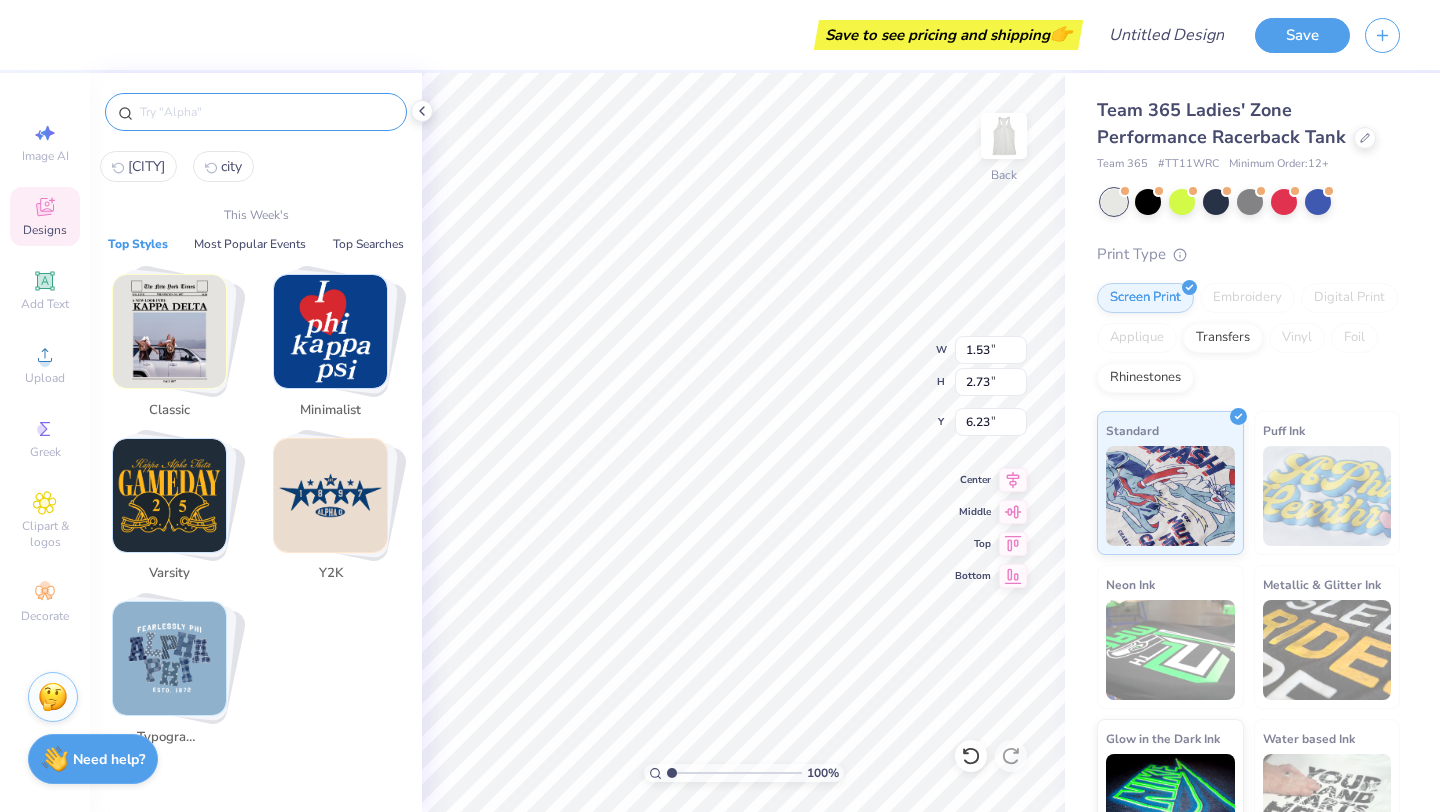 click at bounding box center [266, 112] 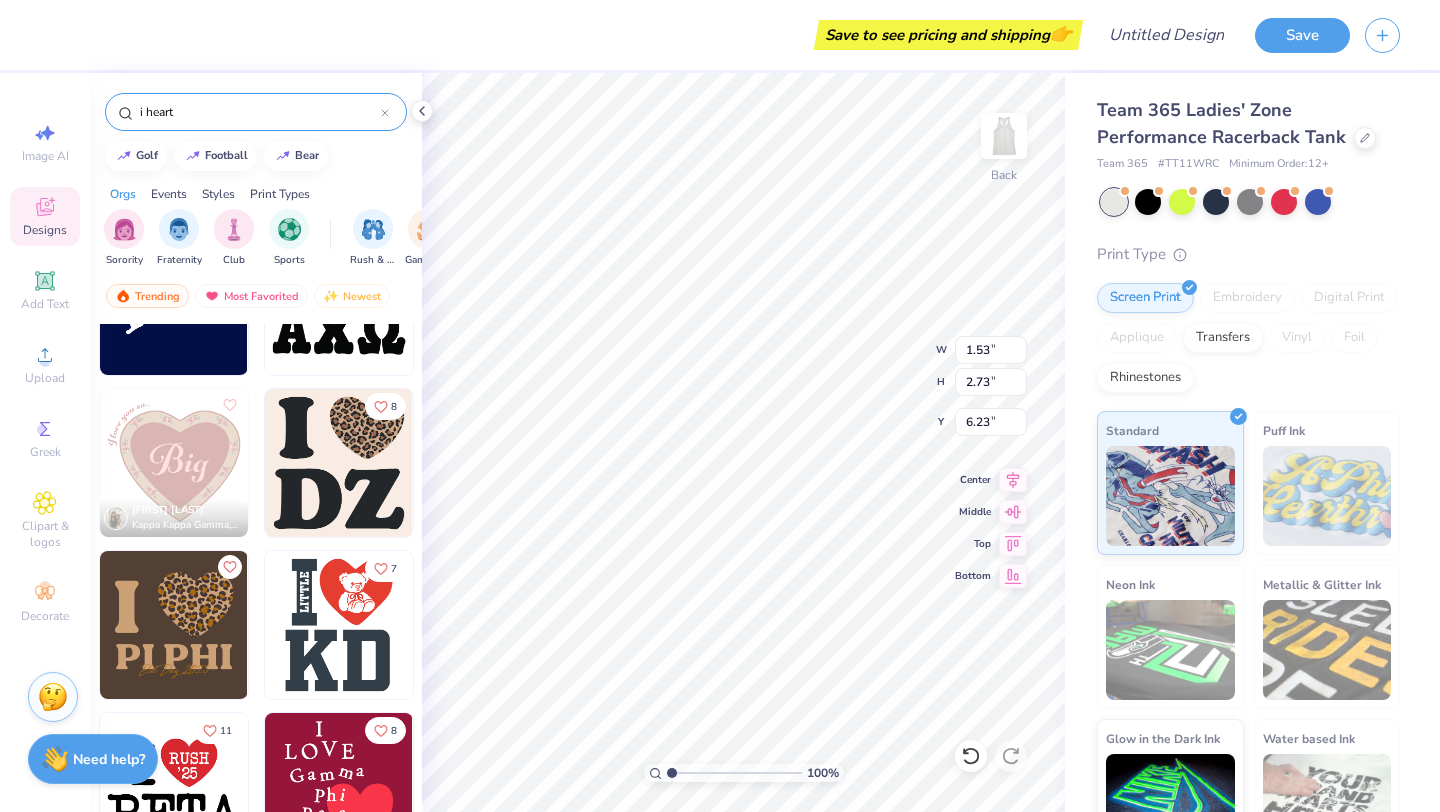 scroll, scrollTop: 93, scrollLeft: 0, axis: vertical 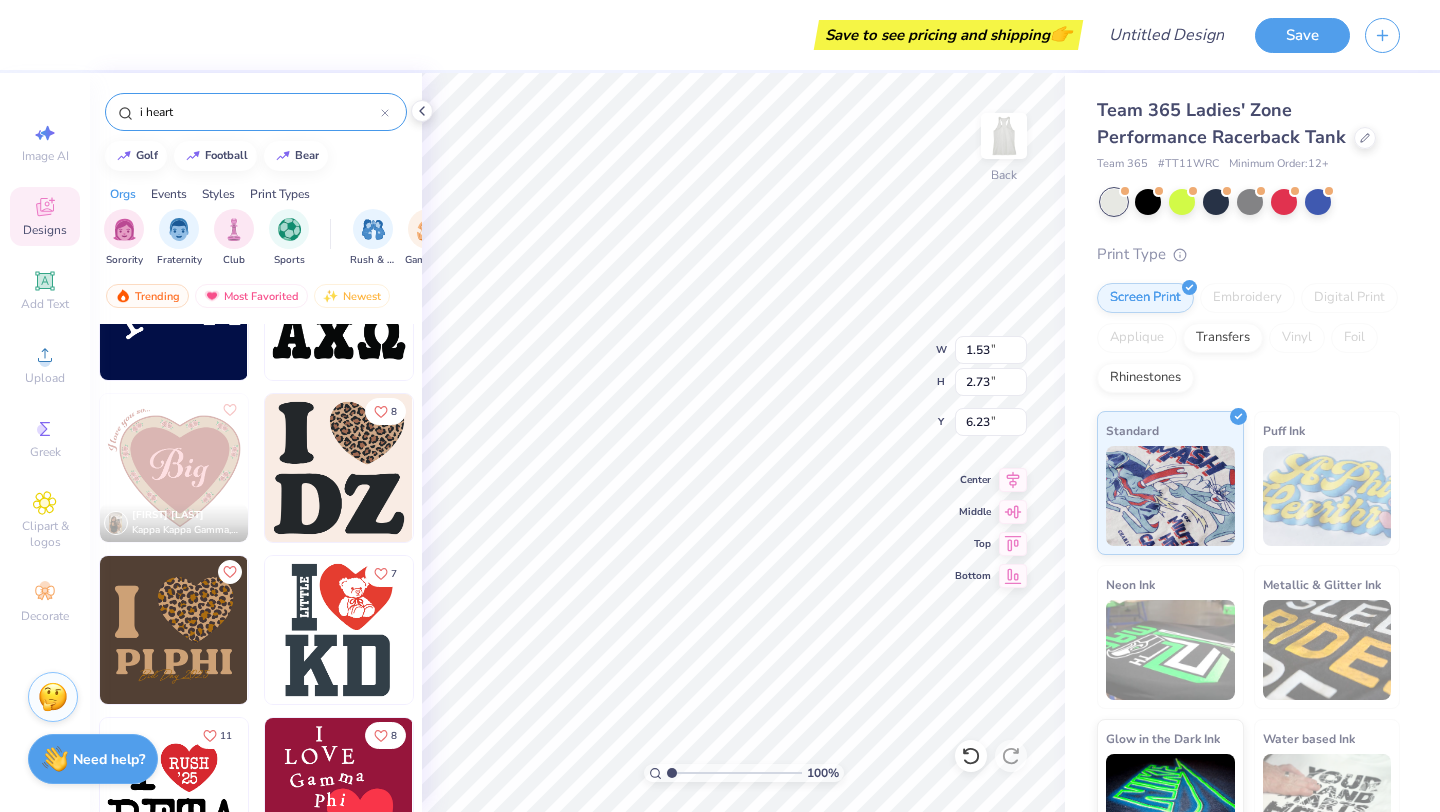 type on "i heart" 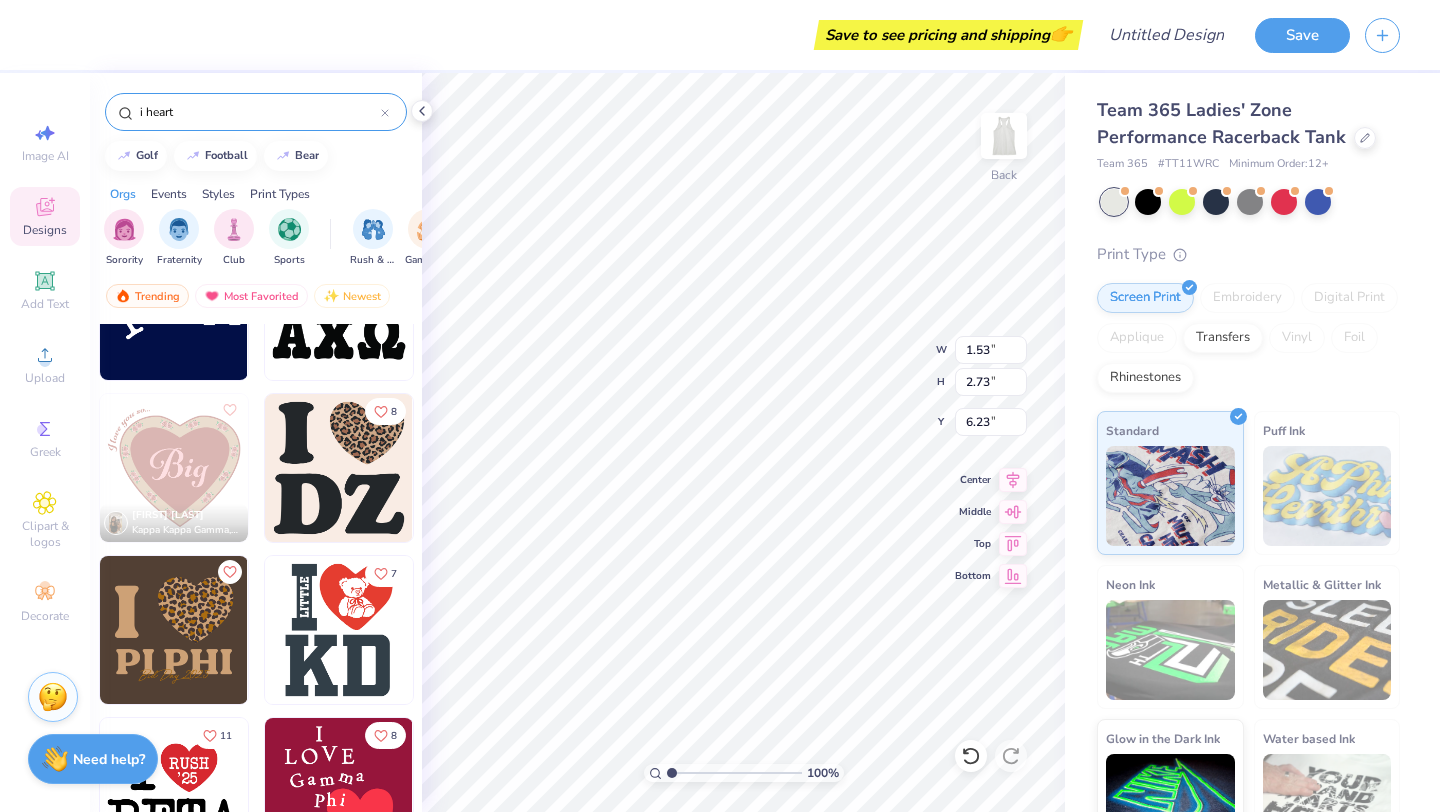 click at bounding box center (339, 468) 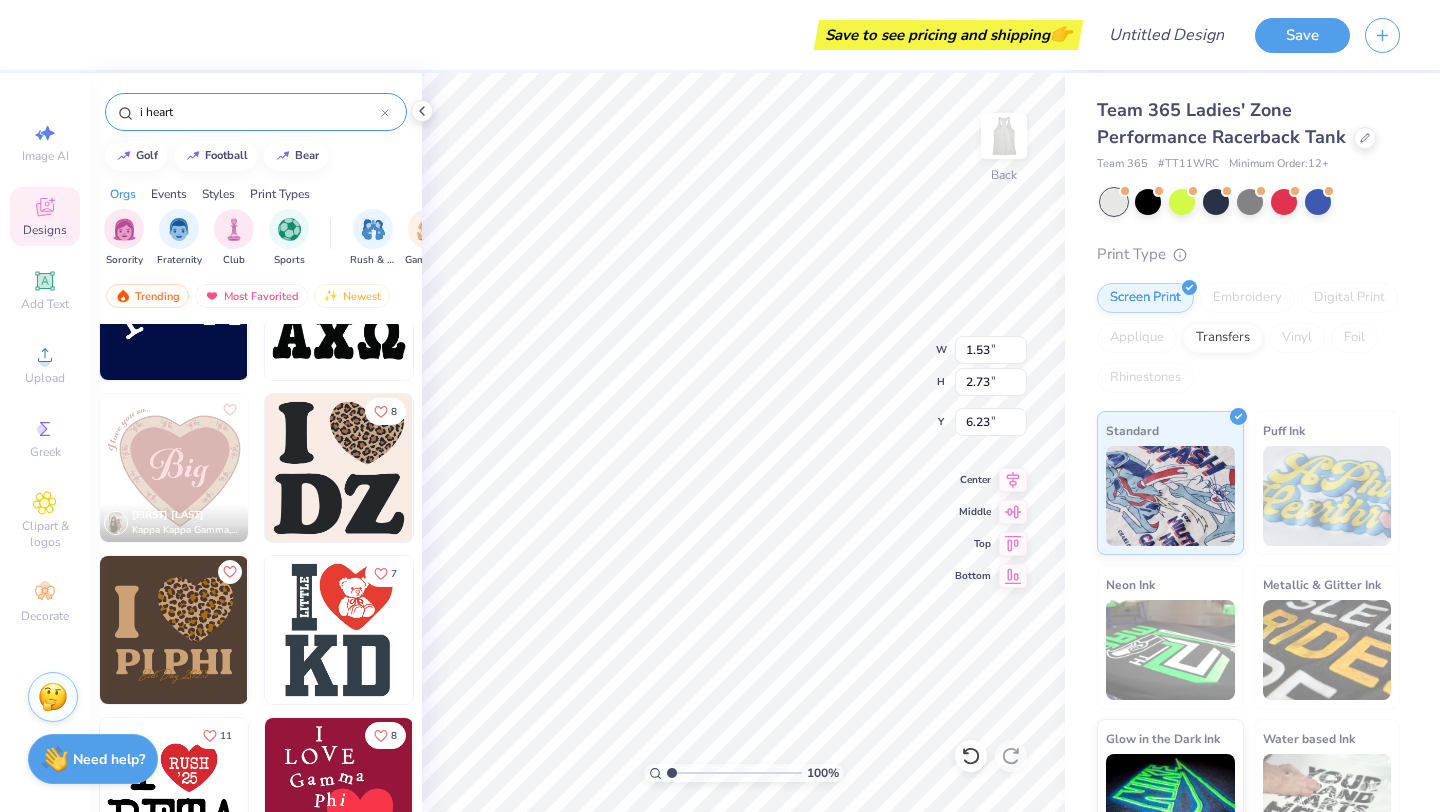 type on "5.91" 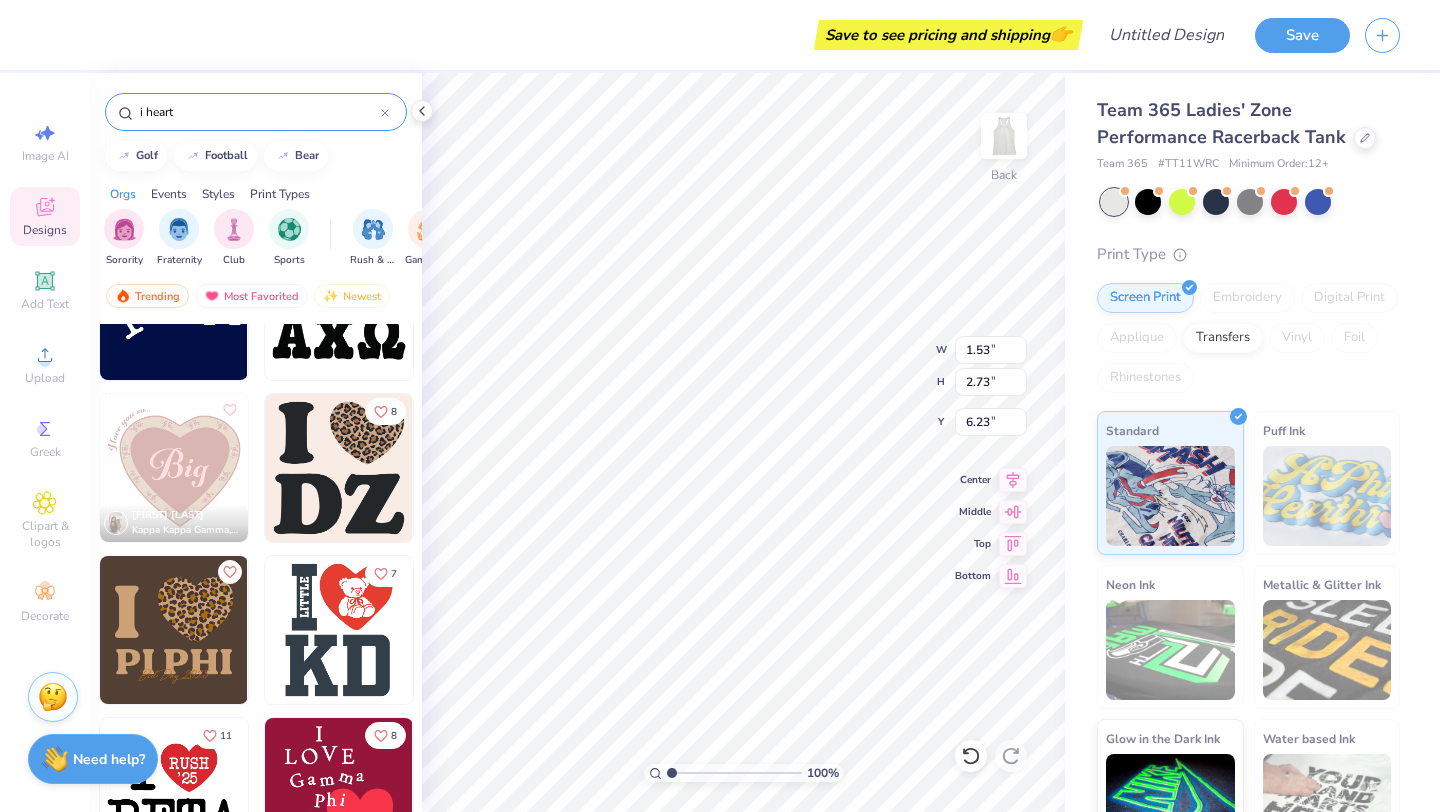 type on "6.03" 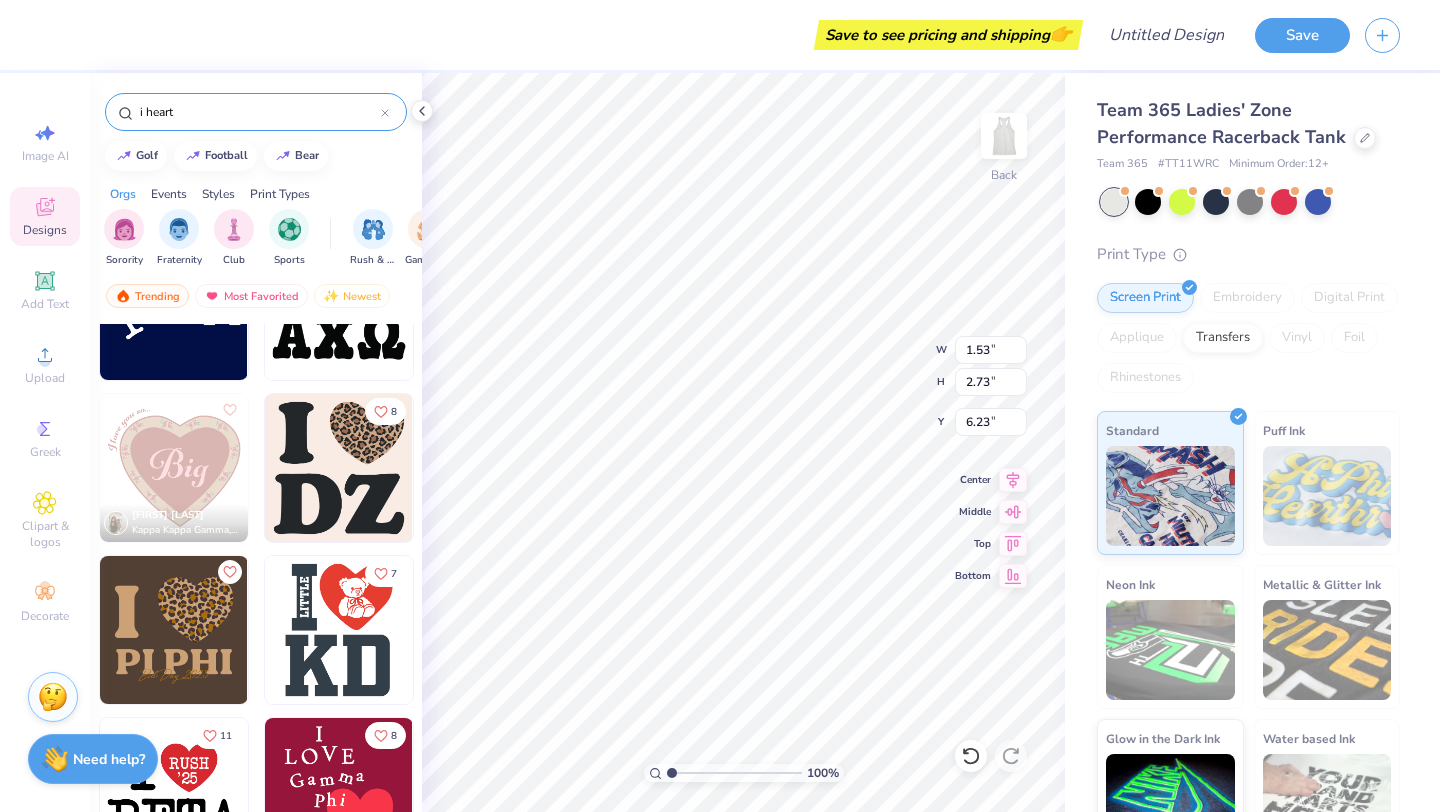 type on "6.48" 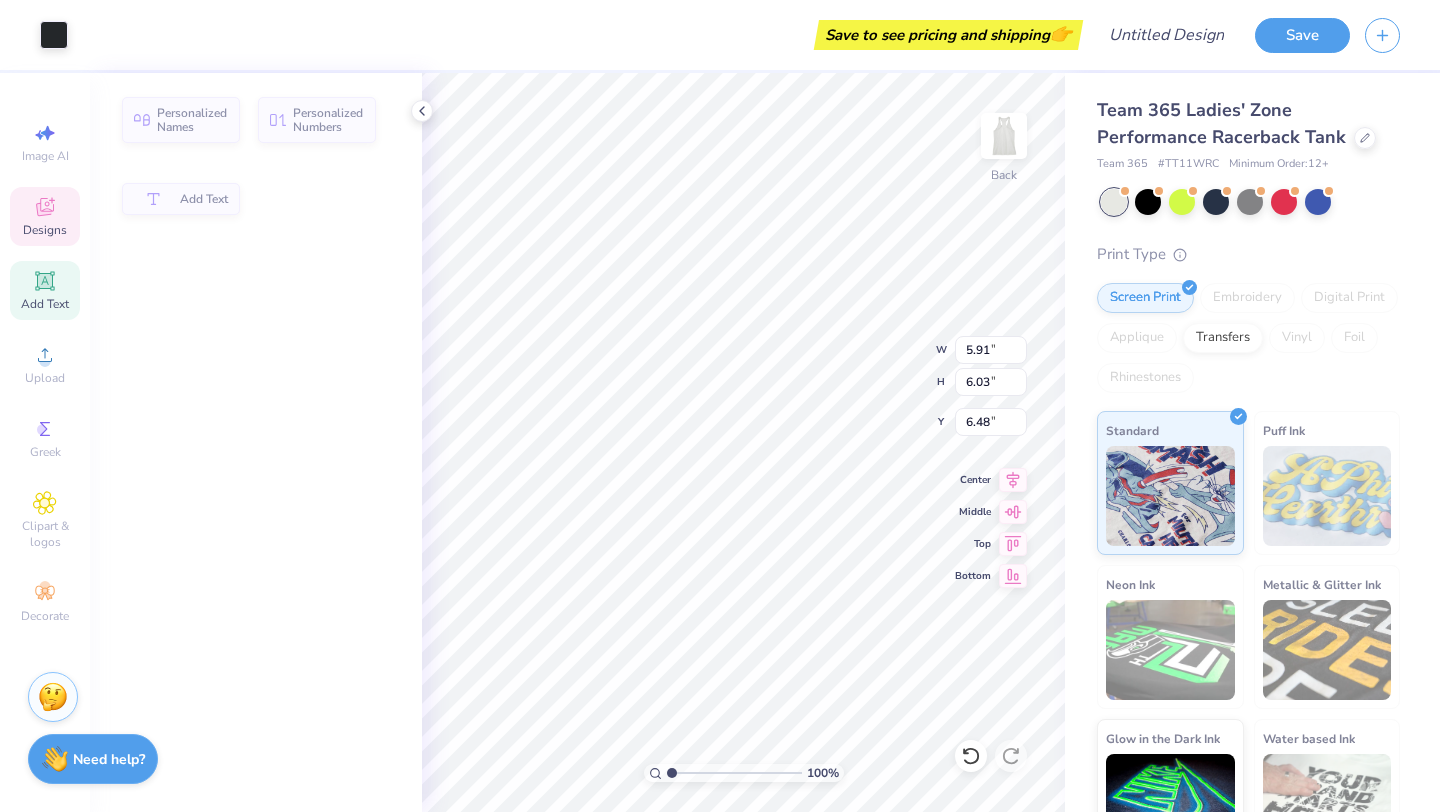 type on "2.78" 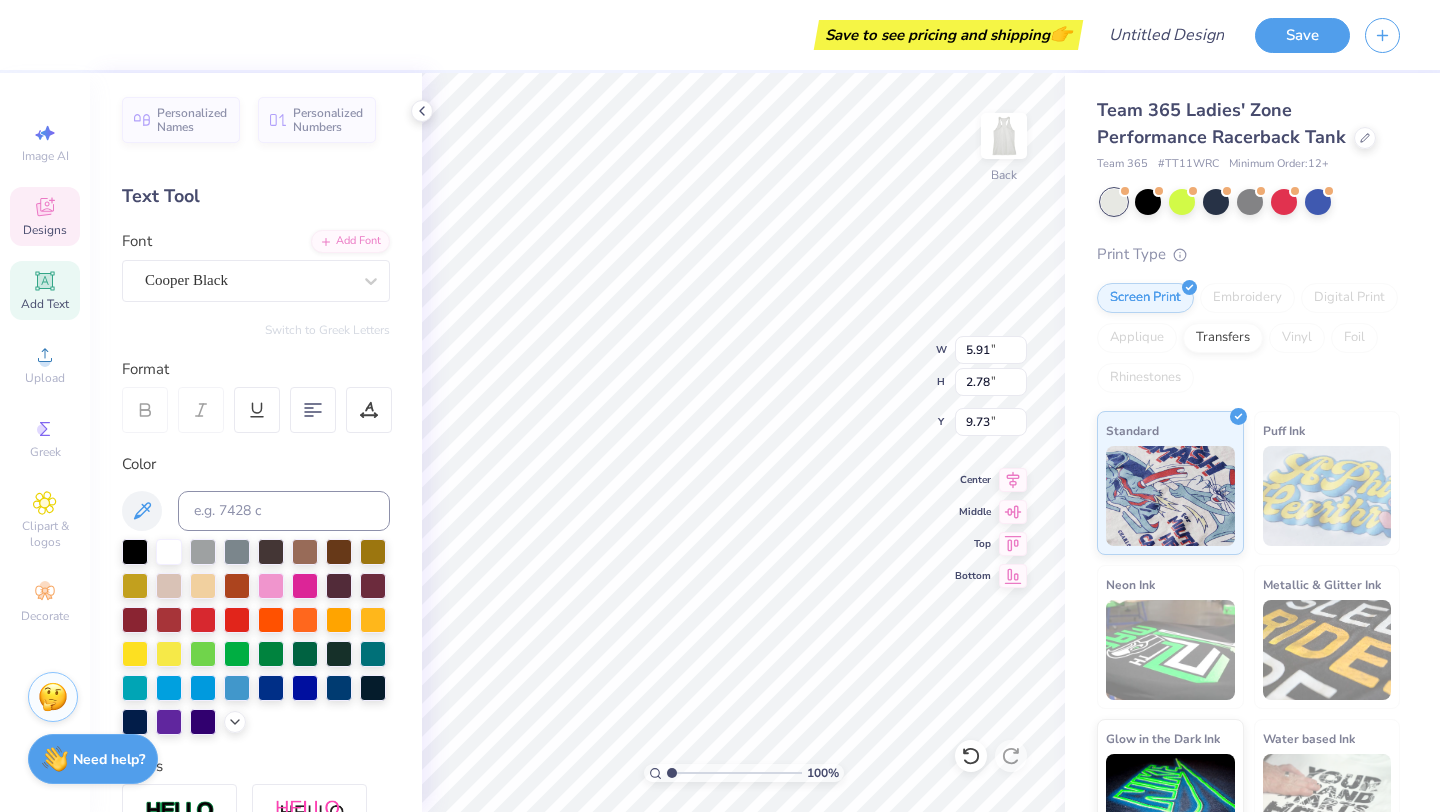 type 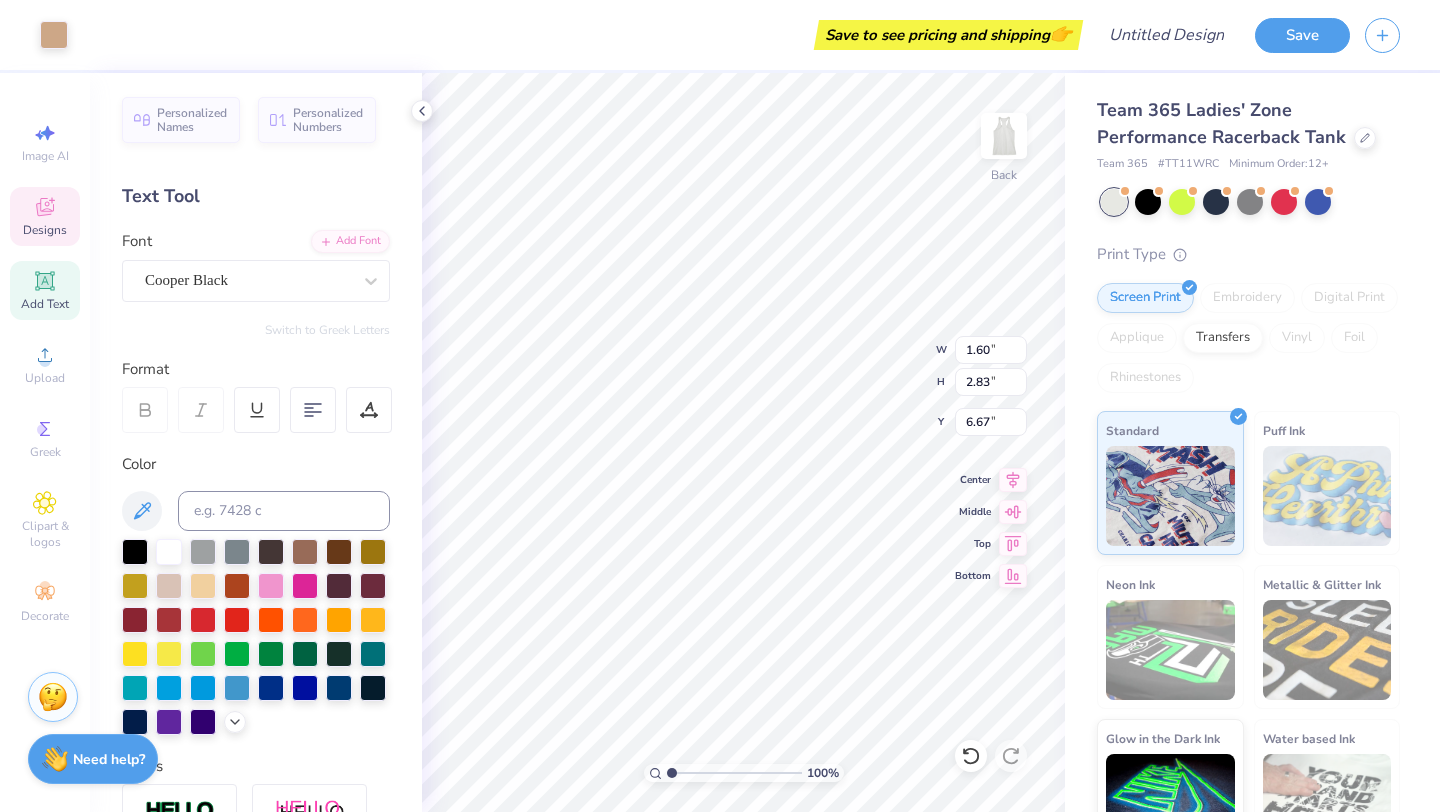 type on "3.35" 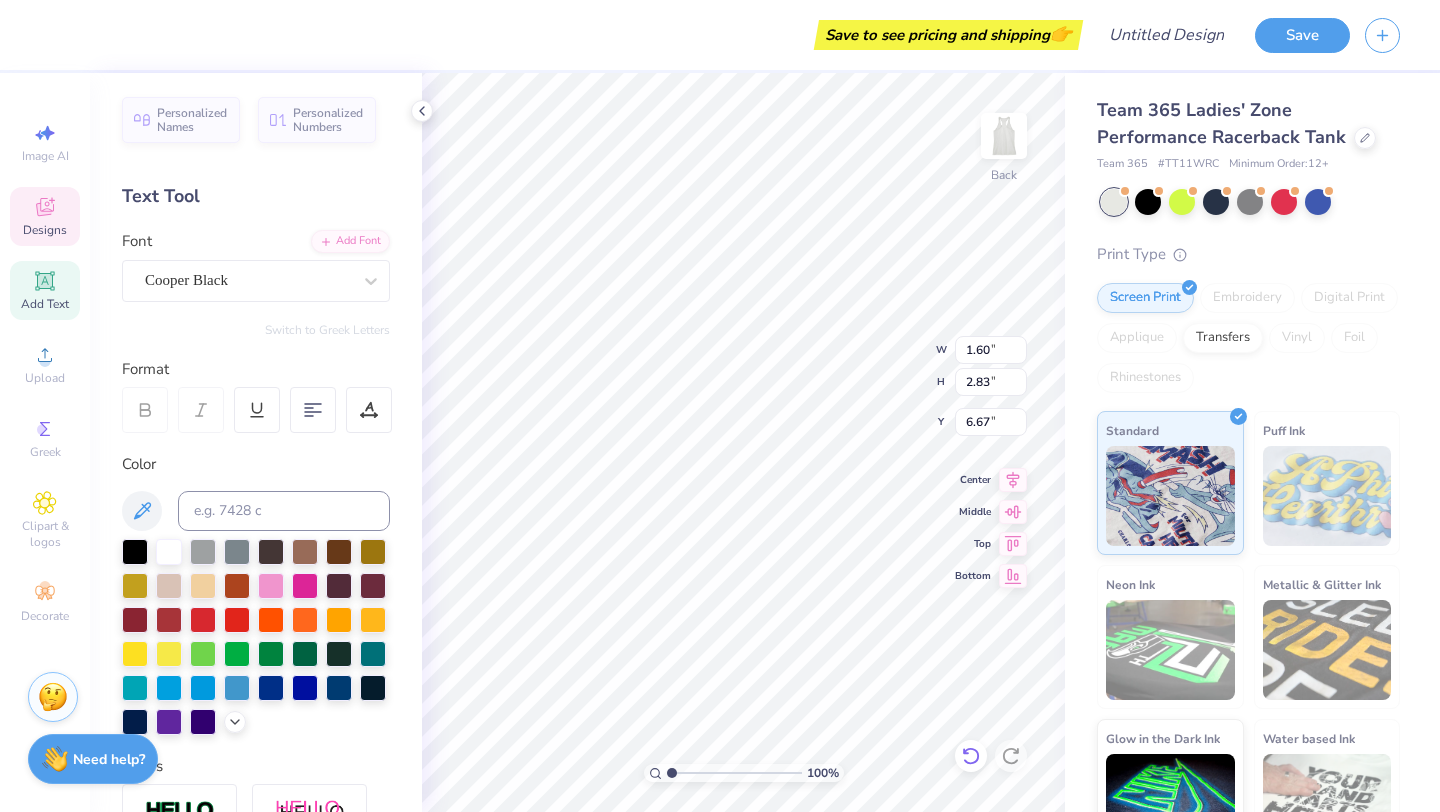 click 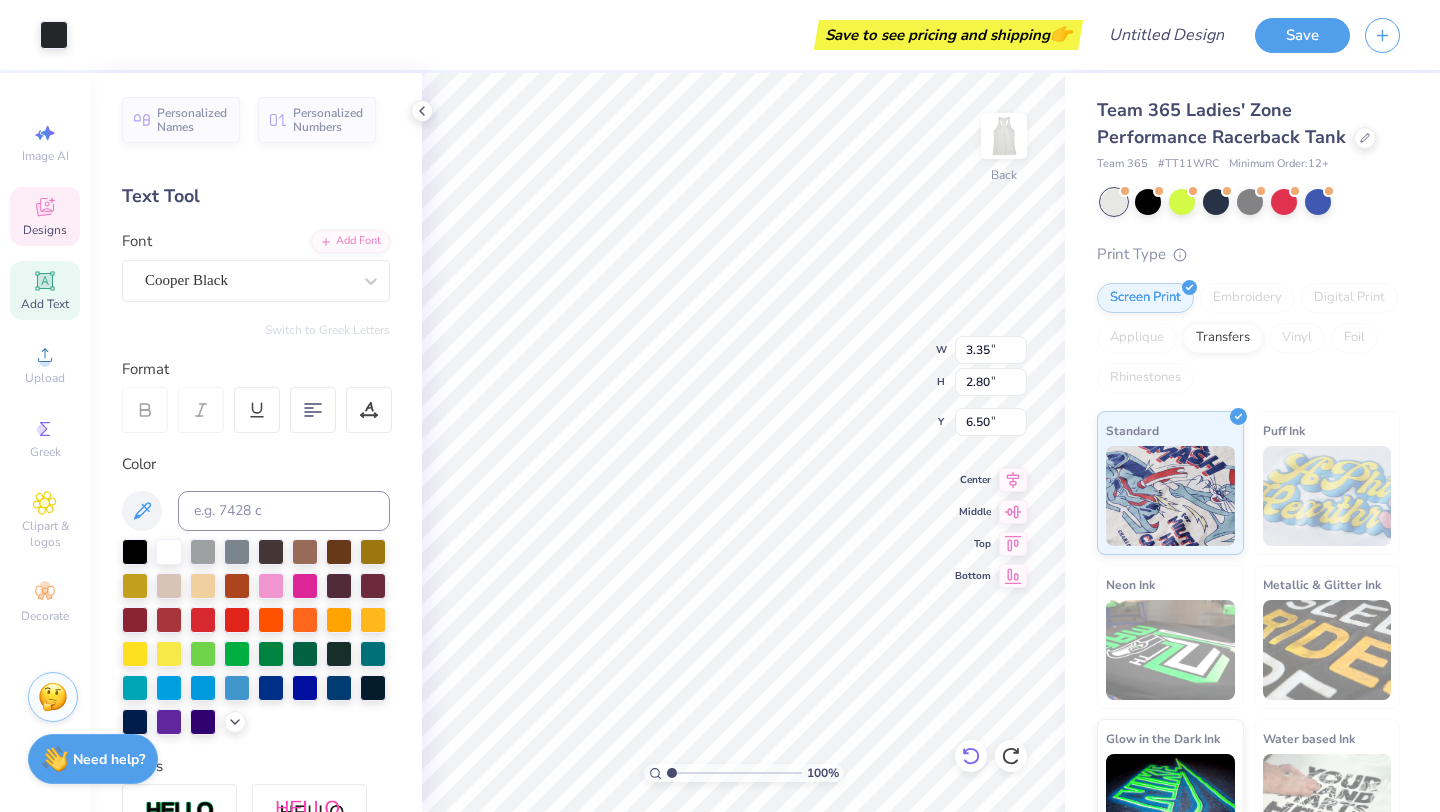 type on "3.35" 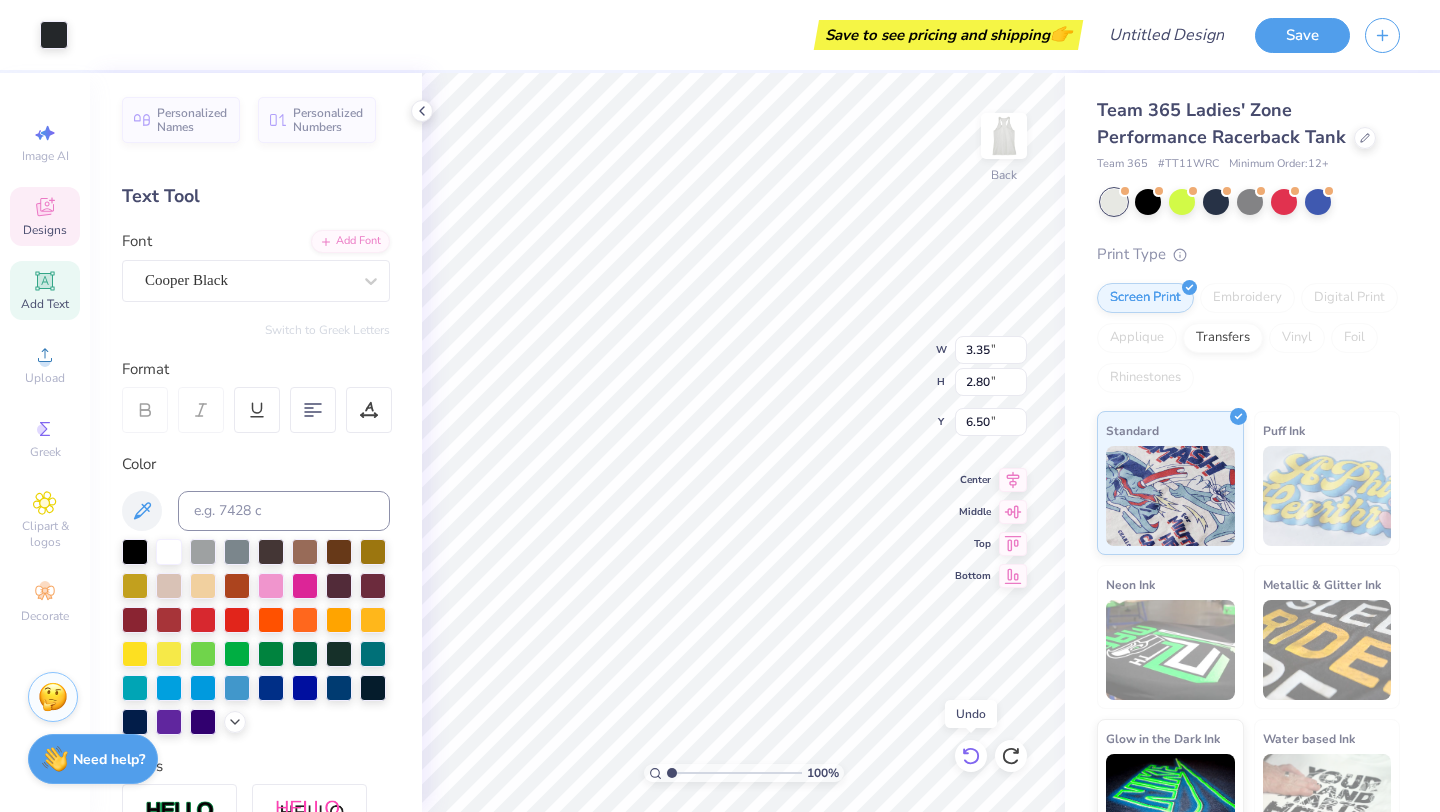 click 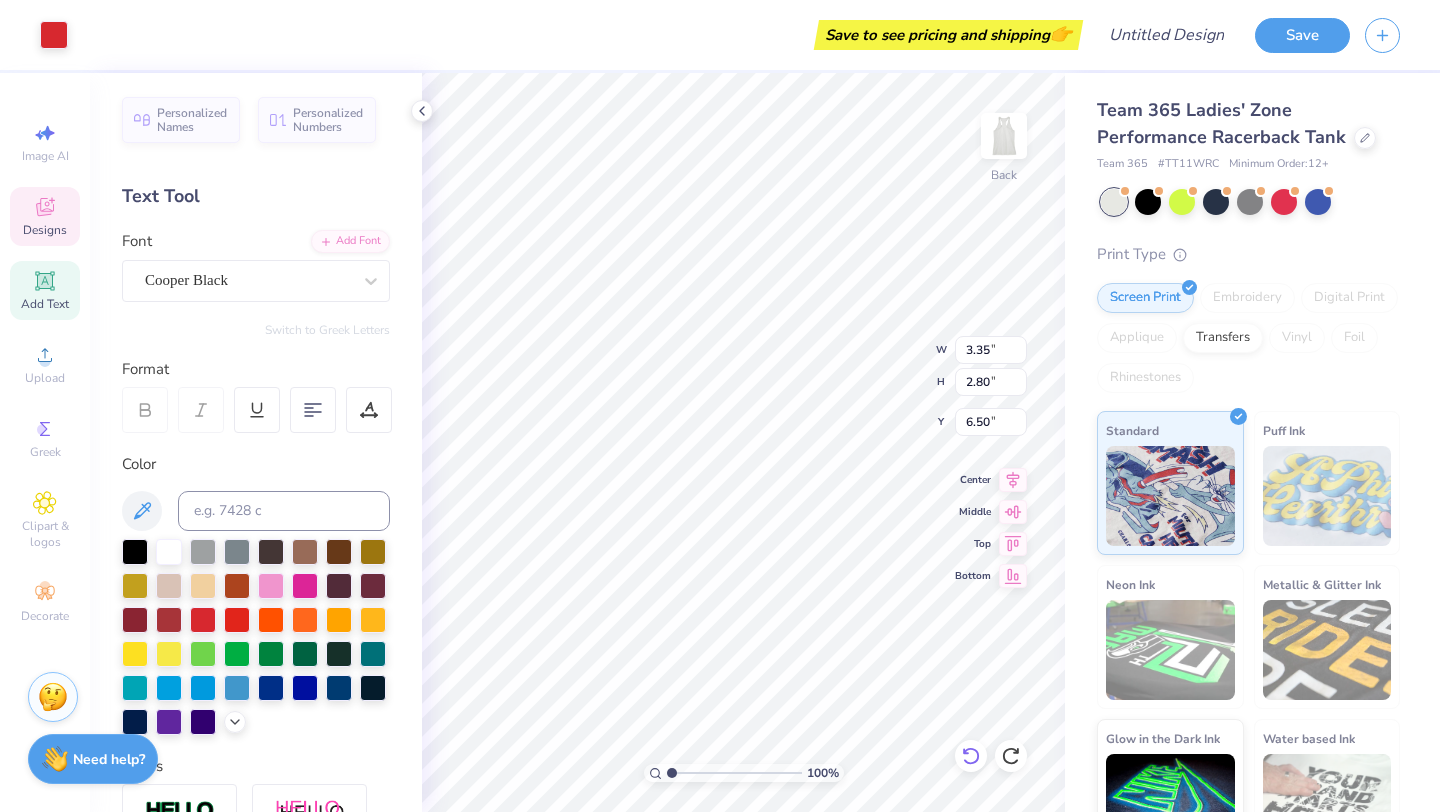 type on "3.68" 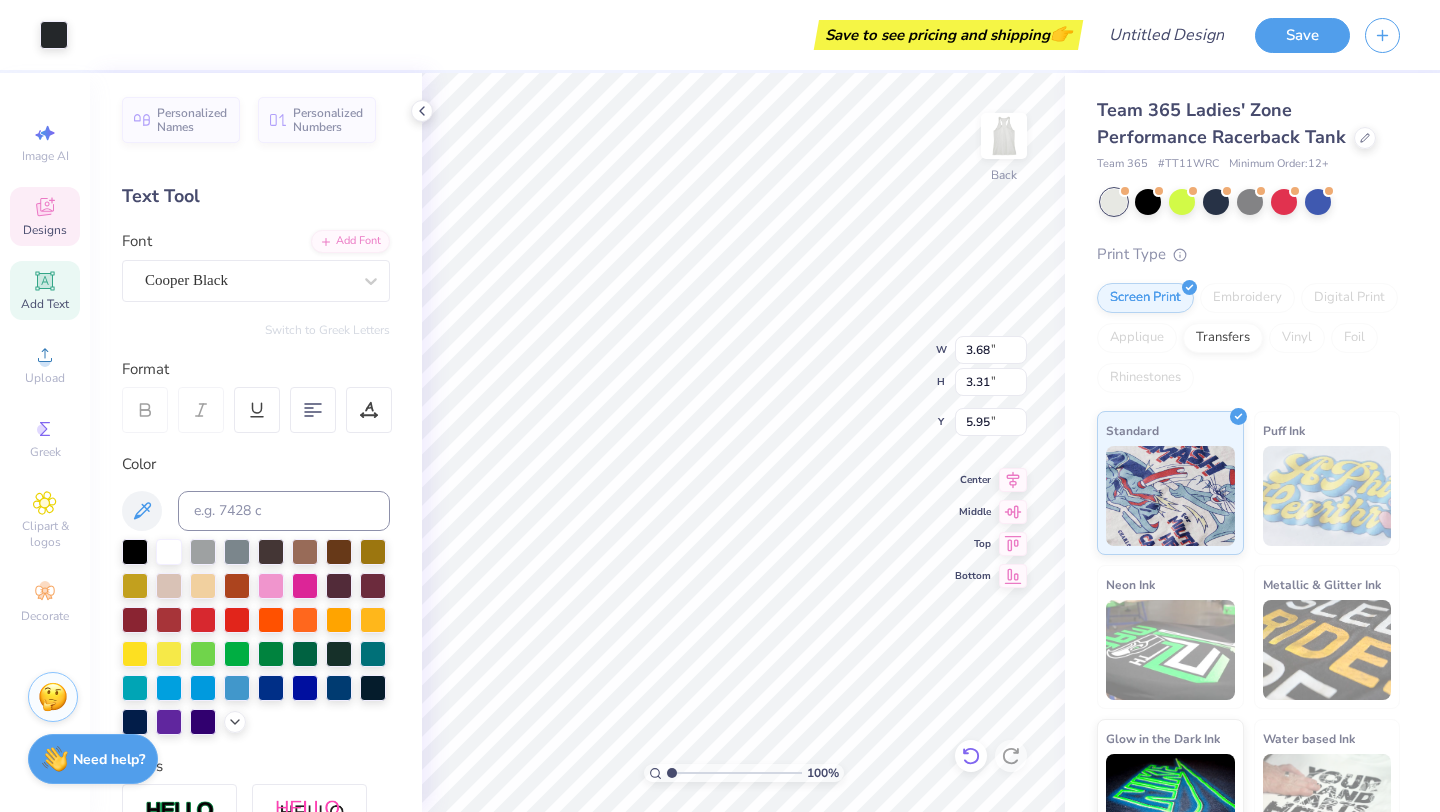 type on "3.35" 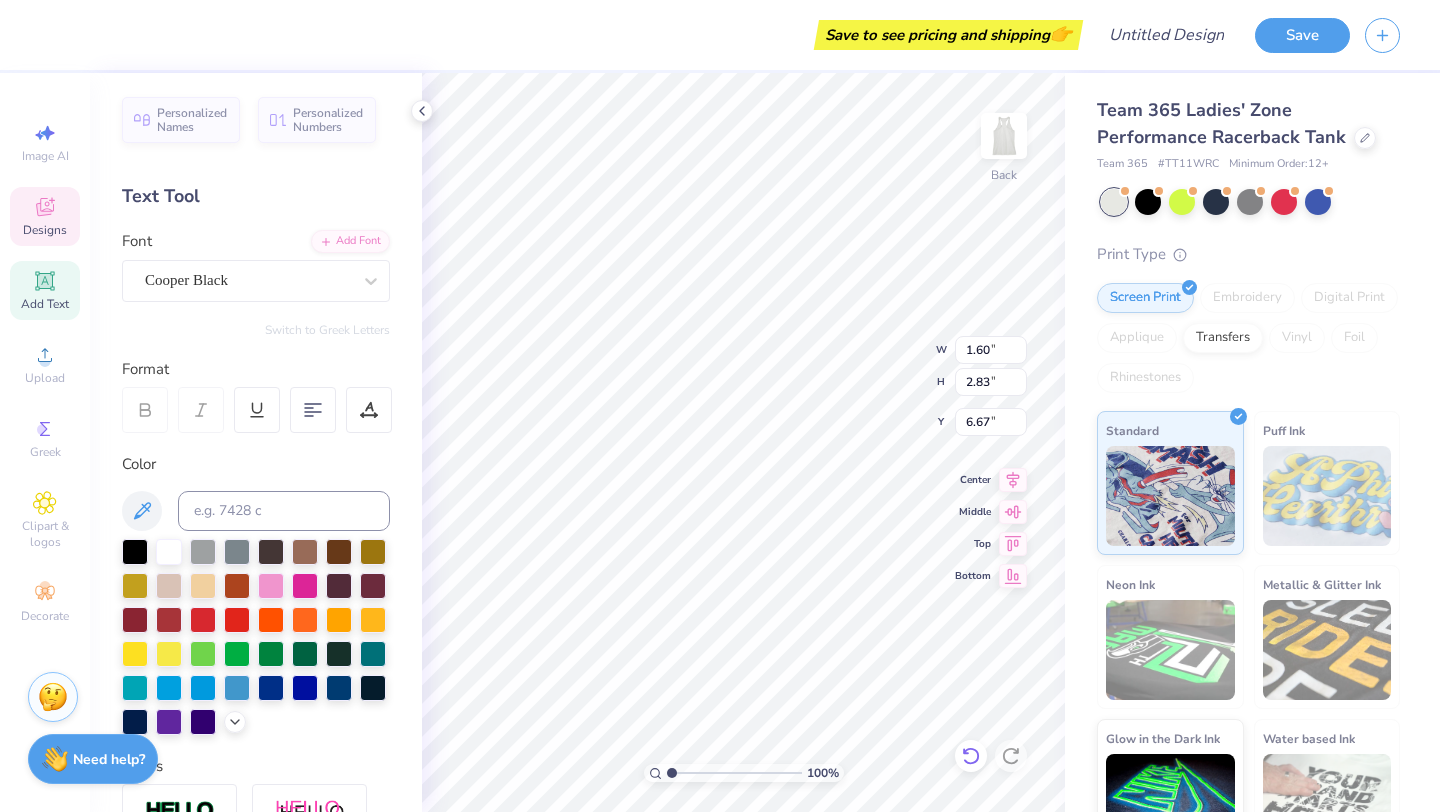 type on "1.53" 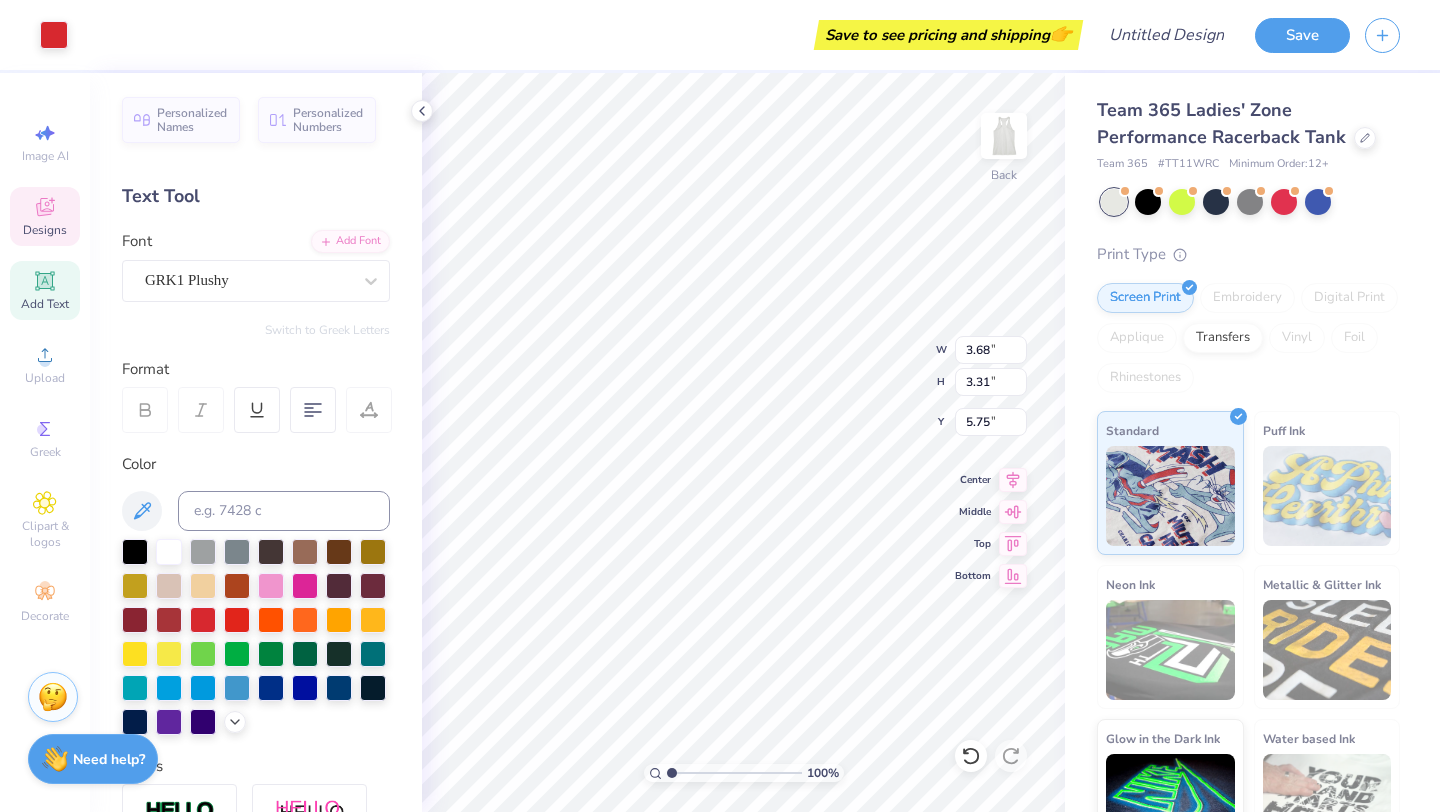 type on "5.75" 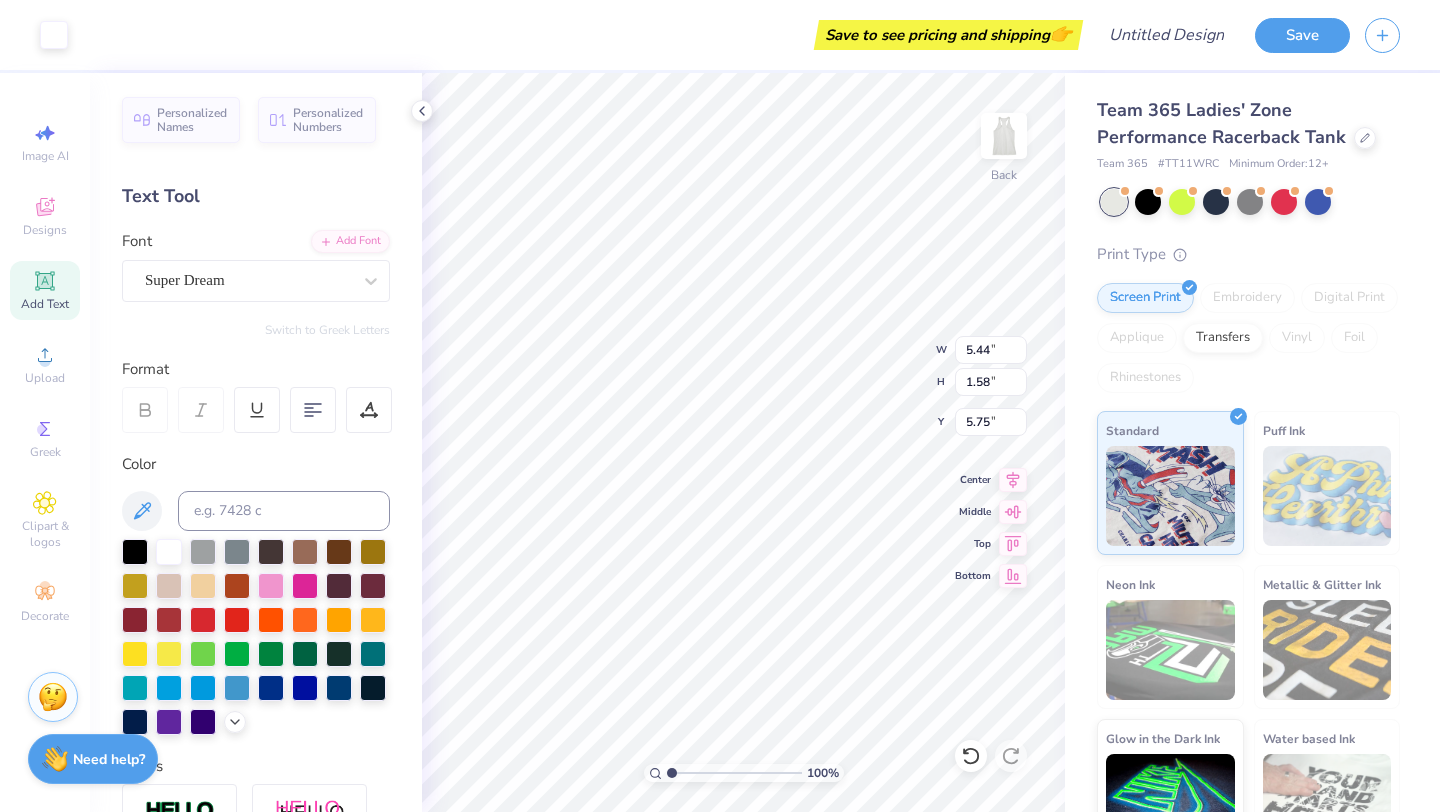type on "5.44" 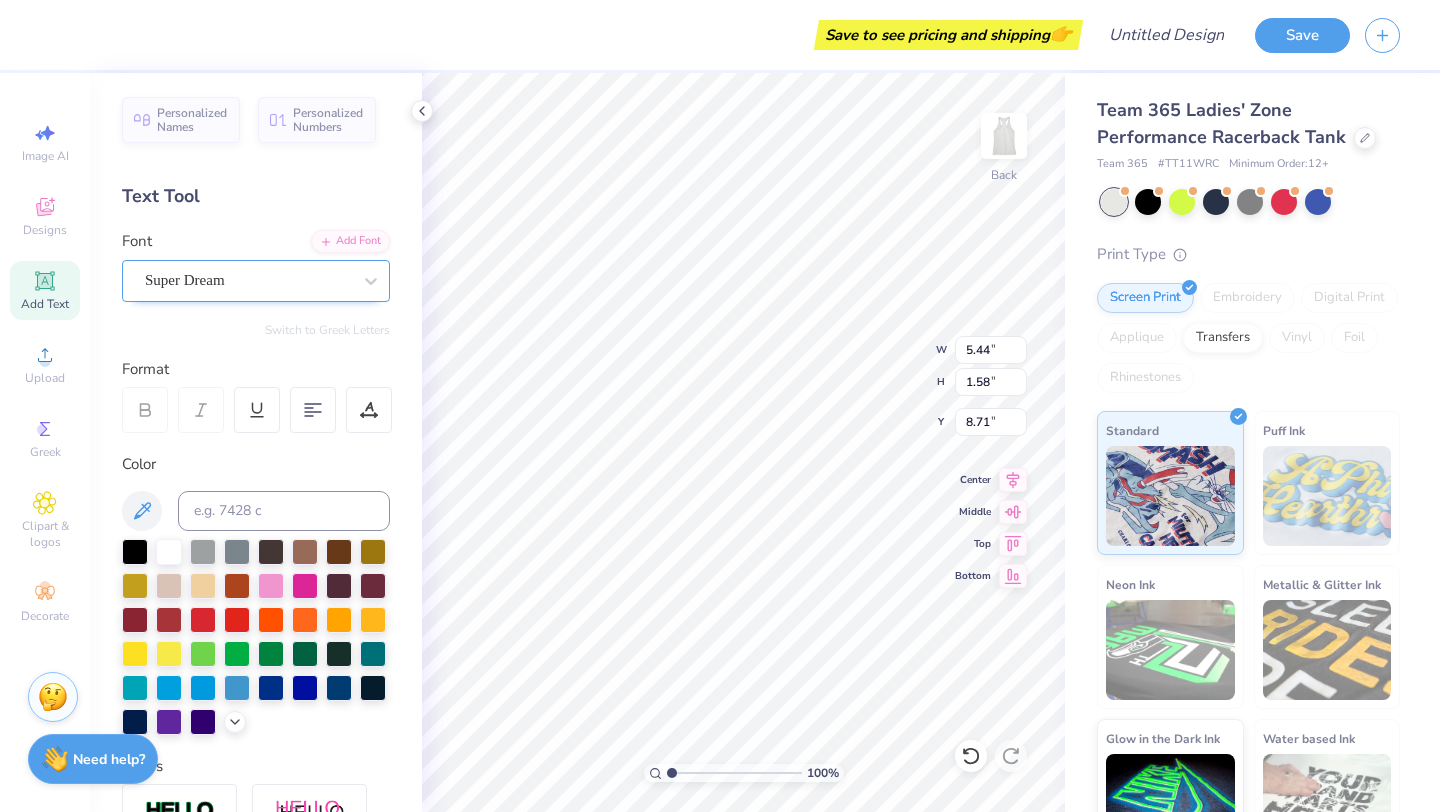 click on "Super Dream" at bounding box center [248, 280] 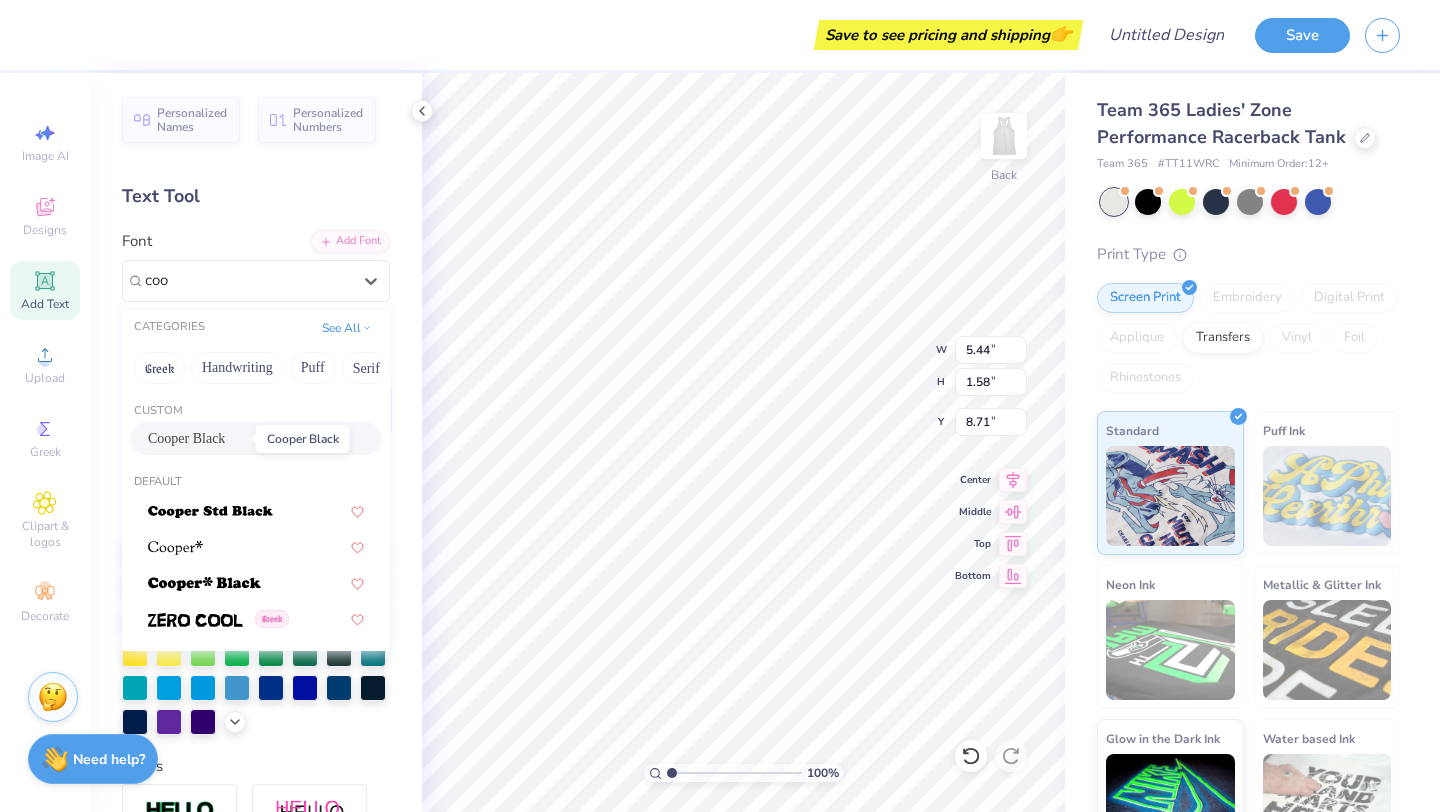 click on "Cooper Black" at bounding box center [186, 438] 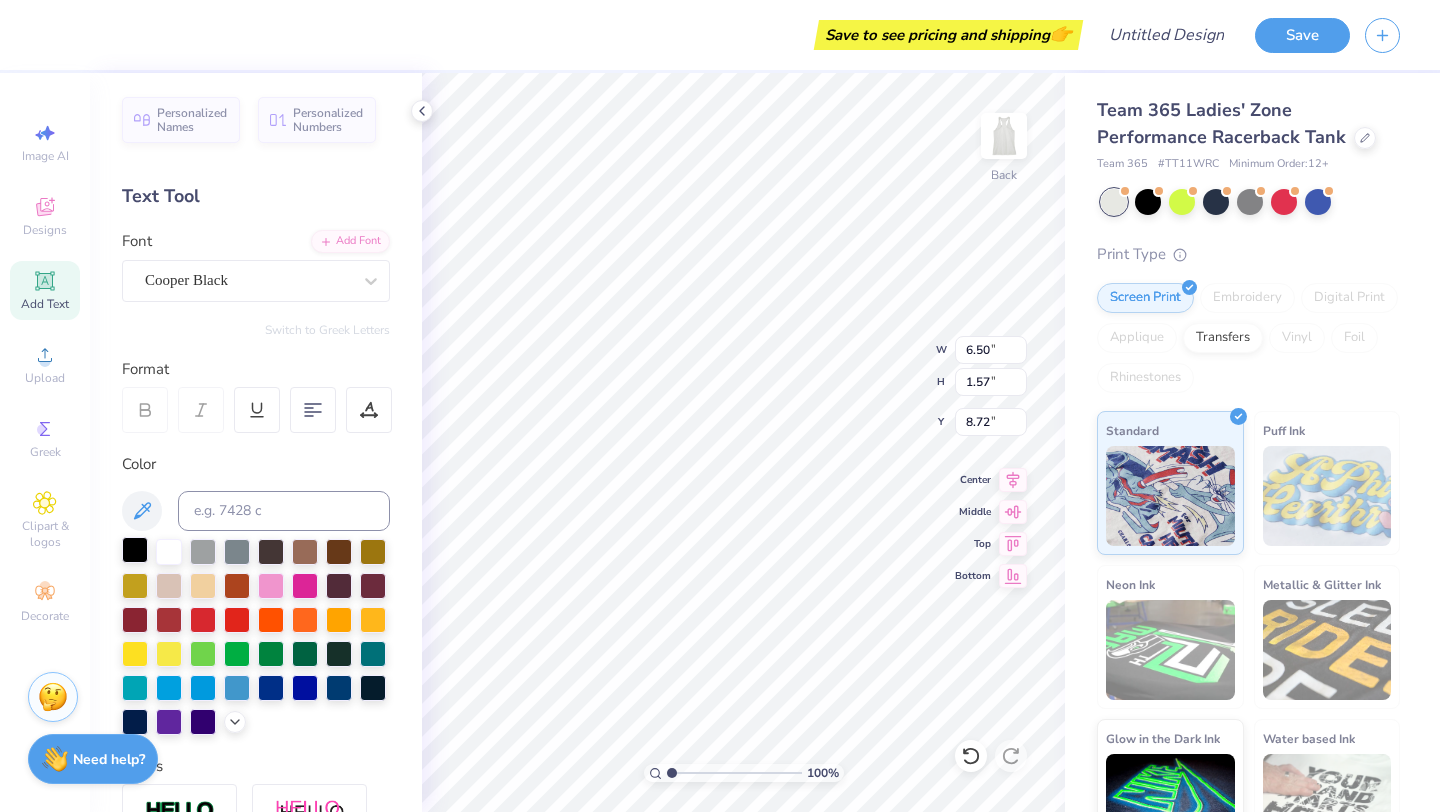 click at bounding box center [135, 550] 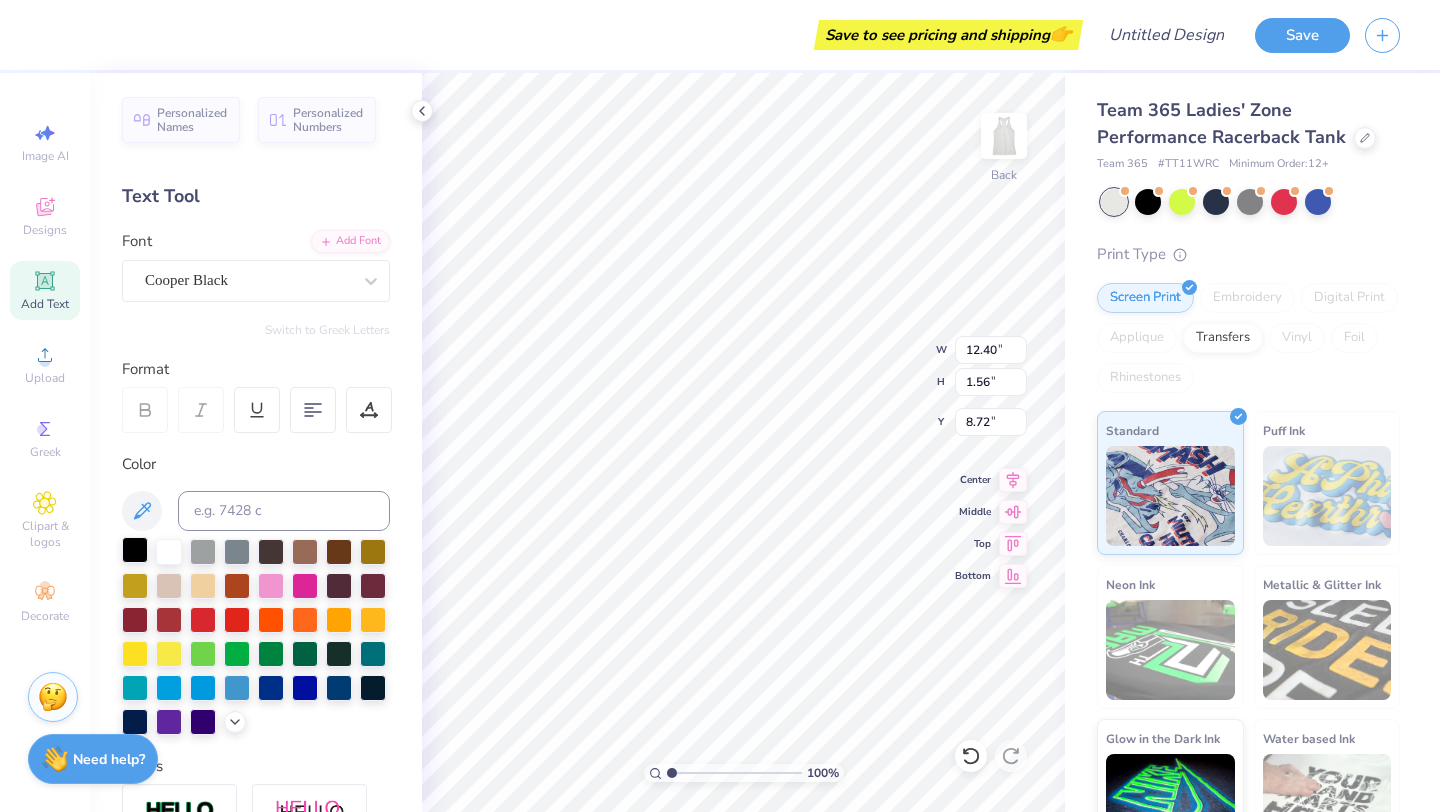 type on "I    CLUB GYM" 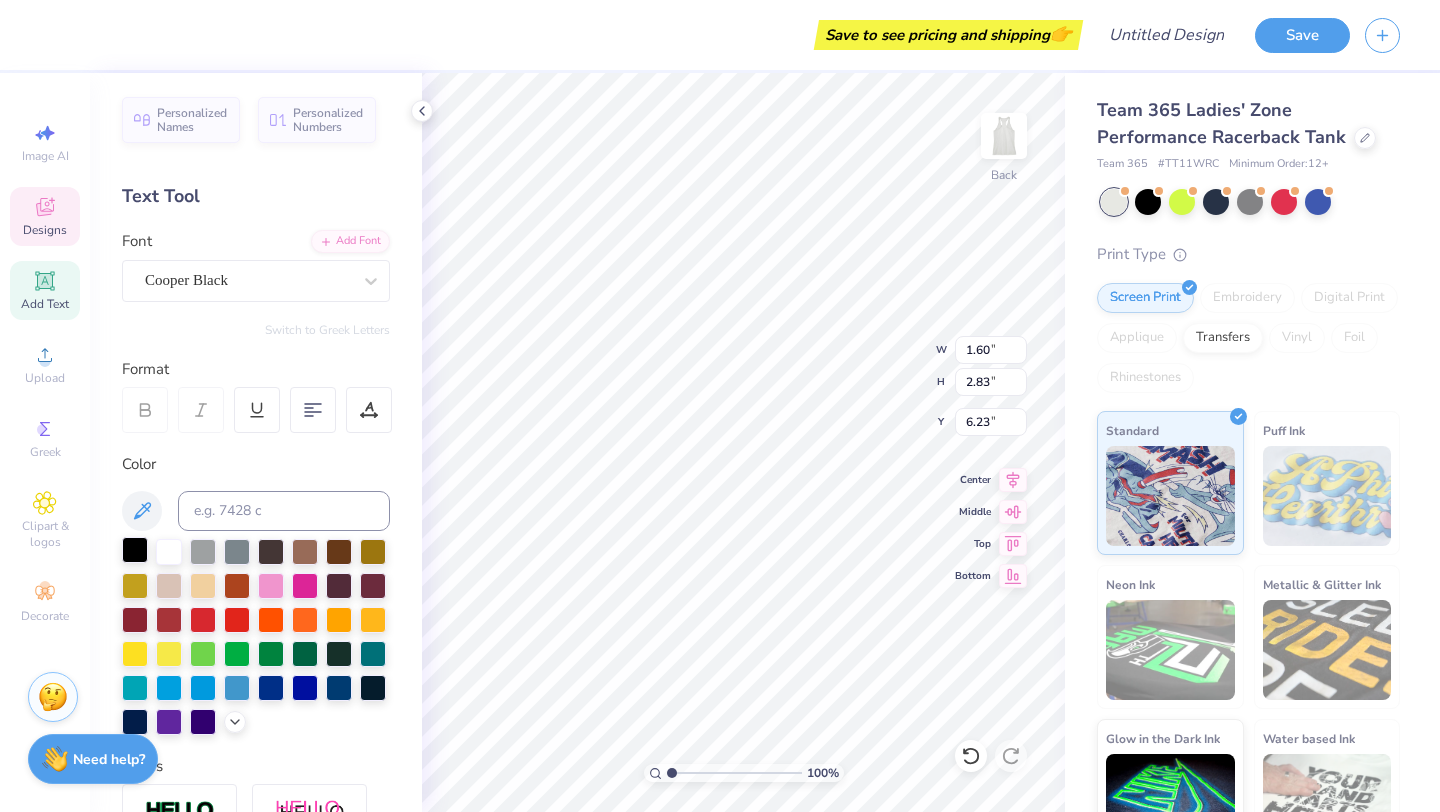 type on "1.60" 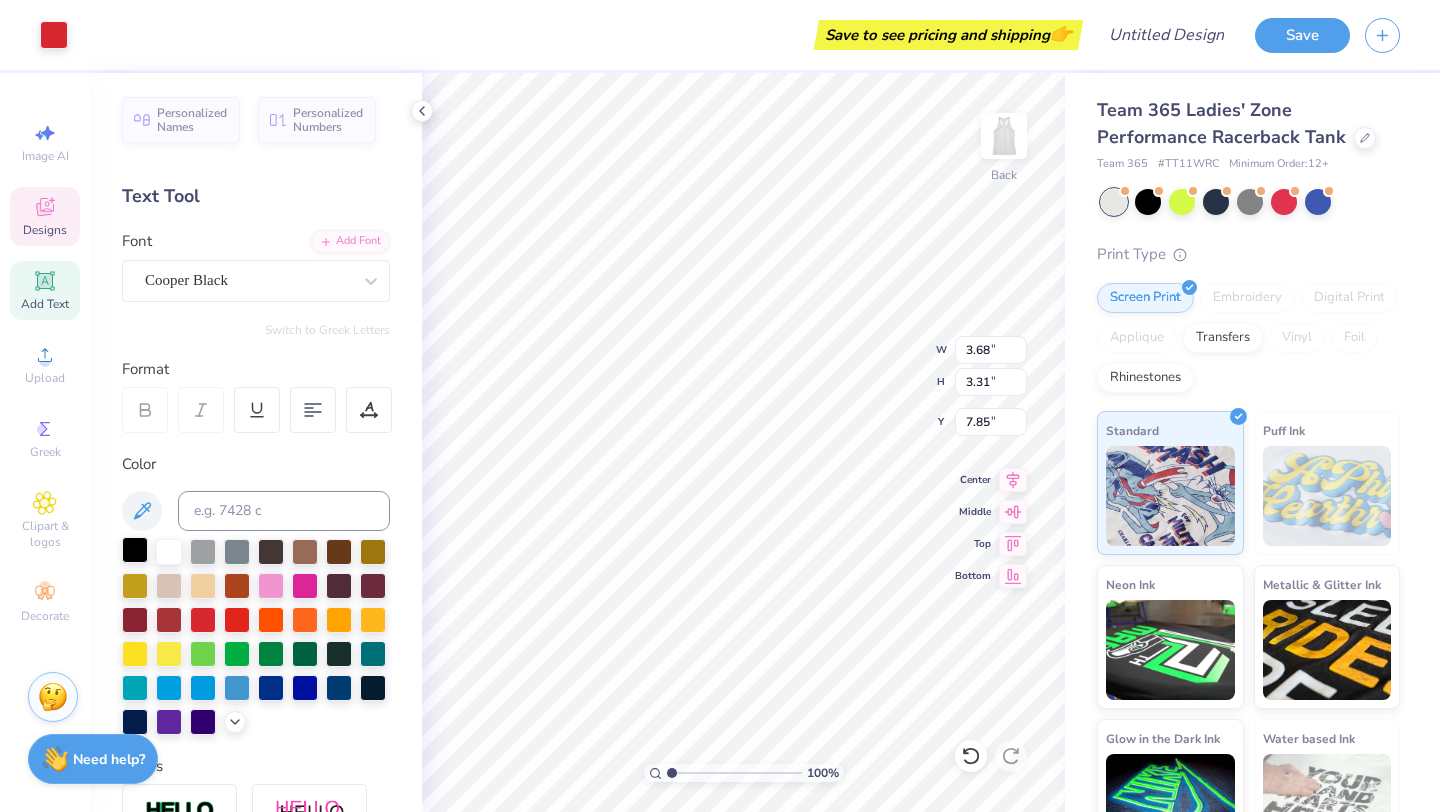 type on "7.85" 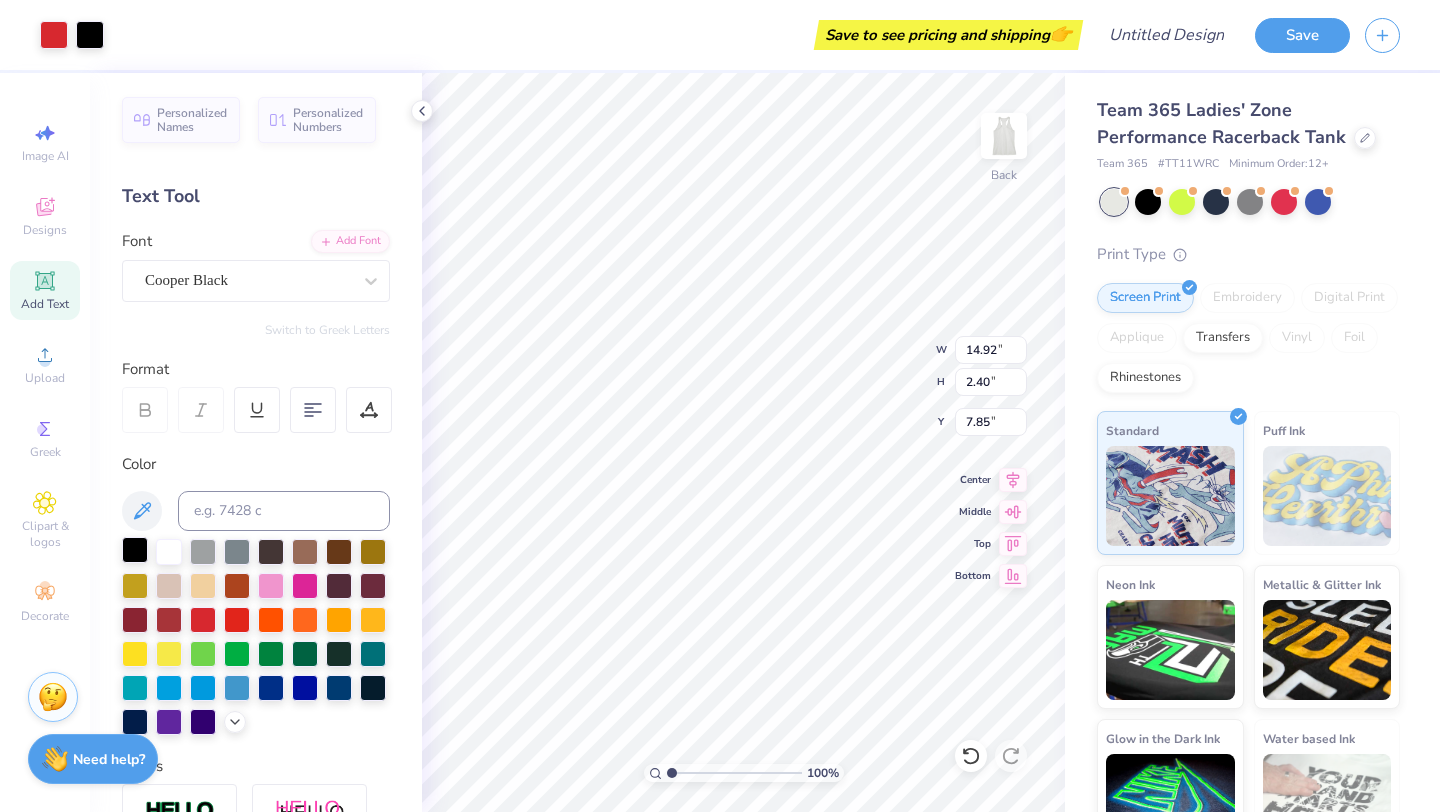 type on "14.92" 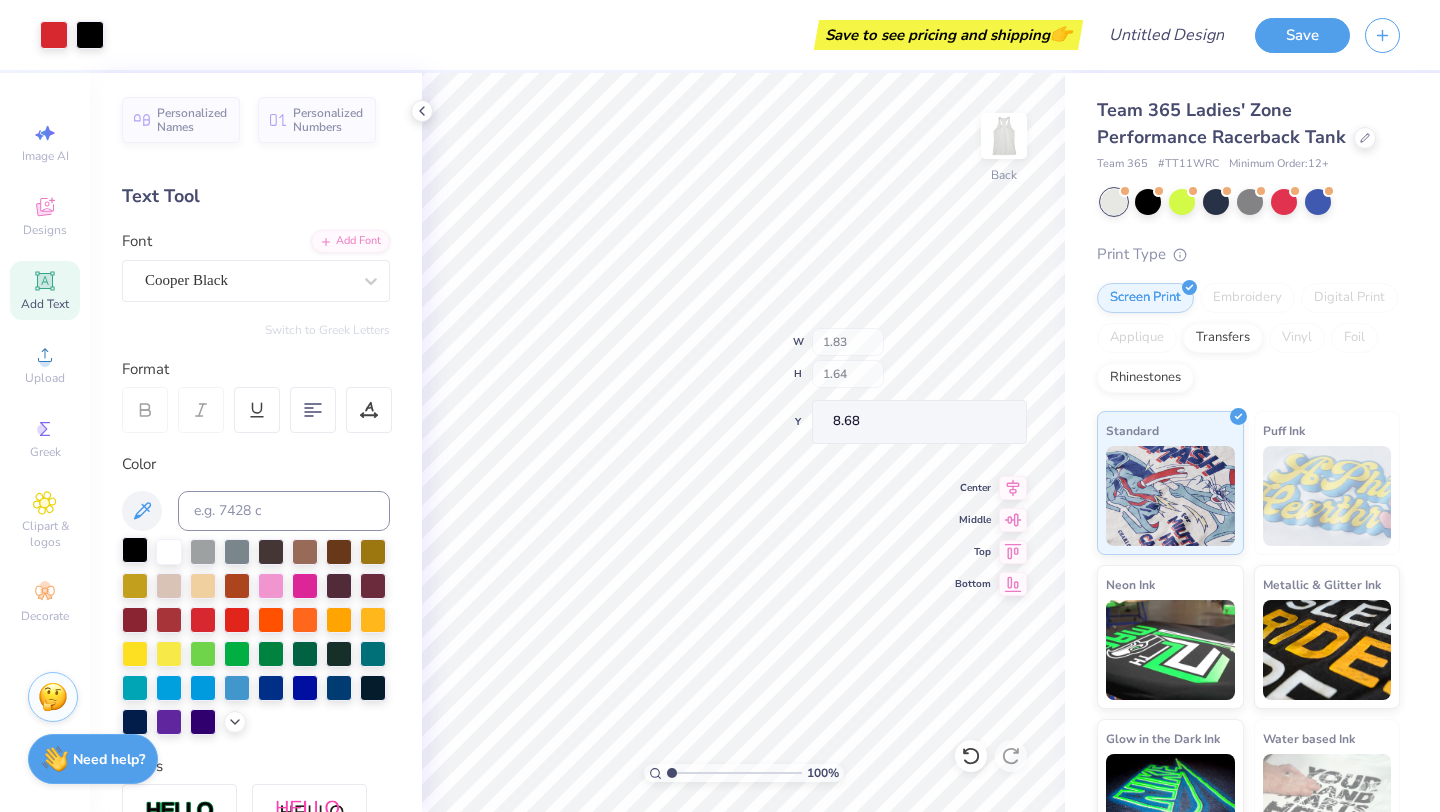 type on "8.68" 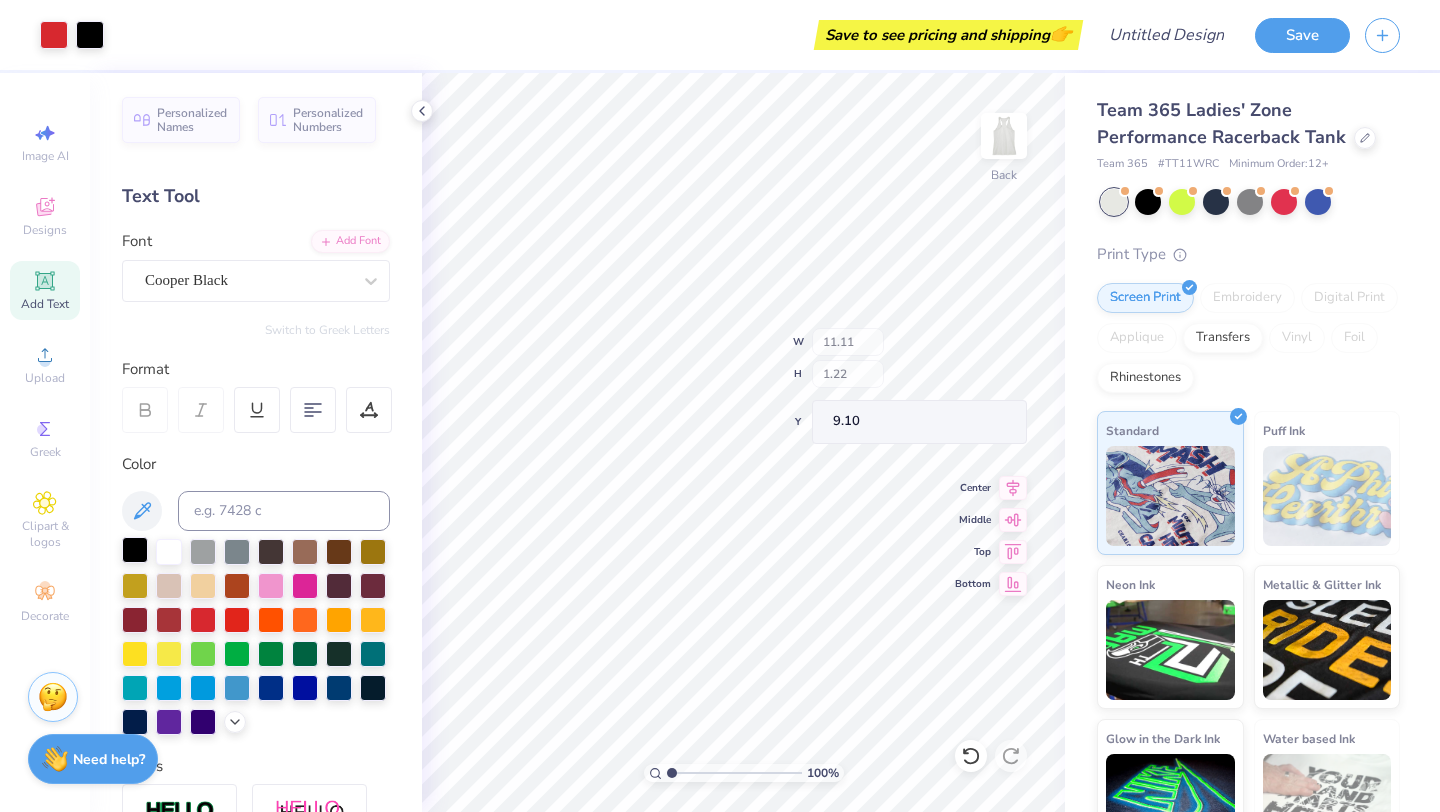type on "11.11" 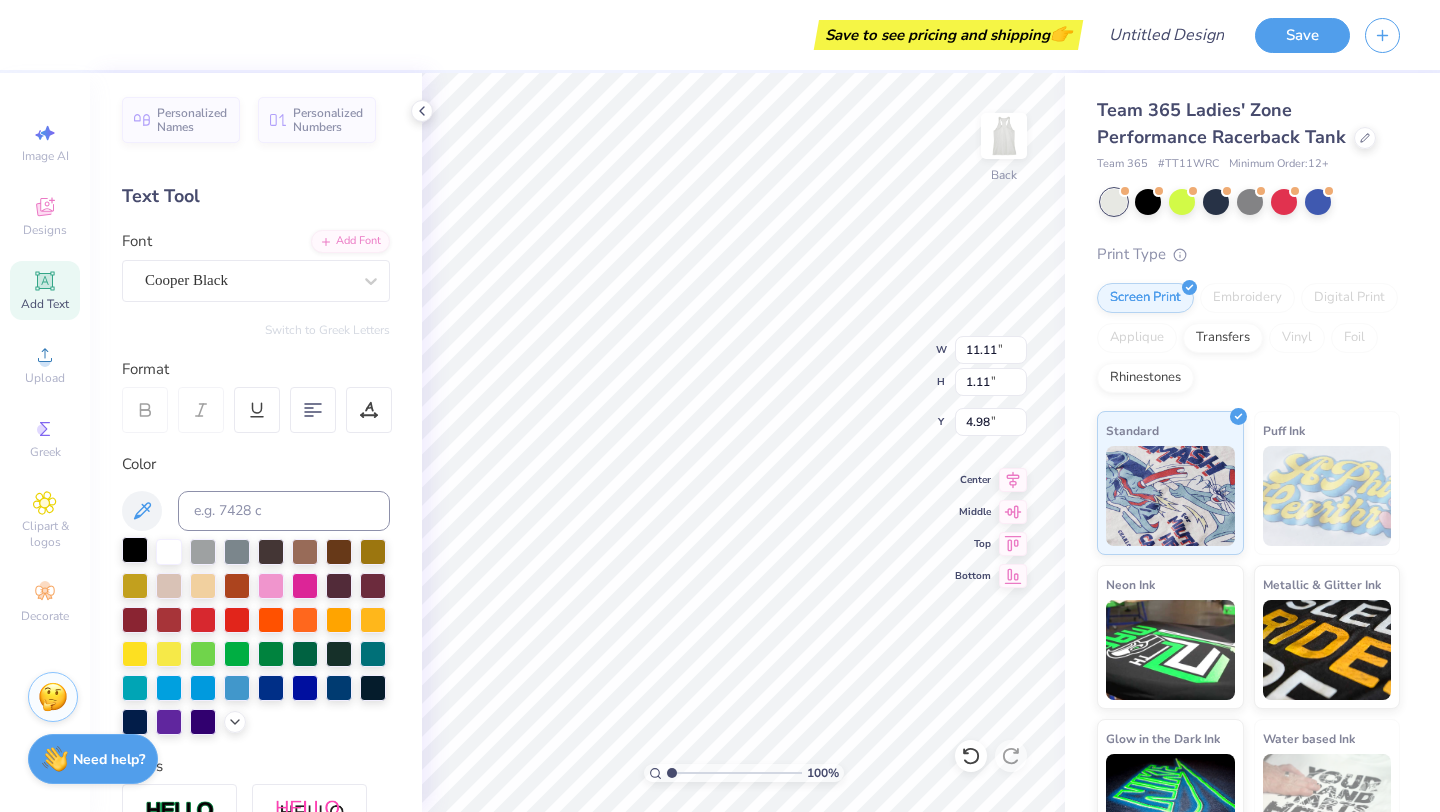 type on "4.98" 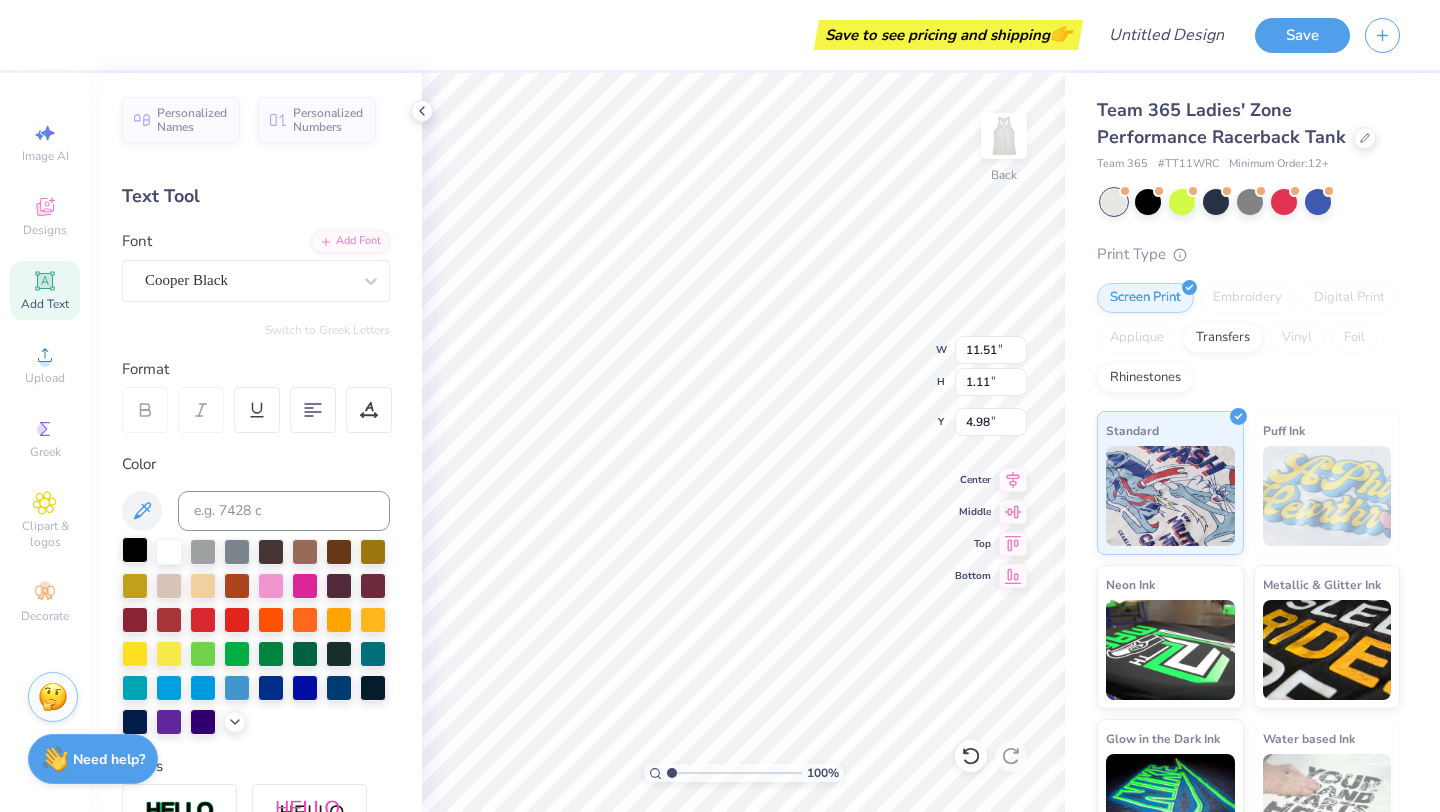 type on "11.51" 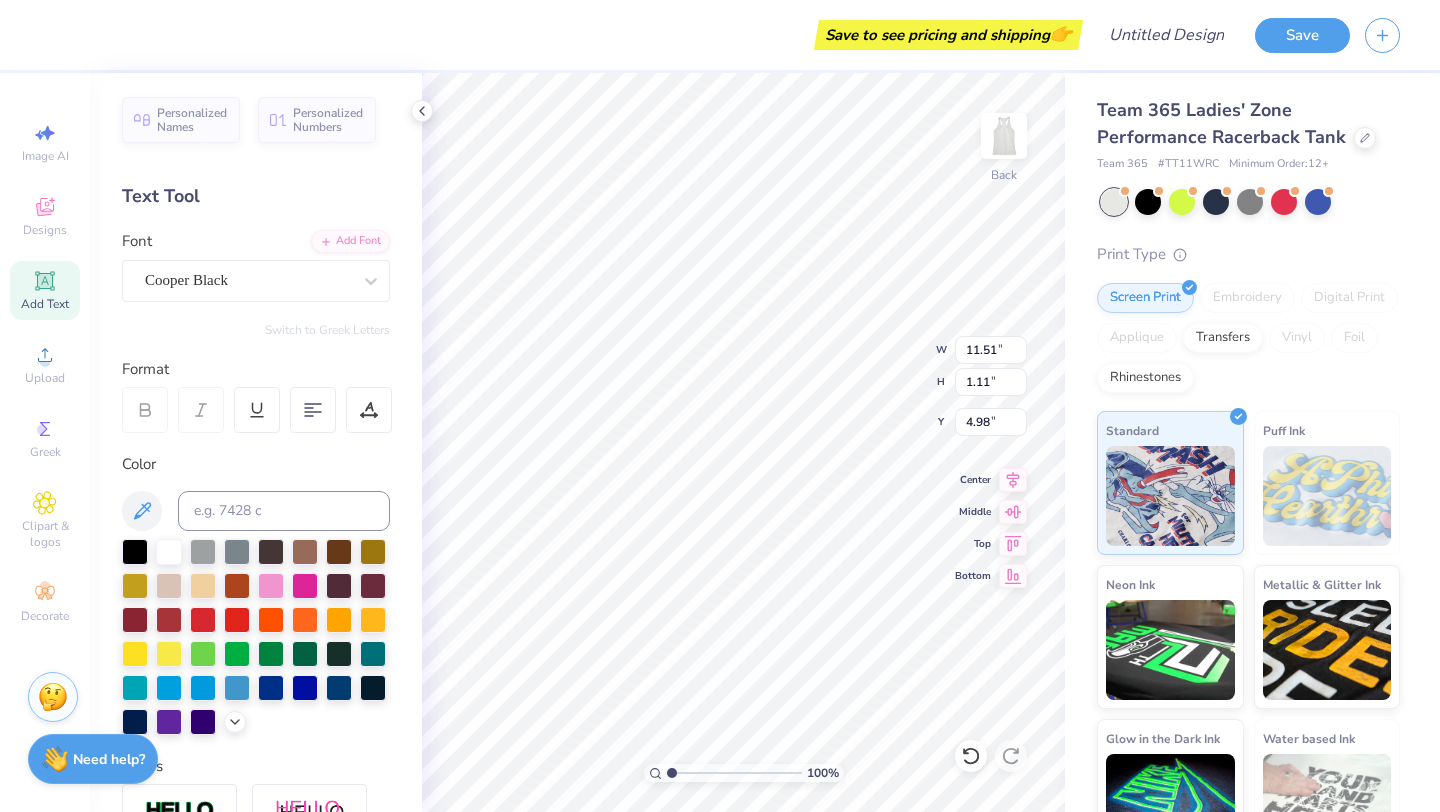 scroll, scrollTop: 0, scrollLeft: 1, axis: horizontal 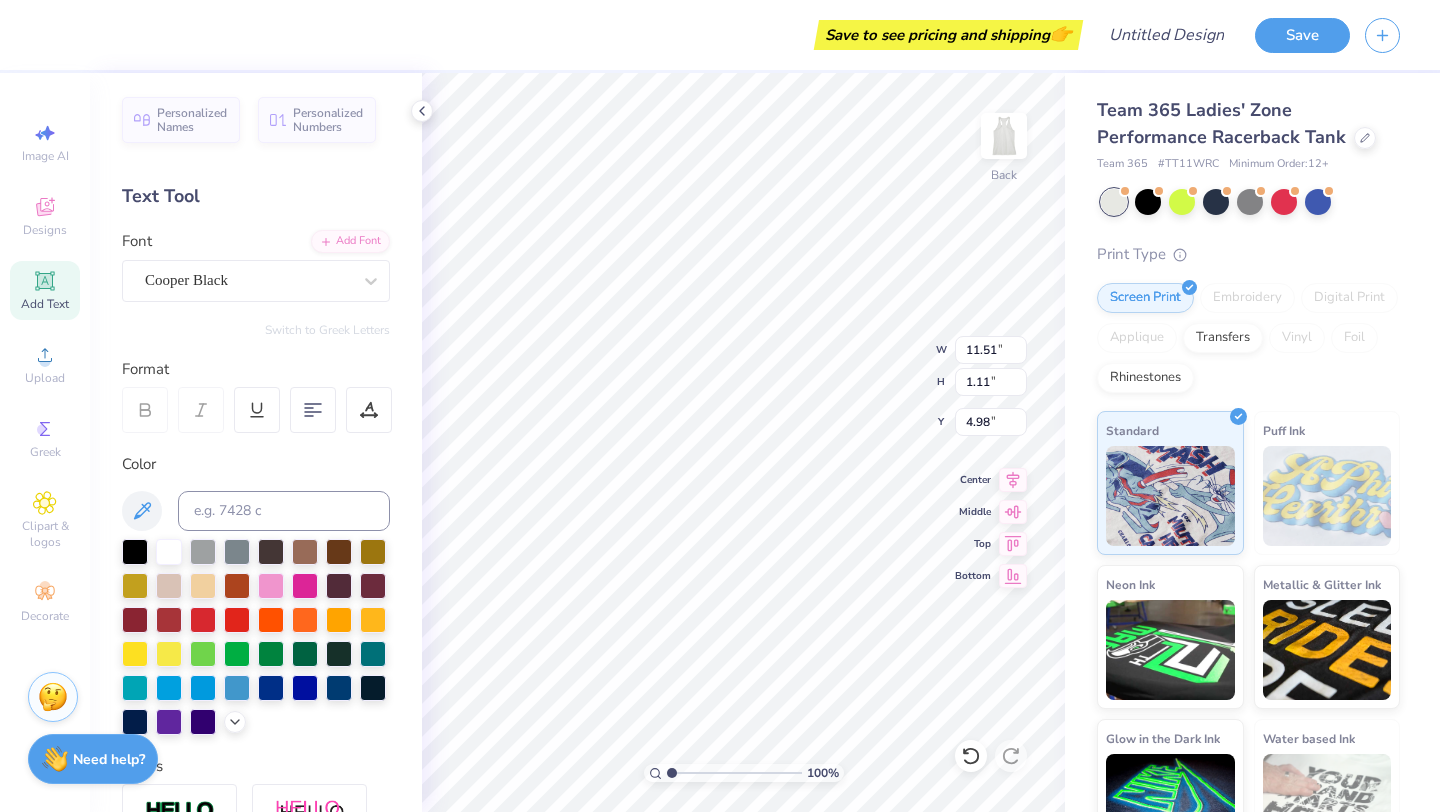 type on "I     CLUB GYM" 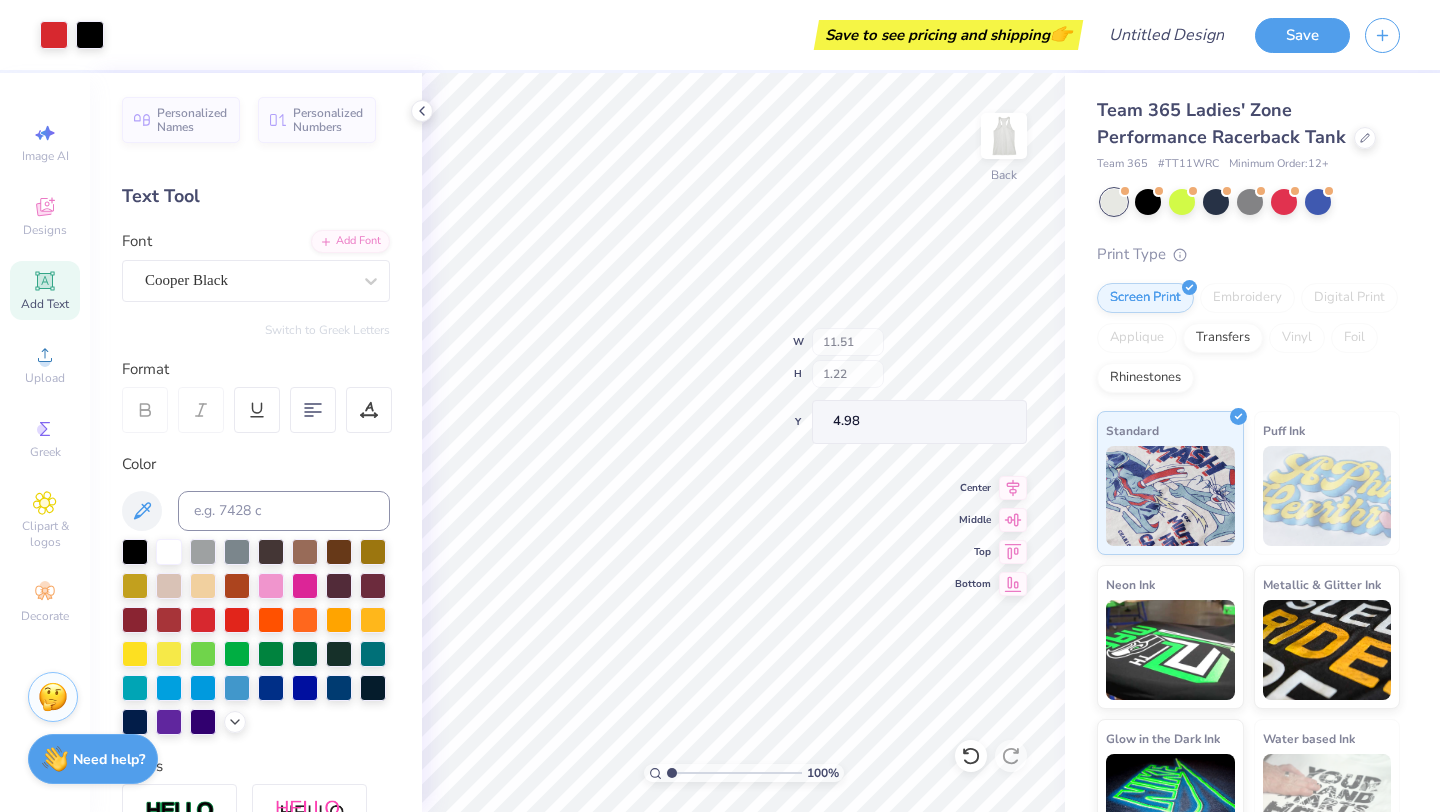 type on "1.36" 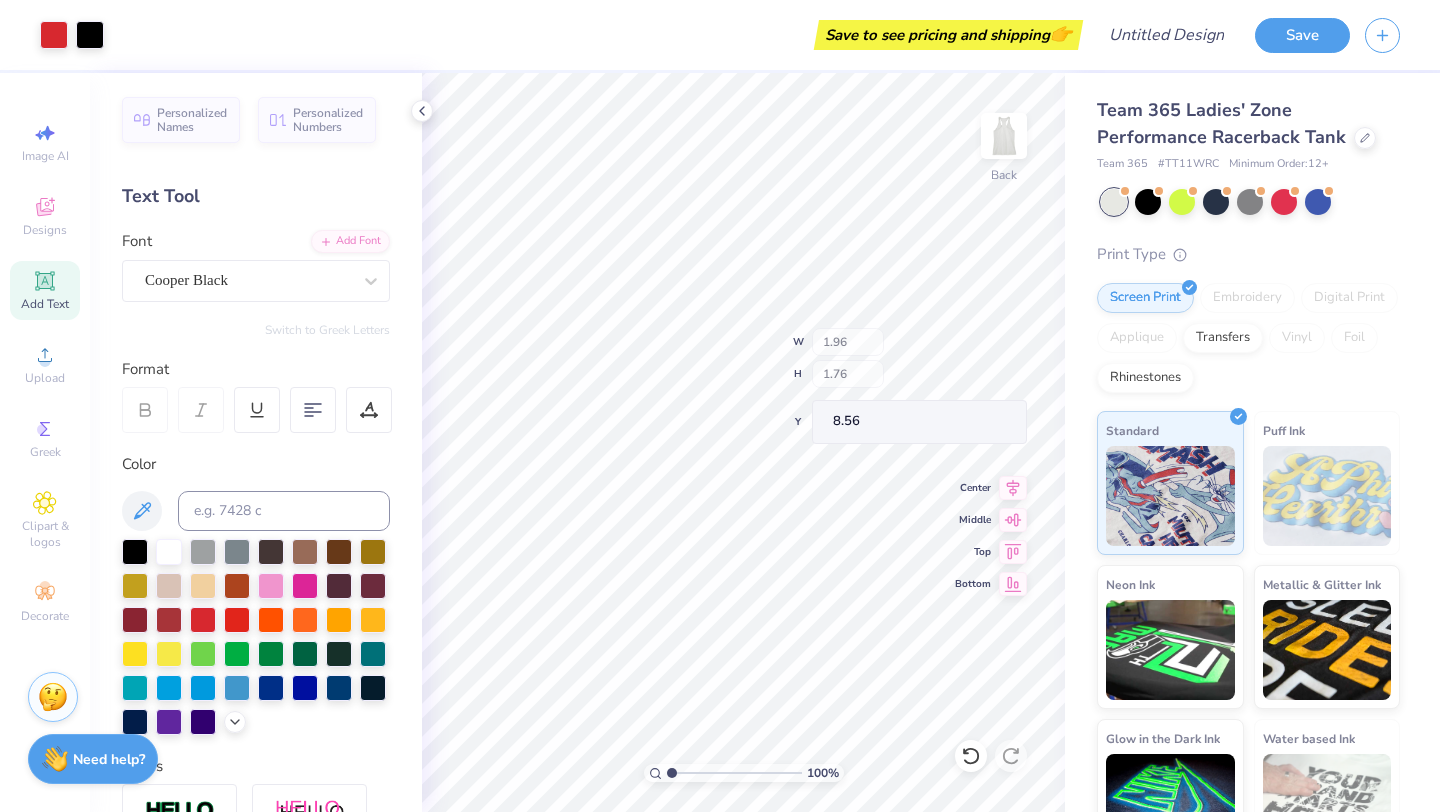 type on "1.96" 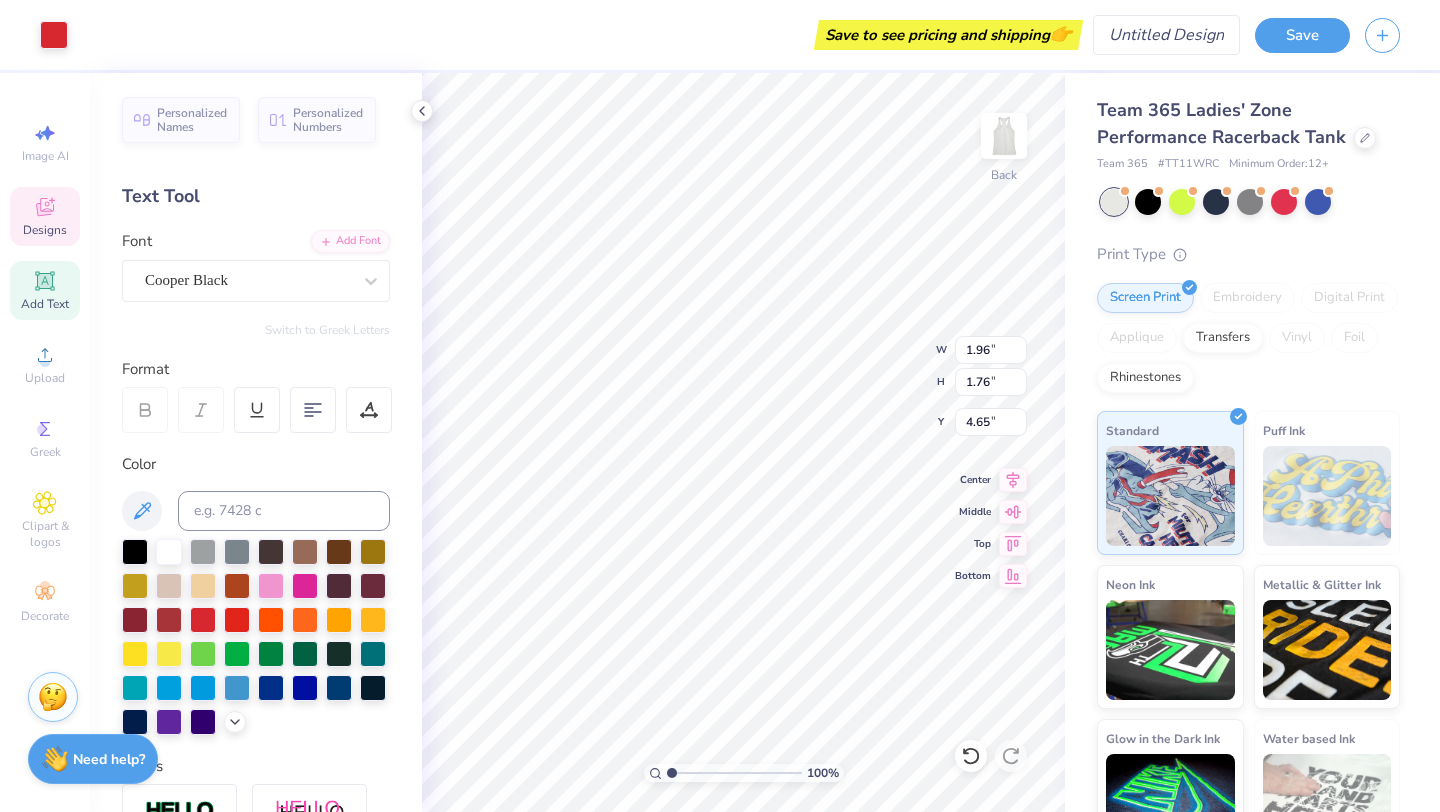 type on "4.65" 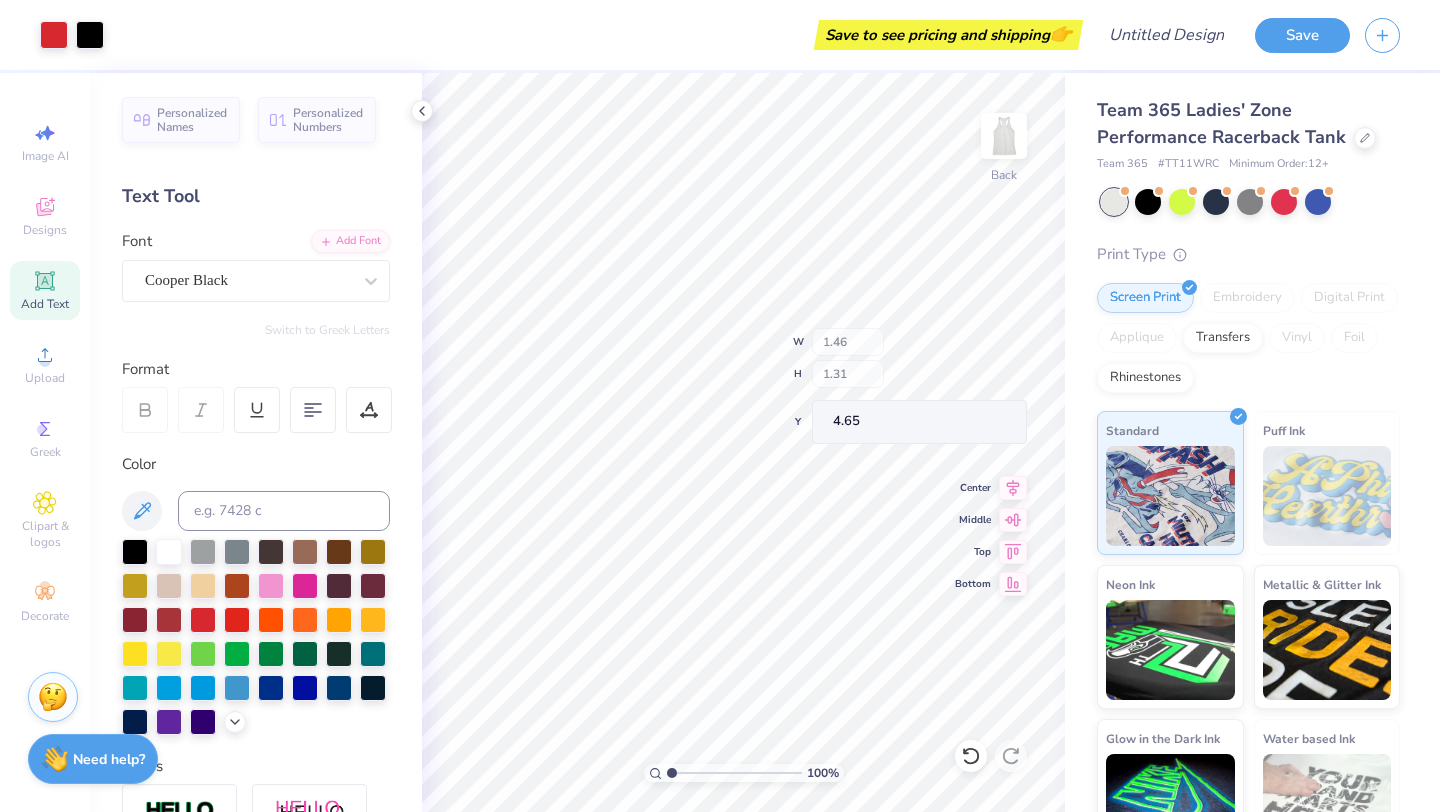 type on "1.46" 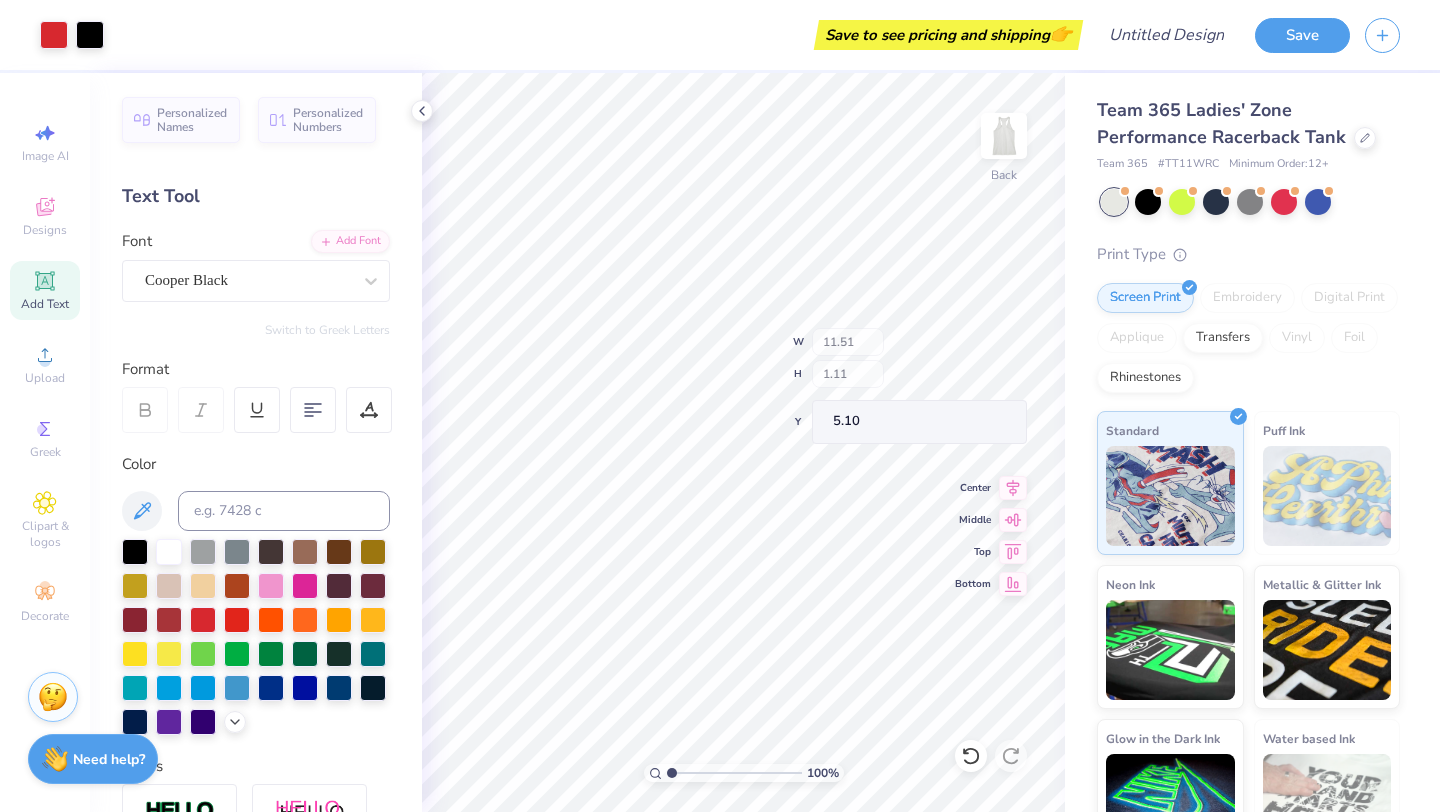 type on "5.10" 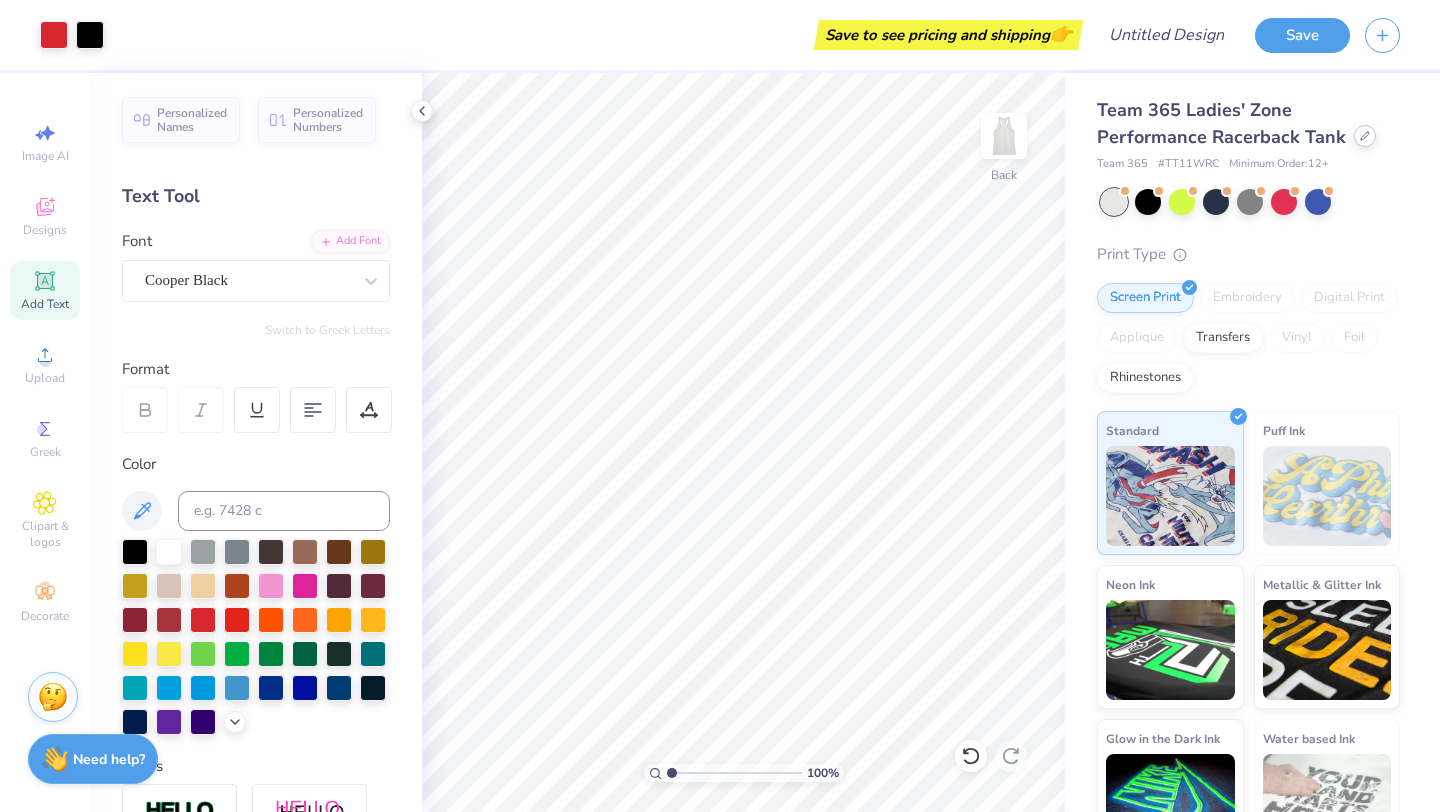 click 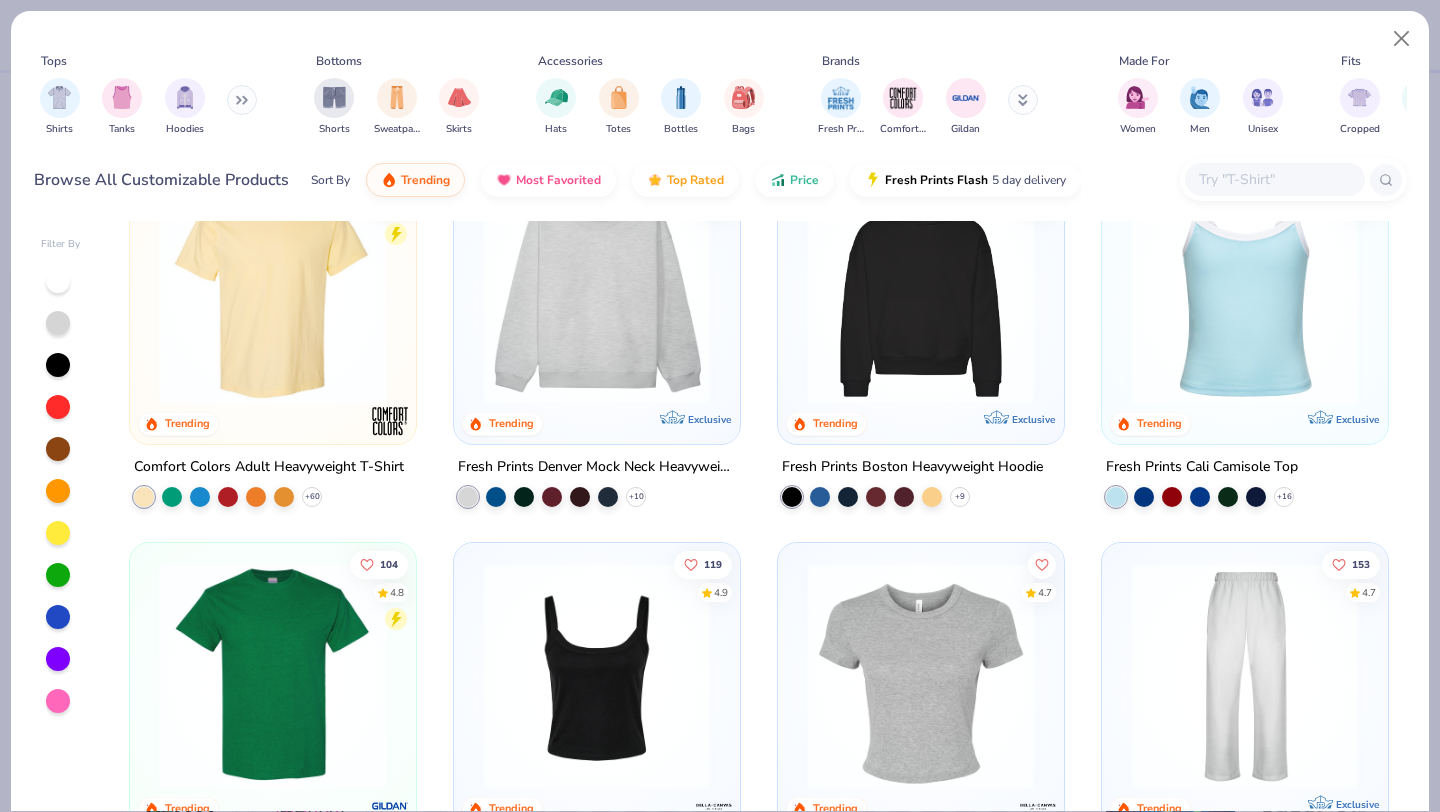 scroll, scrollTop: 331, scrollLeft: 0, axis: vertical 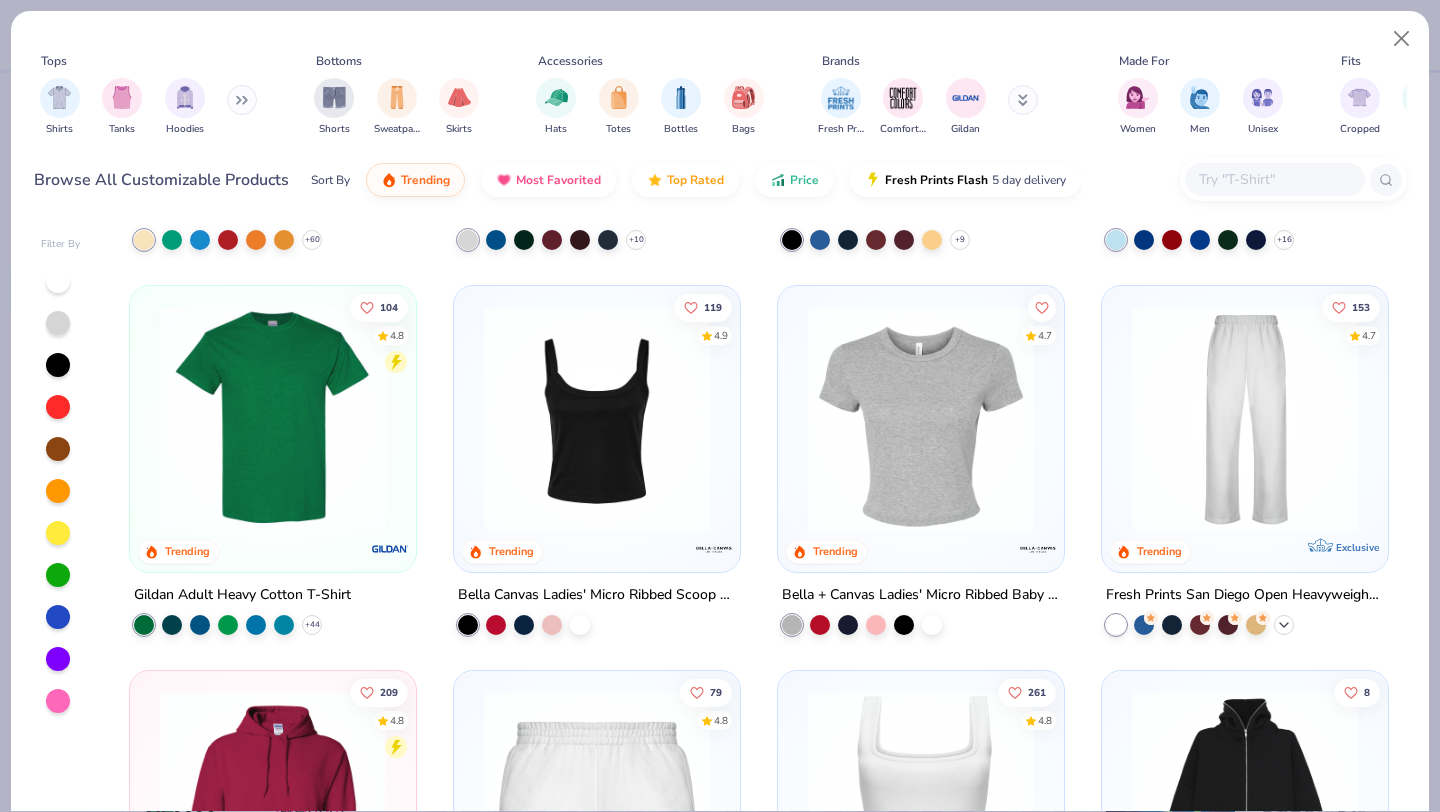 click 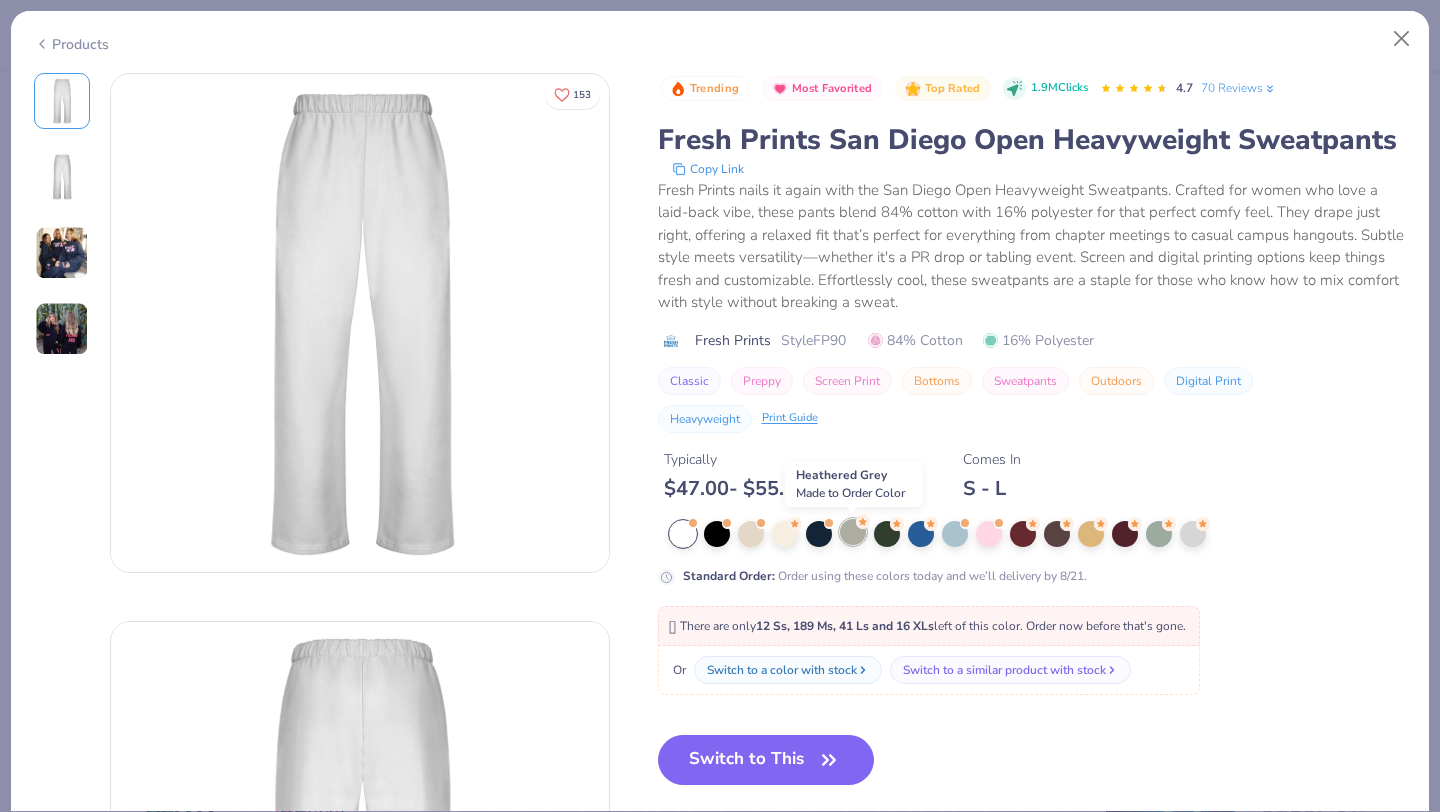 click at bounding box center (853, 532) 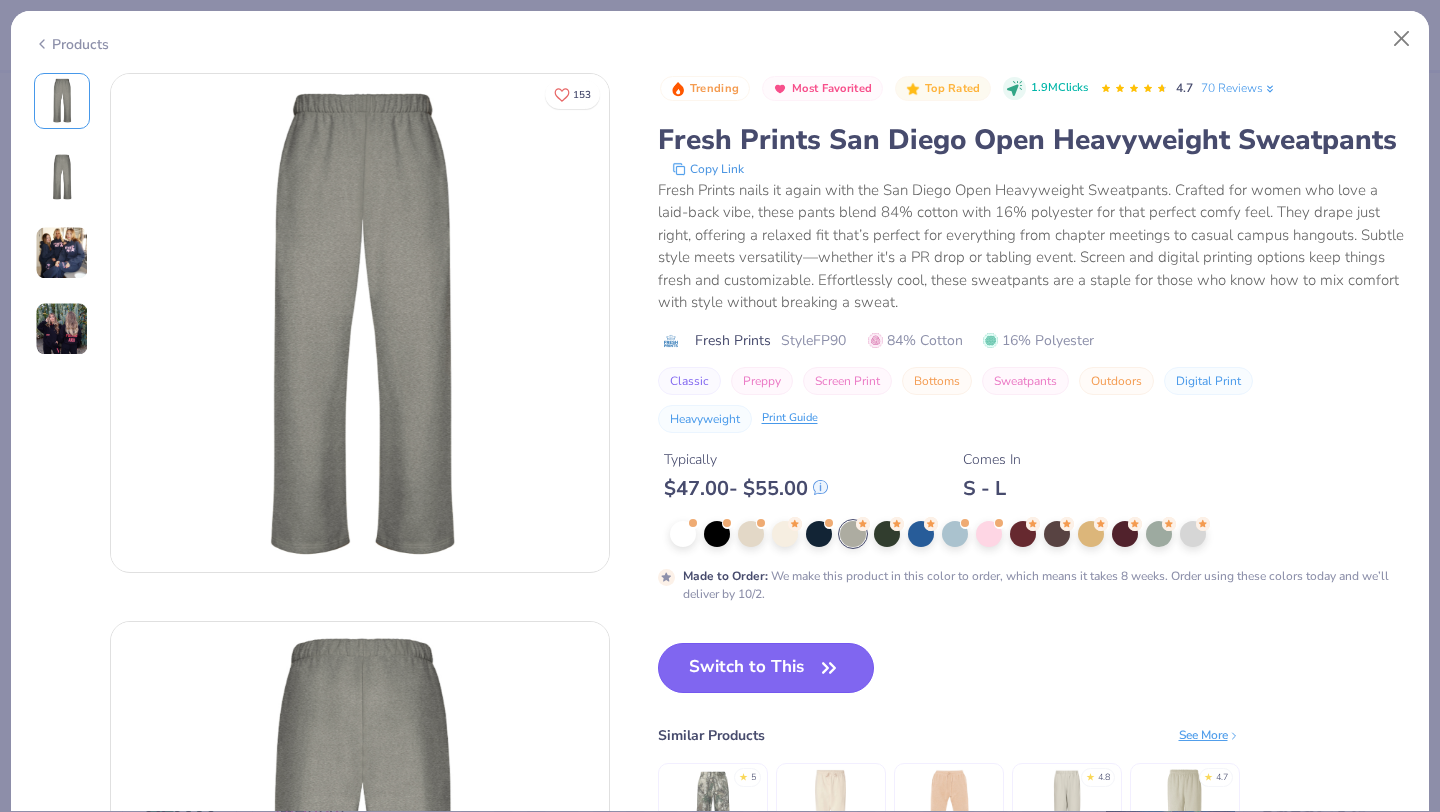 click on "Switch to This" at bounding box center (766, 668) 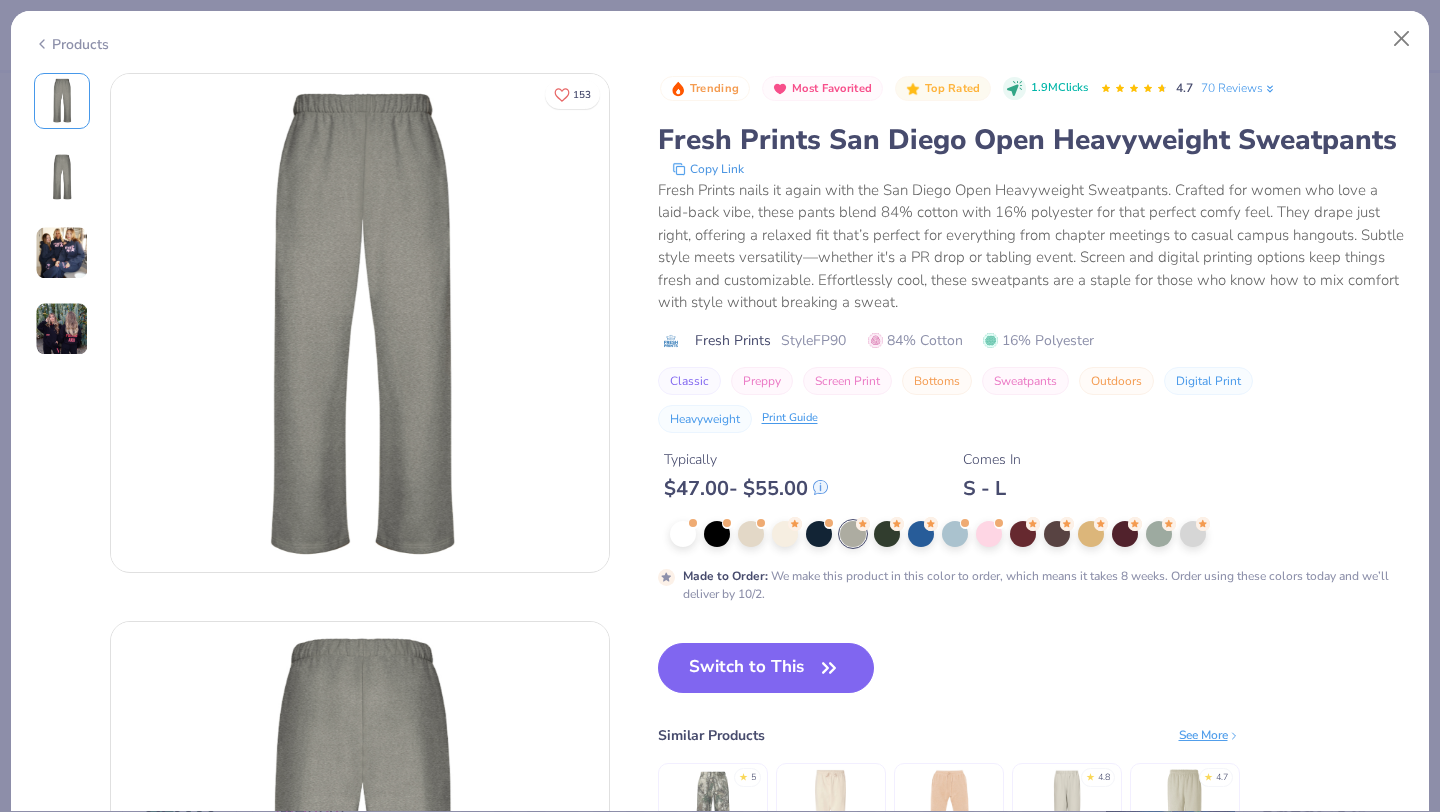 click on "Switch to This" at bounding box center (766, 668) 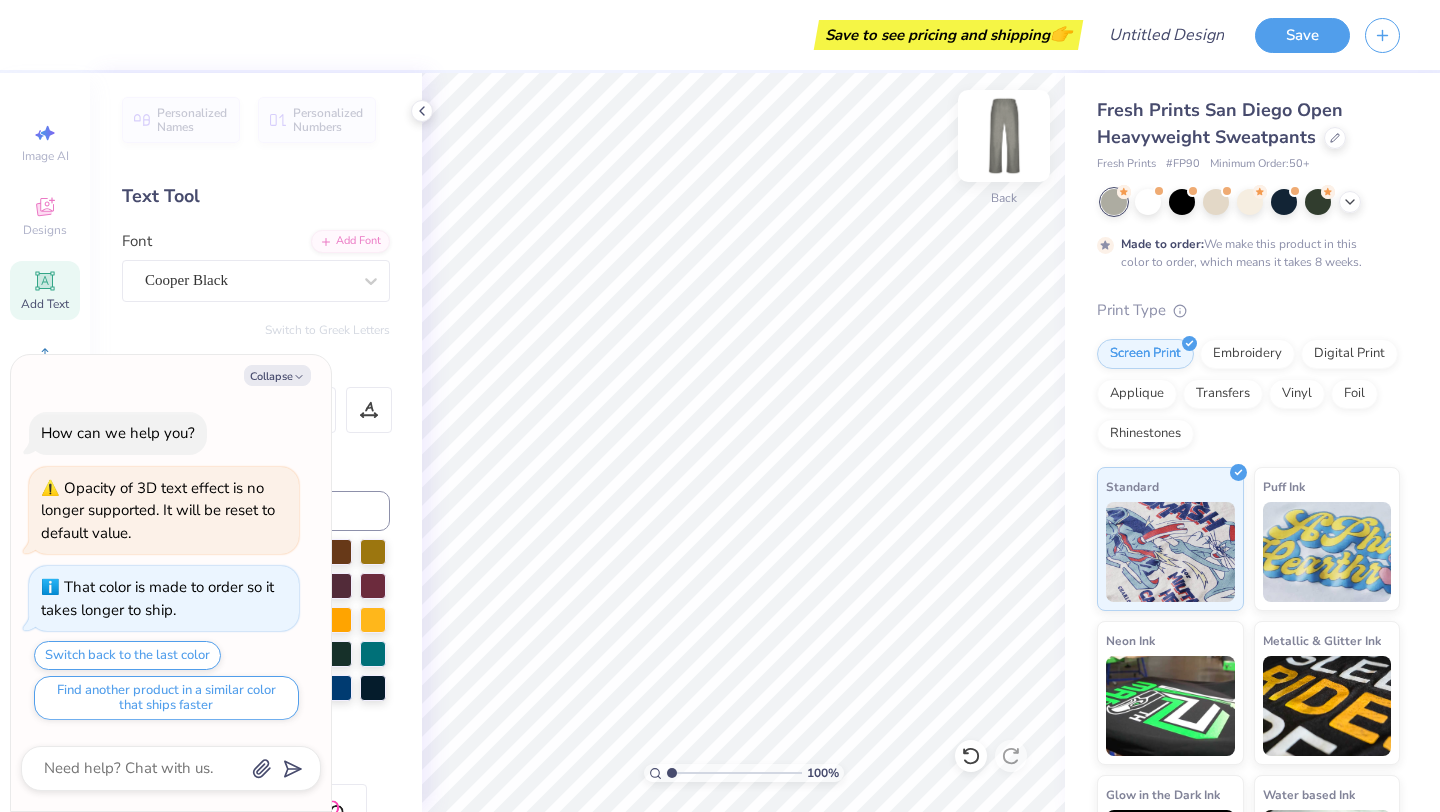 click at bounding box center (1004, 136) 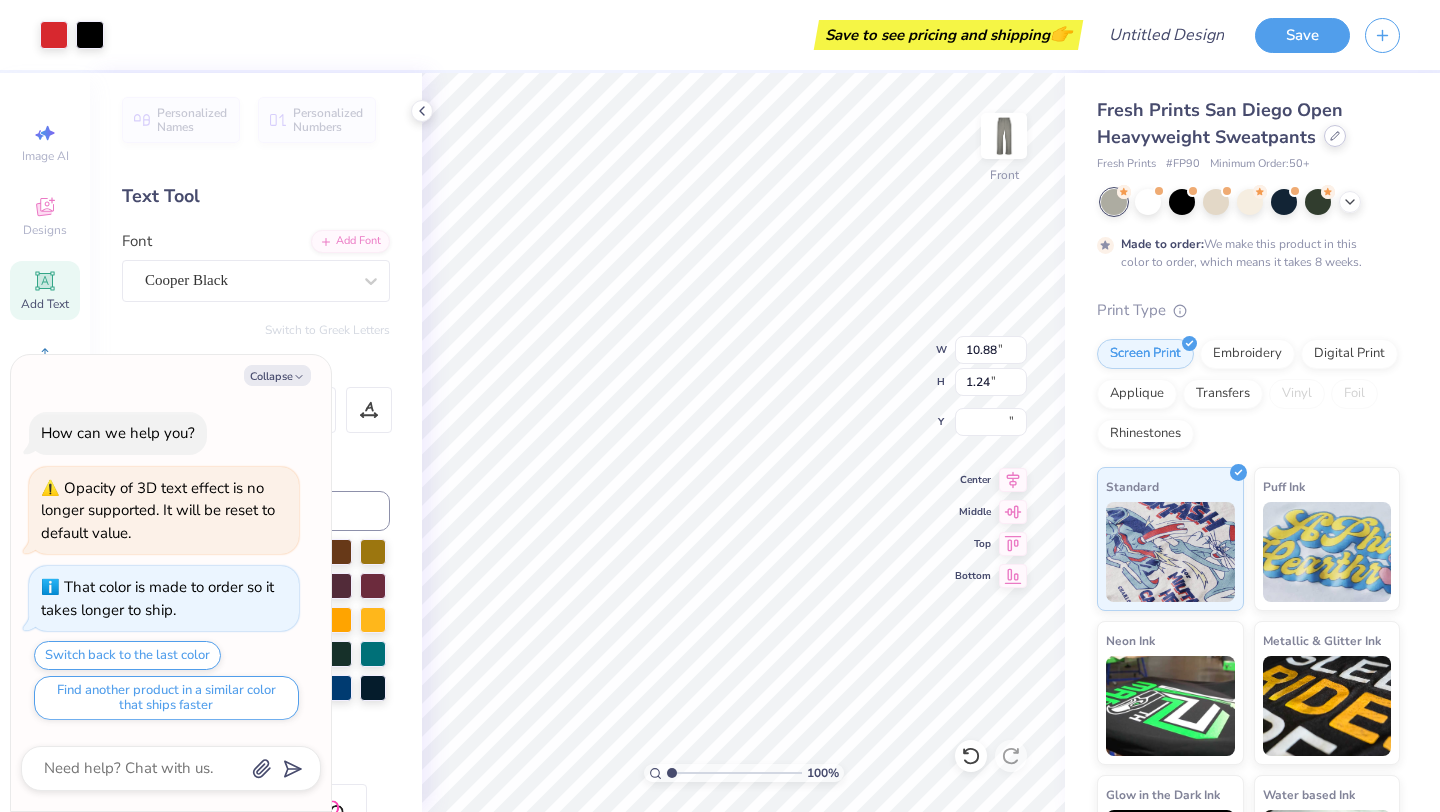 click at bounding box center (1335, 136) 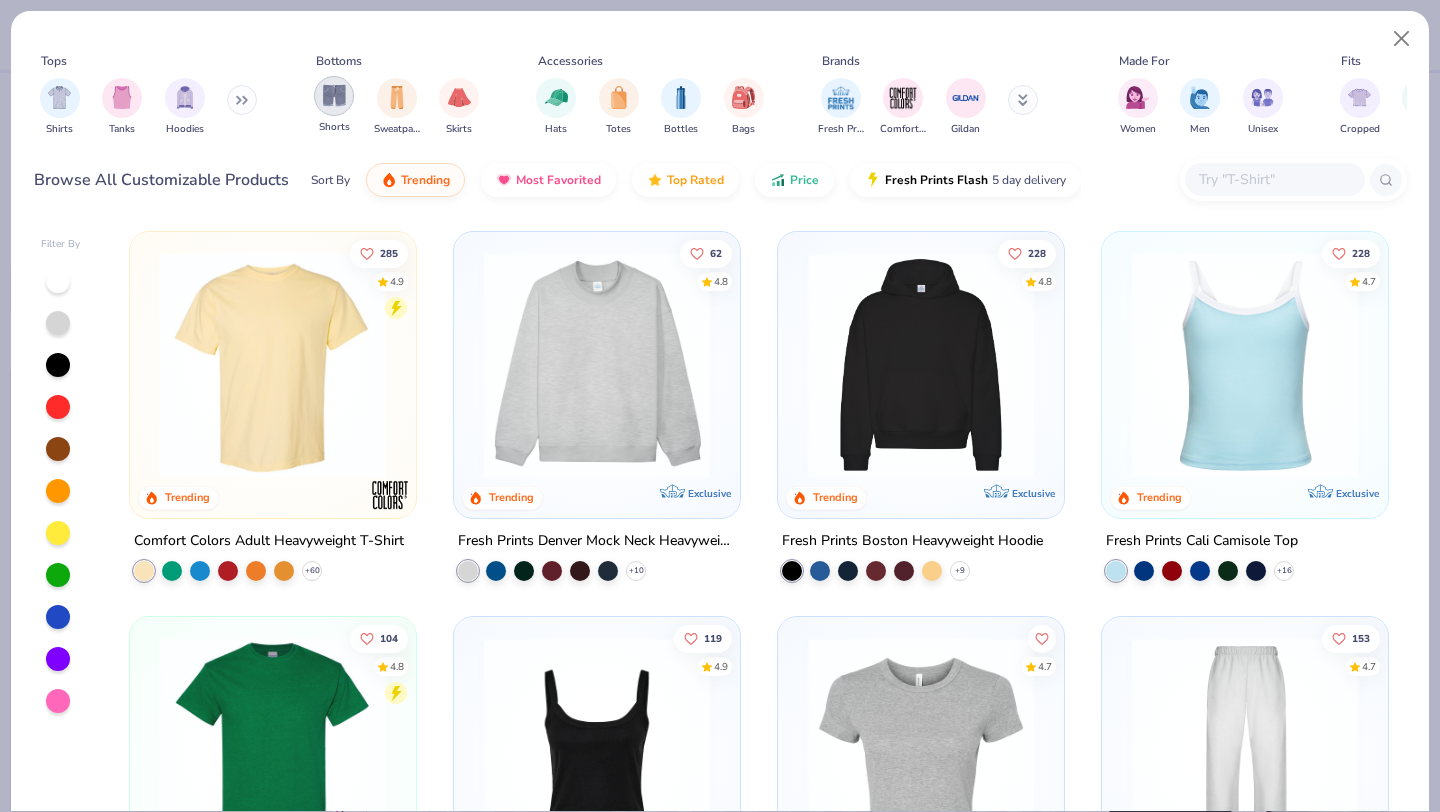 click at bounding box center [334, 95] 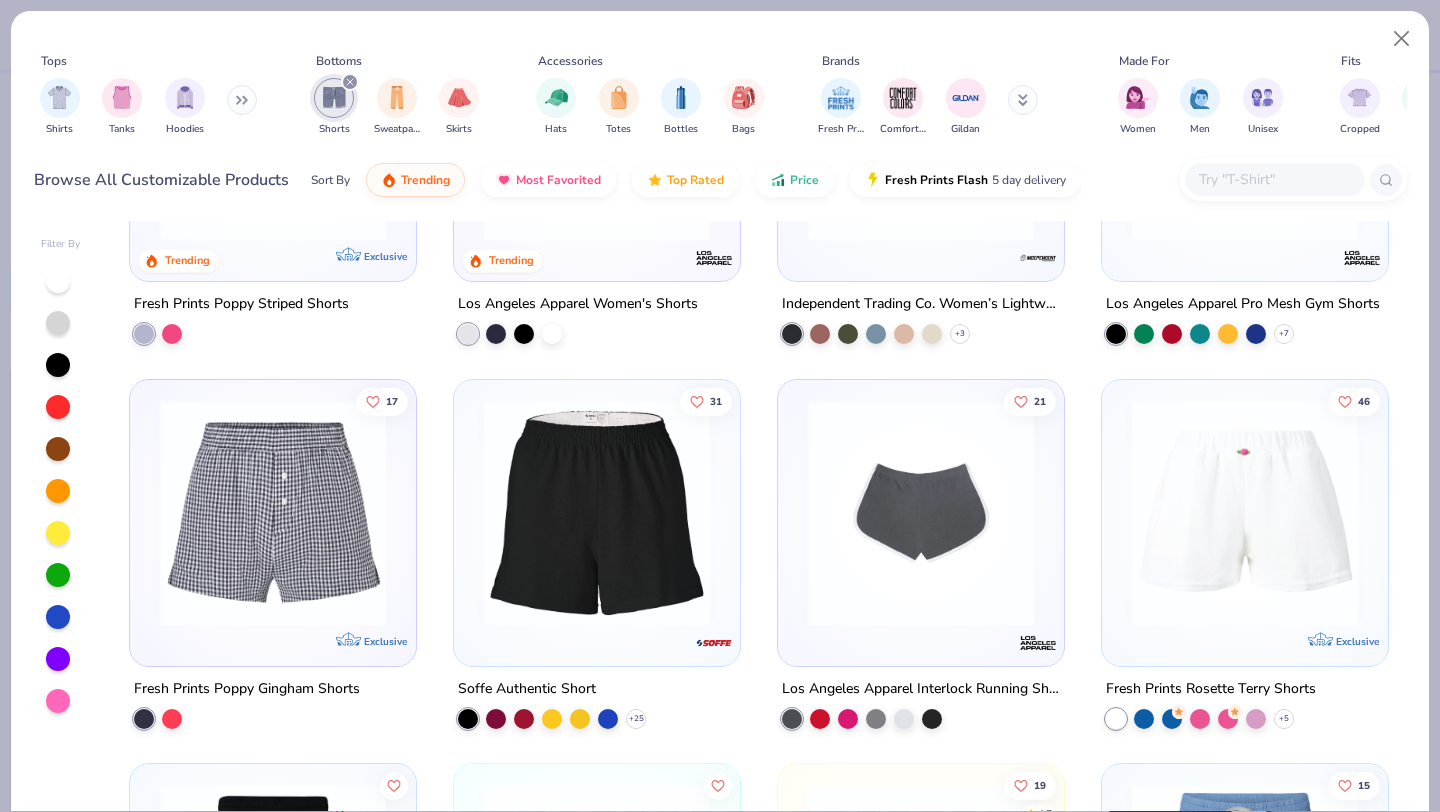 scroll, scrollTop: 632, scrollLeft: 0, axis: vertical 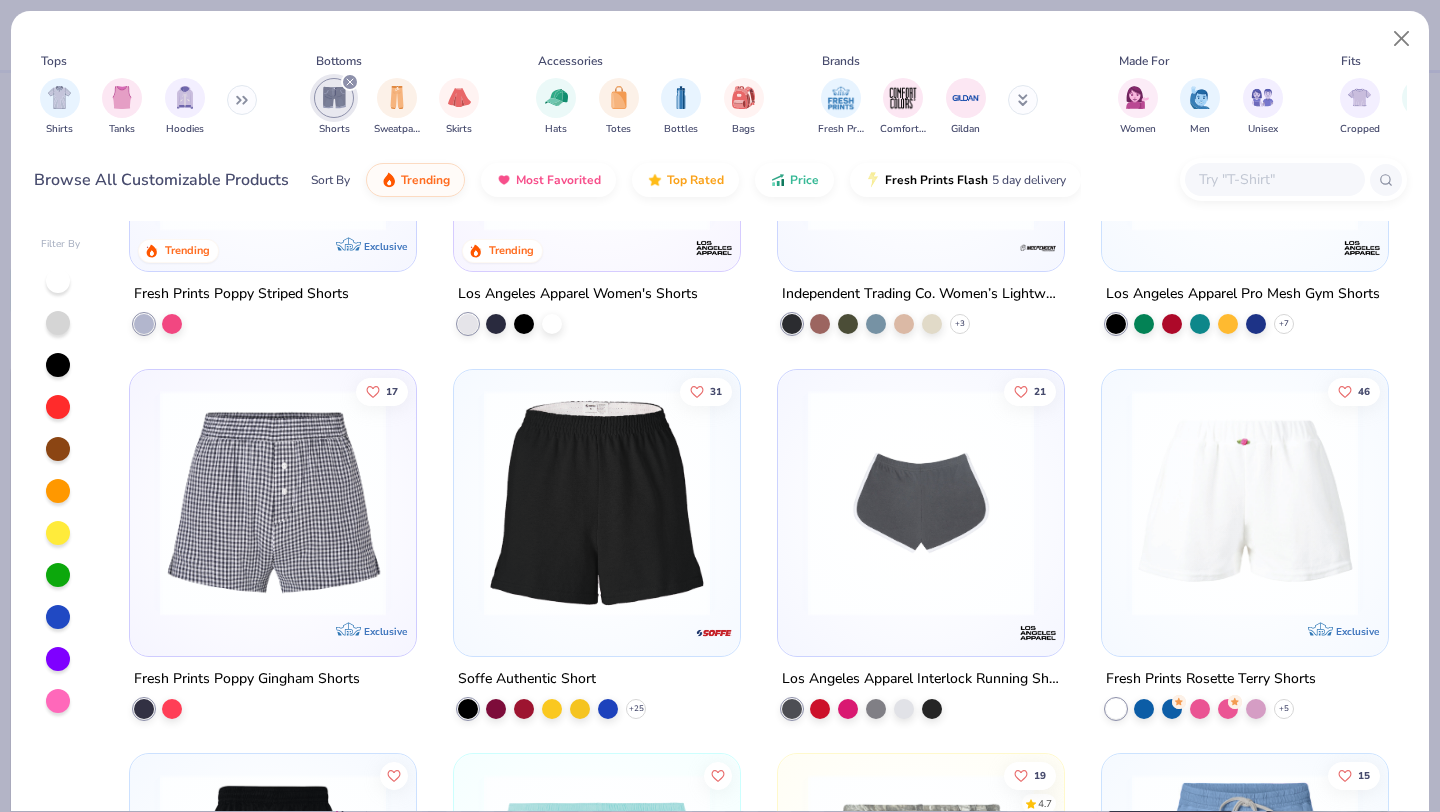 click on "21" at bounding box center [921, 512] 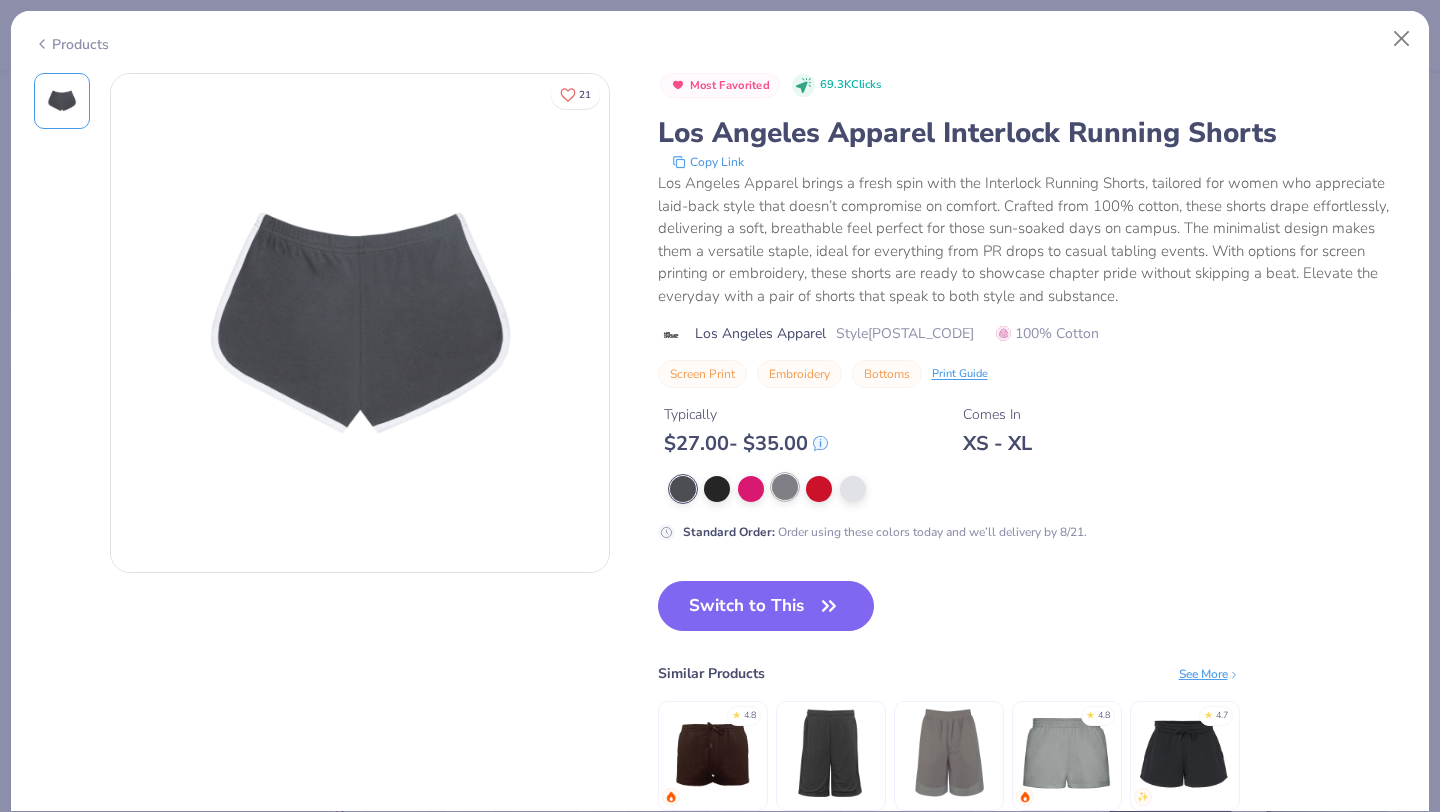 click at bounding box center [785, 487] 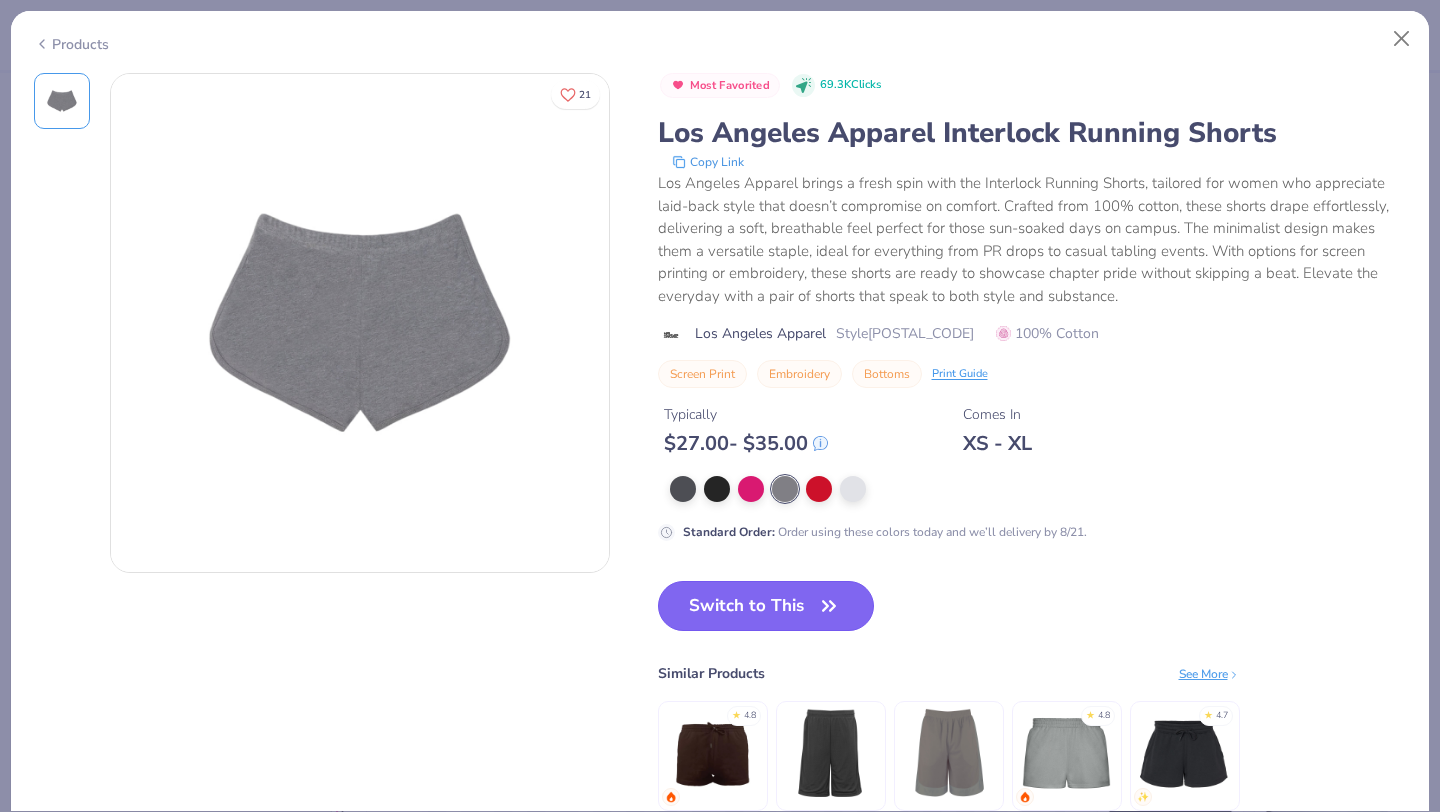 click on "Switch to This" at bounding box center (766, 606) 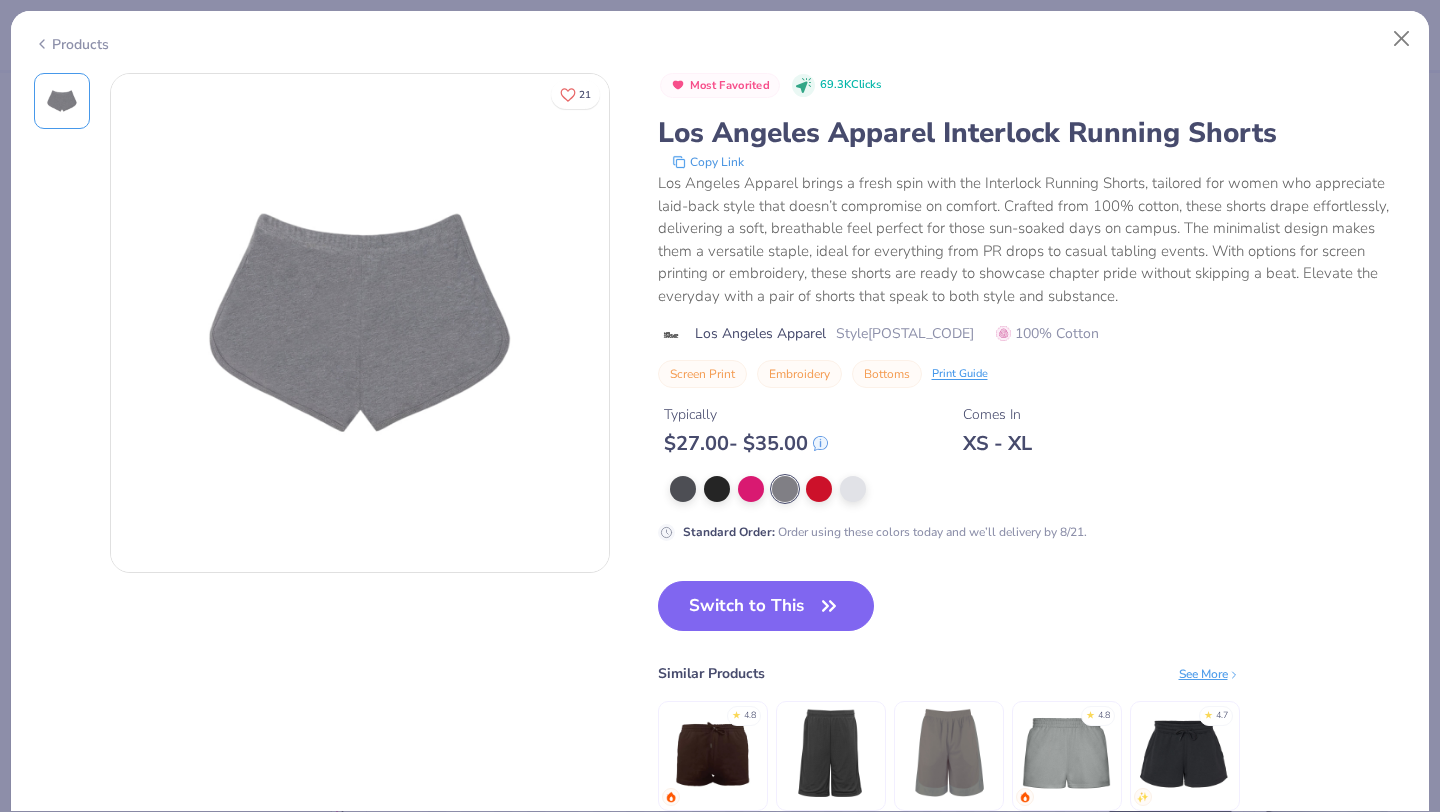 click 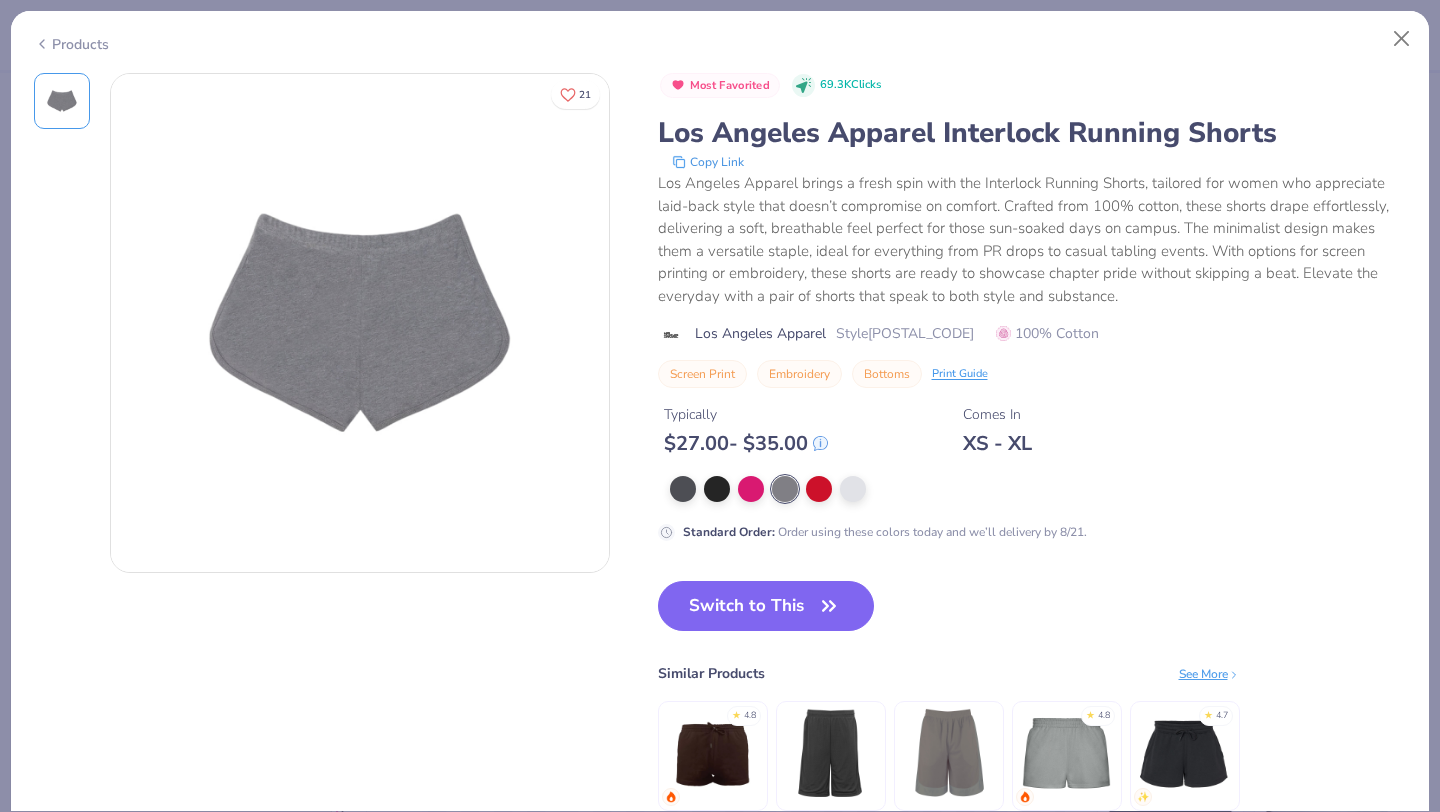 click 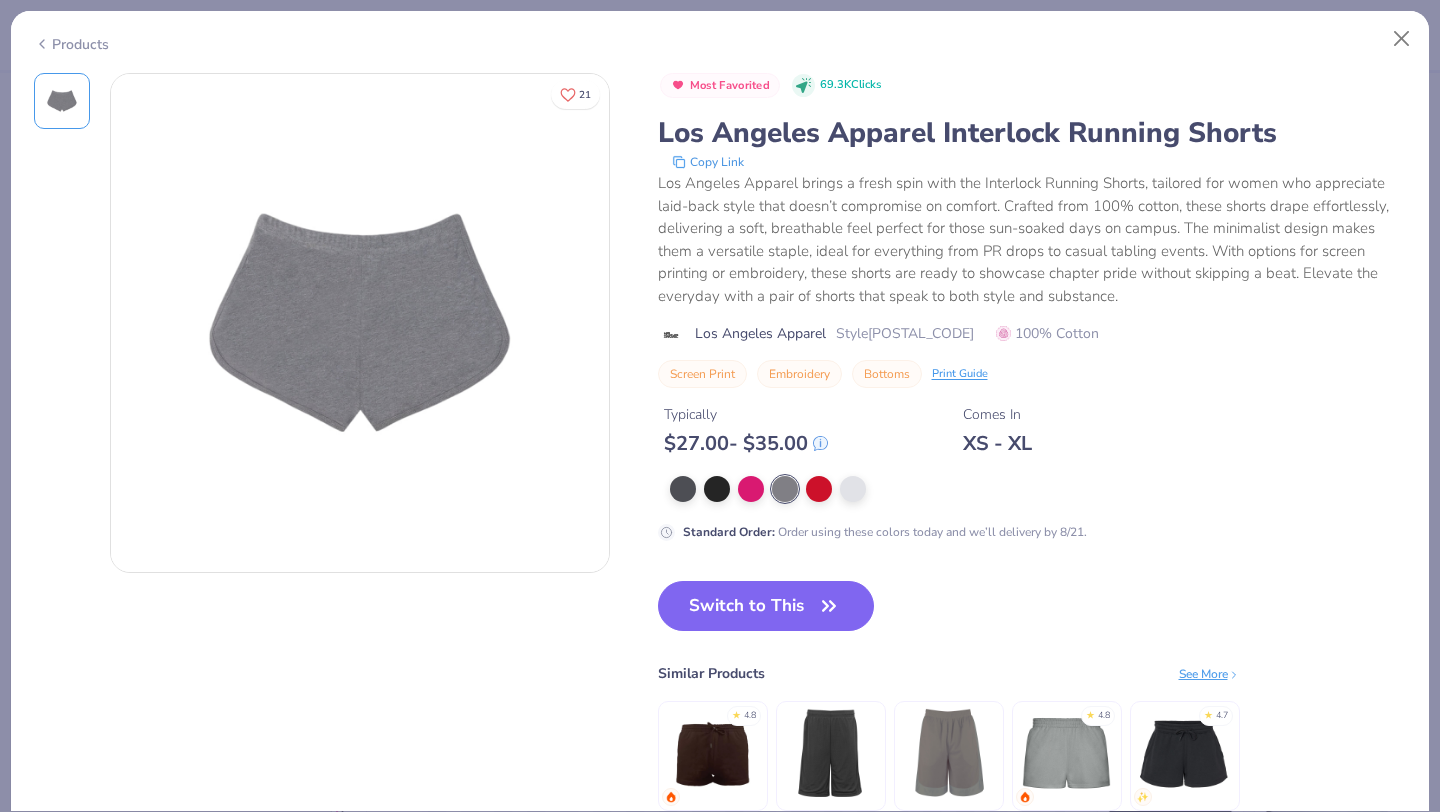 click on "Switch to This" at bounding box center [766, 606] 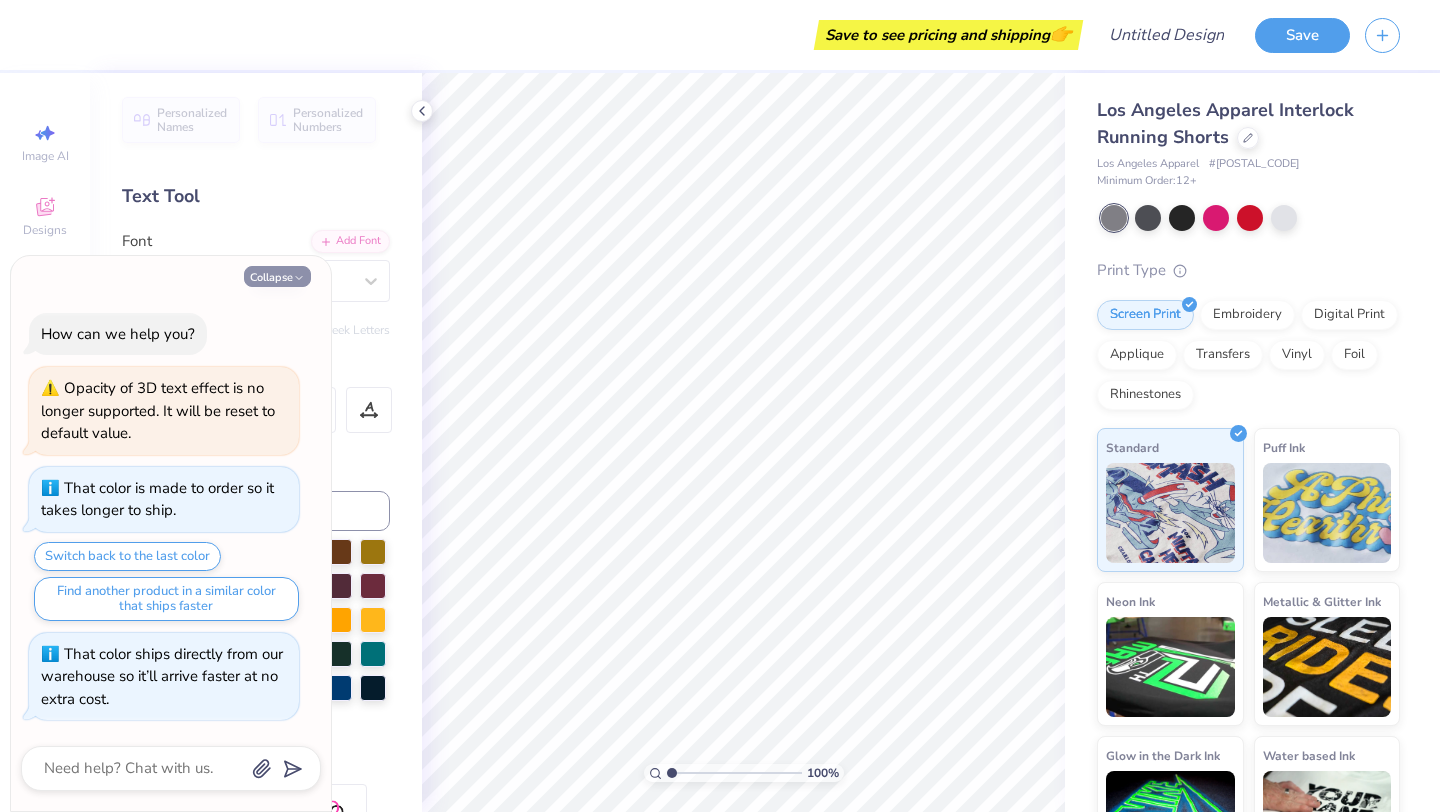 click on "Collapse" at bounding box center [277, 276] 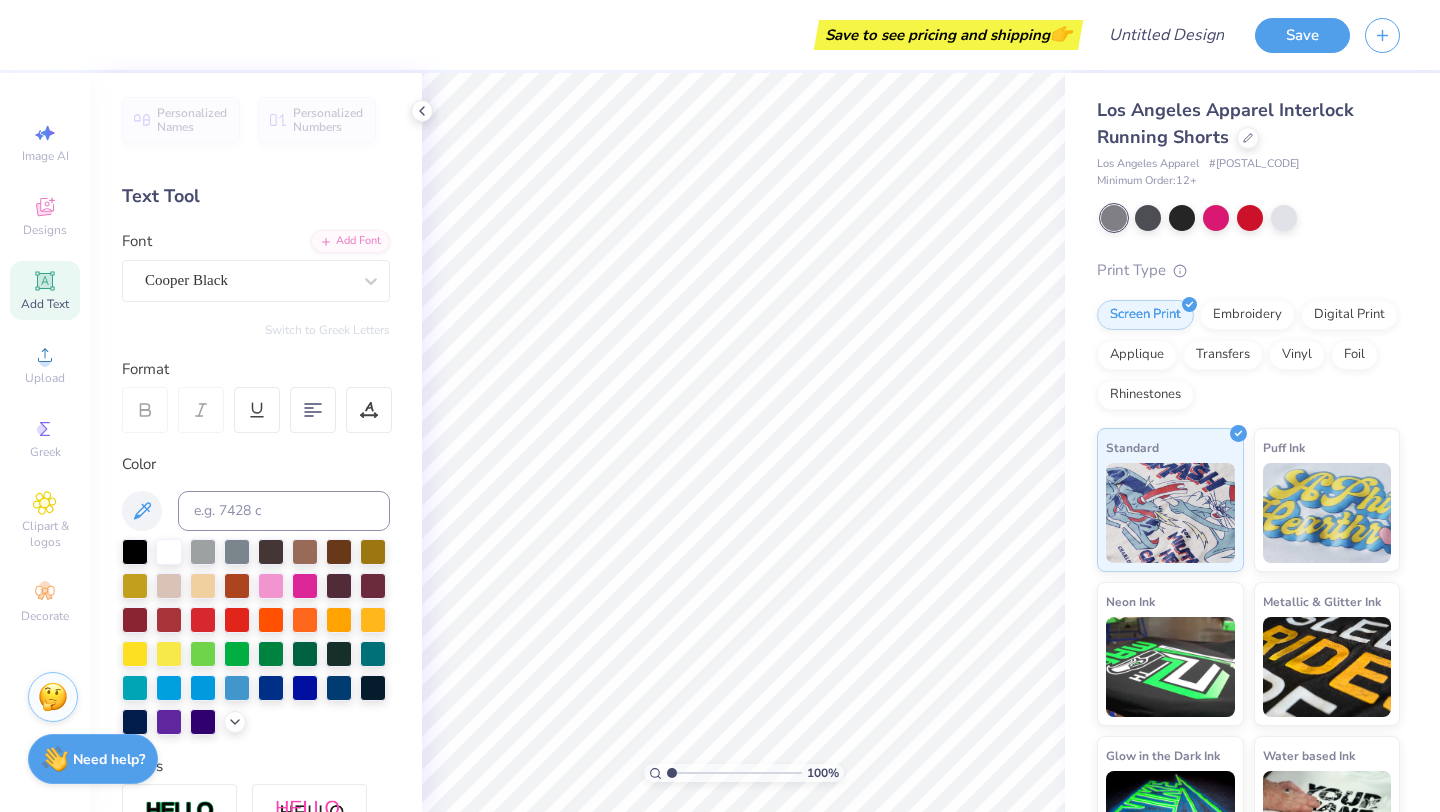 click on "Add Text" at bounding box center (45, 290) 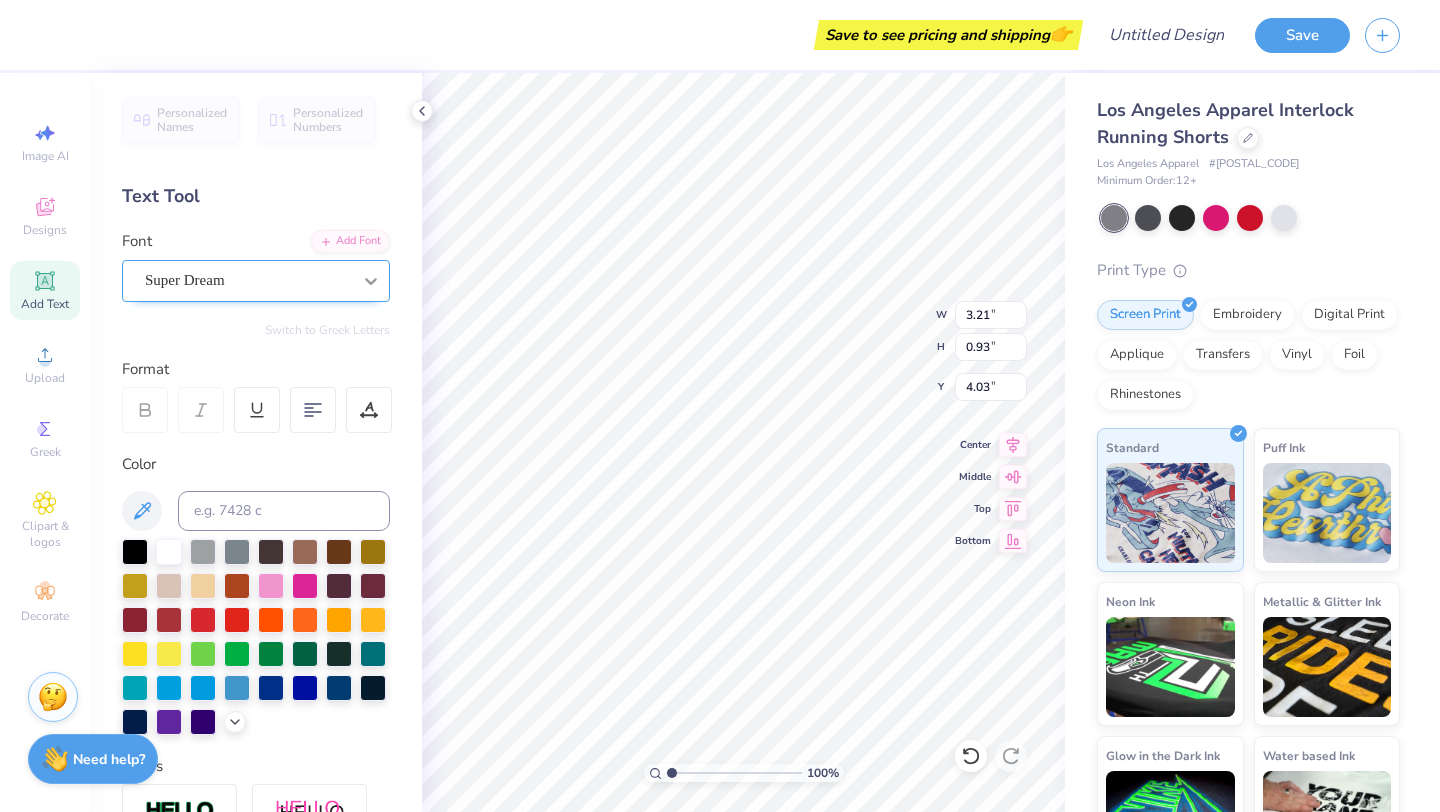 click at bounding box center (371, 281) 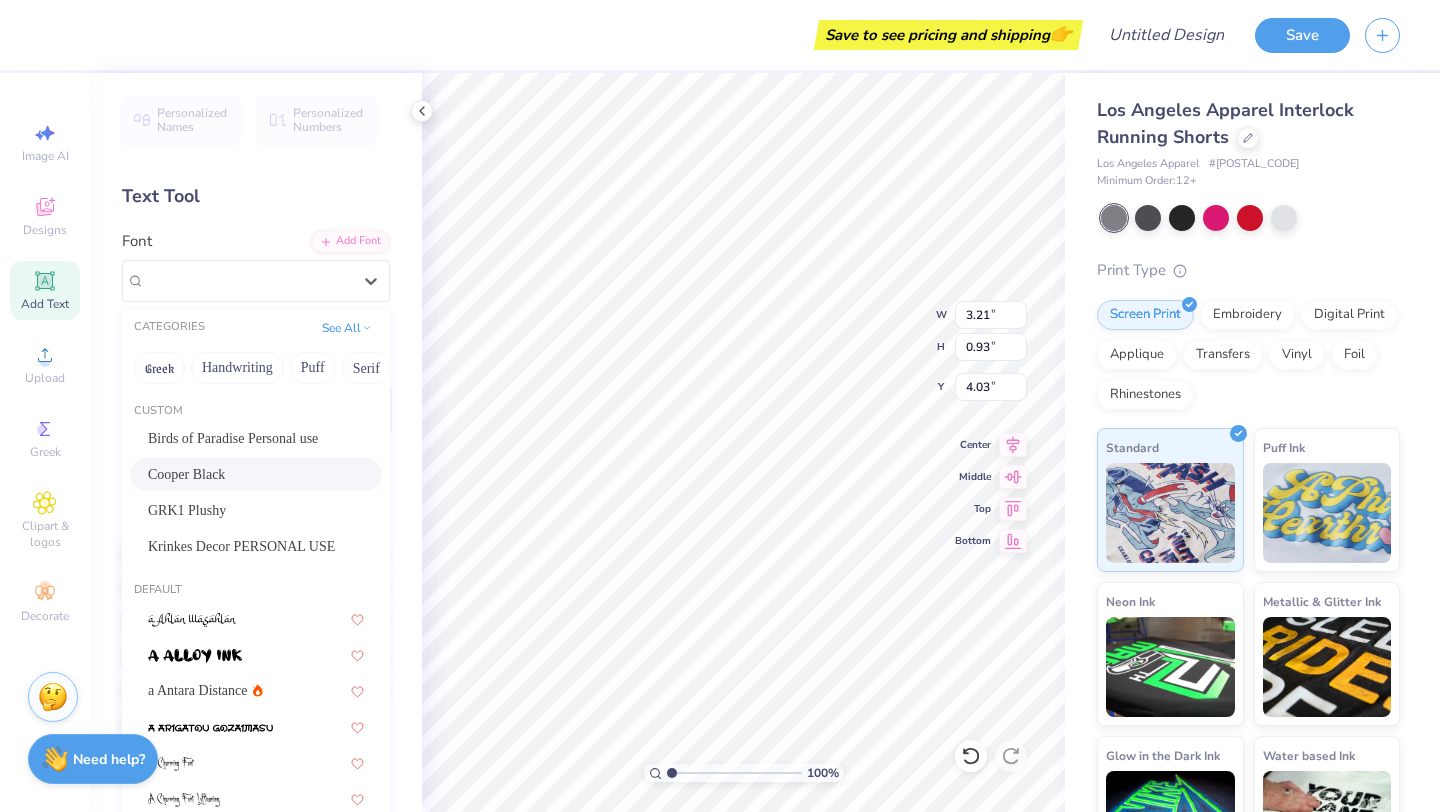 click on "Cooper Black" at bounding box center (256, 474) 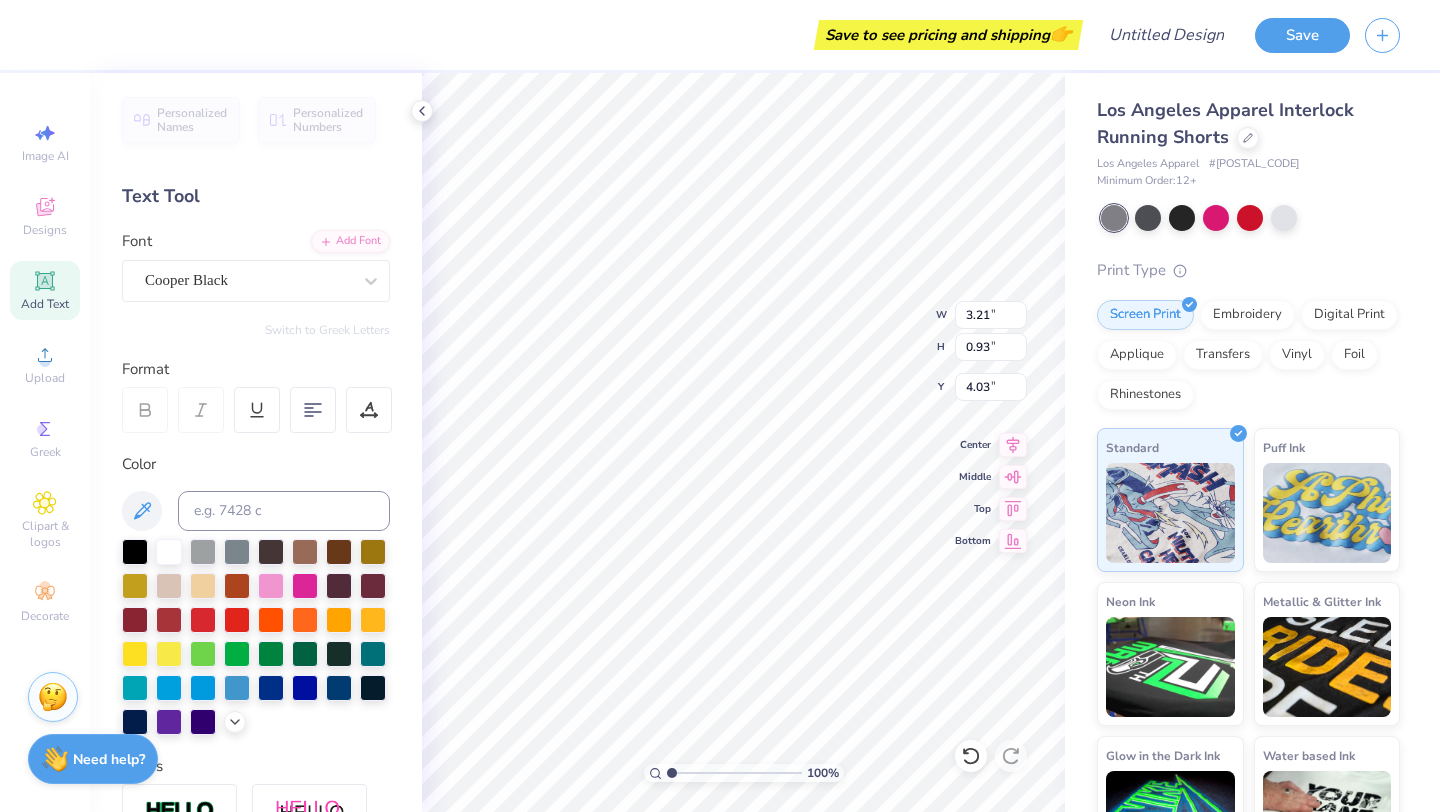 scroll, scrollTop: 0, scrollLeft: 0, axis: both 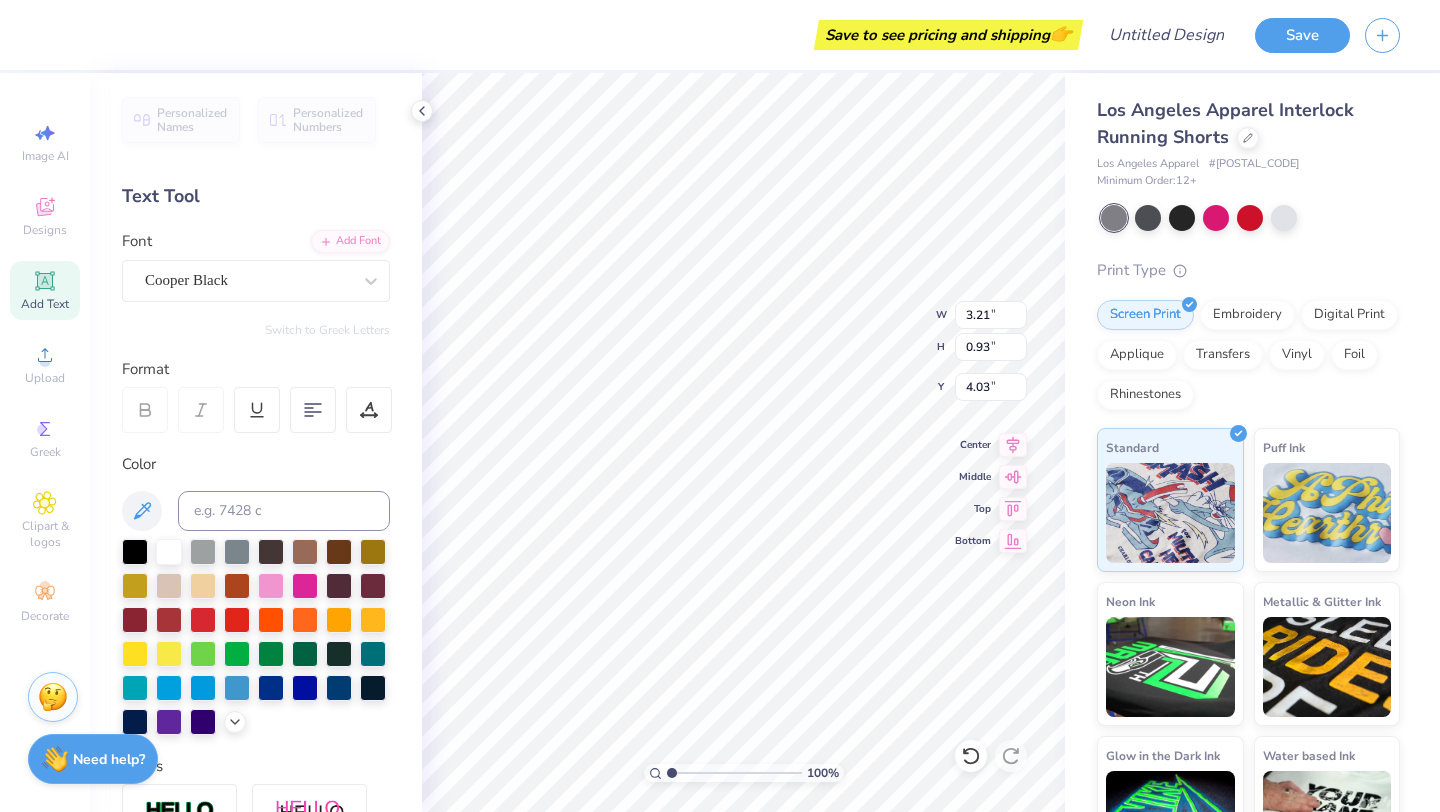 type on "T" 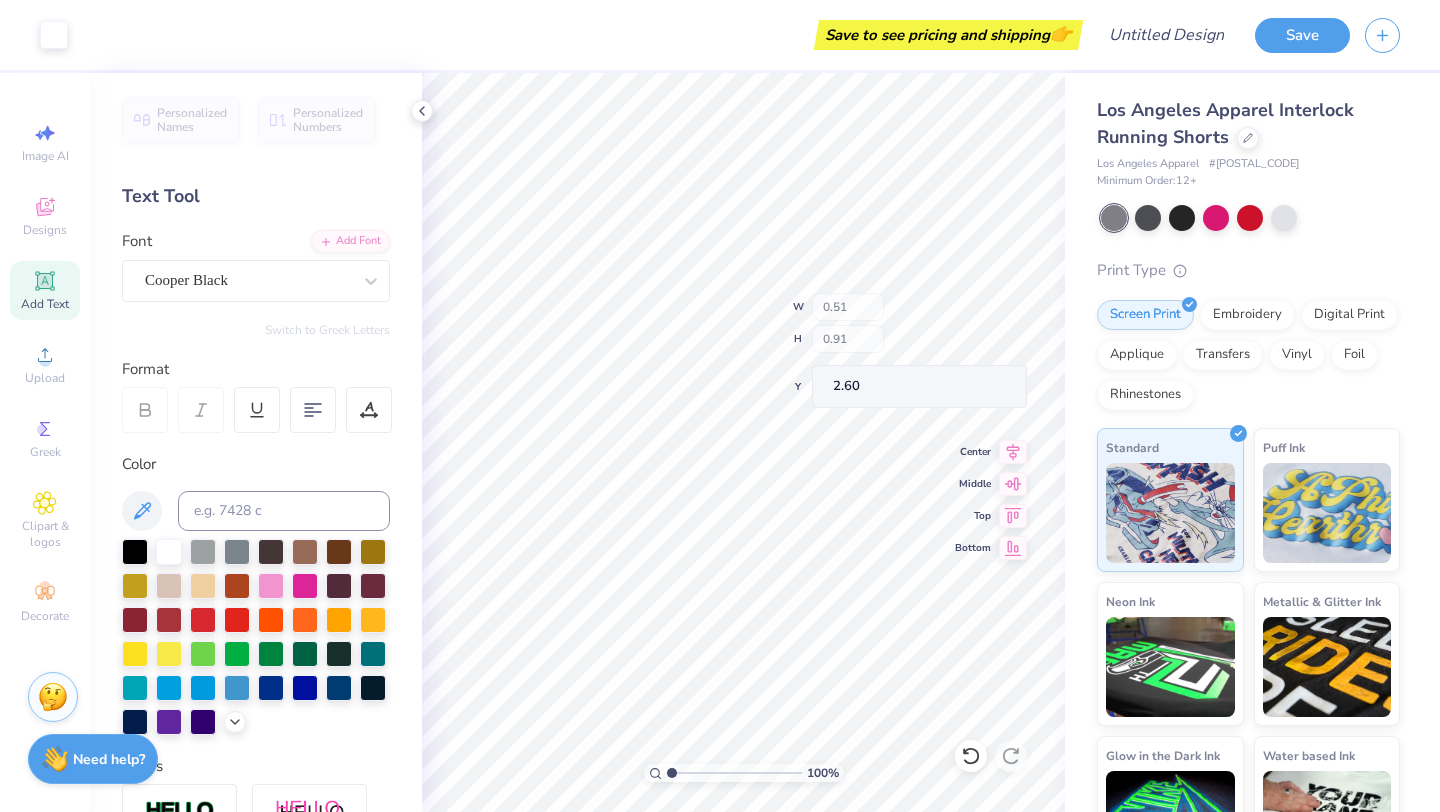 type on "2.60" 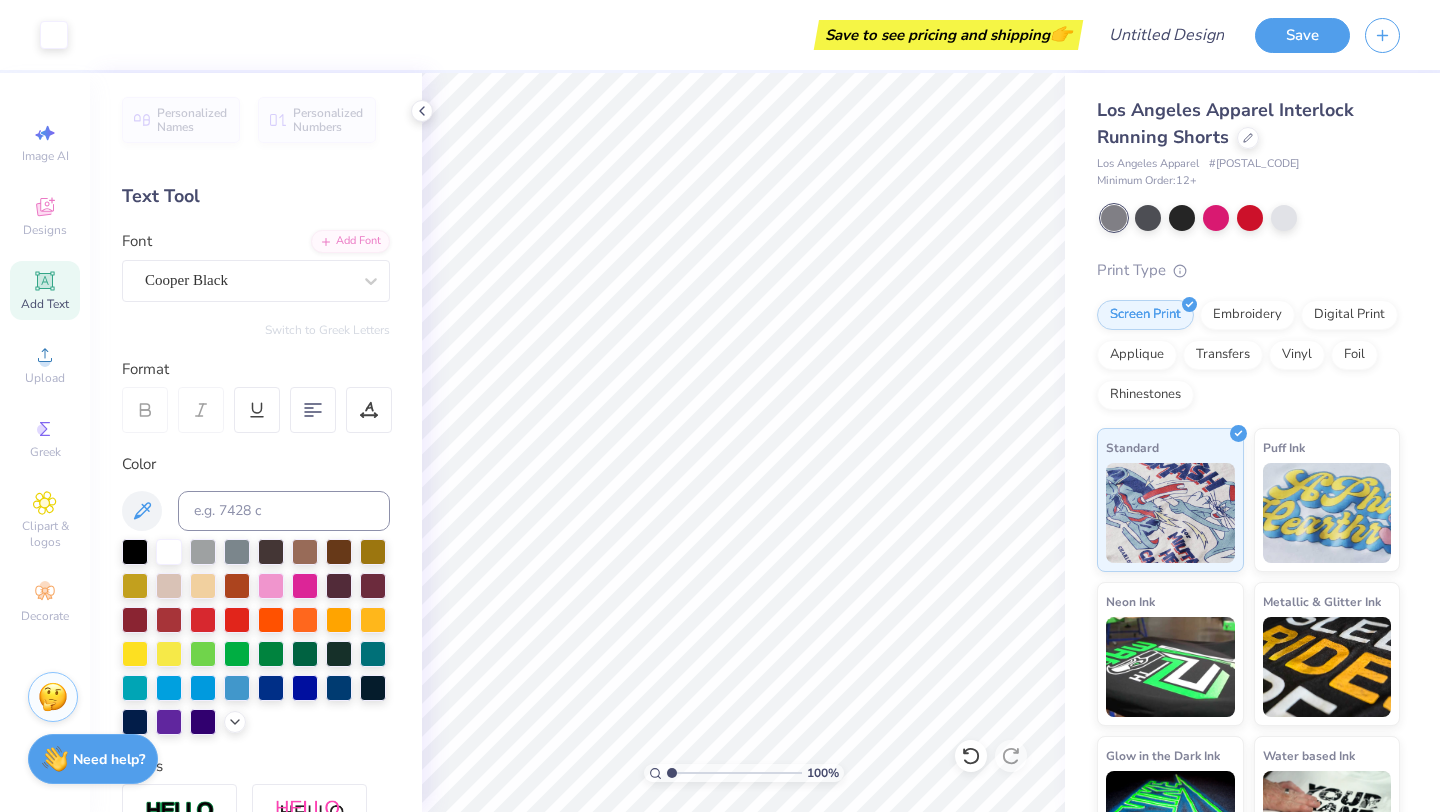 click on "Add Text" at bounding box center [45, 304] 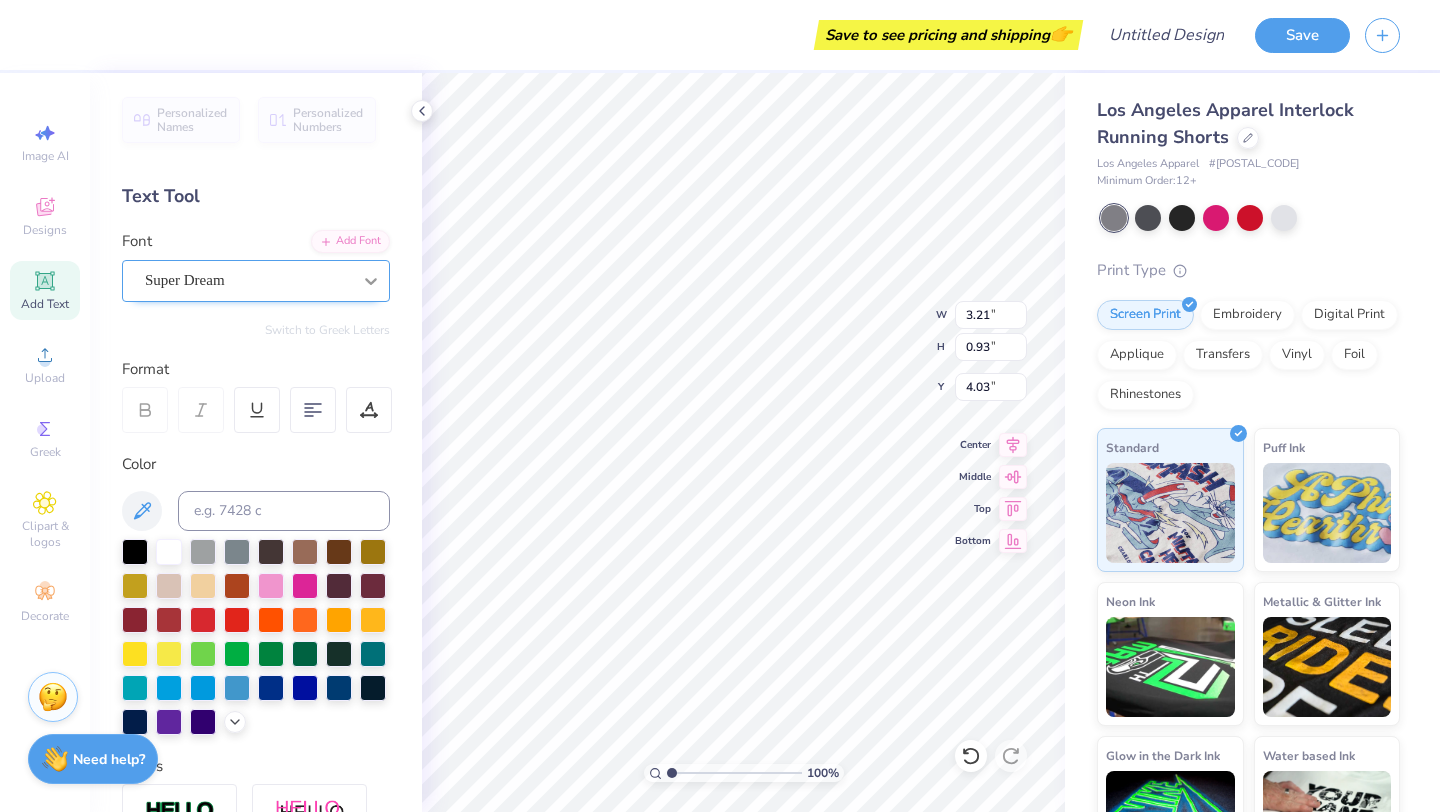 click at bounding box center [371, 281] 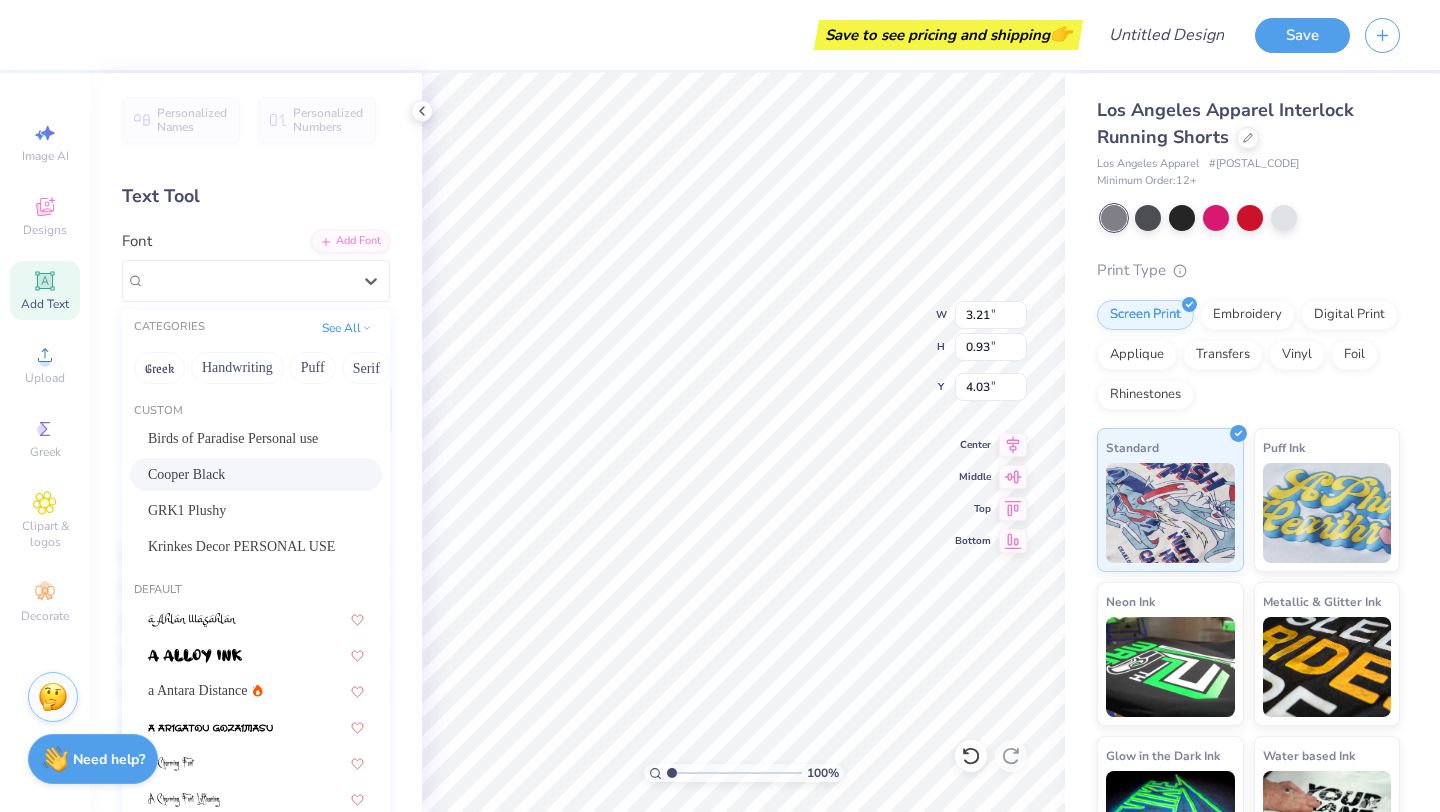 click on "Cooper Black" at bounding box center [256, 474] 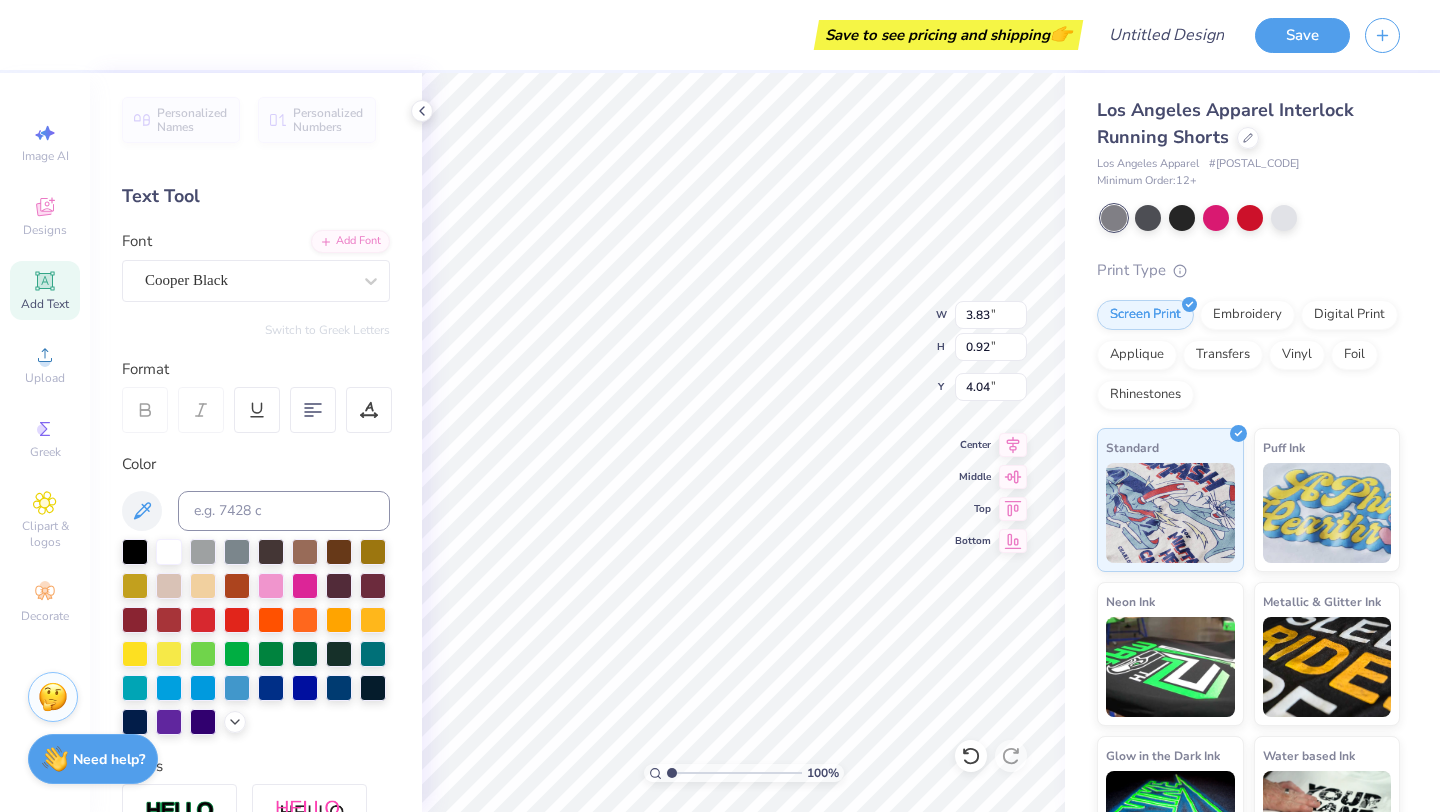 type on "3.83" 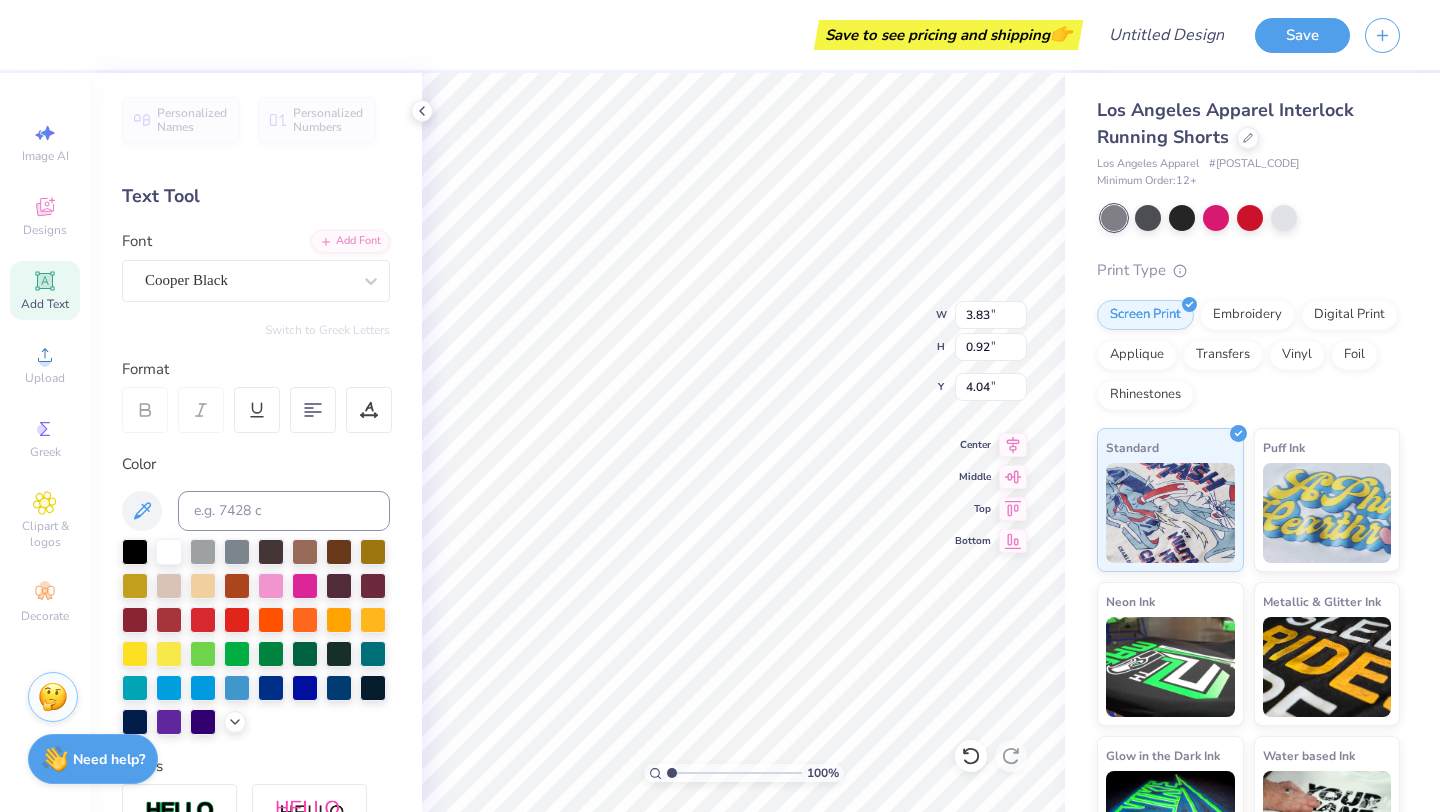 scroll, scrollTop: 0, scrollLeft: 0, axis: both 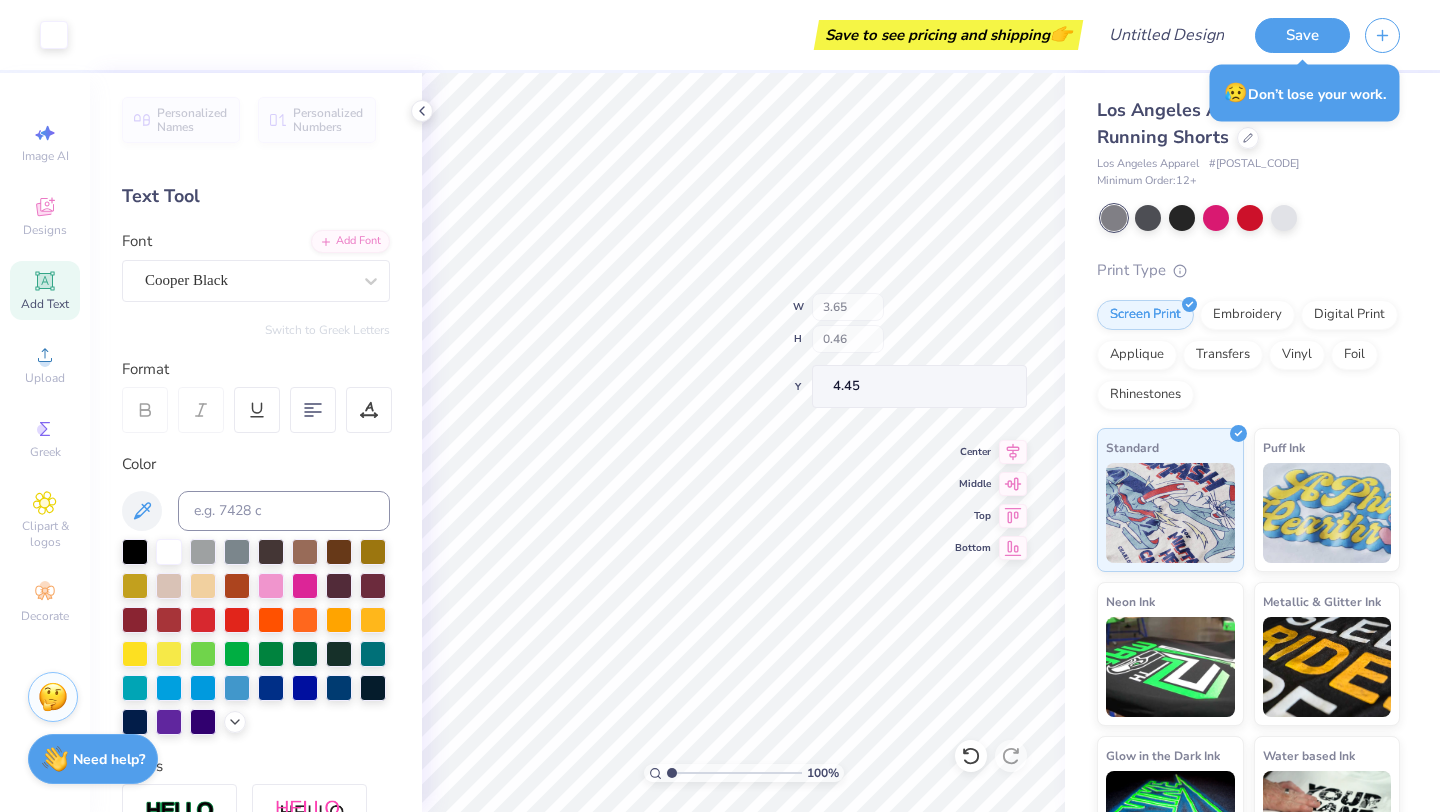 type on "3.65" 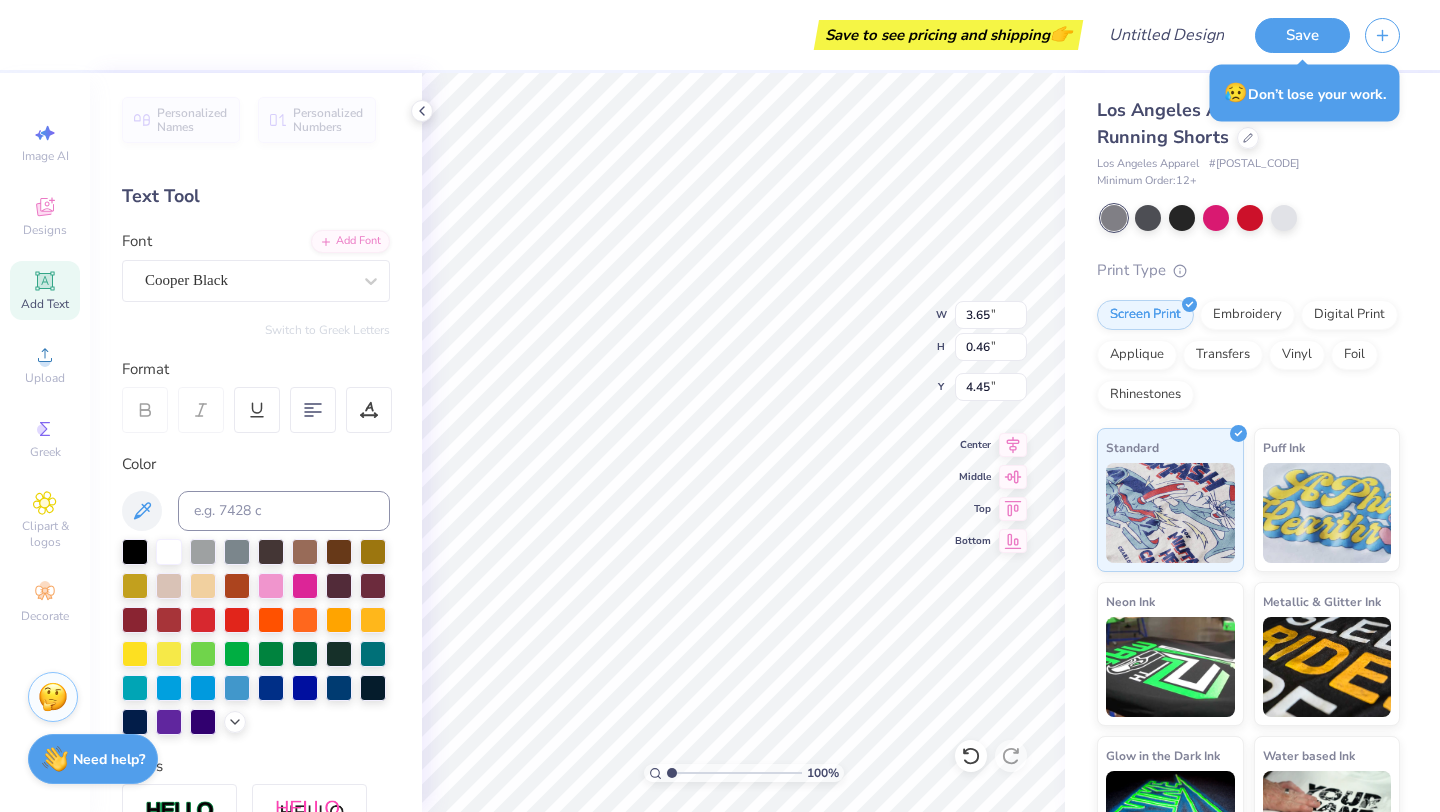 type on "0.51" 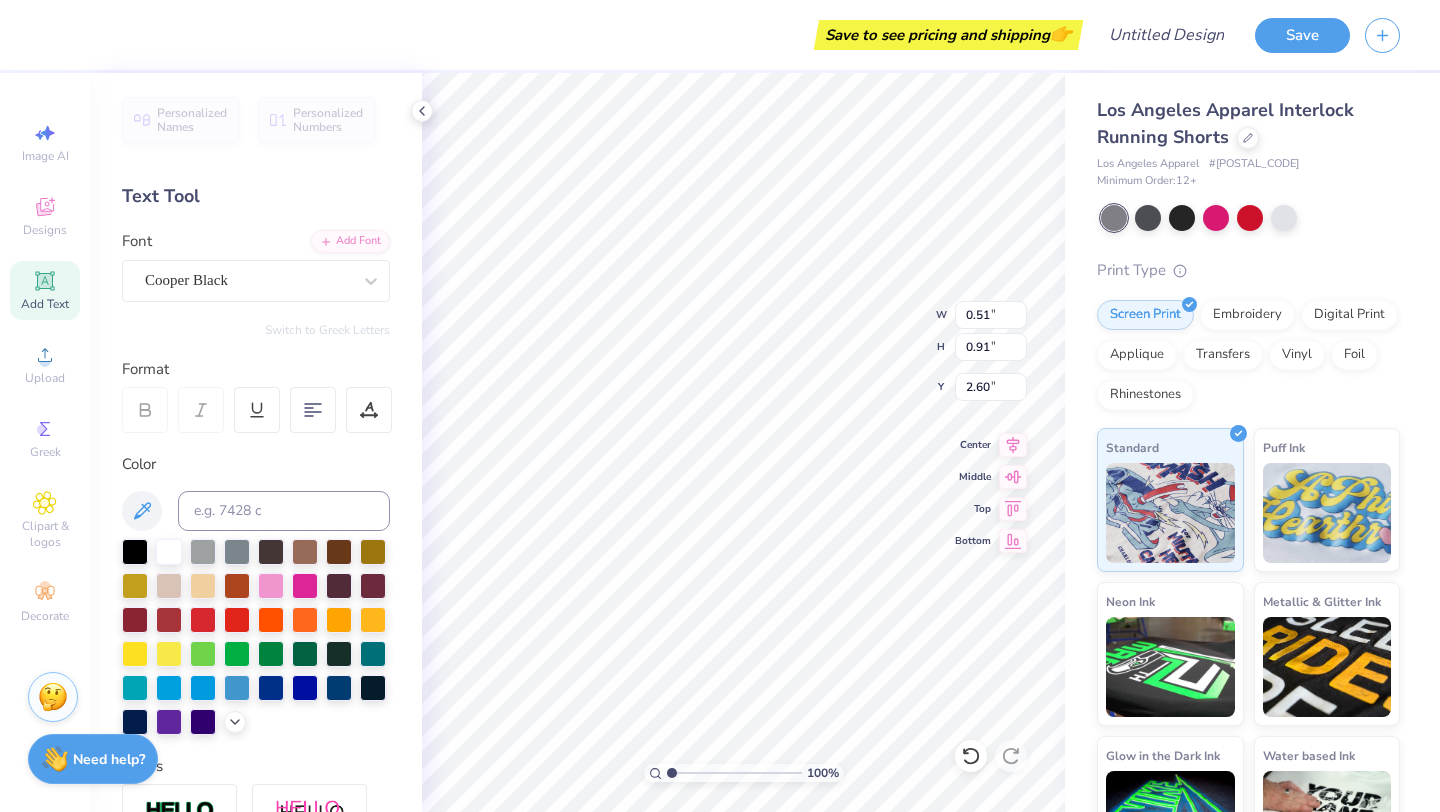 type on "0.33" 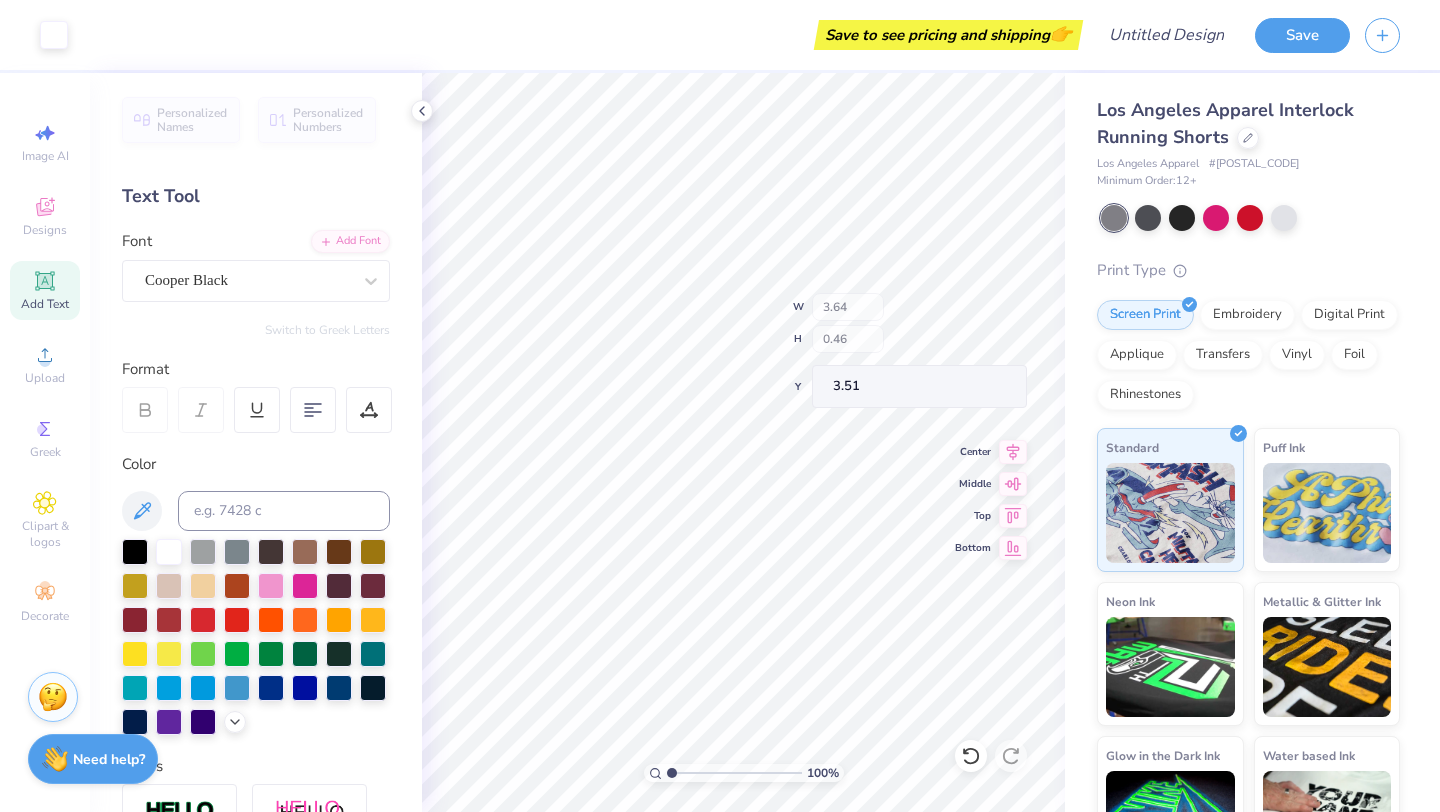 type on "3.51" 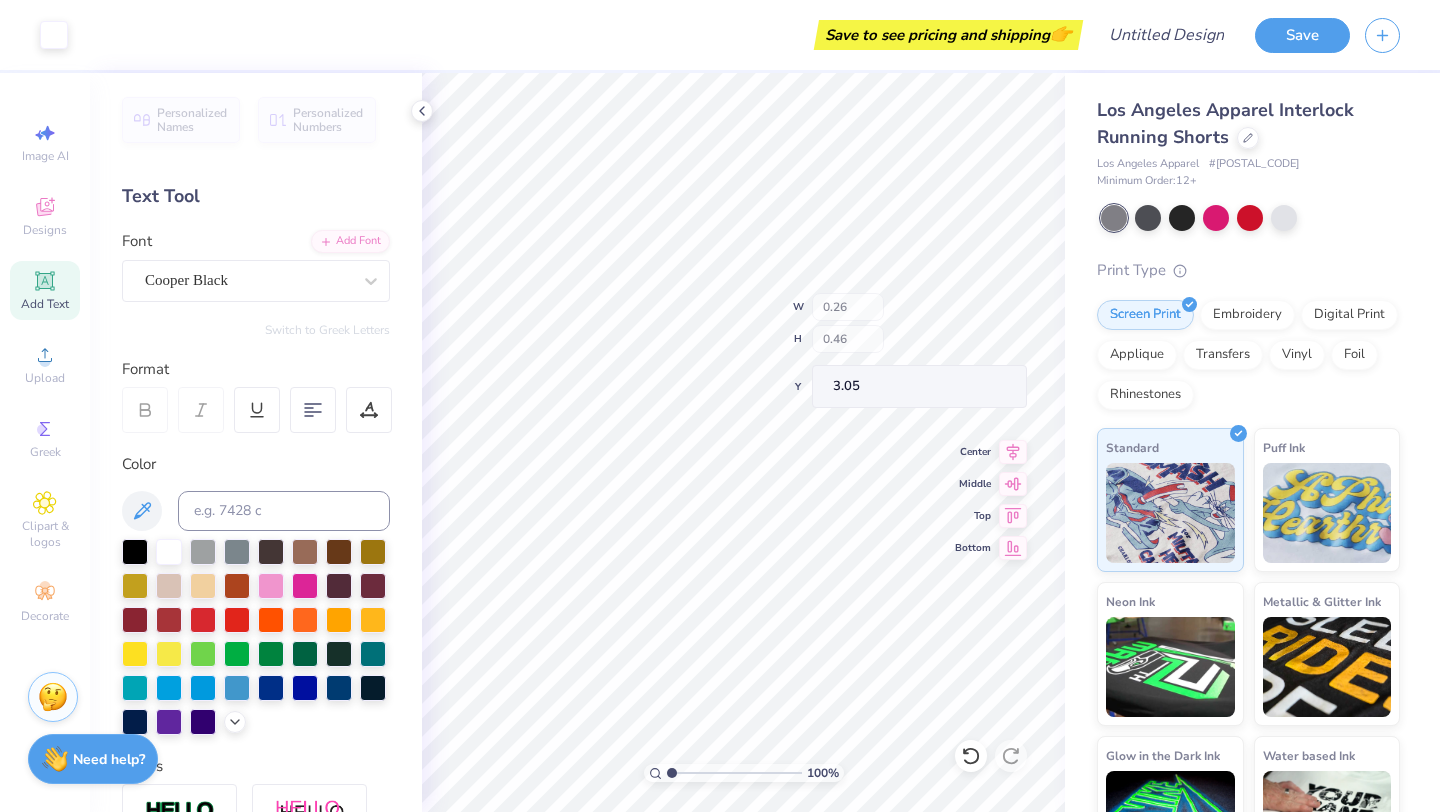 type on "0.26" 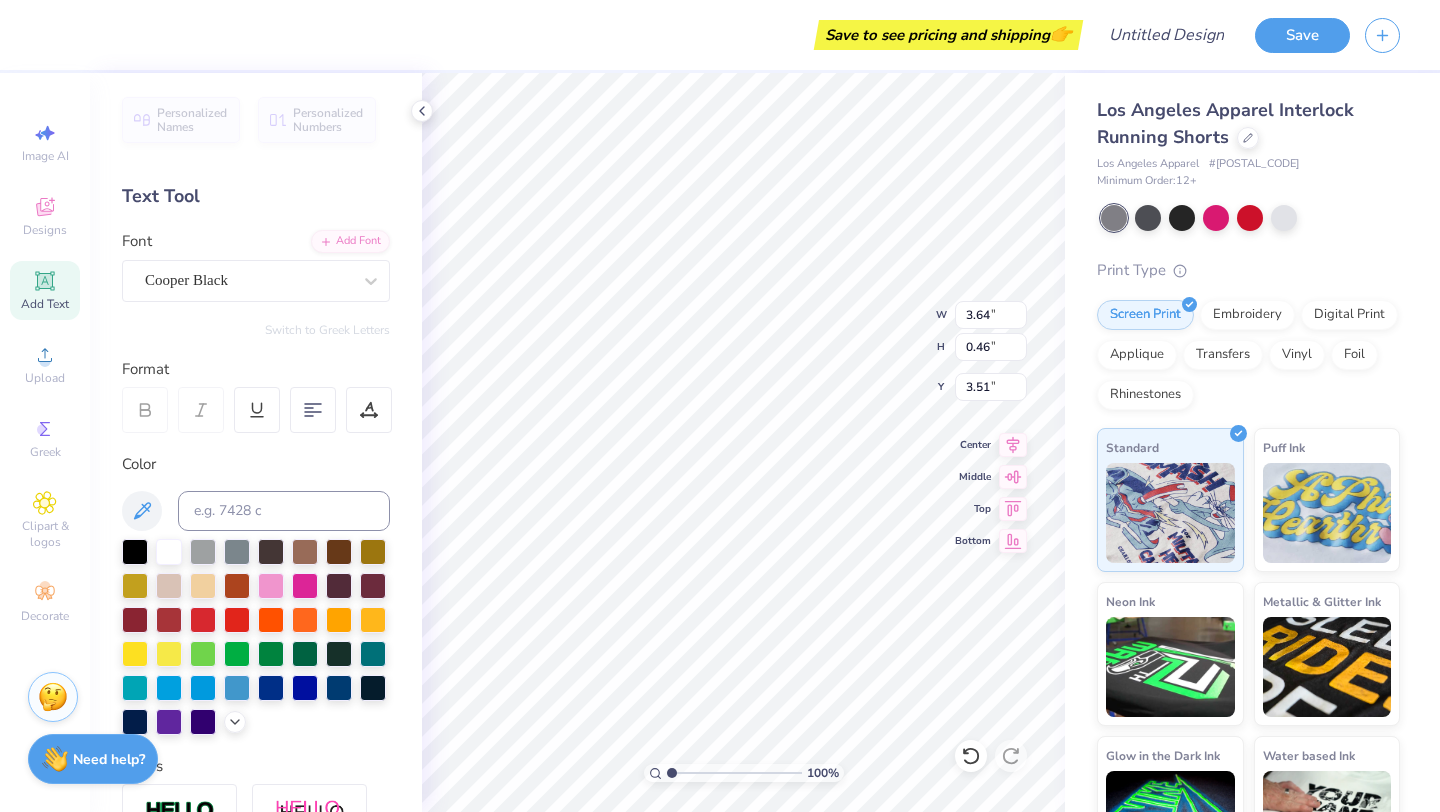 type on "3.64" 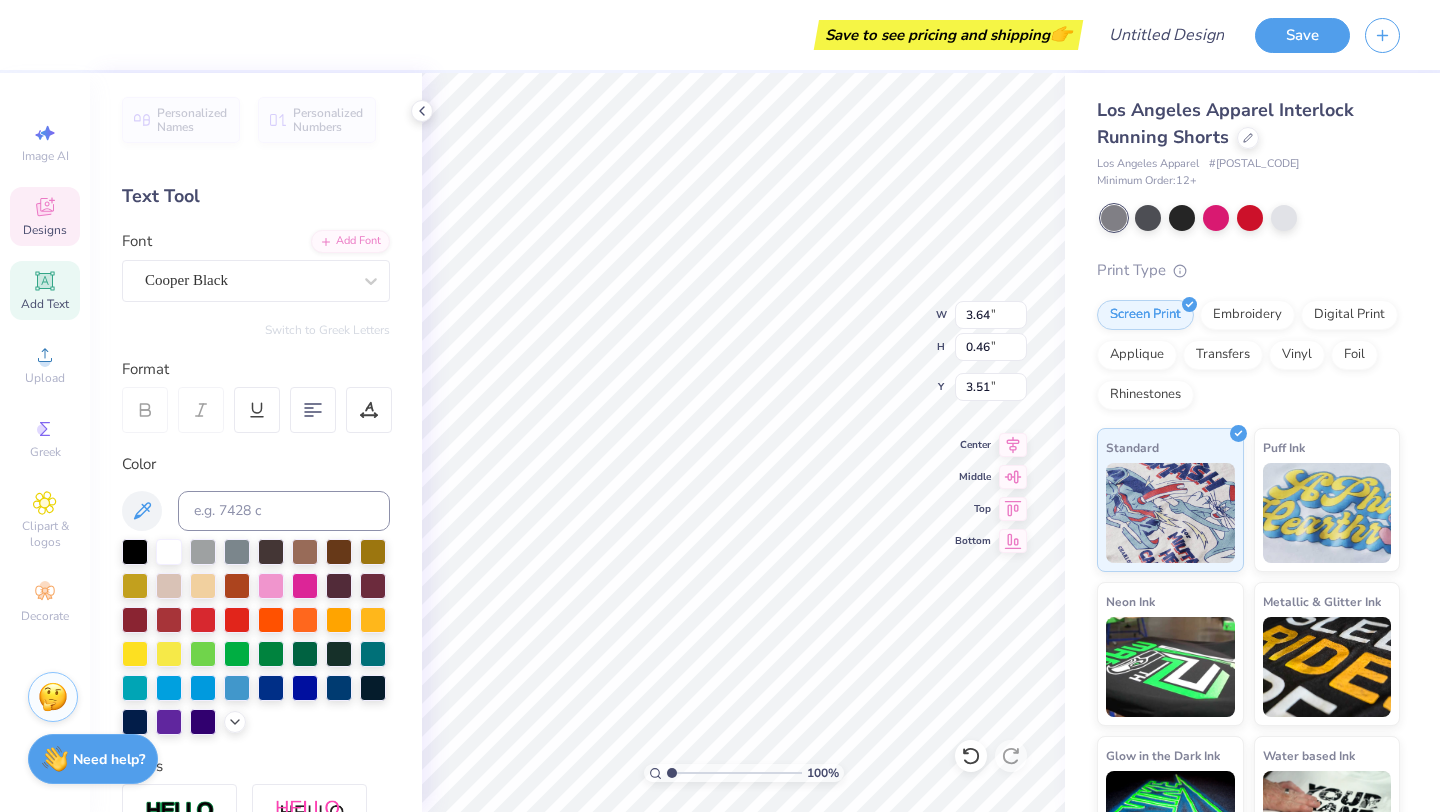 type on "3.05" 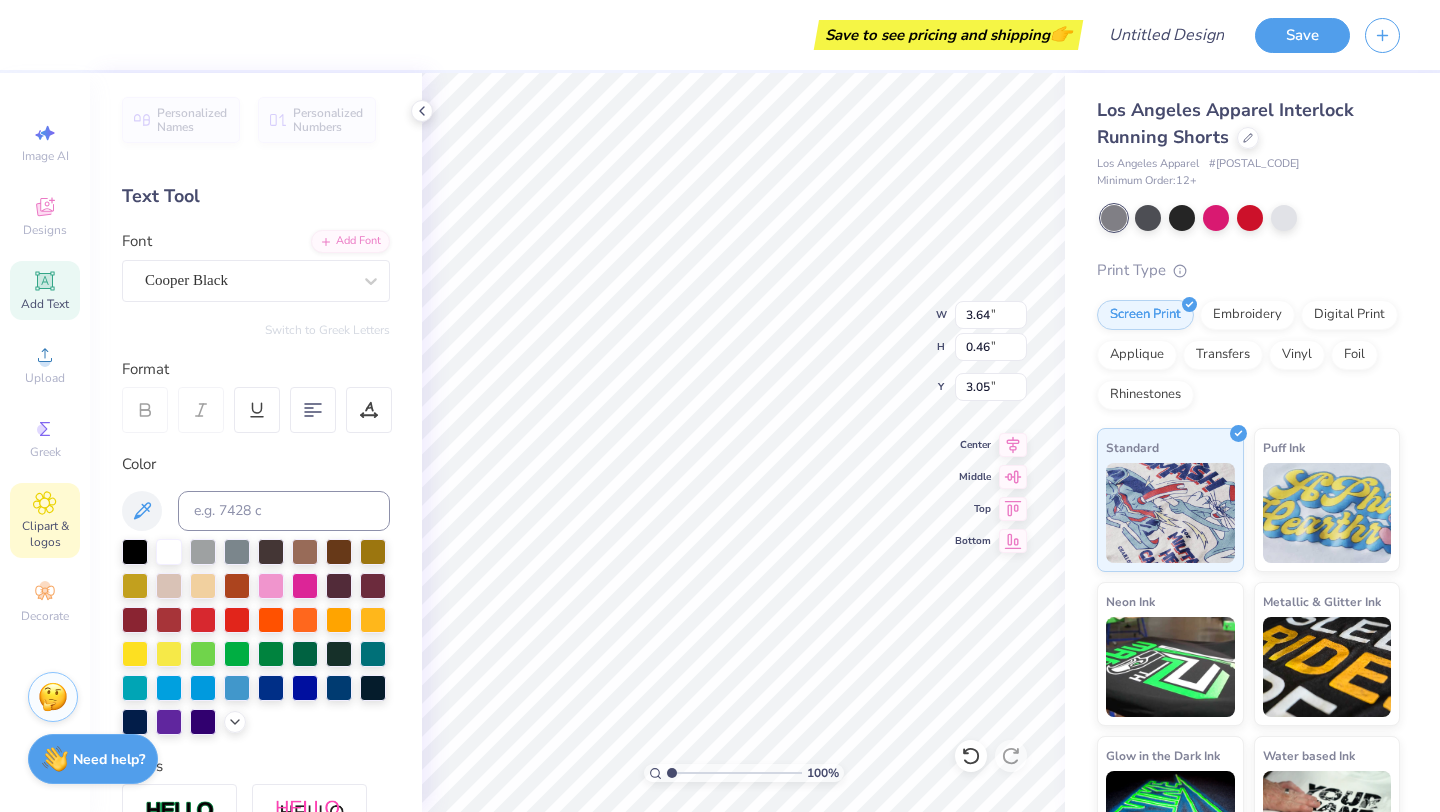 click 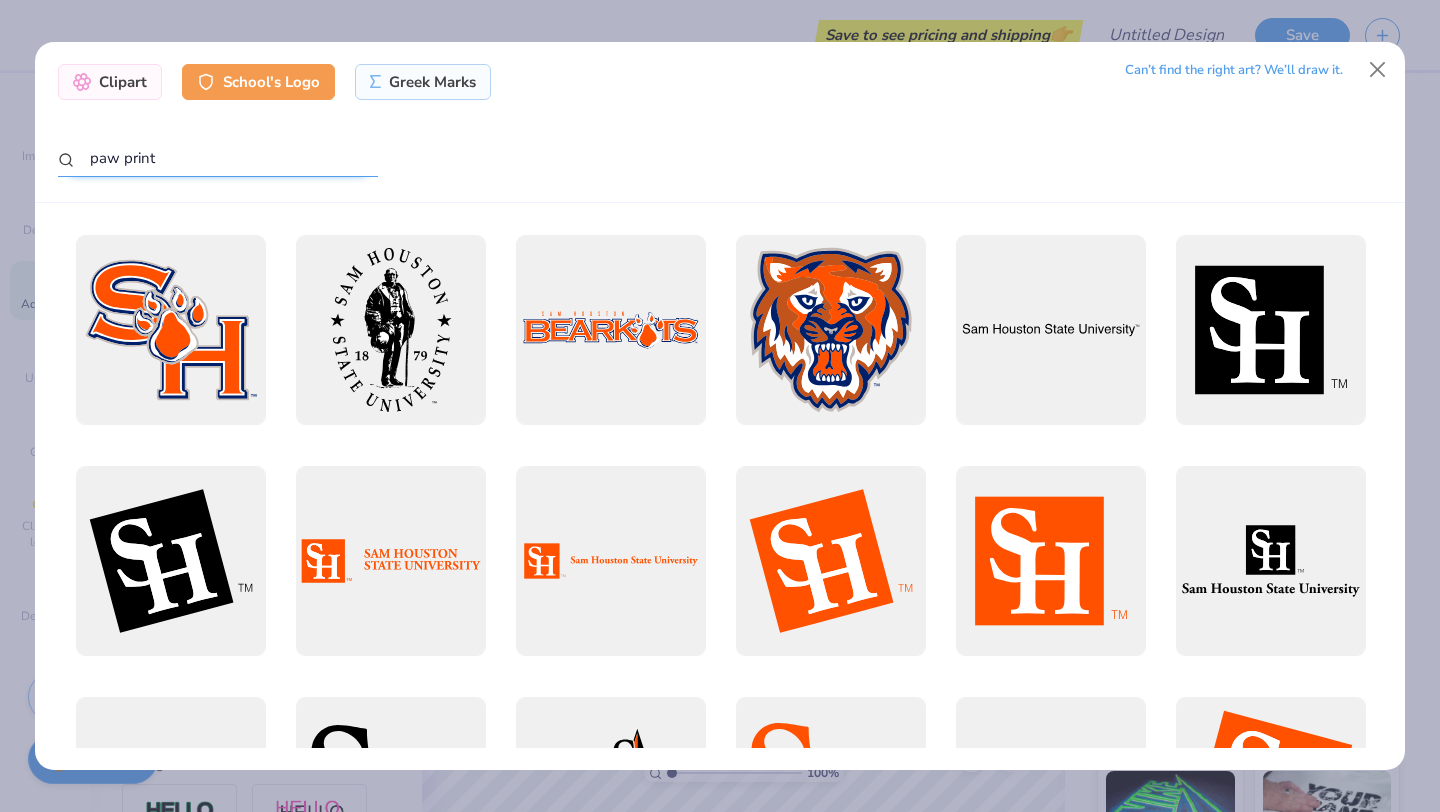 click on "paw print" at bounding box center [218, 158] 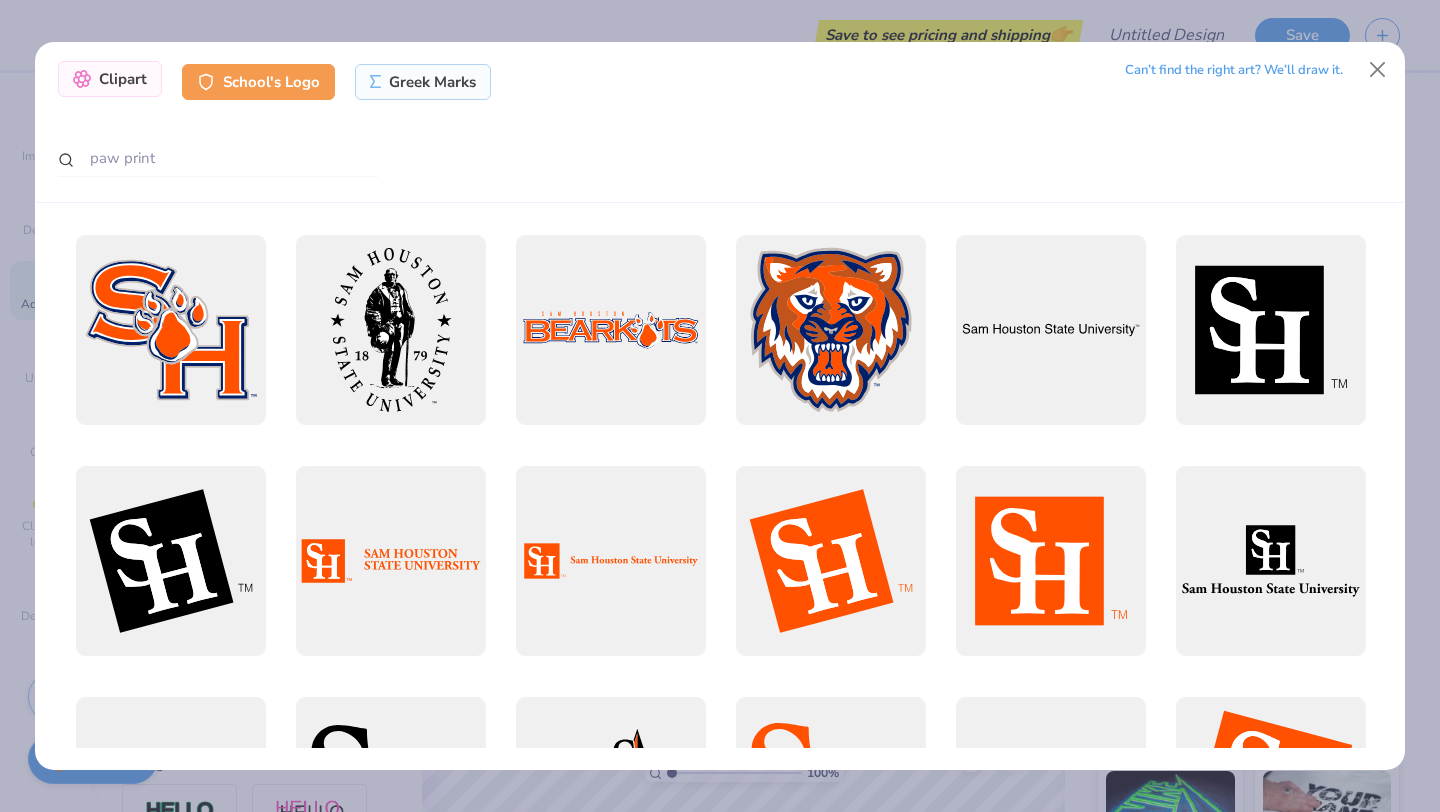 click on "Clipart" at bounding box center [110, 79] 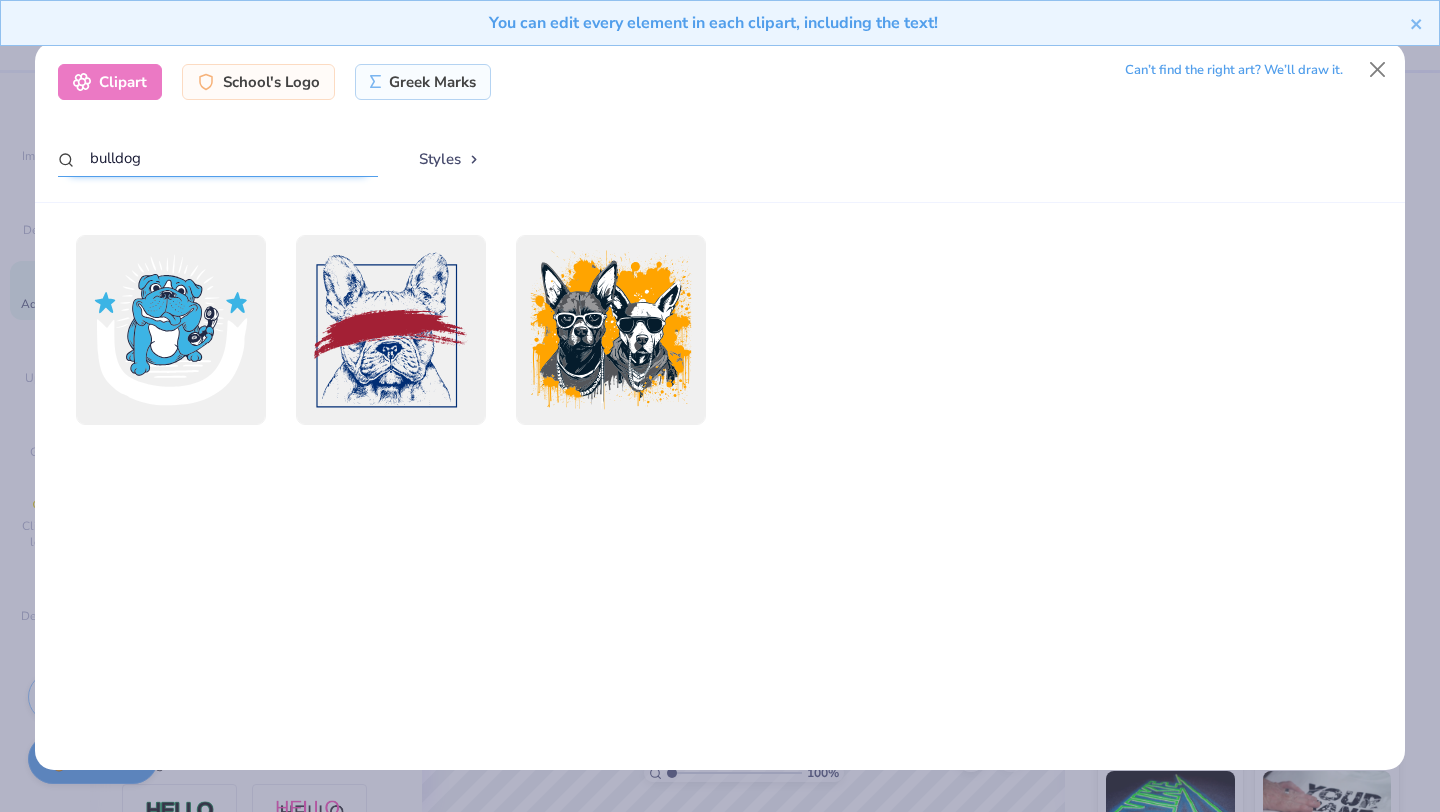 click on "bulldog" at bounding box center [218, 158] 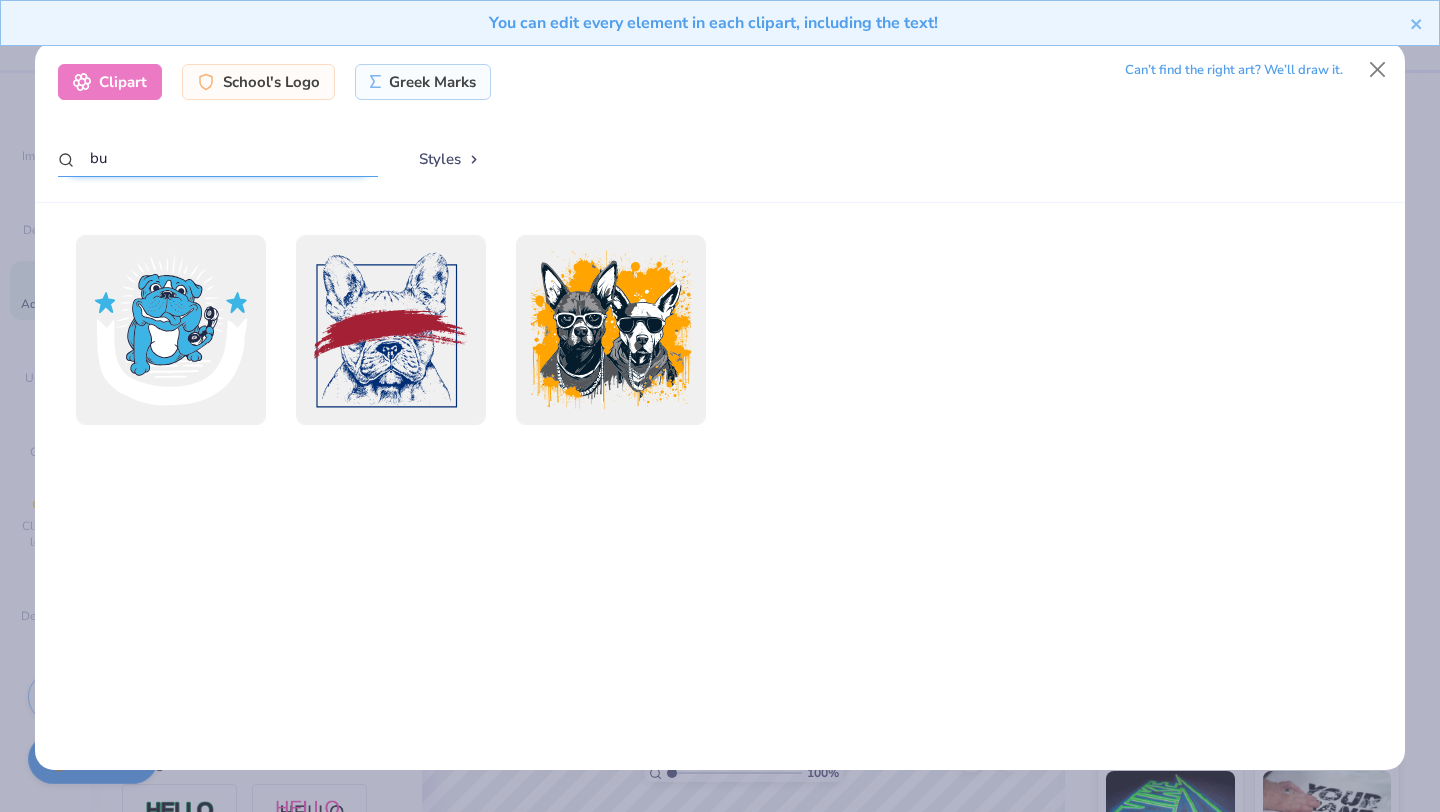 type on "b" 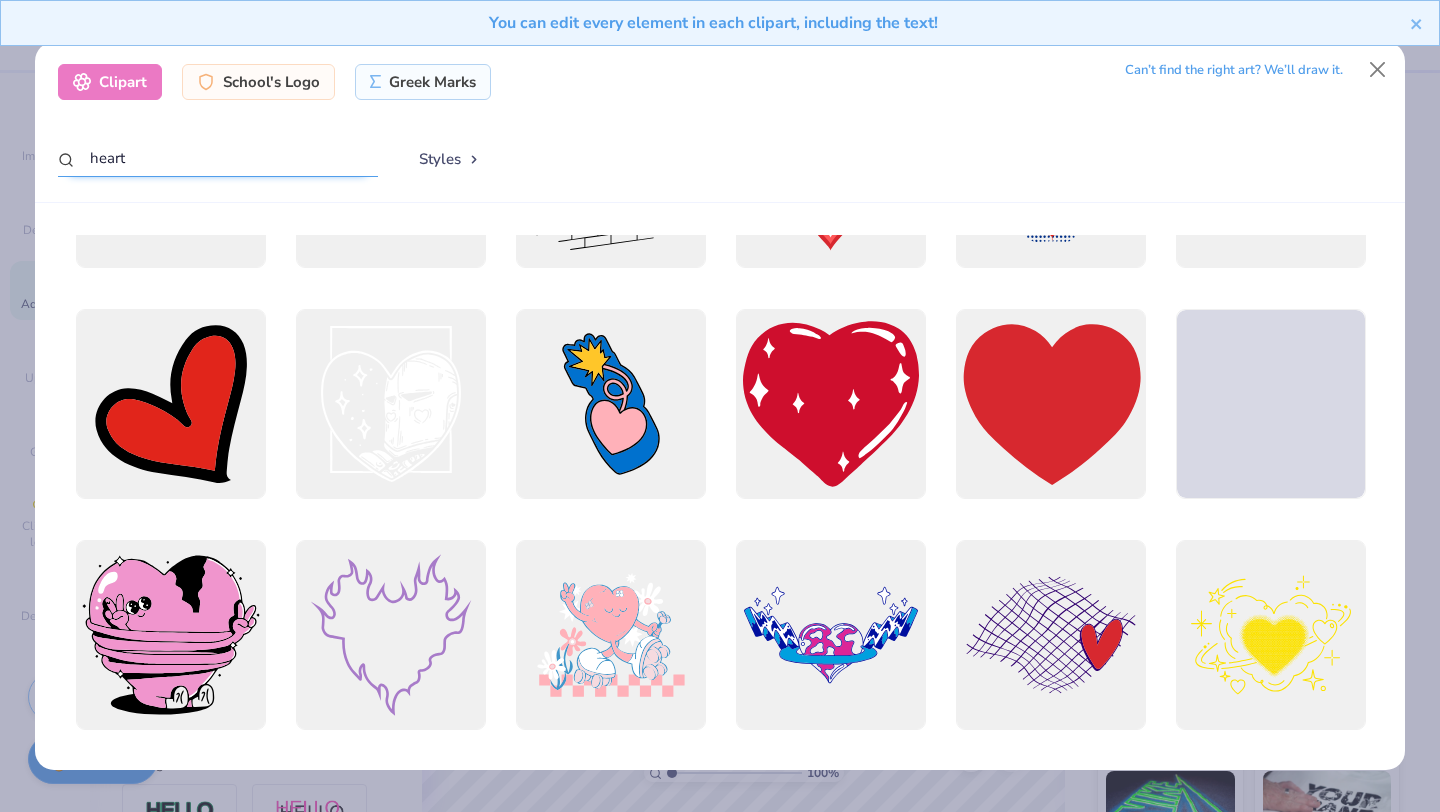 scroll, scrollTop: 1387, scrollLeft: 0, axis: vertical 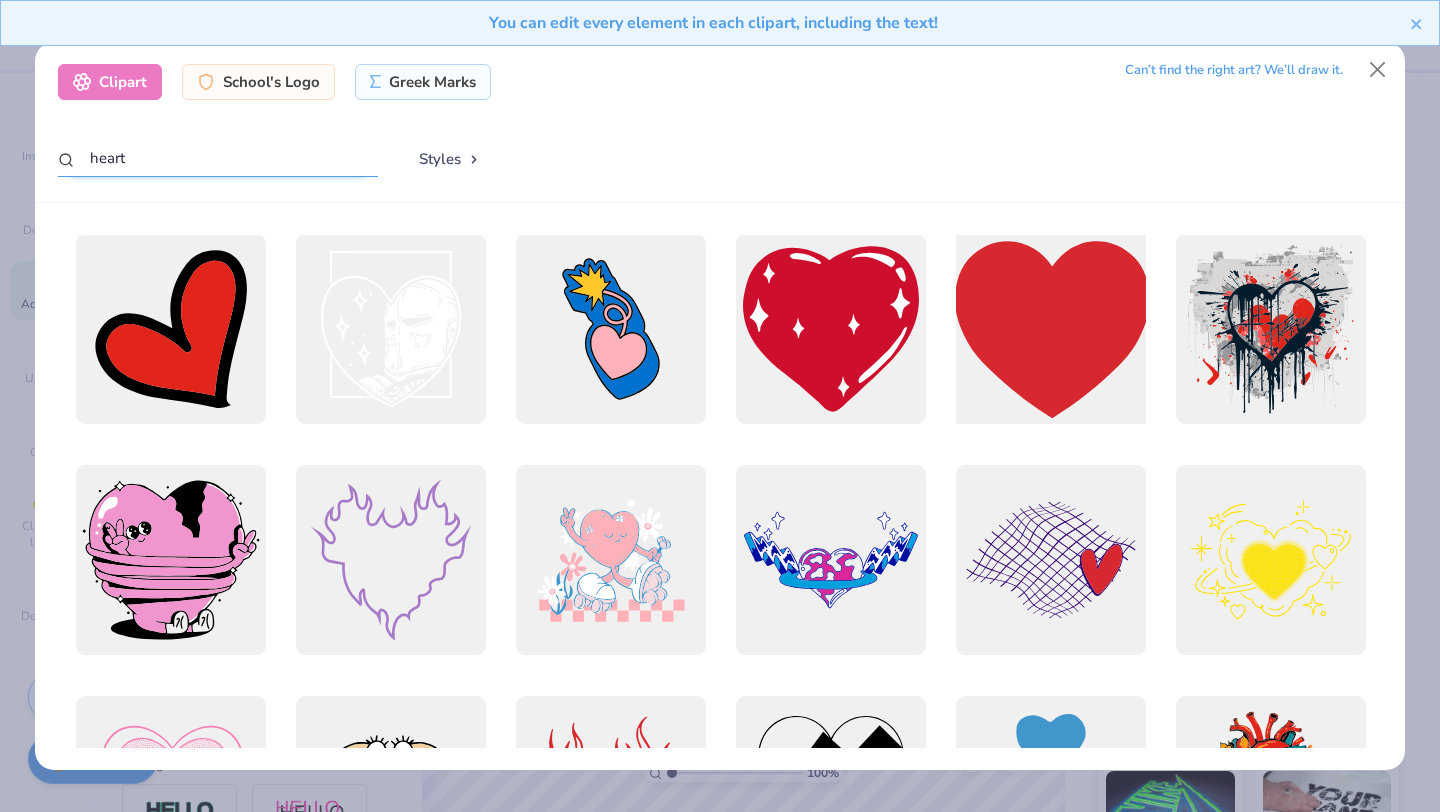 type on "heart" 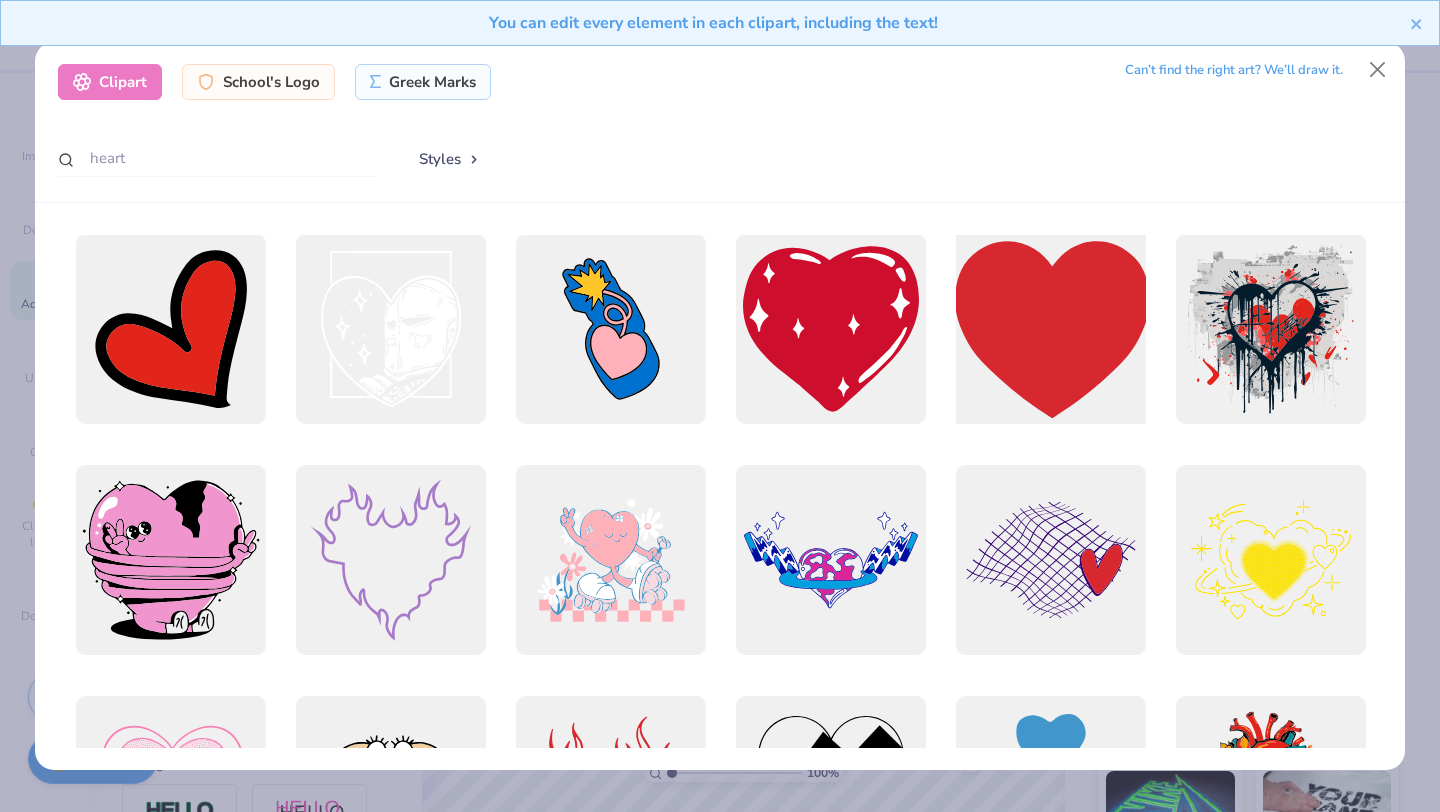 click at bounding box center (1050, 329) 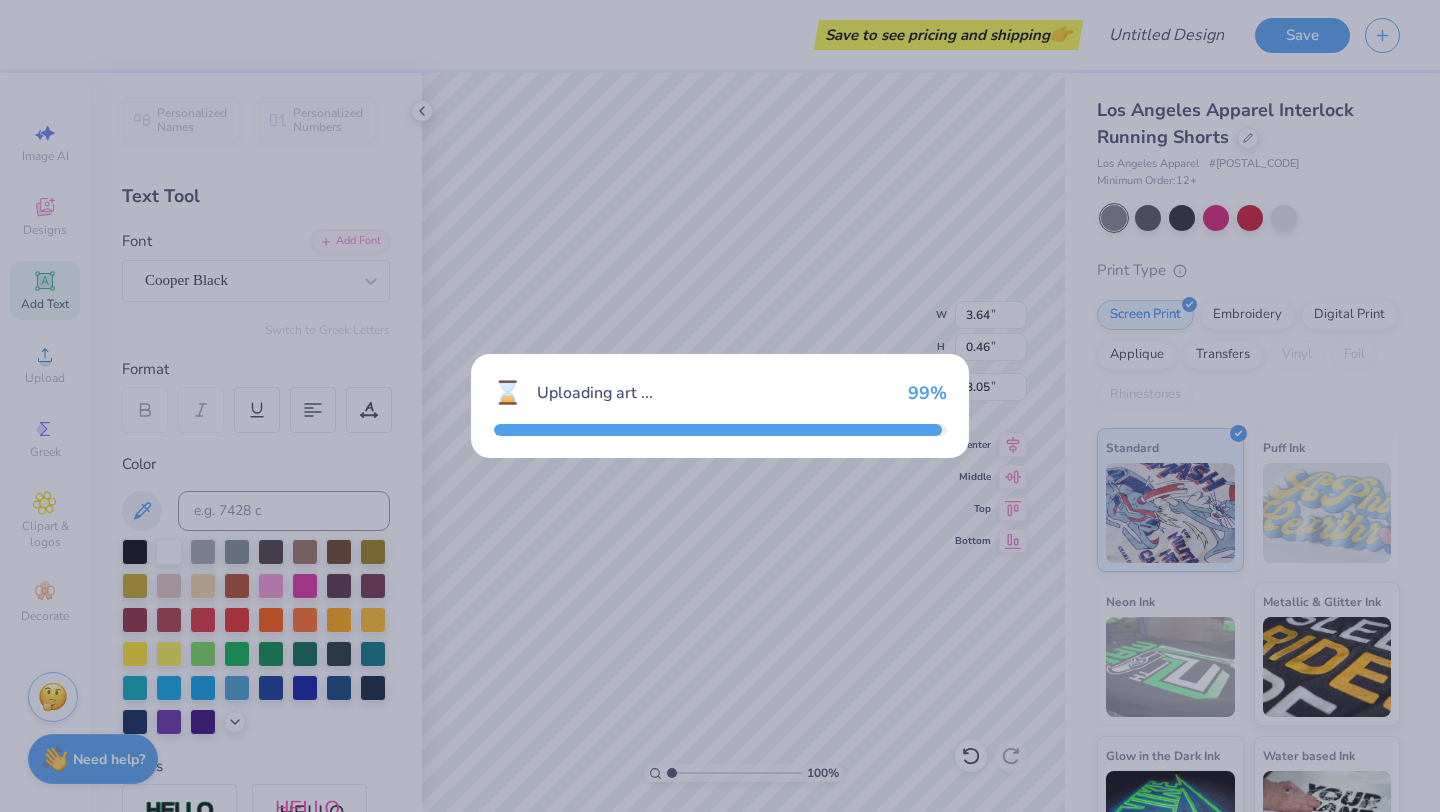 type on "6.46" 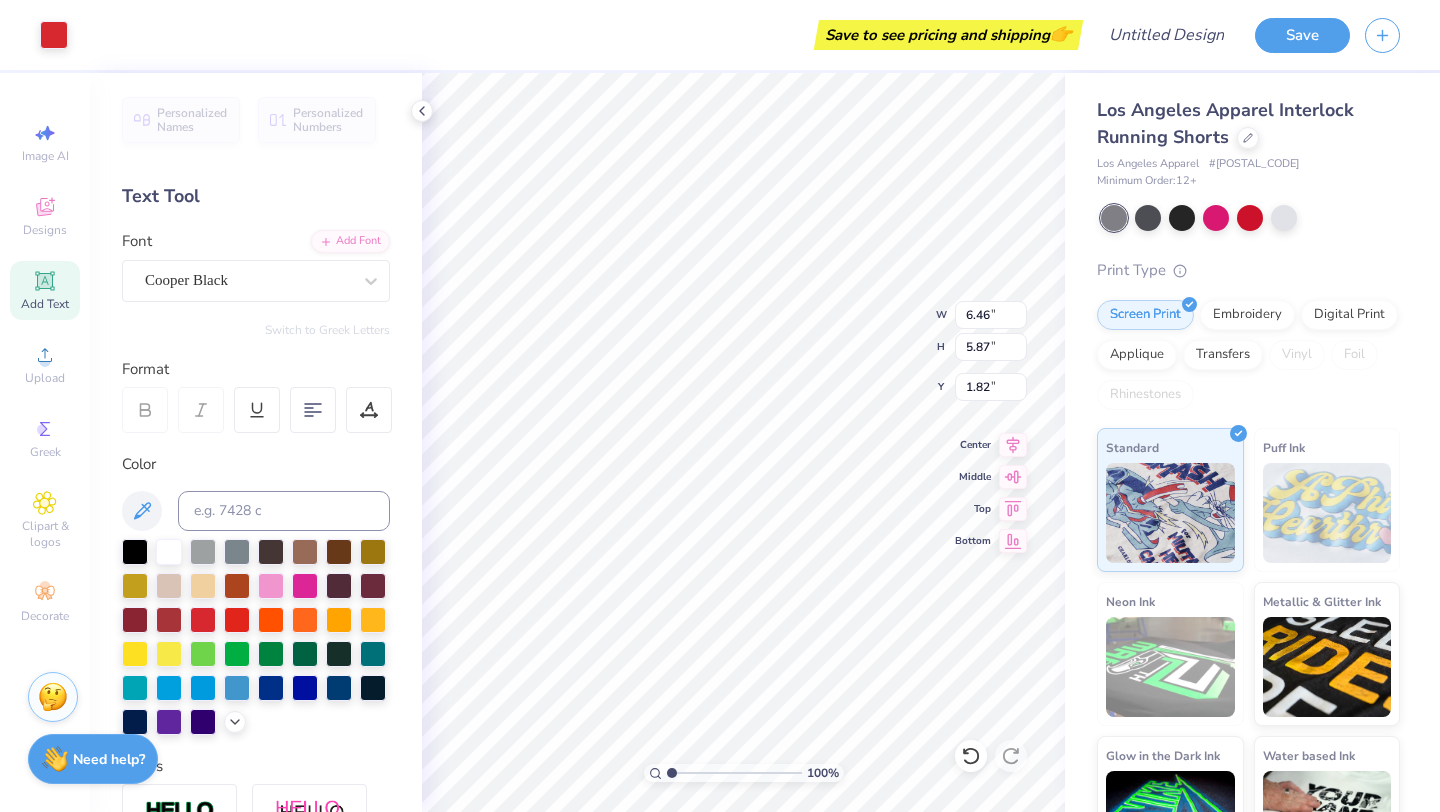type on "2.13" 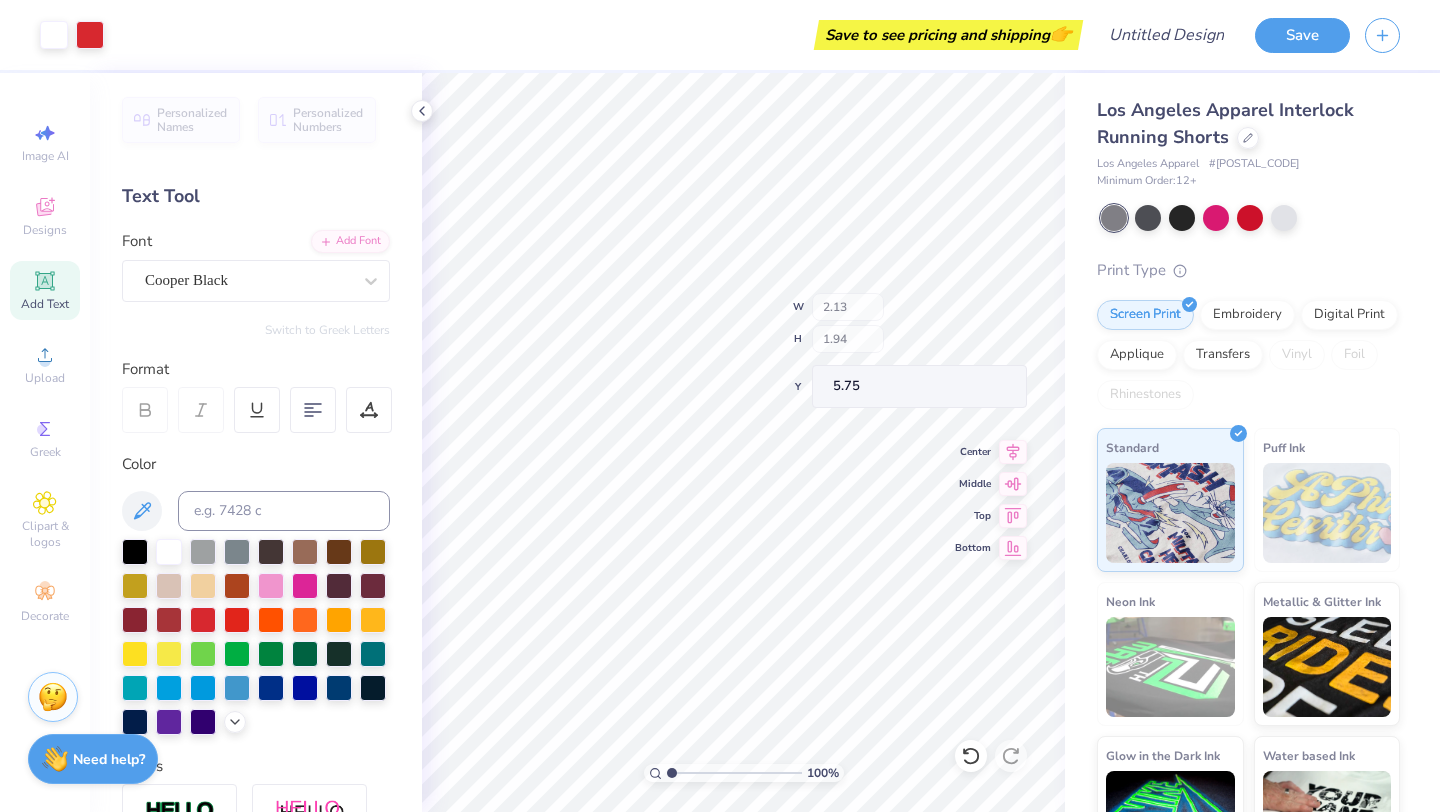 type on "2.31" 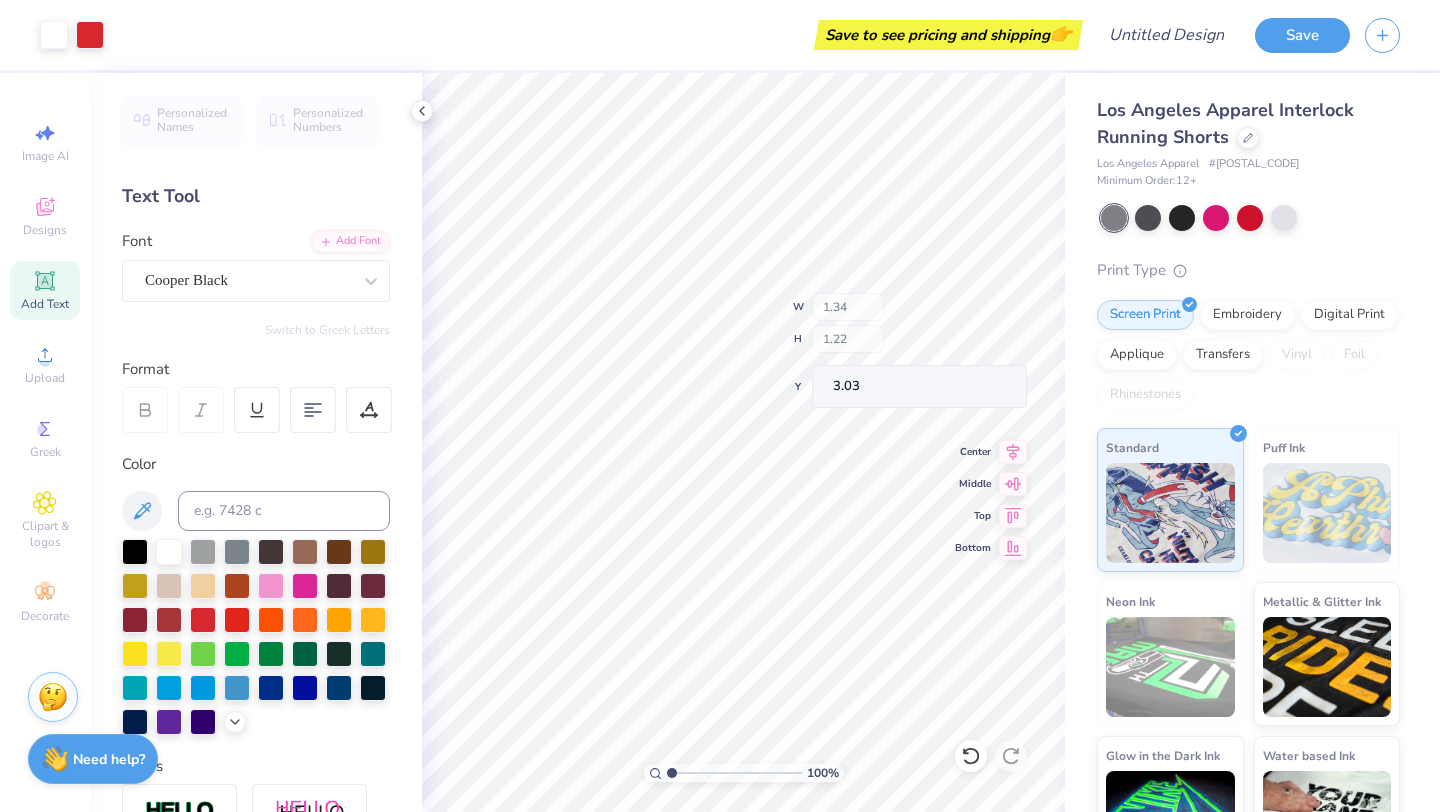 type on "1.34" 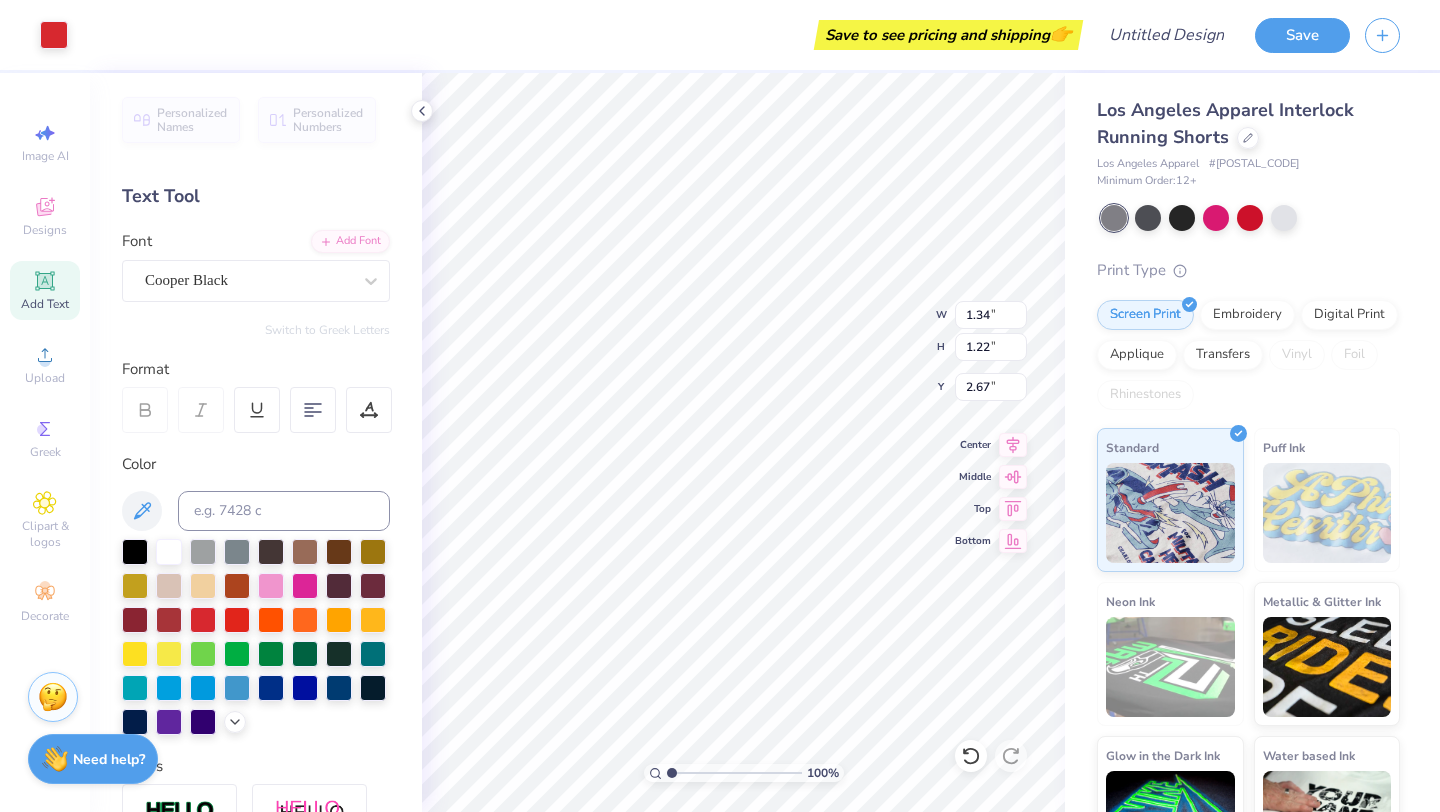 type on "2.67" 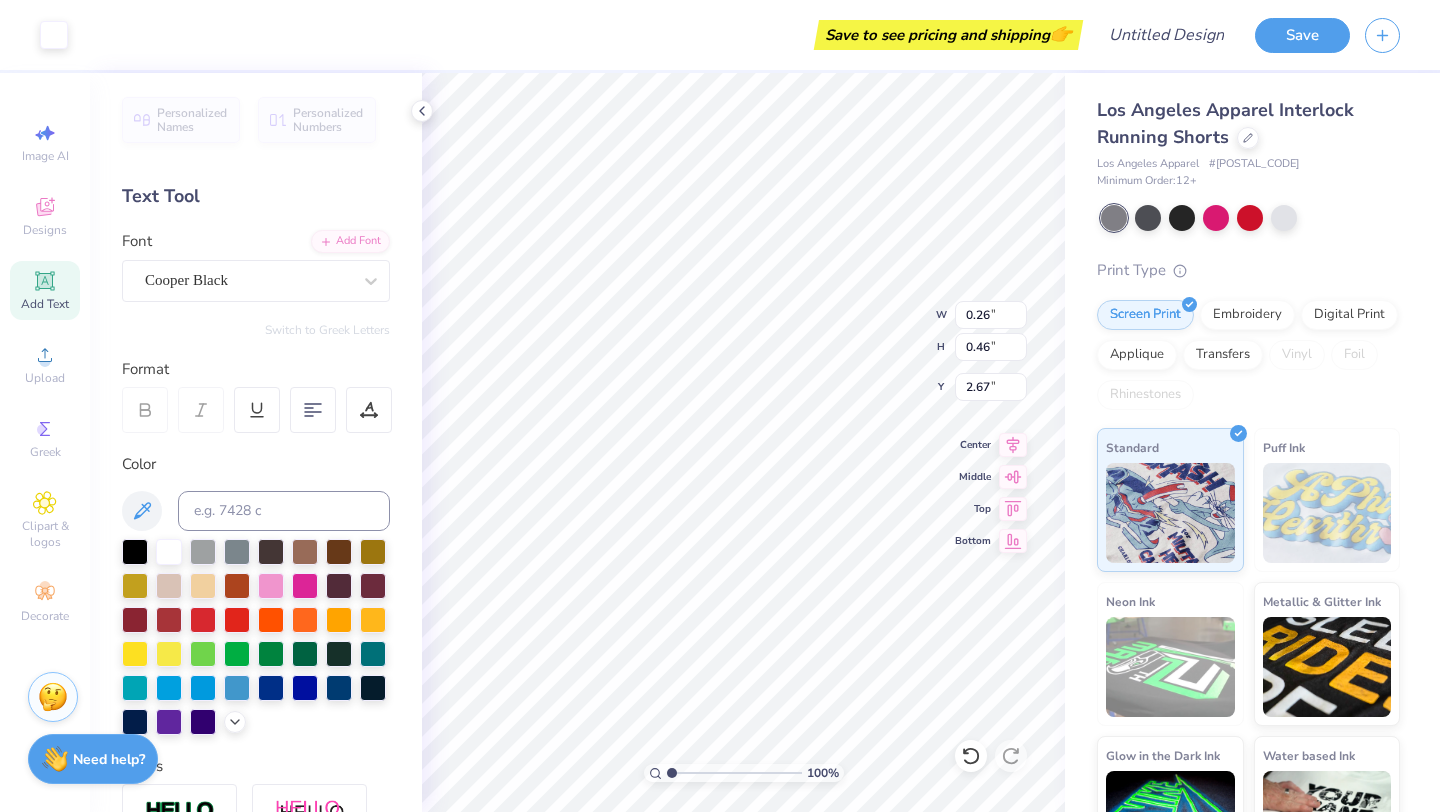type on "0.26" 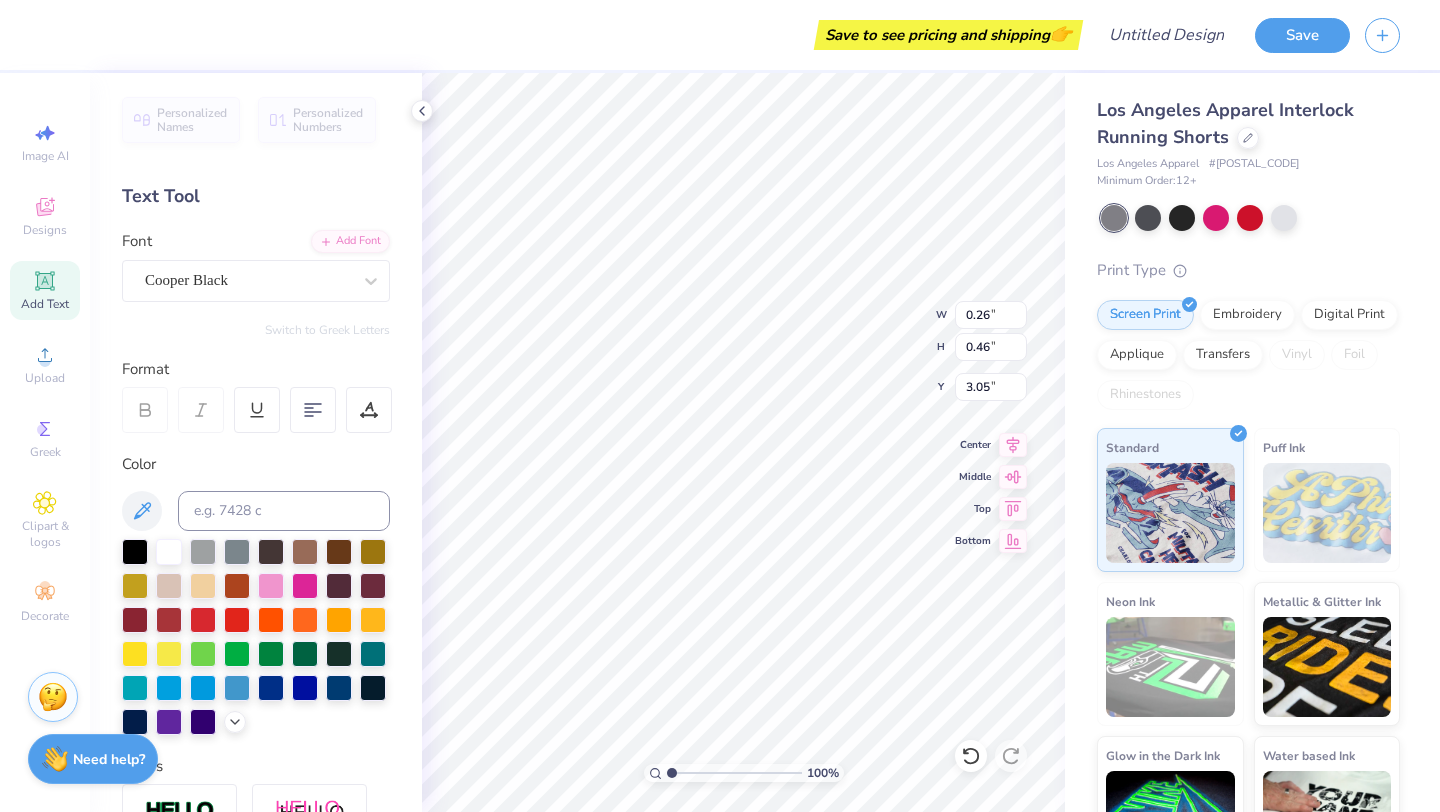 type on "3.64" 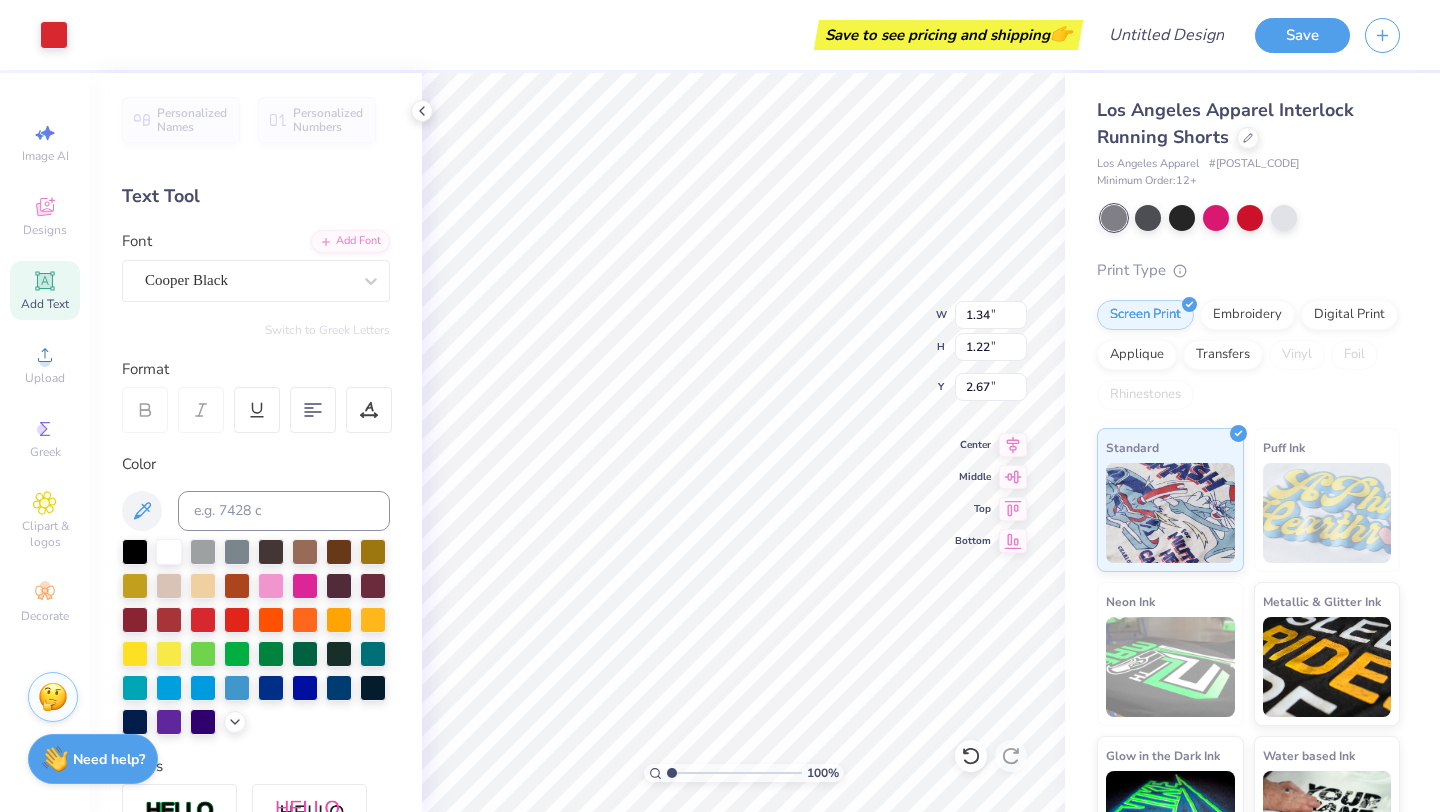 type on "1.34" 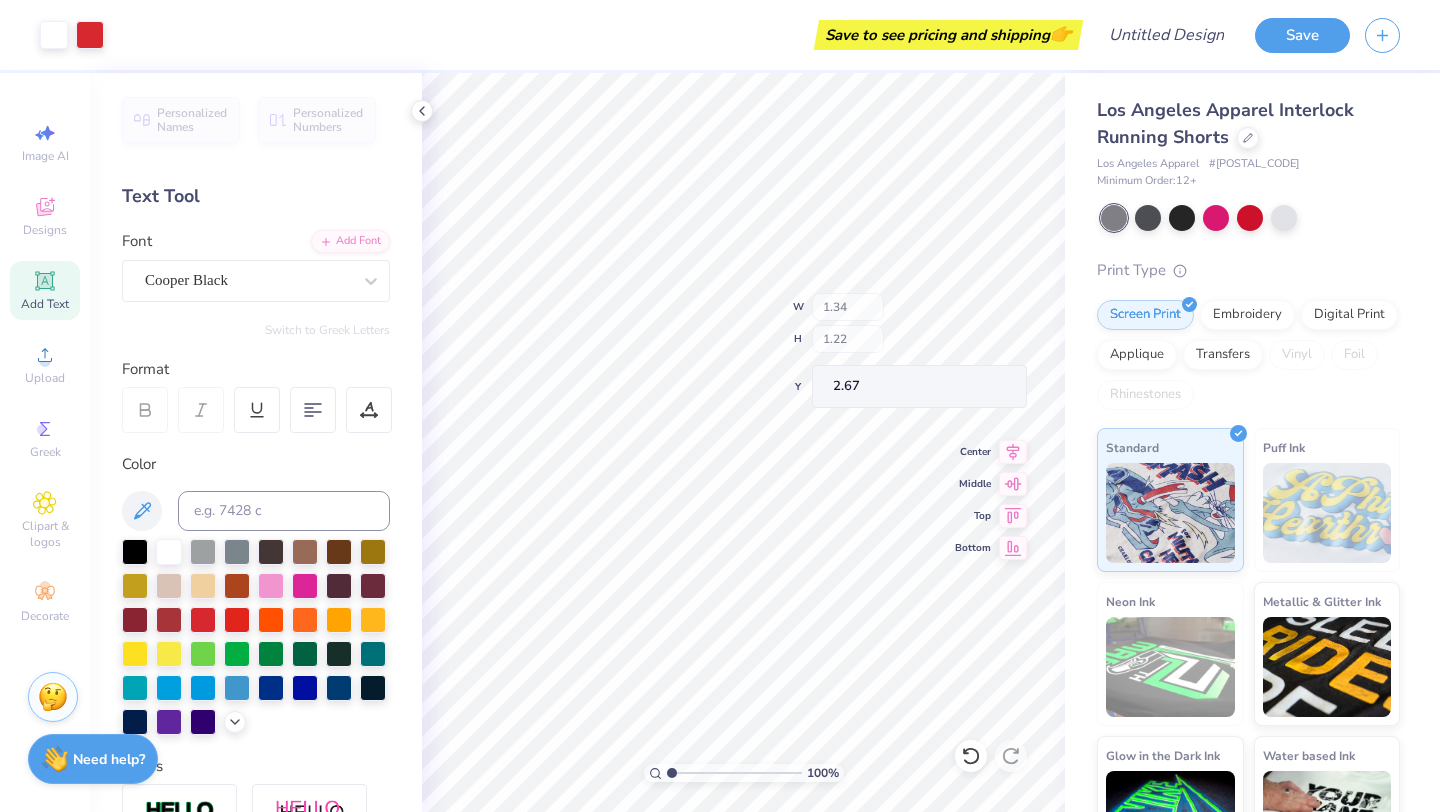 type on "0.81" 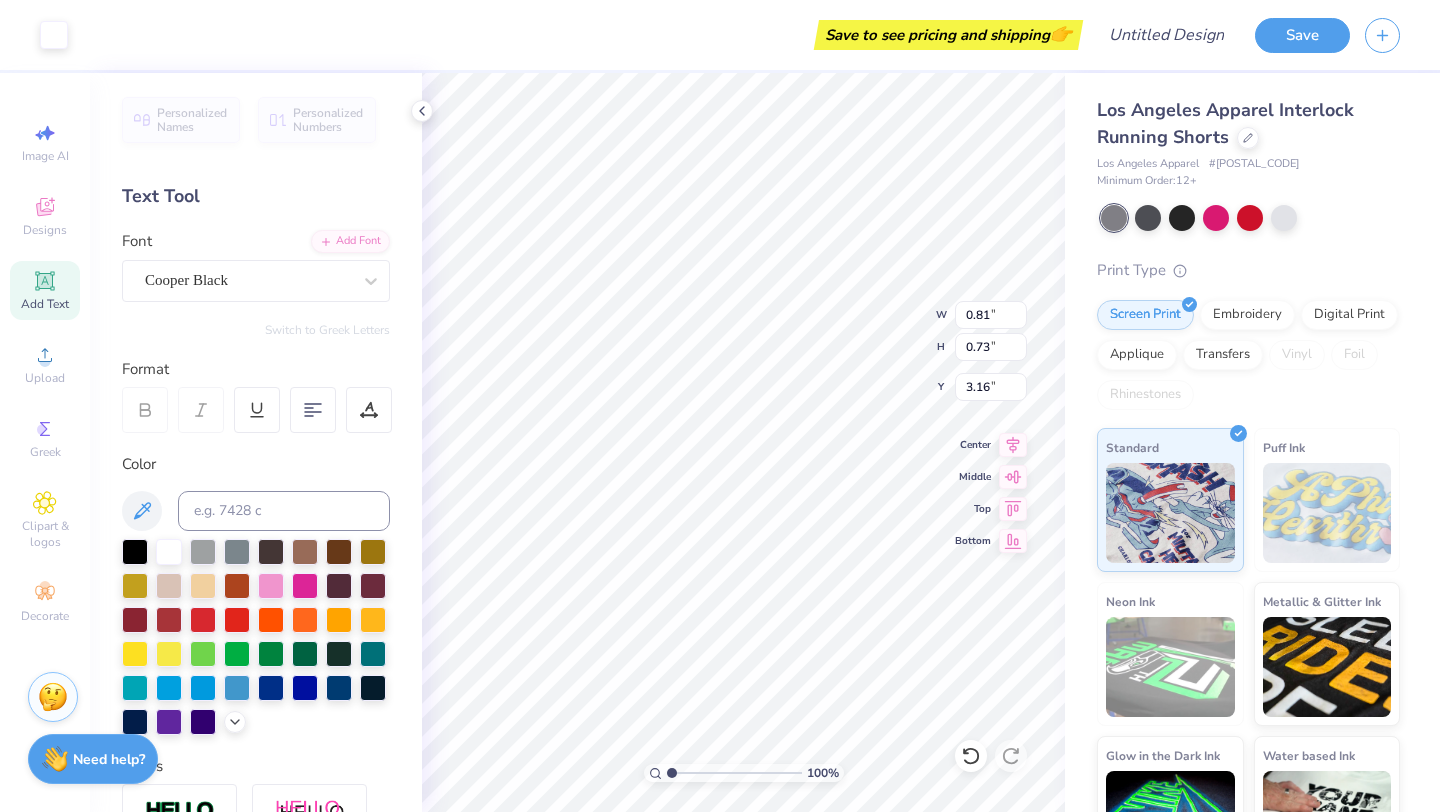 type on "0.55" 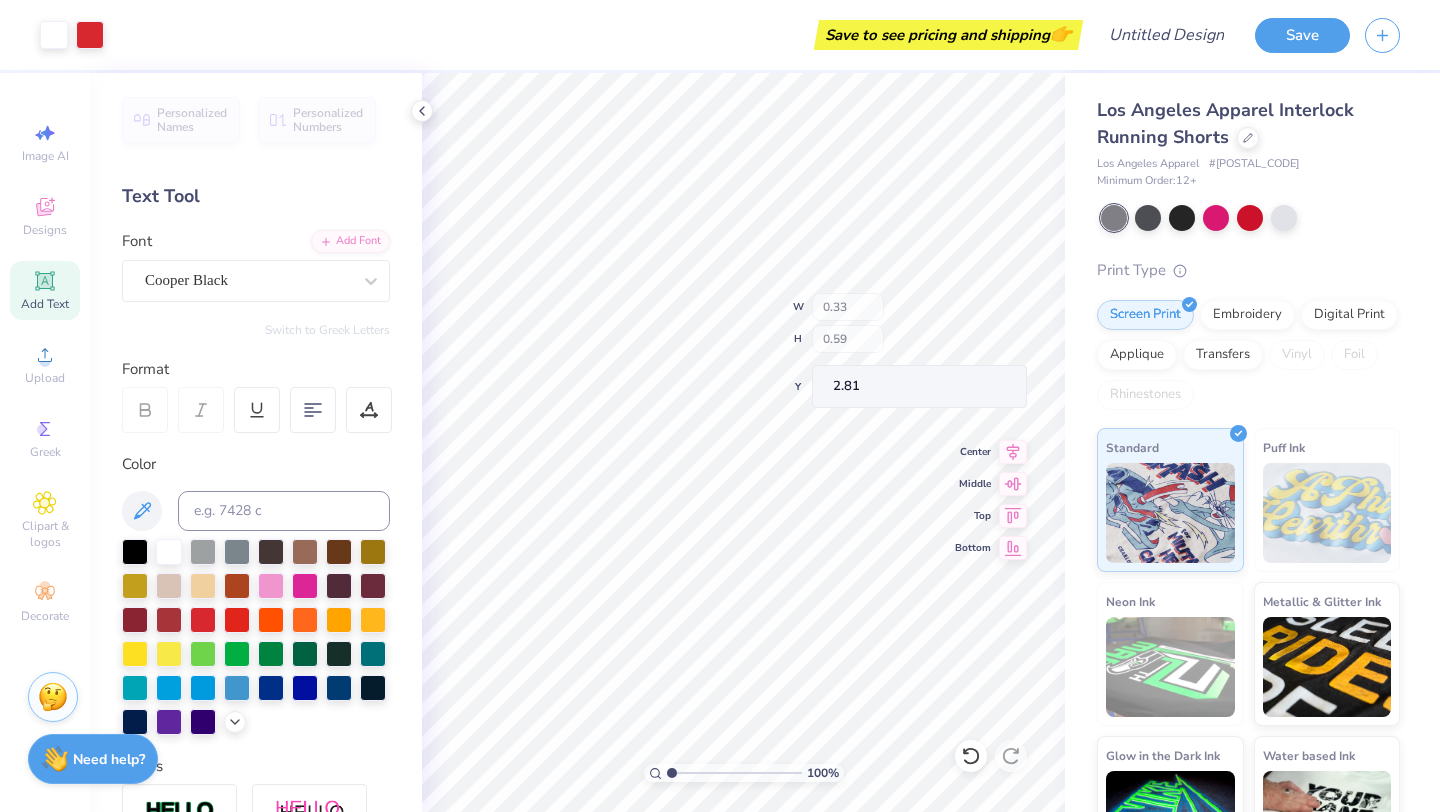 type on "0.33" 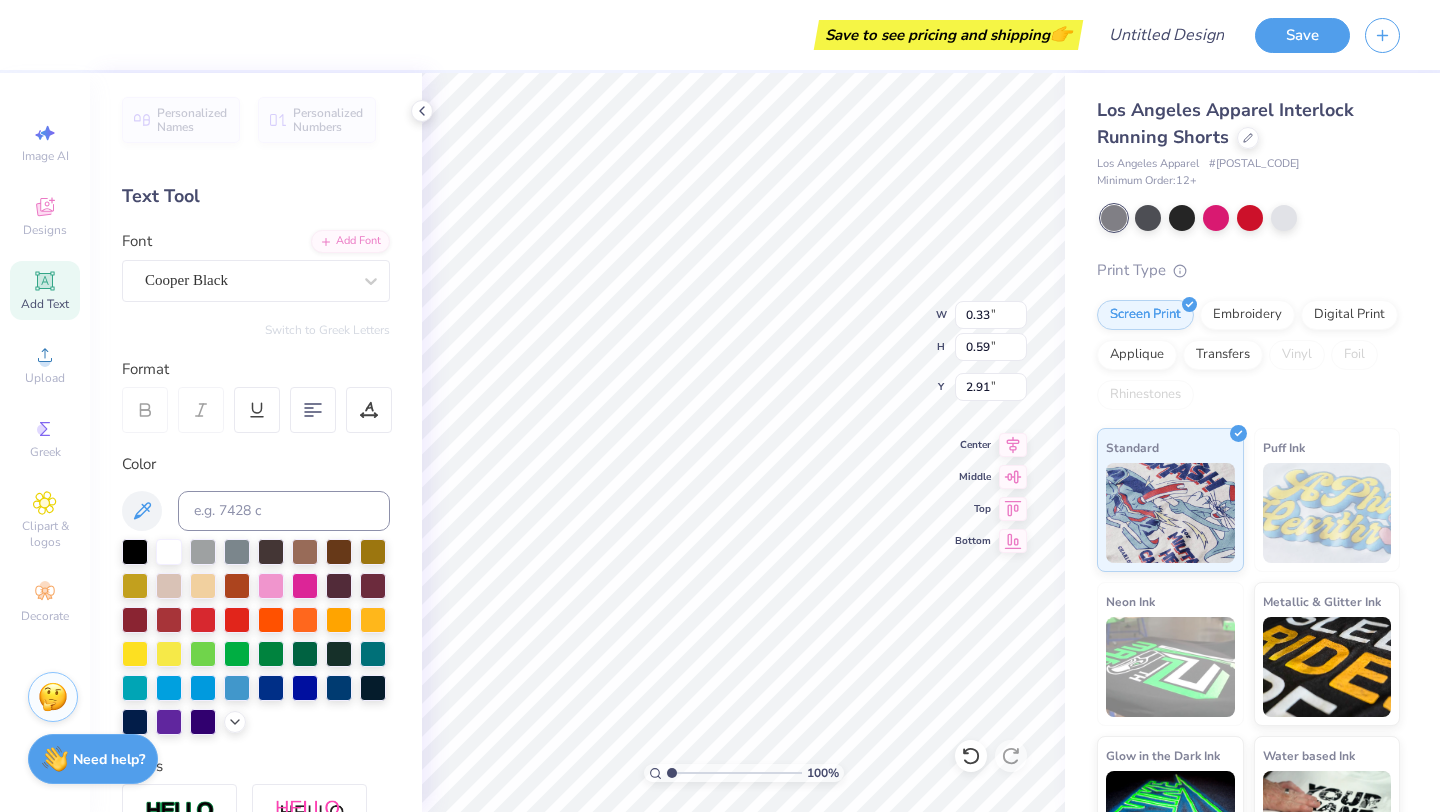 type on "2.91" 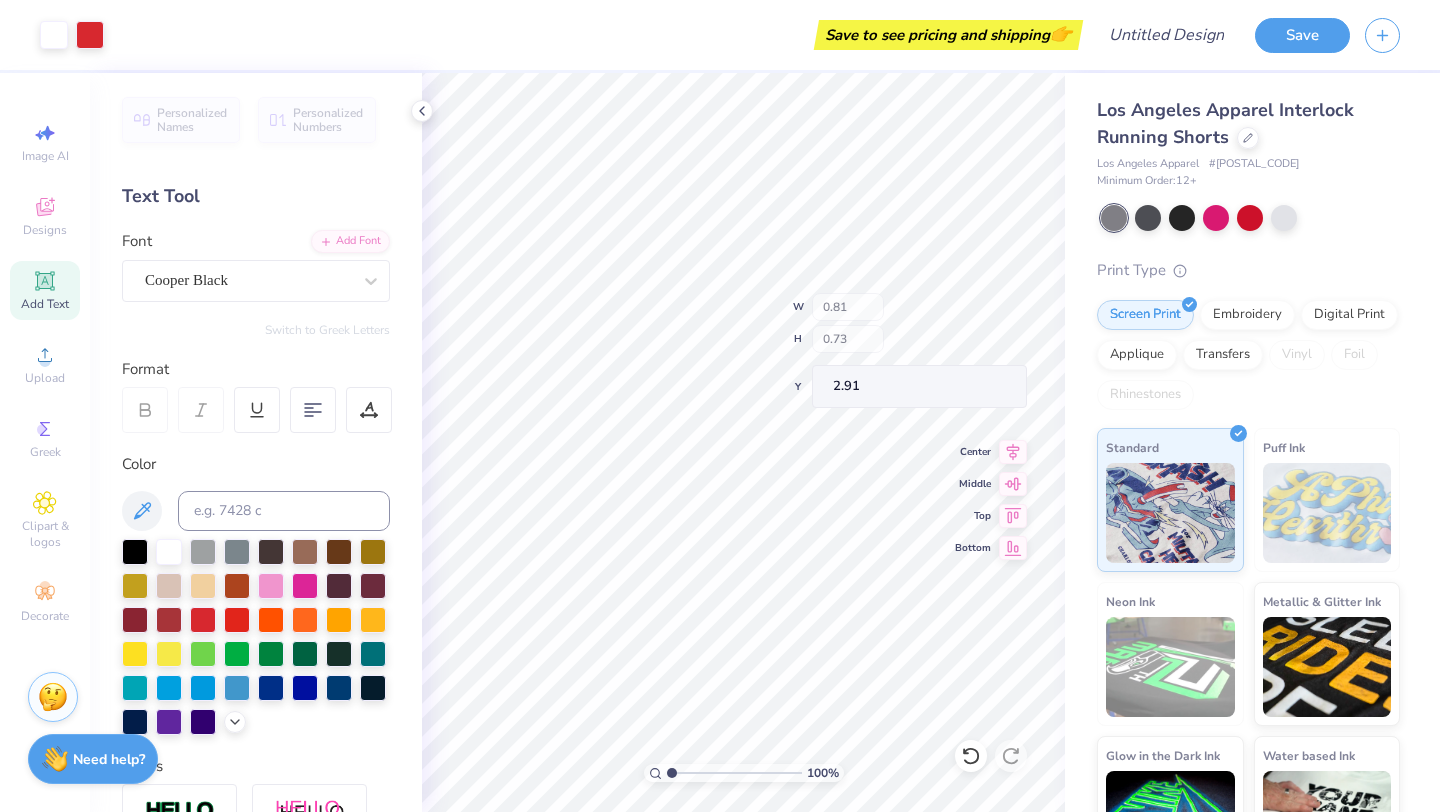 type on "3.64" 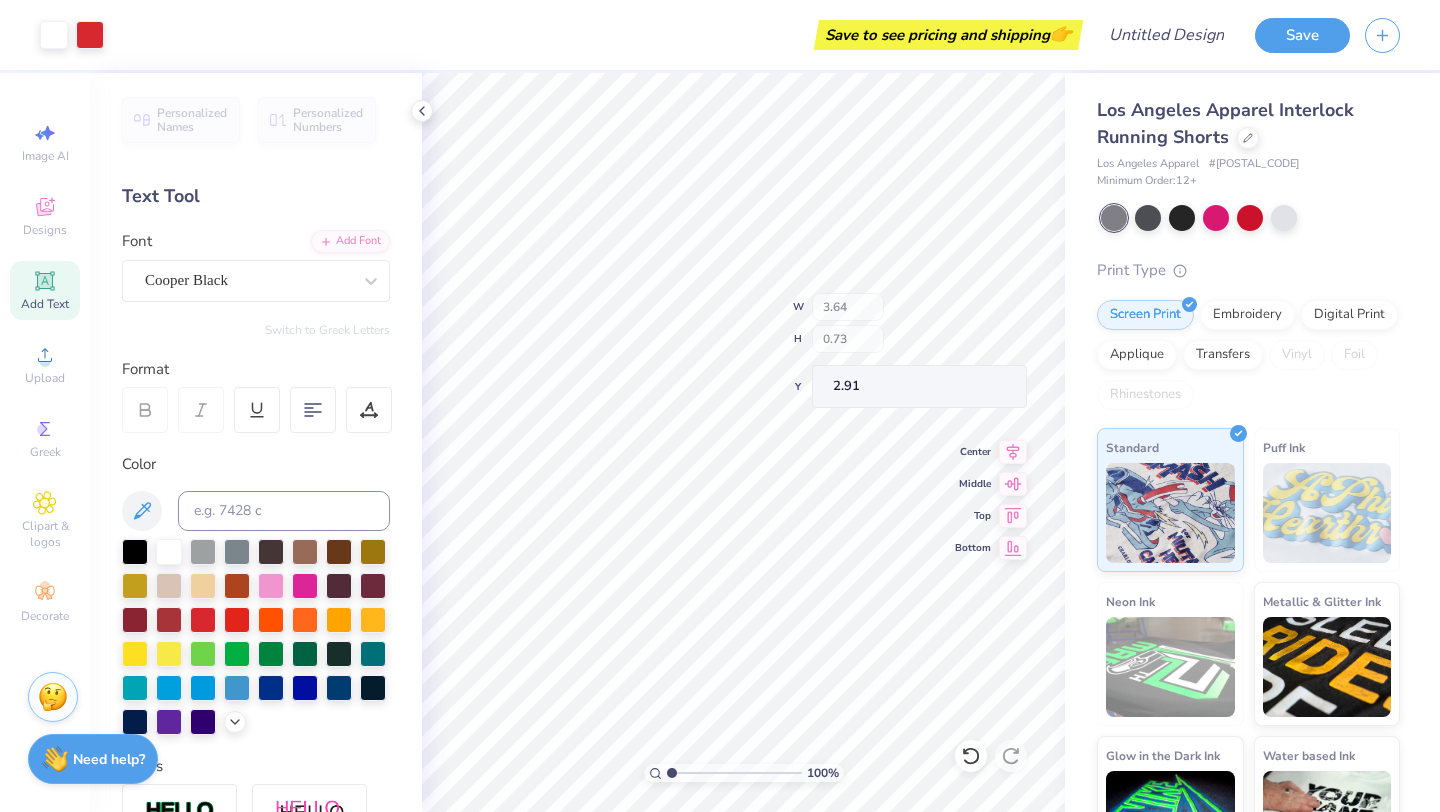 type on "0.46" 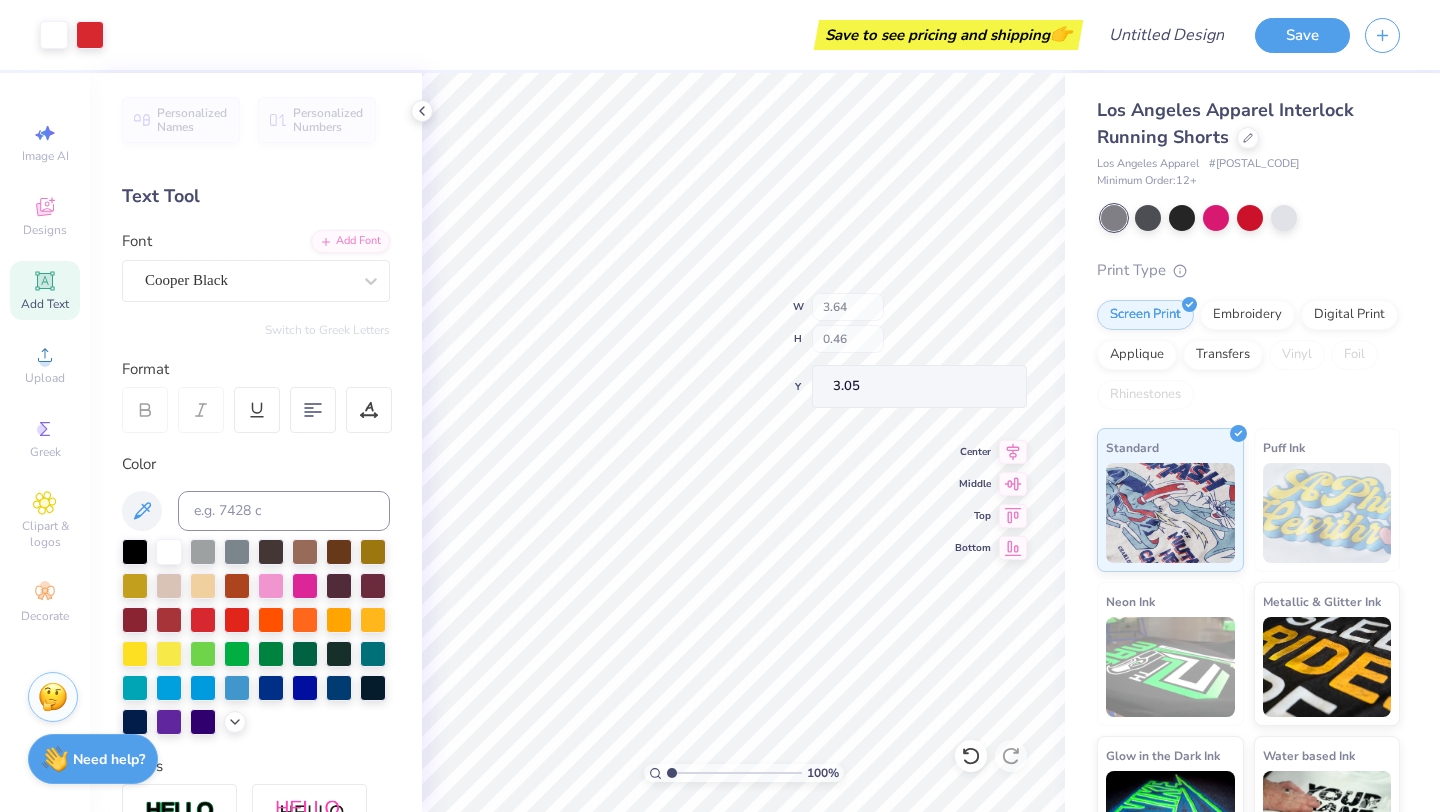 type on "3.64" 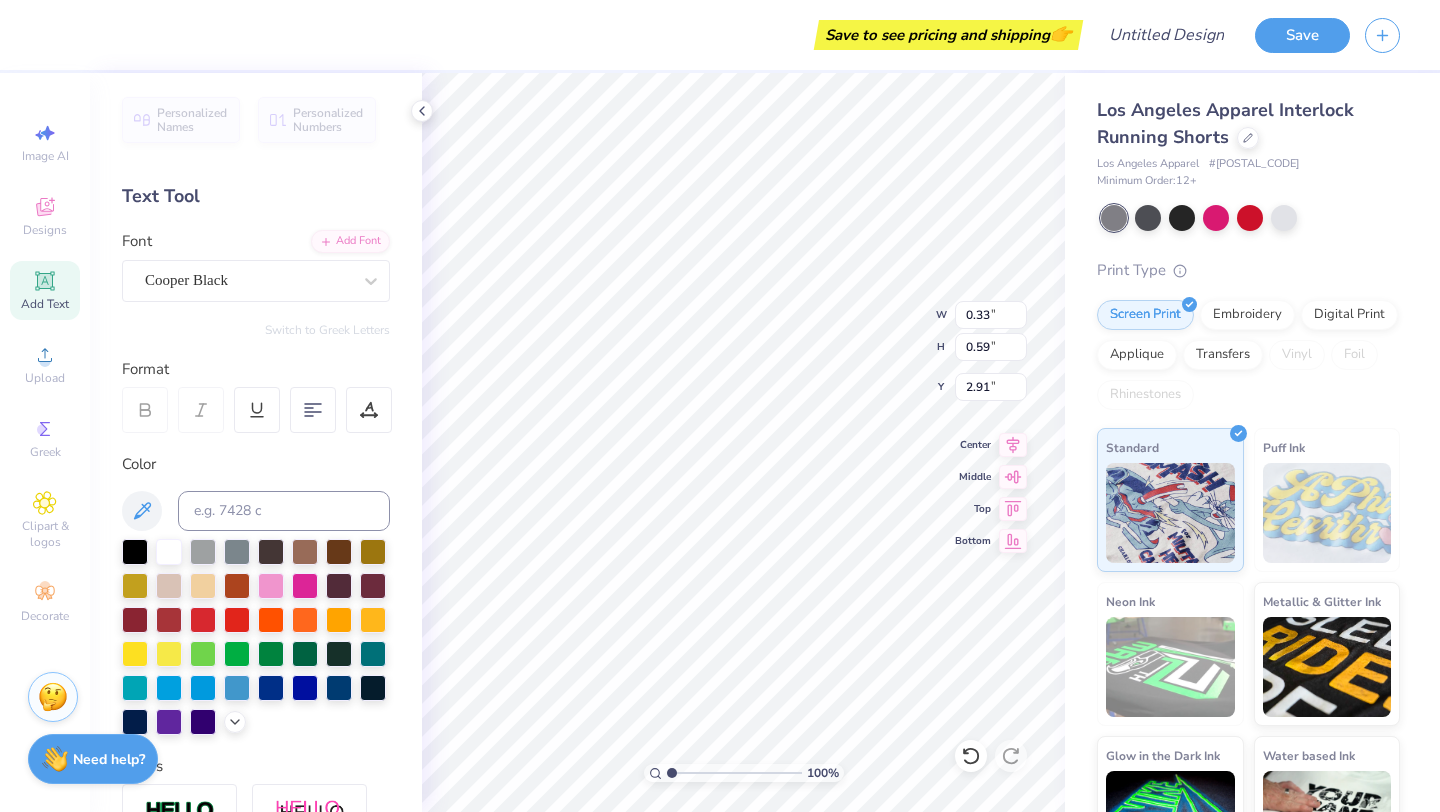 type on "0.81" 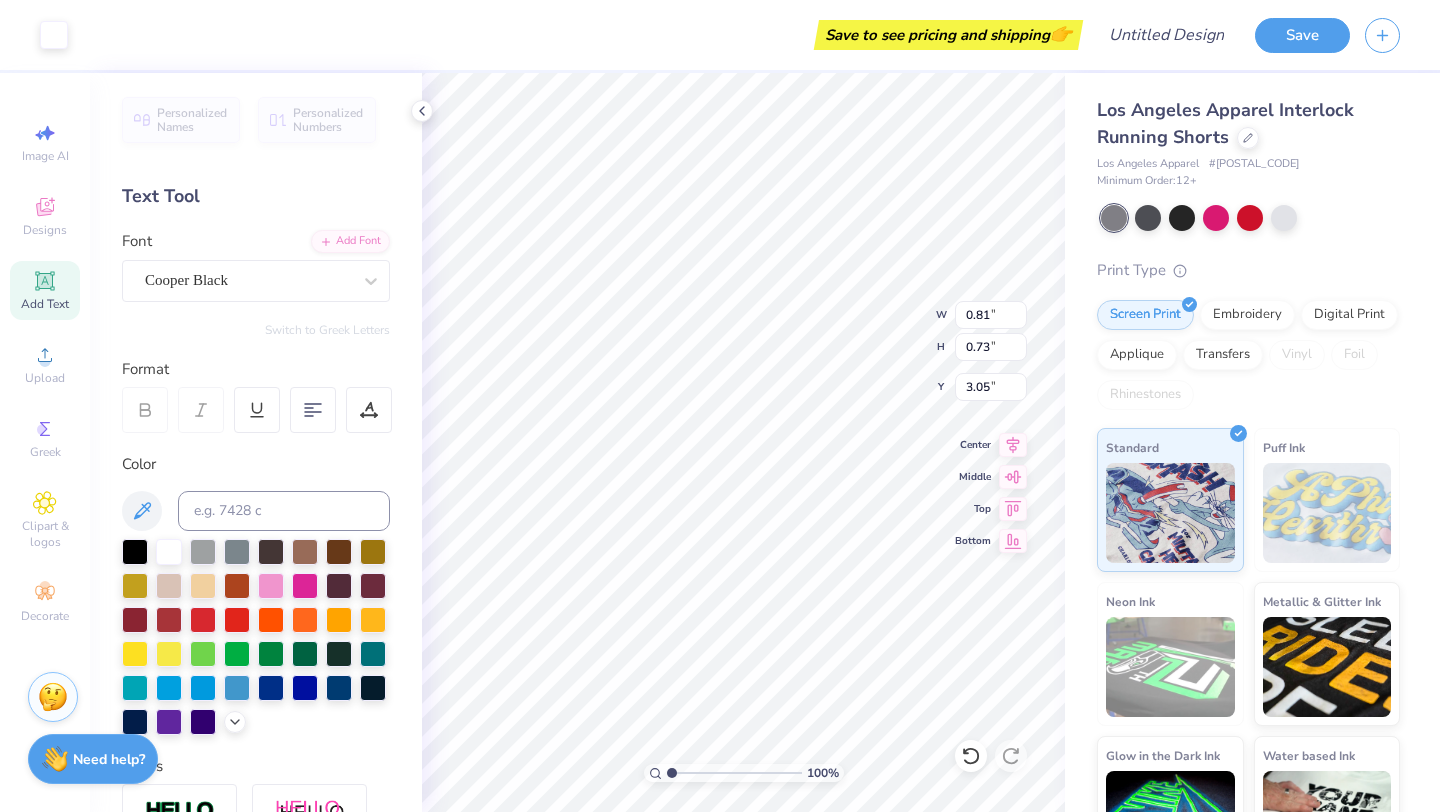 type on "3.64" 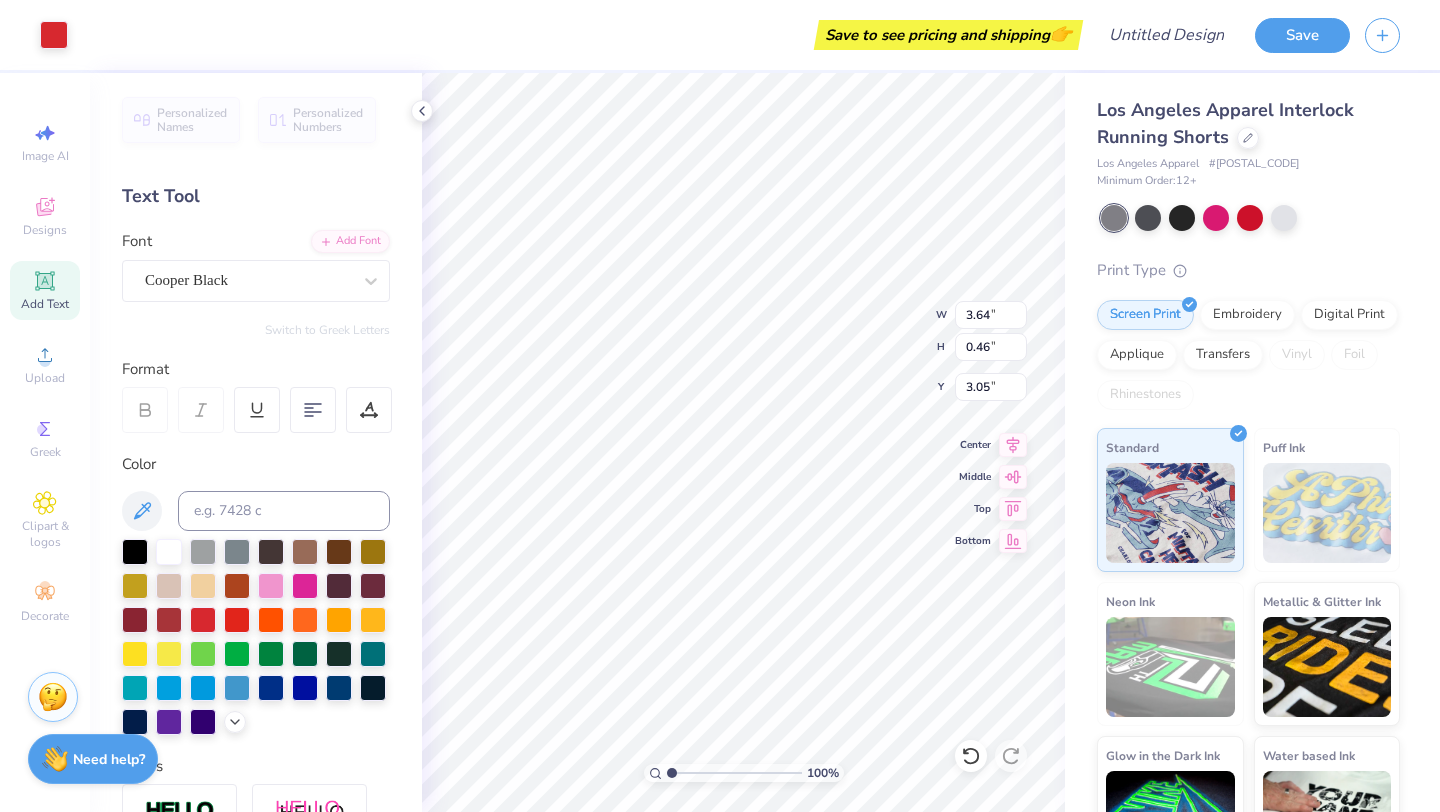 type on "0.81" 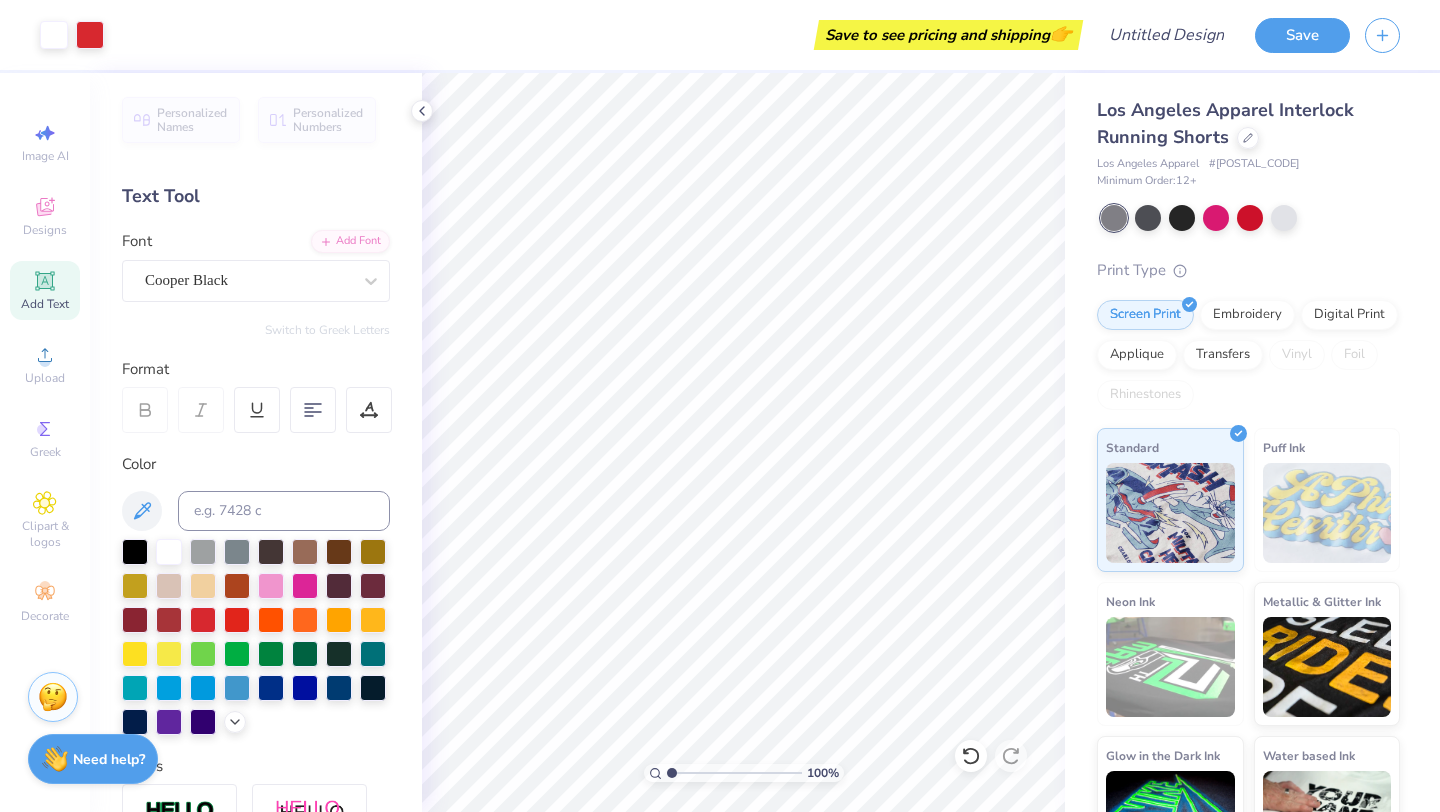 click 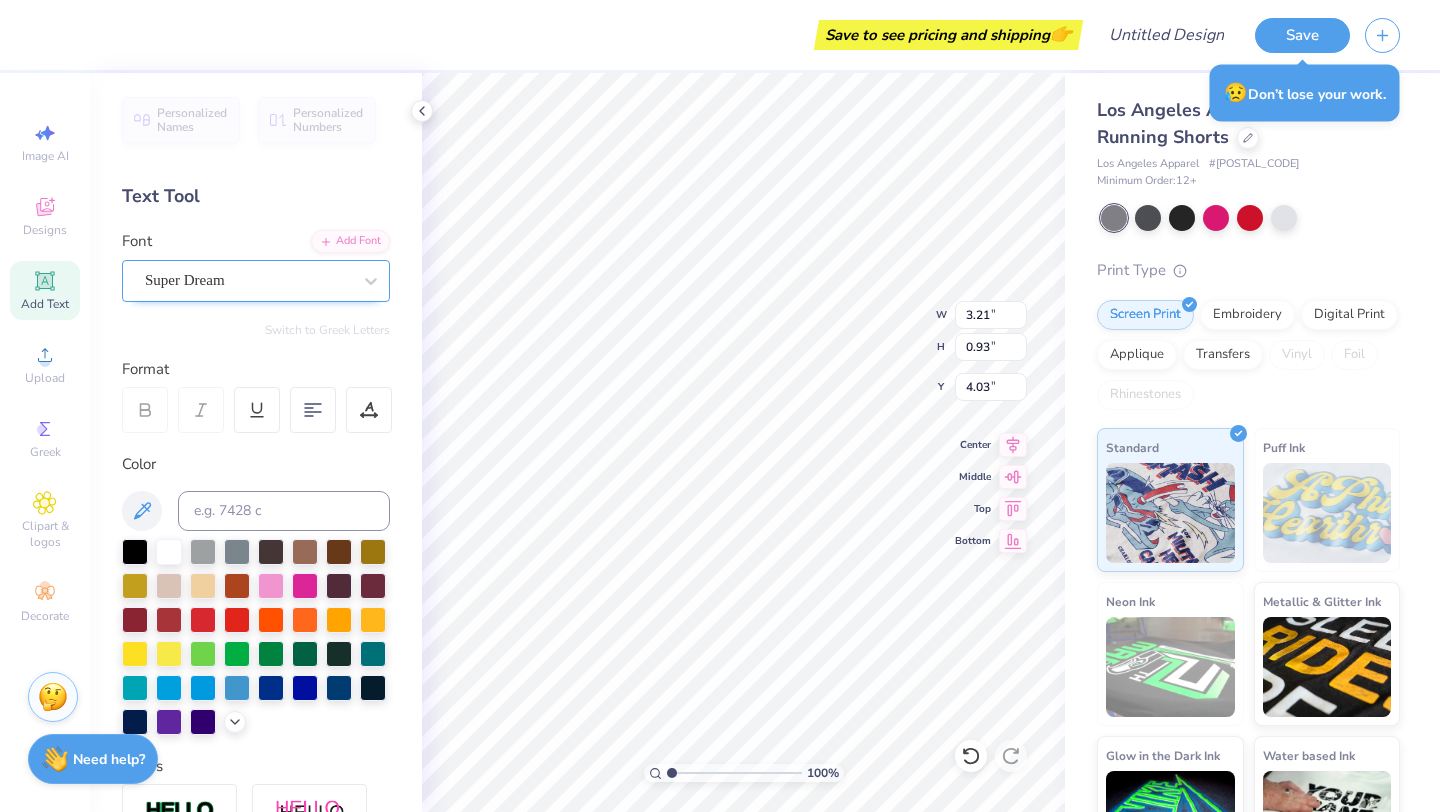 click on "Super Dream" at bounding box center (248, 280) 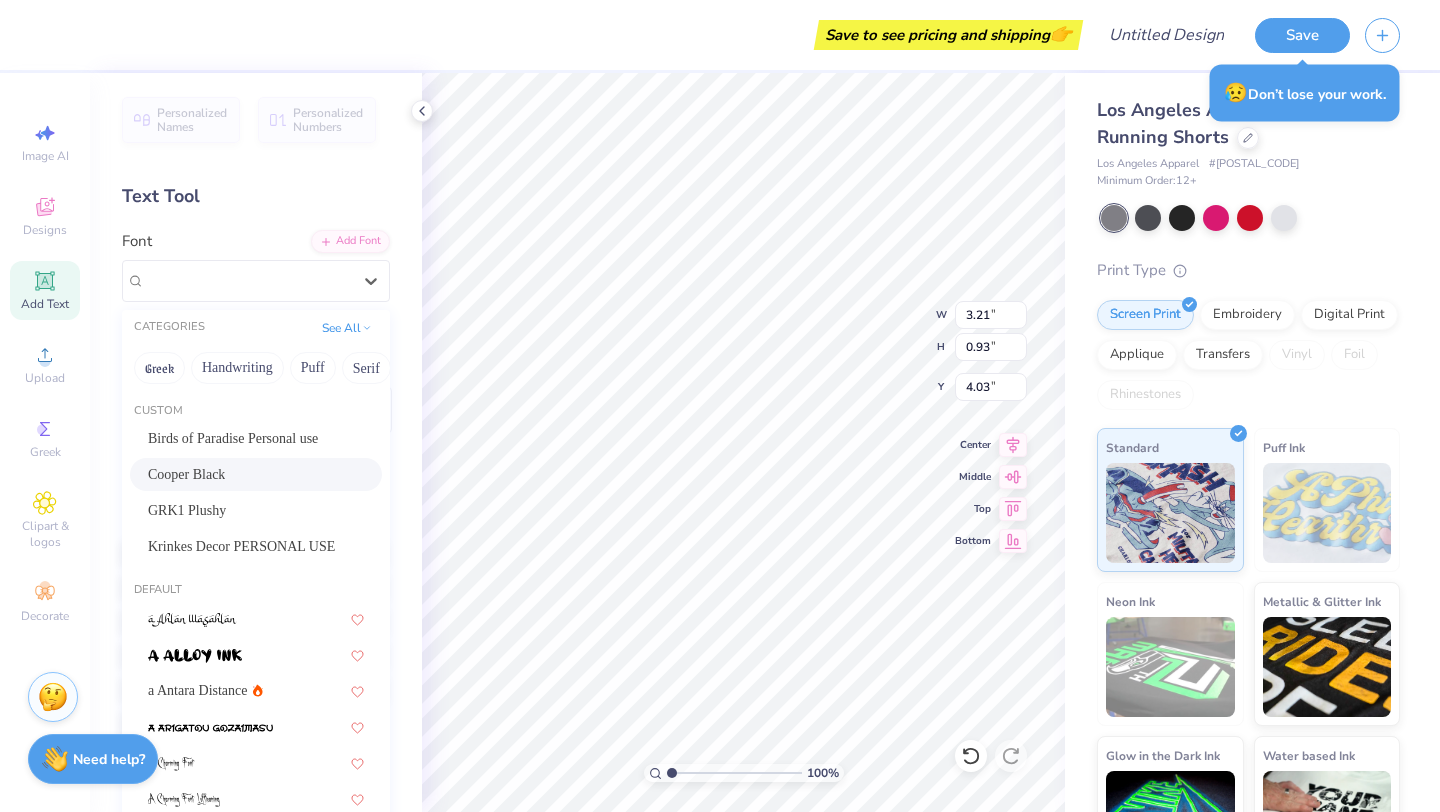 click on "Cooper Black" at bounding box center [256, 474] 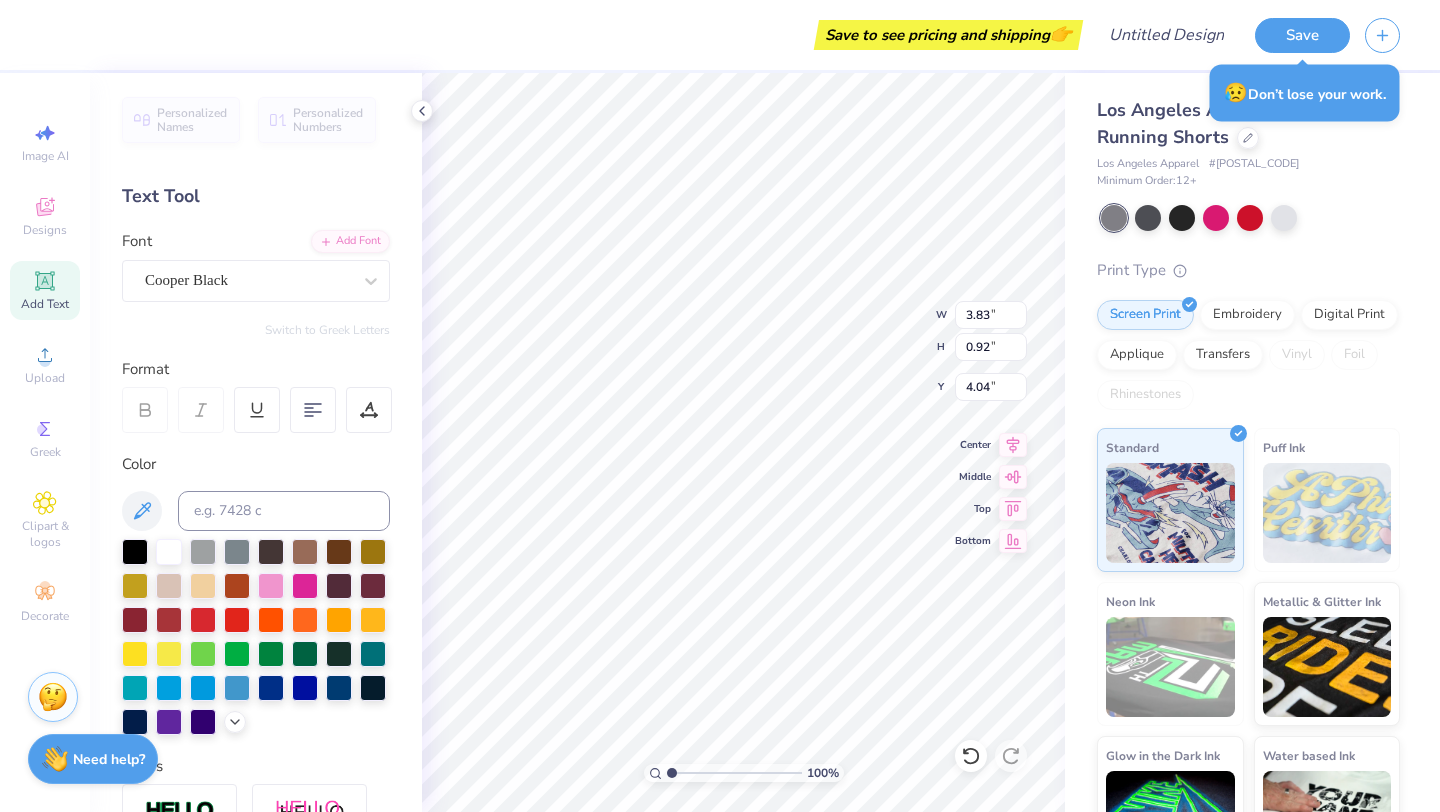 type on "3.83" 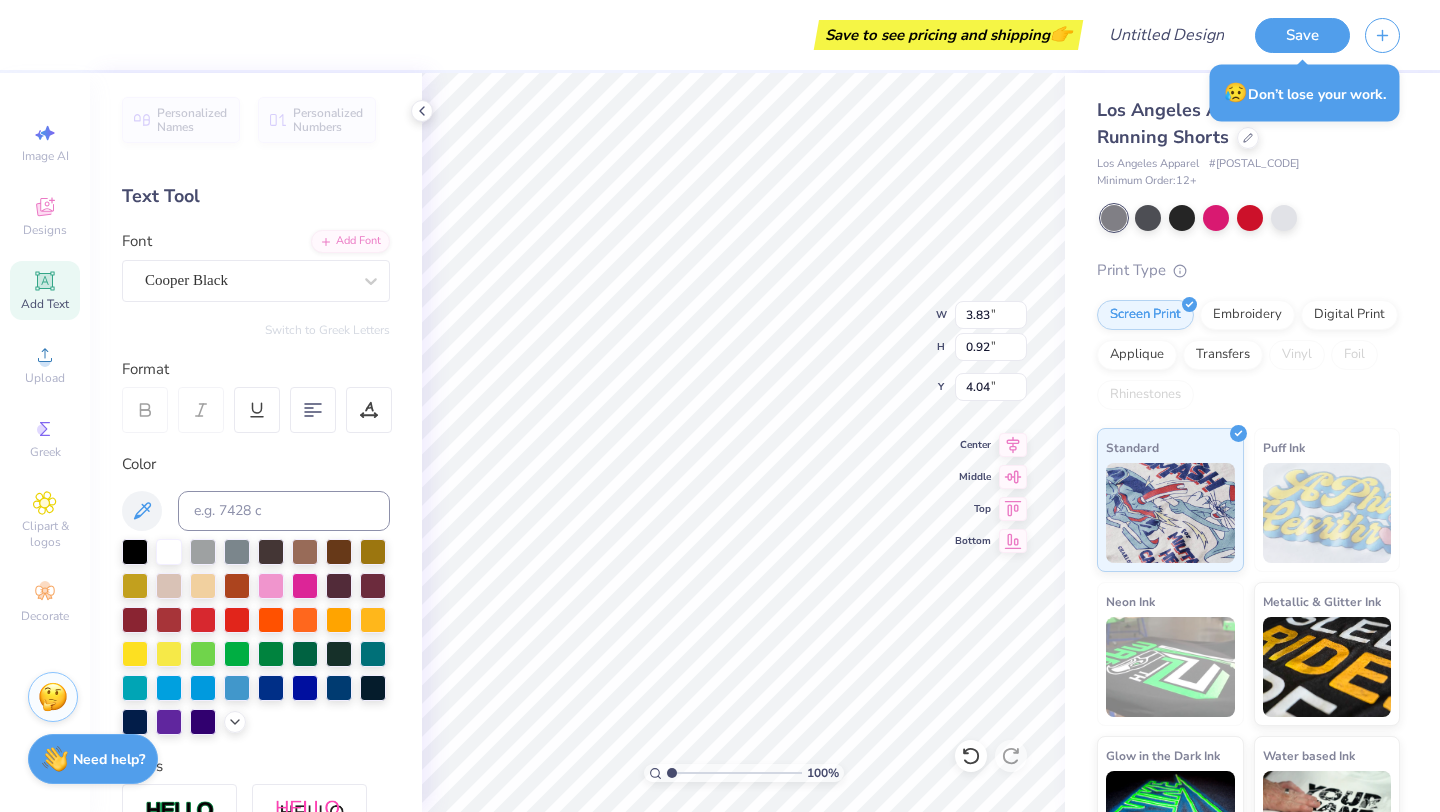 scroll, scrollTop: 0, scrollLeft: 0, axis: both 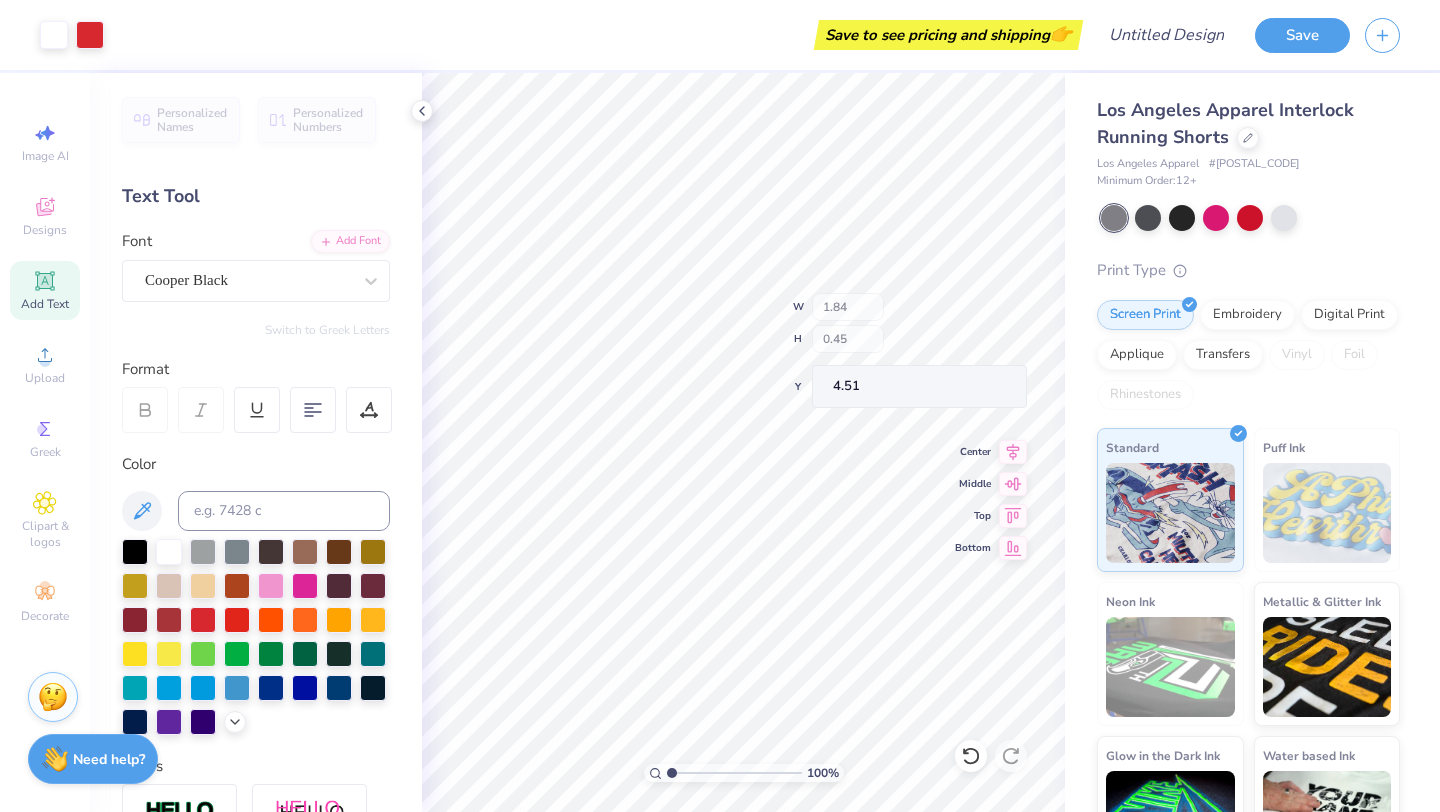 type on "1.84" 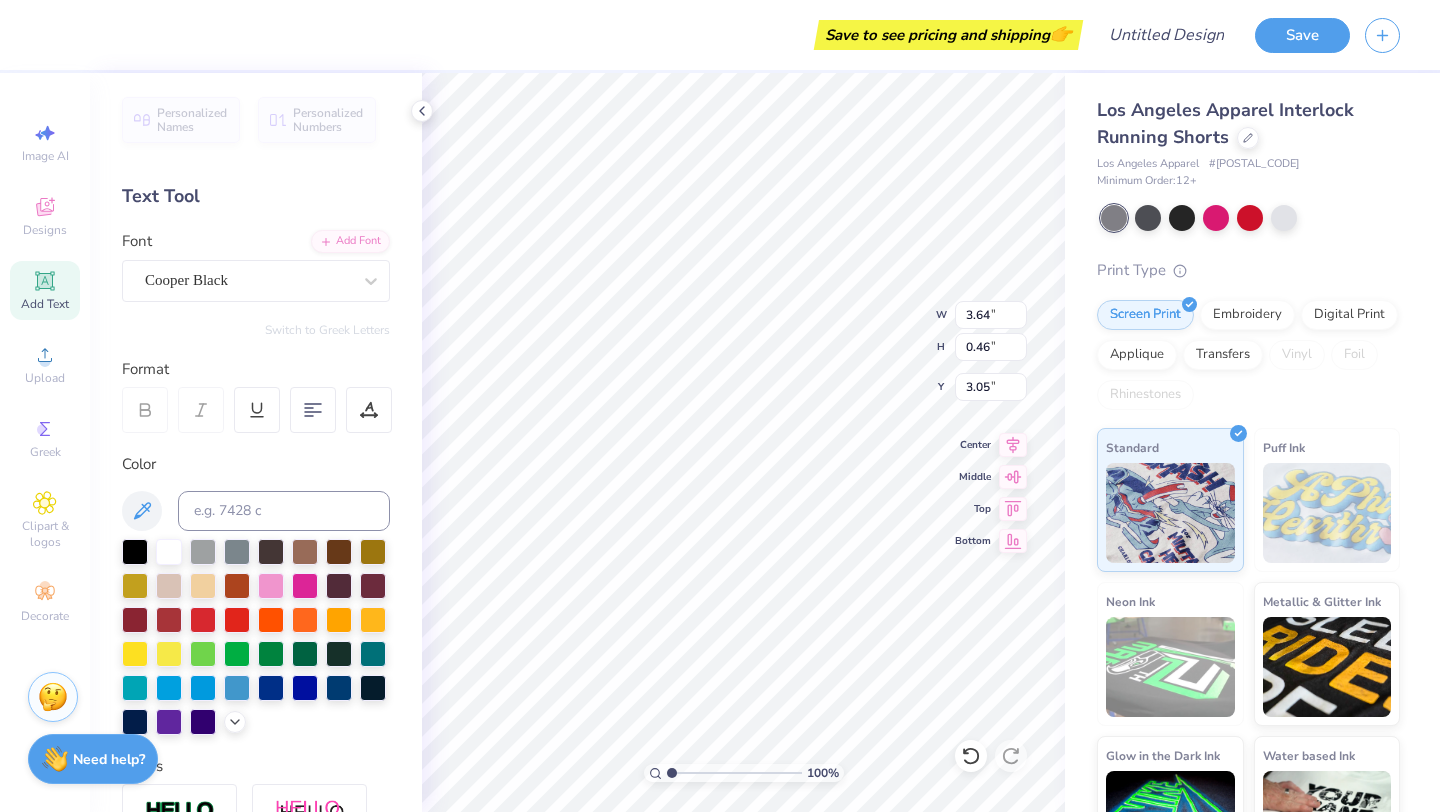 type on "3.64" 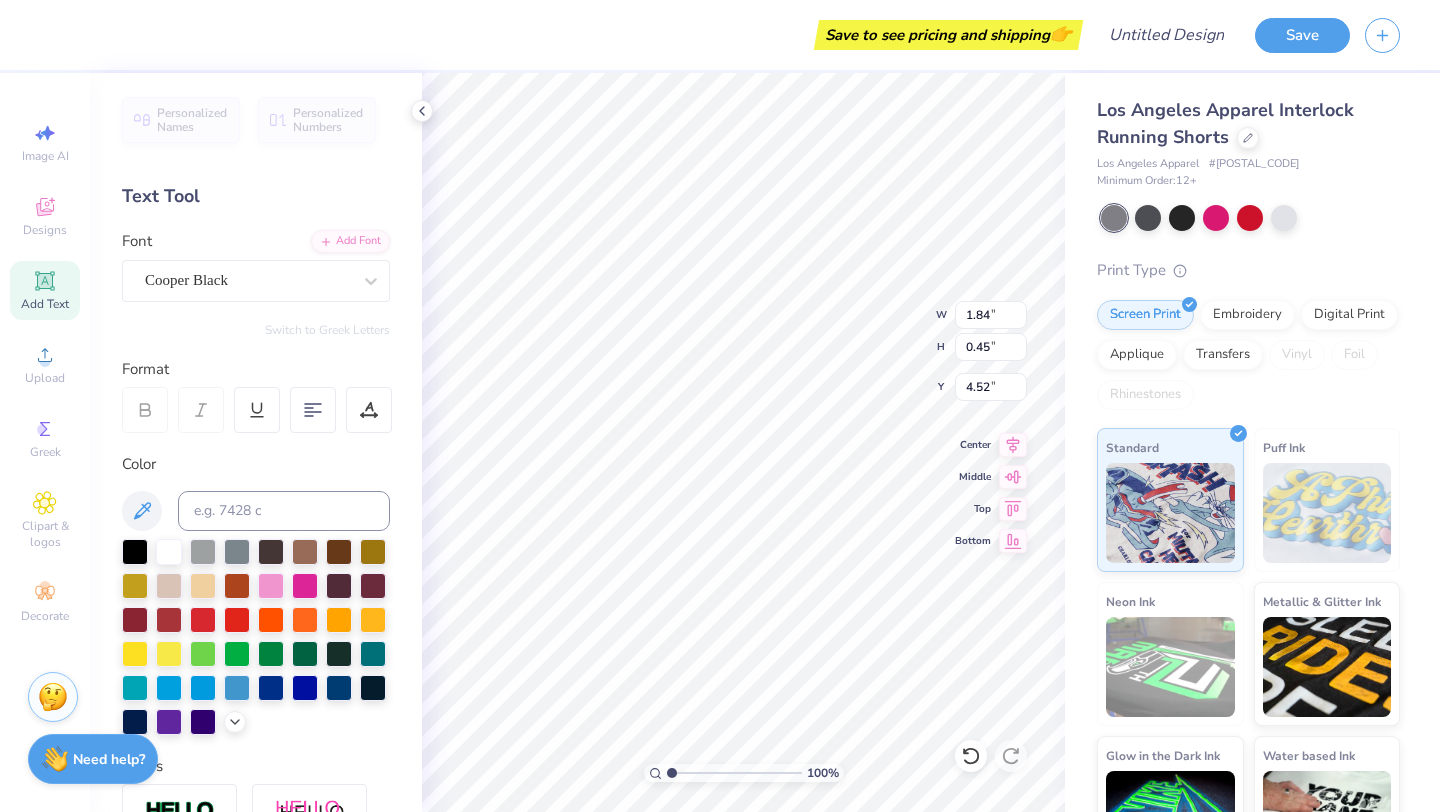 scroll, scrollTop: 0, scrollLeft: 0, axis: both 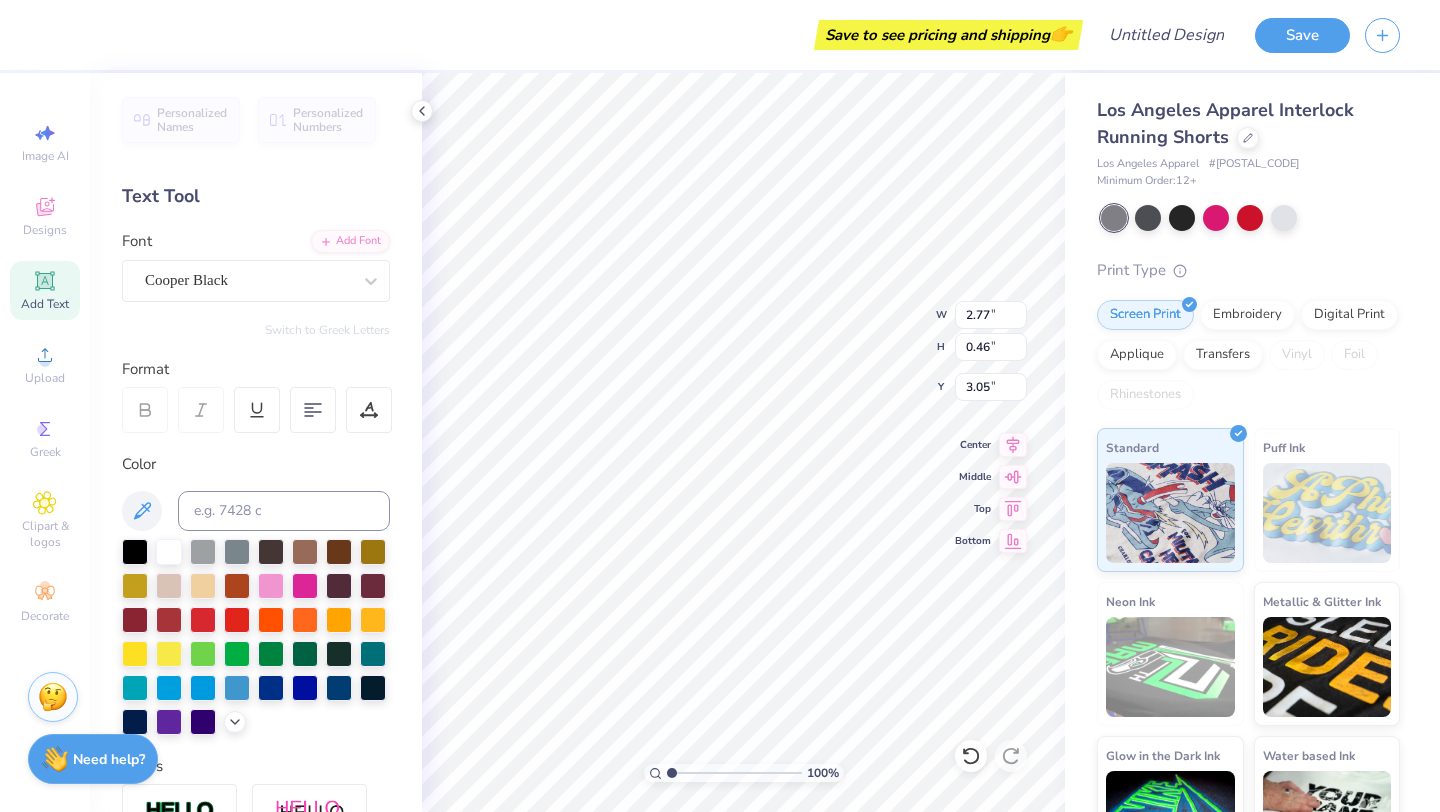 type on "2.77" 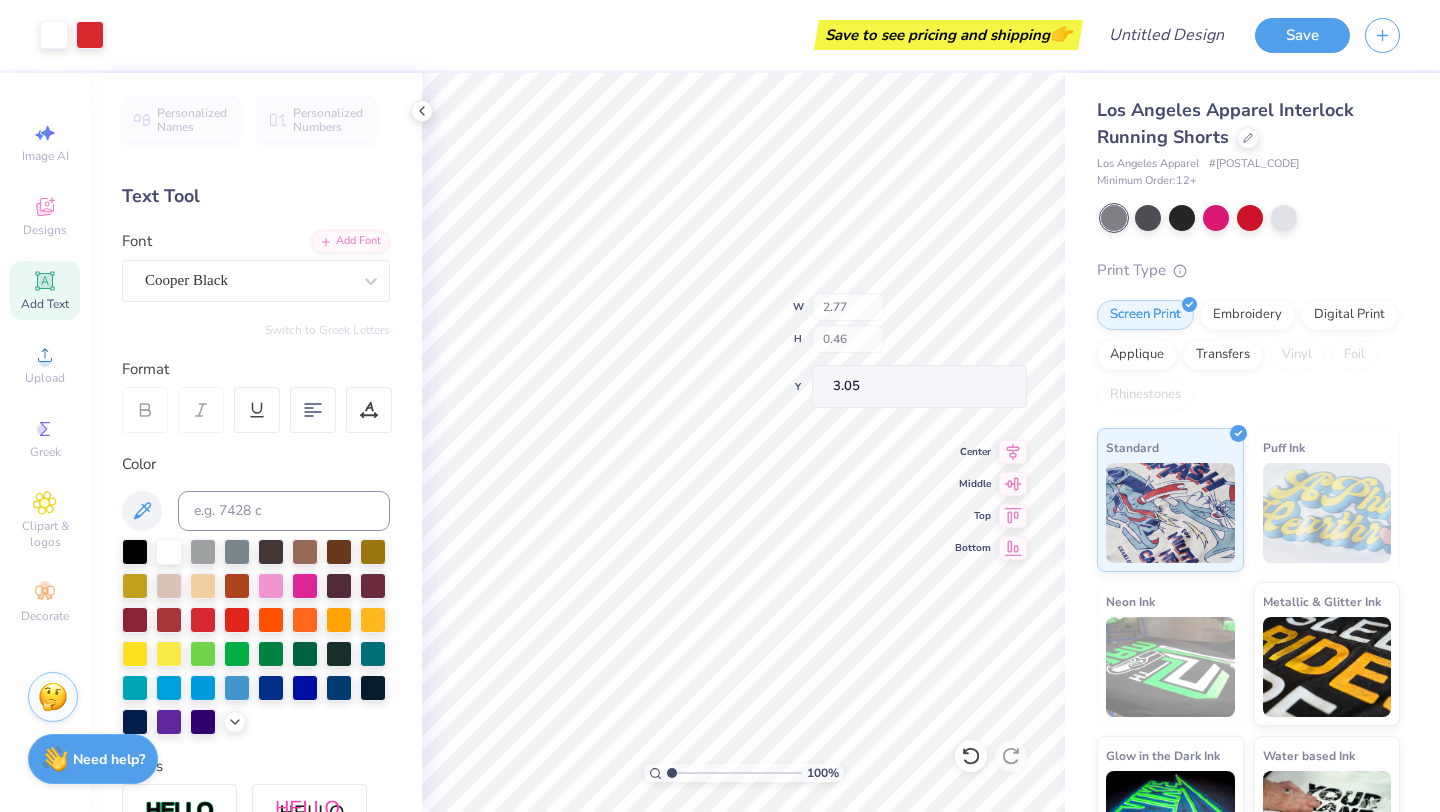 type on "0.81" 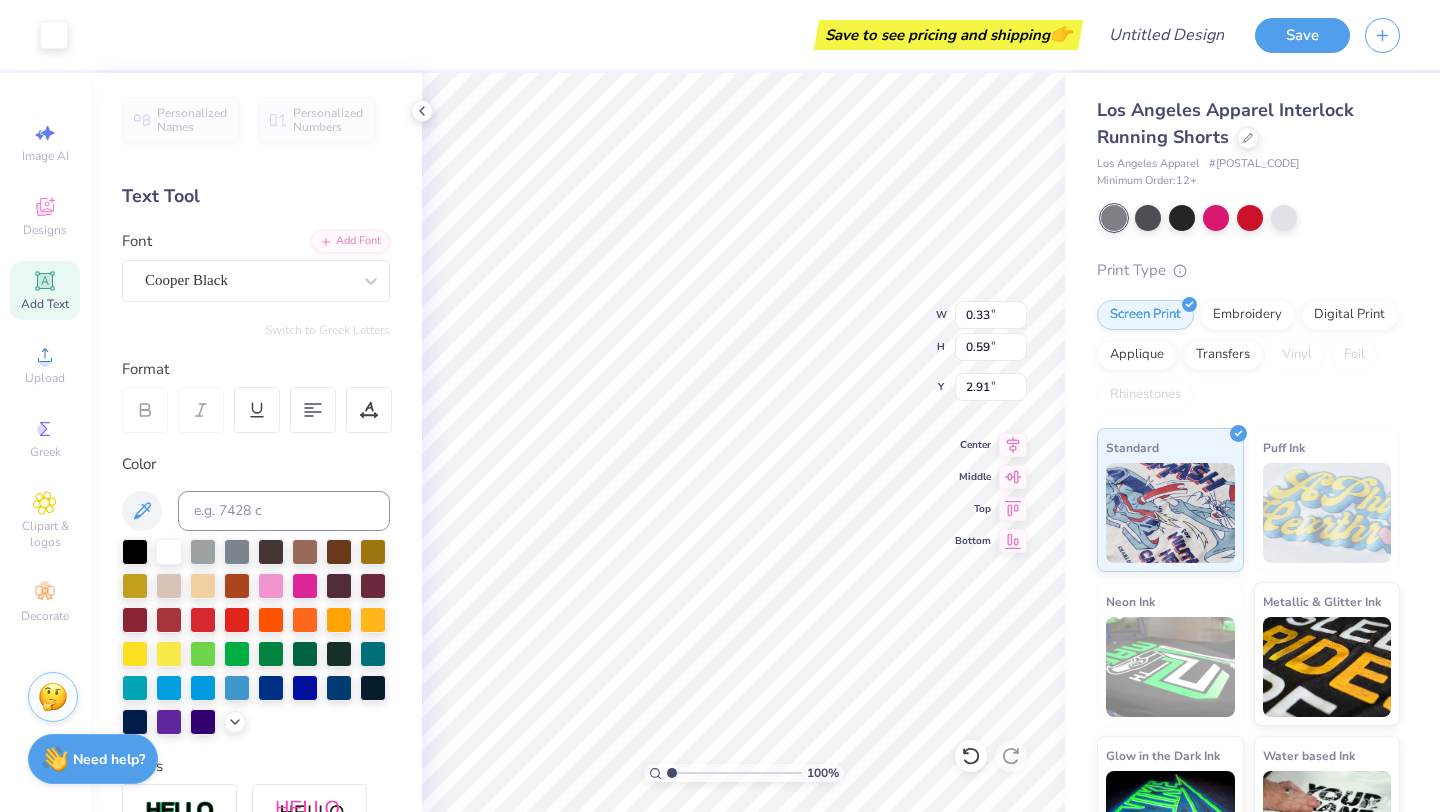 type on "0.33" 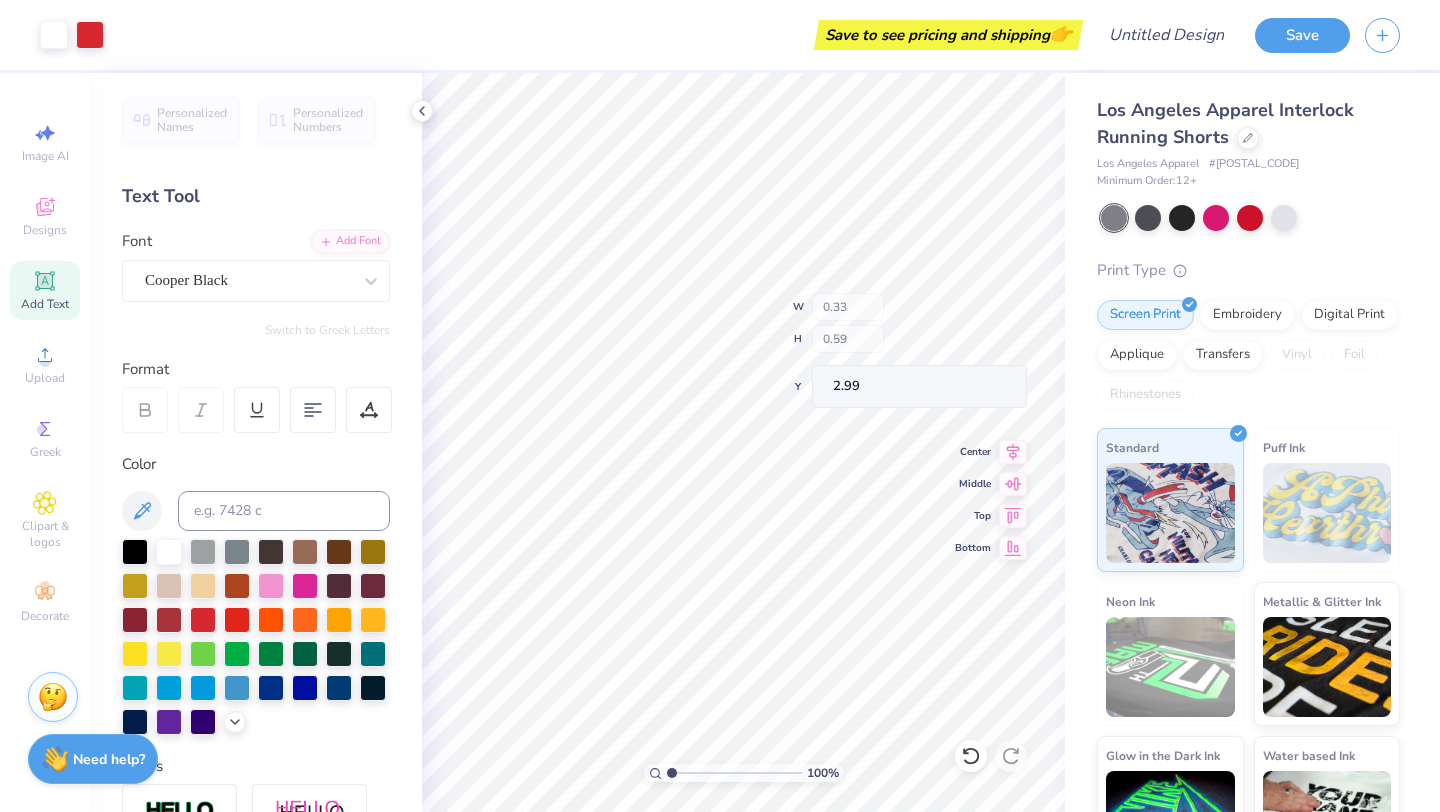 type on "2.99" 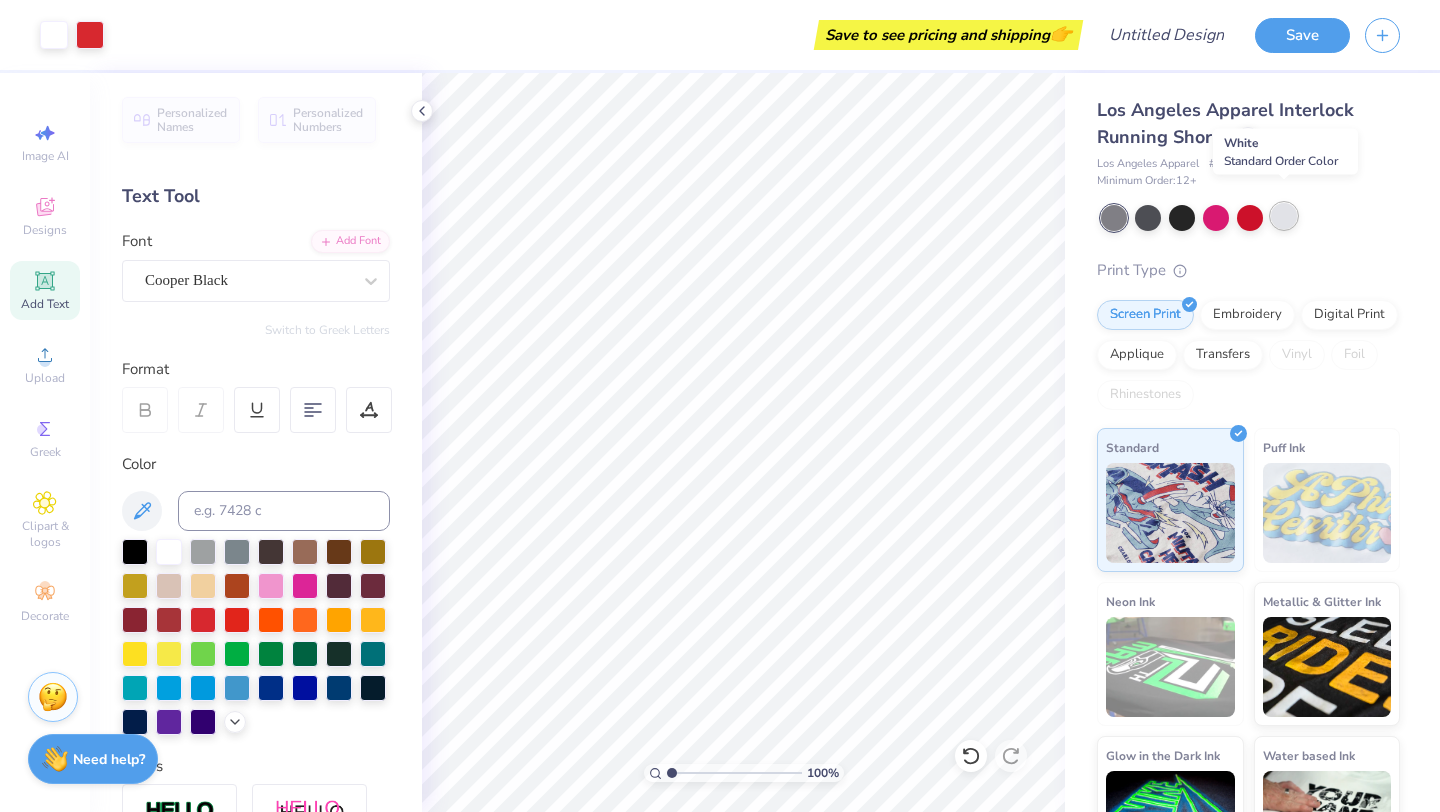 click at bounding box center [1284, 216] 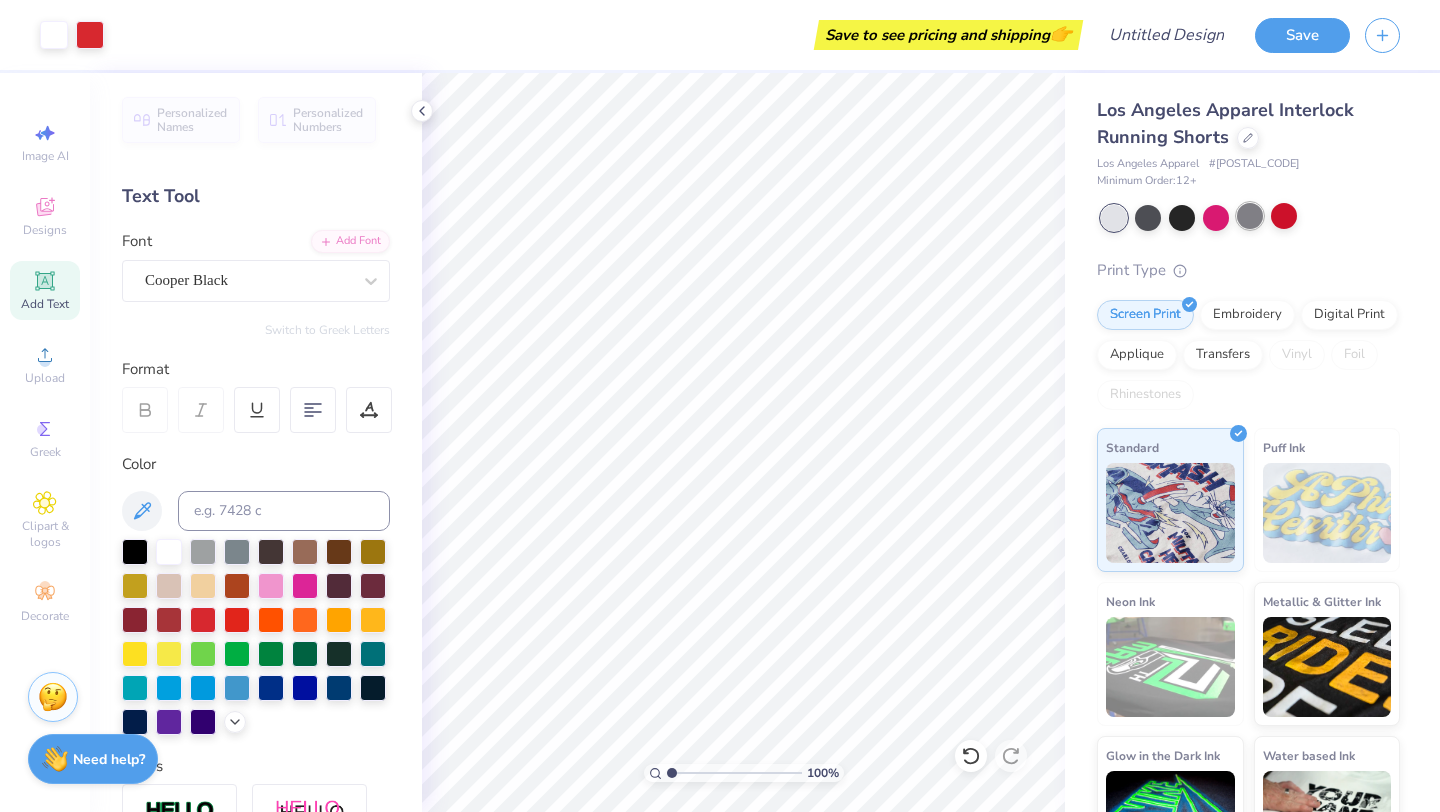 click at bounding box center [1250, 216] 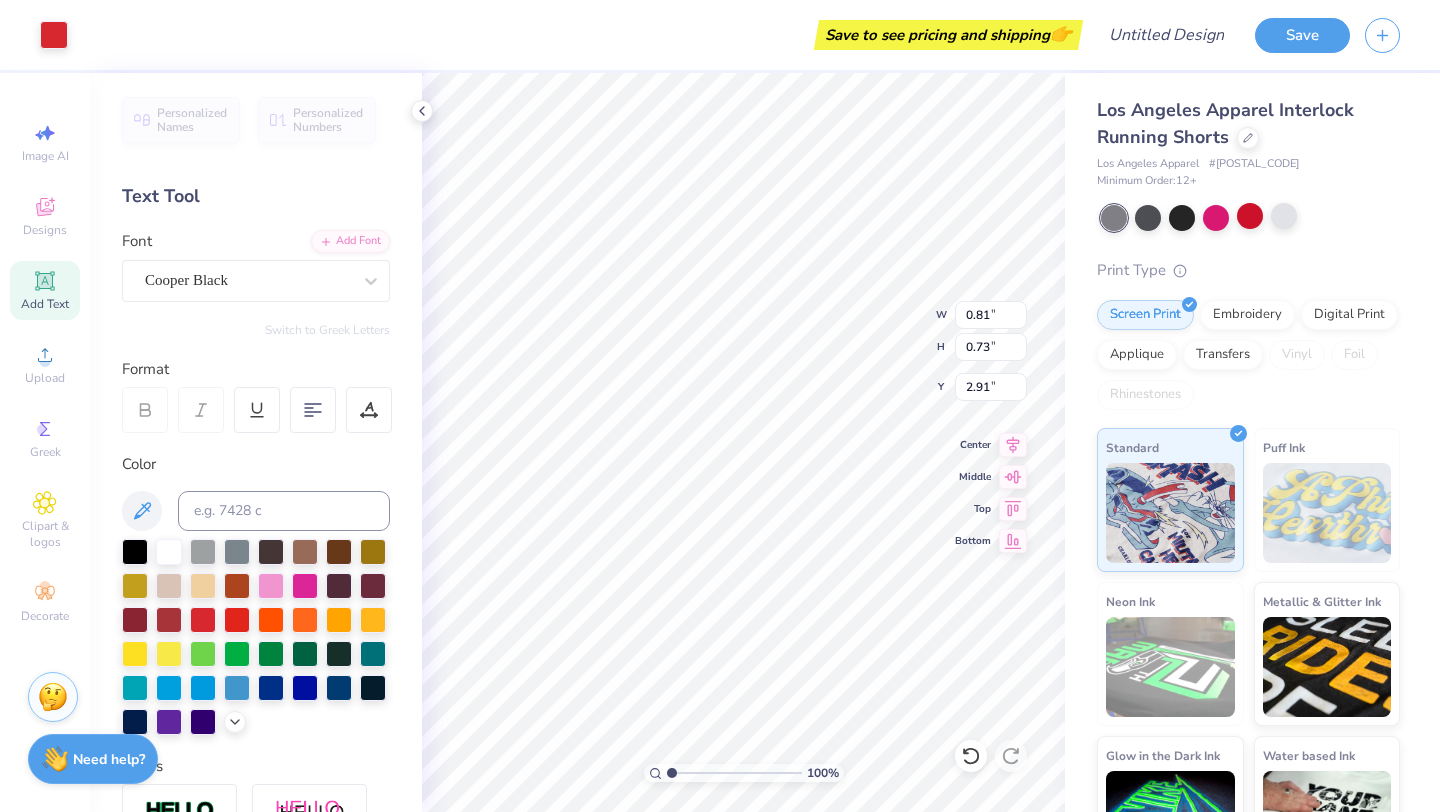 click on "Save to see pricing and shipping  👉" at bounding box center (580, 35) 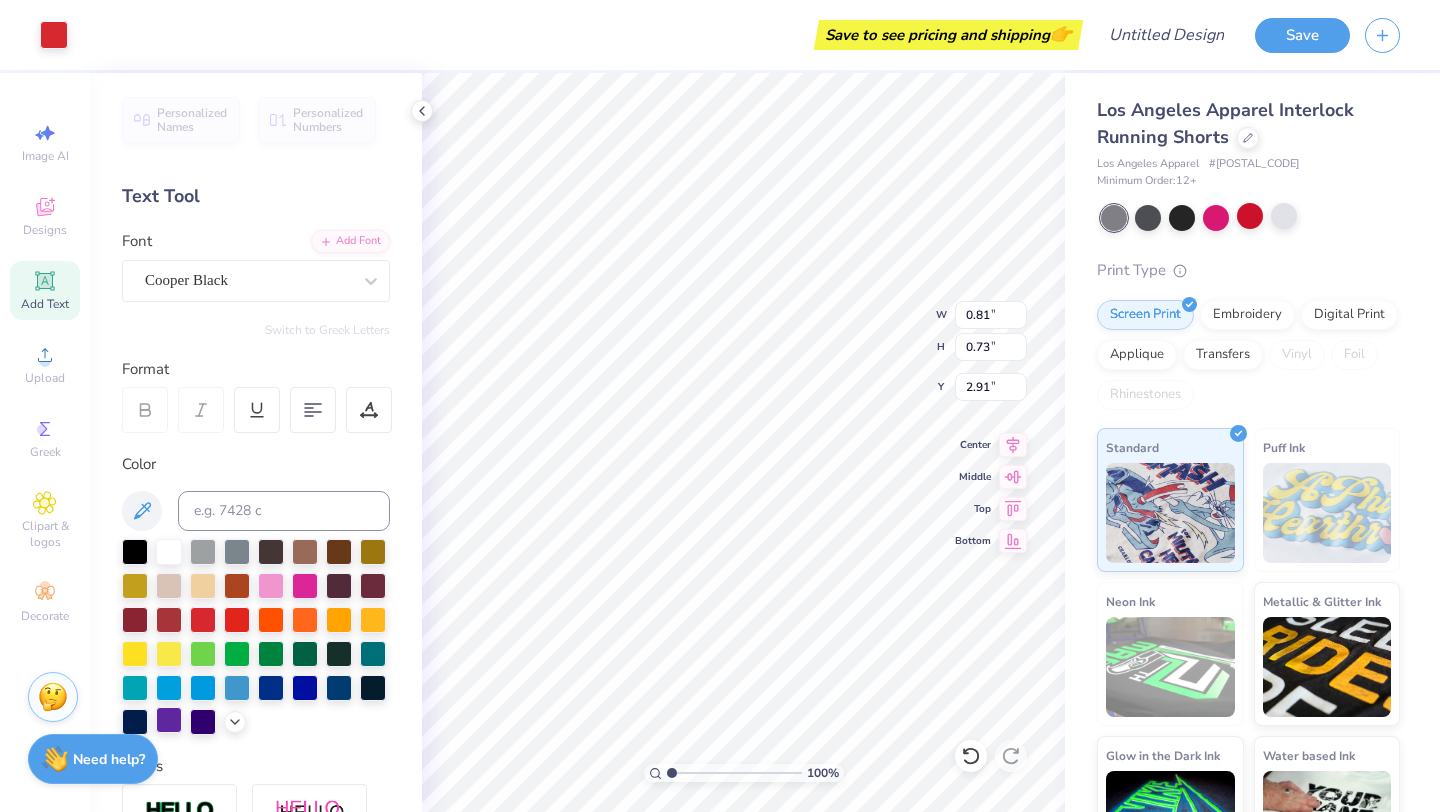 click at bounding box center (169, 720) 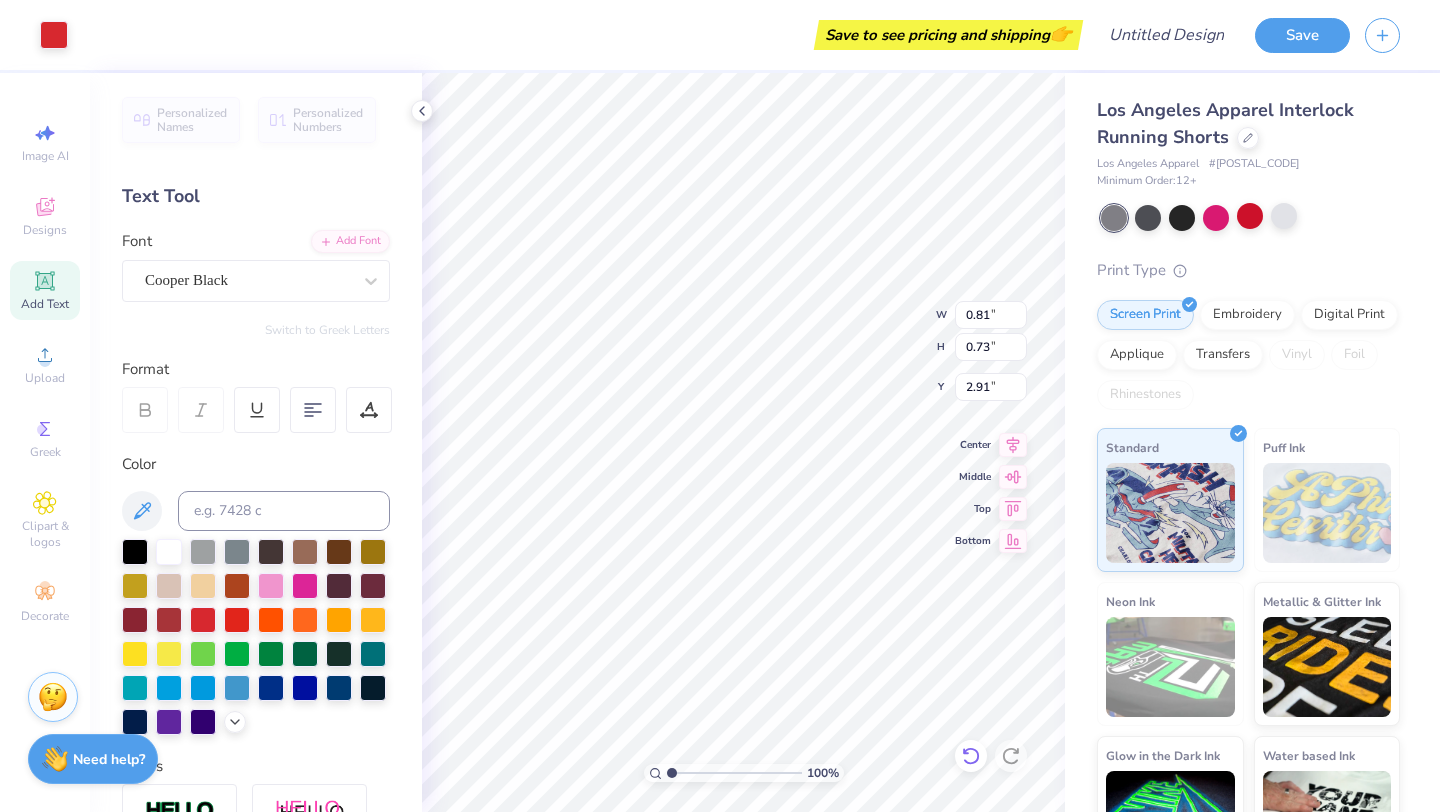 click 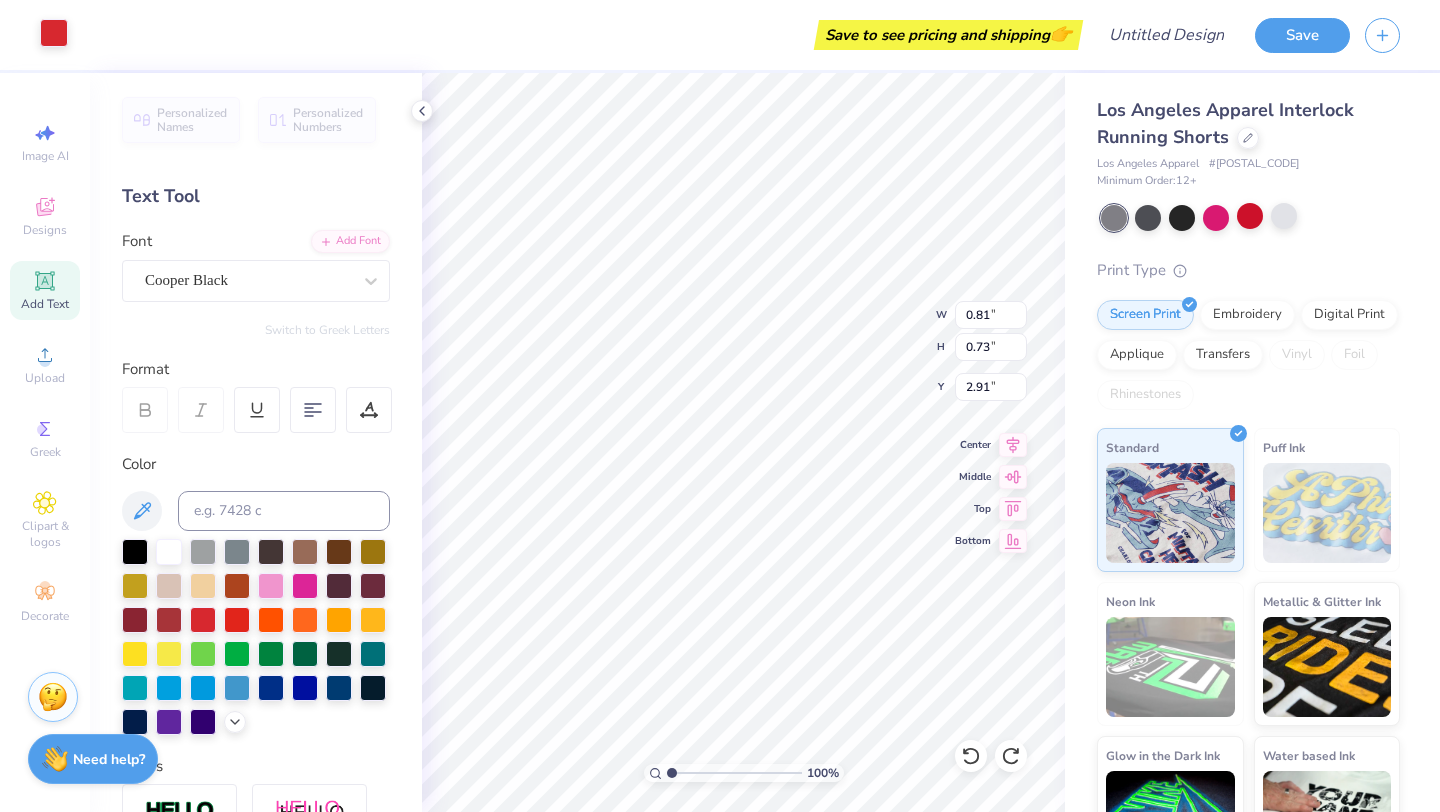 click at bounding box center (54, 33) 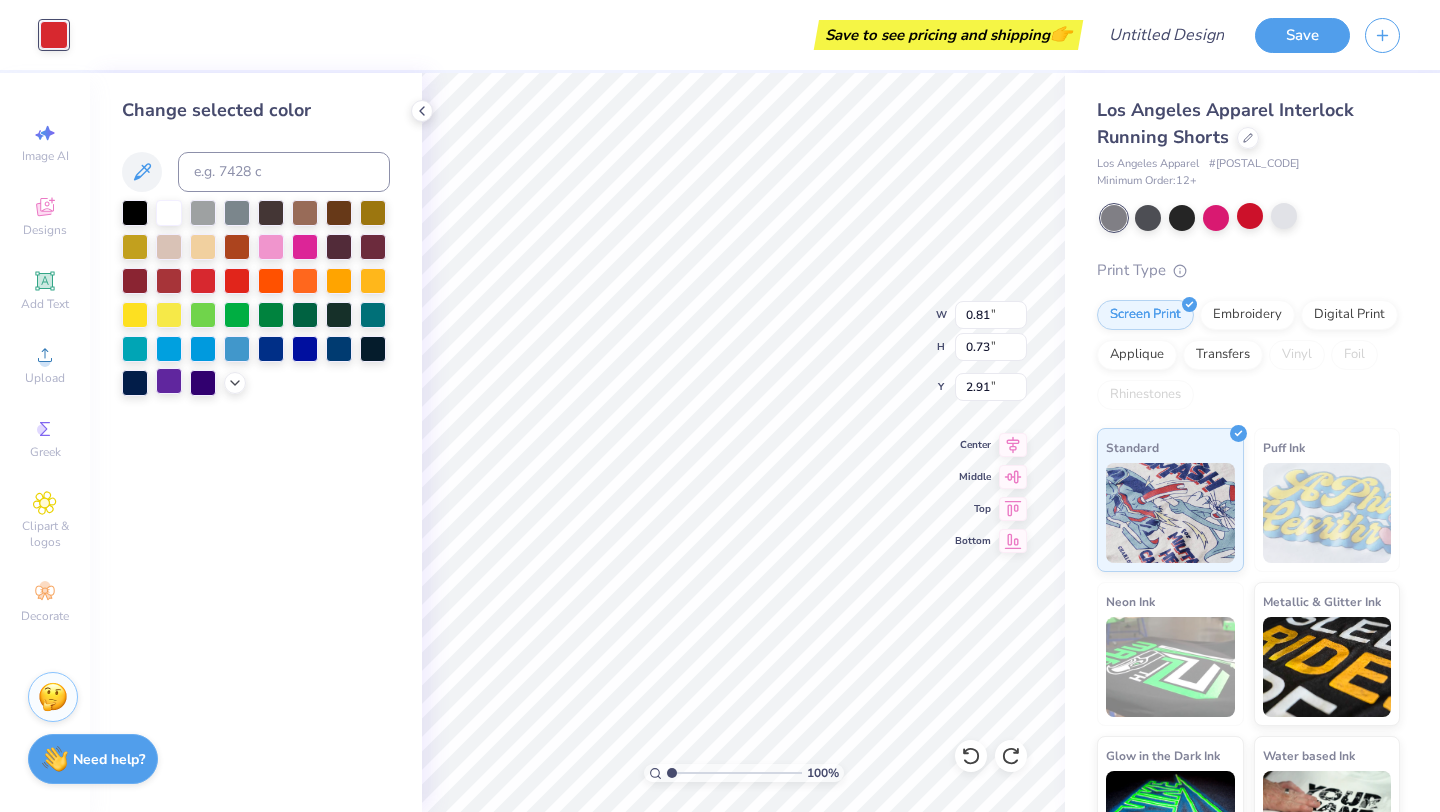 click at bounding box center [169, 381] 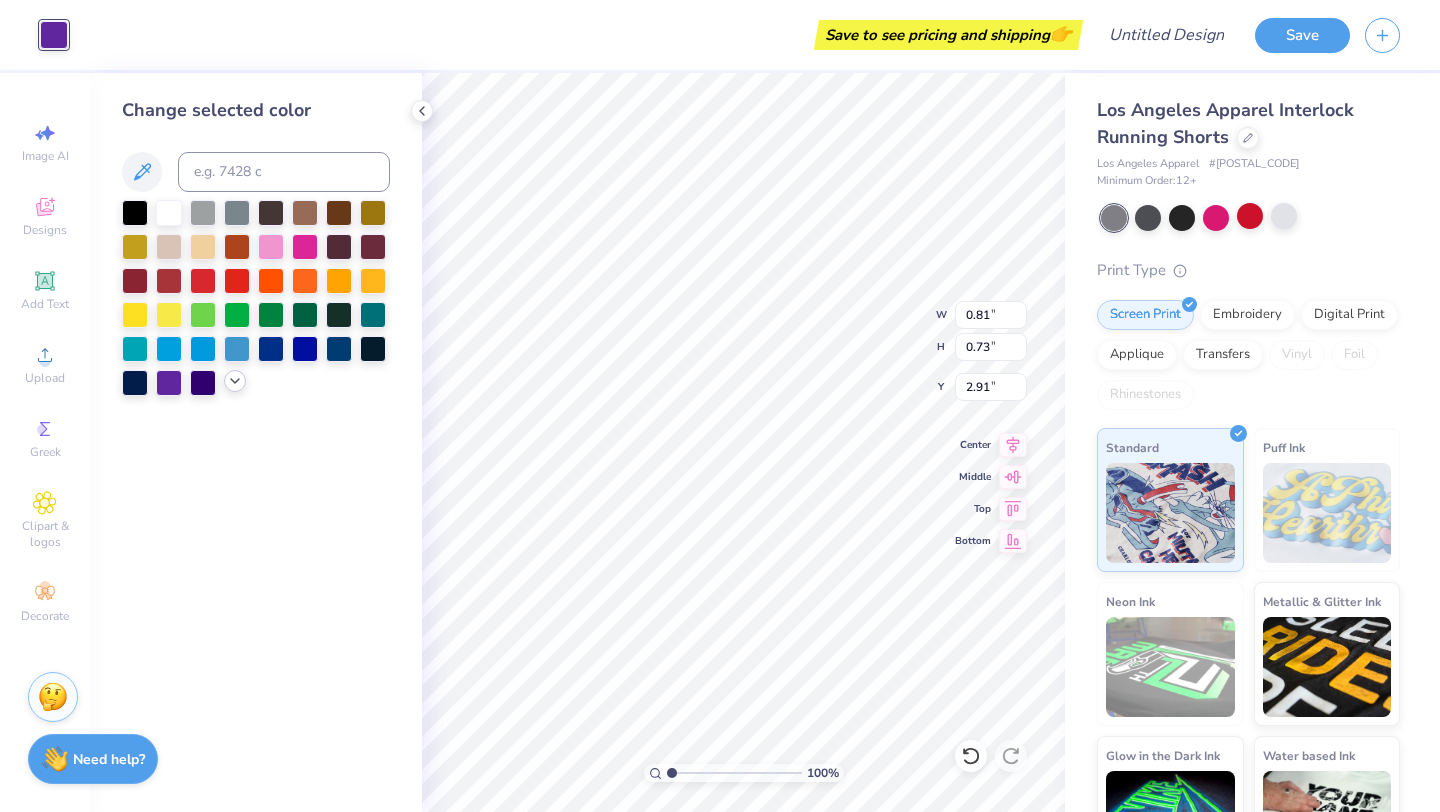 click 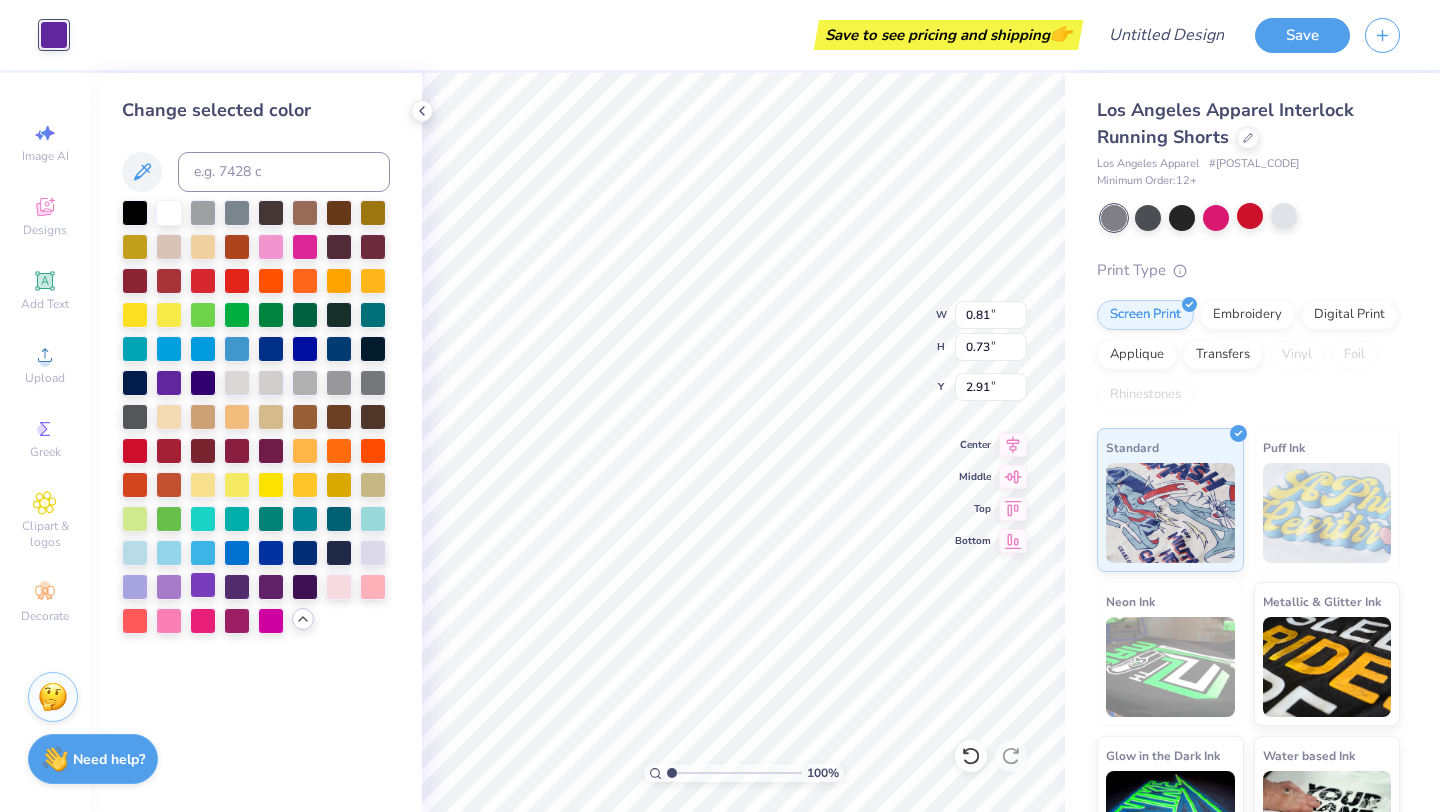 click at bounding box center [203, 585] 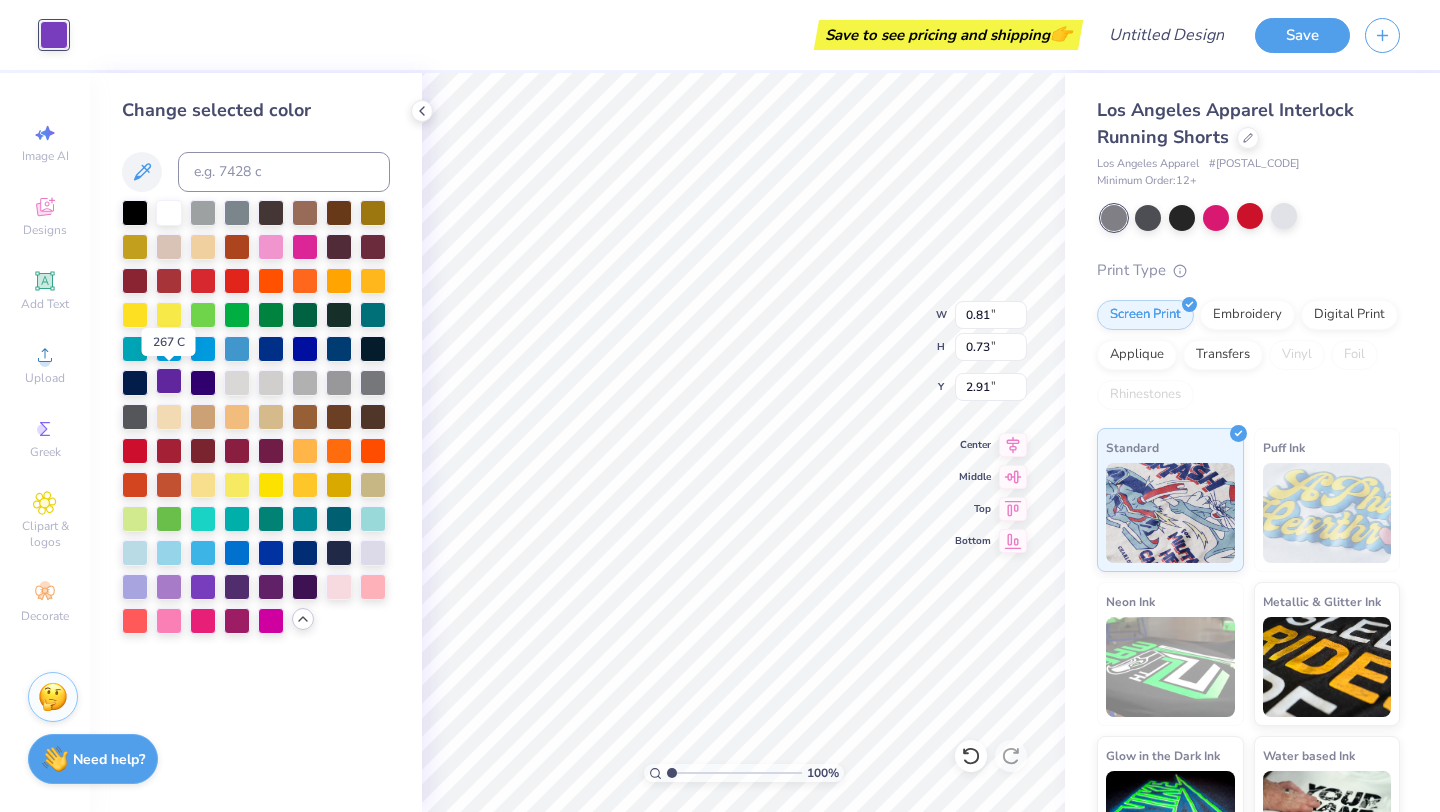 click at bounding box center [169, 381] 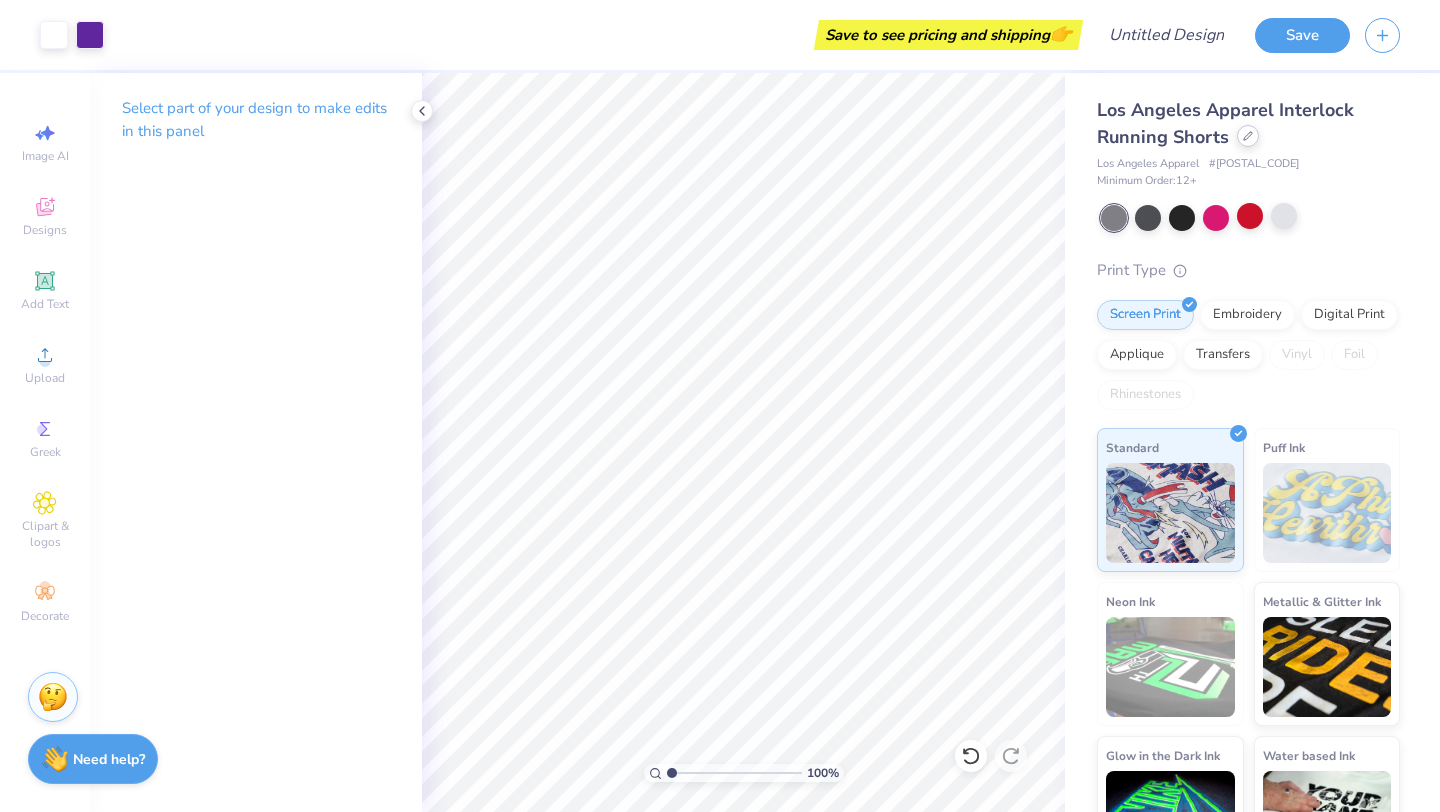 click at bounding box center (1248, 136) 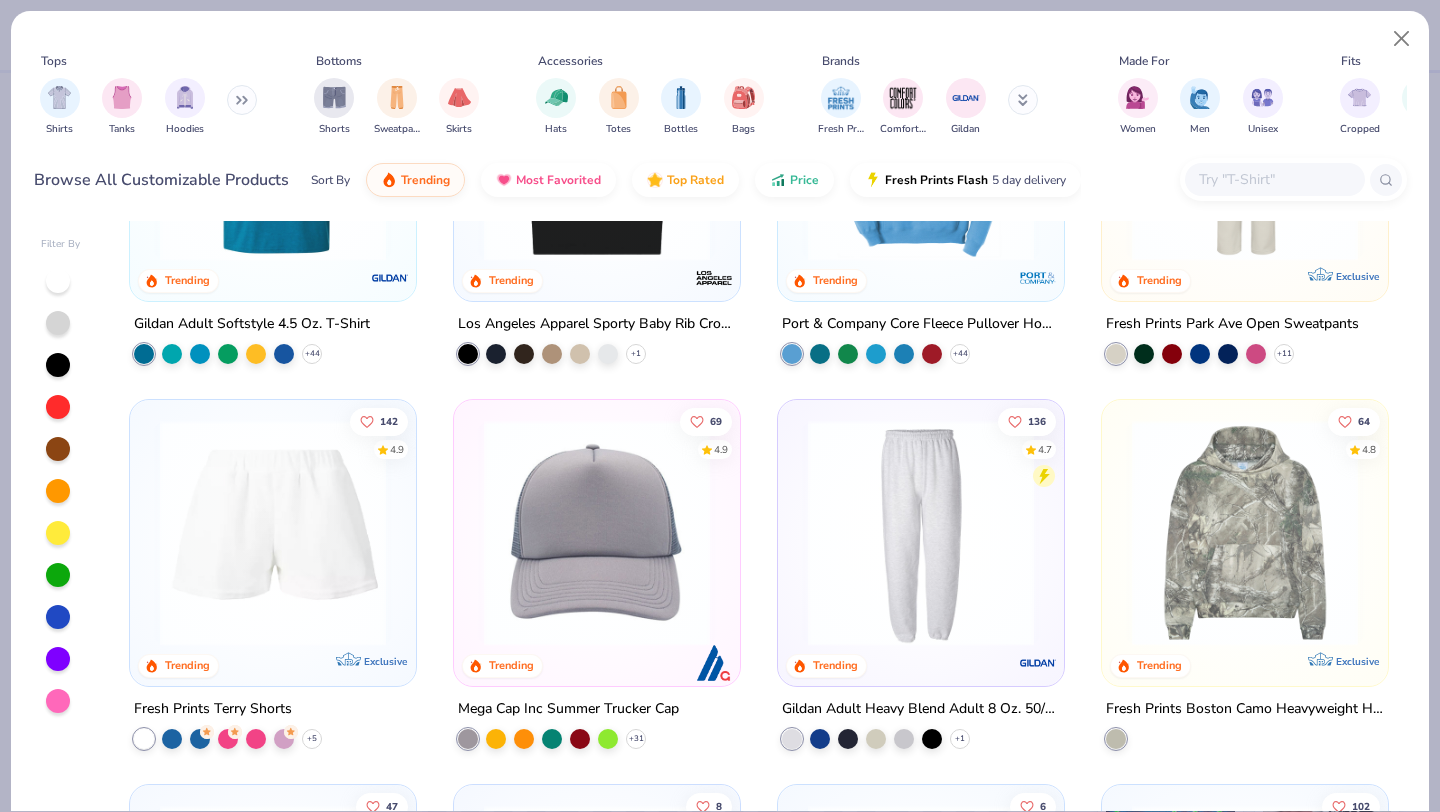 scroll, scrollTop: 3103, scrollLeft: 0, axis: vertical 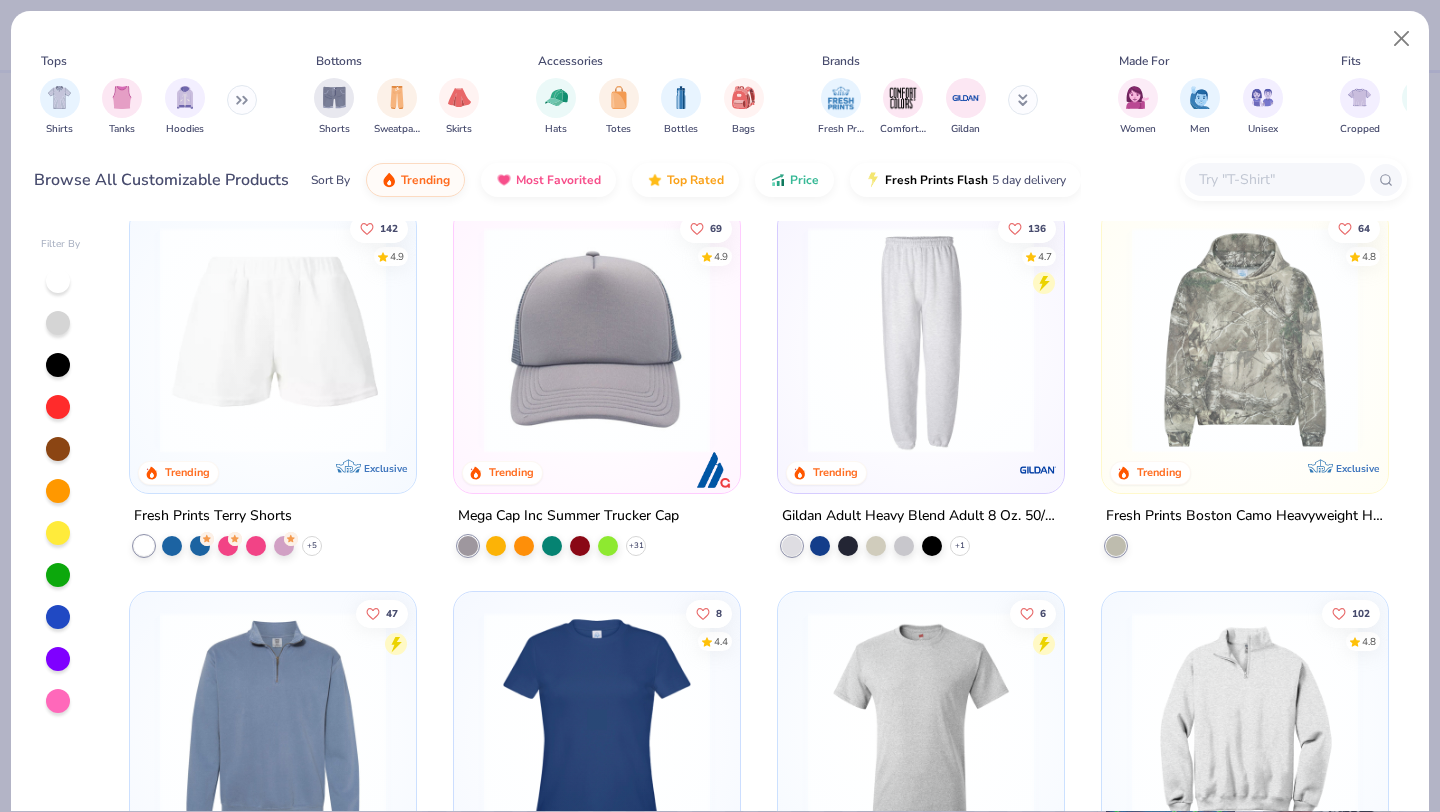 click at bounding box center [921, 340] 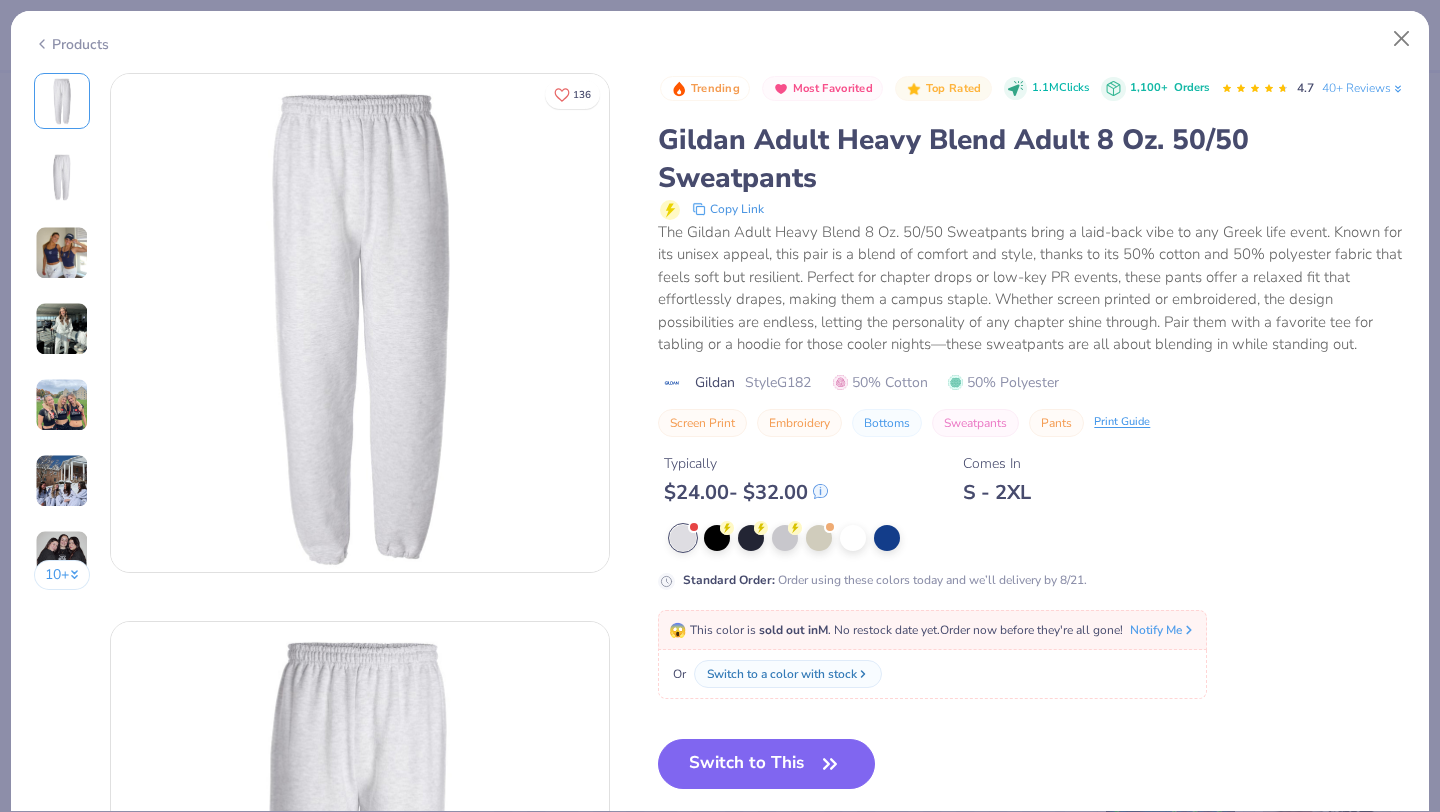 click on "😱 This color is   sold out in  M . No restock date yet.  Order now before they're all gone!   Notify Me" at bounding box center [932, 630] 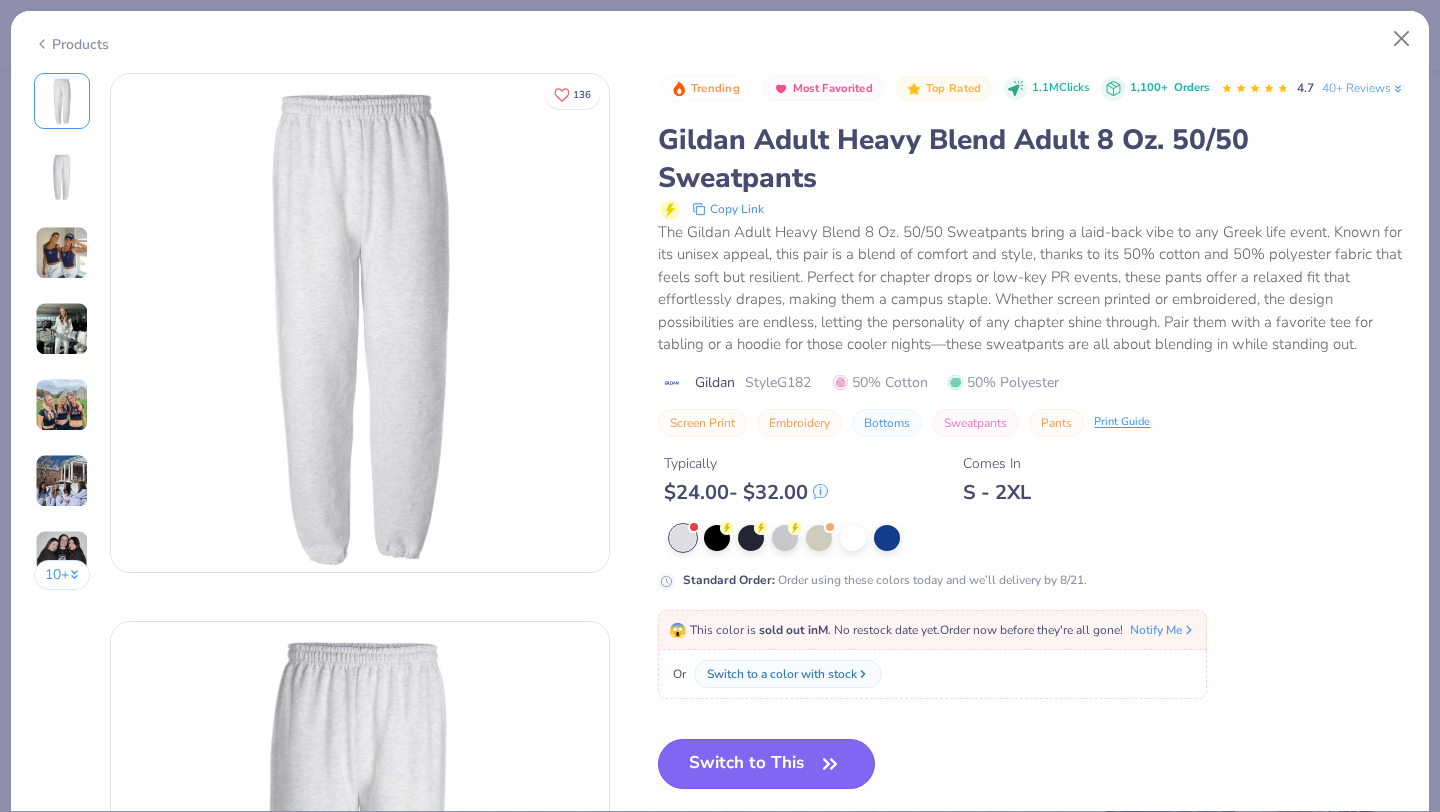 click on "Switch to This" at bounding box center [766, 764] 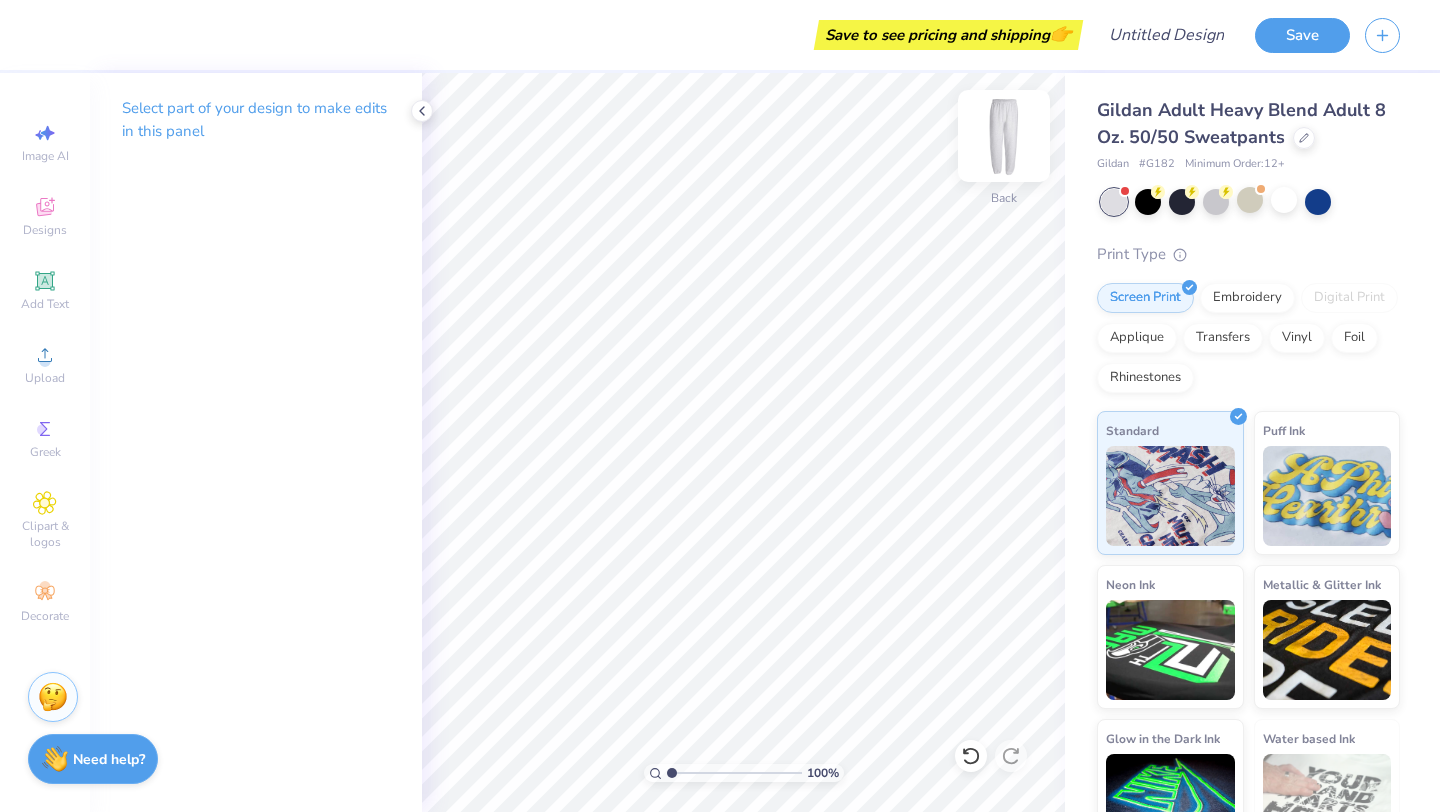 click at bounding box center (1004, 136) 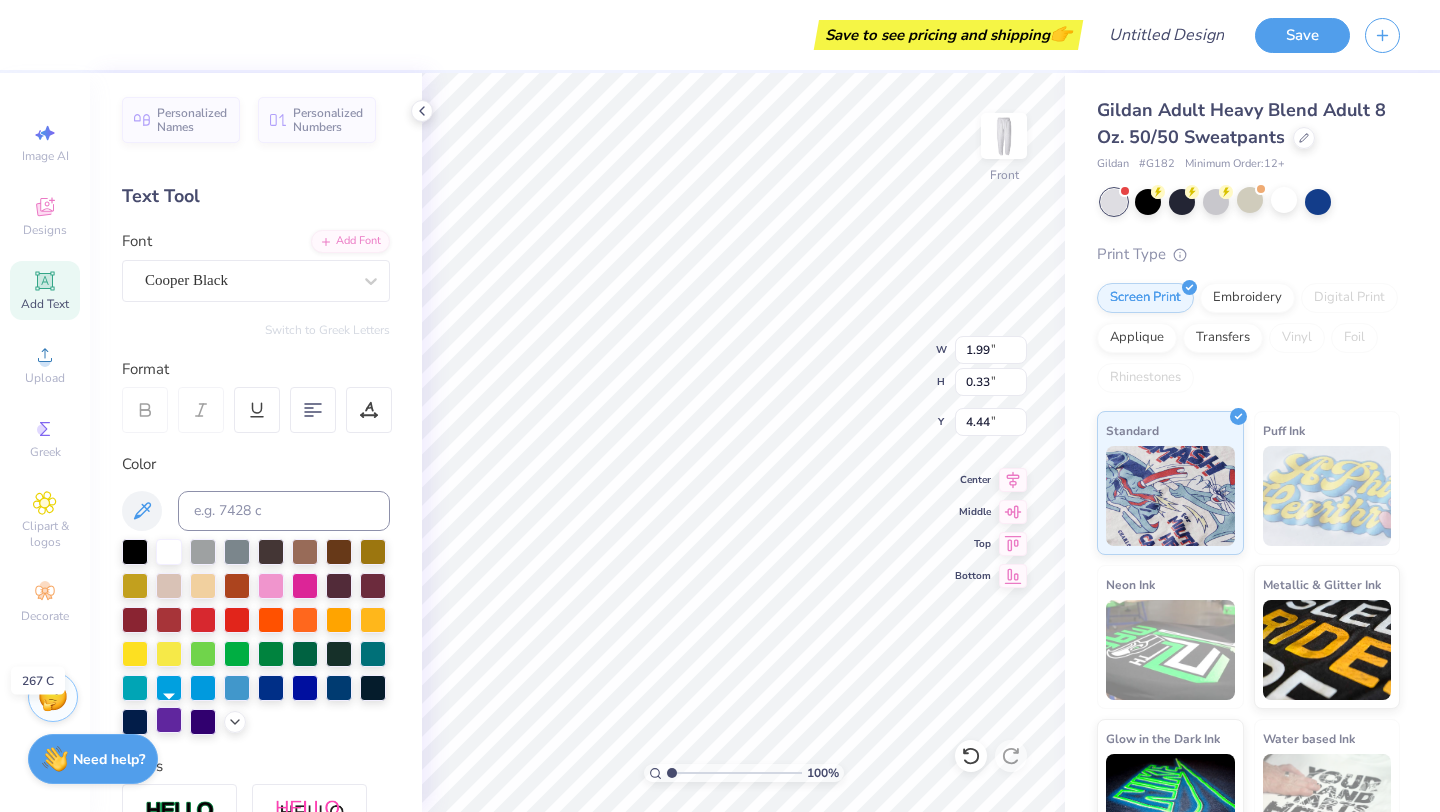 click at bounding box center [169, 720] 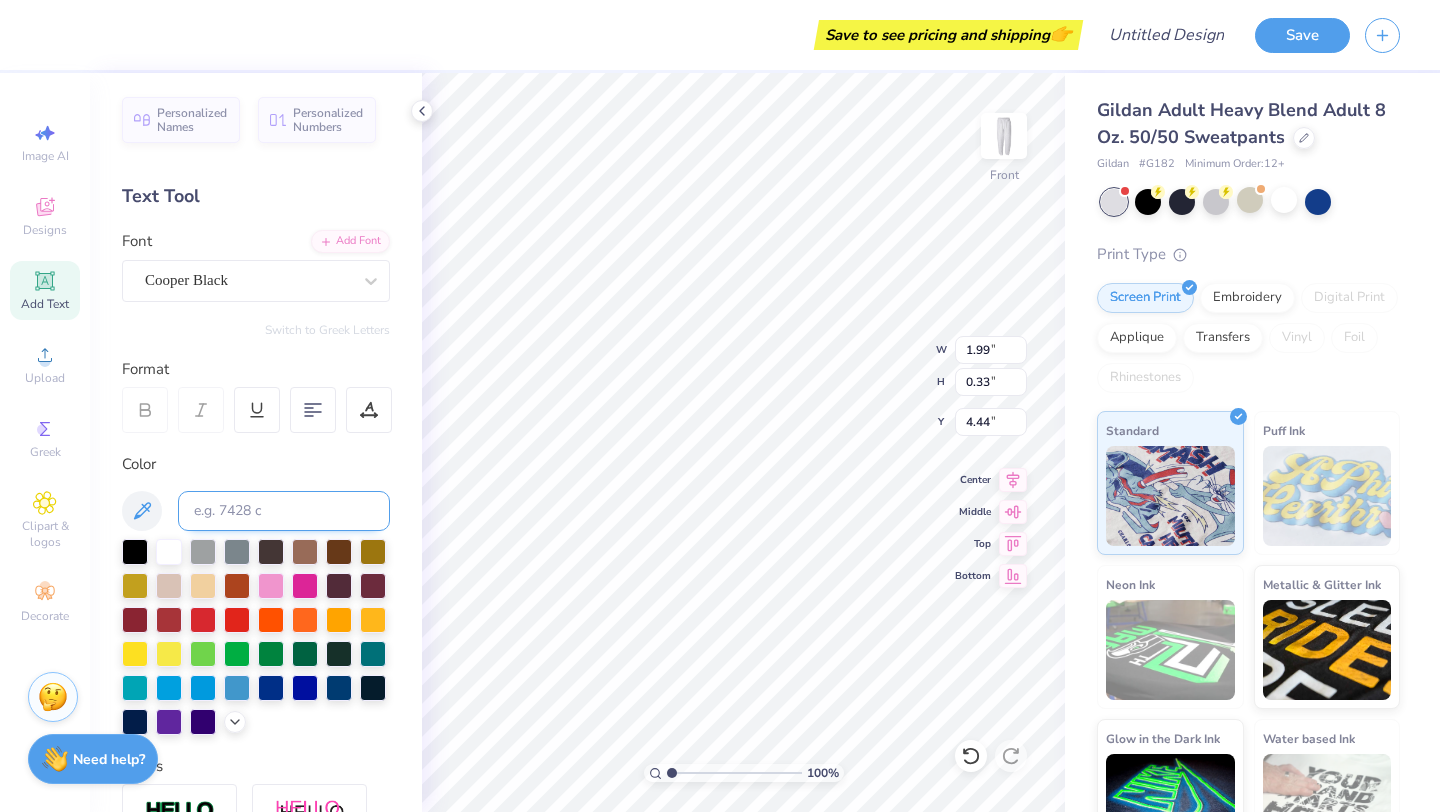 type on "0.62" 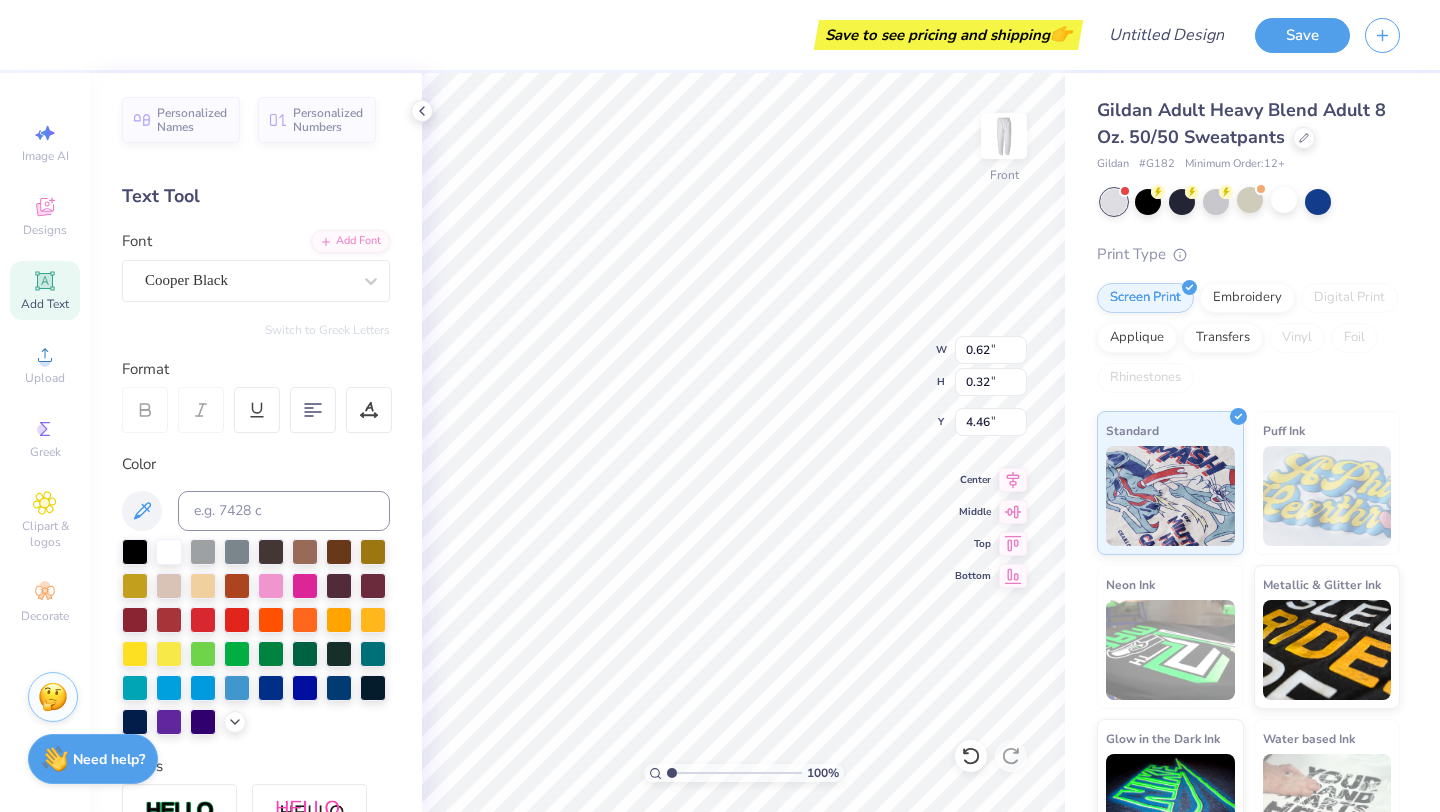 drag, startPoint x: 169, startPoint y: 722, endPoint x: 173, endPoint y: 703, distance: 19.416489 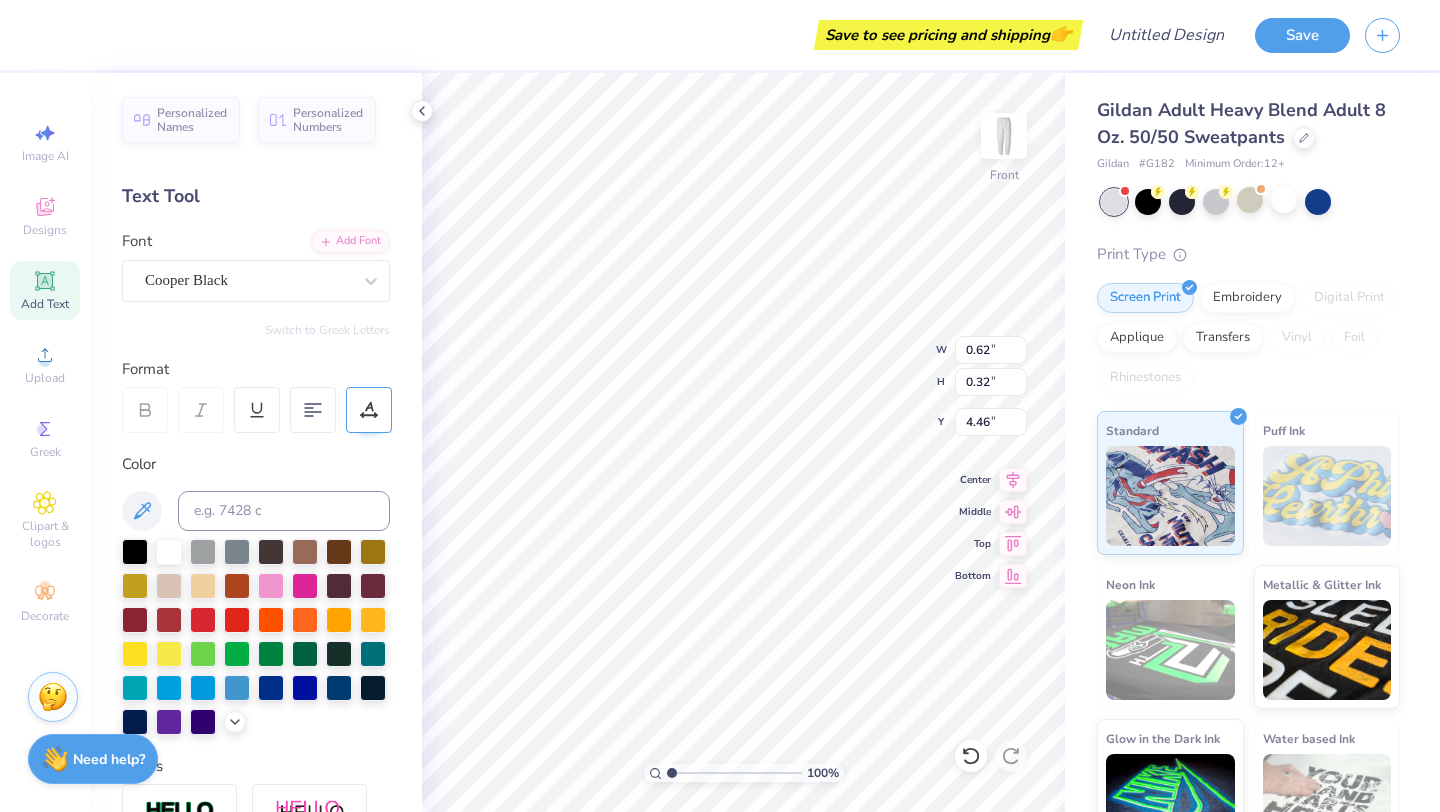 type on "0.24" 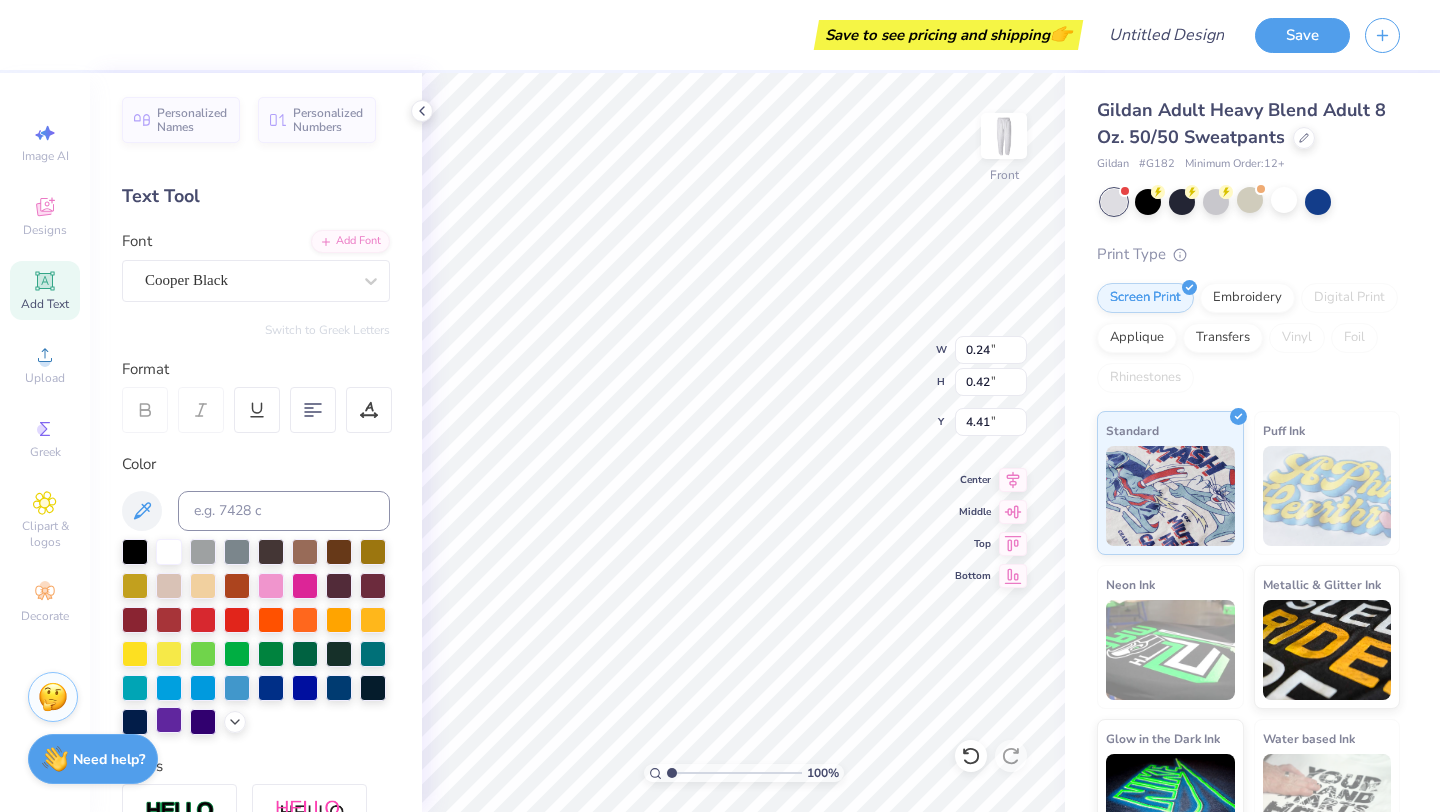 click at bounding box center (169, 720) 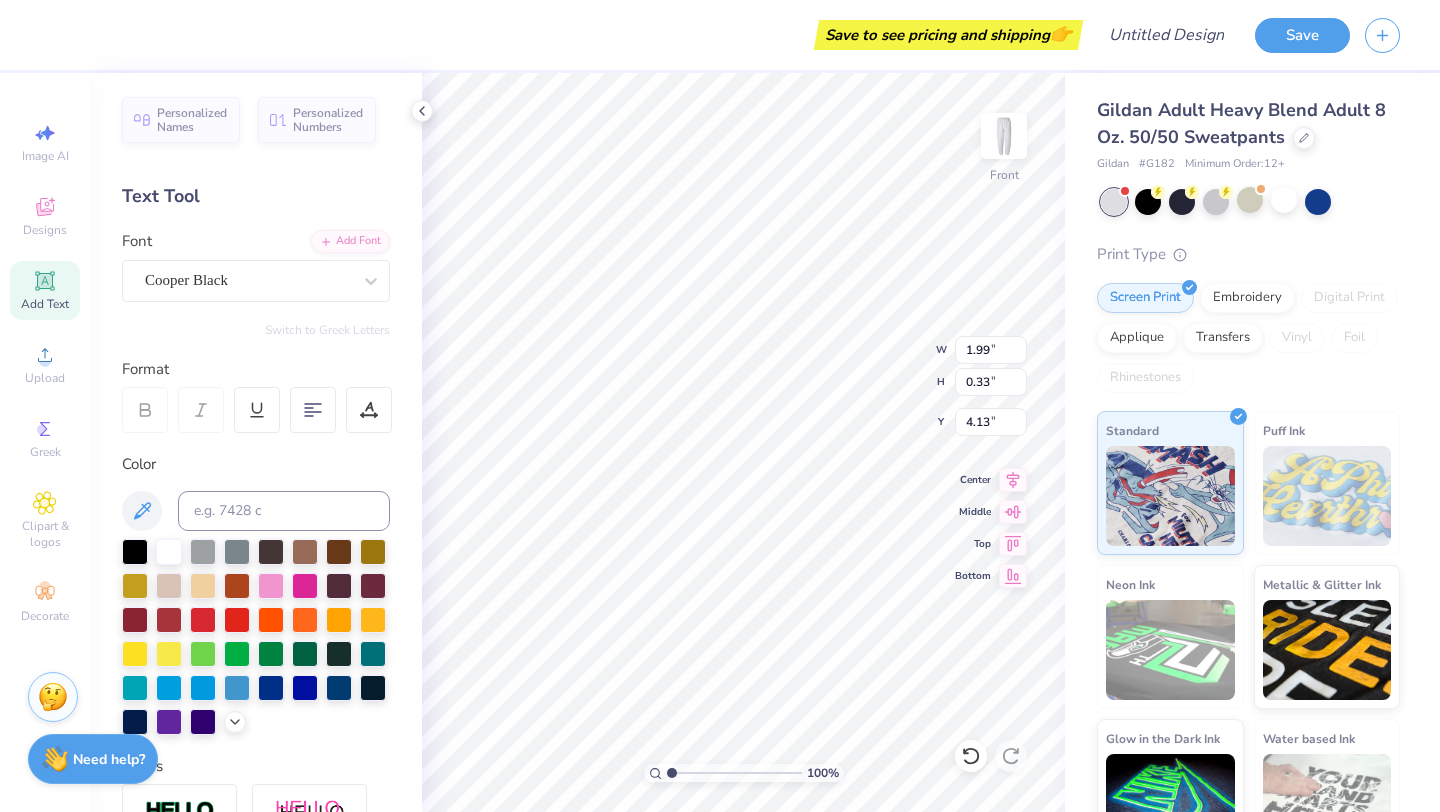 type on "4.13" 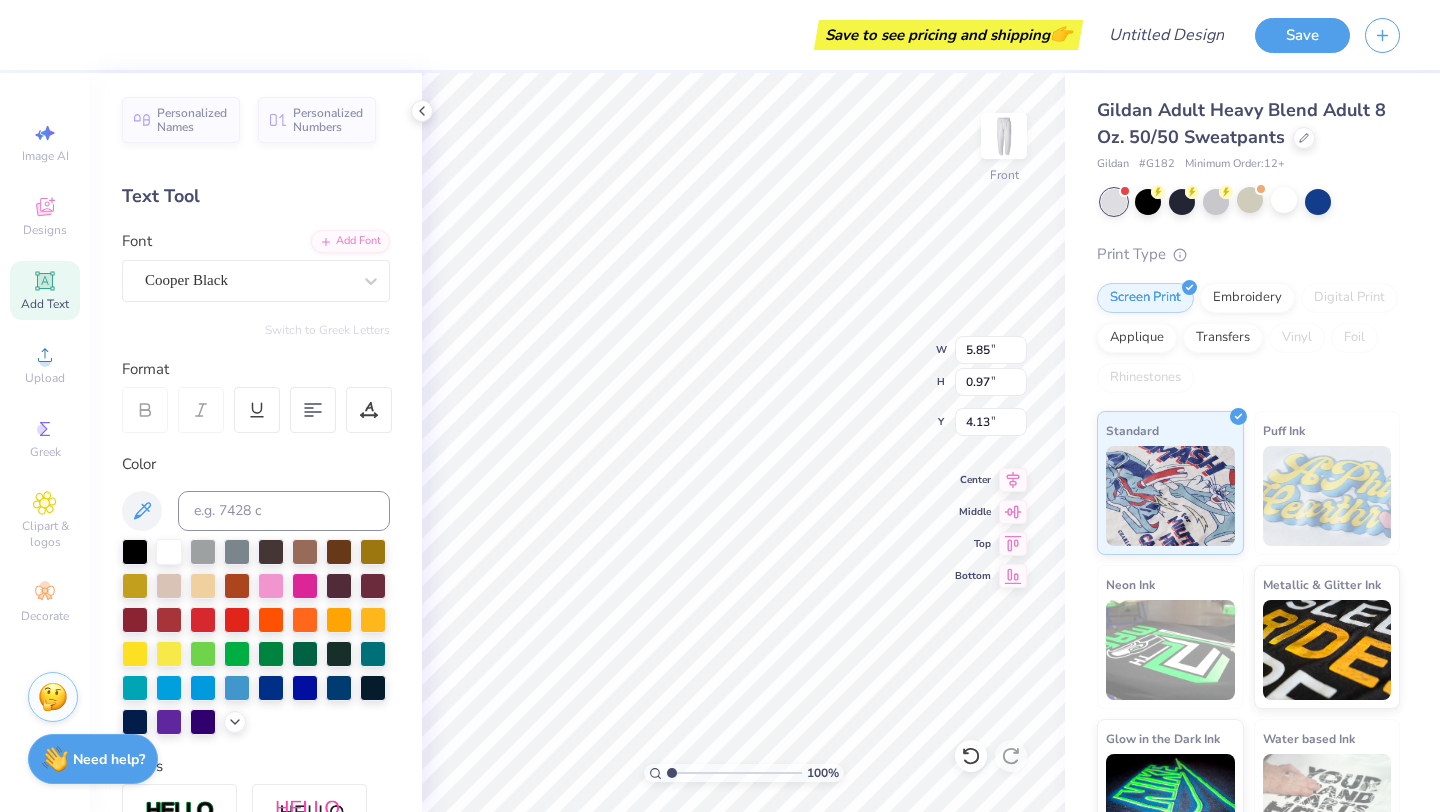 type on "5.85" 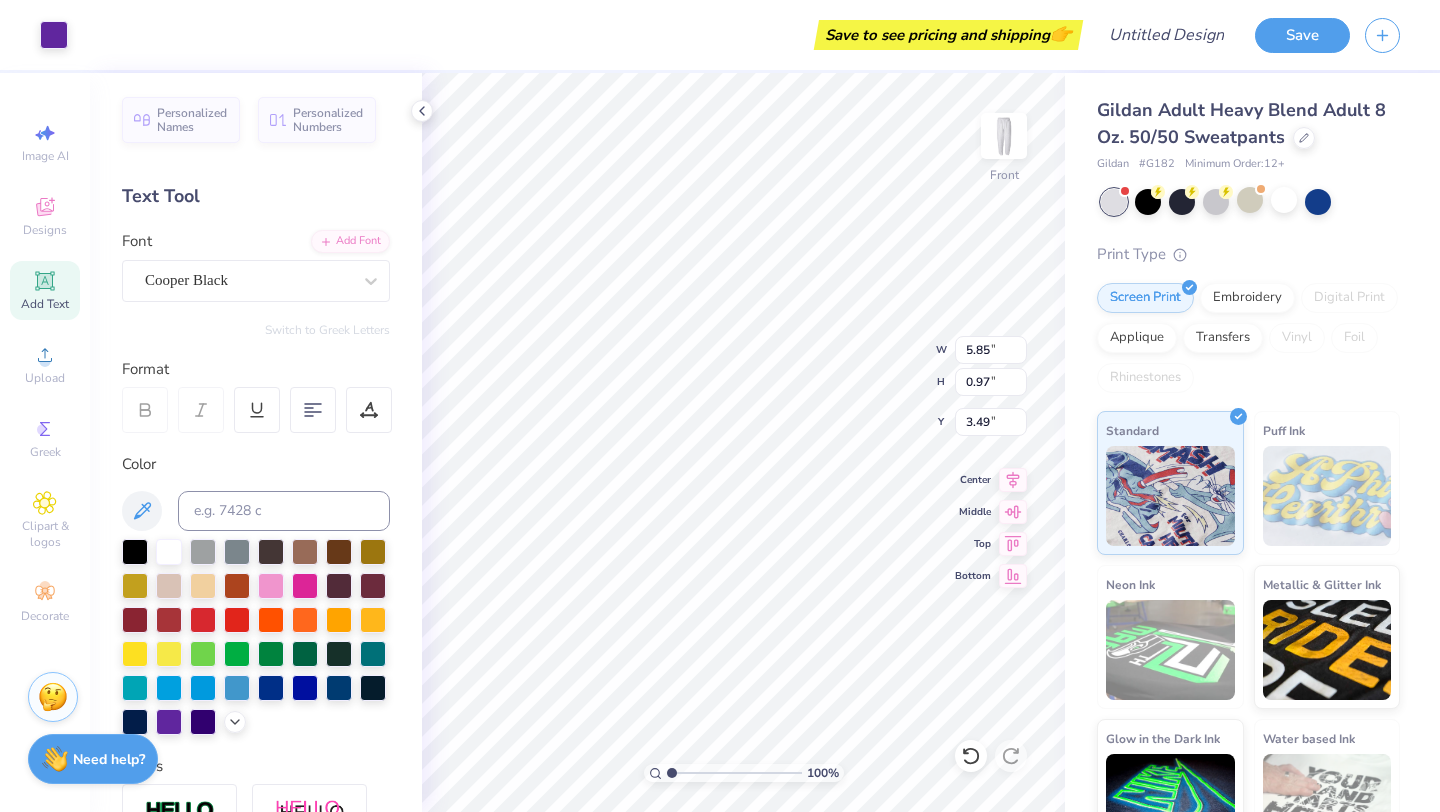 type on "0.58" 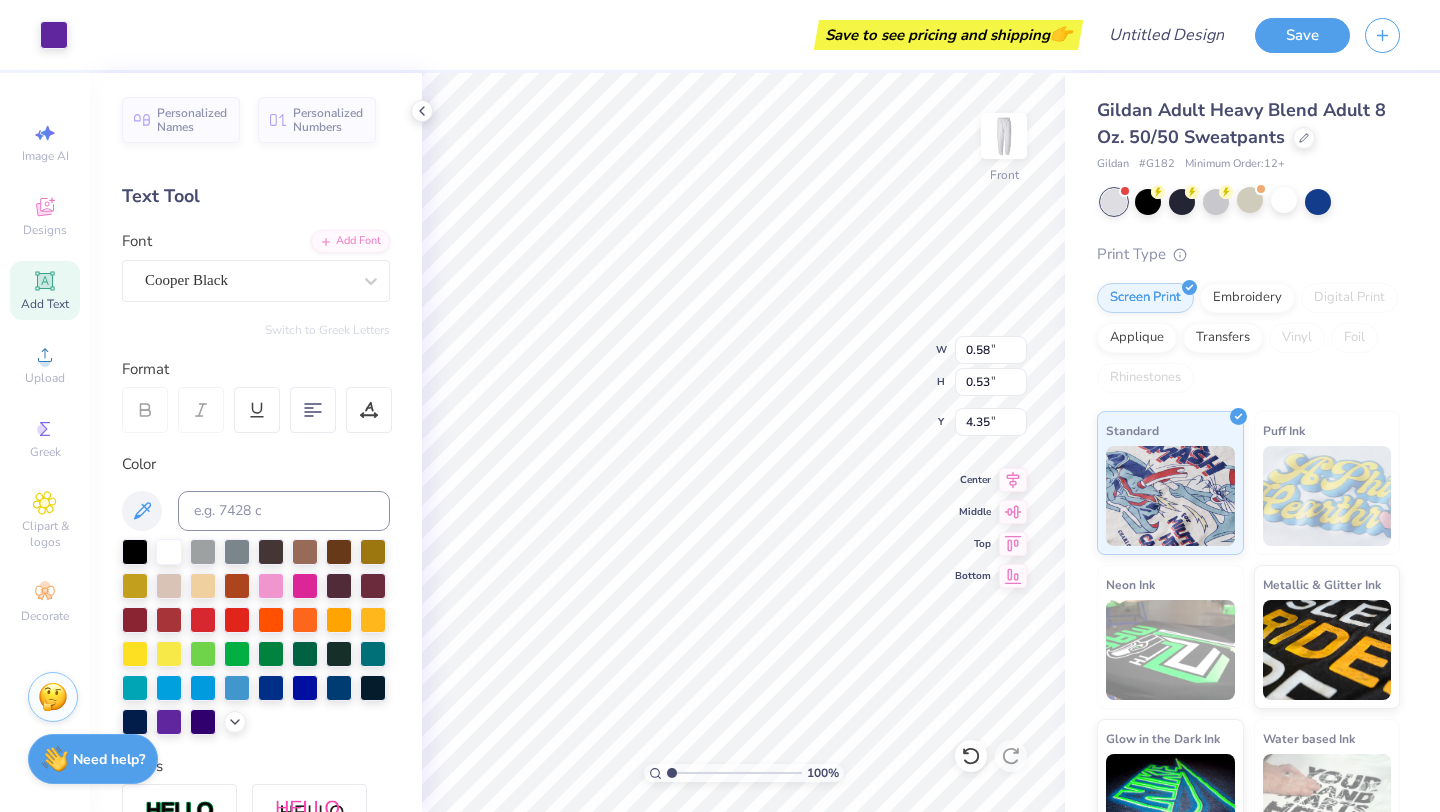 type on "0.65" 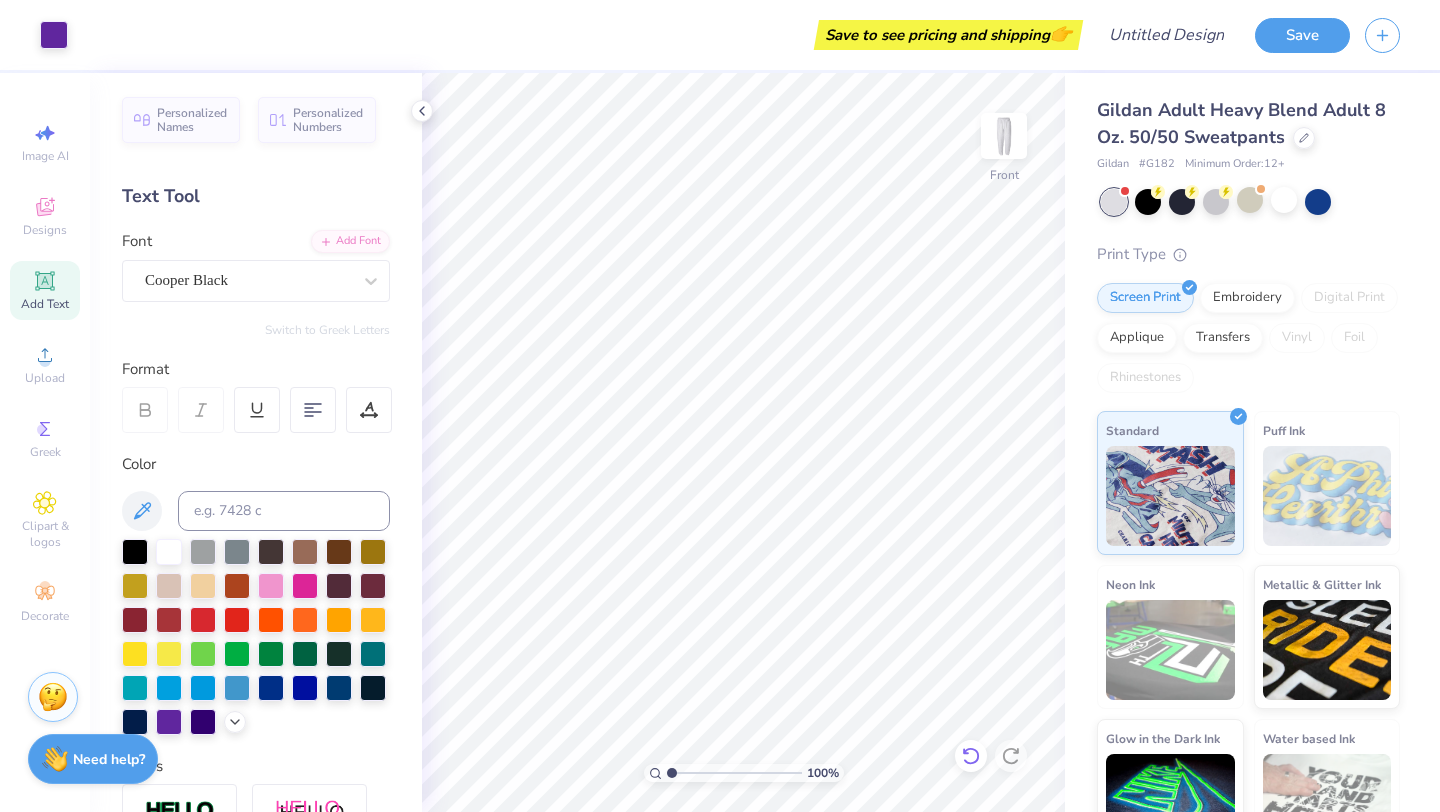 click 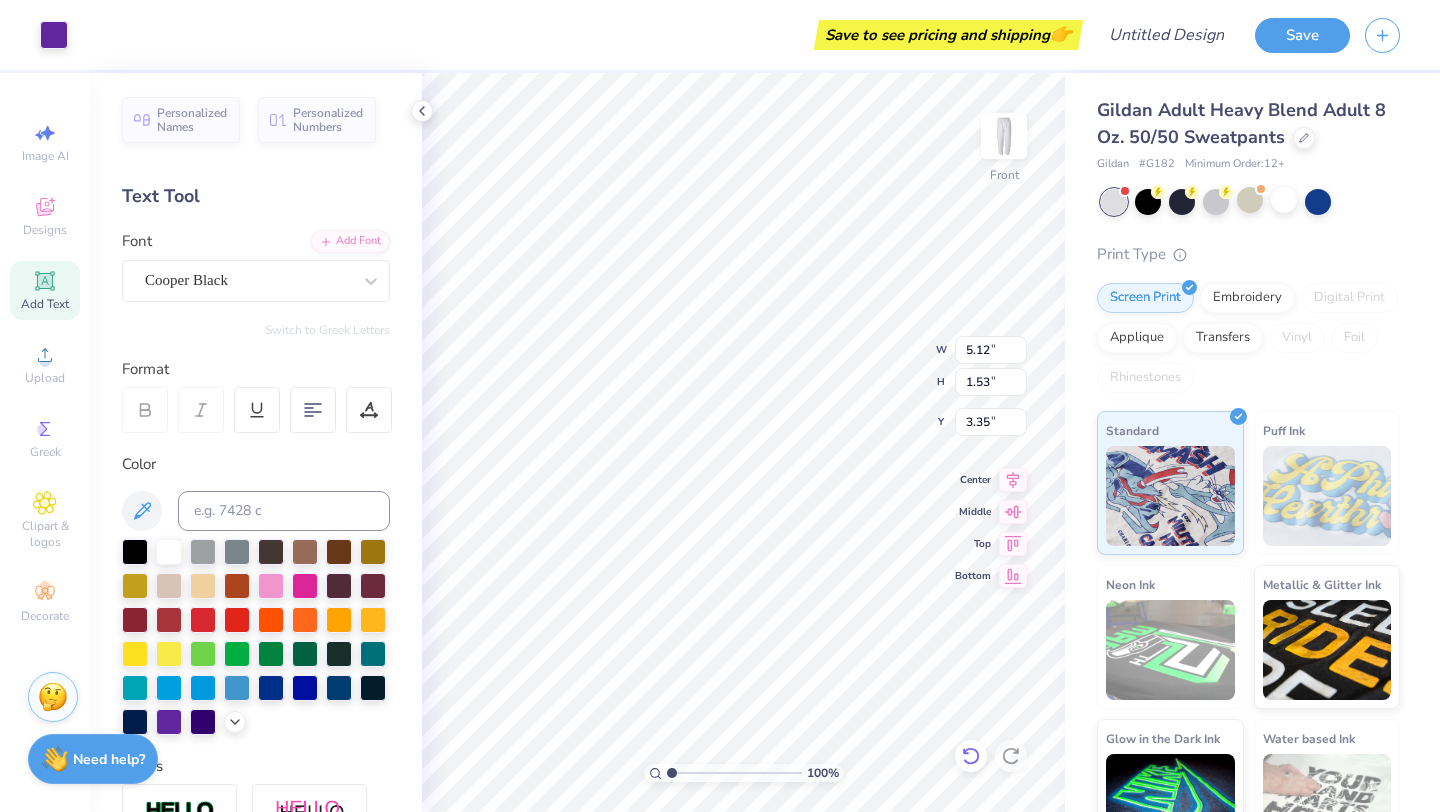 type on "5.12" 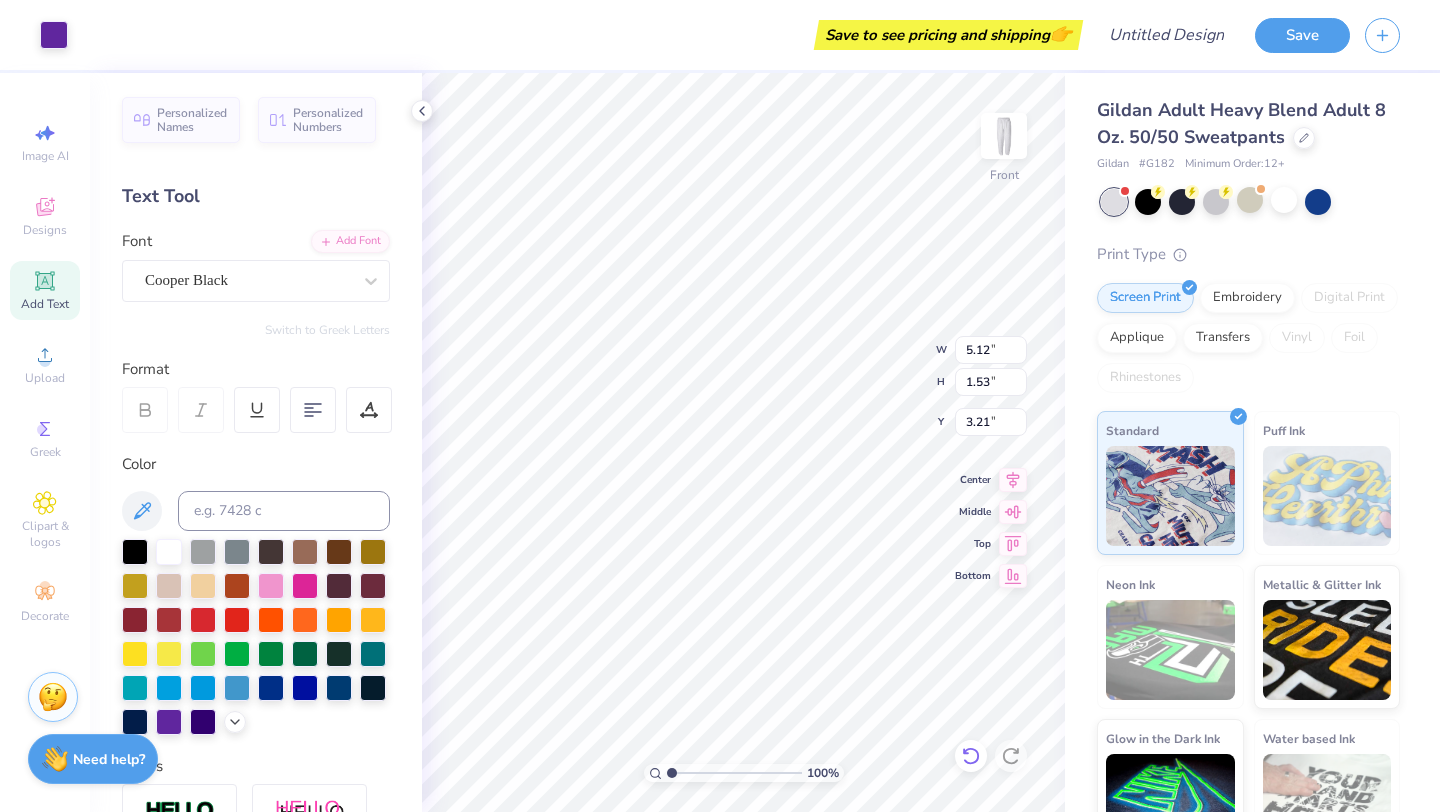 type on "5.85" 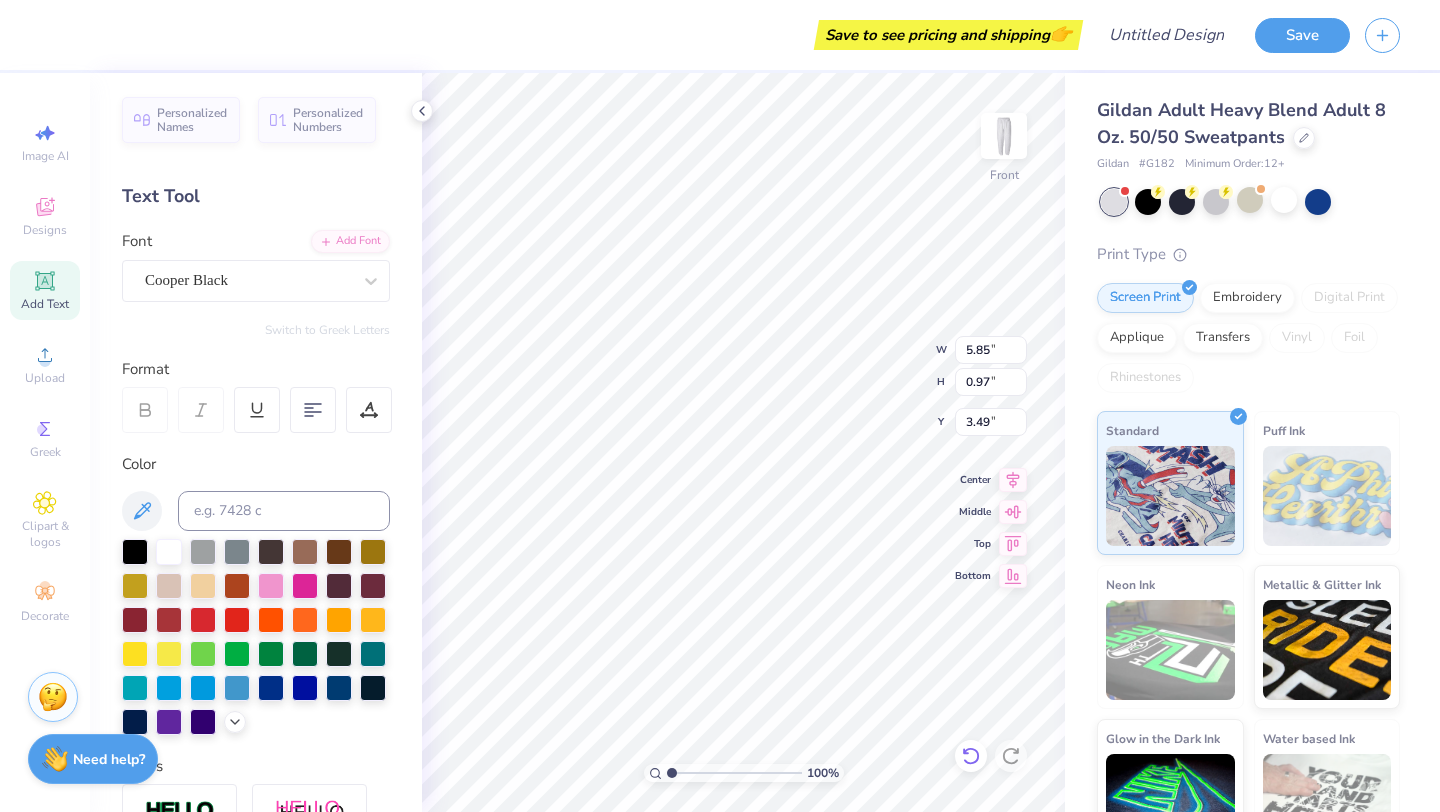 type on "3.47" 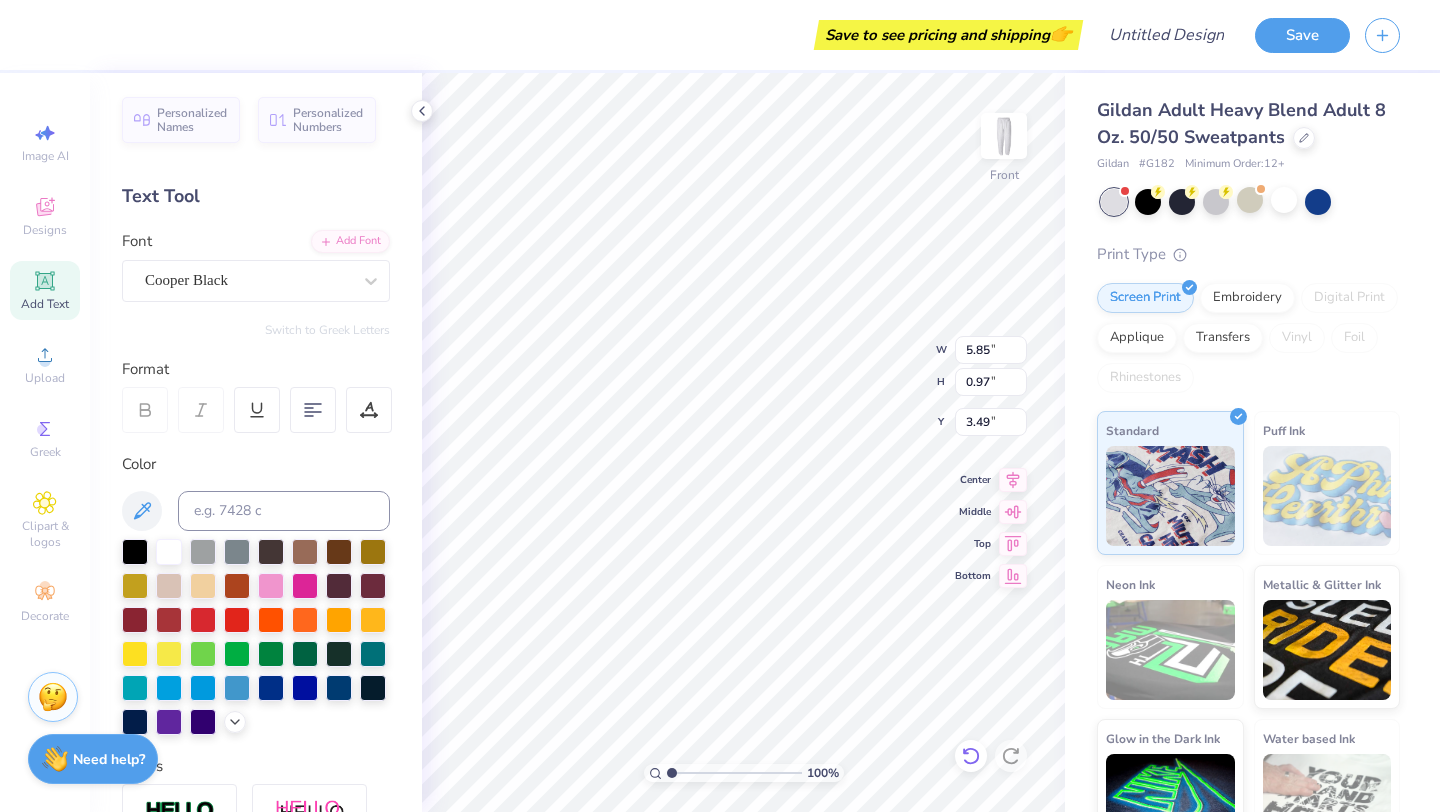 type on "LUB GYM" 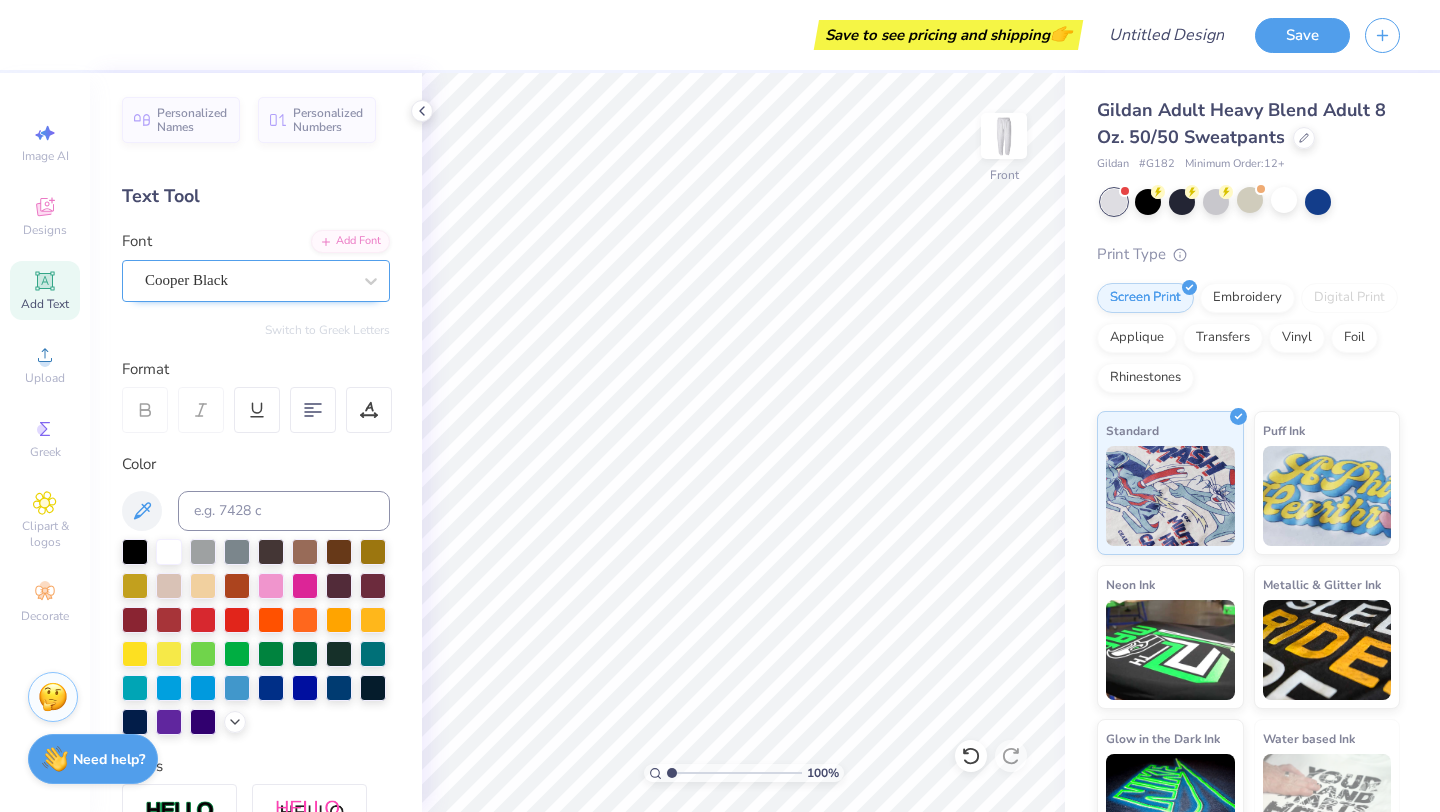 click on "Cooper Black" at bounding box center [248, 280] 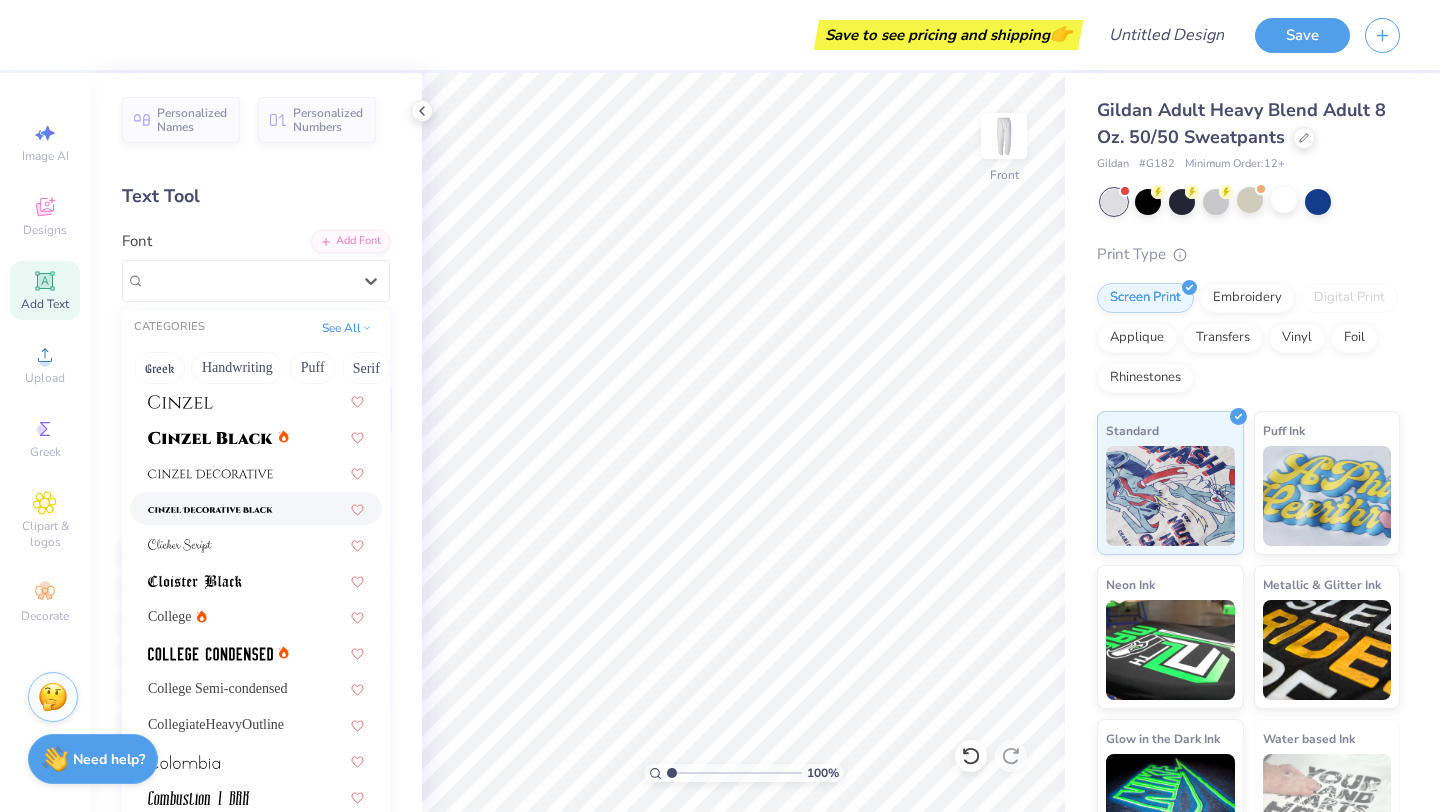 scroll, scrollTop: 2608, scrollLeft: 0, axis: vertical 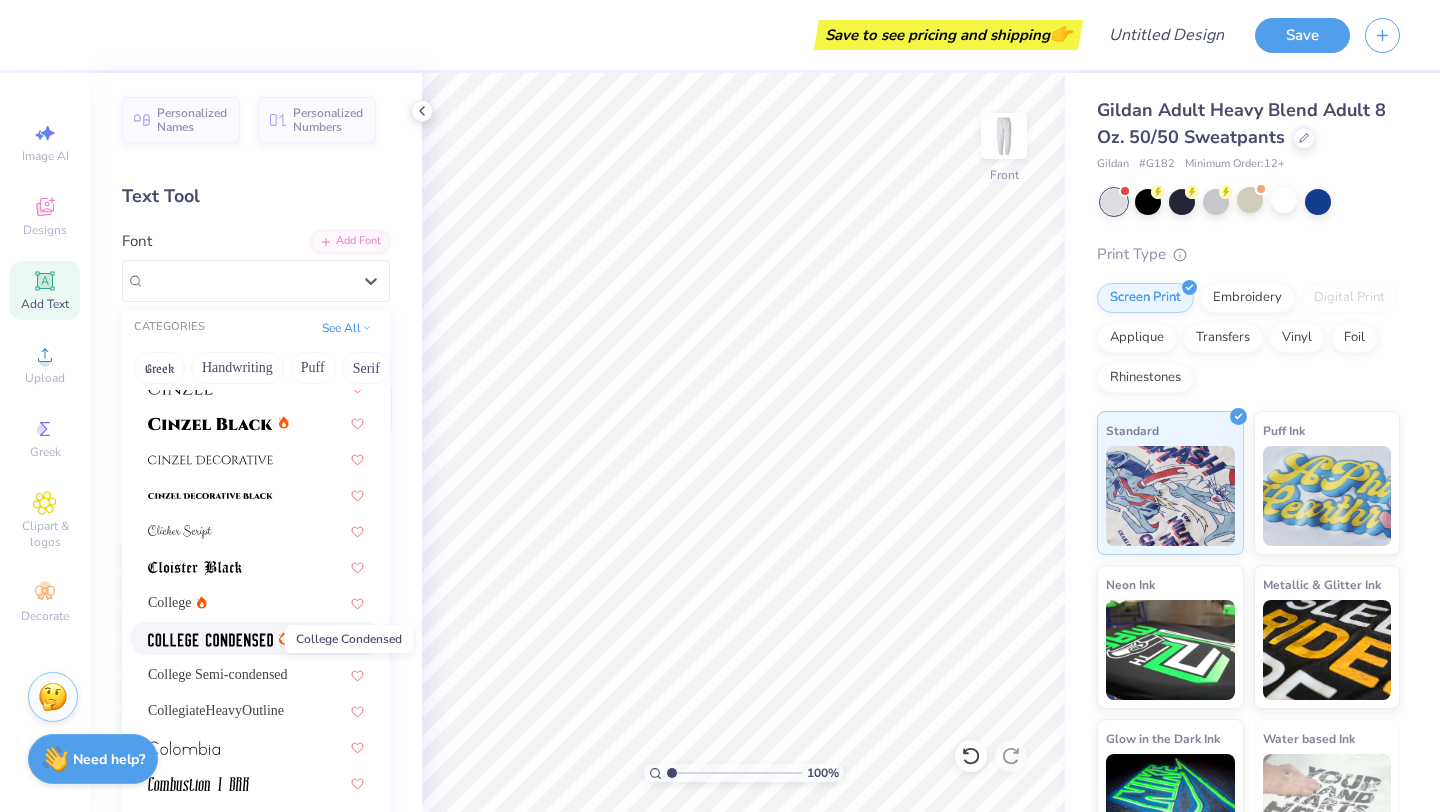 click at bounding box center (210, 640) 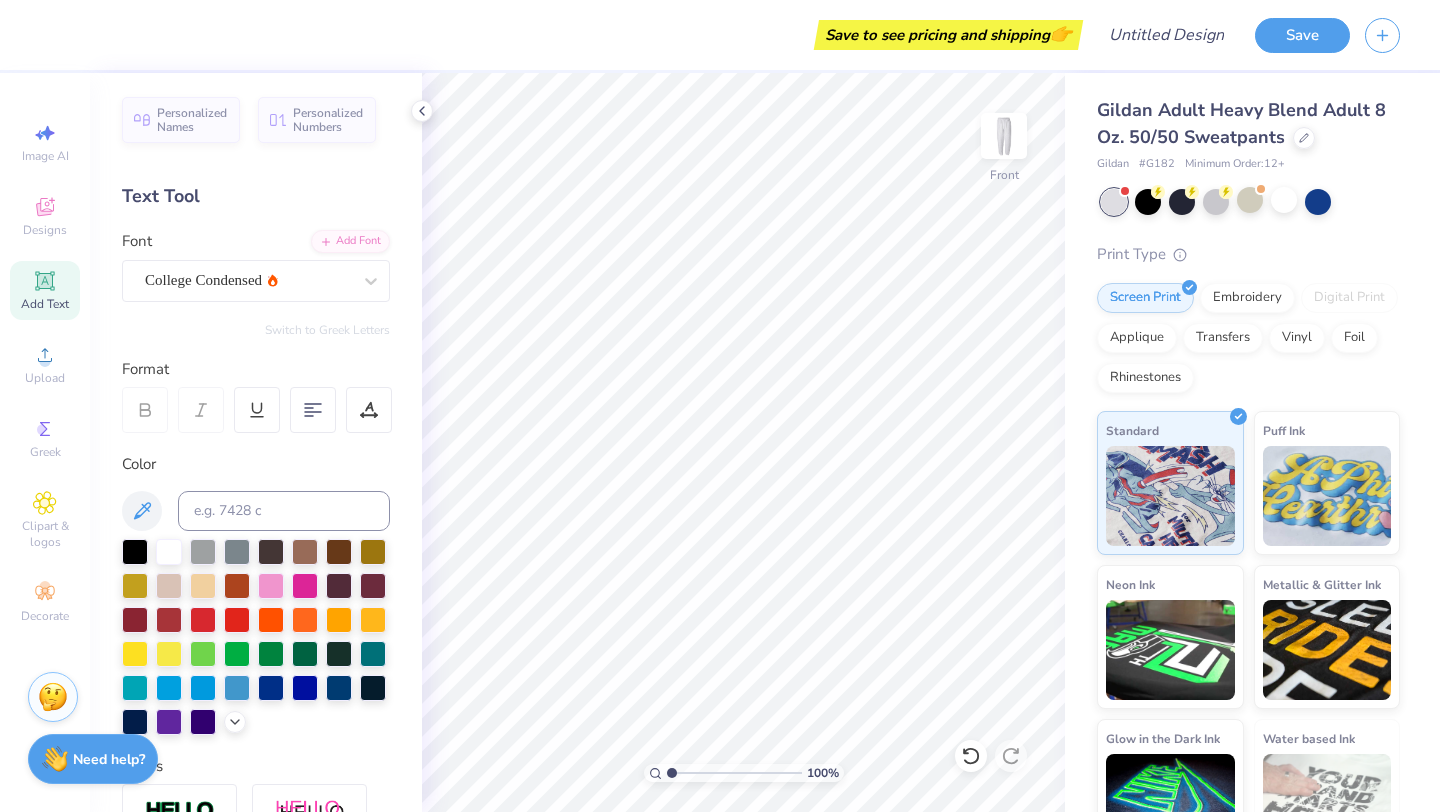 click on "Add Text" at bounding box center [45, 290] 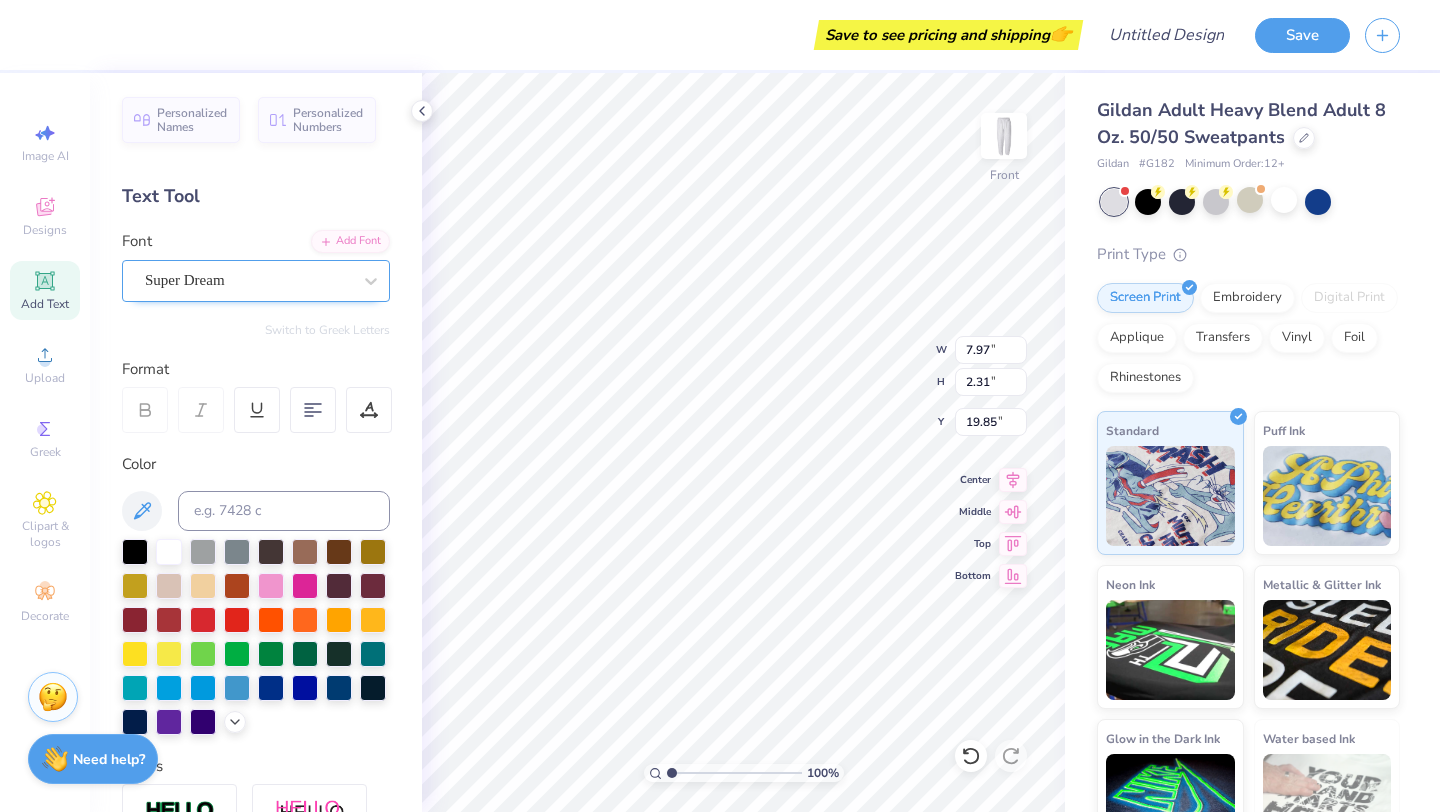 click on "Super Dream" at bounding box center [256, 281] 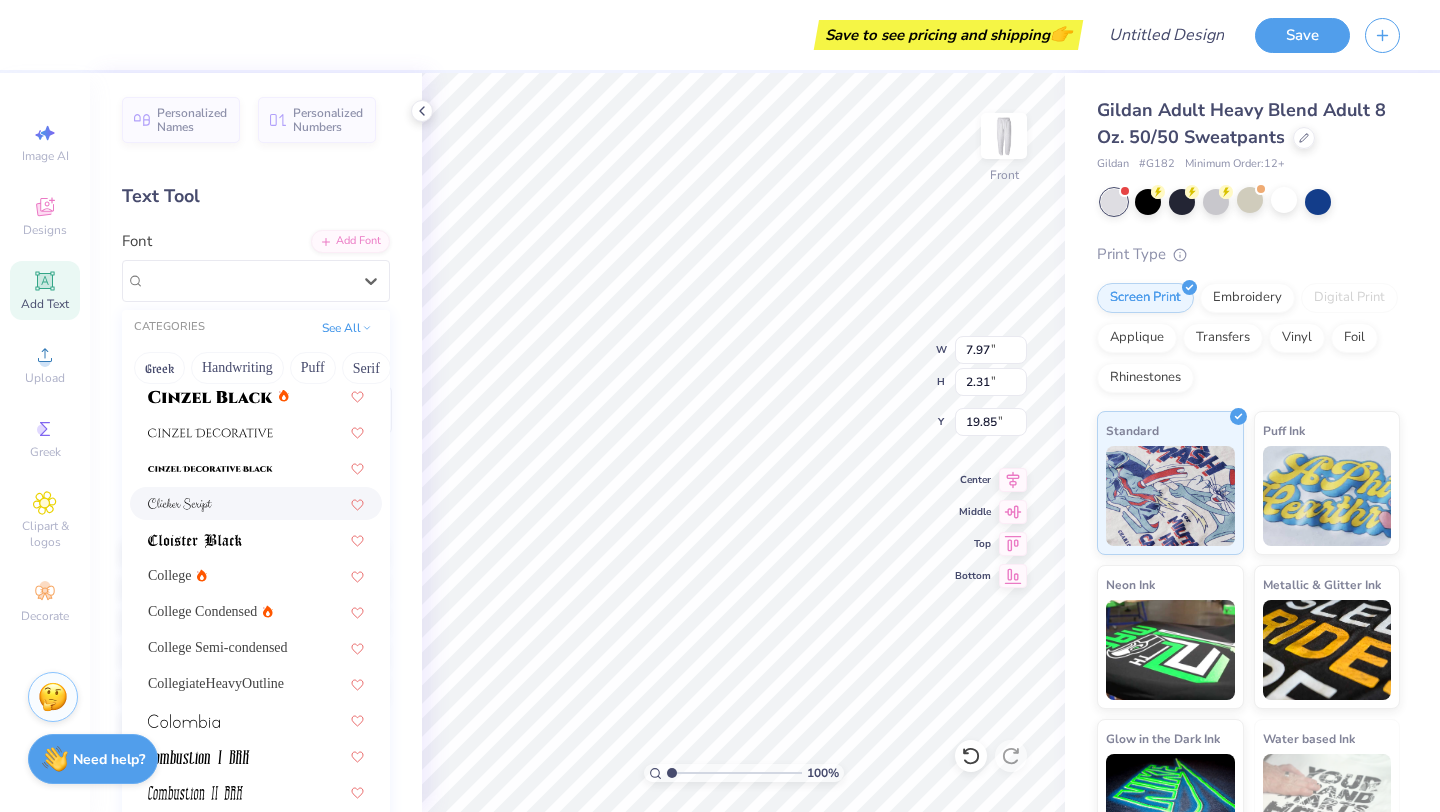 scroll, scrollTop: 2642, scrollLeft: 0, axis: vertical 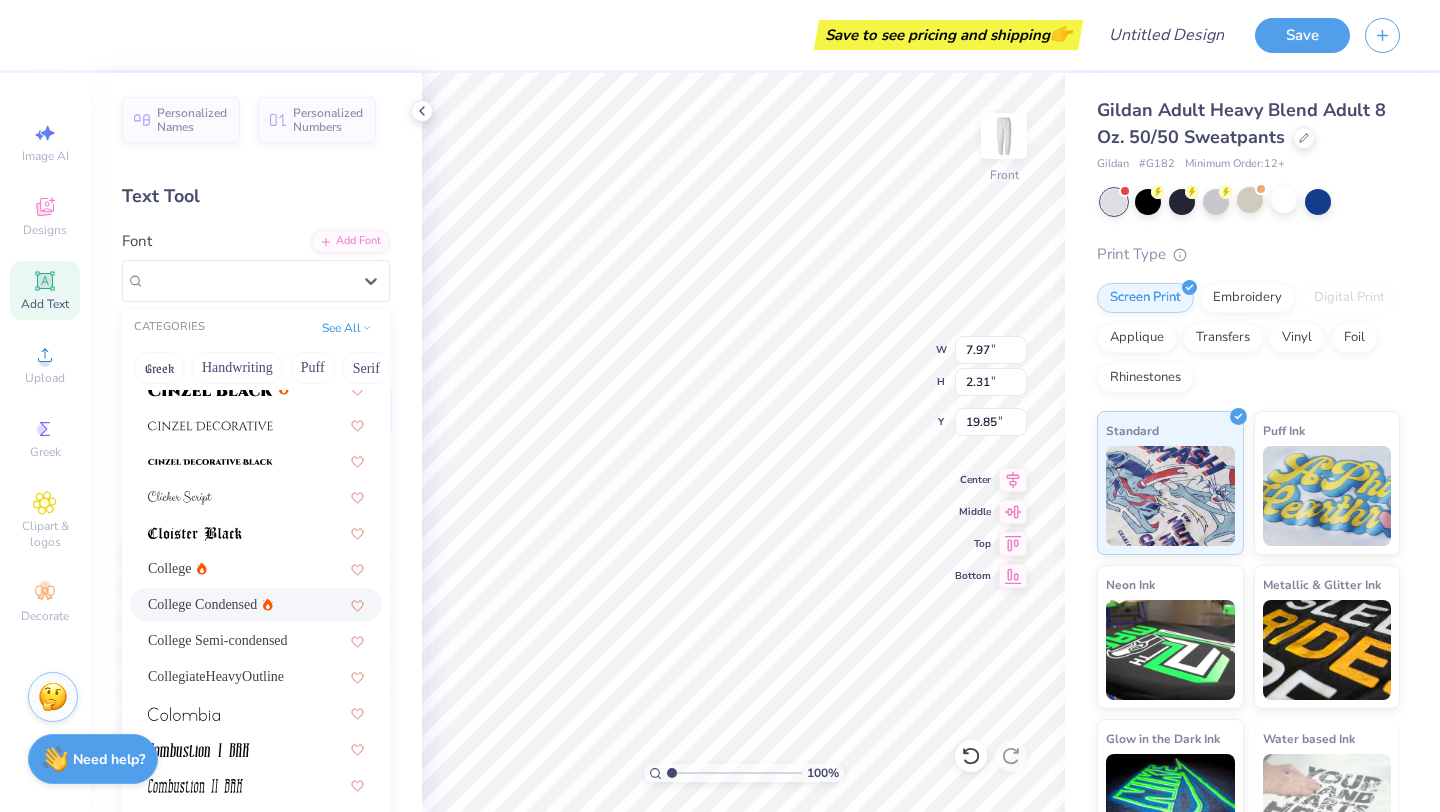 click on "College Condensed" at bounding box center (210, 604) 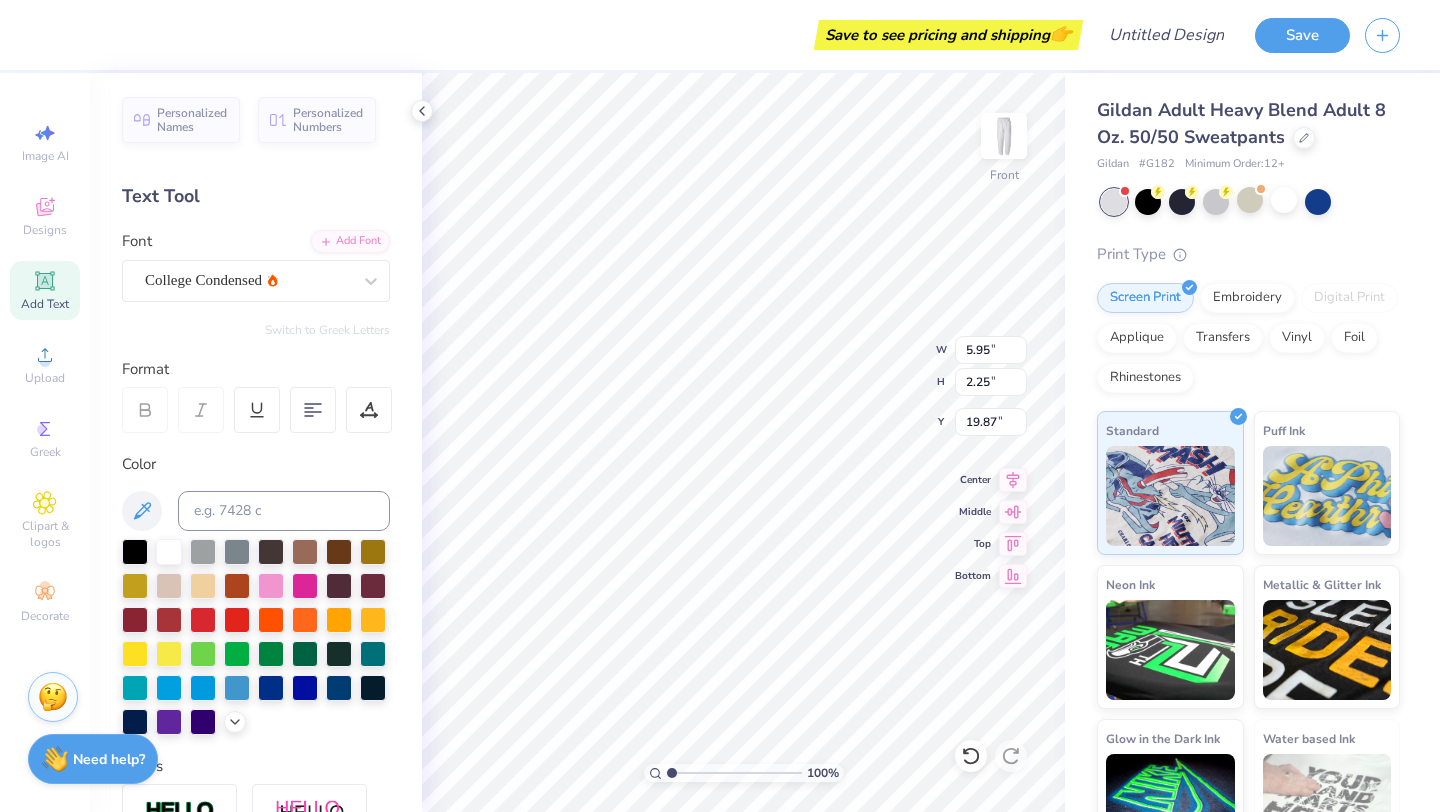 scroll, scrollTop: 0, scrollLeft: 0, axis: both 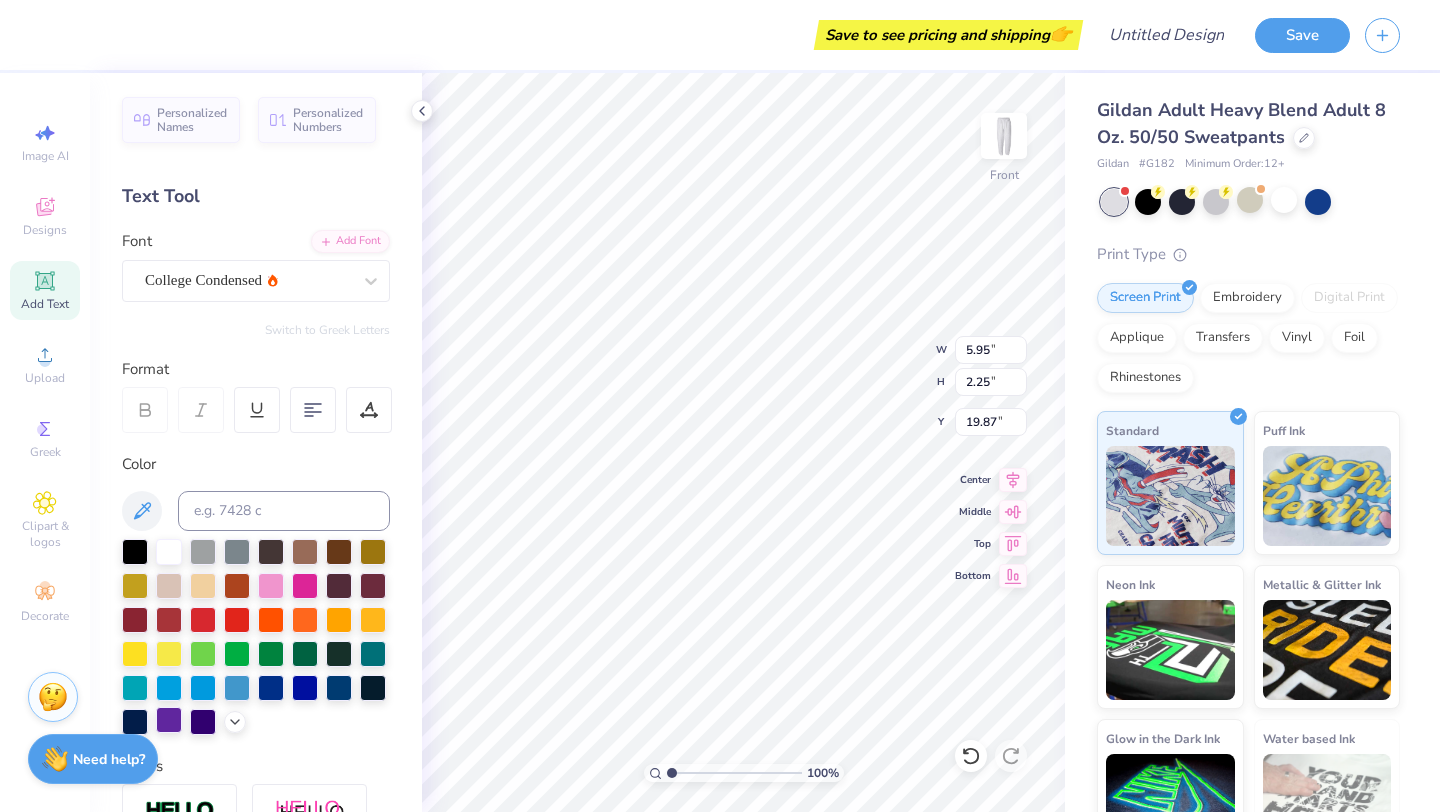 click at bounding box center (169, 720) 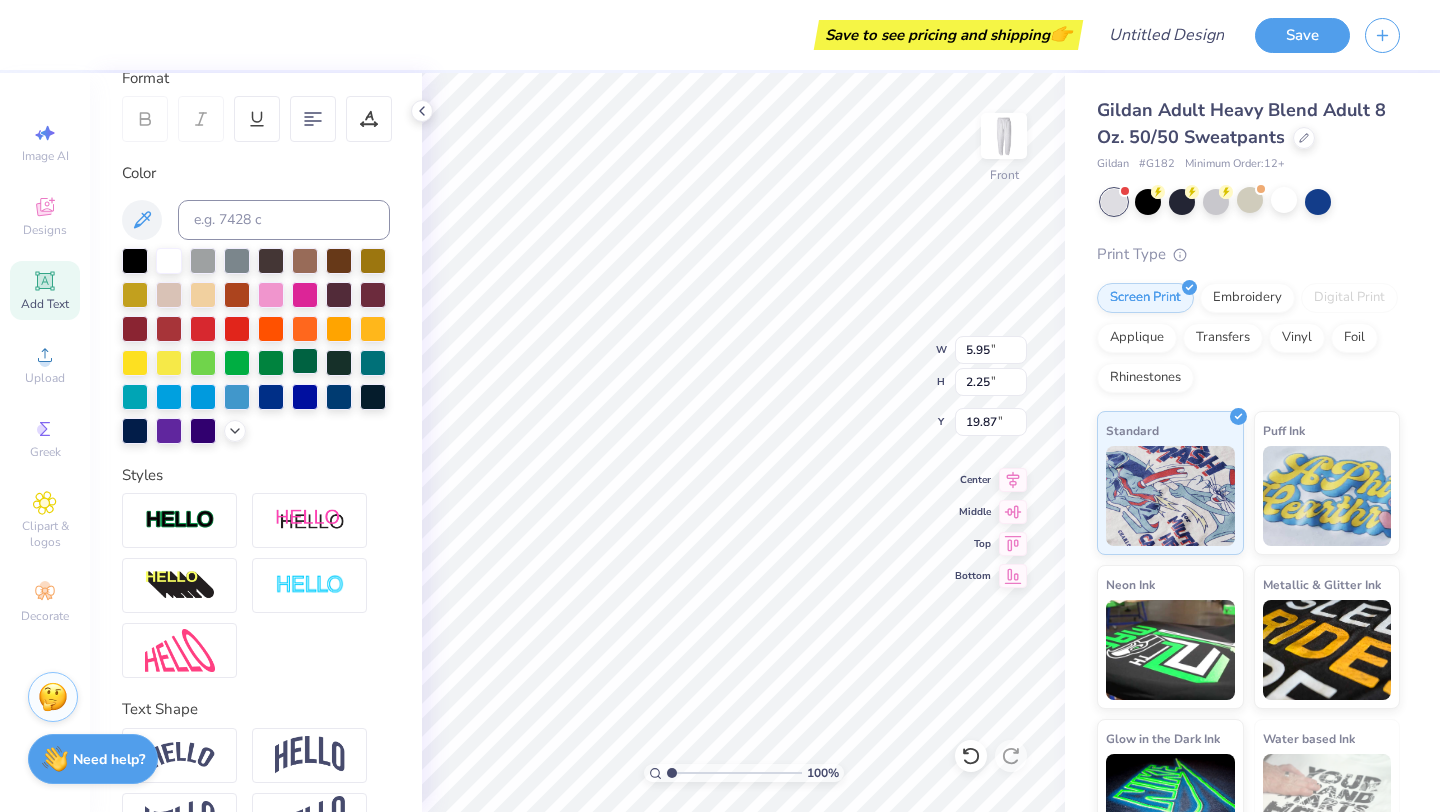 scroll, scrollTop: 333, scrollLeft: 0, axis: vertical 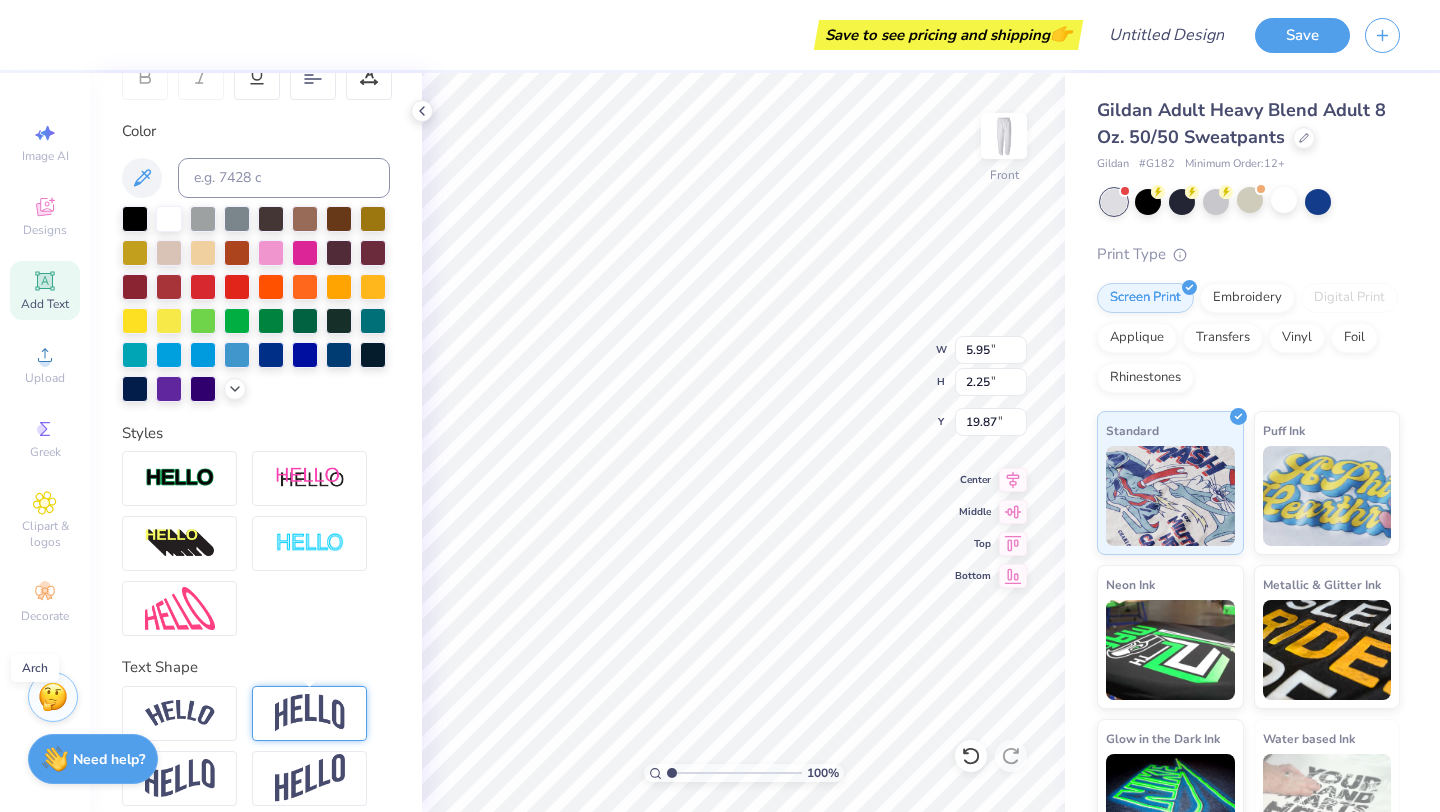 click at bounding box center [310, 713] 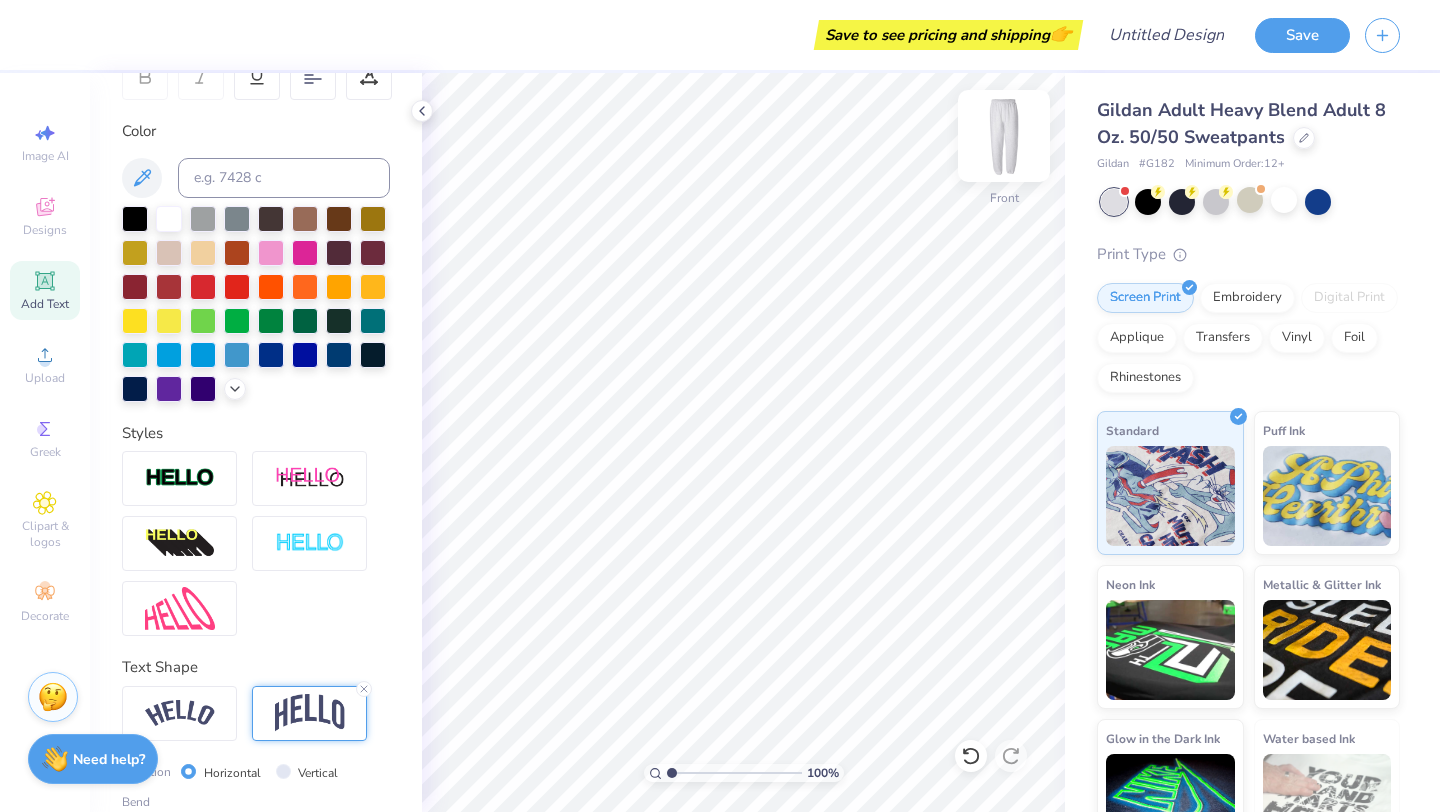 click at bounding box center (1004, 136) 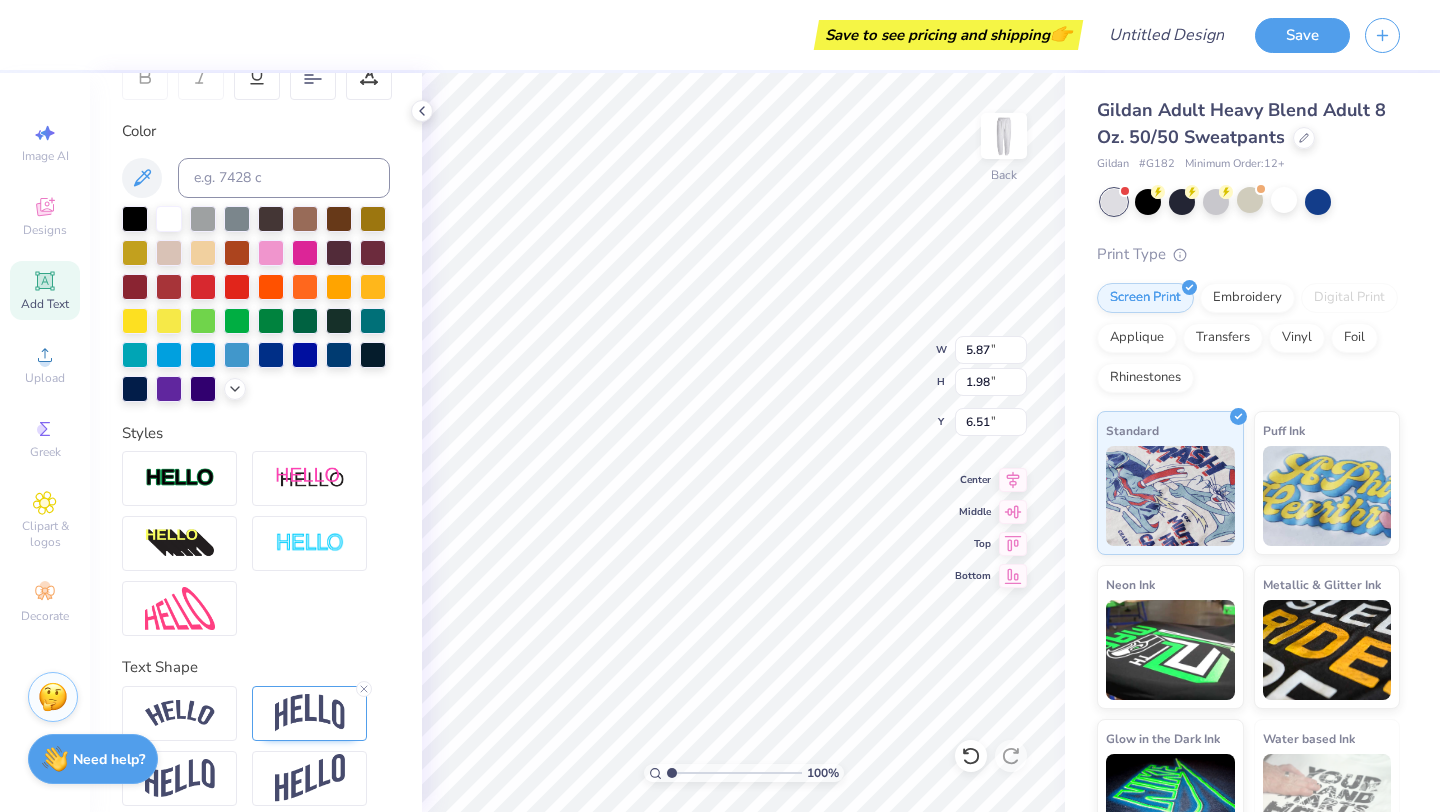 click 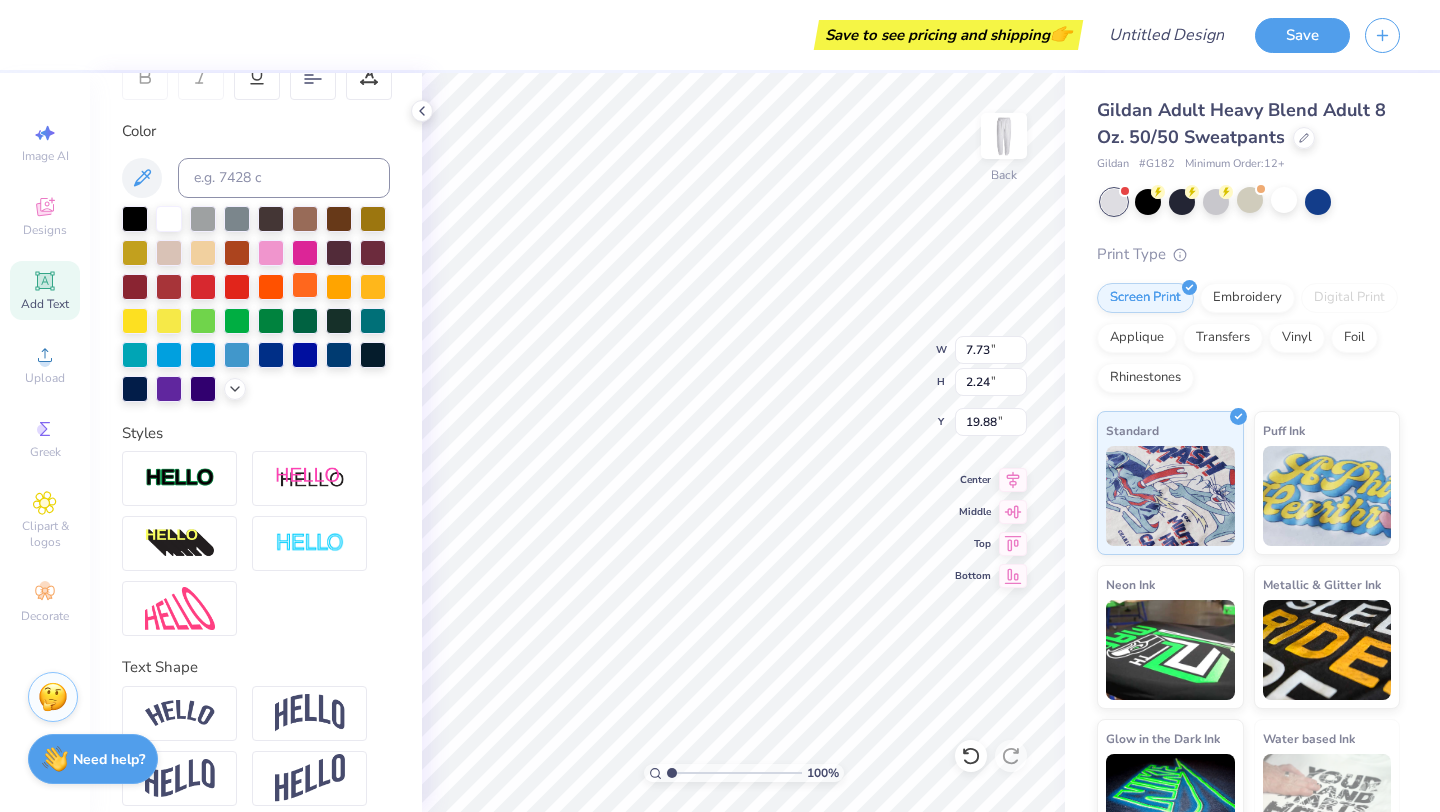 scroll, scrollTop: 0, scrollLeft: 0, axis: both 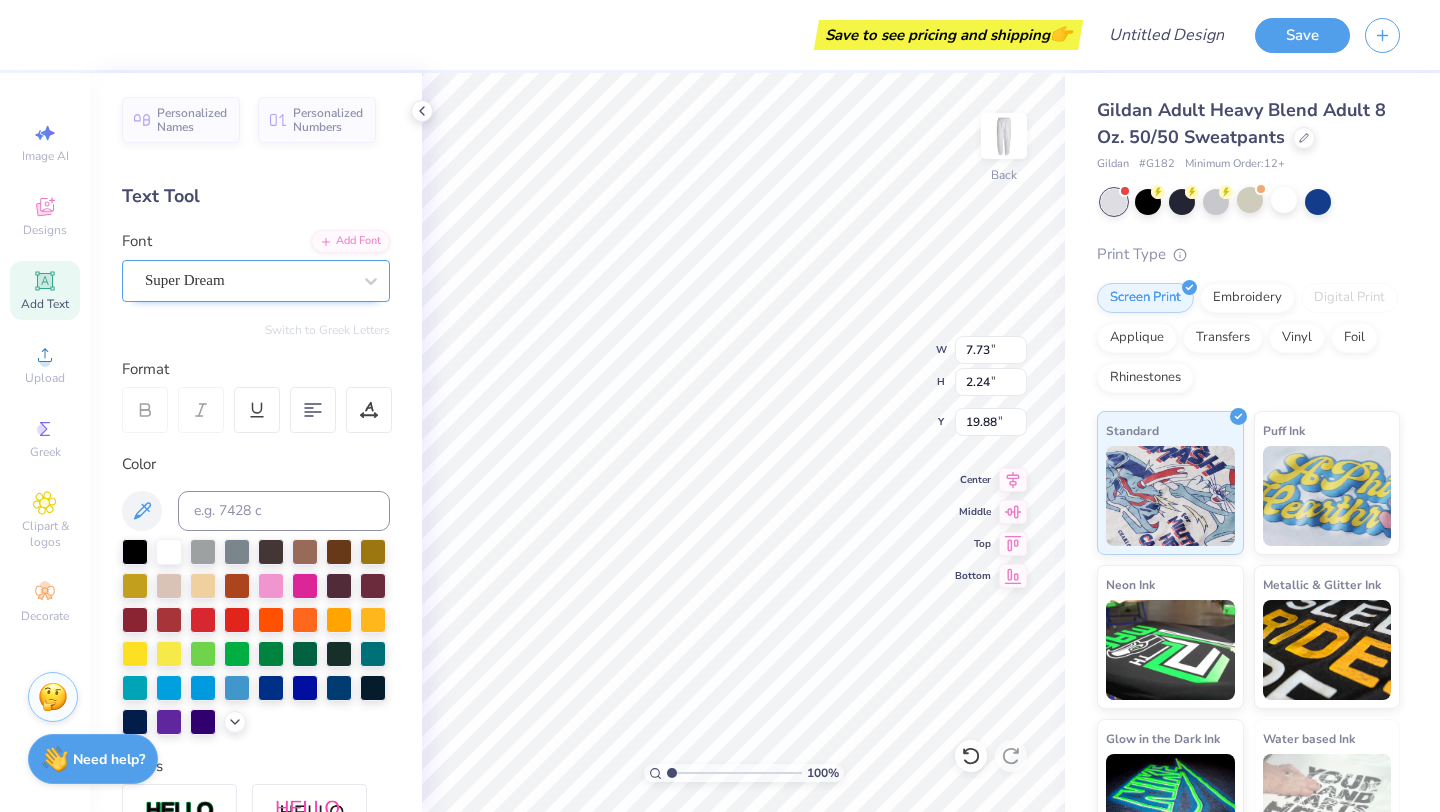 click on "Super Dream" at bounding box center [248, 280] 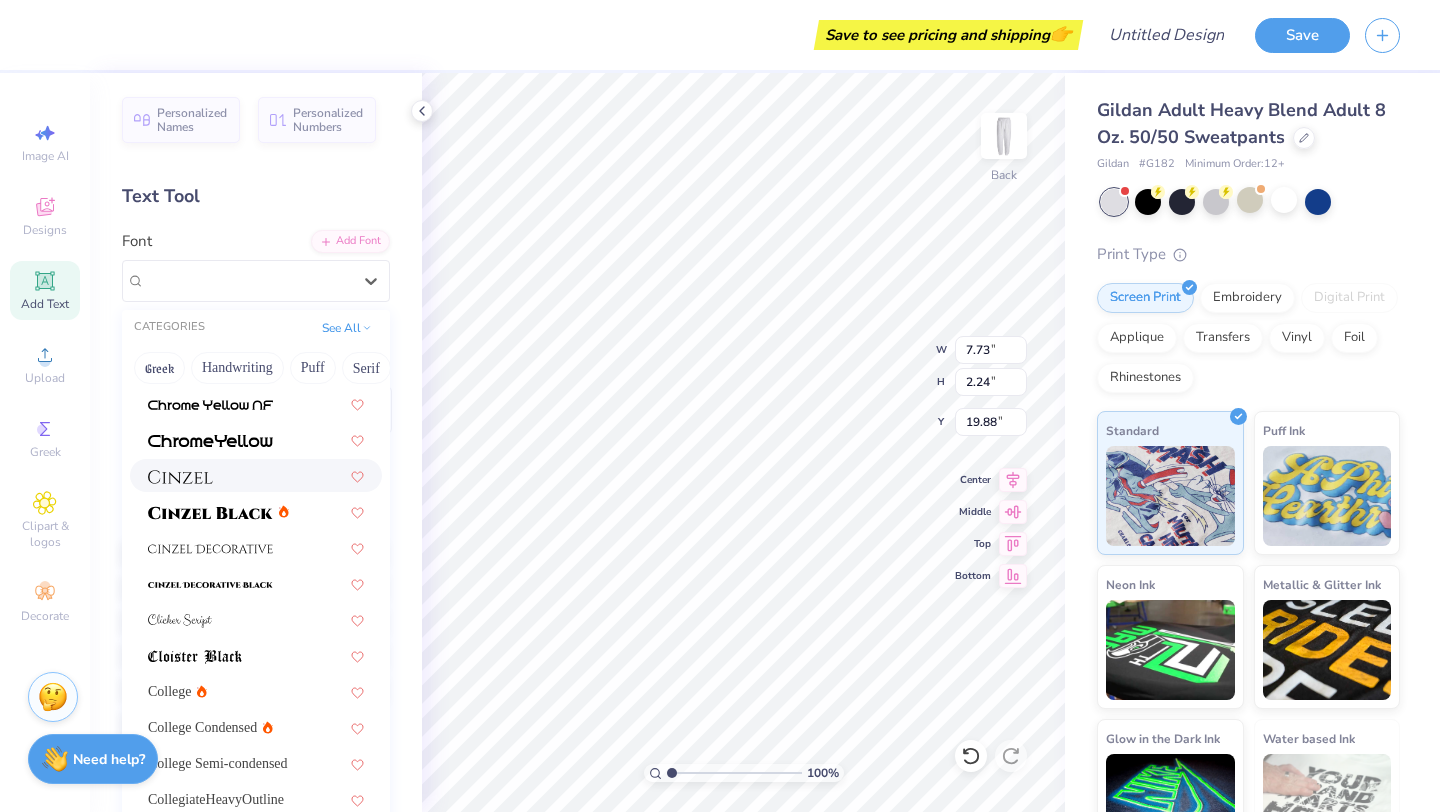 scroll, scrollTop: 2543, scrollLeft: 0, axis: vertical 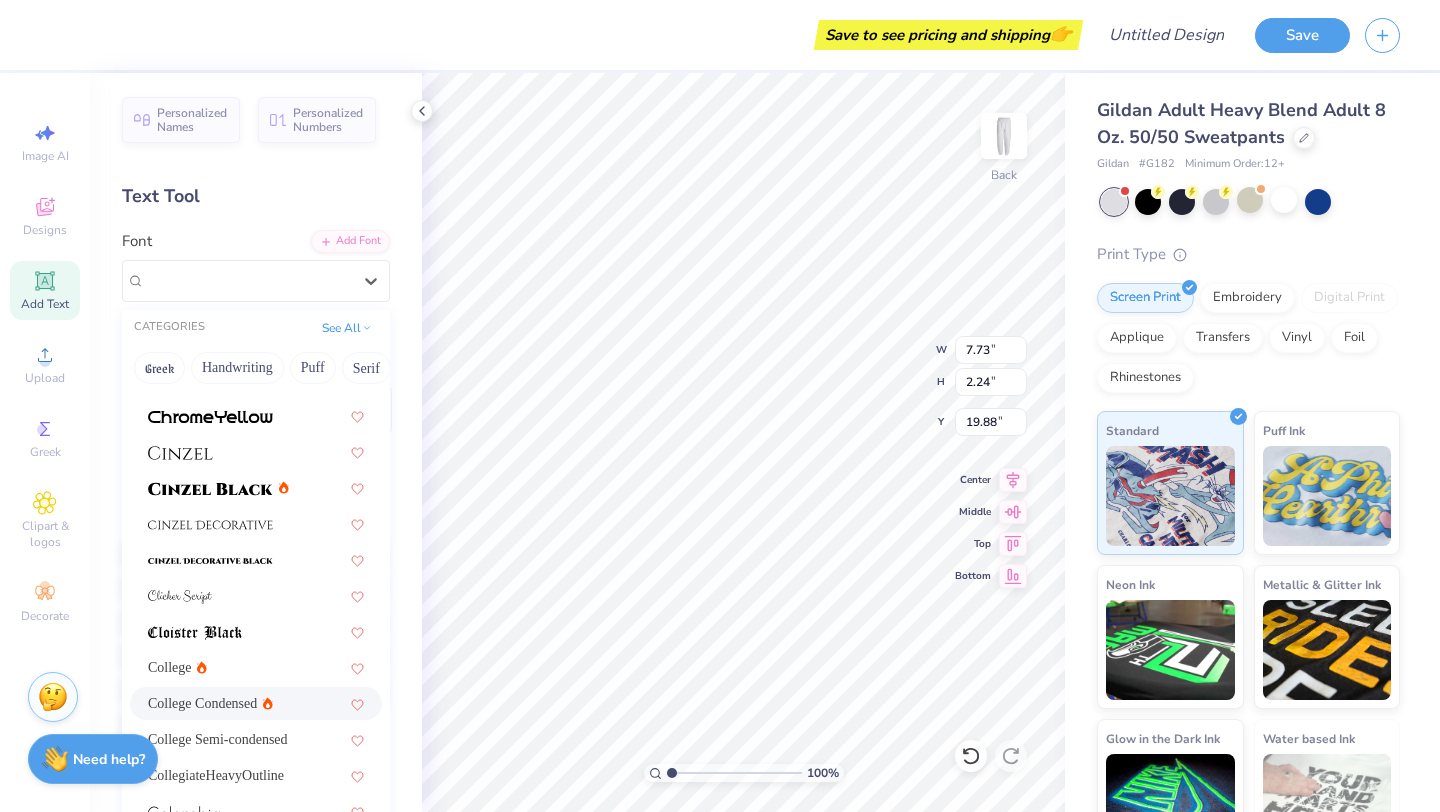 click on "College Condensed" at bounding box center [256, 703] 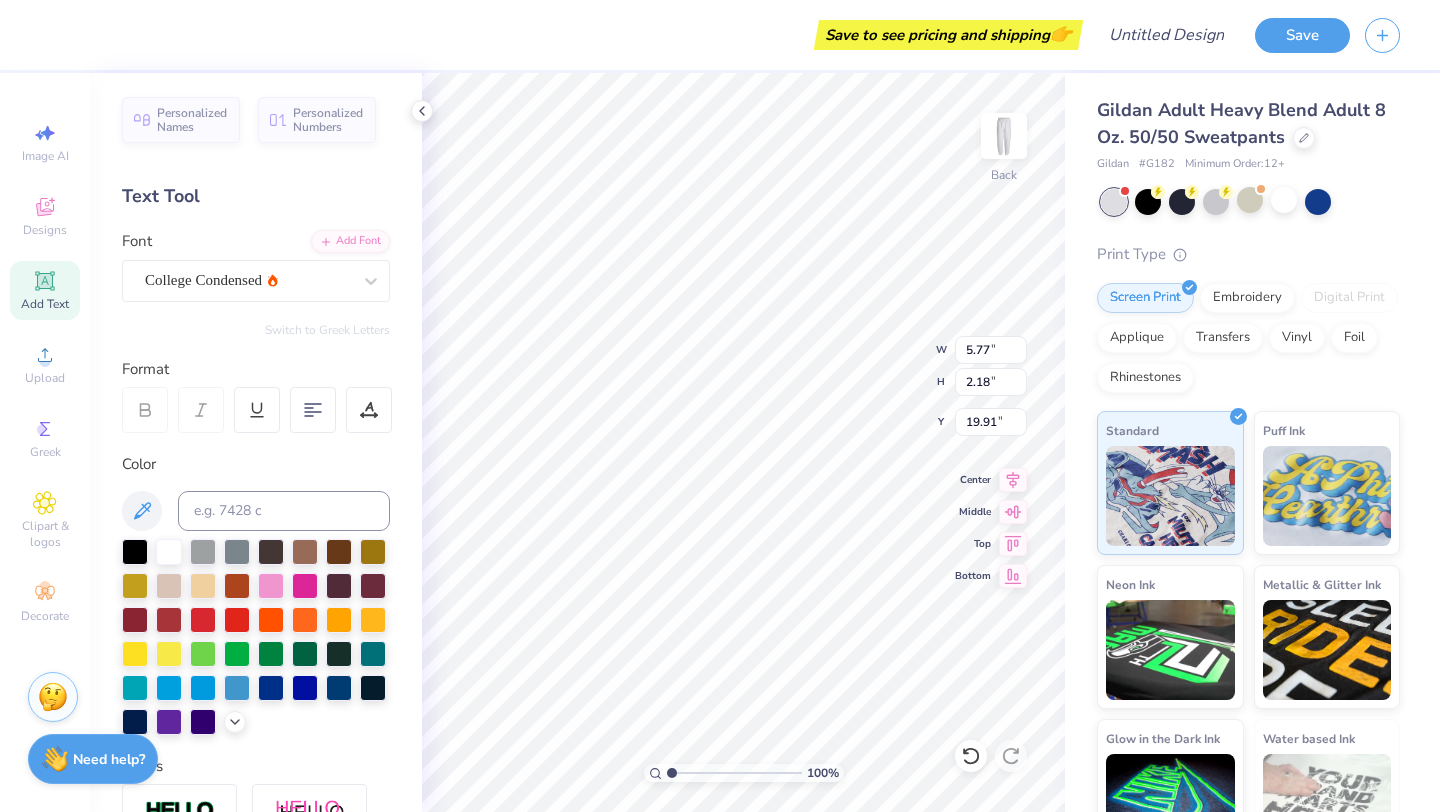 scroll, scrollTop: 0, scrollLeft: 0, axis: both 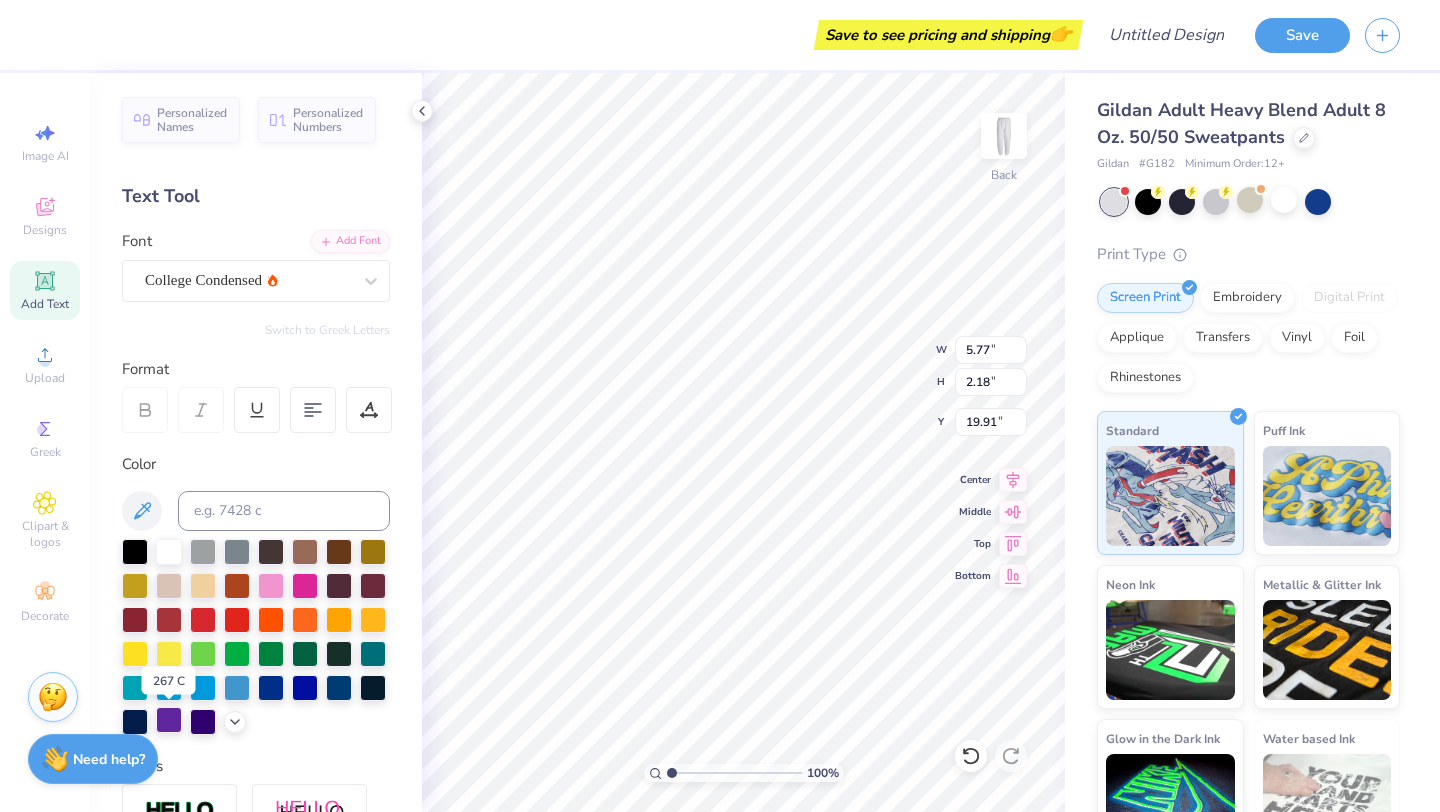click at bounding box center (169, 720) 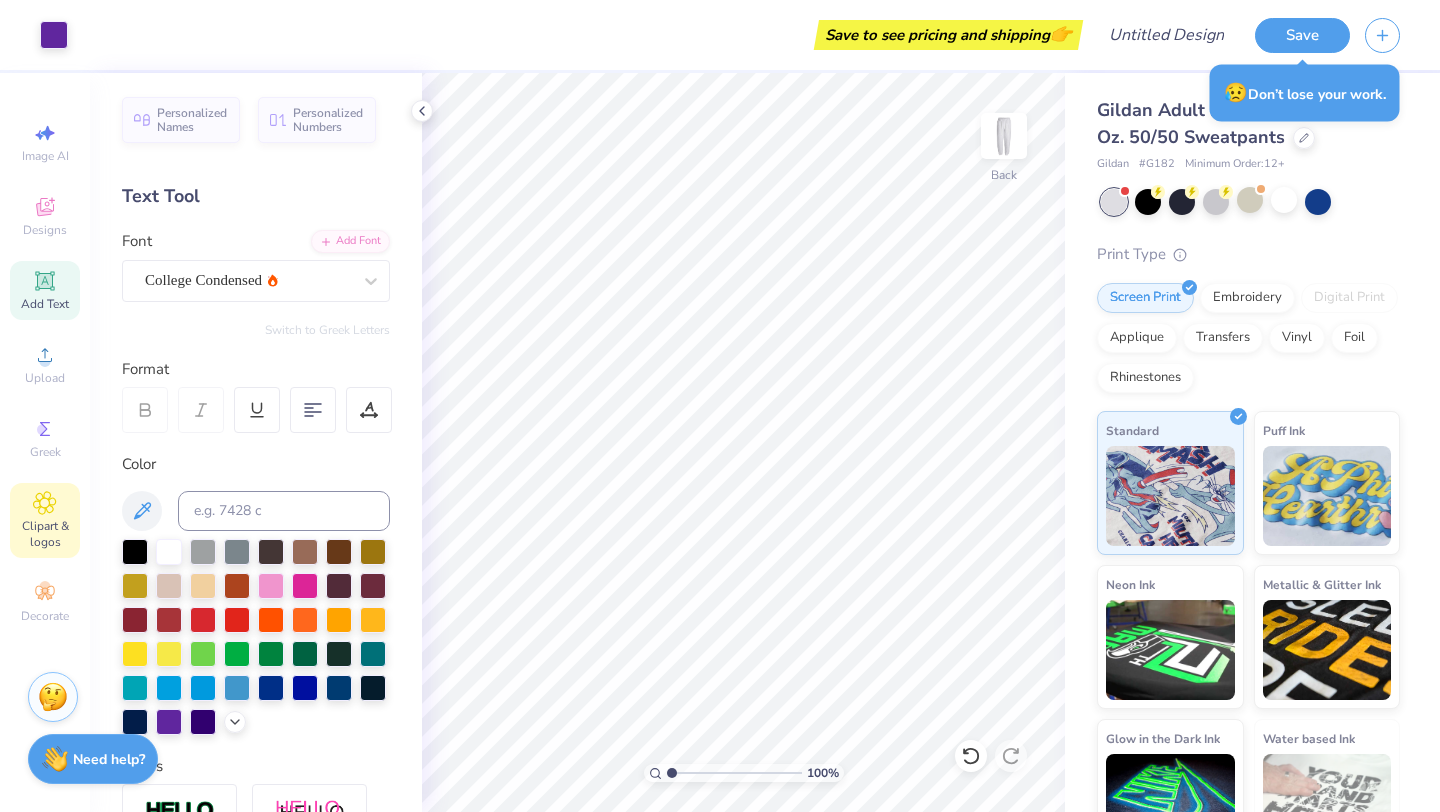 click on "Clipart & logos" at bounding box center [45, 520] 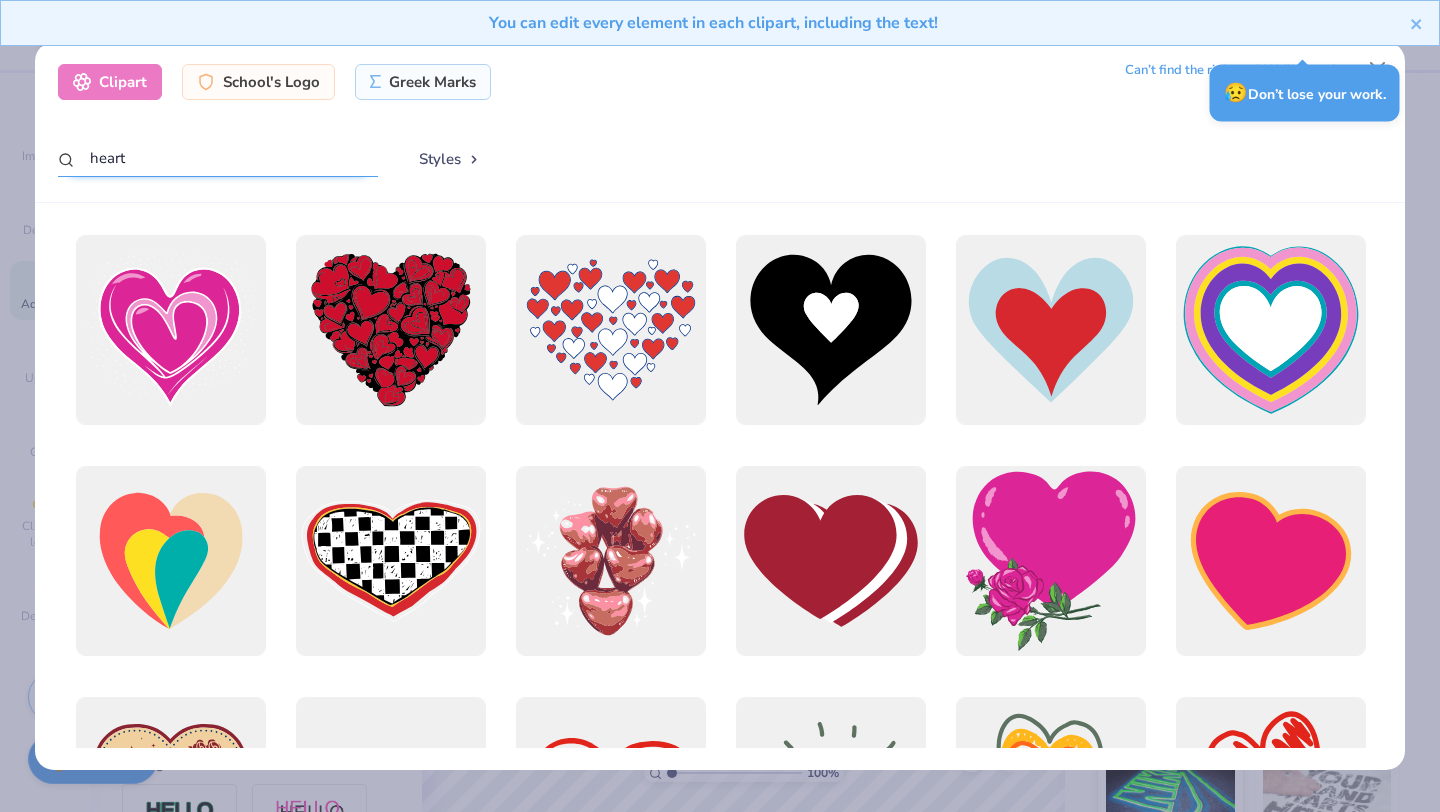 click on "heart" at bounding box center [218, 158] 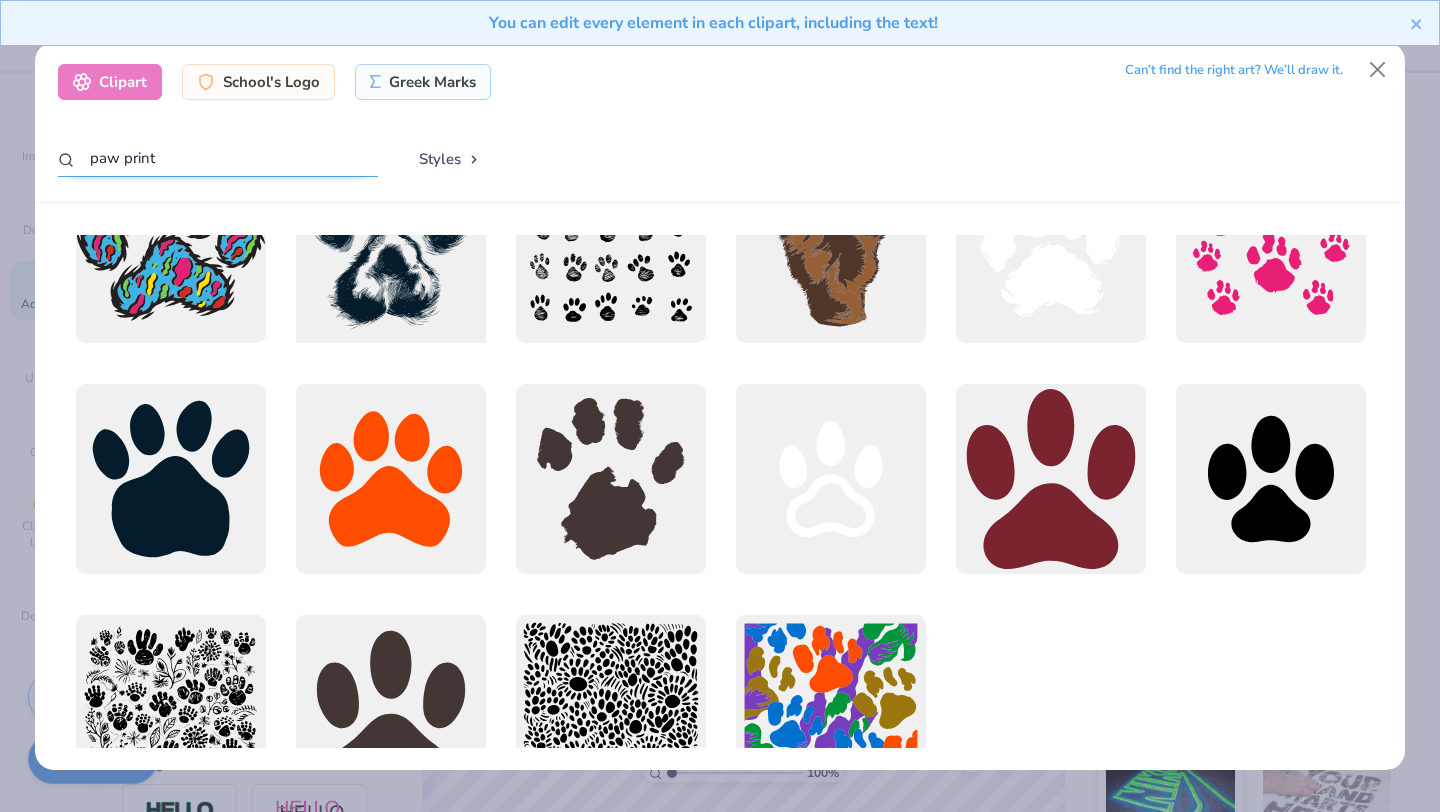 scroll, scrollTop: 0, scrollLeft: 0, axis: both 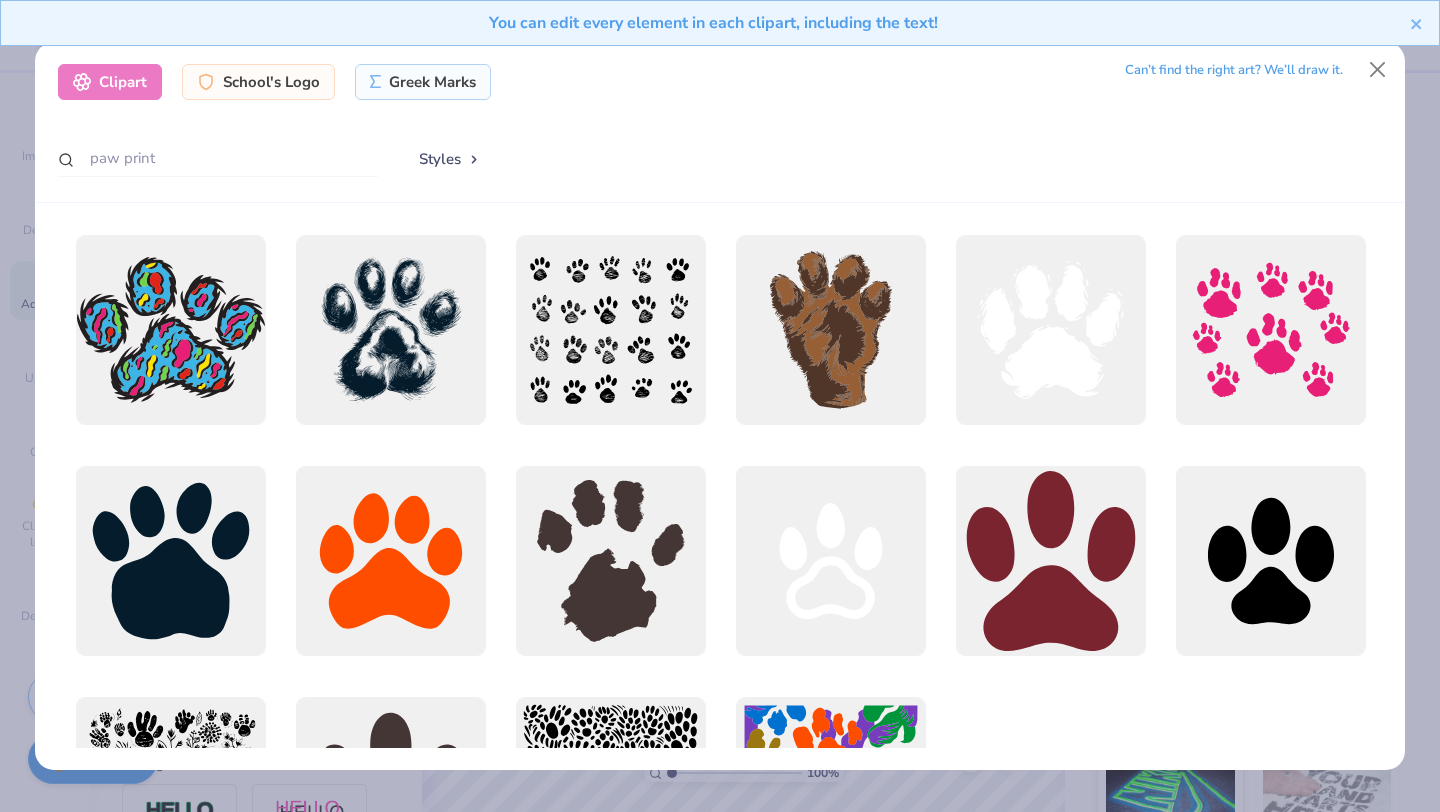 click on "Styles" at bounding box center [450, 159] 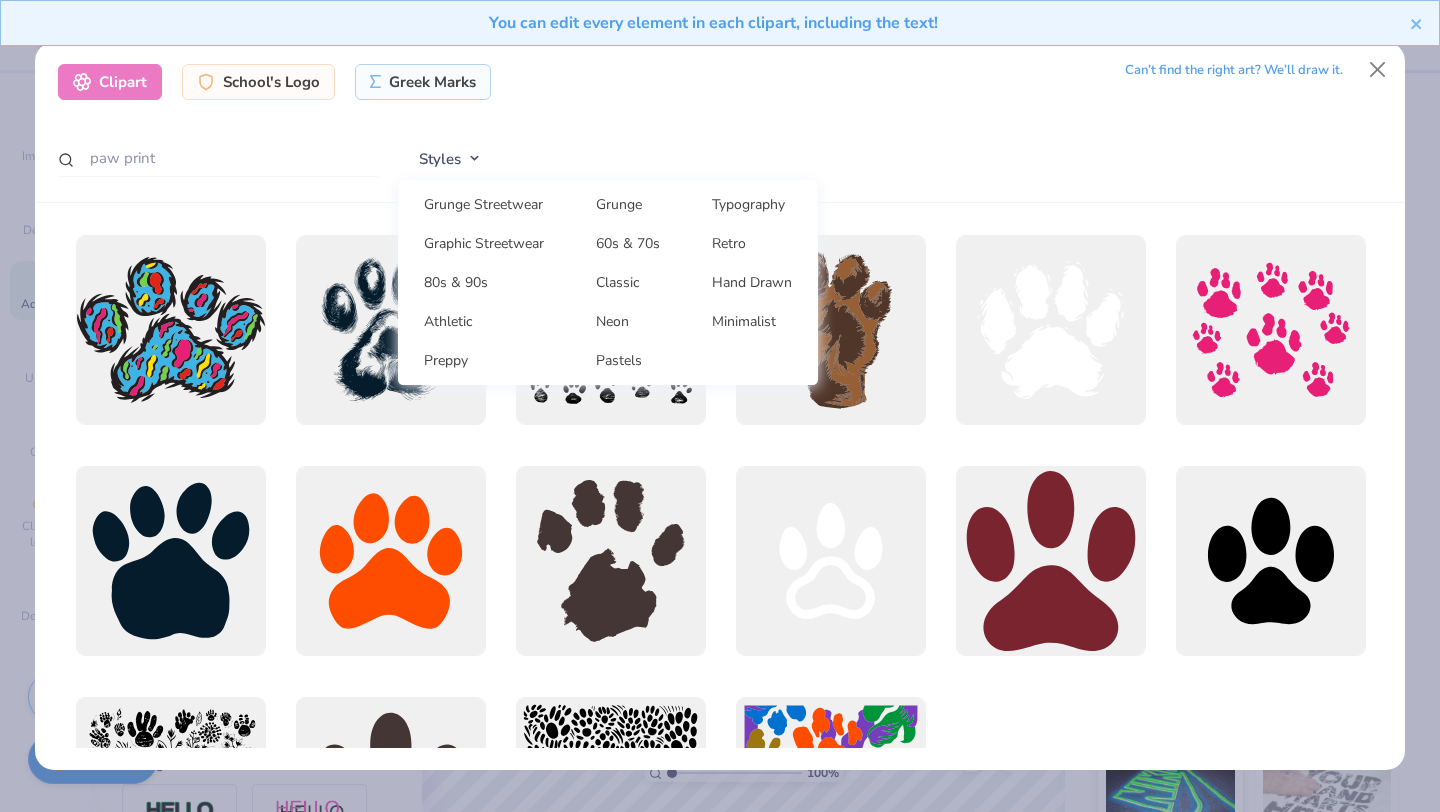 click on "Clipart School's Logo Greek Marks" at bounding box center (275, 82) 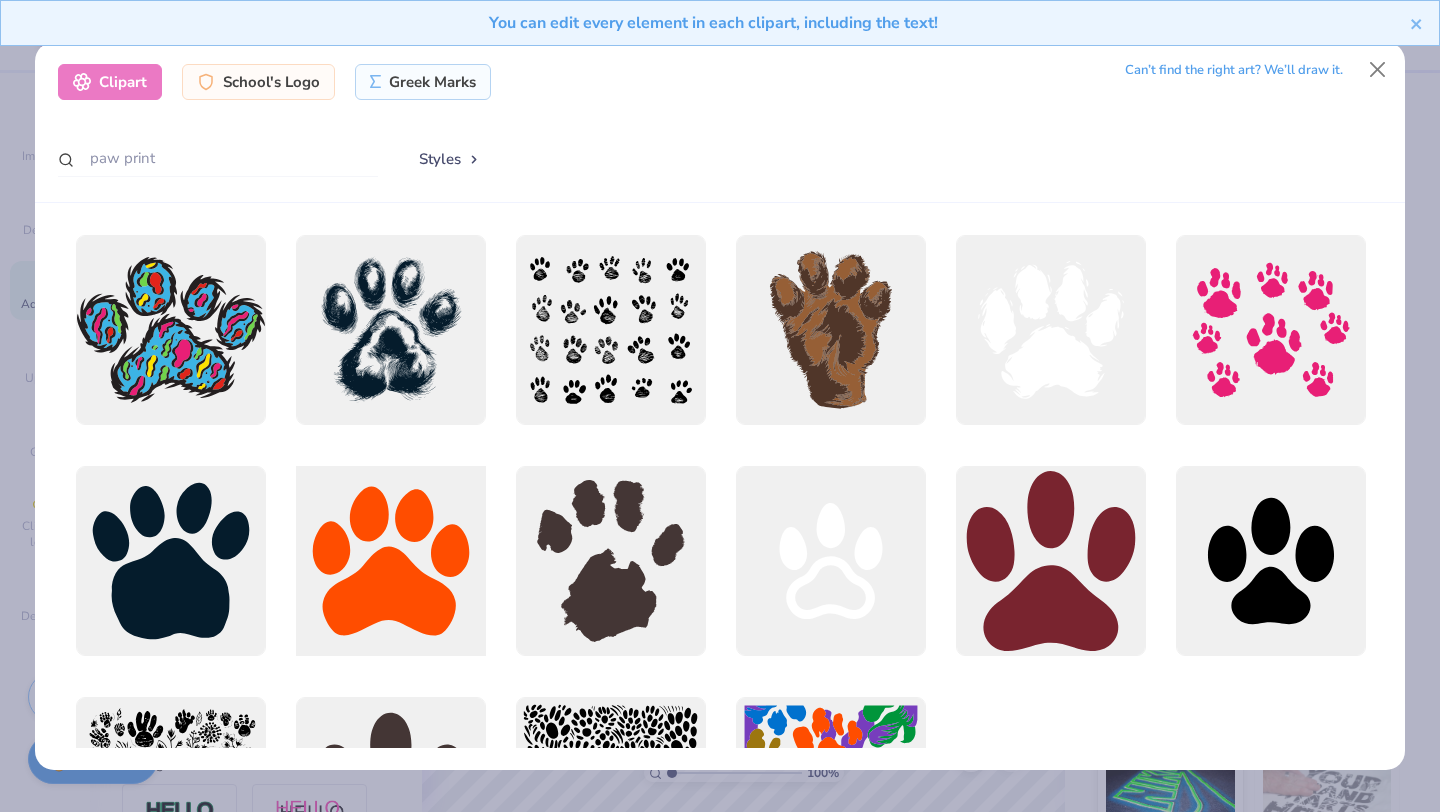 click at bounding box center (390, 561) 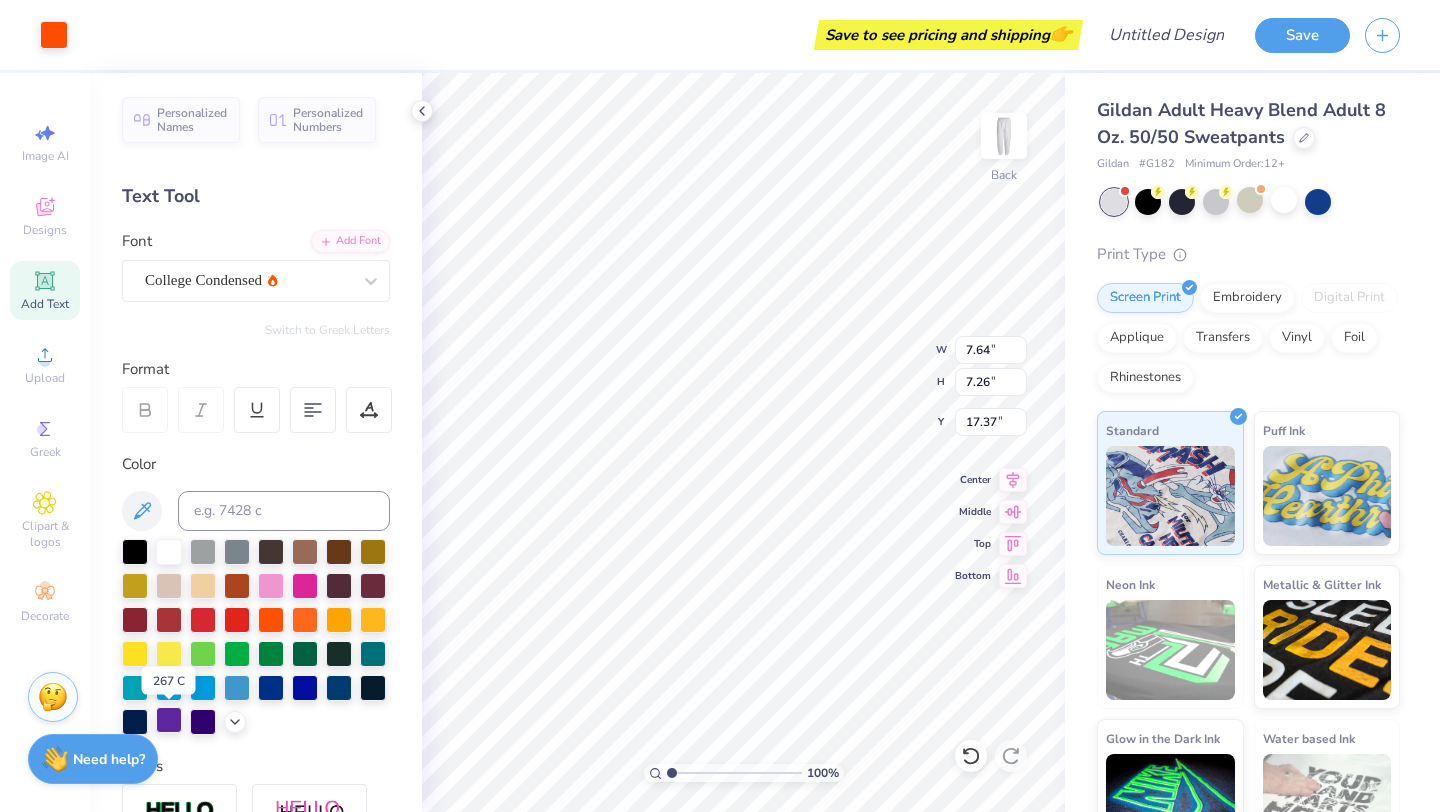 click at bounding box center (169, 720) 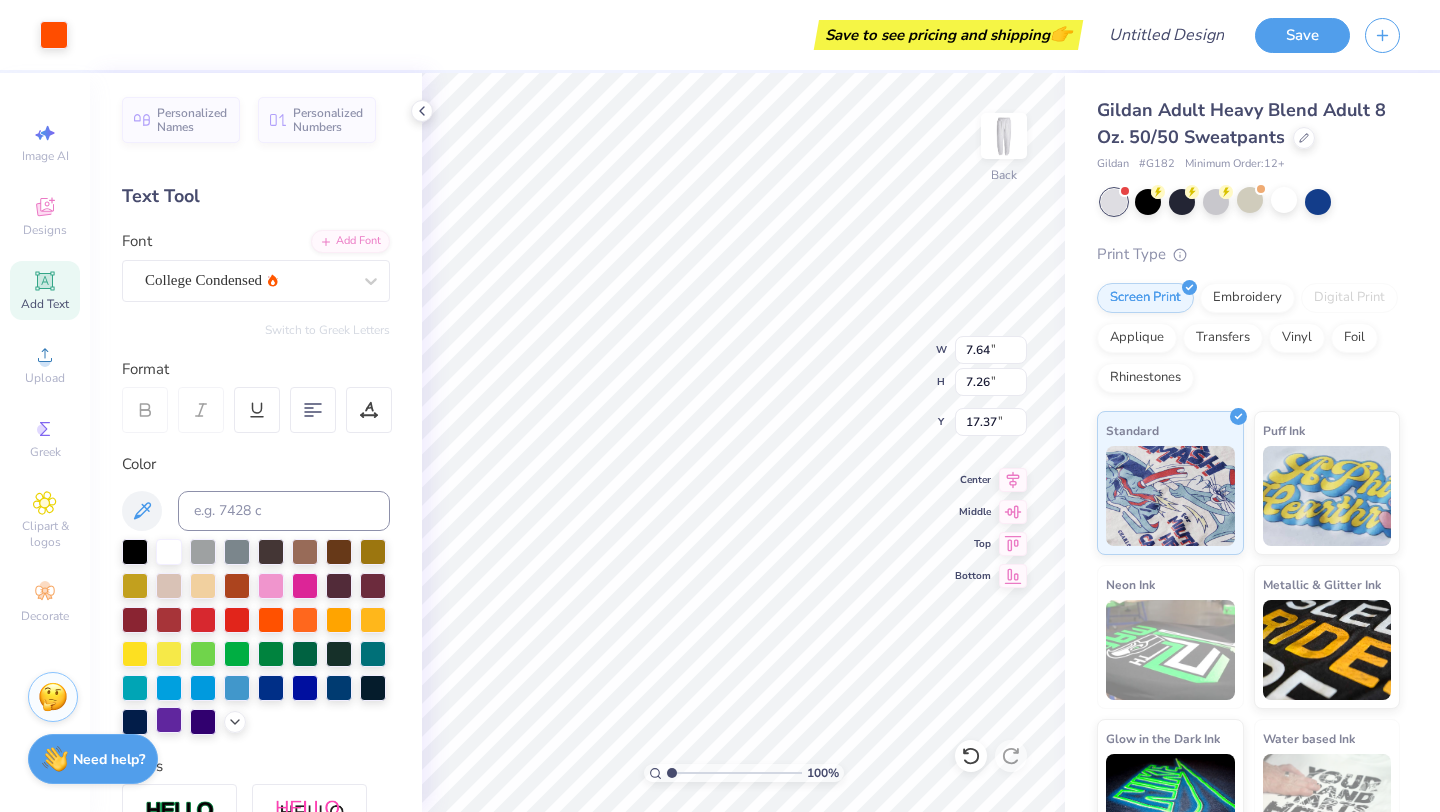 click at bounding box center (169, 720) 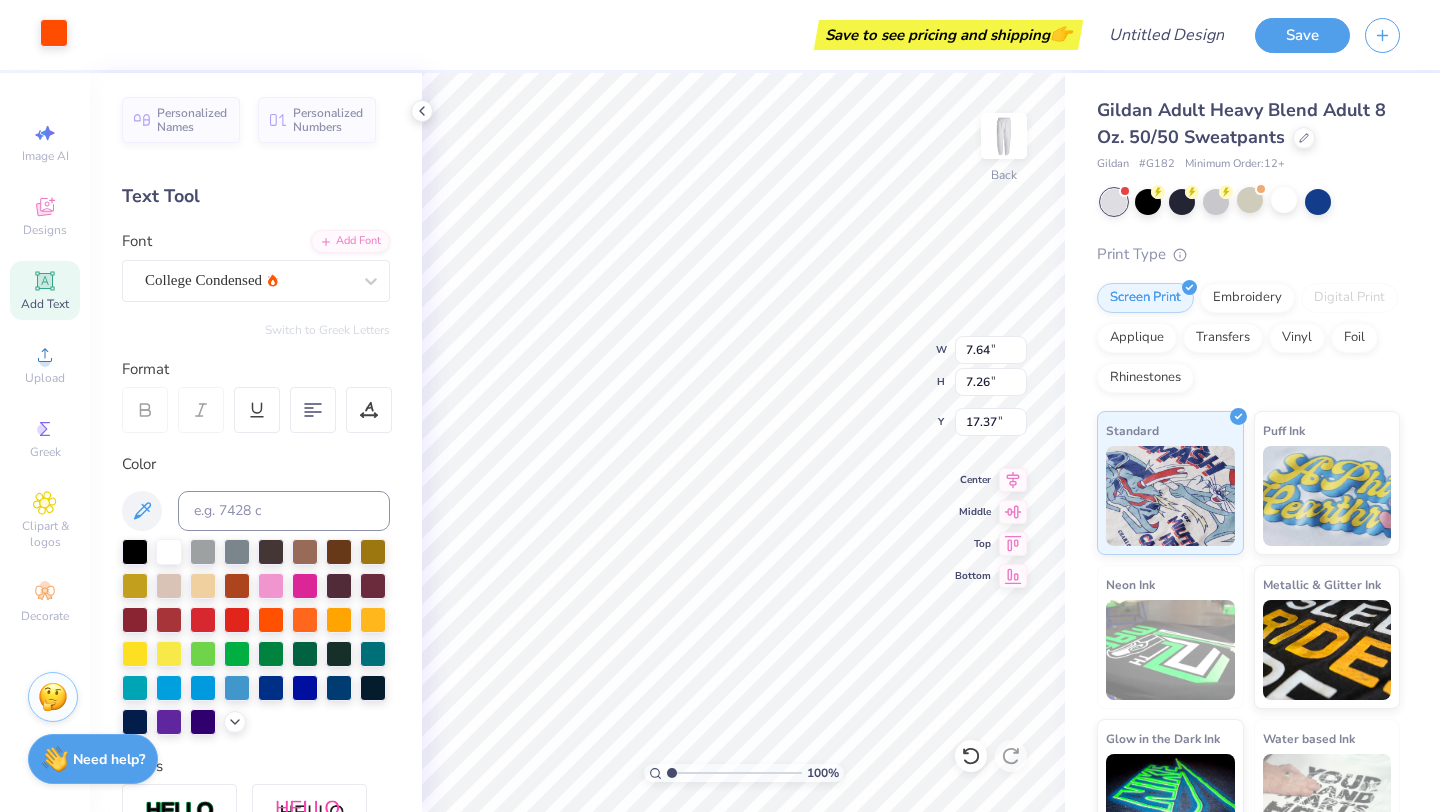 click at bounding box center [54, 33] 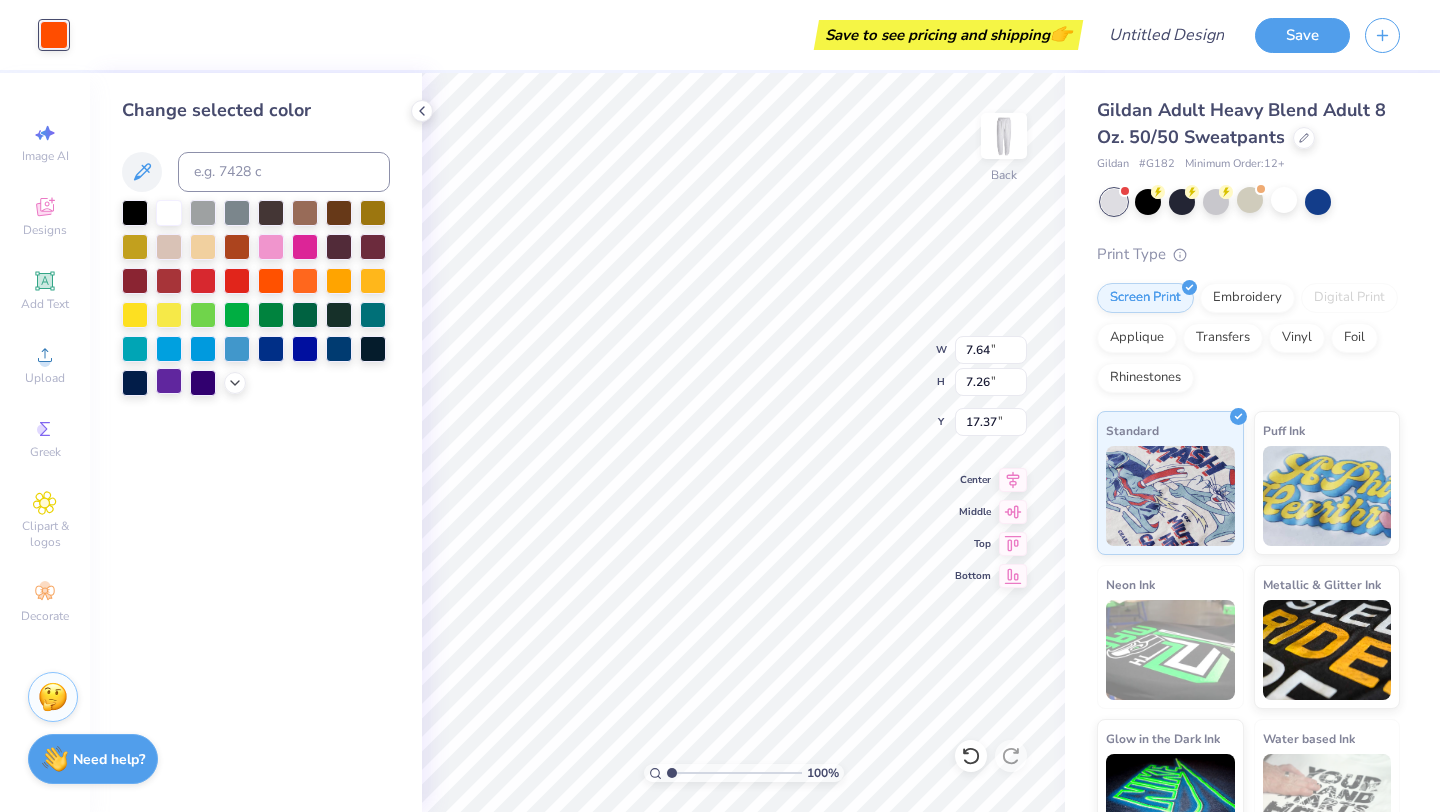 click at bounding box center (169, 381) 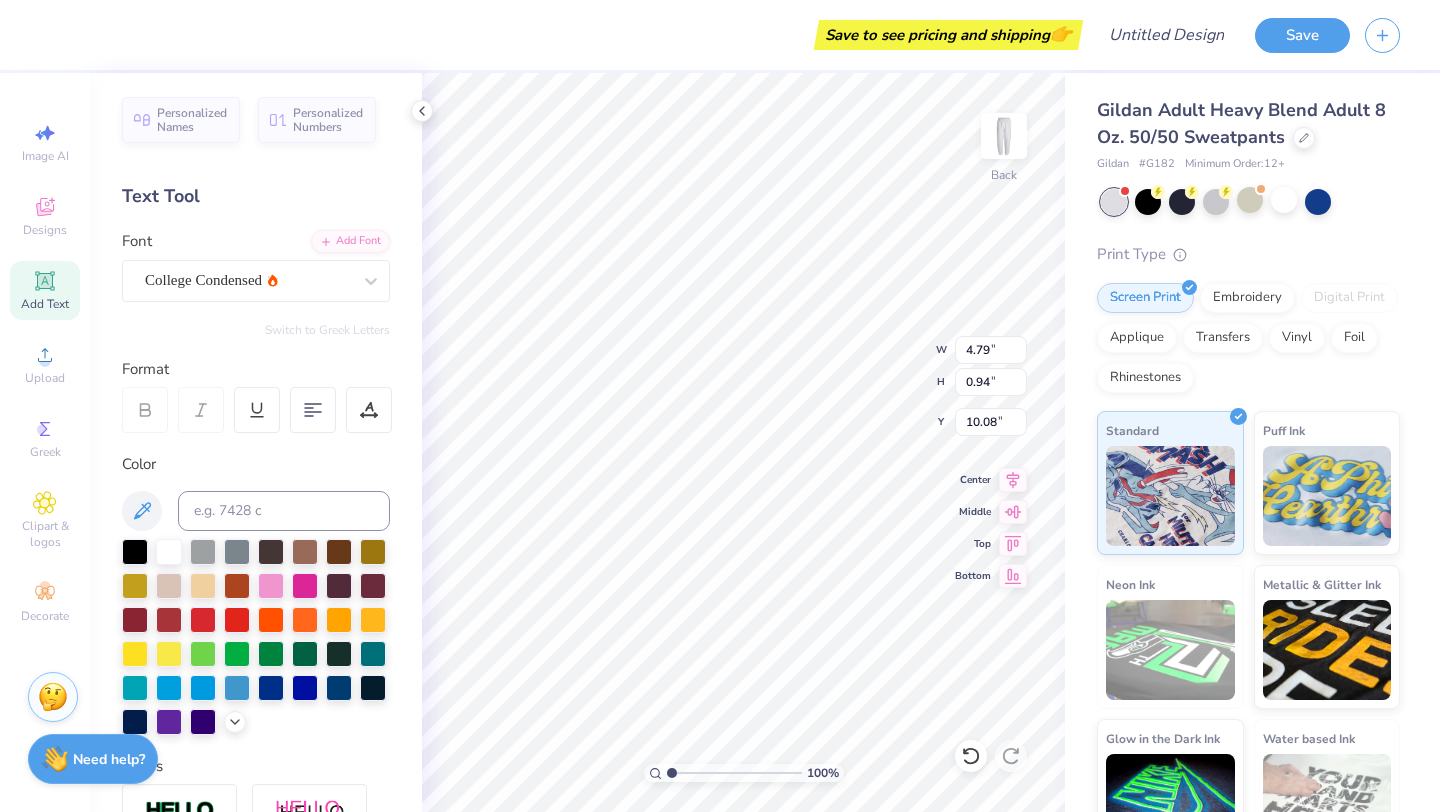 click on "Add Text" at bounding box center [45, 304] 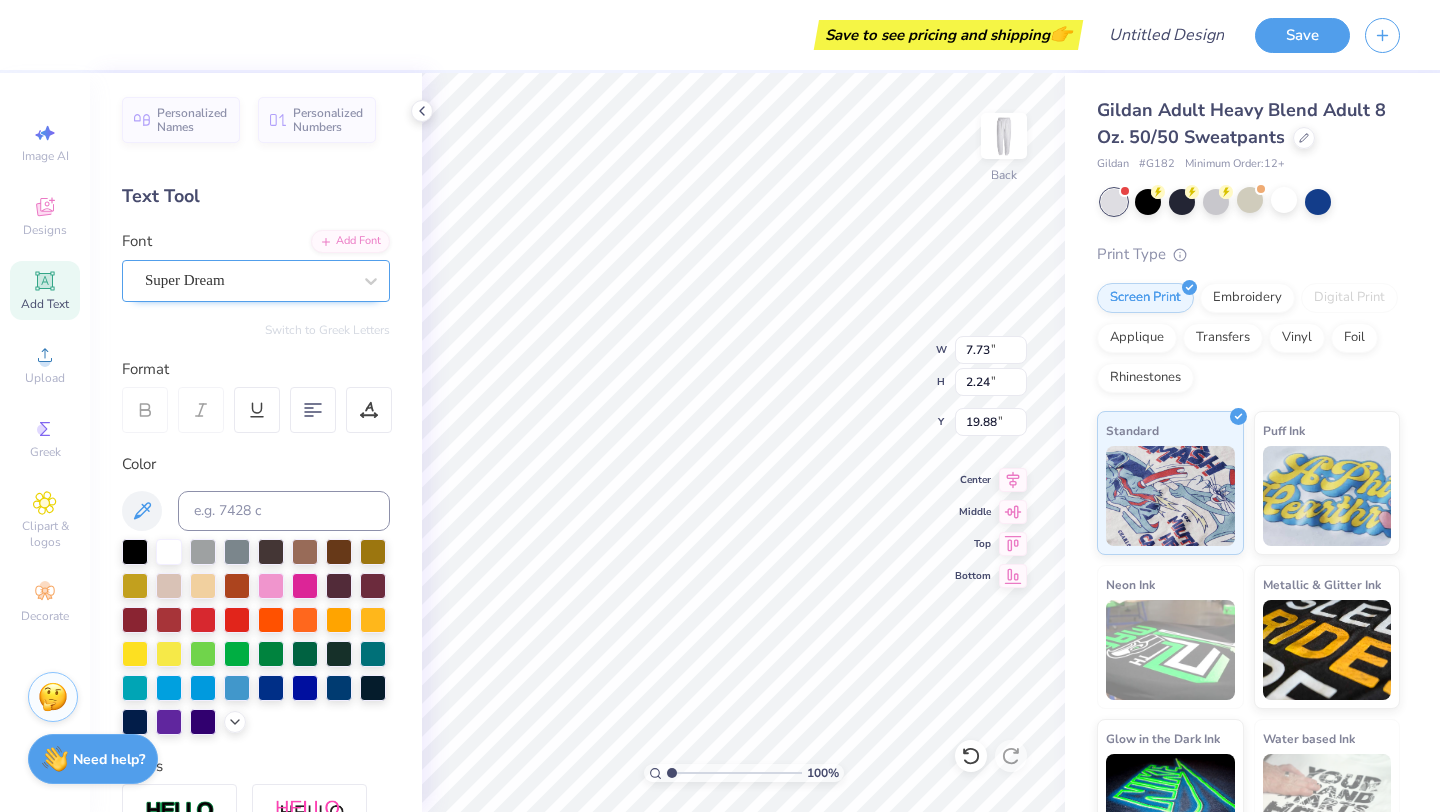 click on "Super Dream" at bounding box center [248, 280] 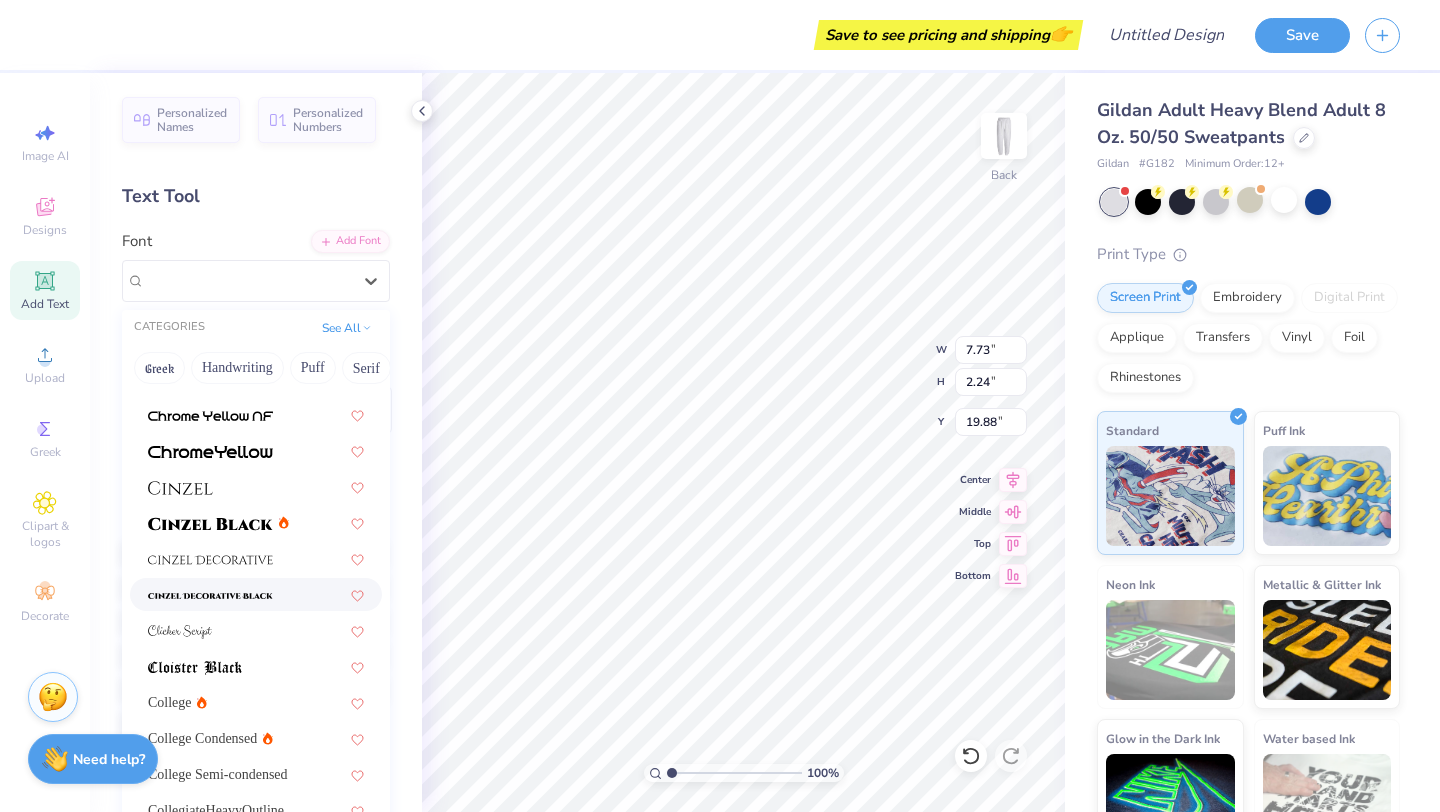 scroll, scrollTop: 2540, scrollLeft: 0, axis: vertical 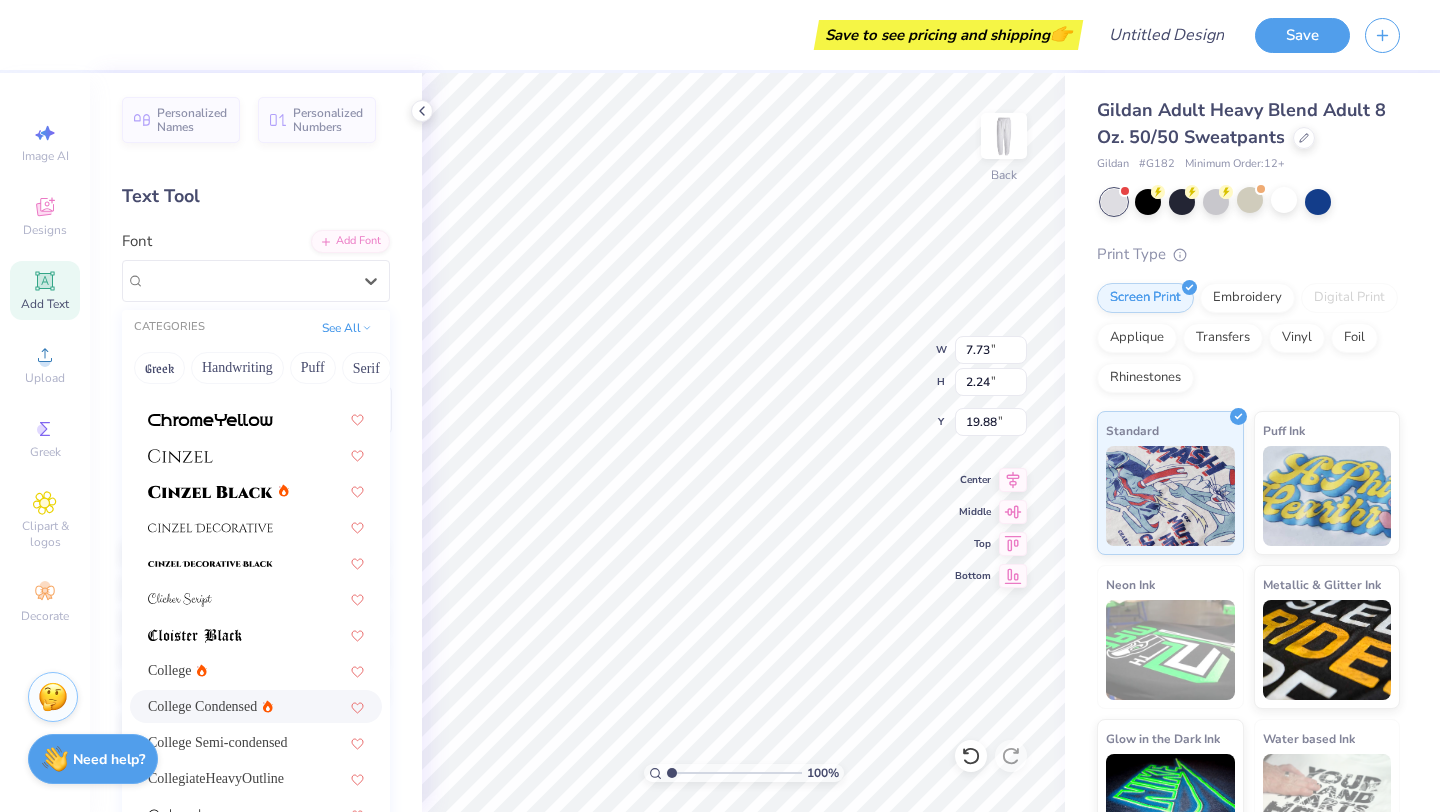 click on "College Condensed" at bounding box center (202, 706) 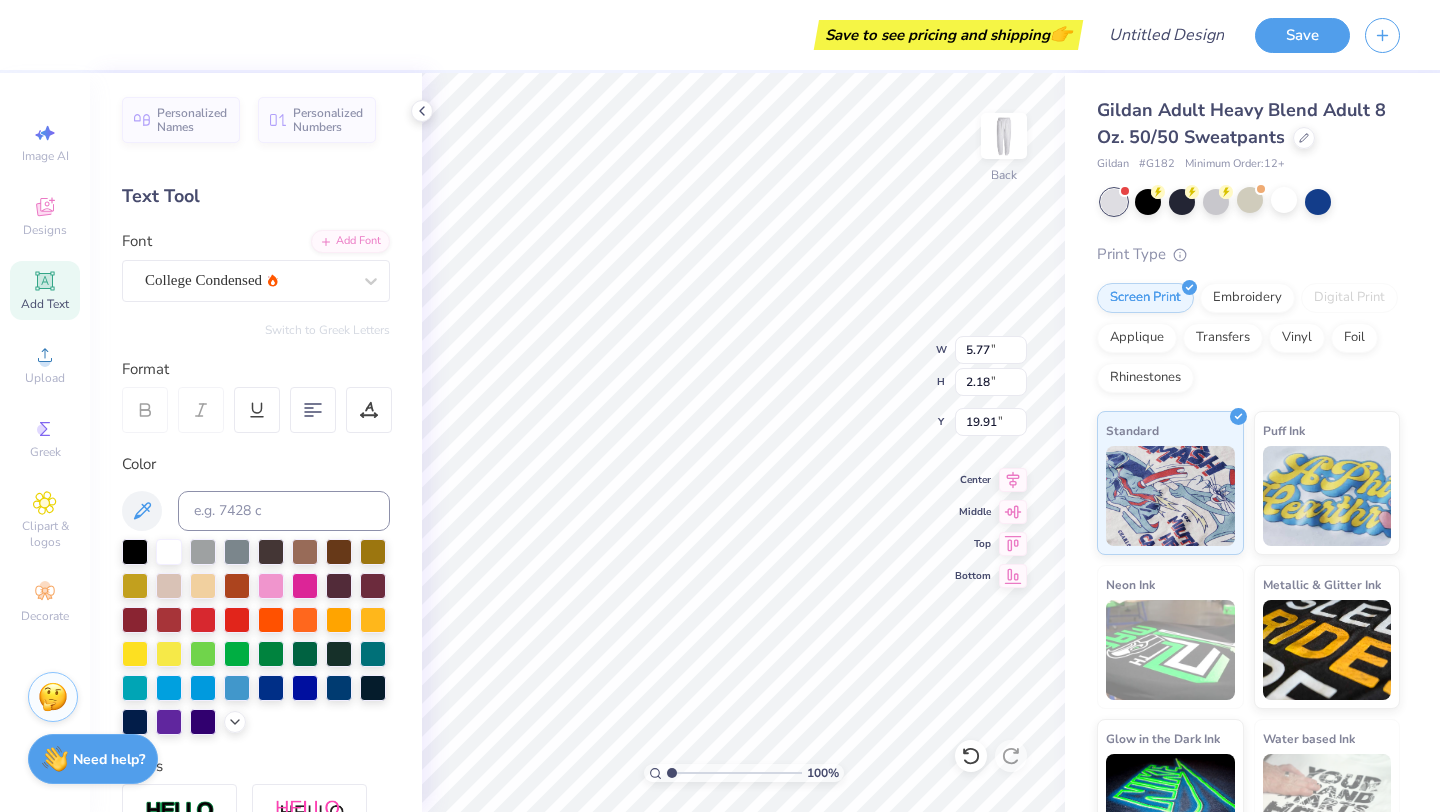 scroll, scrollTop: 0, scrollLeft: 0, axis: both 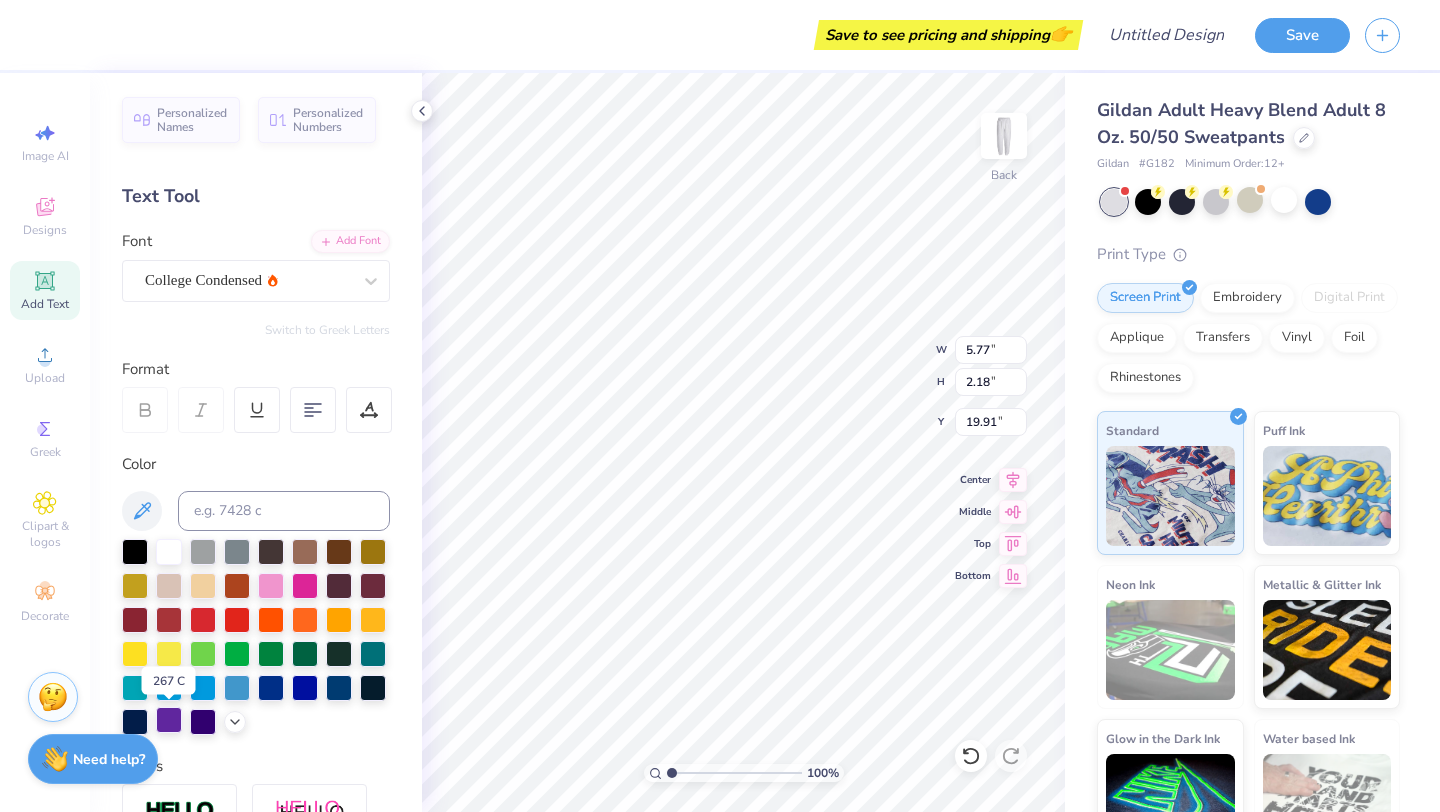 click at bounding box center [169, 720] 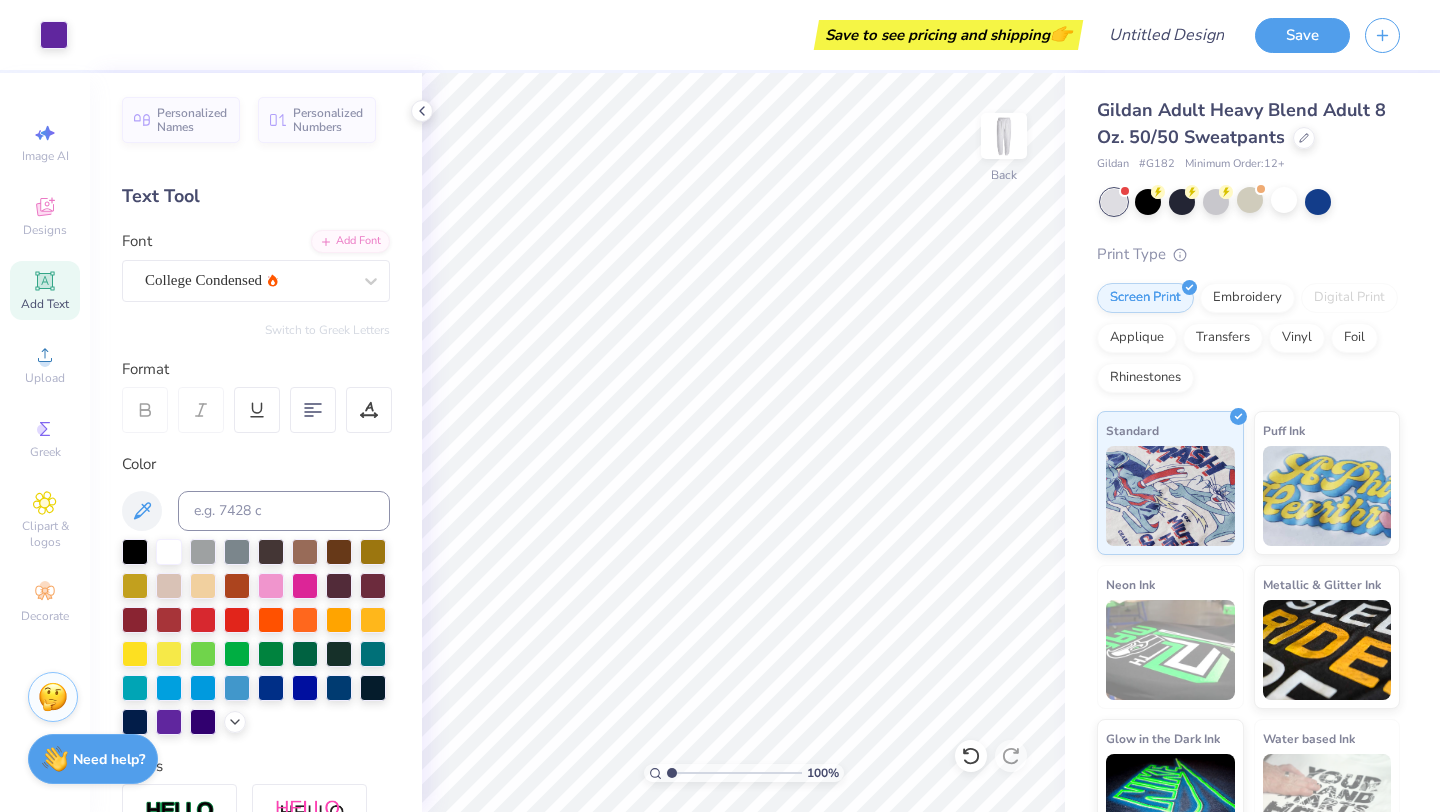 click 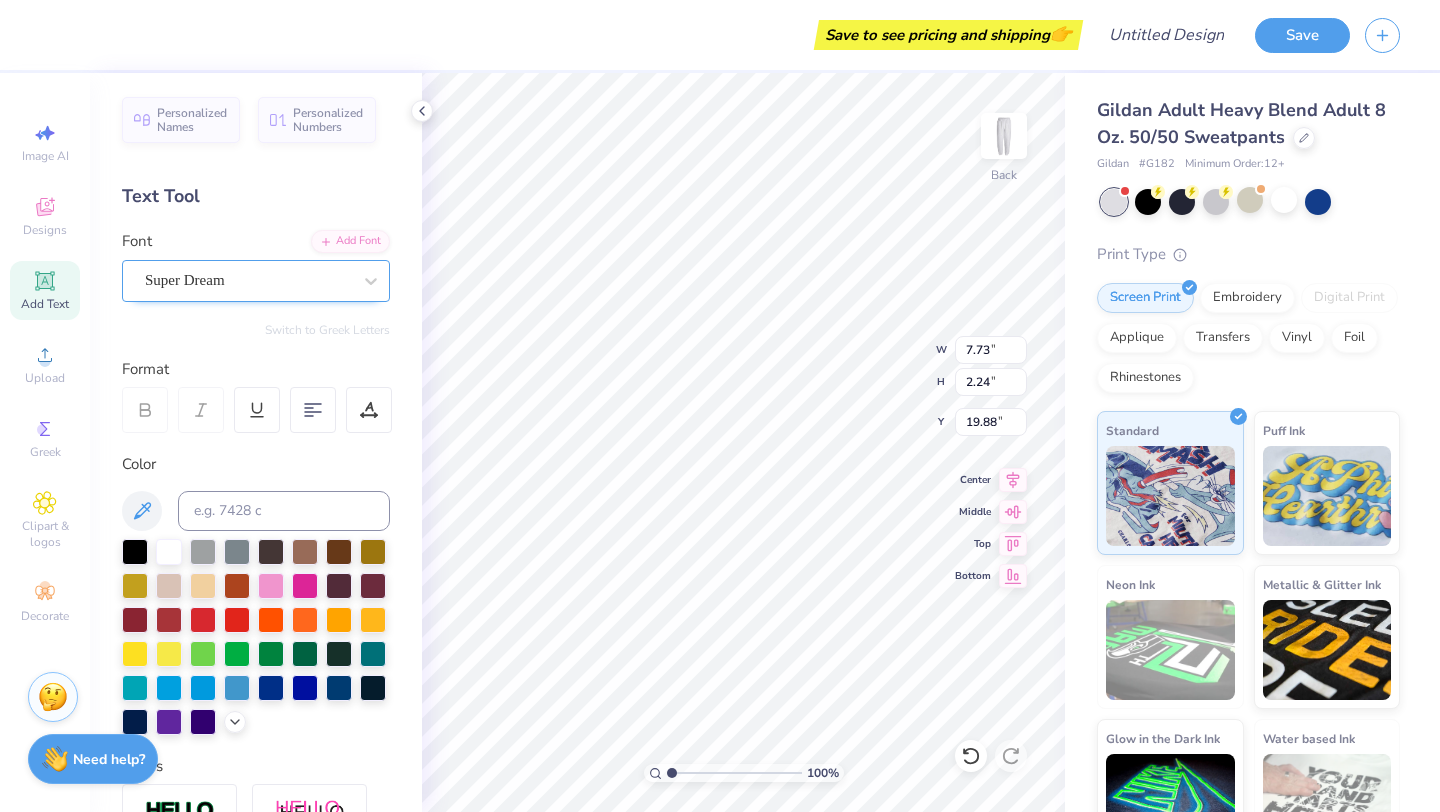 click on "Super Dream" at bounding box center (256, 281) 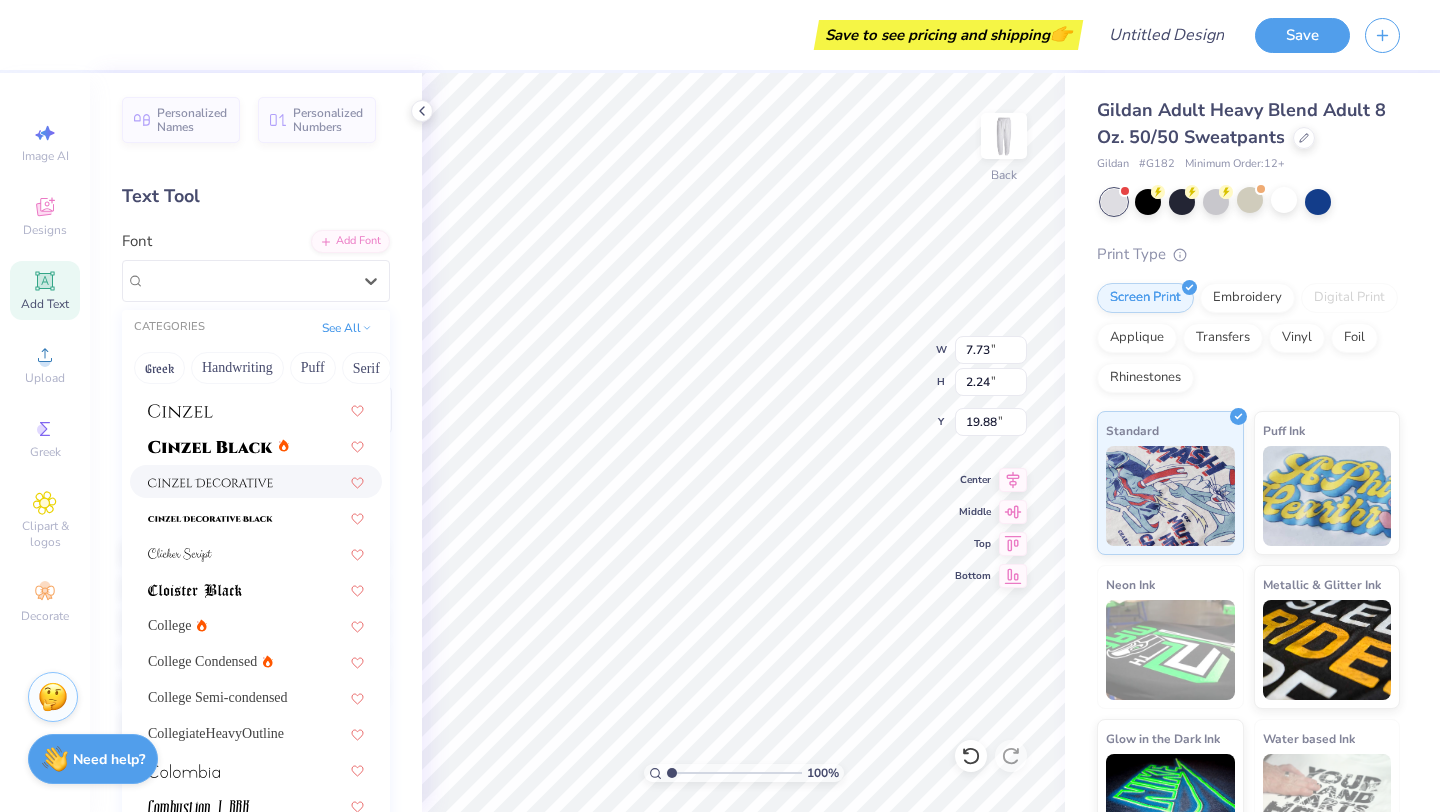 scroll, scrollTop: 2597, scrollLeft: 0, axis: vertical 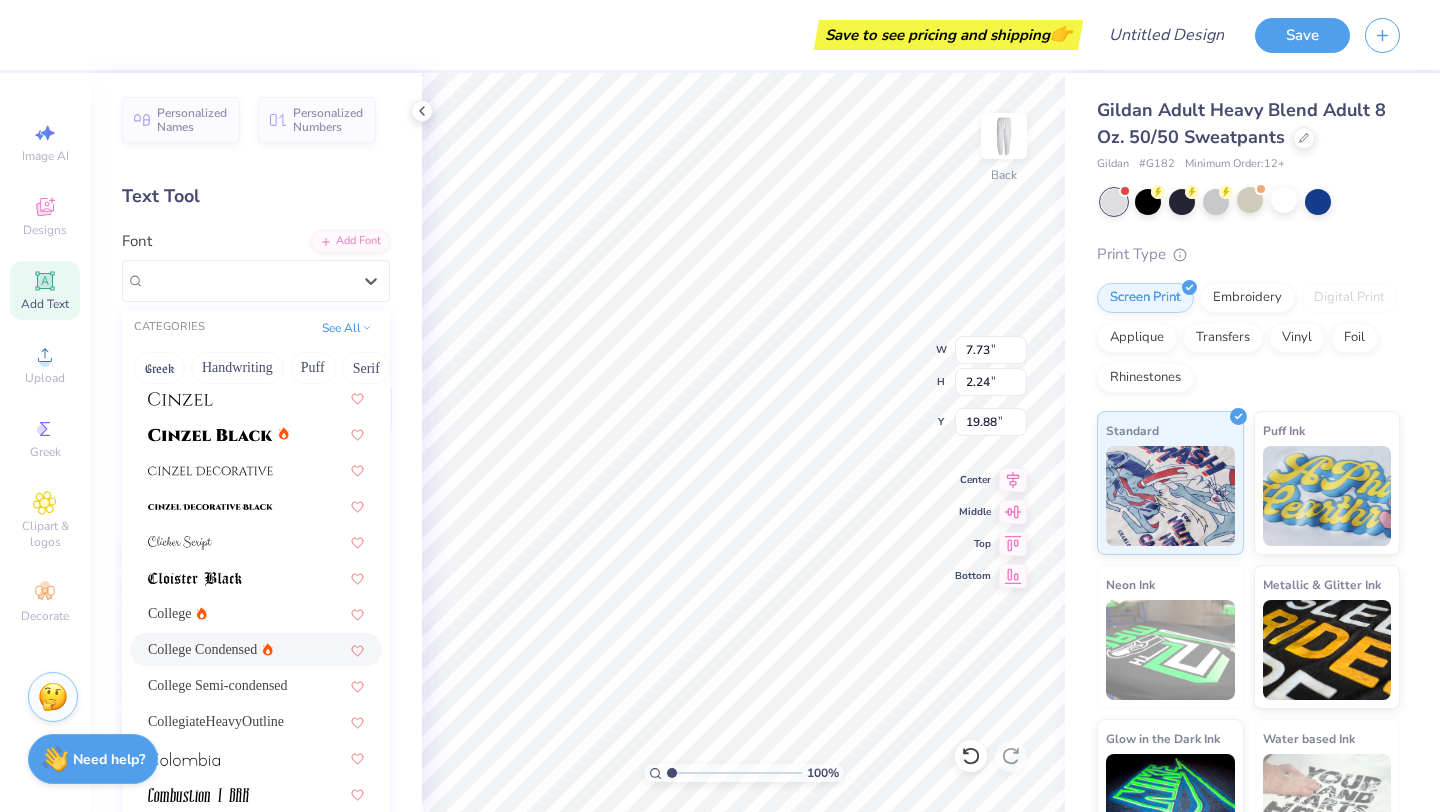 click on "College Condensed" at bounding box center [202, 649] 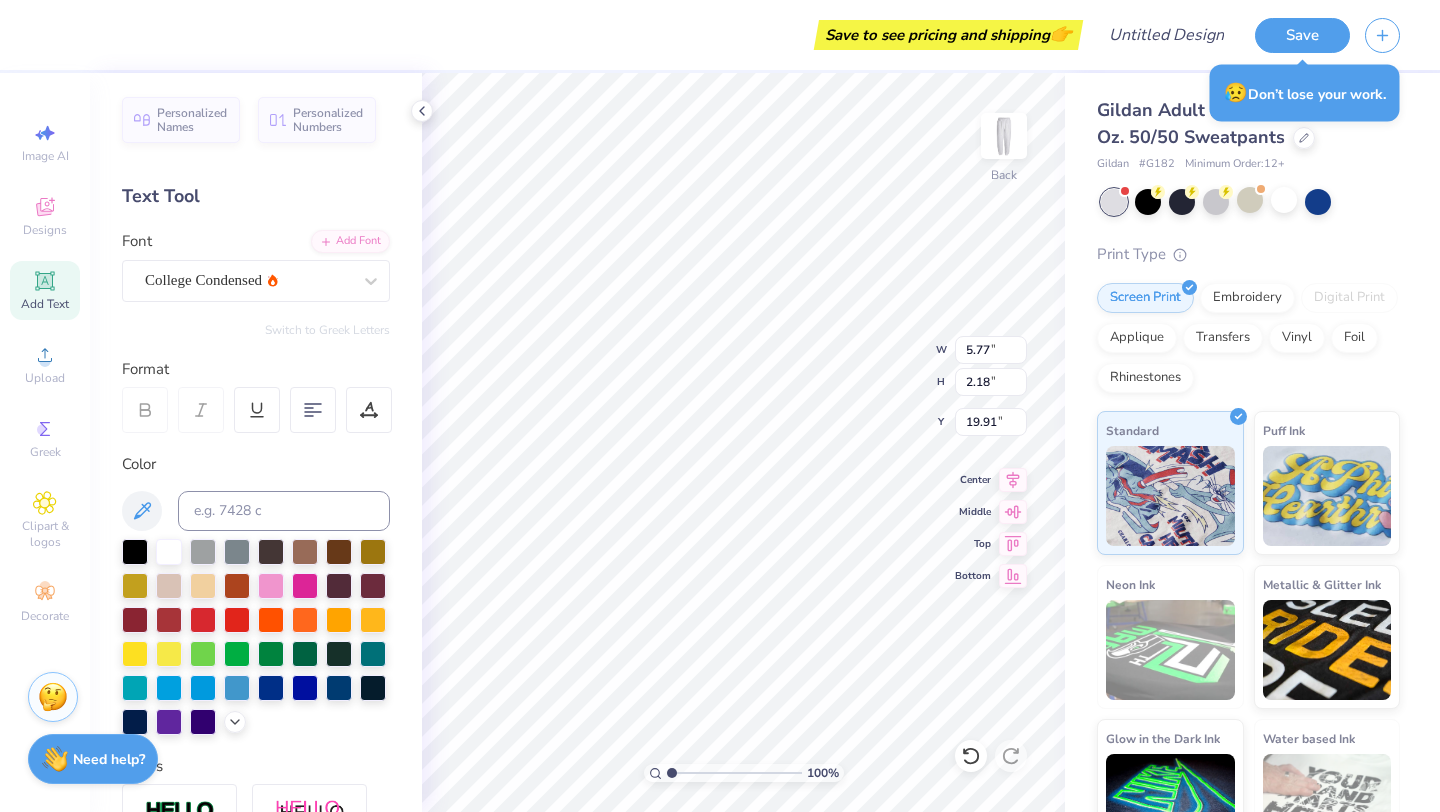 scroll, scrollTop: 0, scrollLeft: 0, axis: both 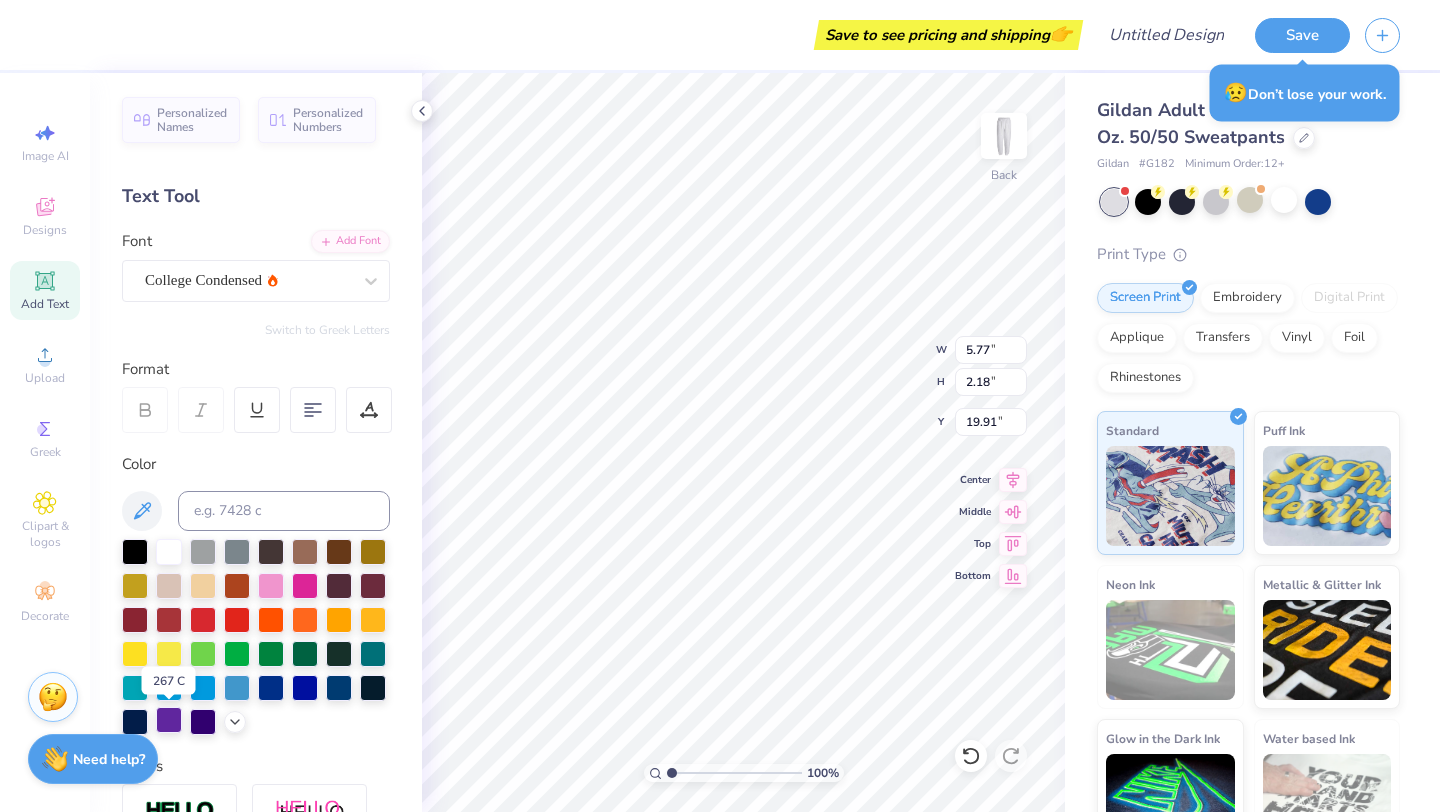 click at bounding box center [169, 720] 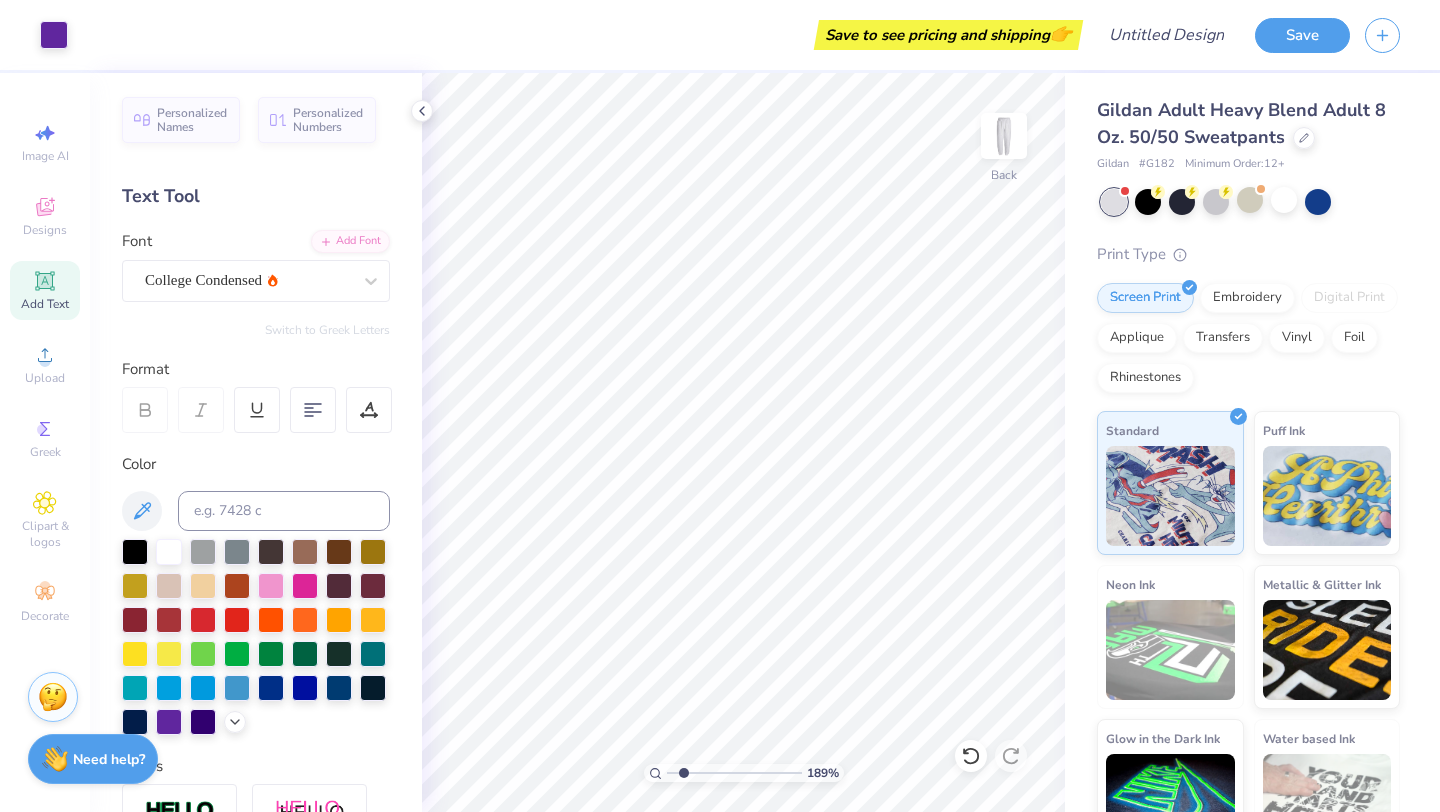 click at bounding box center [734, 773] 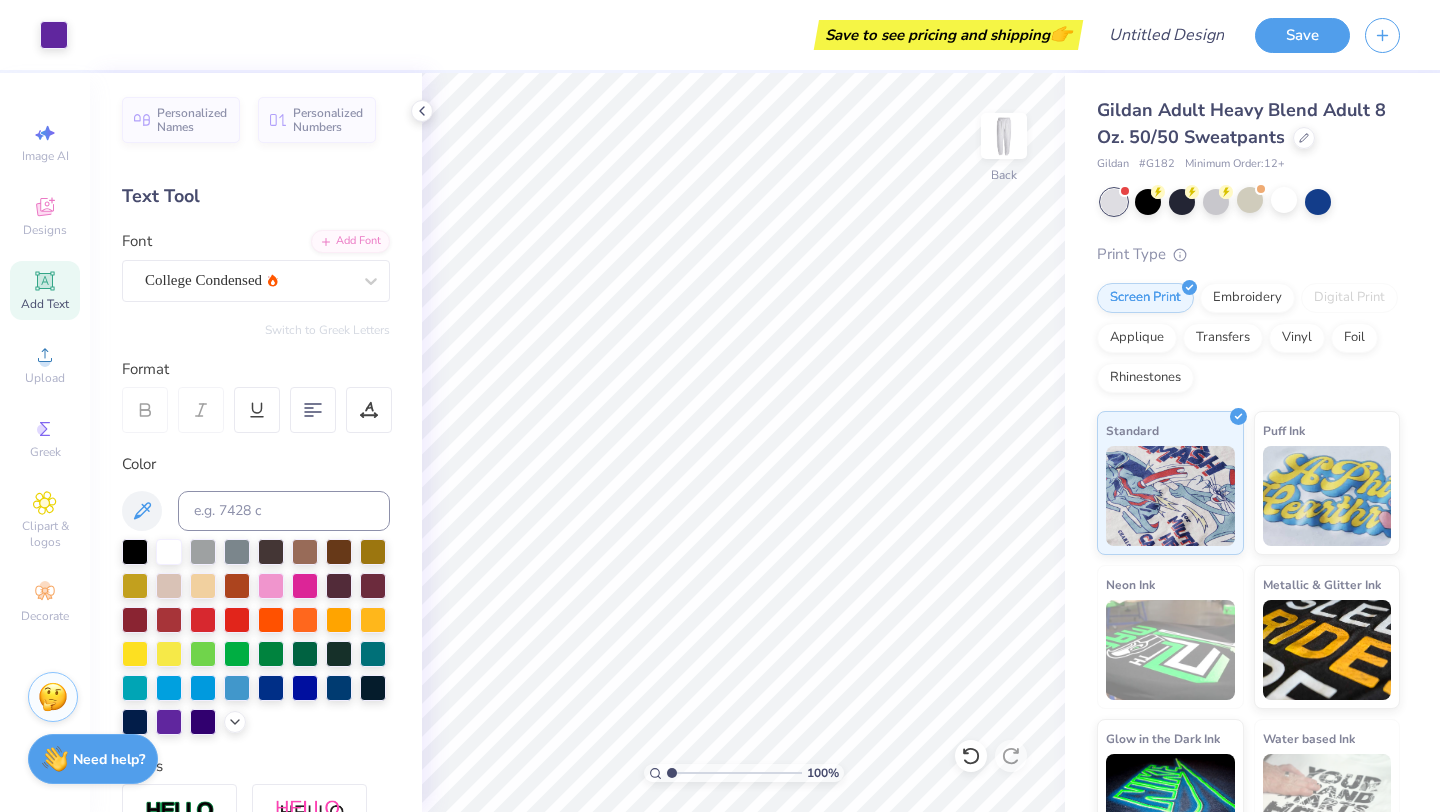 drag, startPoint x: 675, startPoint y: 773, endPoint x: 665, endPoint y: 770, distance: 10.440307 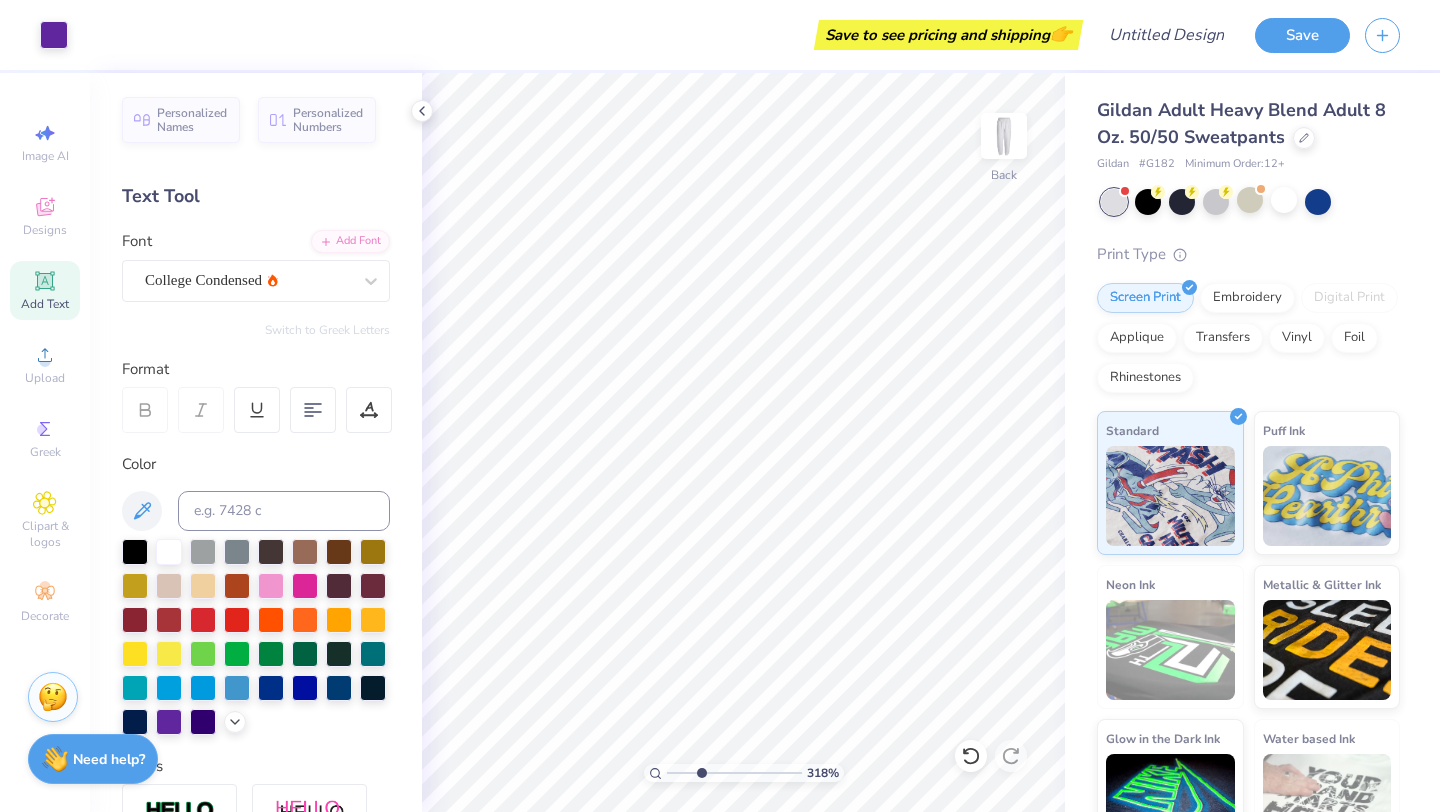 drag, startPoint x: 674, startPoint y: 770, endPoint x: 700, endPoint y: 769, distance: 26.019224 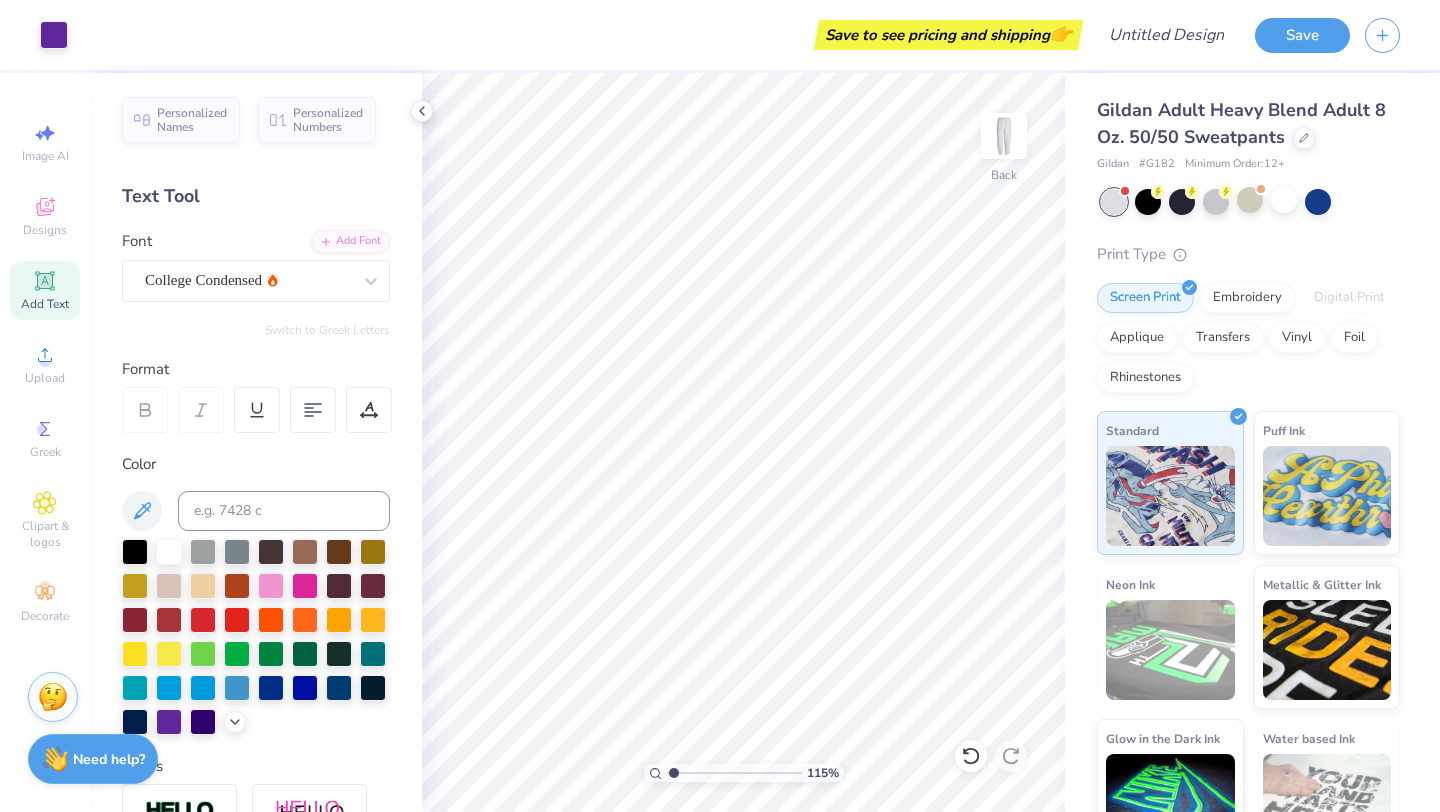 drag, startPoint x: 702, startPoint y: 775, endPoint x: 673, endPoint y: 768, distance: 29.832869 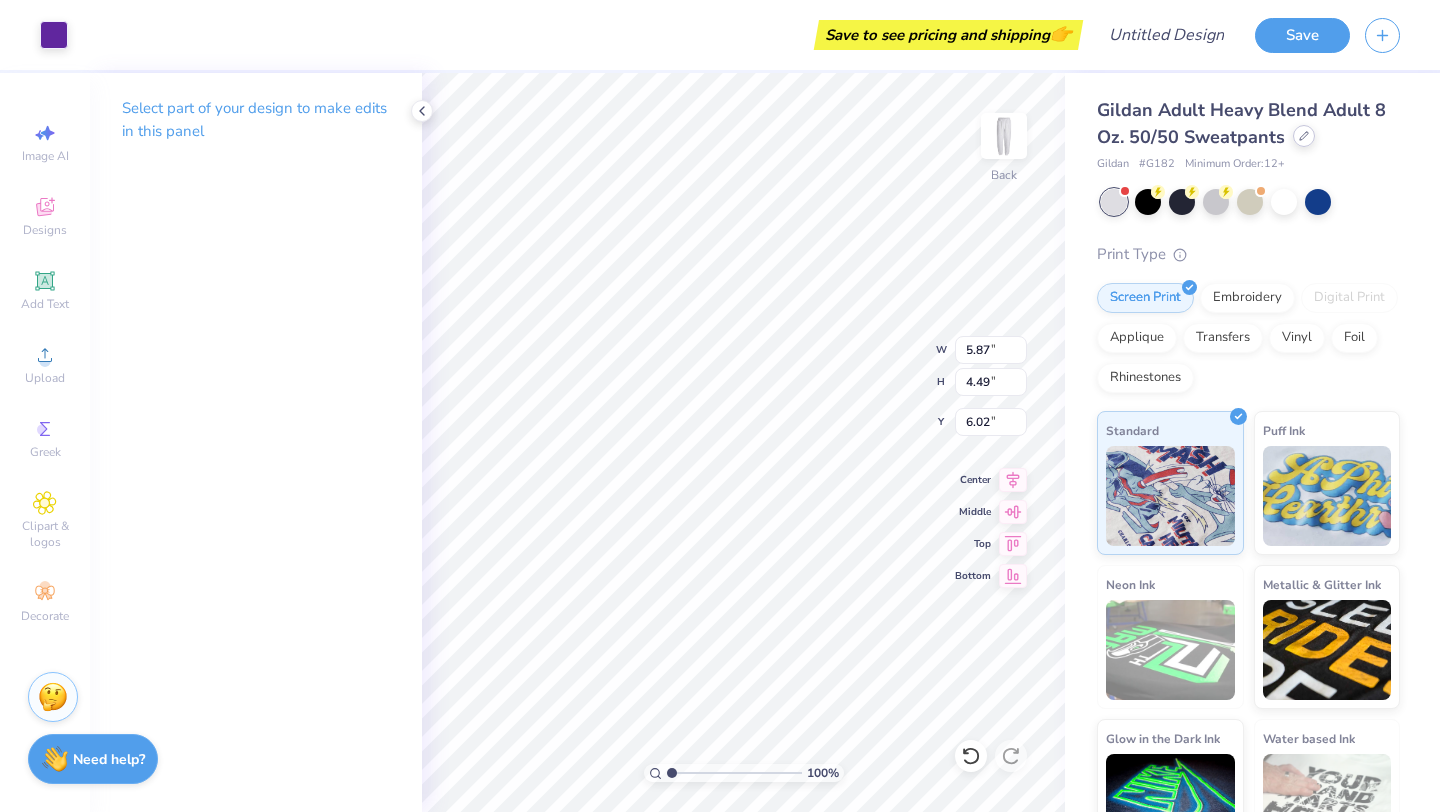 click 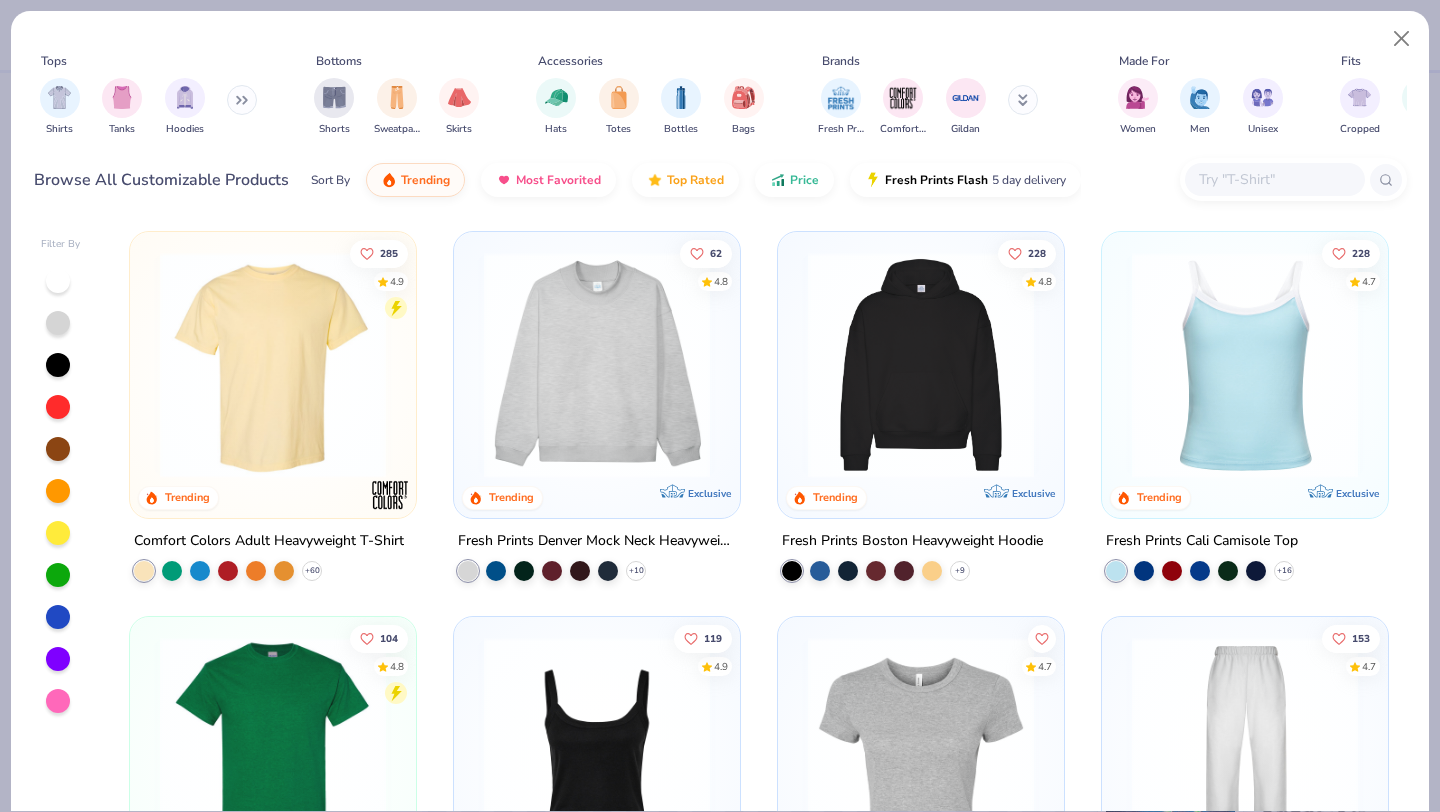 click at bounding box center (597, 365) 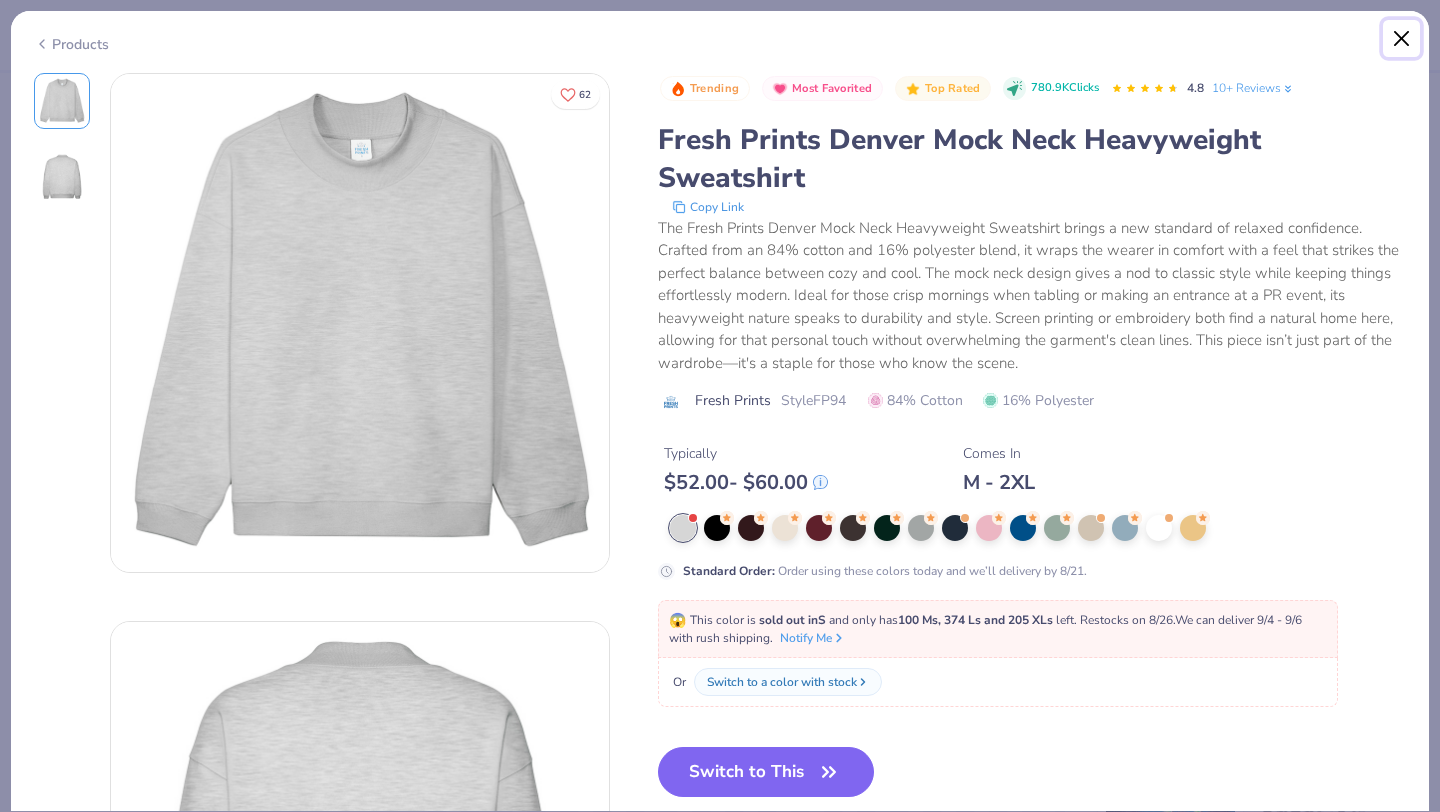click at bounding box center (1402, 39) 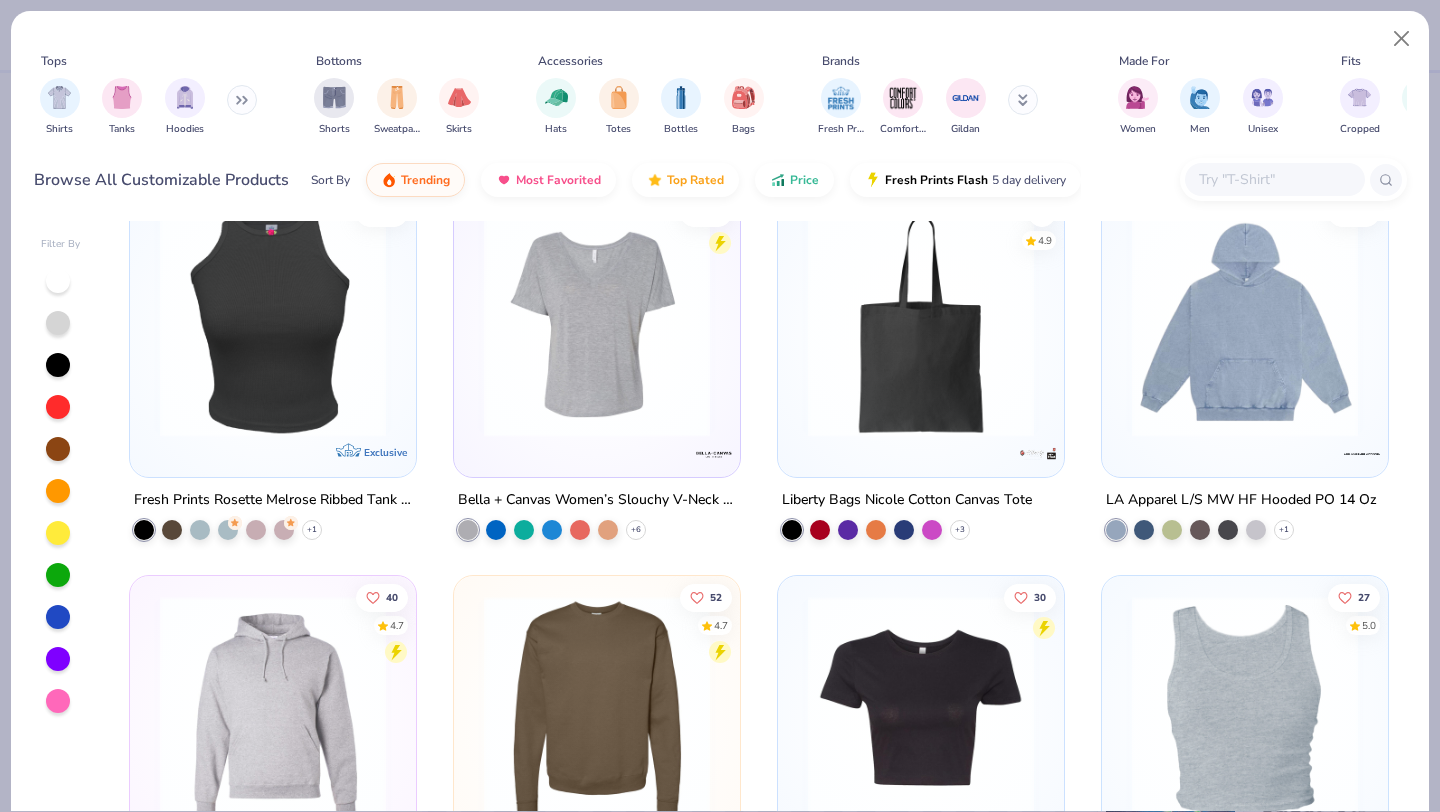 scroll, scrollTop: 7391, scrollLeft: 0, axis: vertical 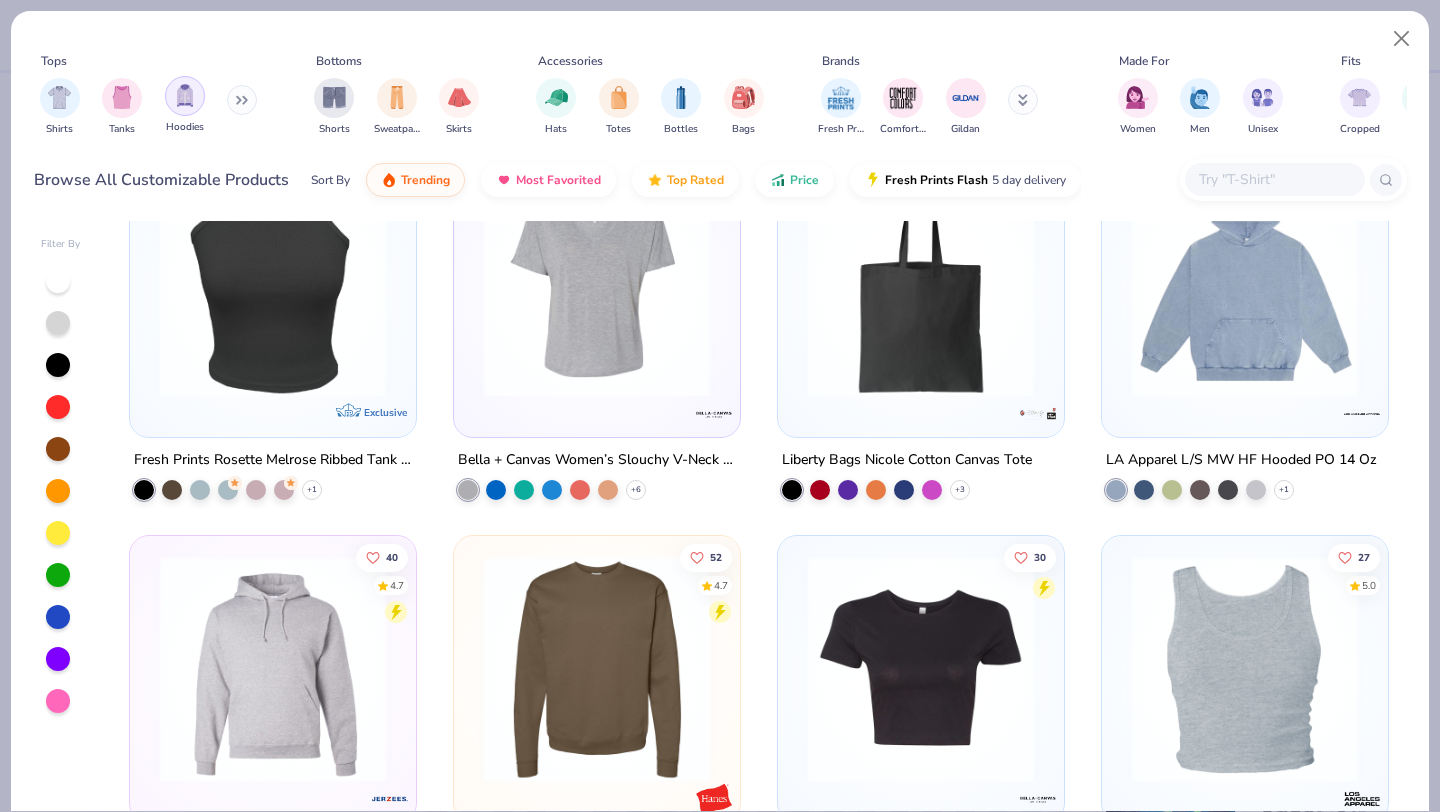 click at bounding box center (185, 95) 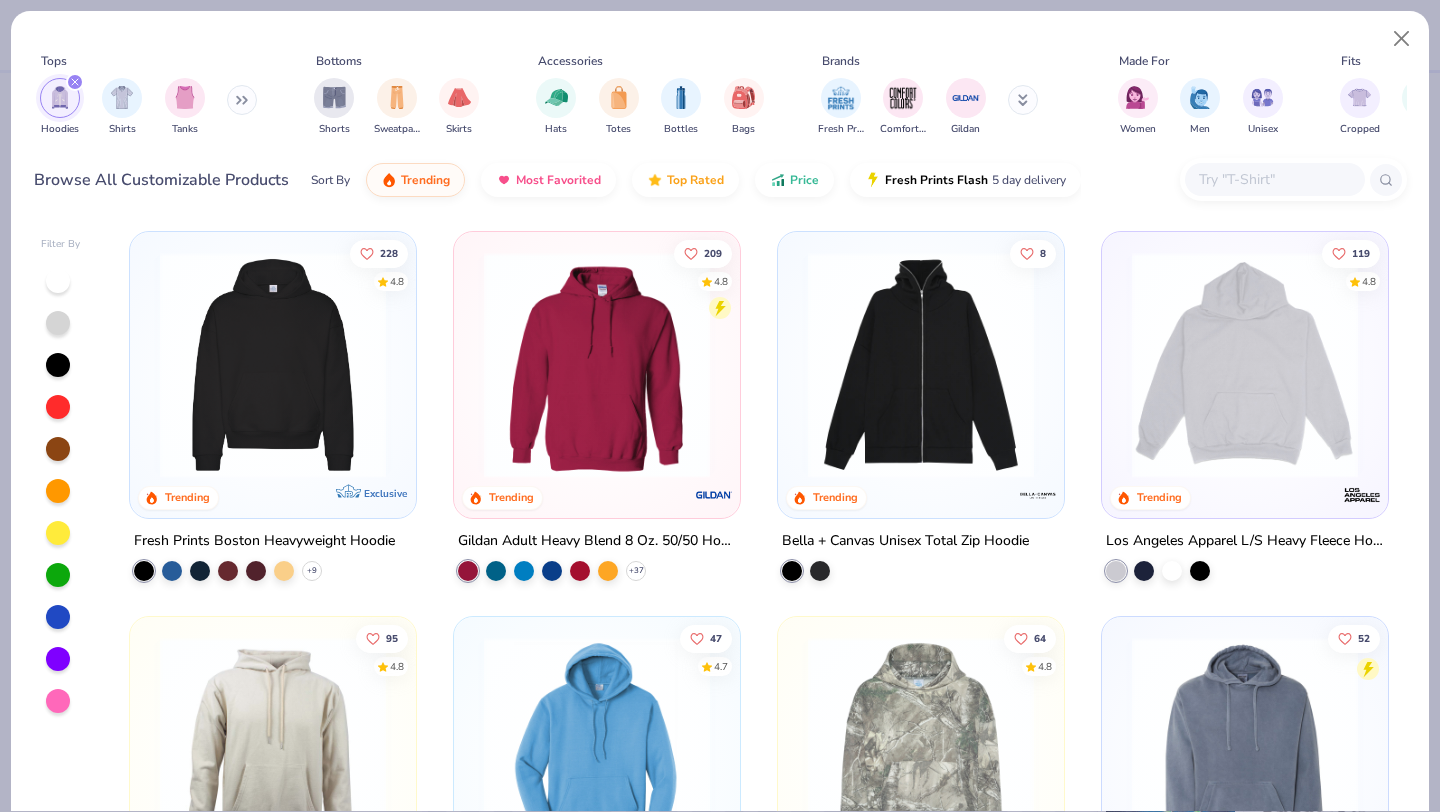 click at bounding box center (242, 100) 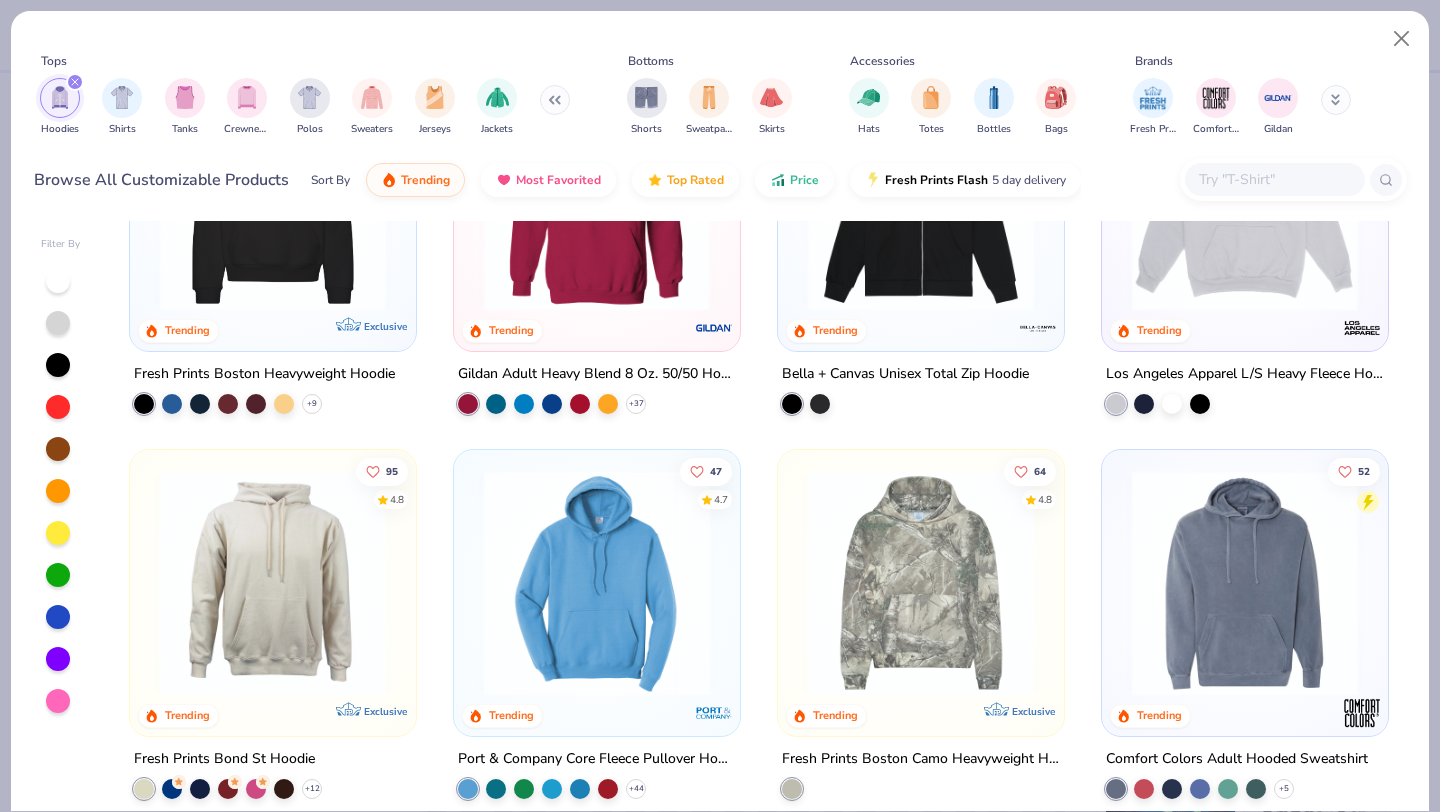 scroll, scrollTop: 337, scrollLeft: 0, axis: vertical 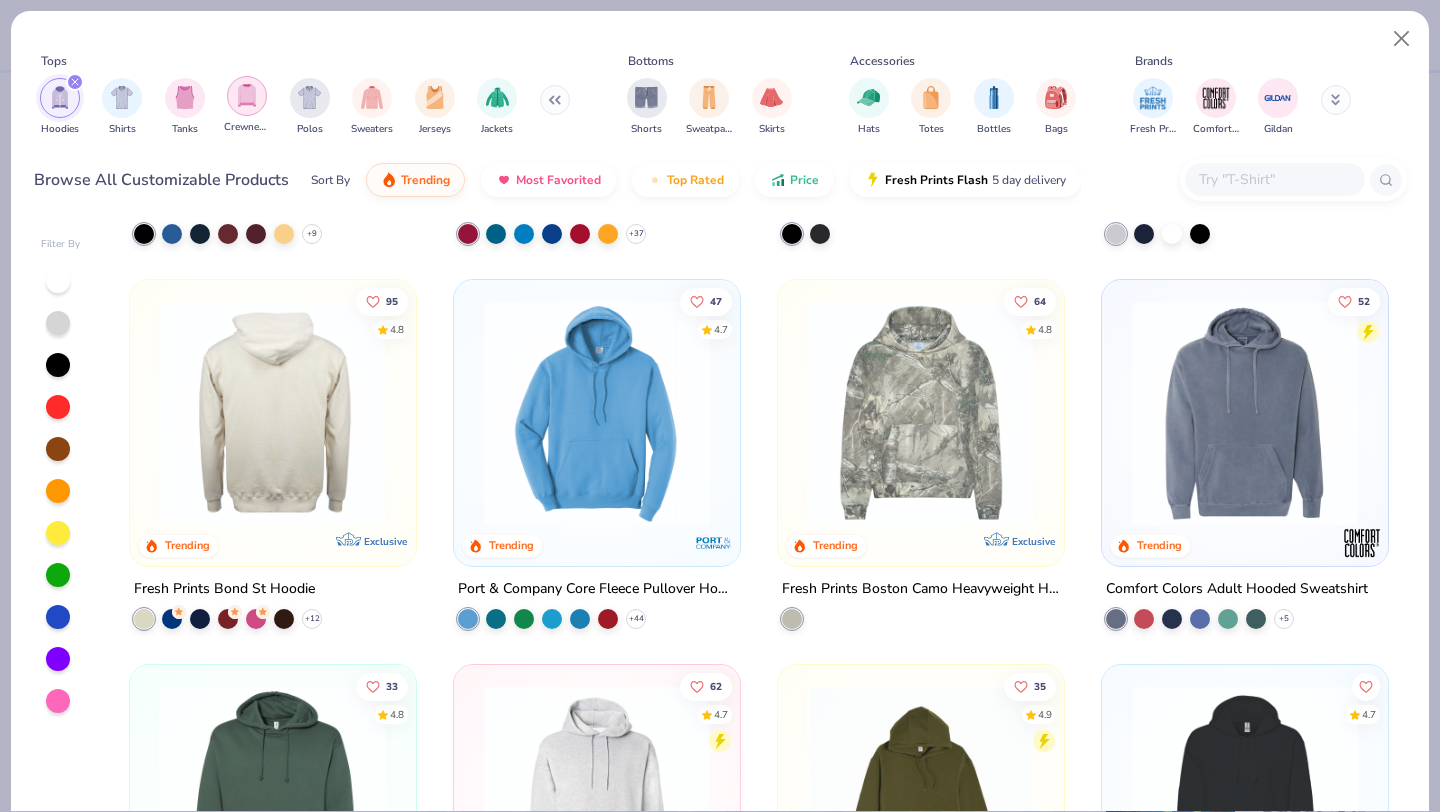 click at bounding box center (247, 95) 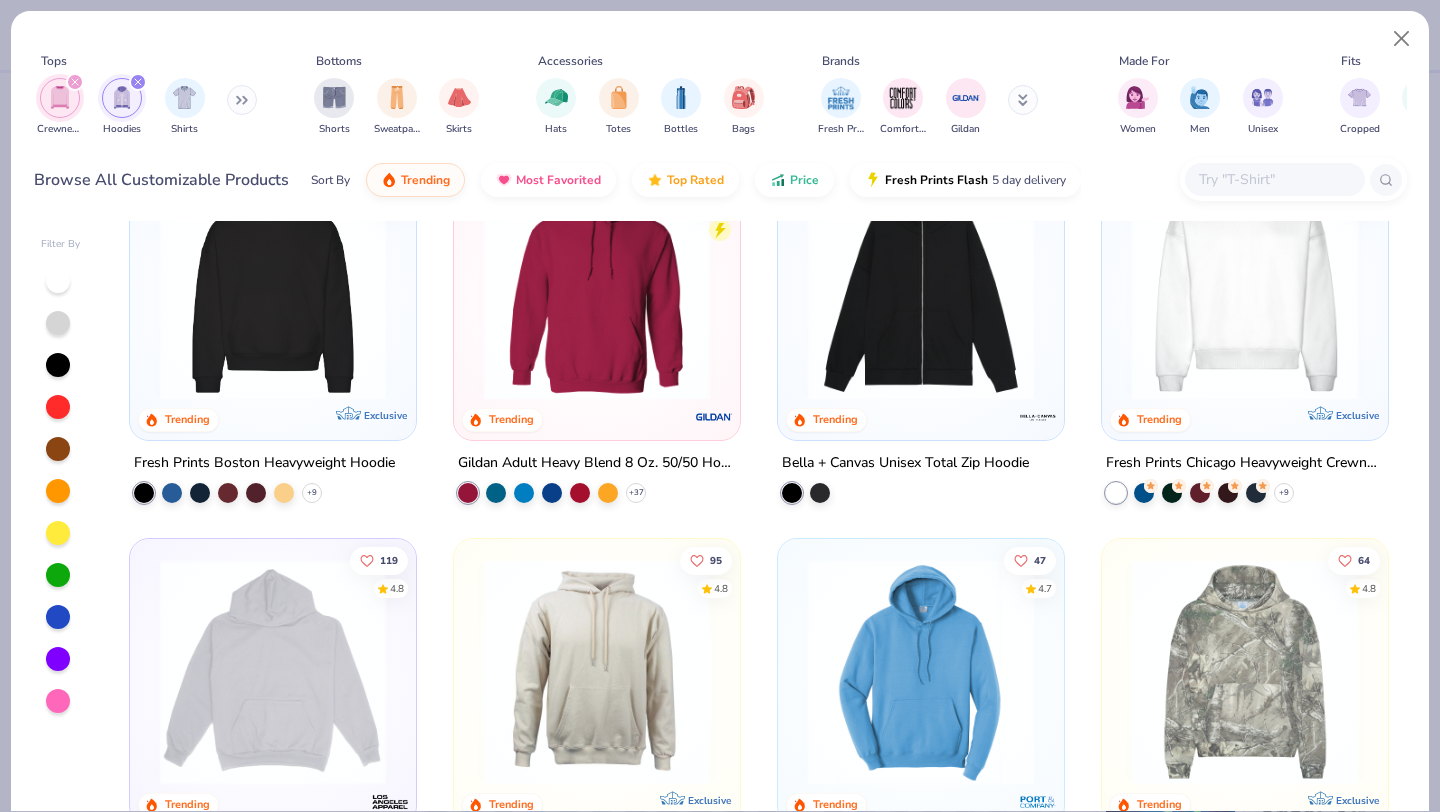 scroll, scrollTop: 80, scrollLeft: 0, axis: vertical 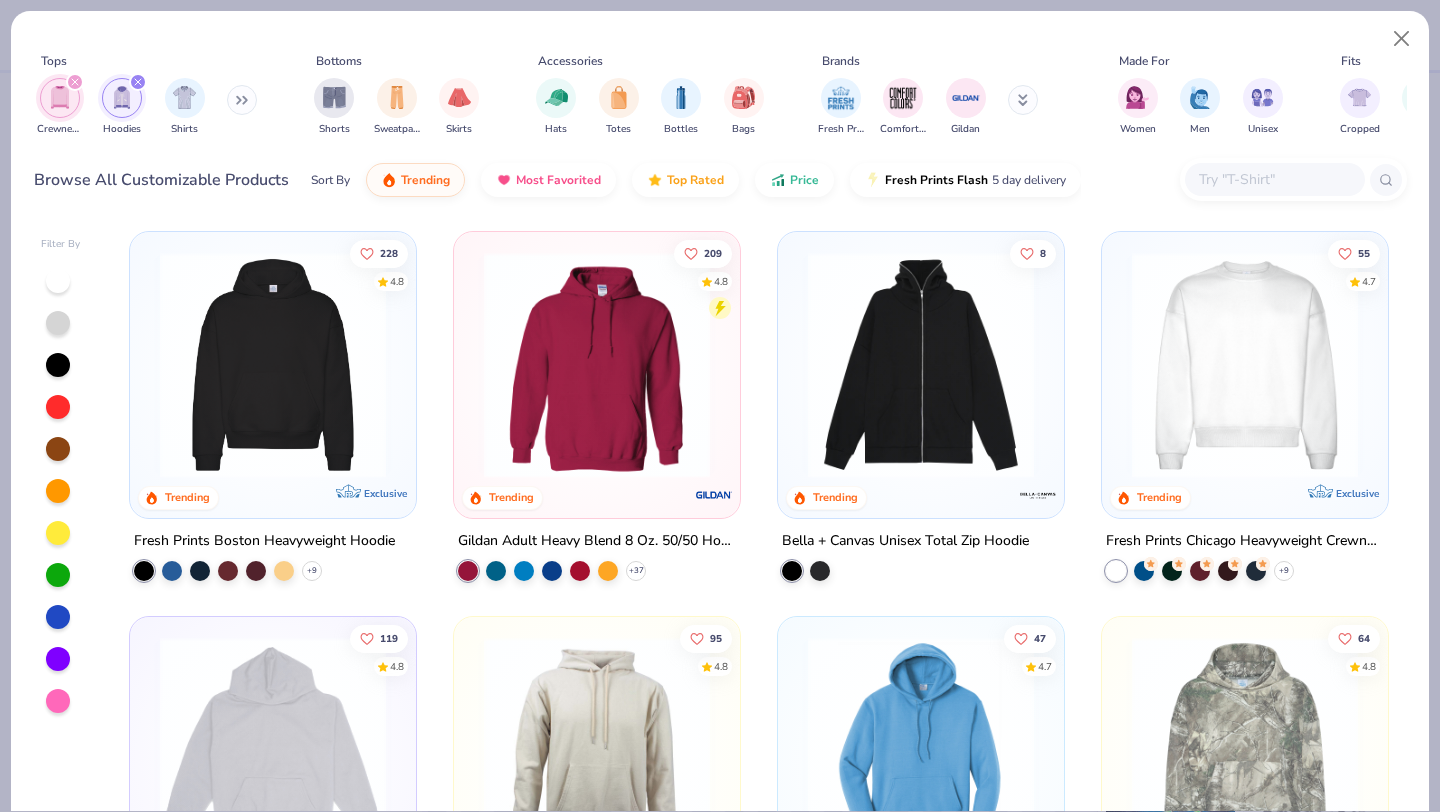 click at bounding box center [1274, 179] 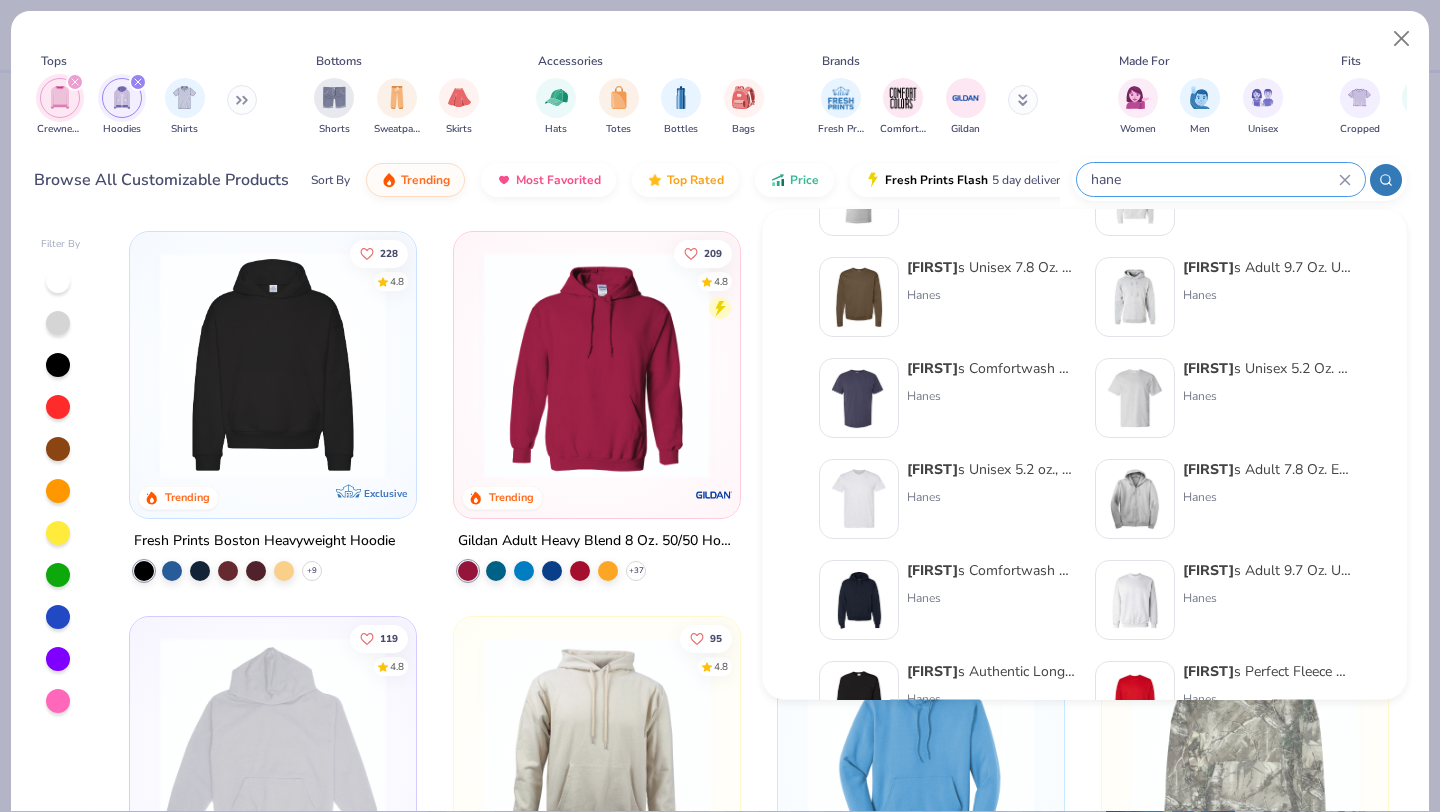 scroll, scrollTop: 91, scrollLeft: 0, axis: vertical 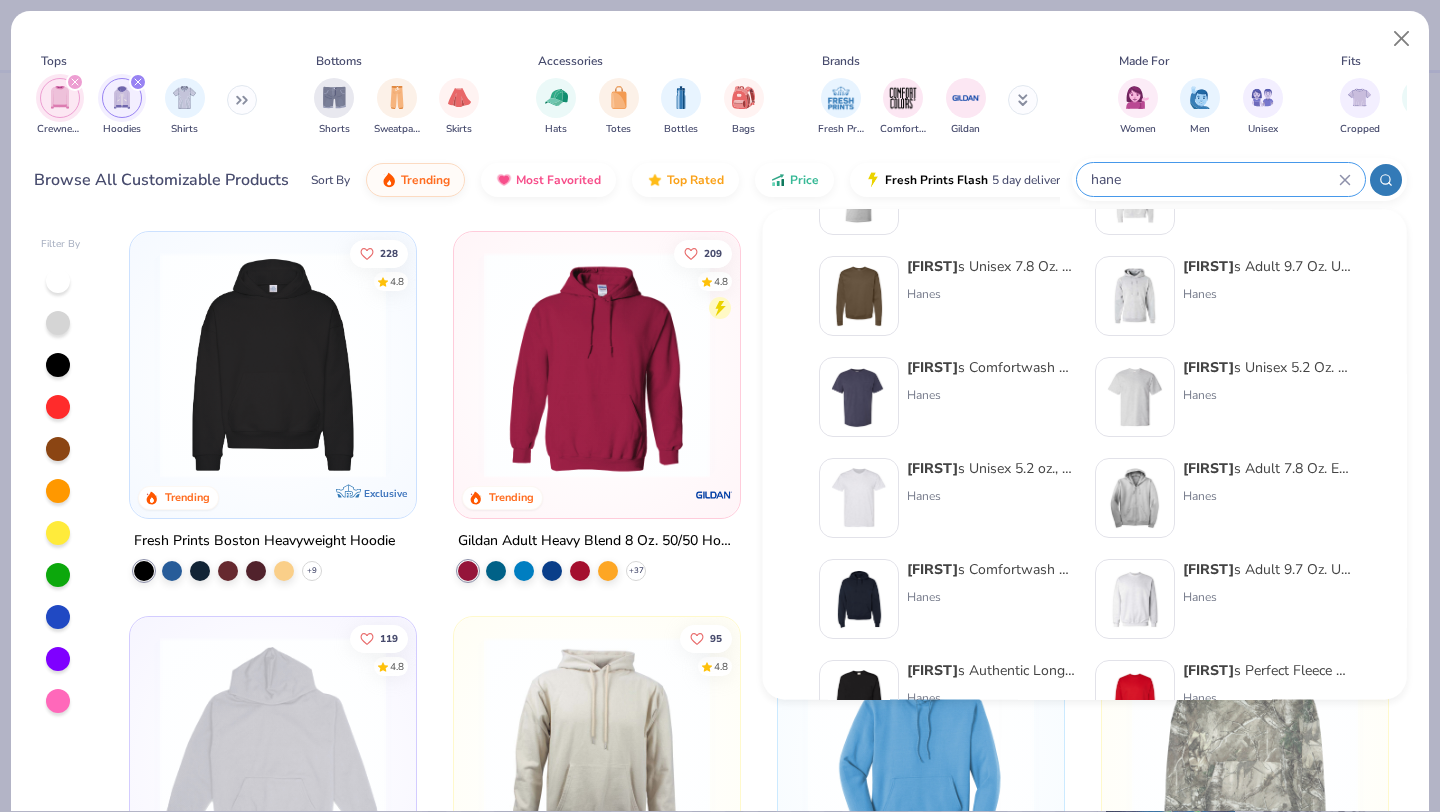 type on "hane" 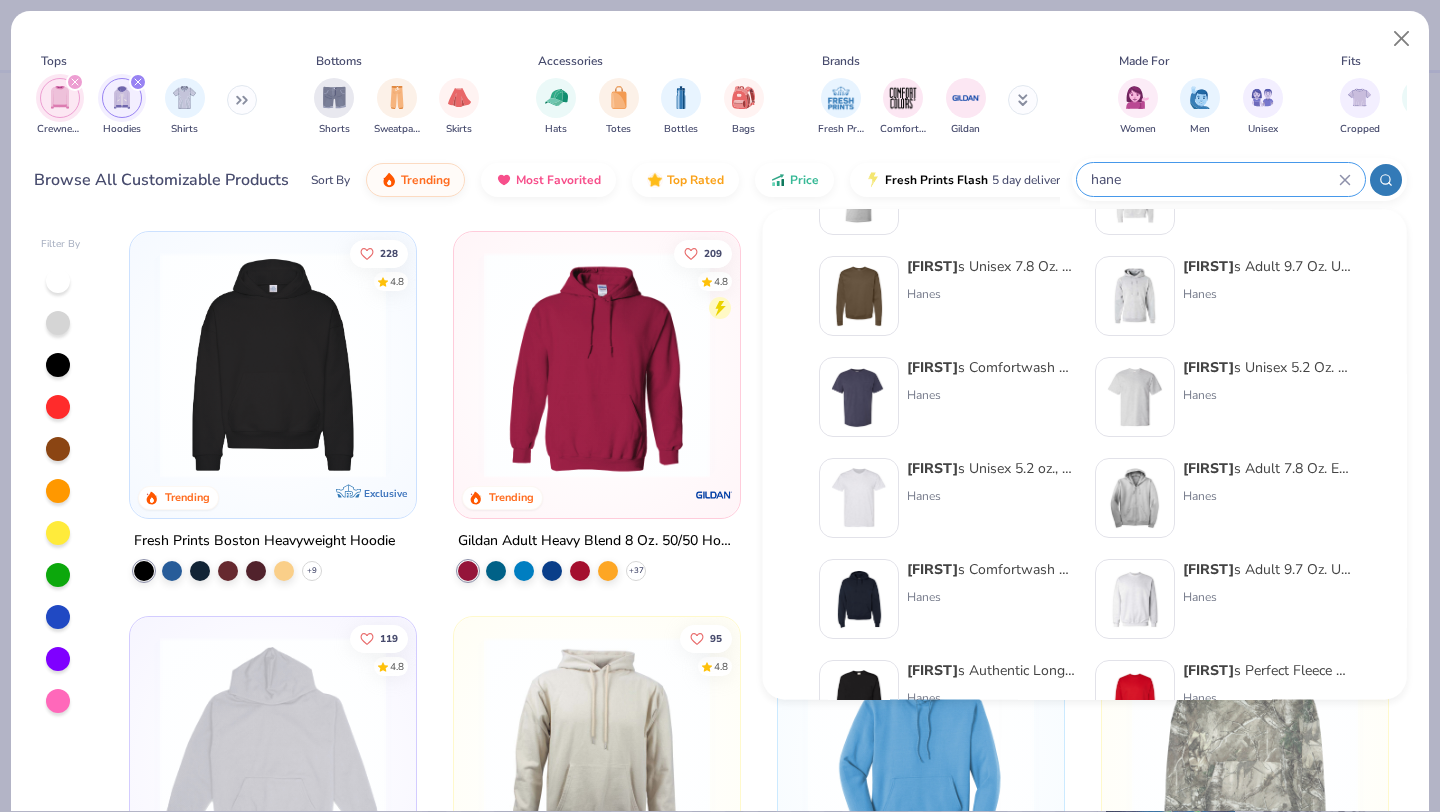 click at bounding box center [1135, 599] 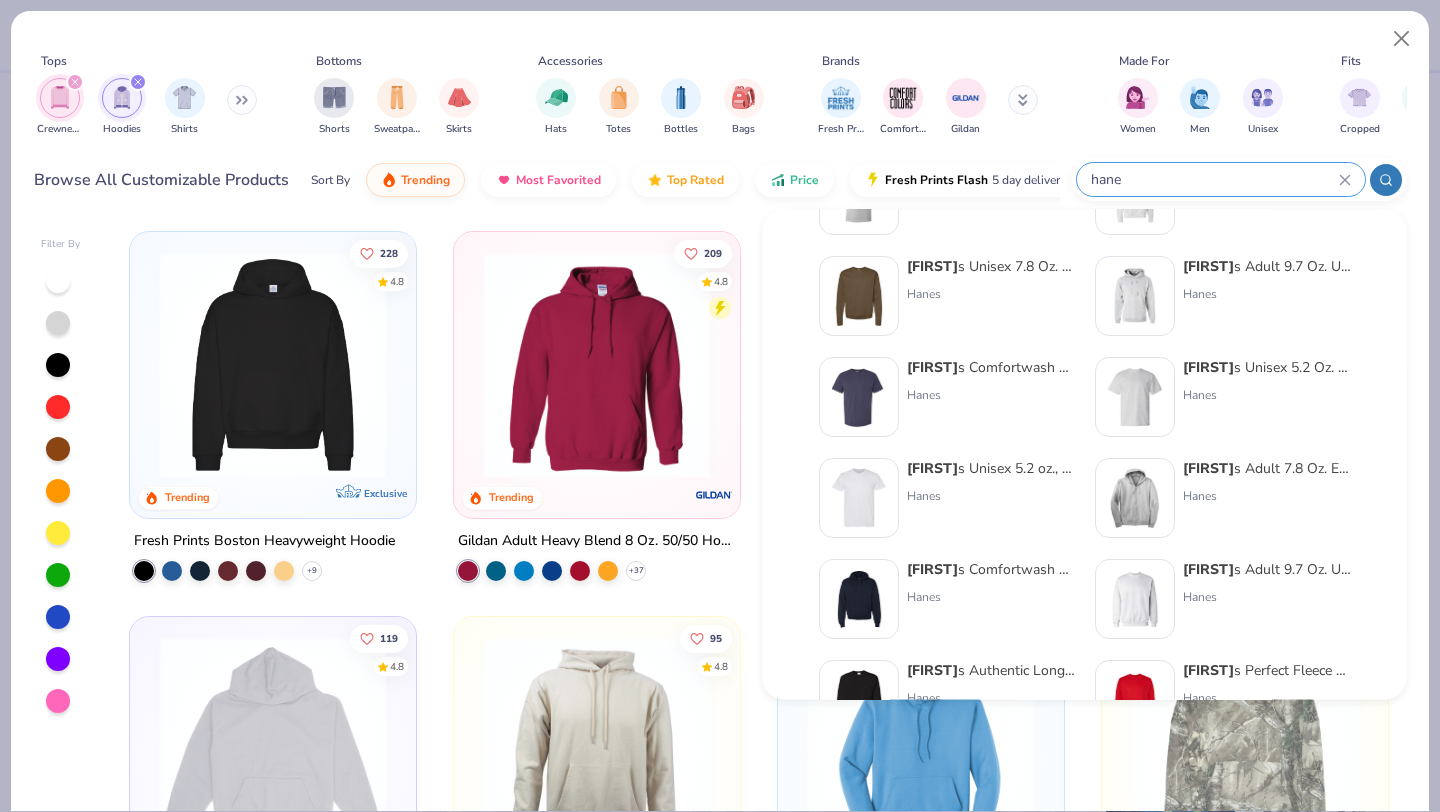 type 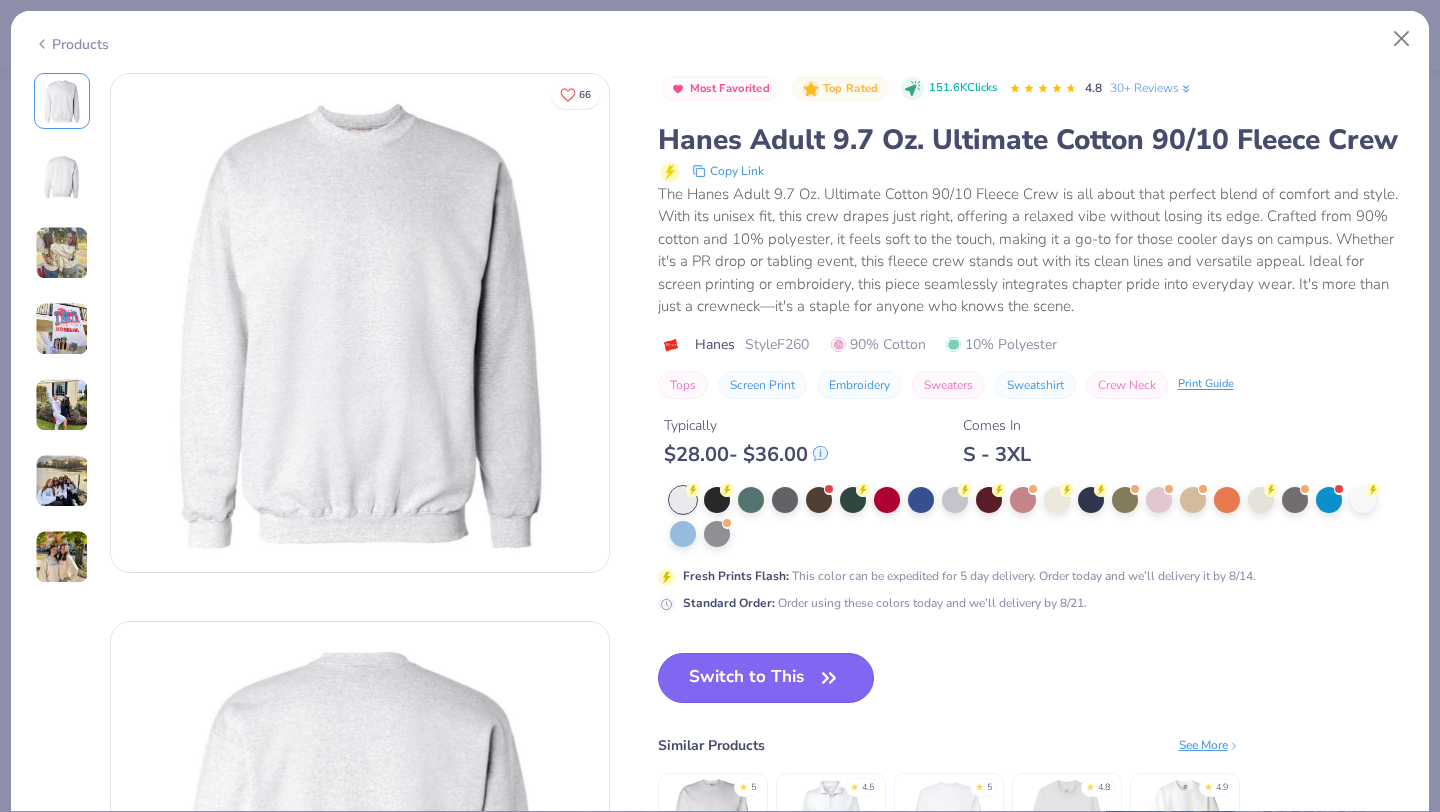 click on "Switch to This" at bounding box center (766, 678) 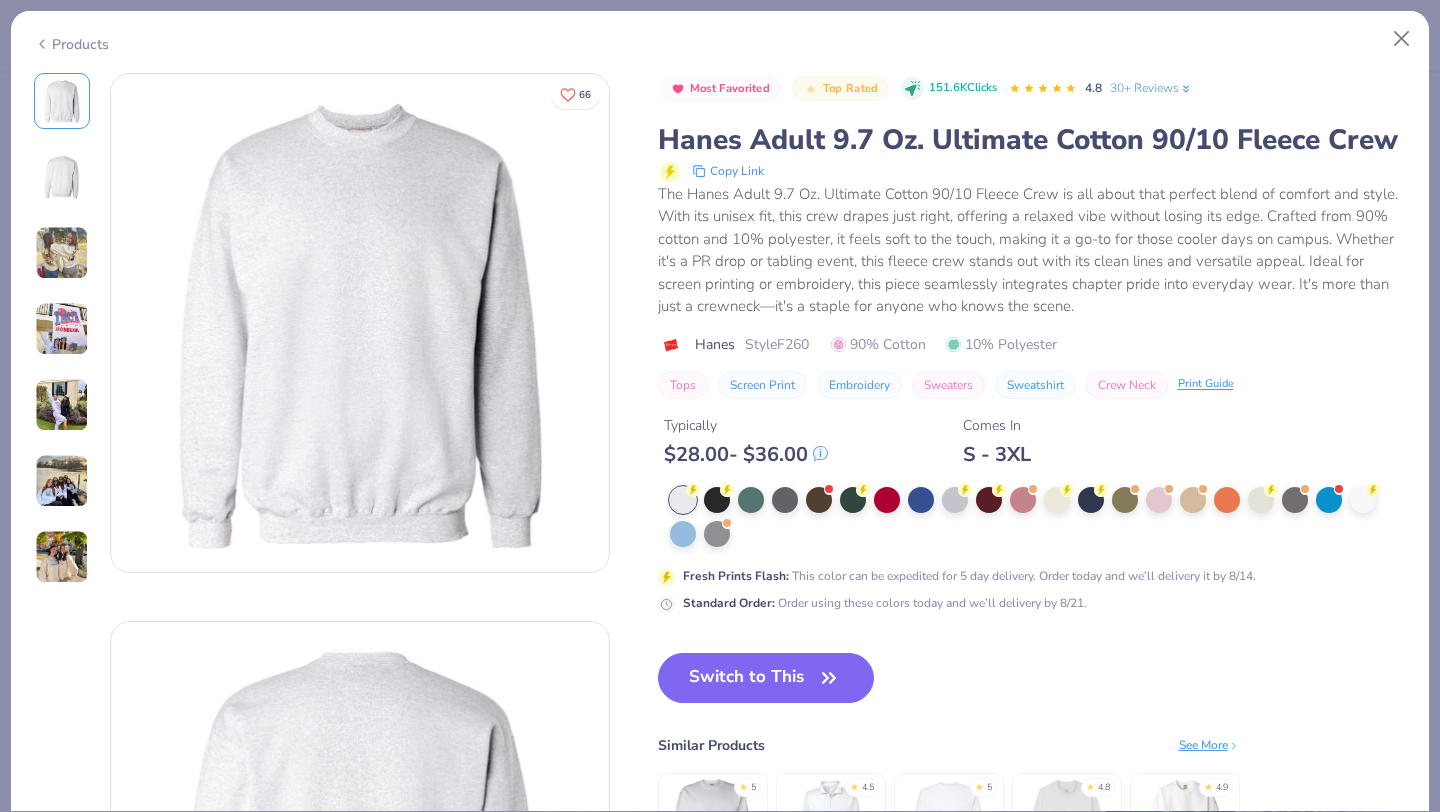 click on "Switch to This" at bounding box center (766, 678) 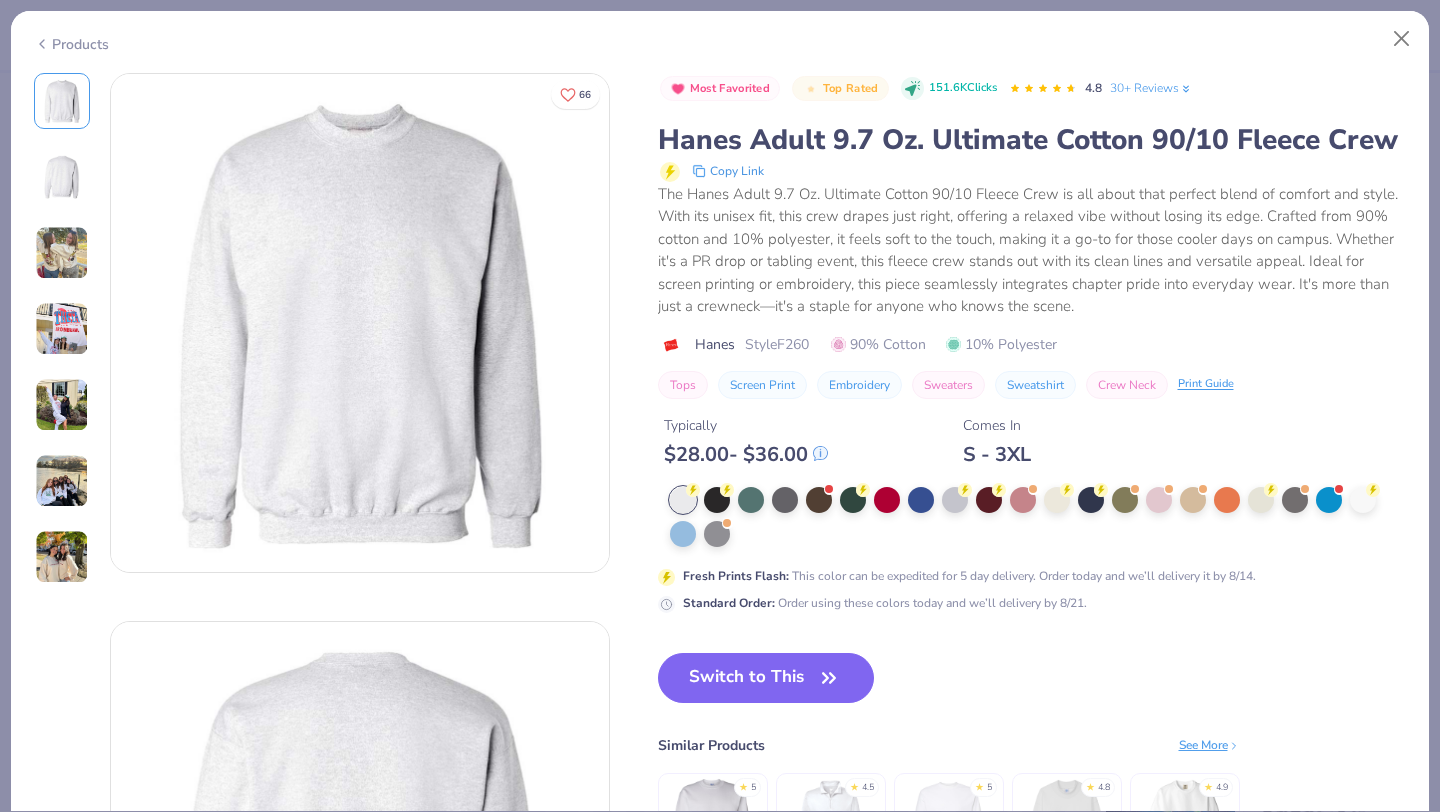 click on "Switch to This" at bounding box center [766, 678] 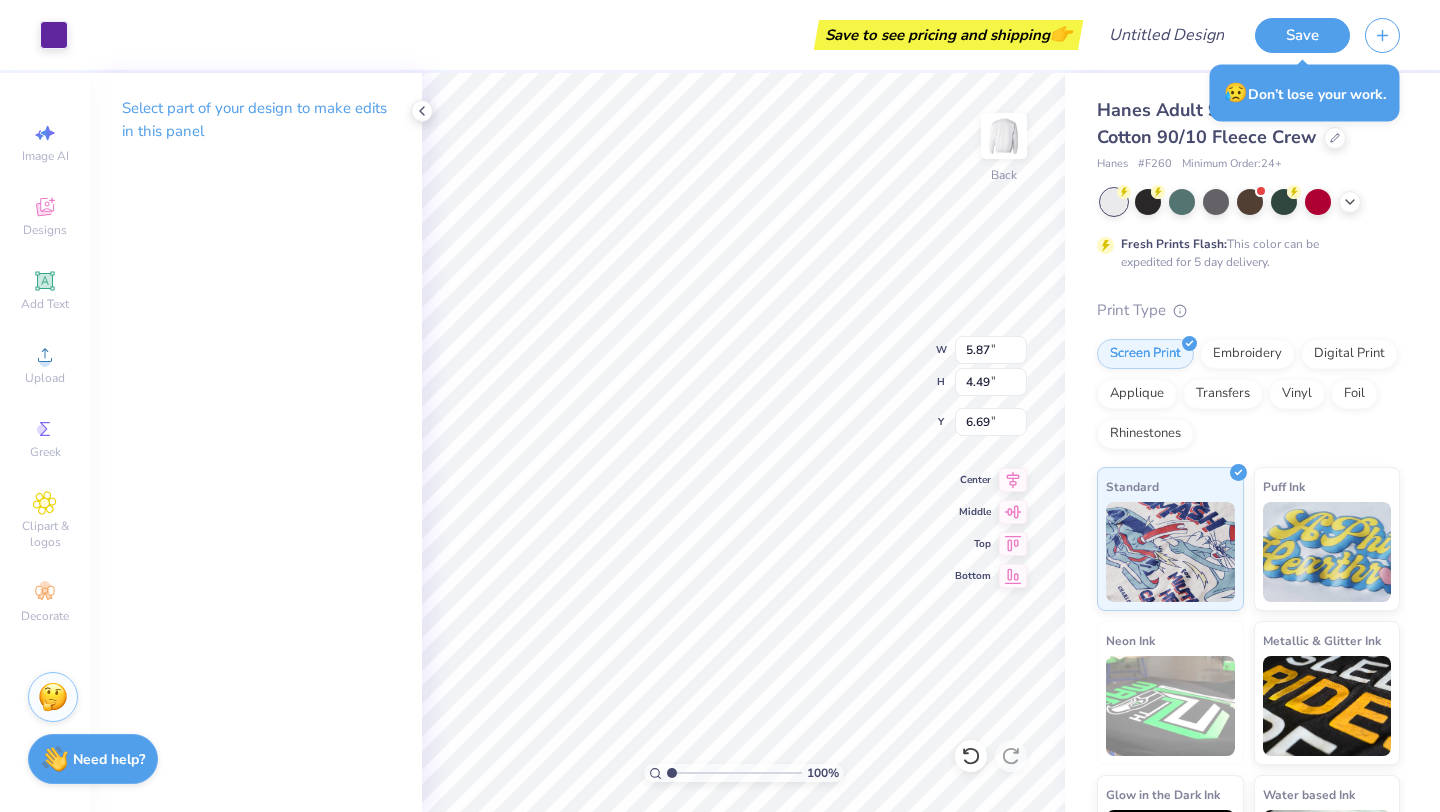 type on "6.69" 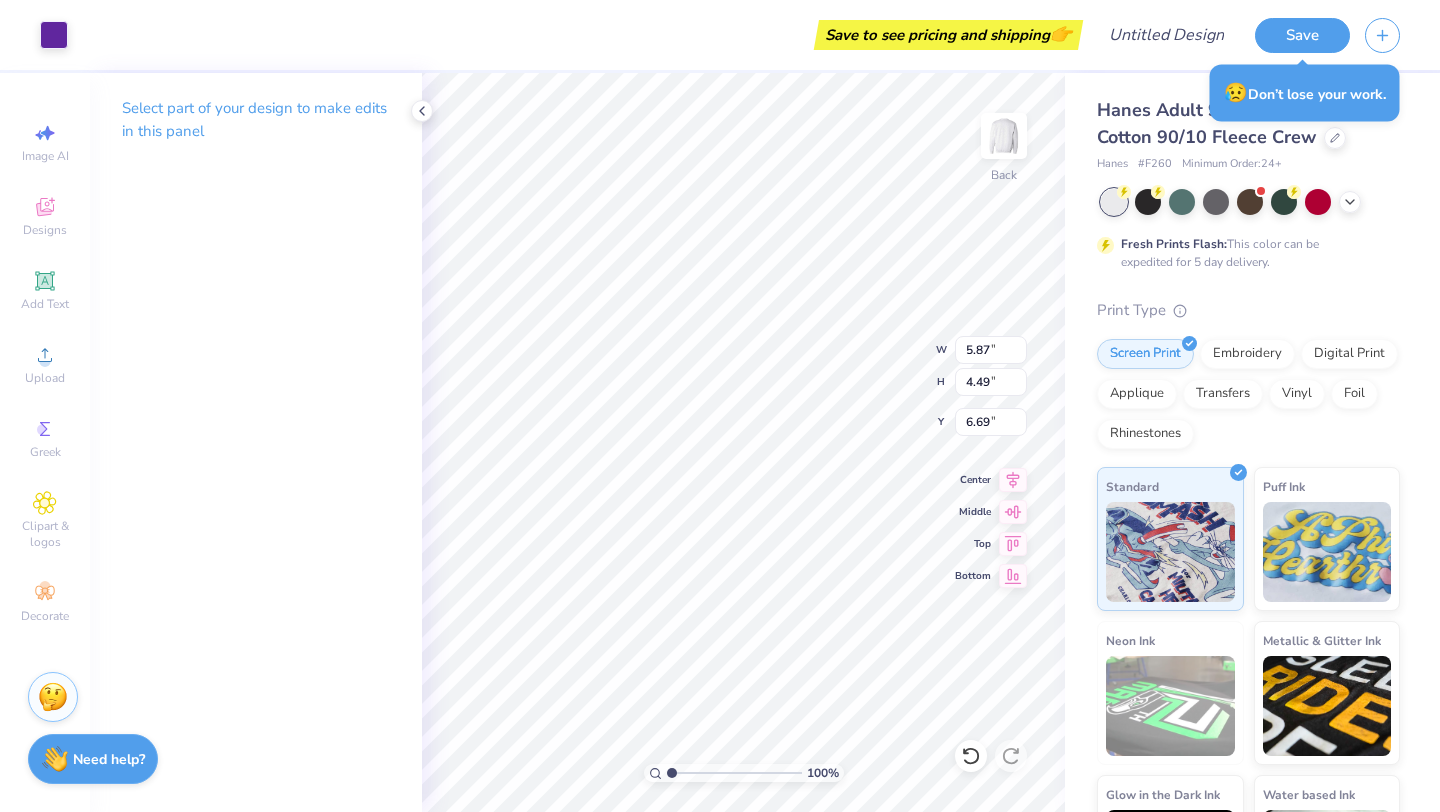 type on "9.52" 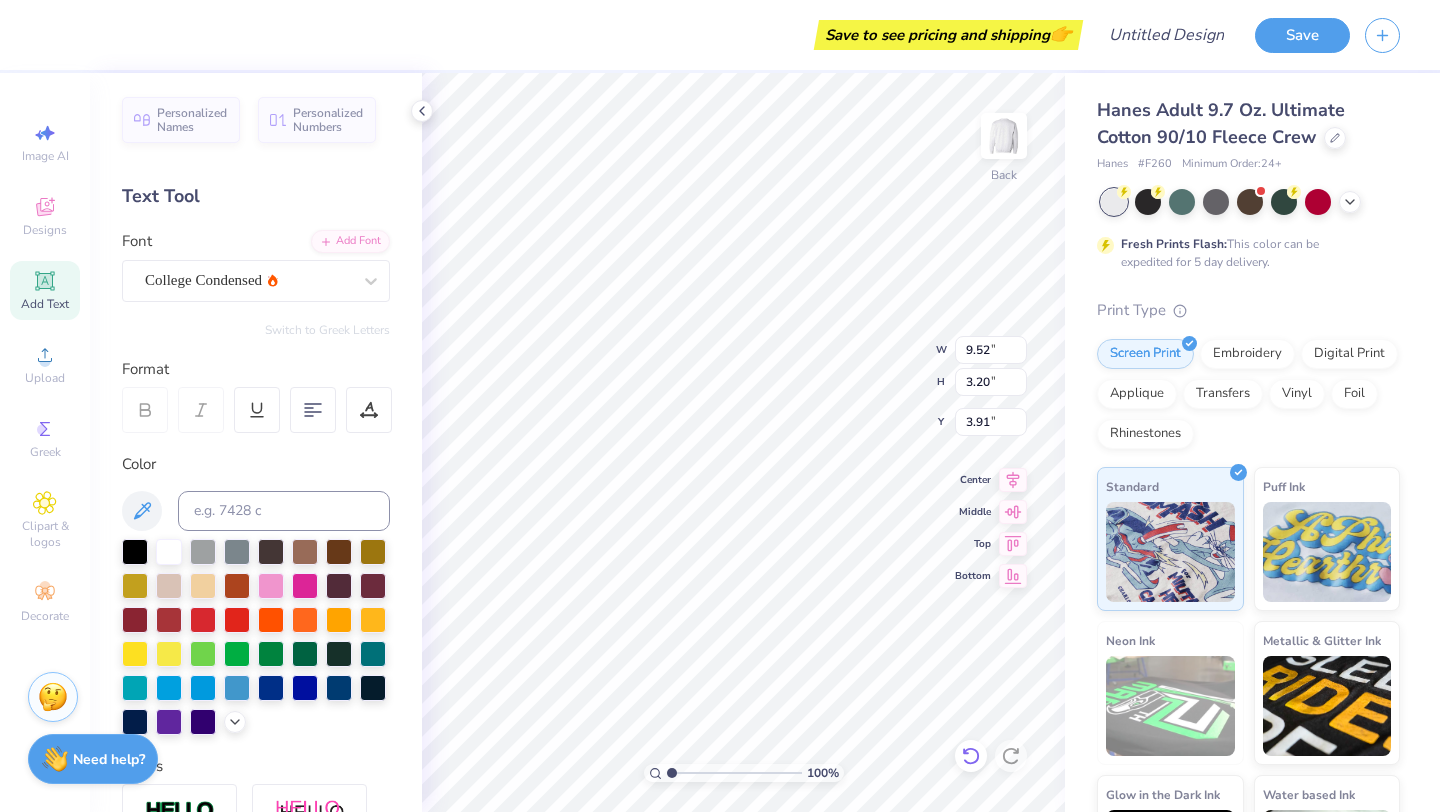 click 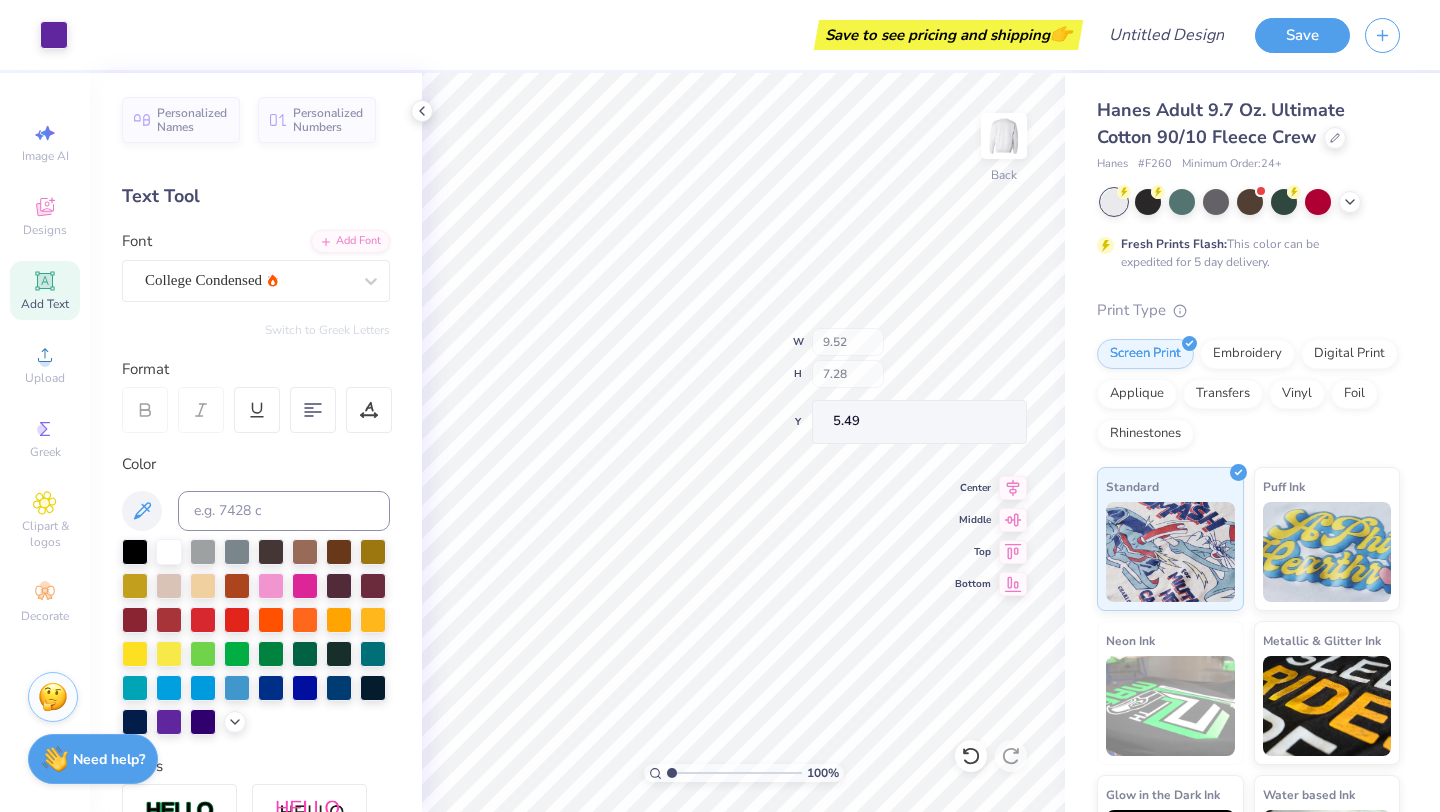 type on "5.49" 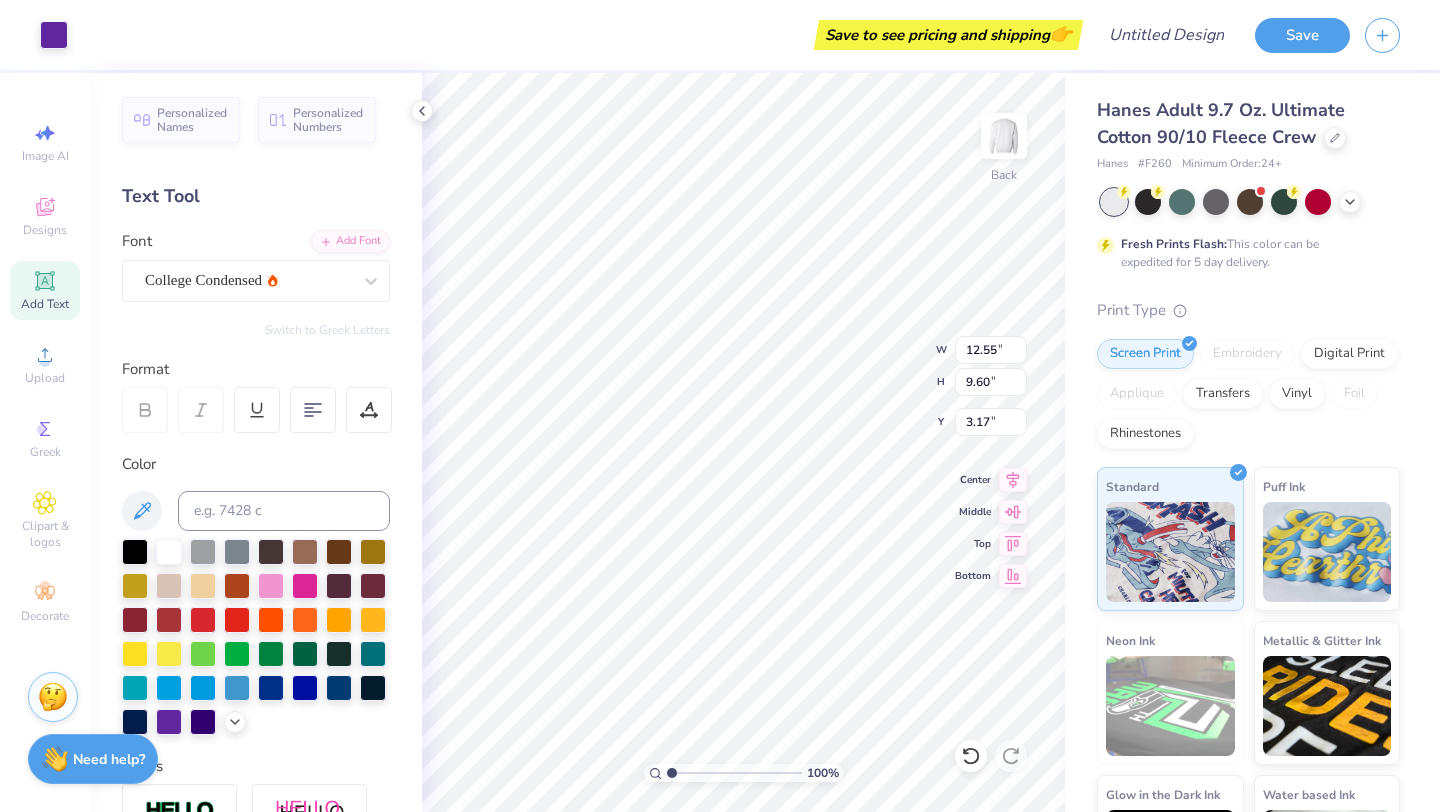 type on "12.55" 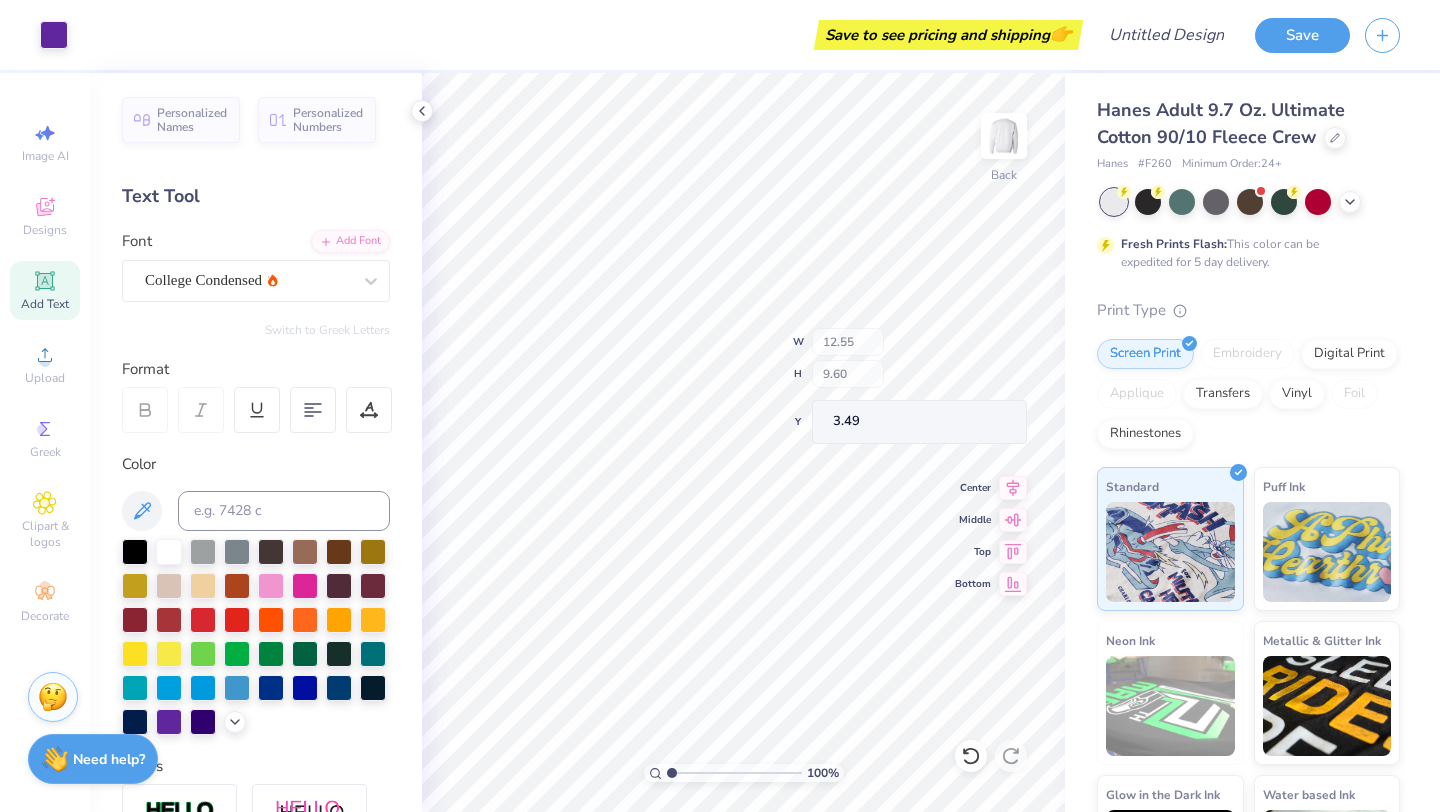 type on "3.49" 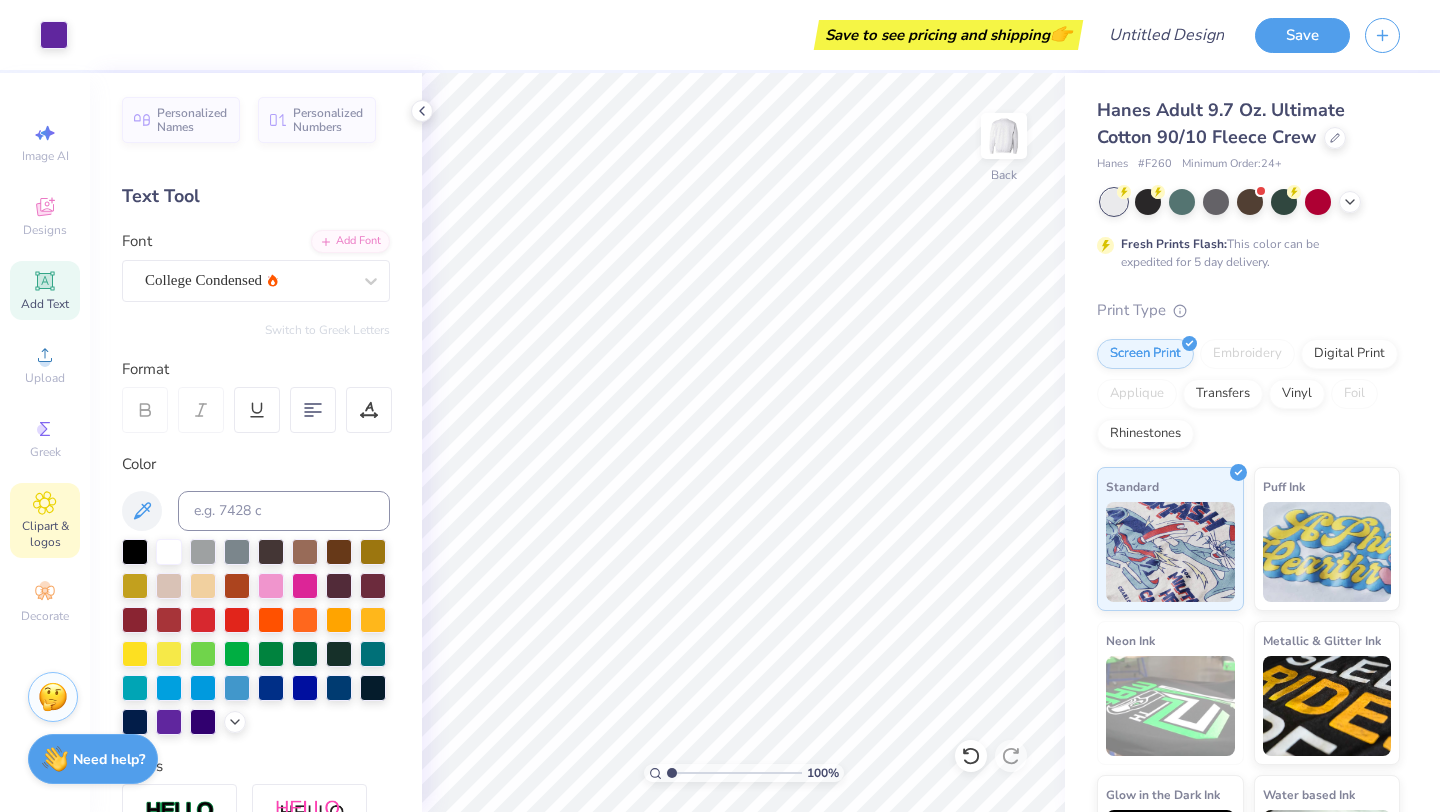 click 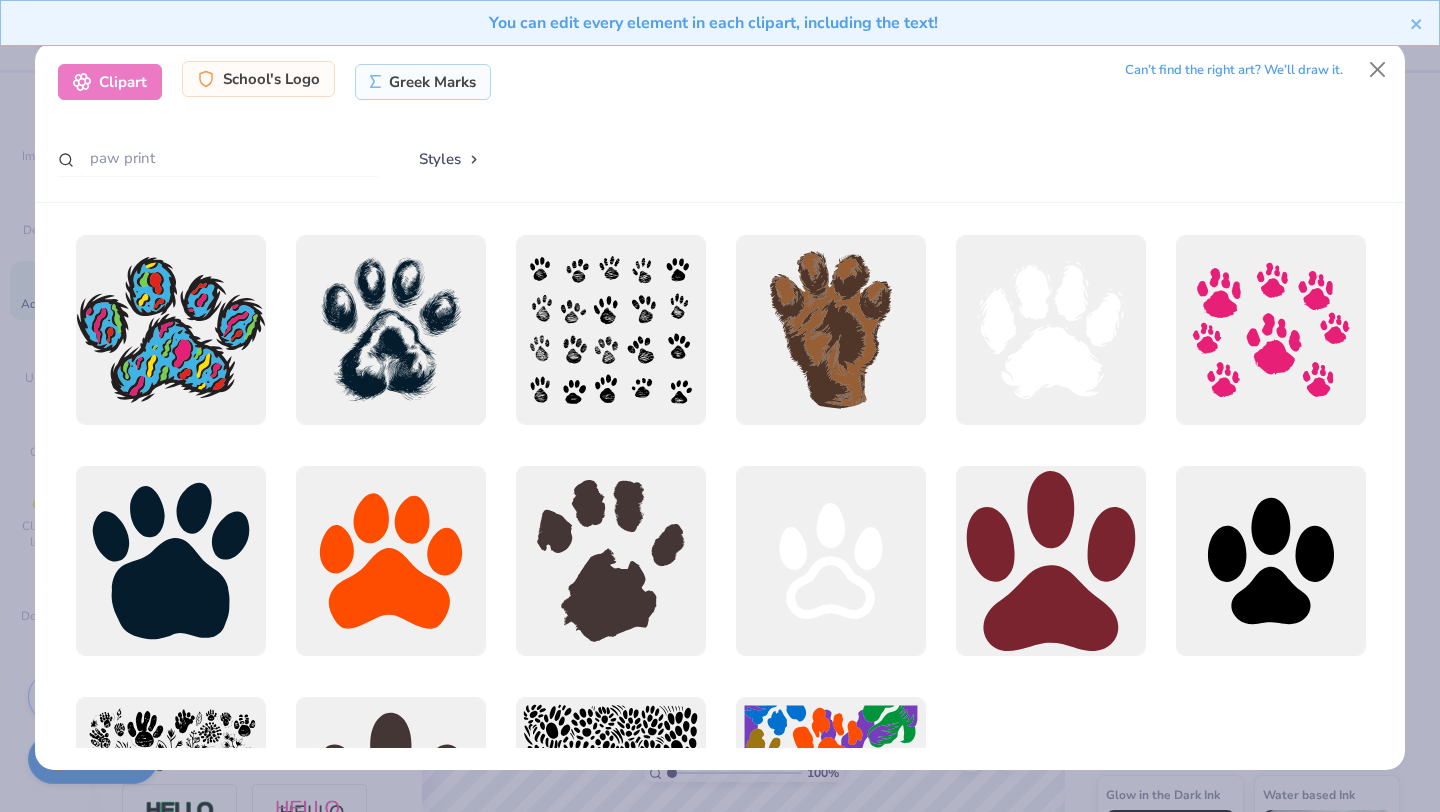 click on "School's Logo" at bounding box center (258, 79) 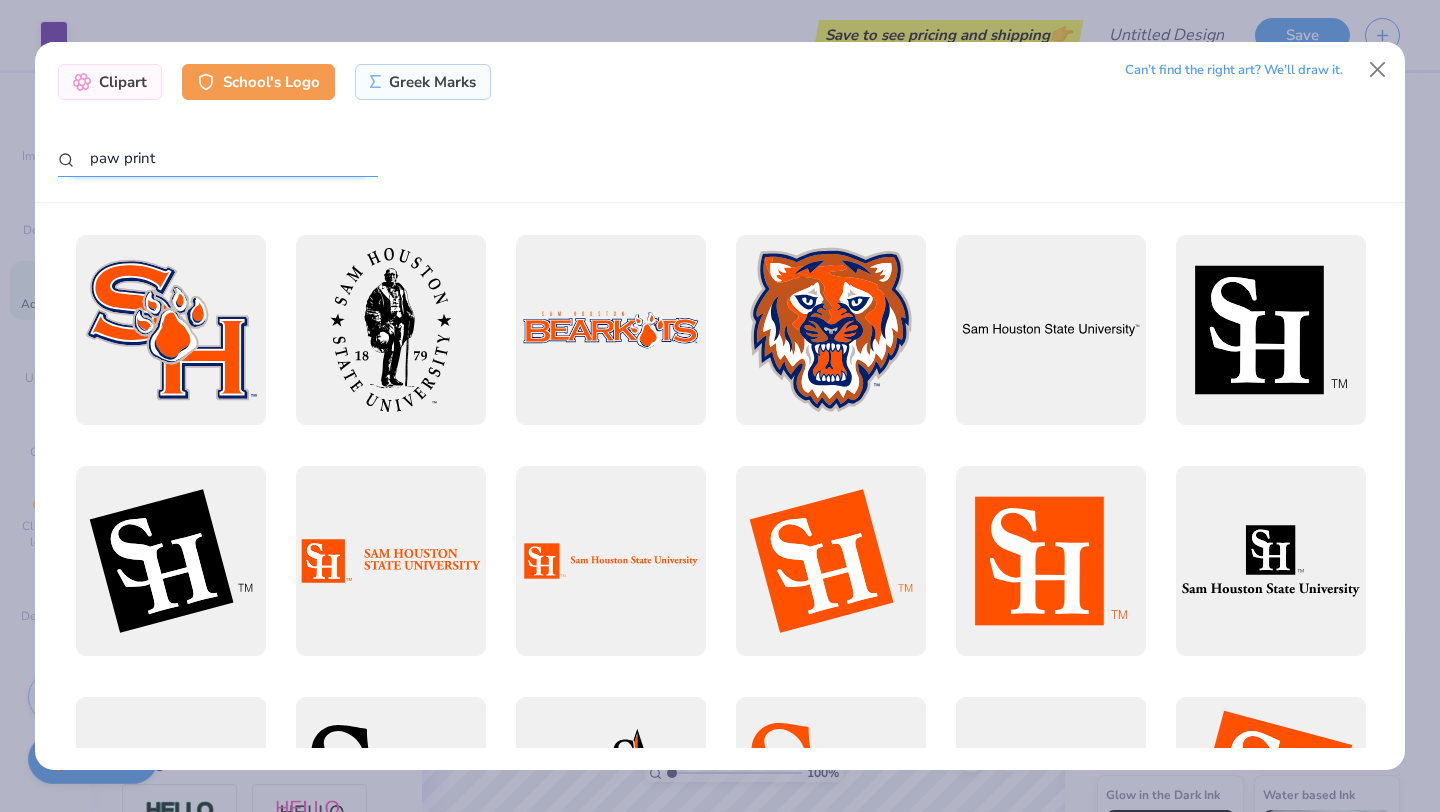 click on "paw print" at bounding box center [218, 158] 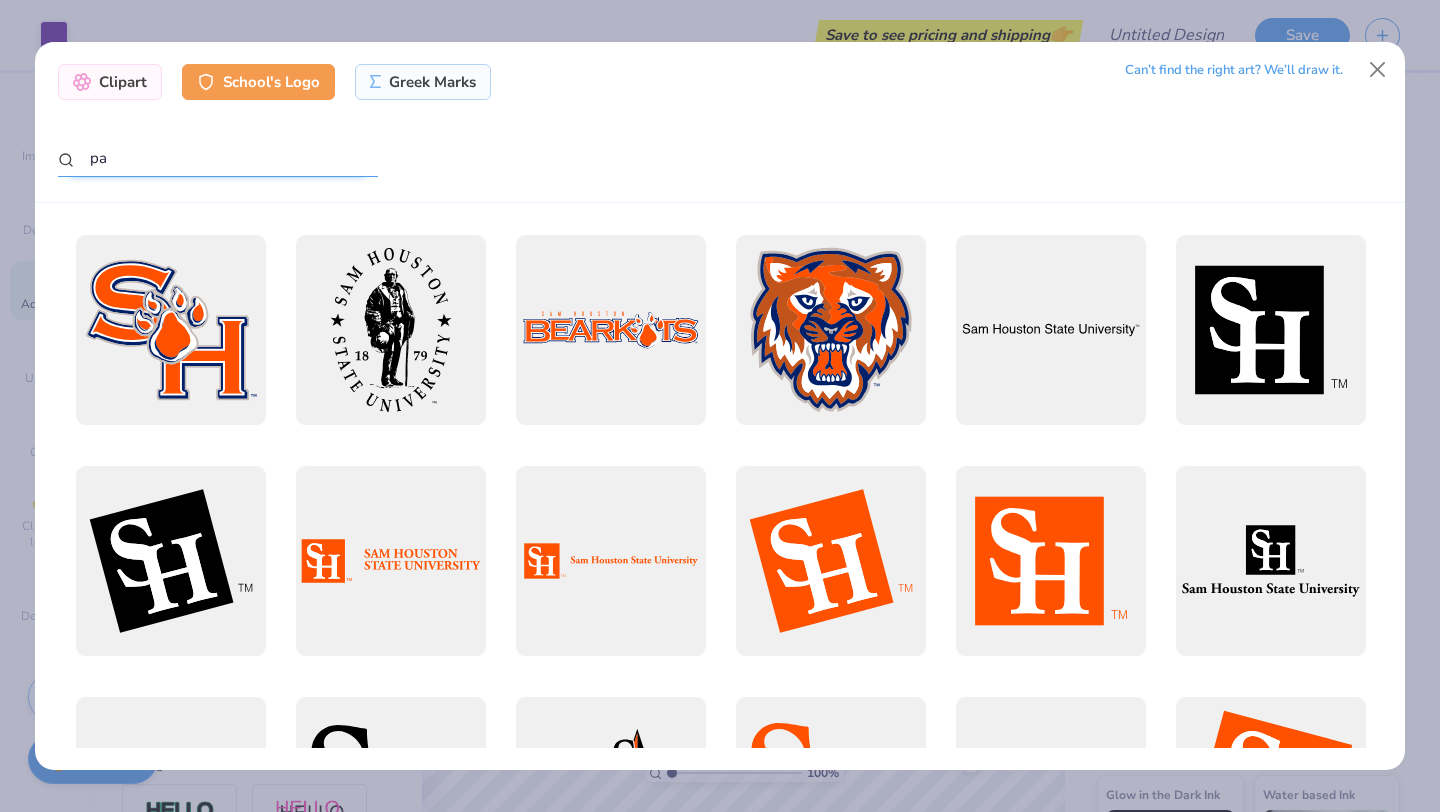 type on "p" 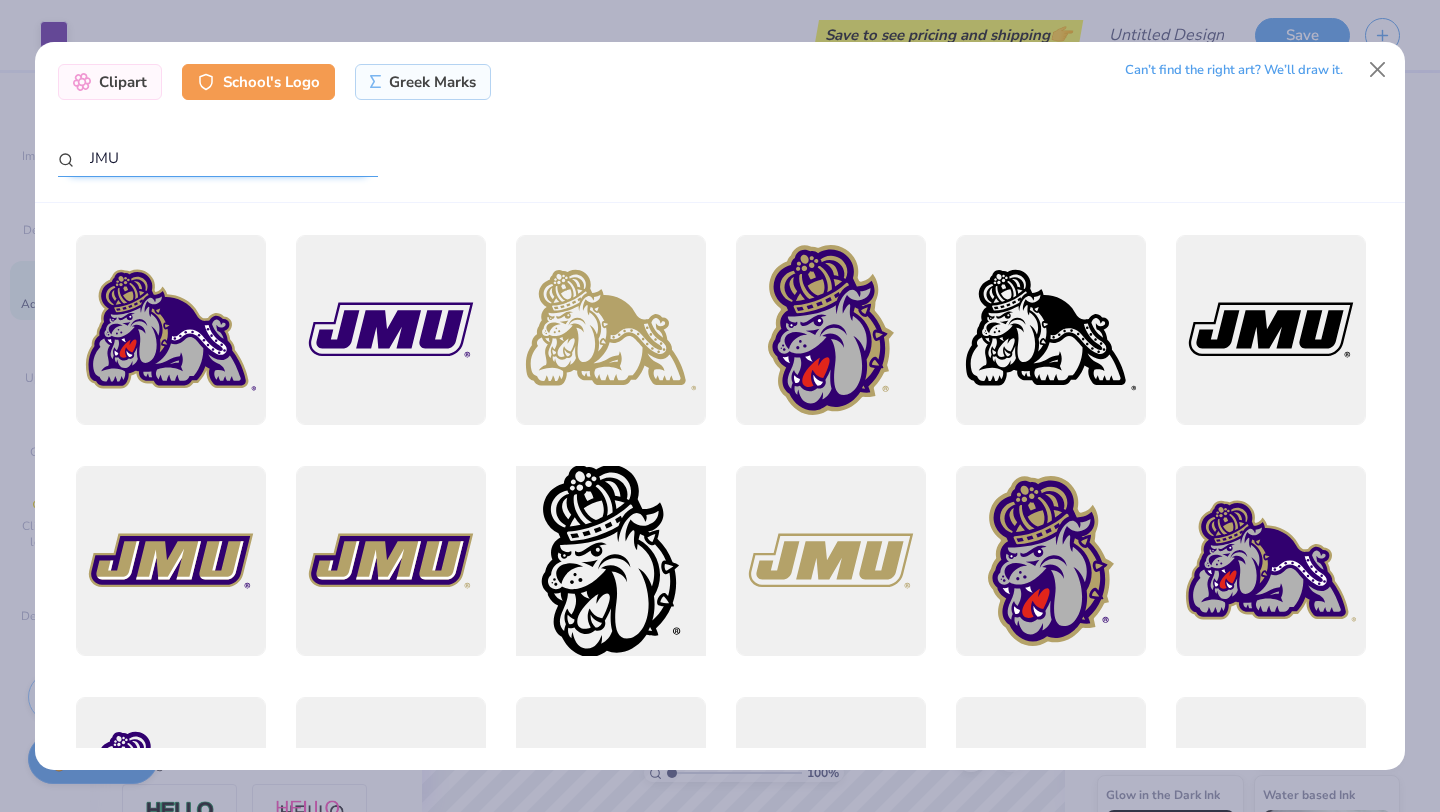 type on "JMU" 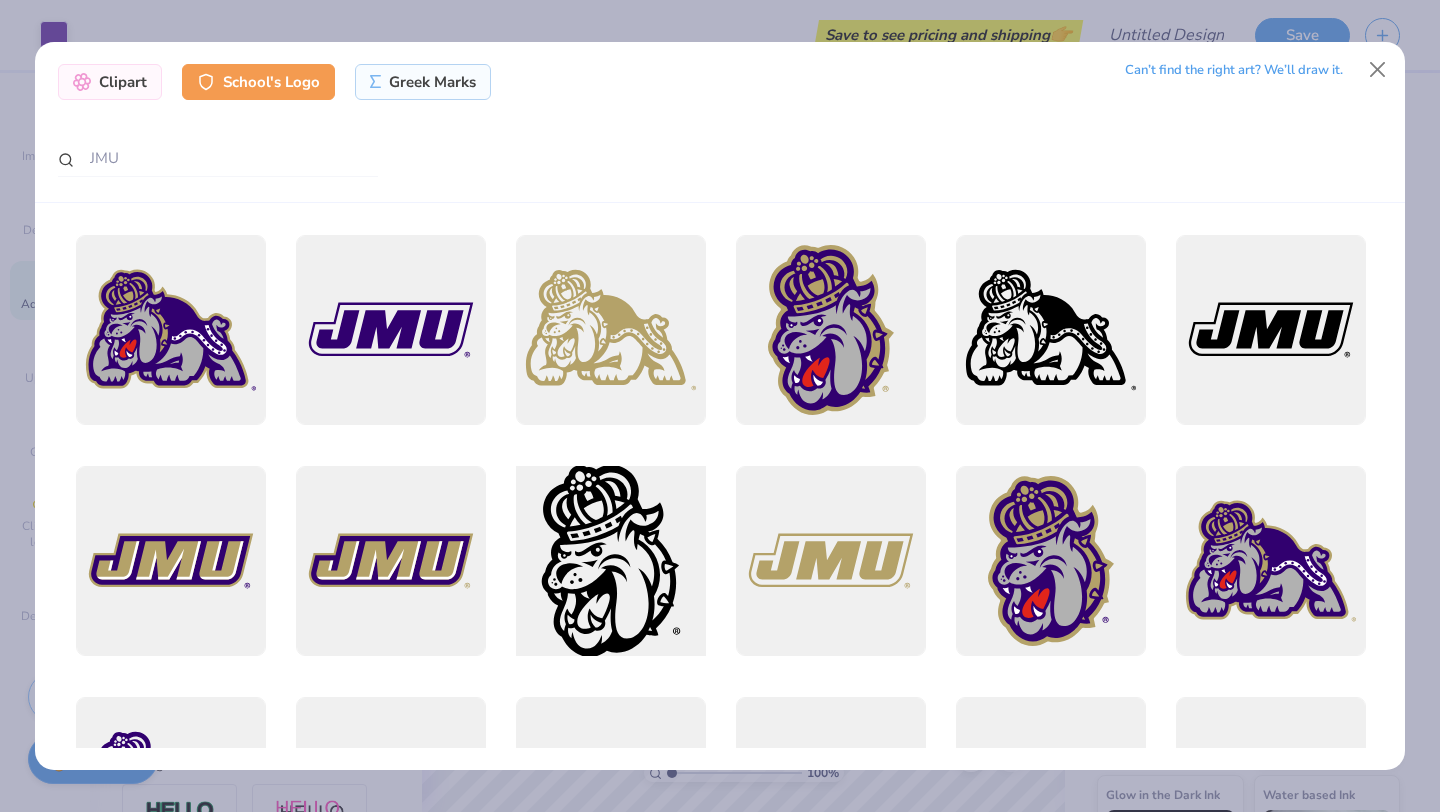 click at bounding box center (610, 561) 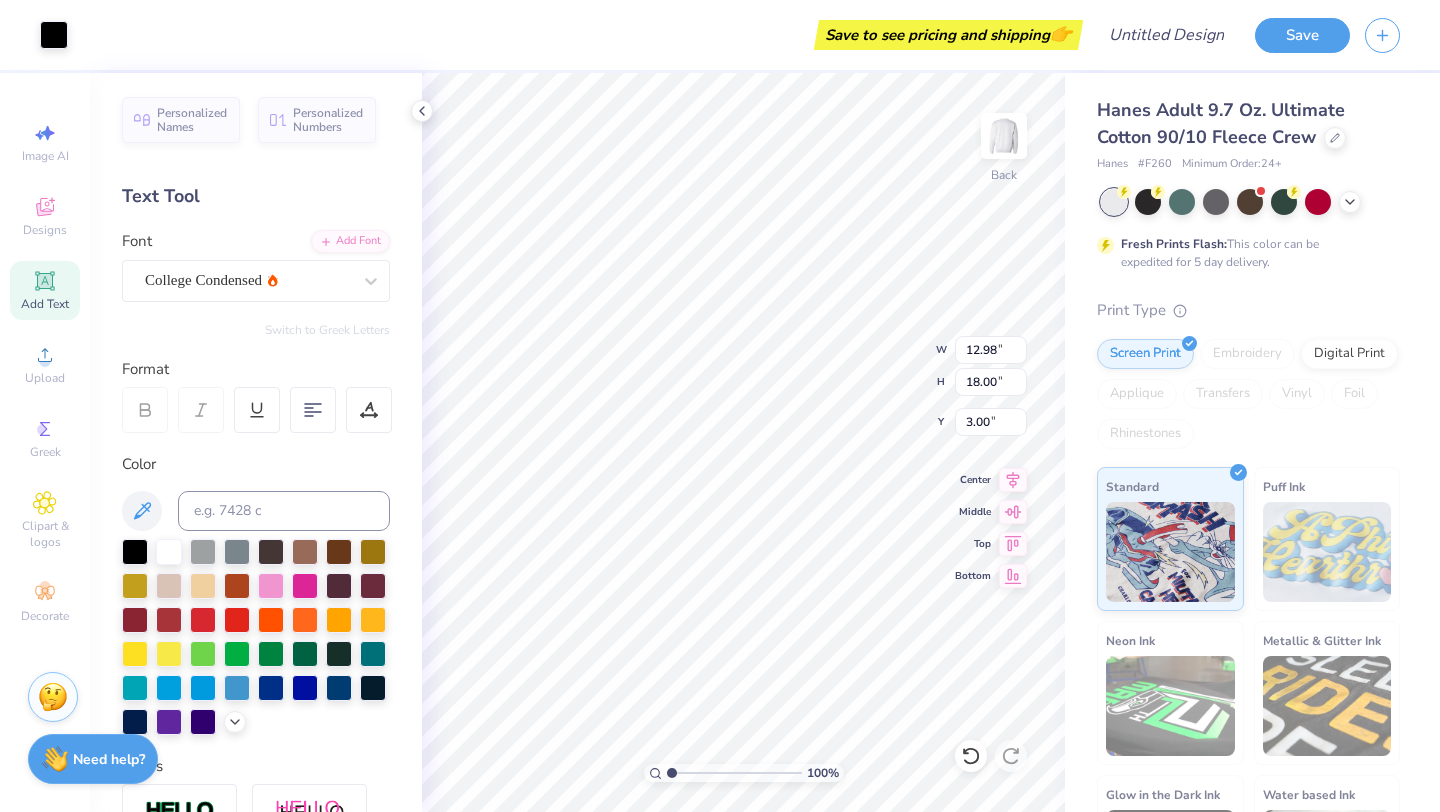 type on "3.48" 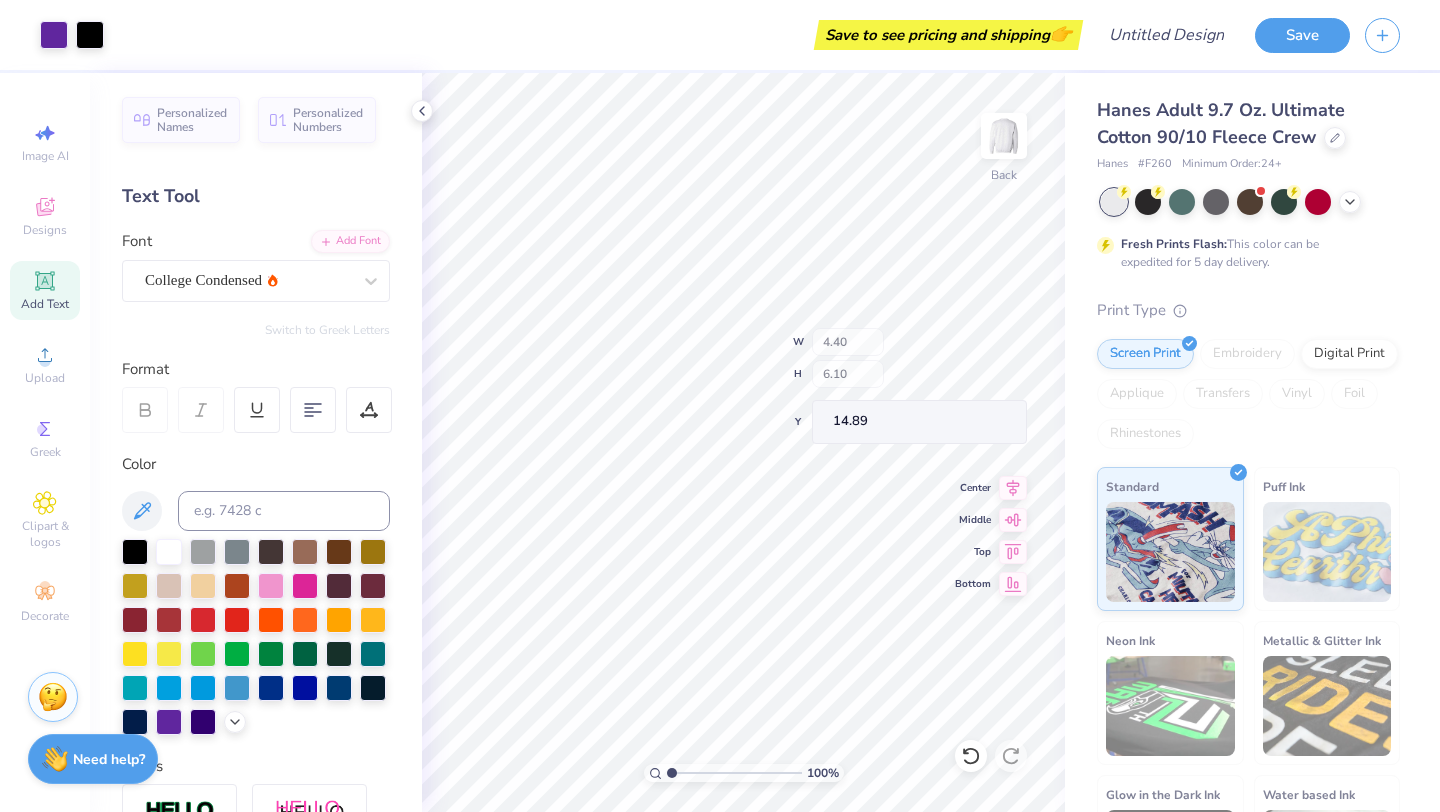 type on "4.91" 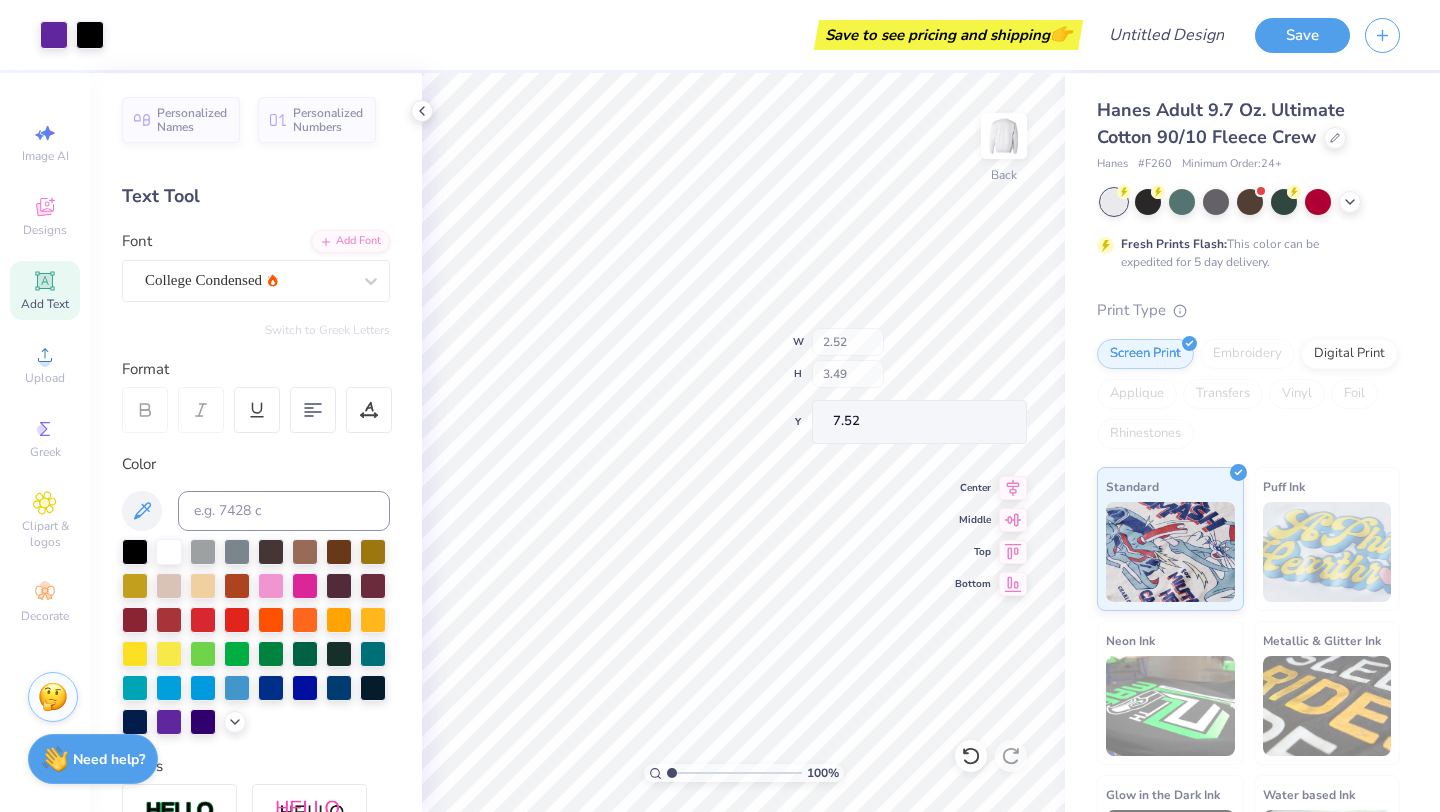 type on "2.52" 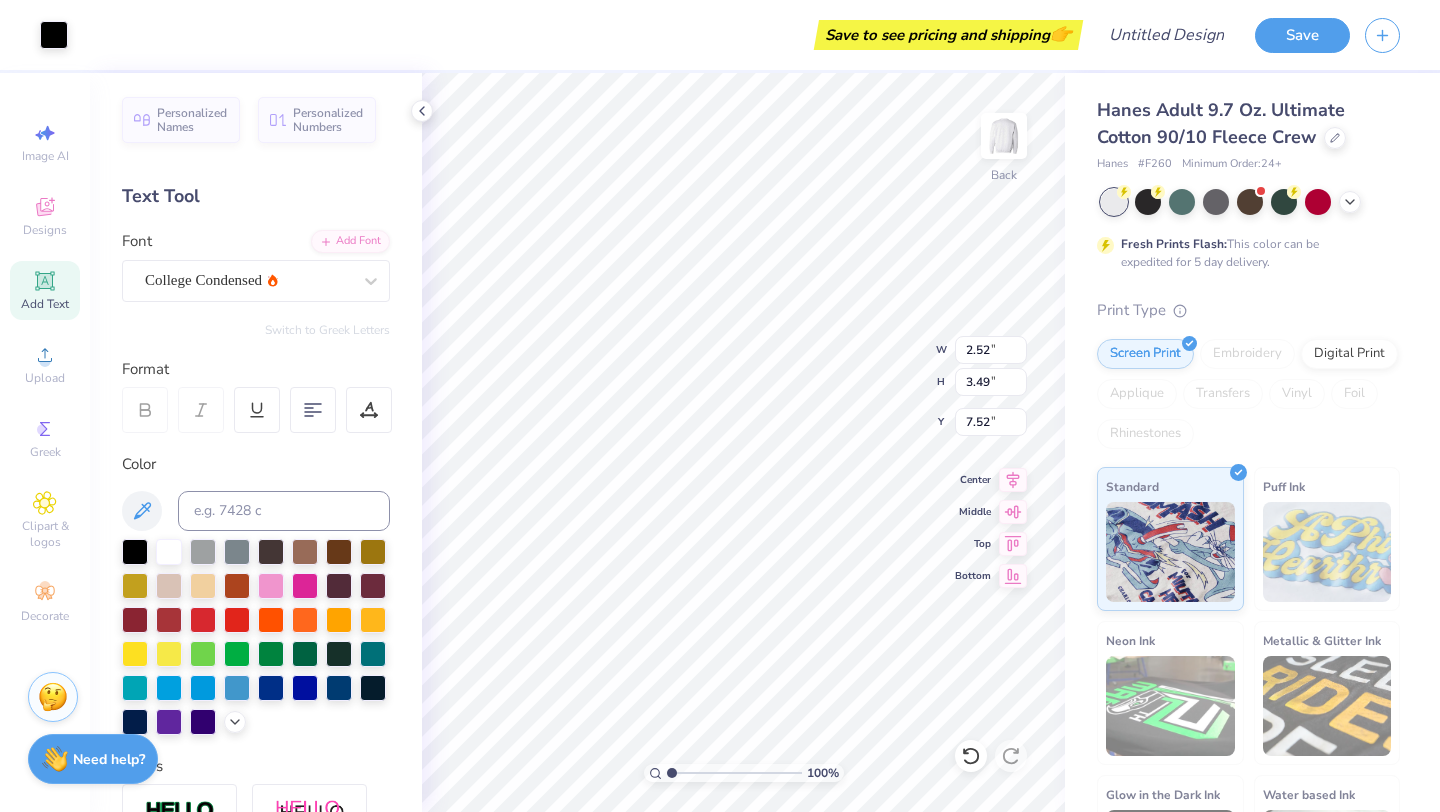 click at bounding box center [54, 35] 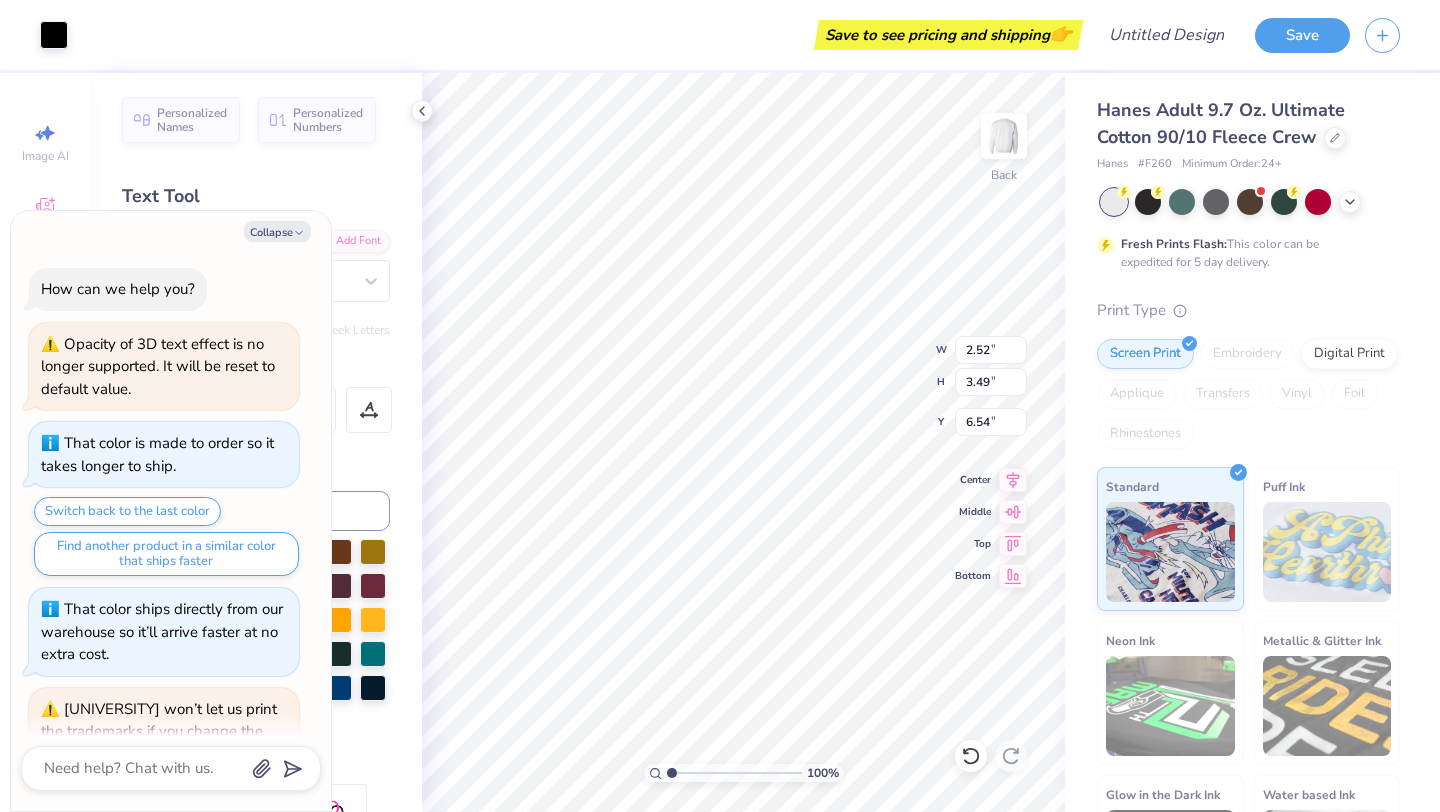 type on "x" 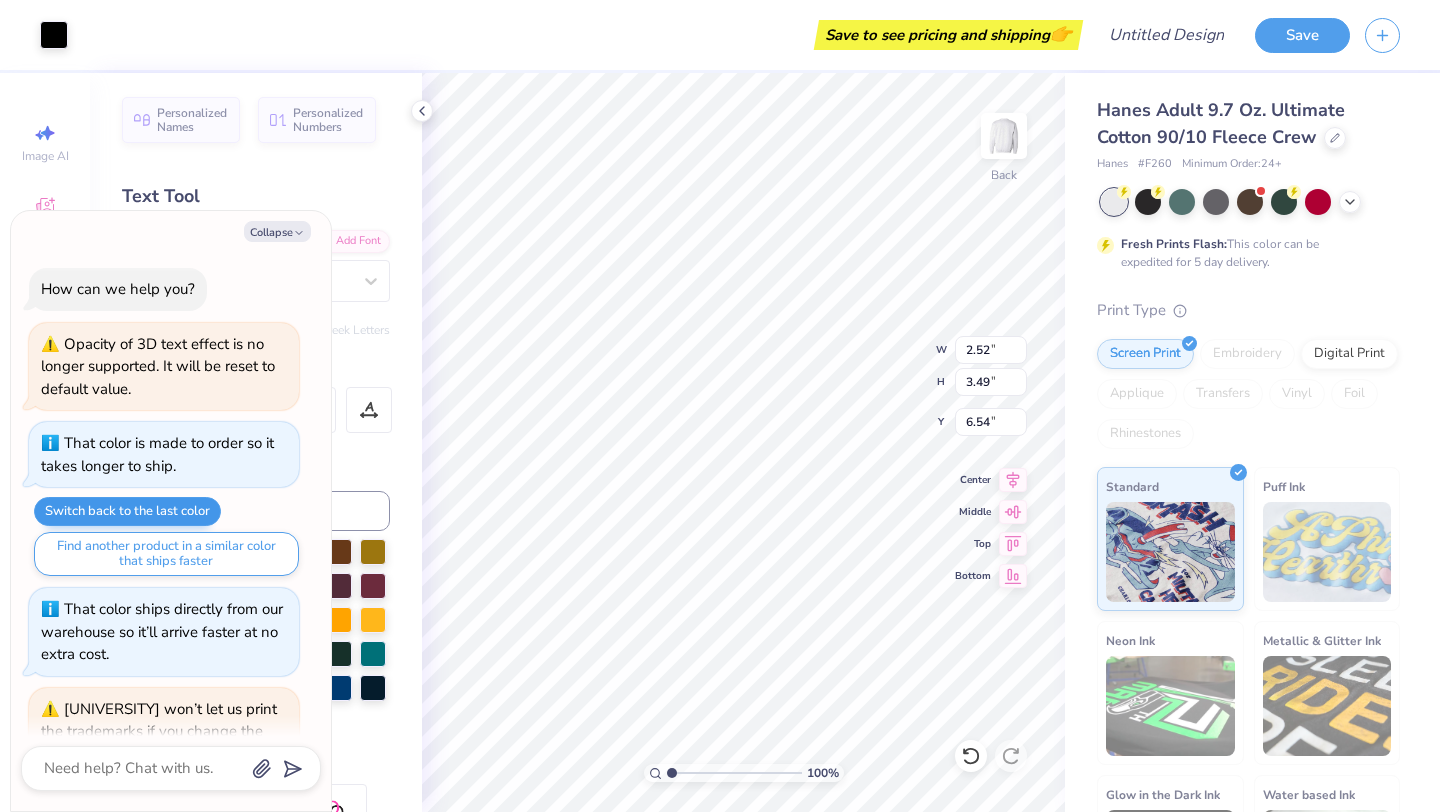 scroll, scrollTop: 55, scrollLeft: 0, axis: vertical 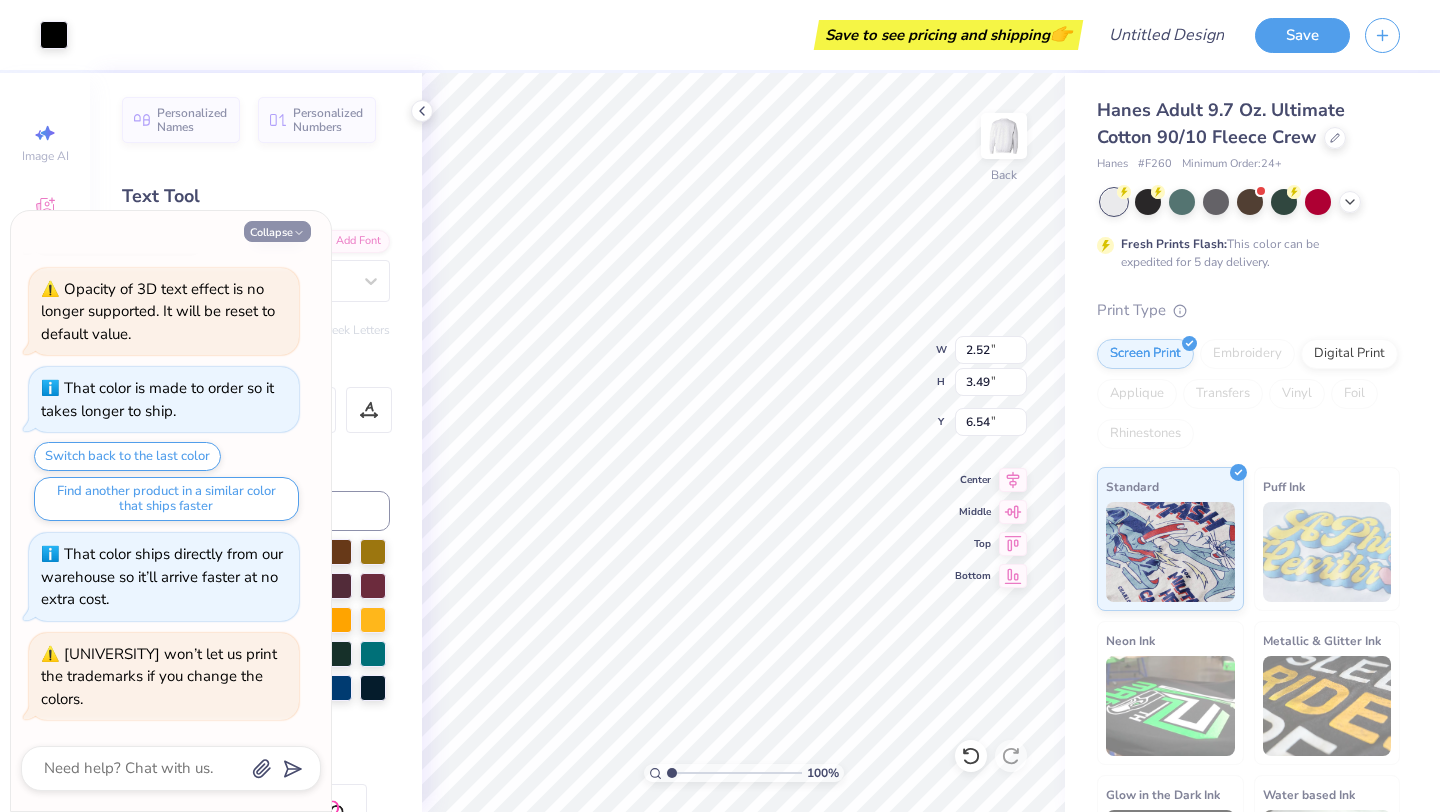 click on "Collapse" at bounding box center (277, 231) 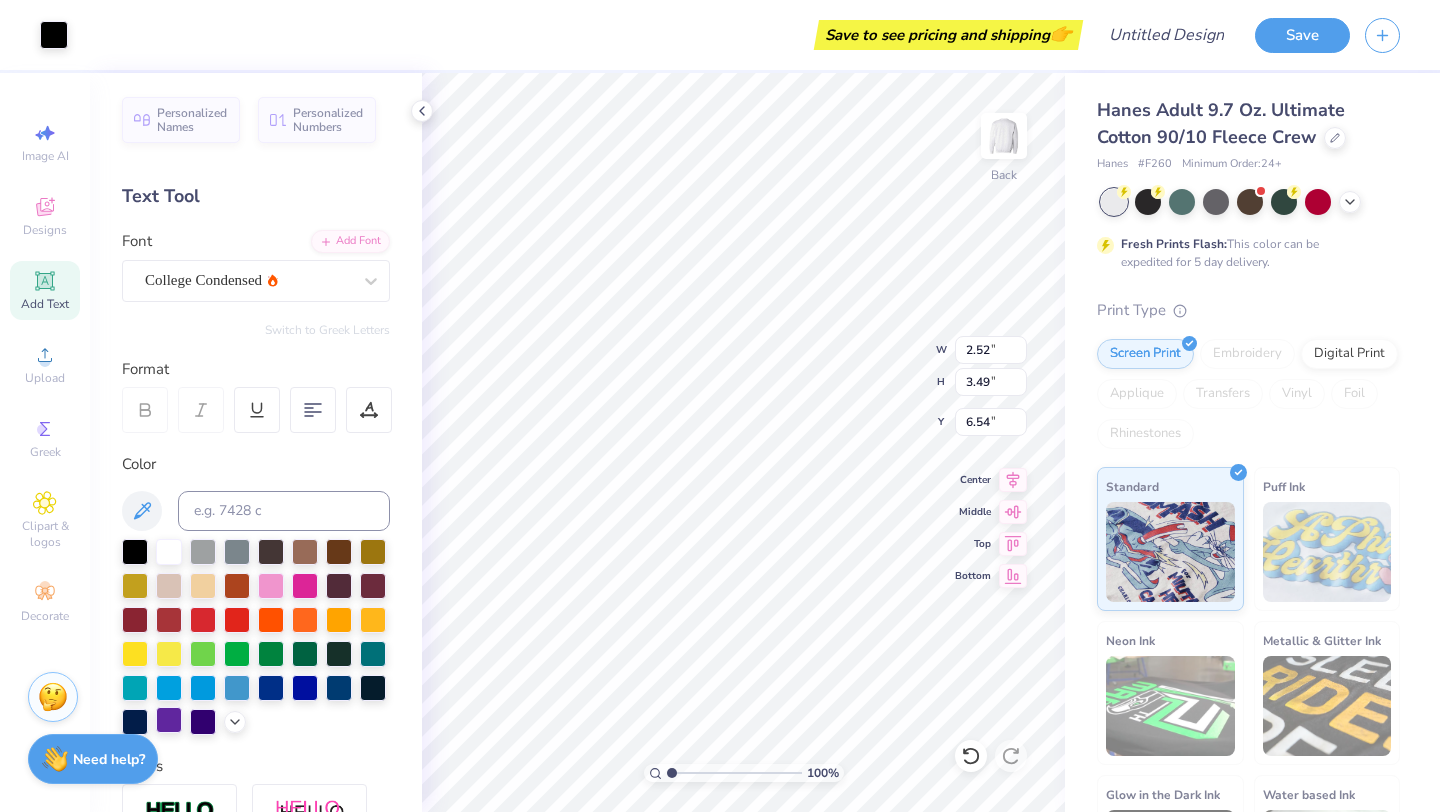 click at bounding box center [169, 720] 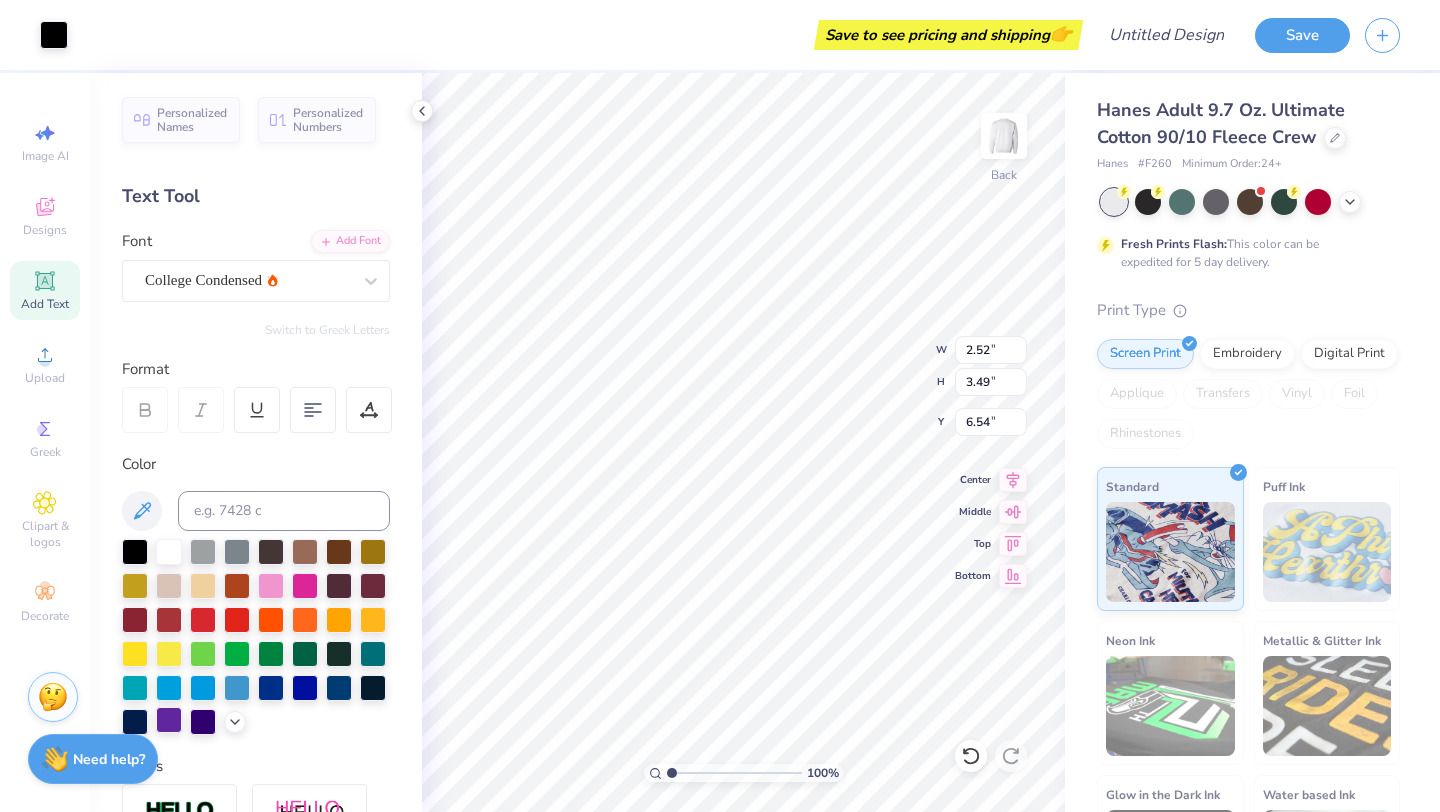 click at bounding box center (169, 720) 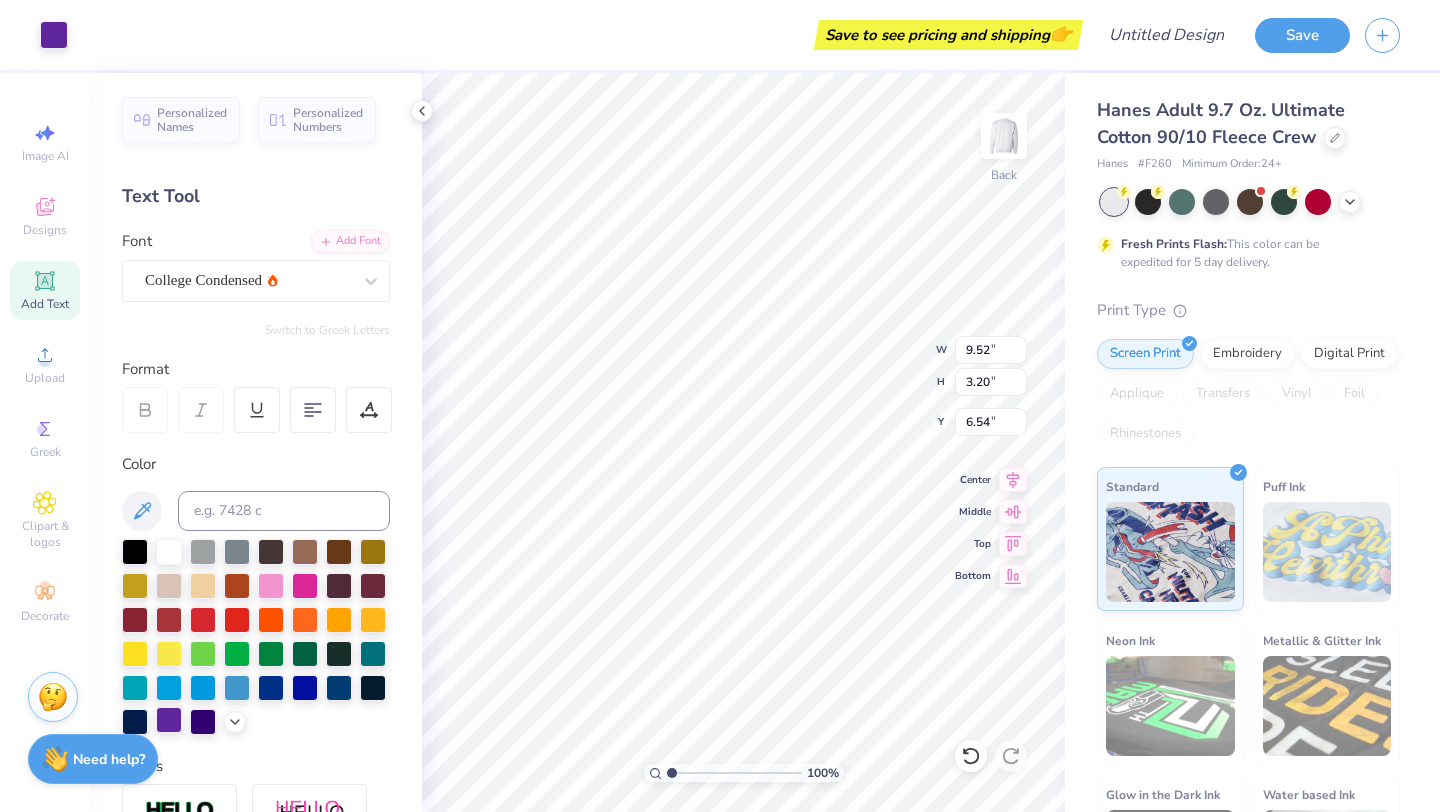 type on "9.52" 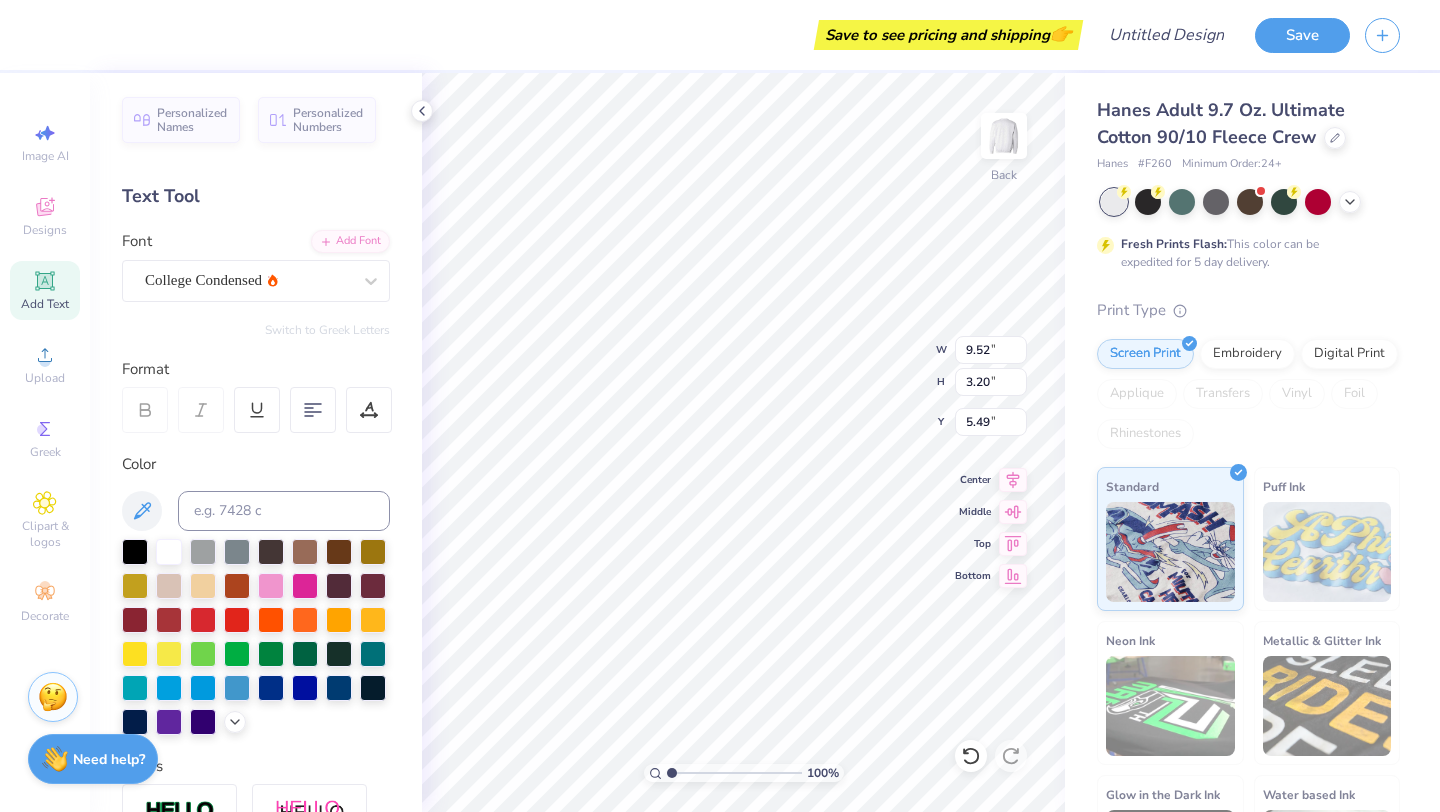 type on "2.52" 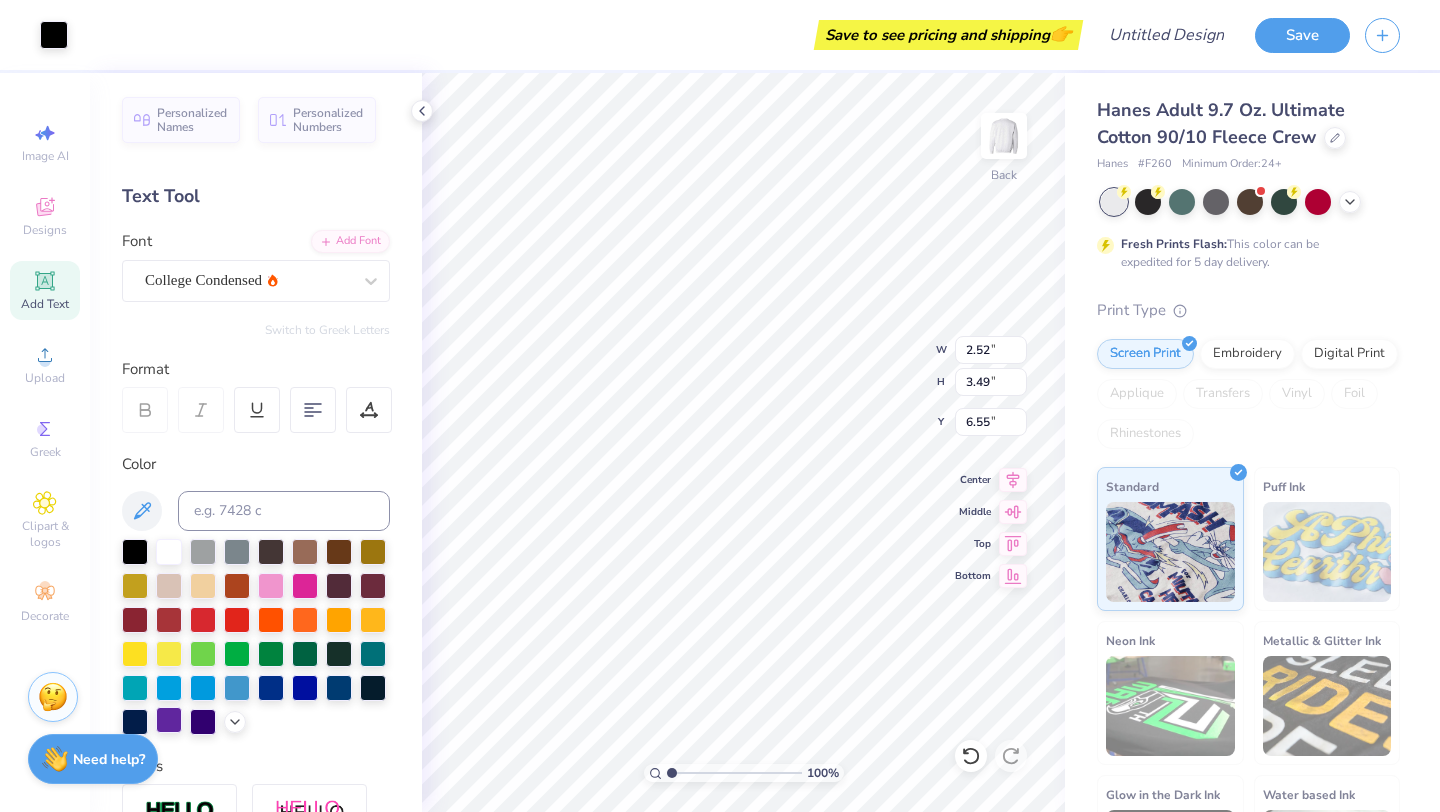 click at bounding box center [169, 720] 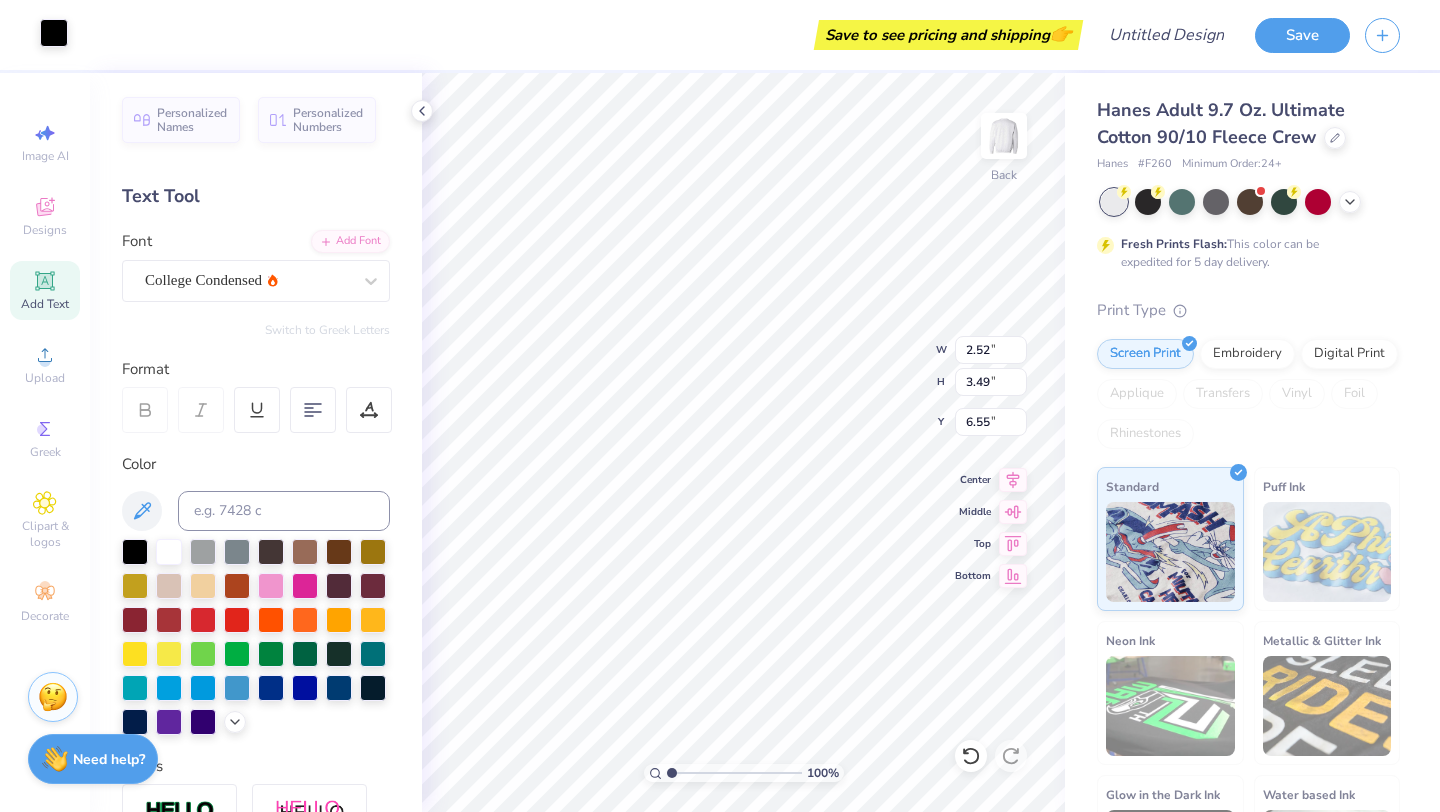 click at bounding box center (54, 33) 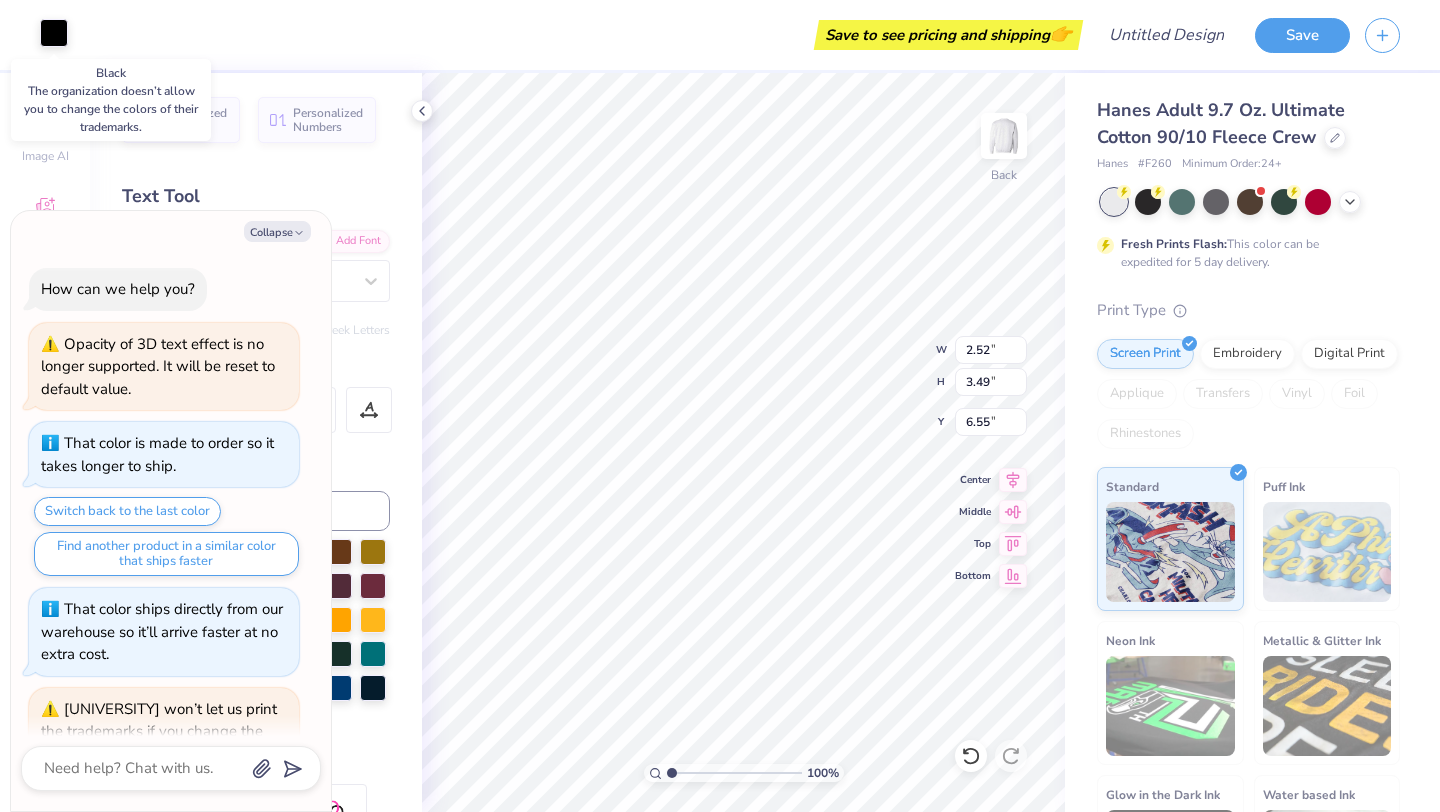 scroll, scrollTop: 154, scrollLeft: 0, axis: vertical 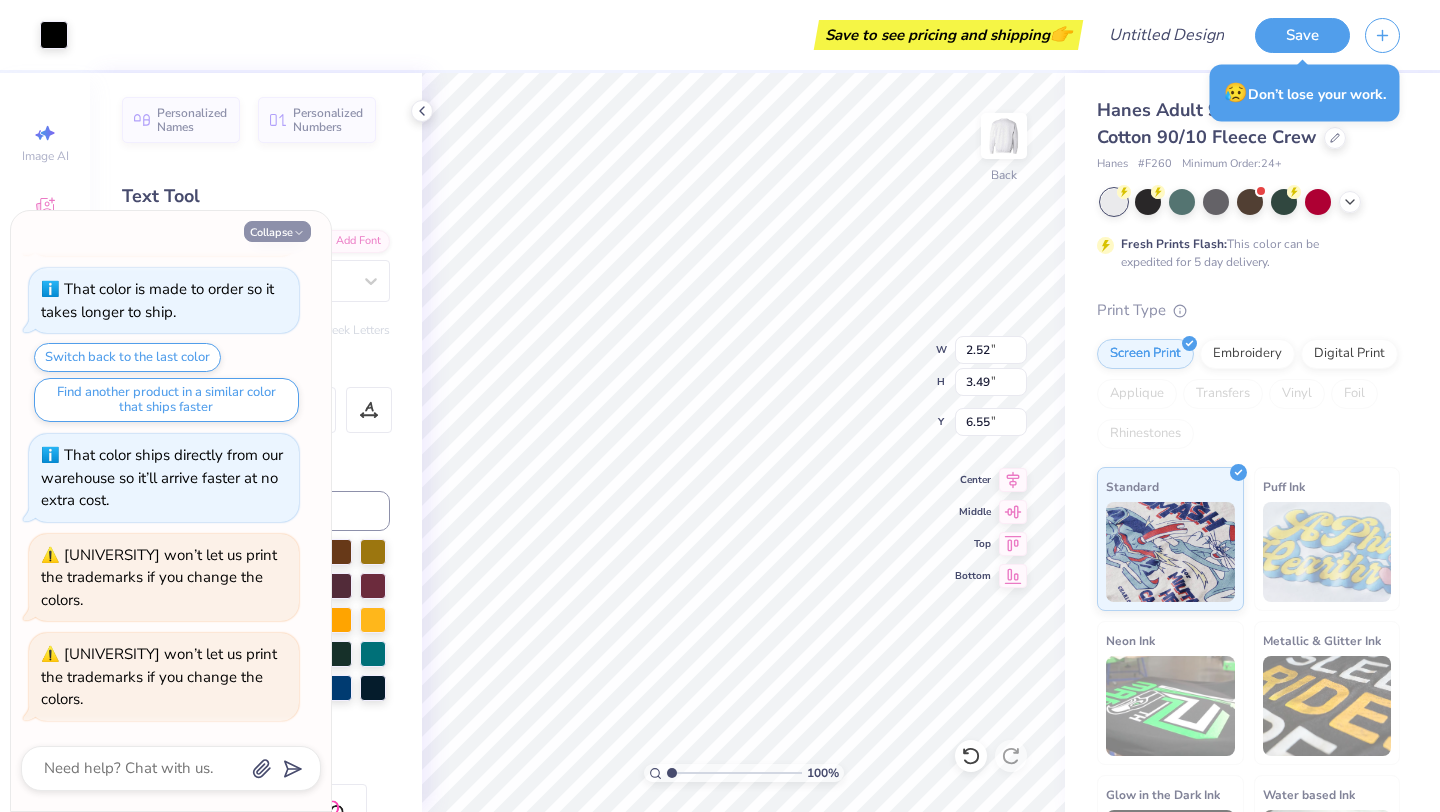 click on "Collapse" at bounding box center (277, 231) 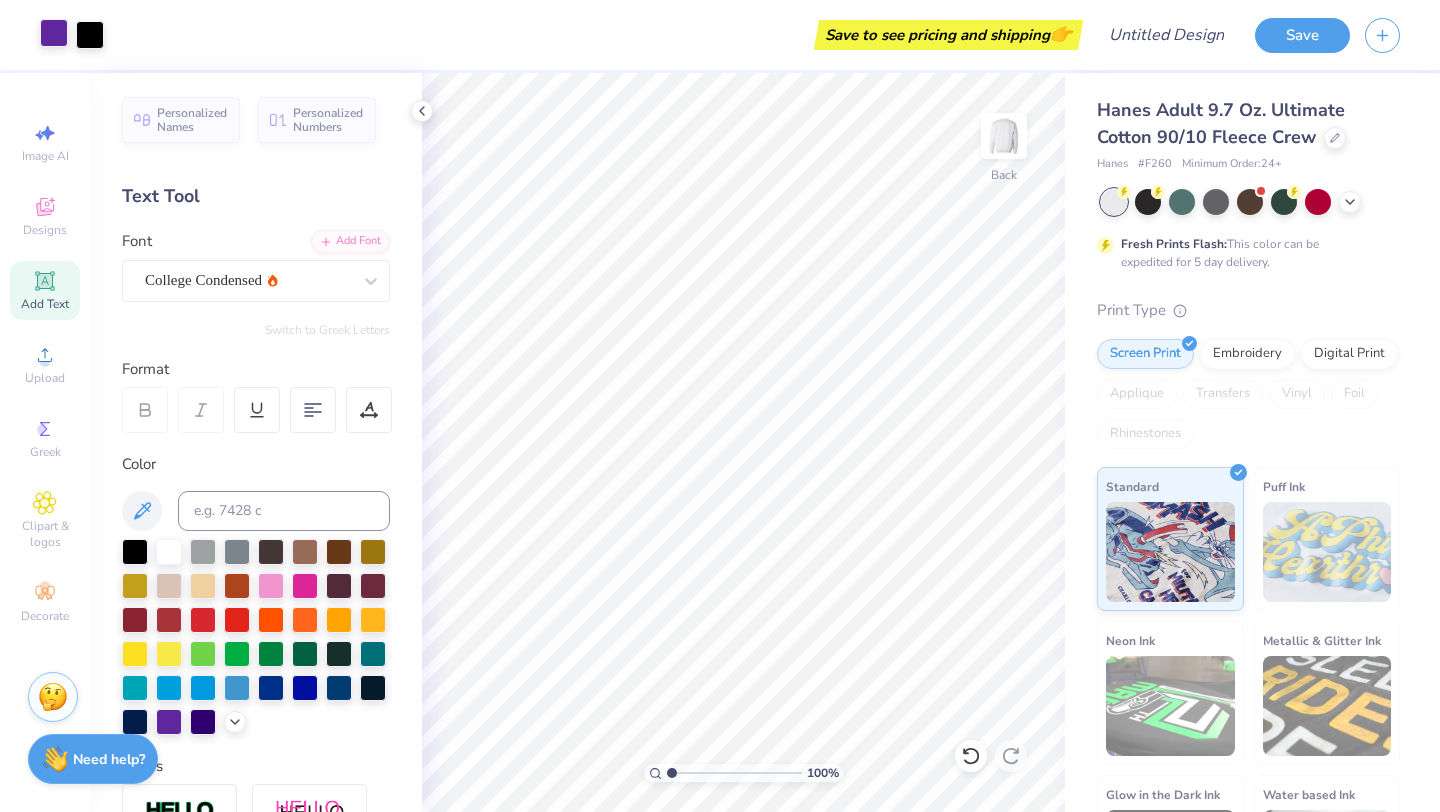 click at bounding box center [54, 33] 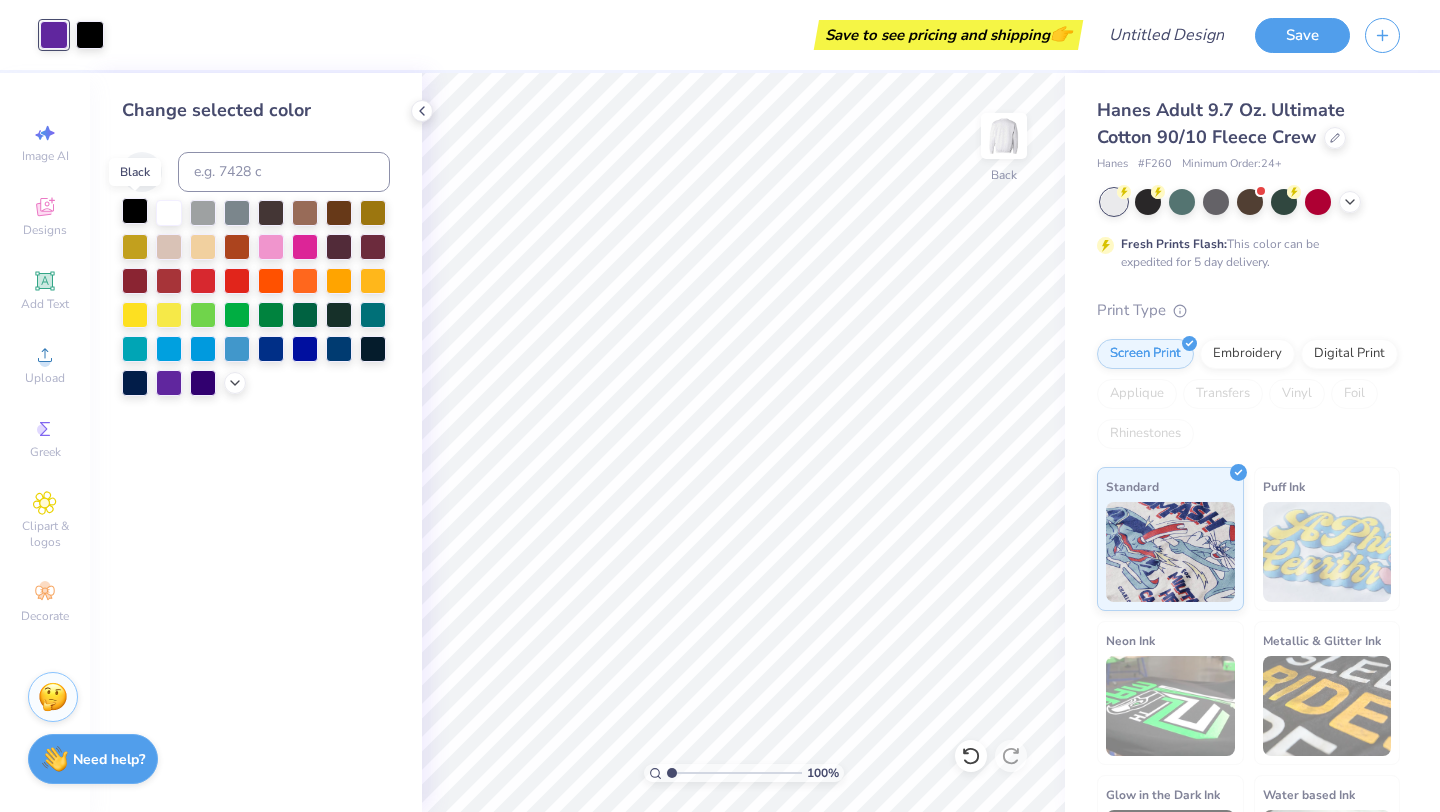 click at bounding box center [135, 211] 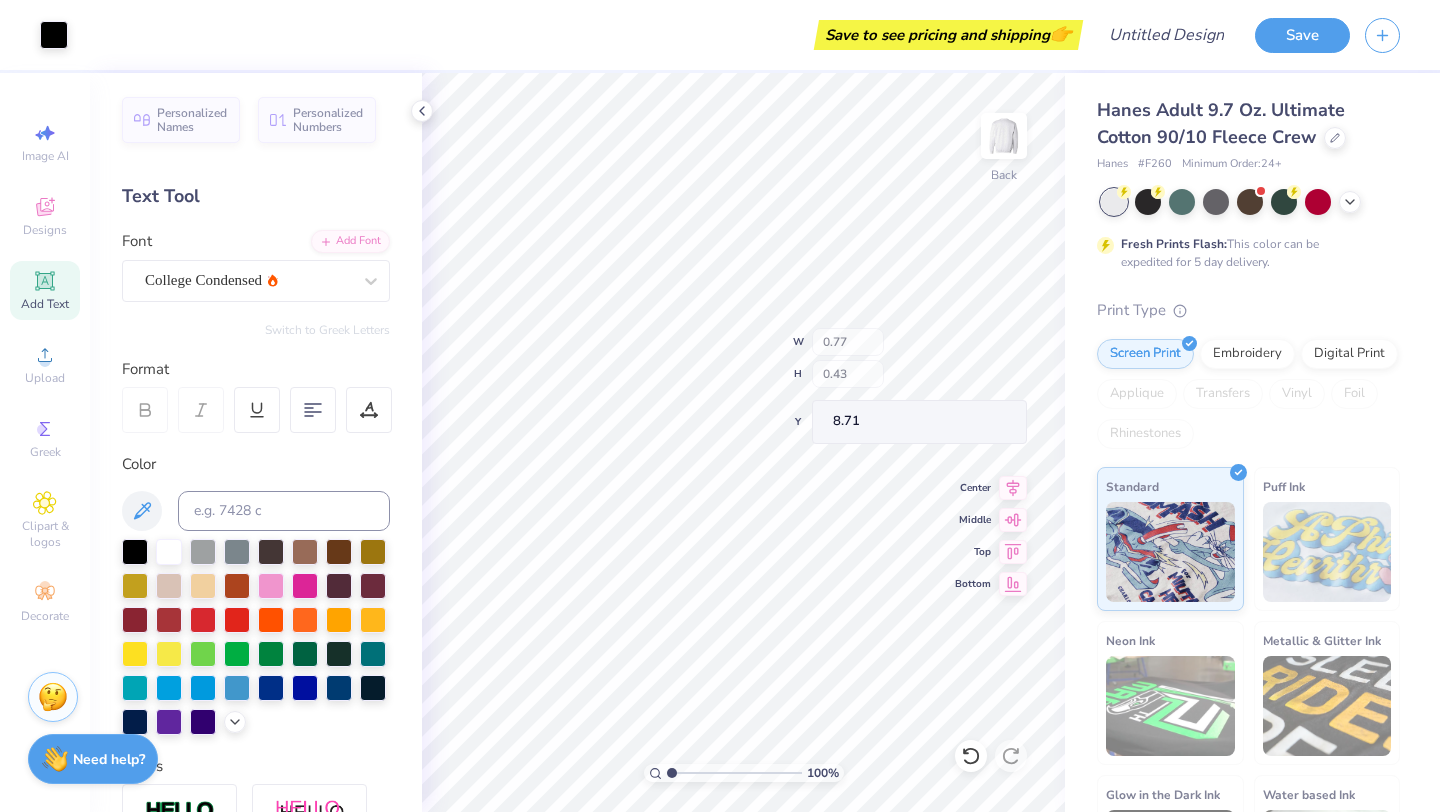 type on "0.77" 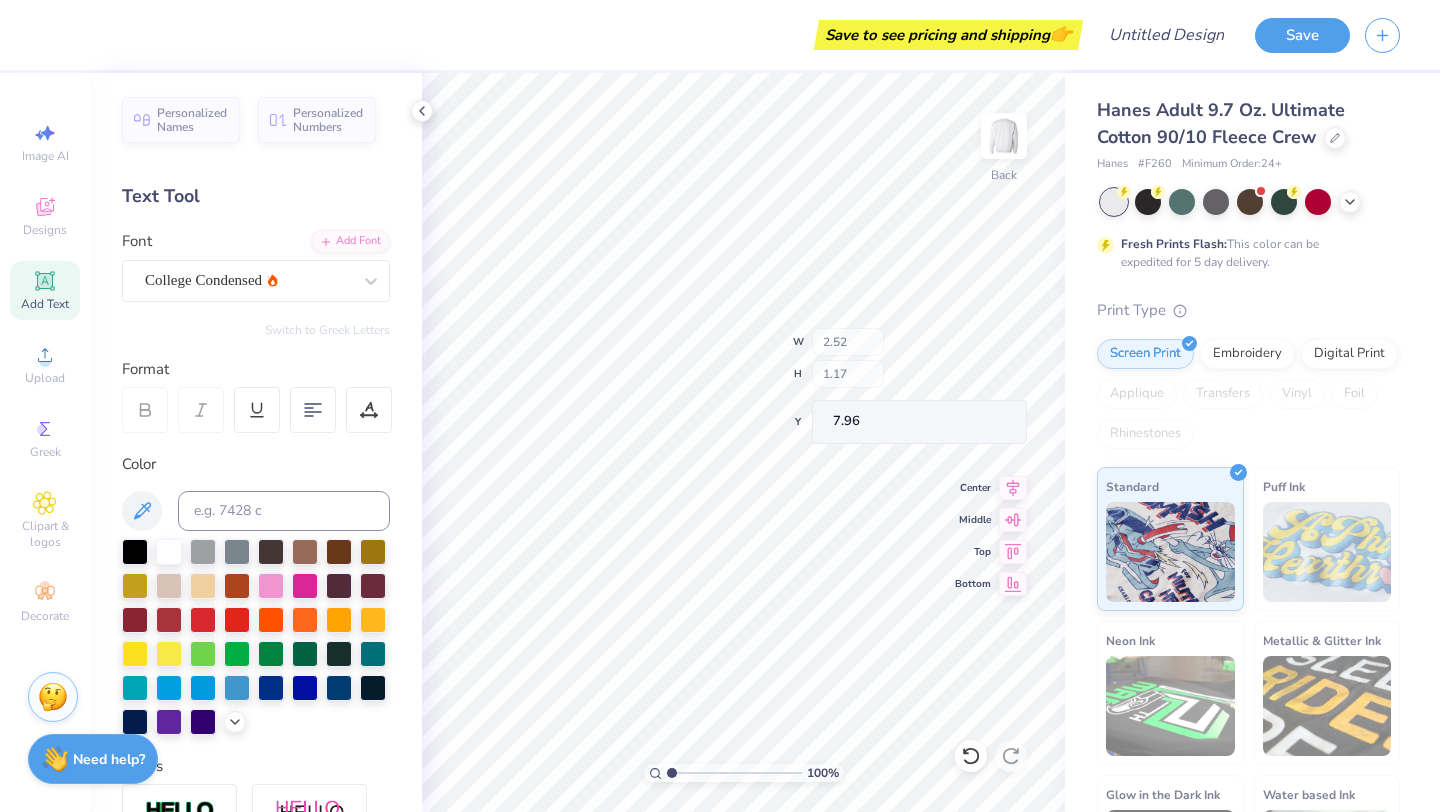 type on "0.87" 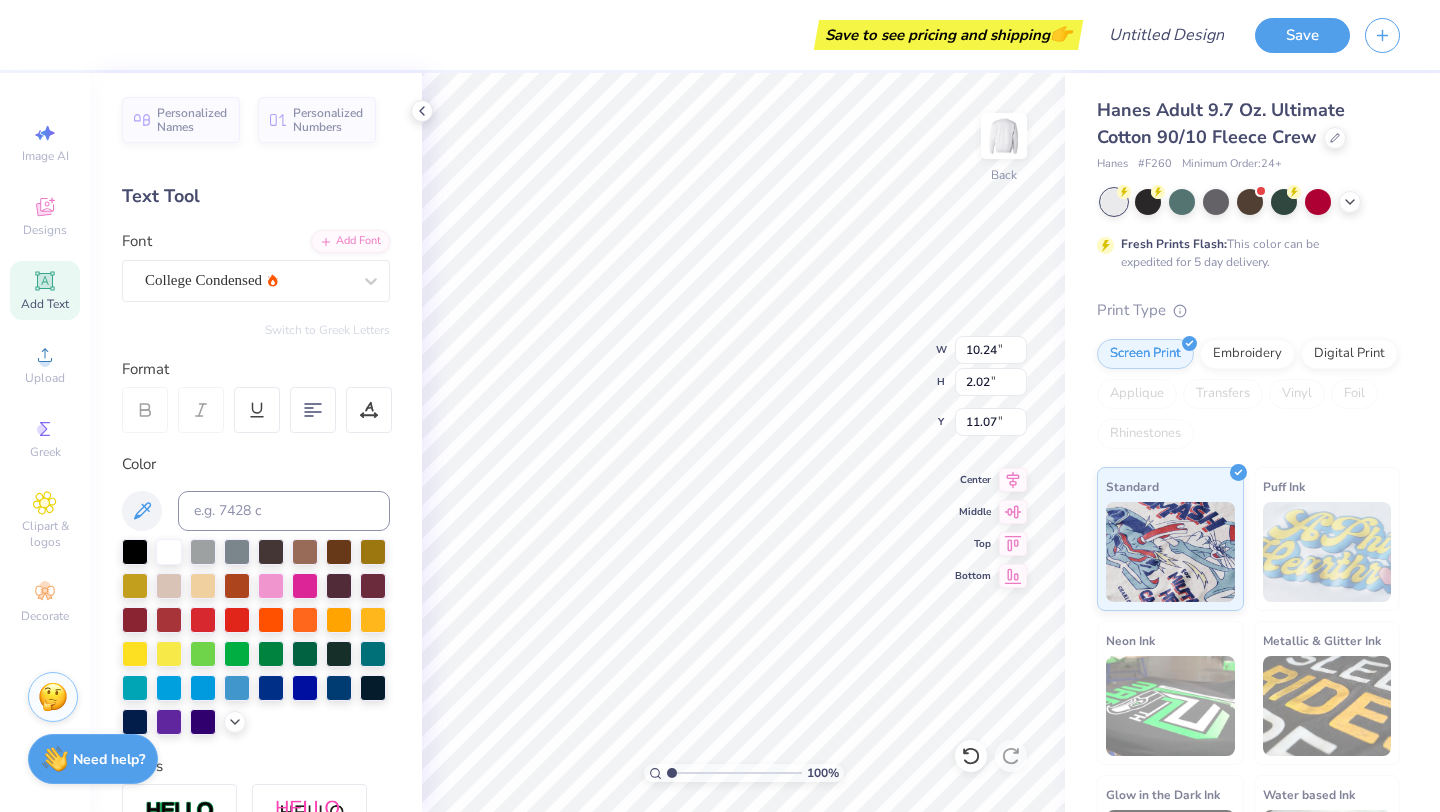 type on "10.24" 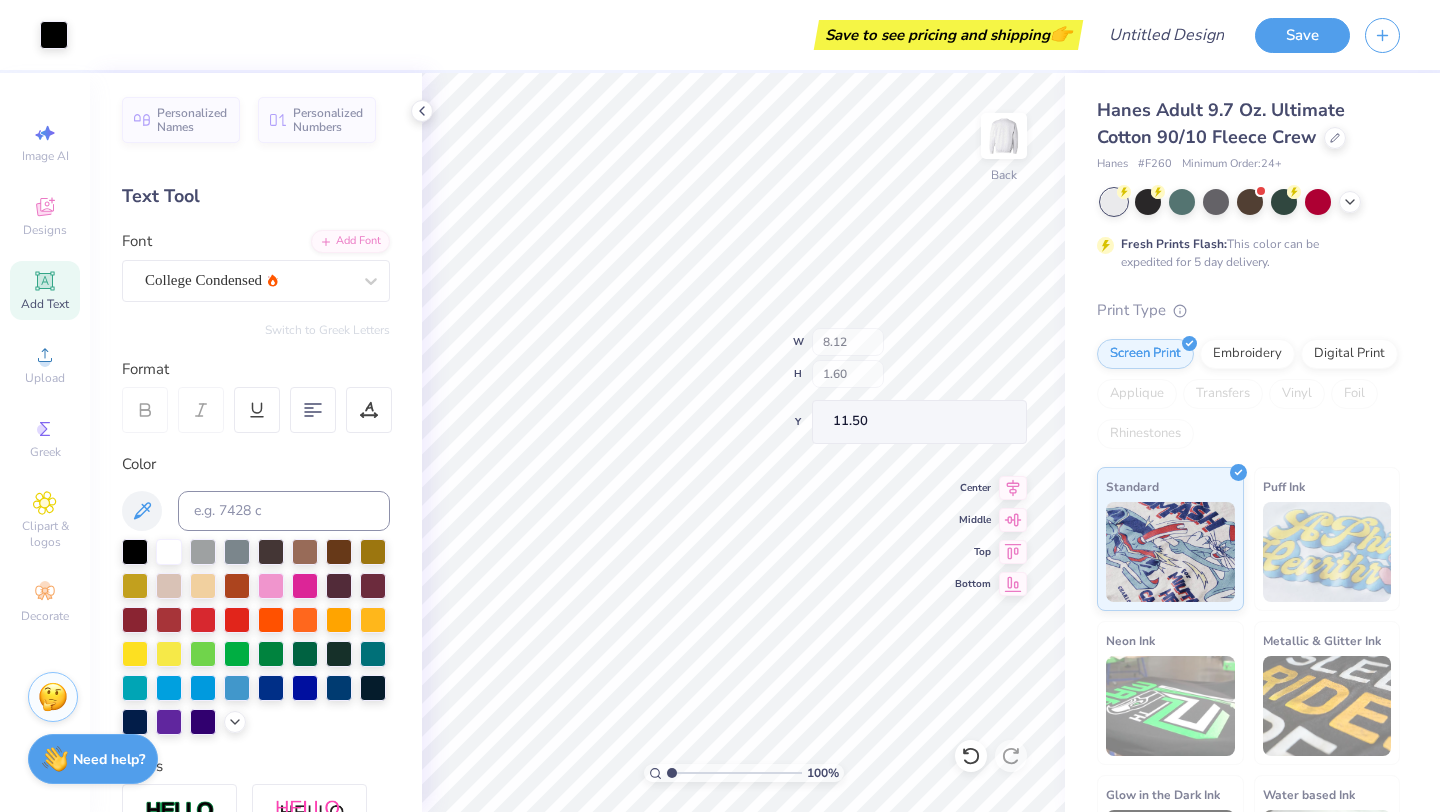 type on "8.12" 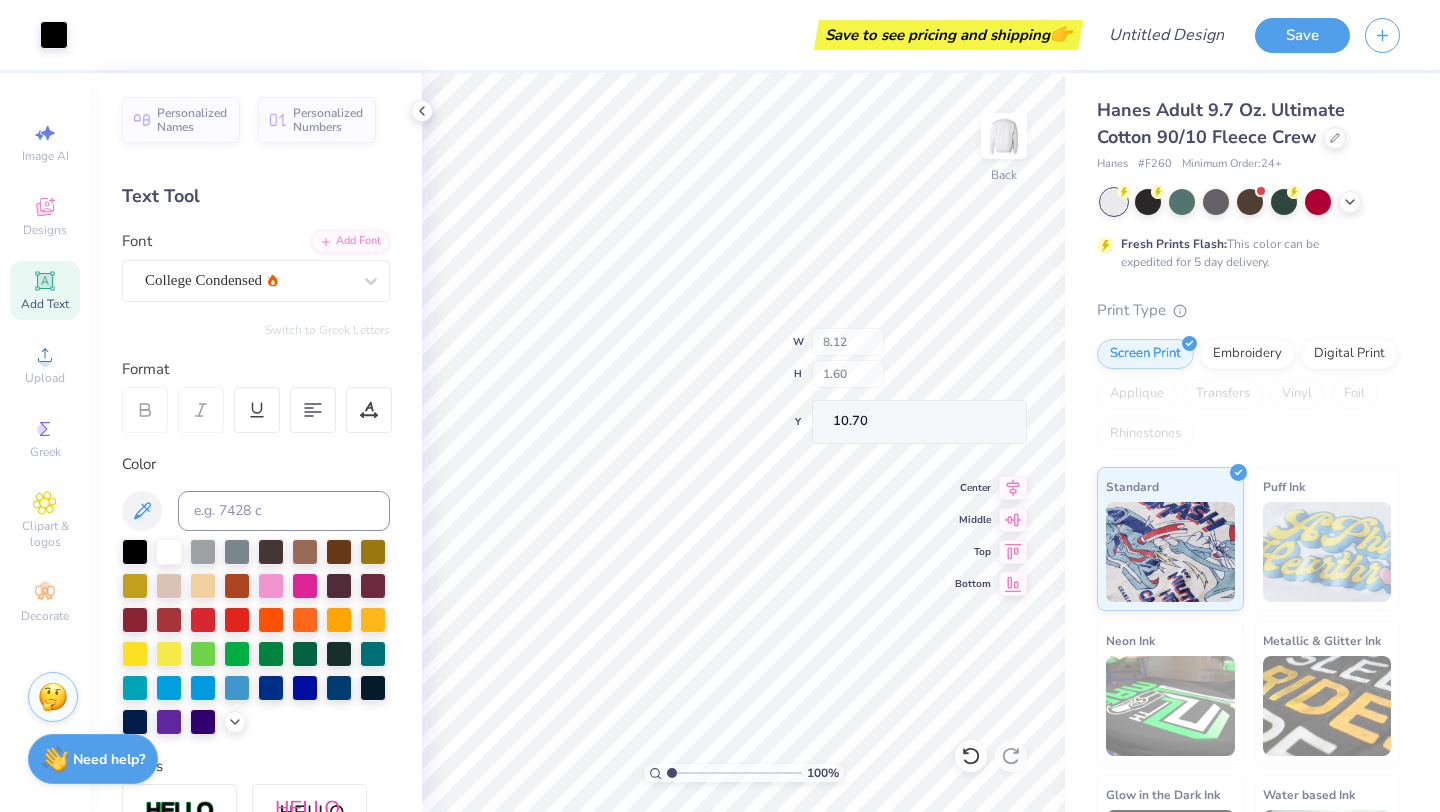 type on "10.70" 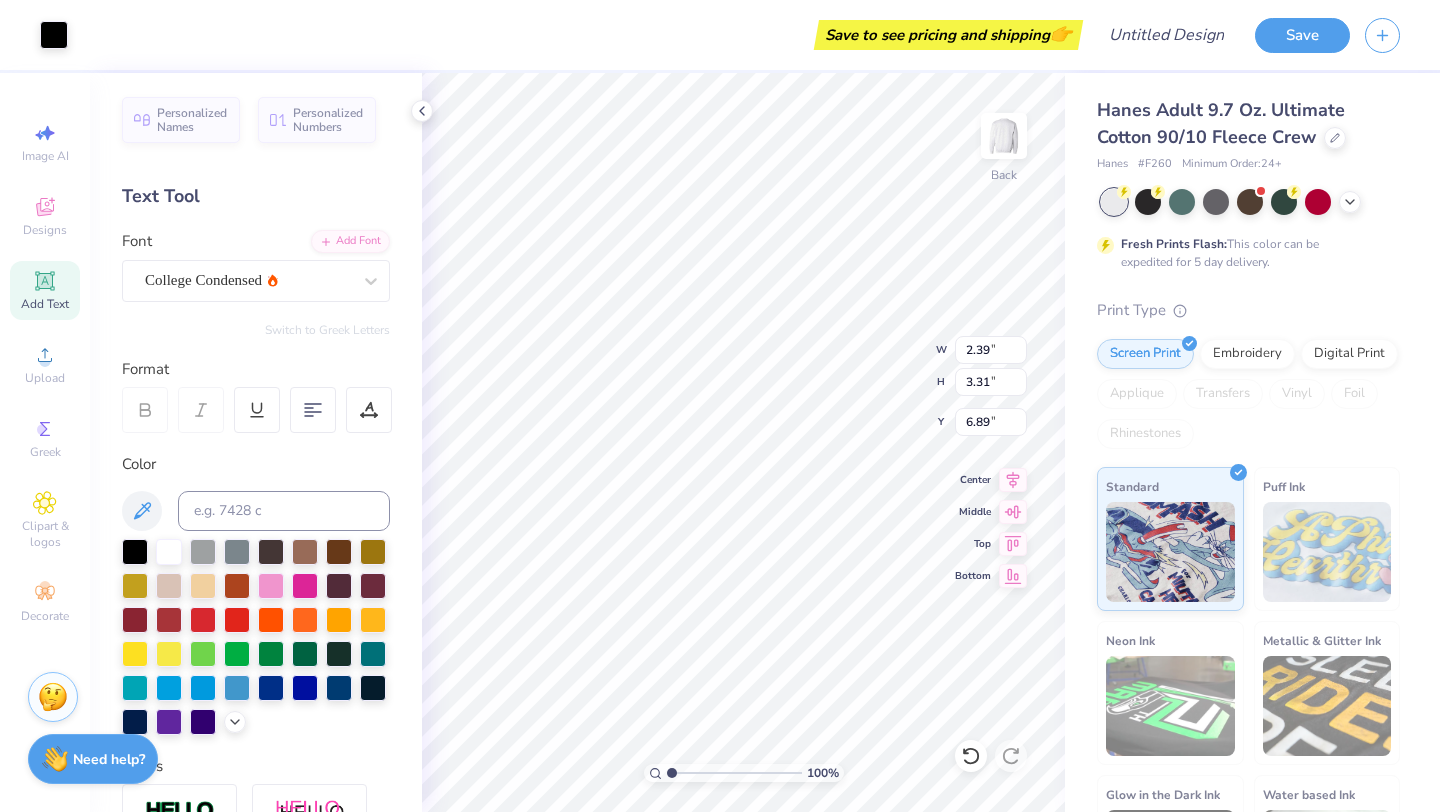 type on "2.39" 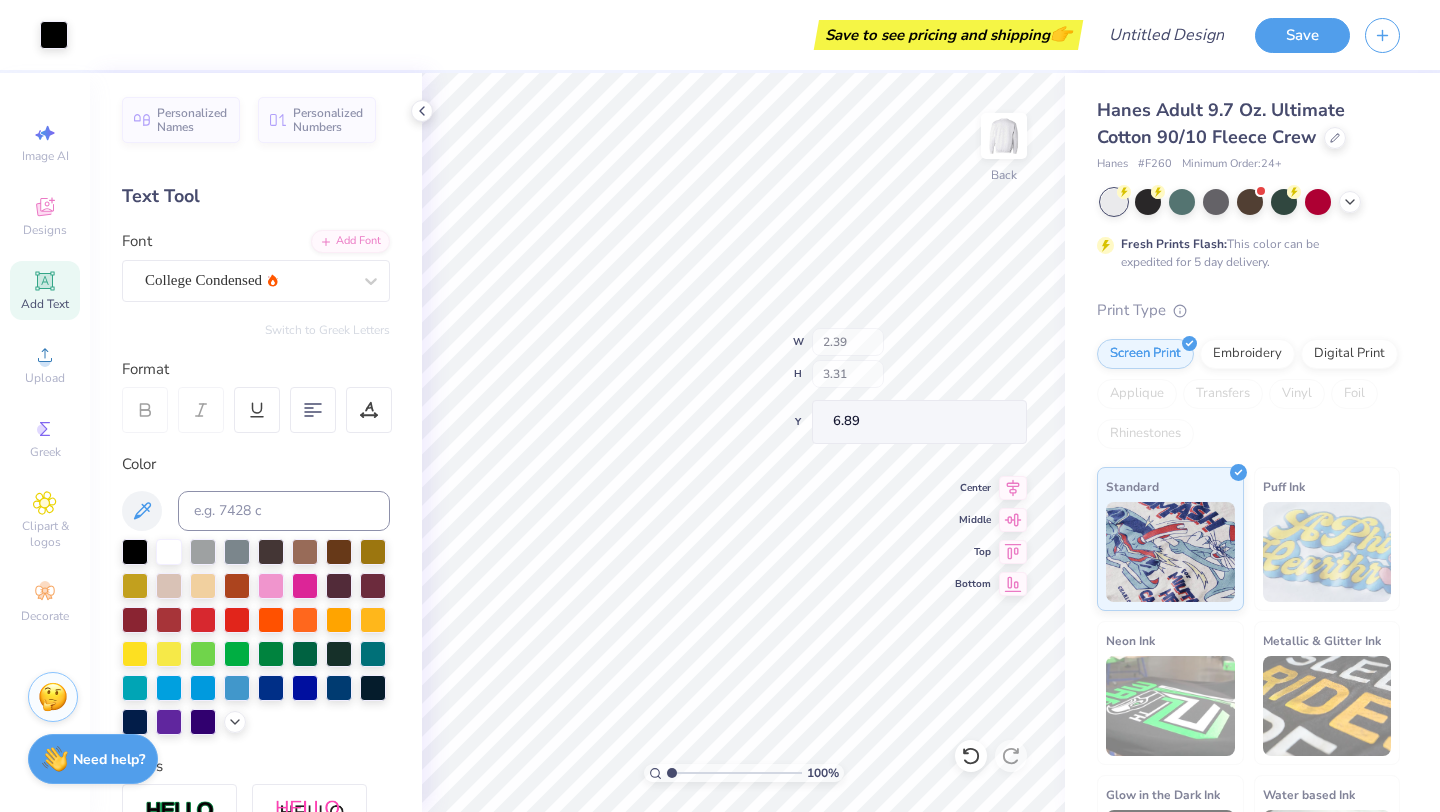 type on "3.03" 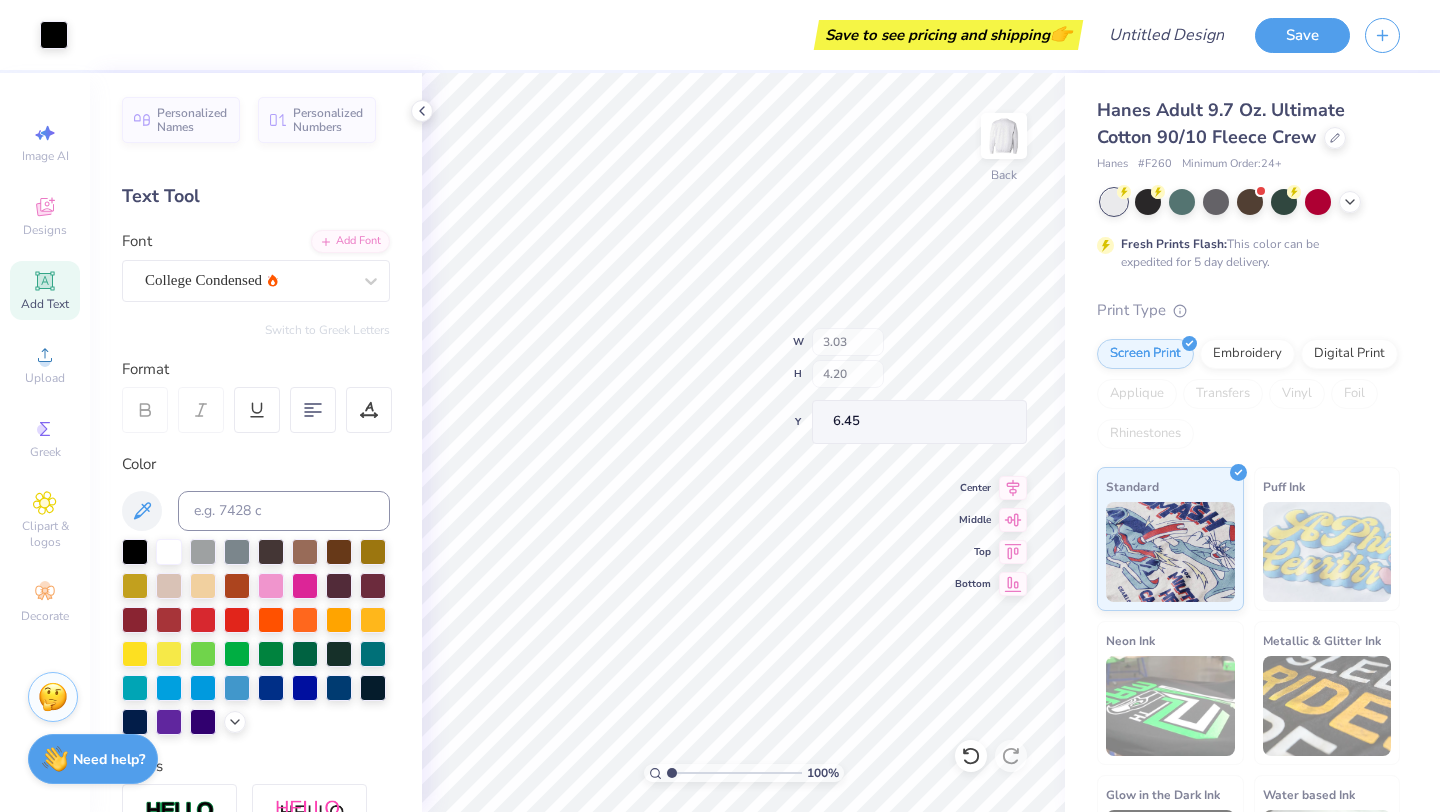 type on "6.45" 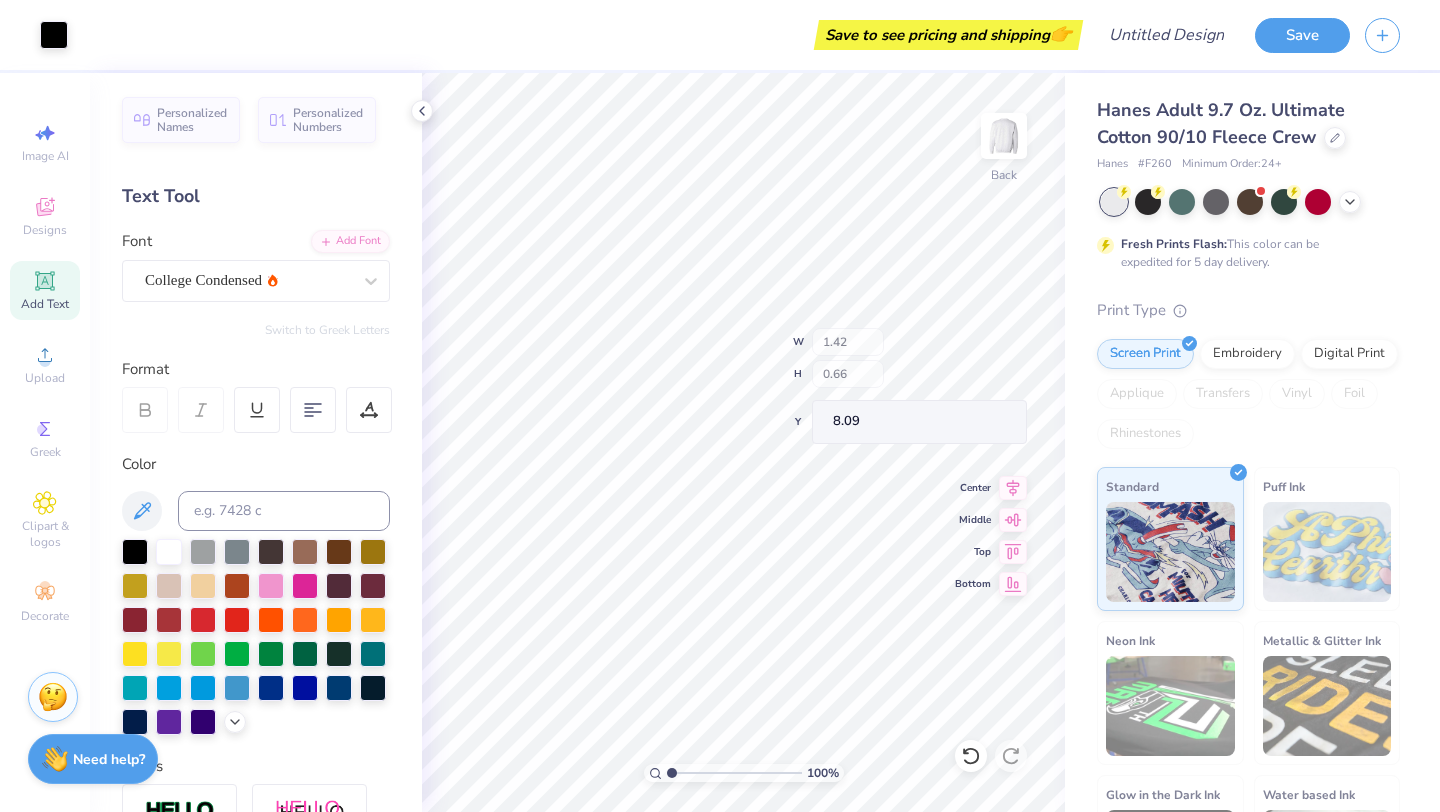 type on "1.42" 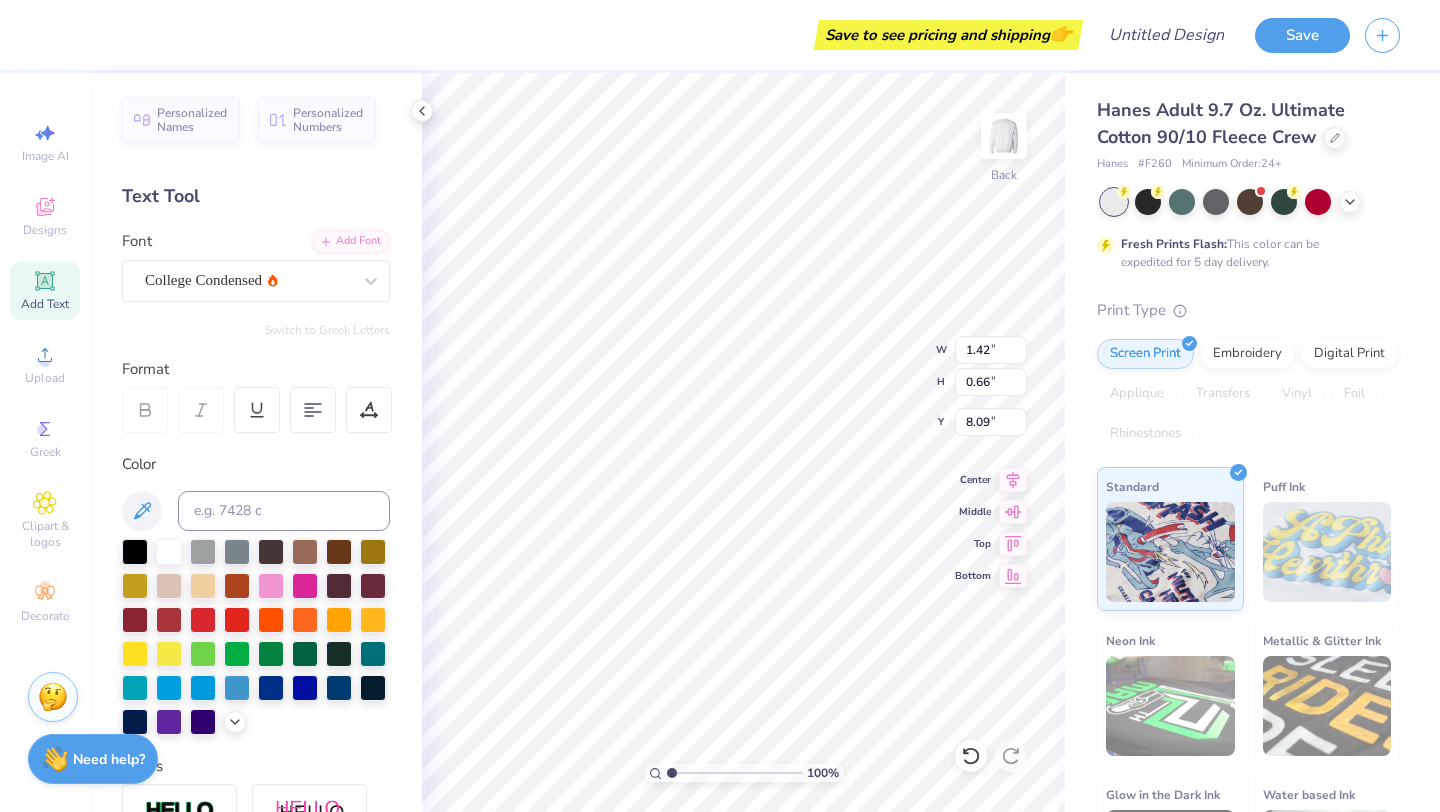 type on "8.22" 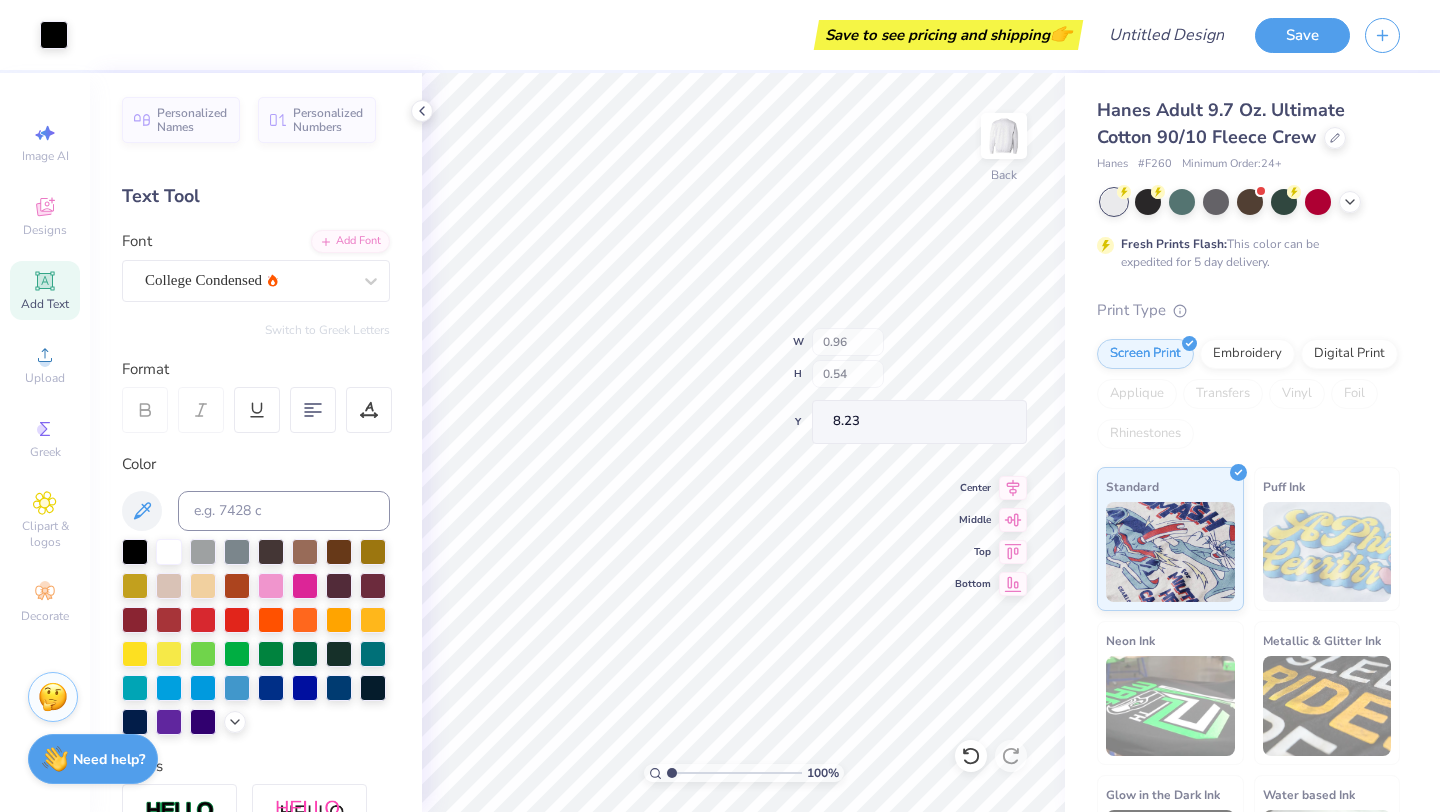 type on "0.96" 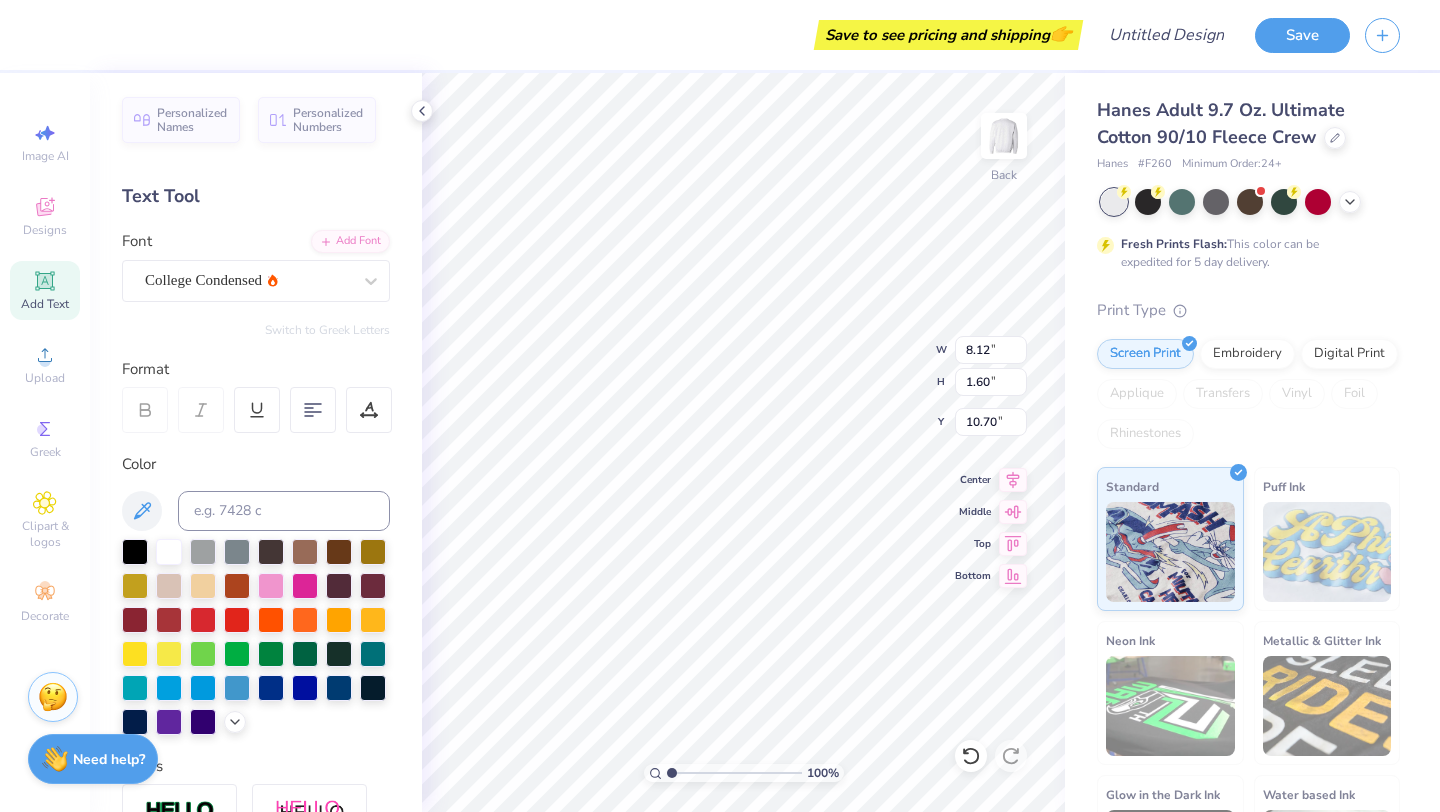 type on "8.12" 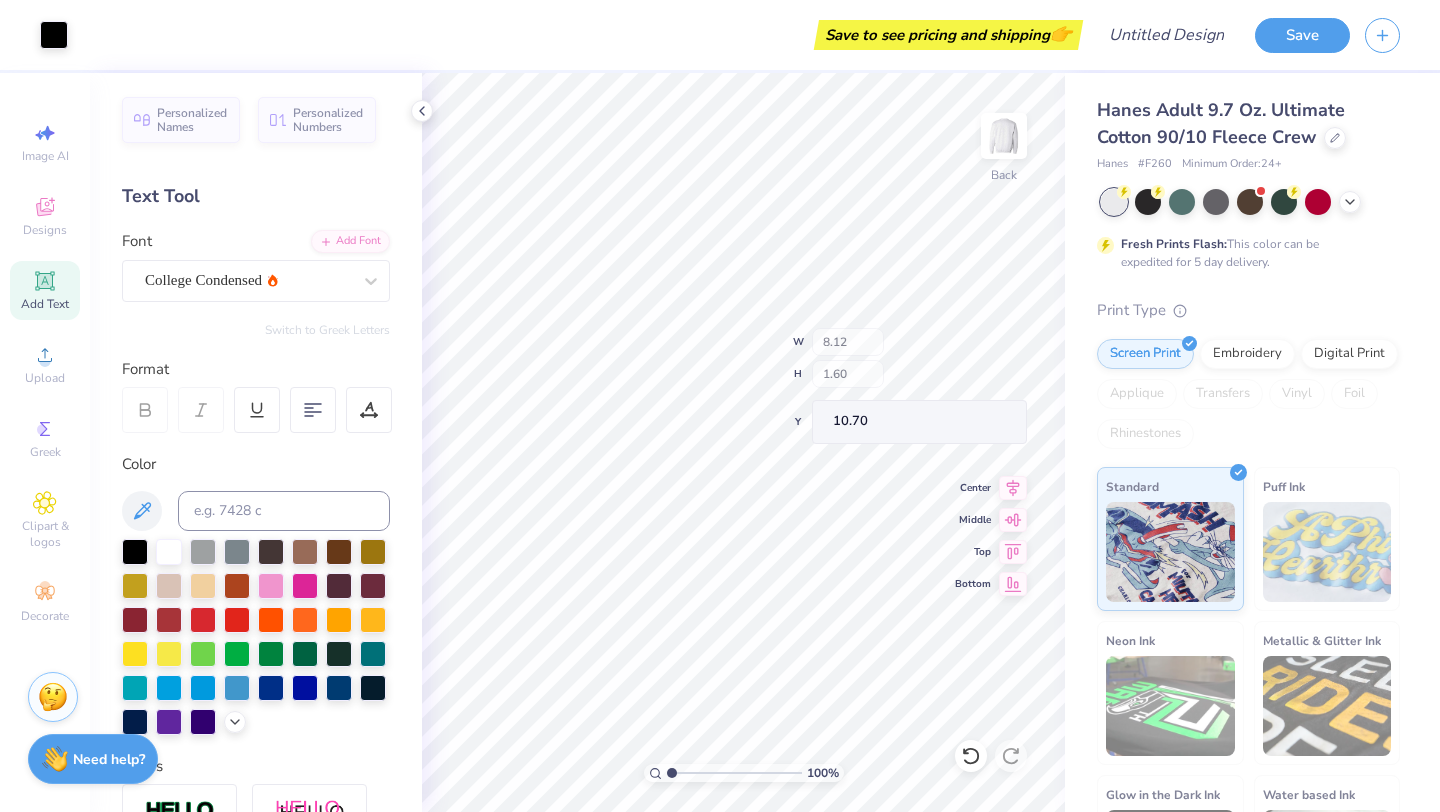 type on "11.10" 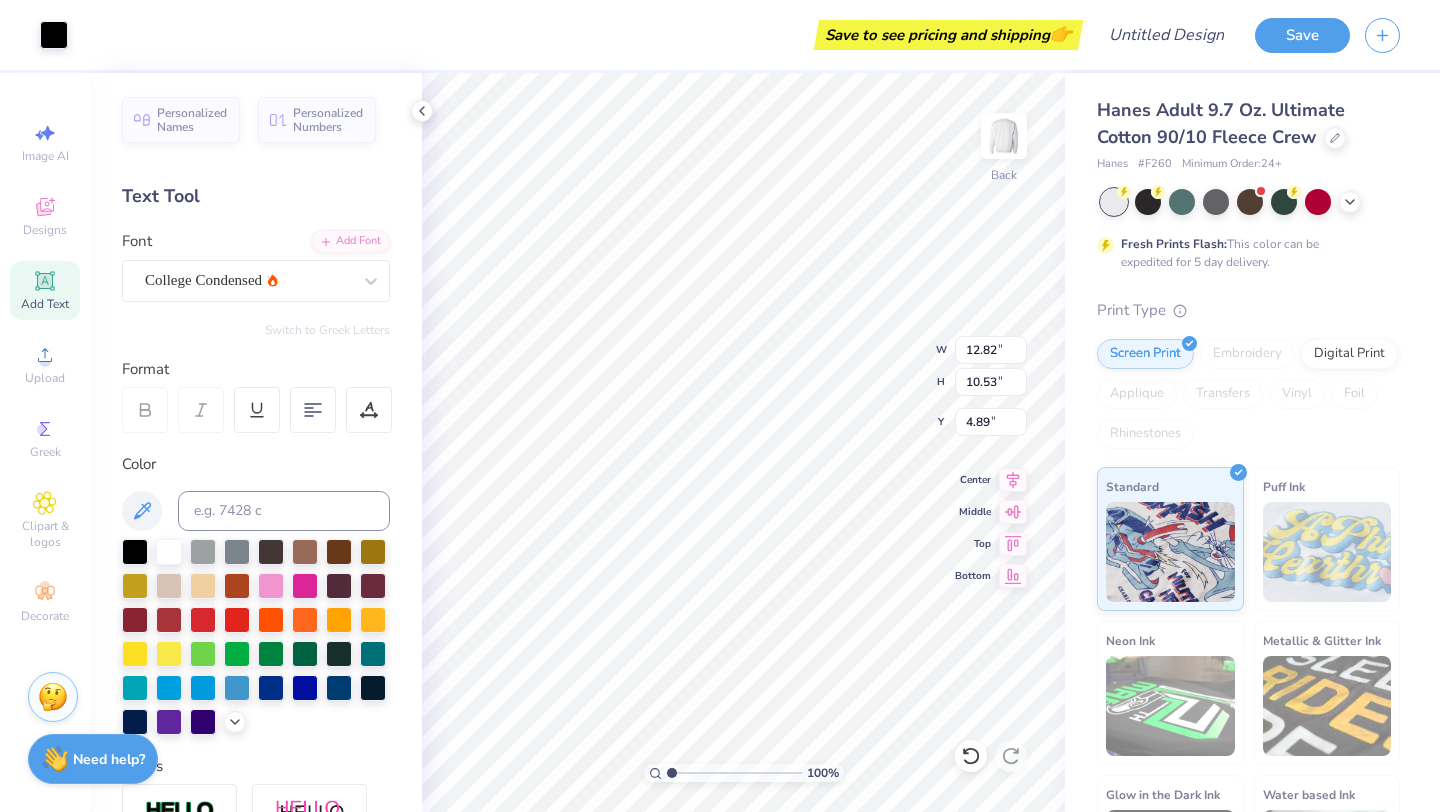 type on "12.82" 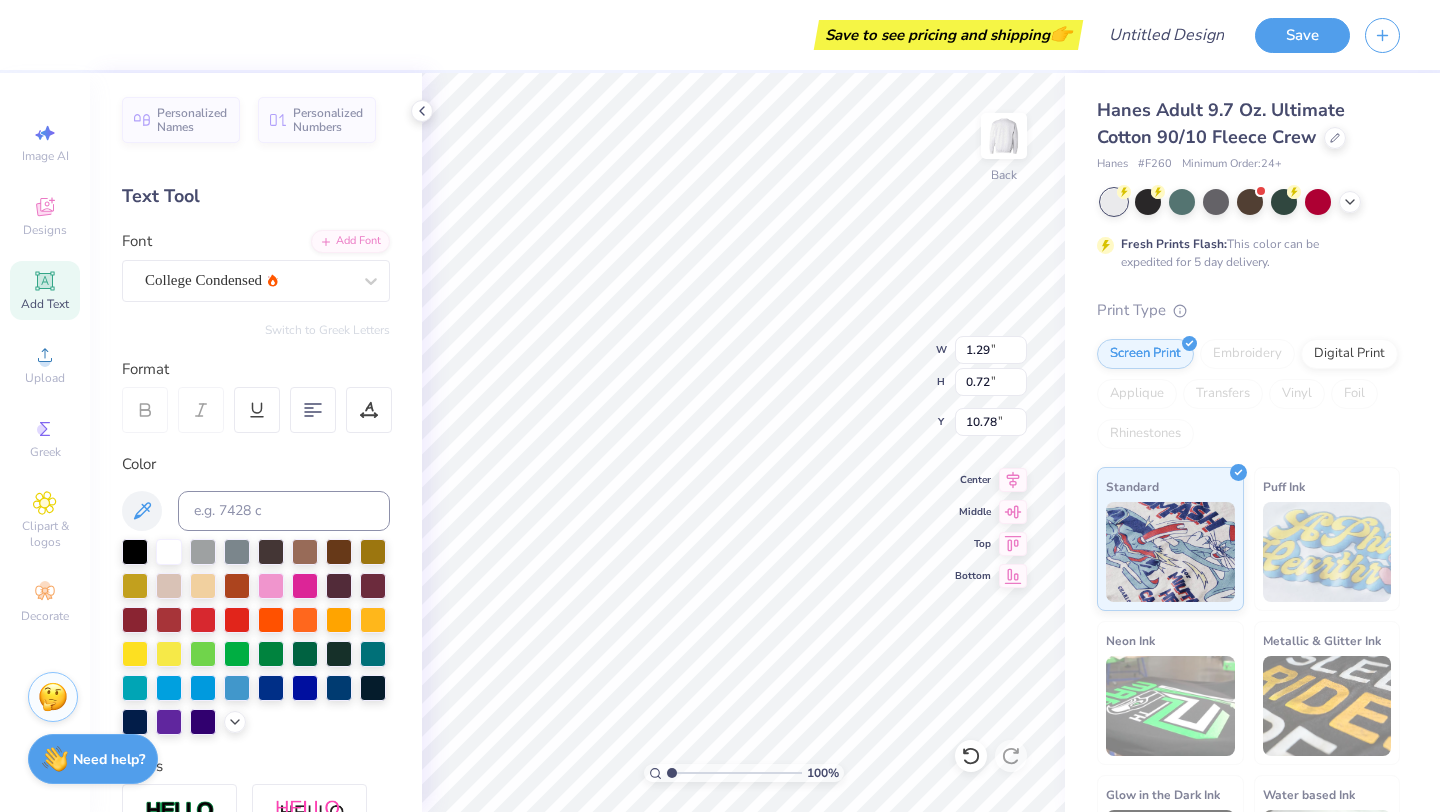 type on "10.78" 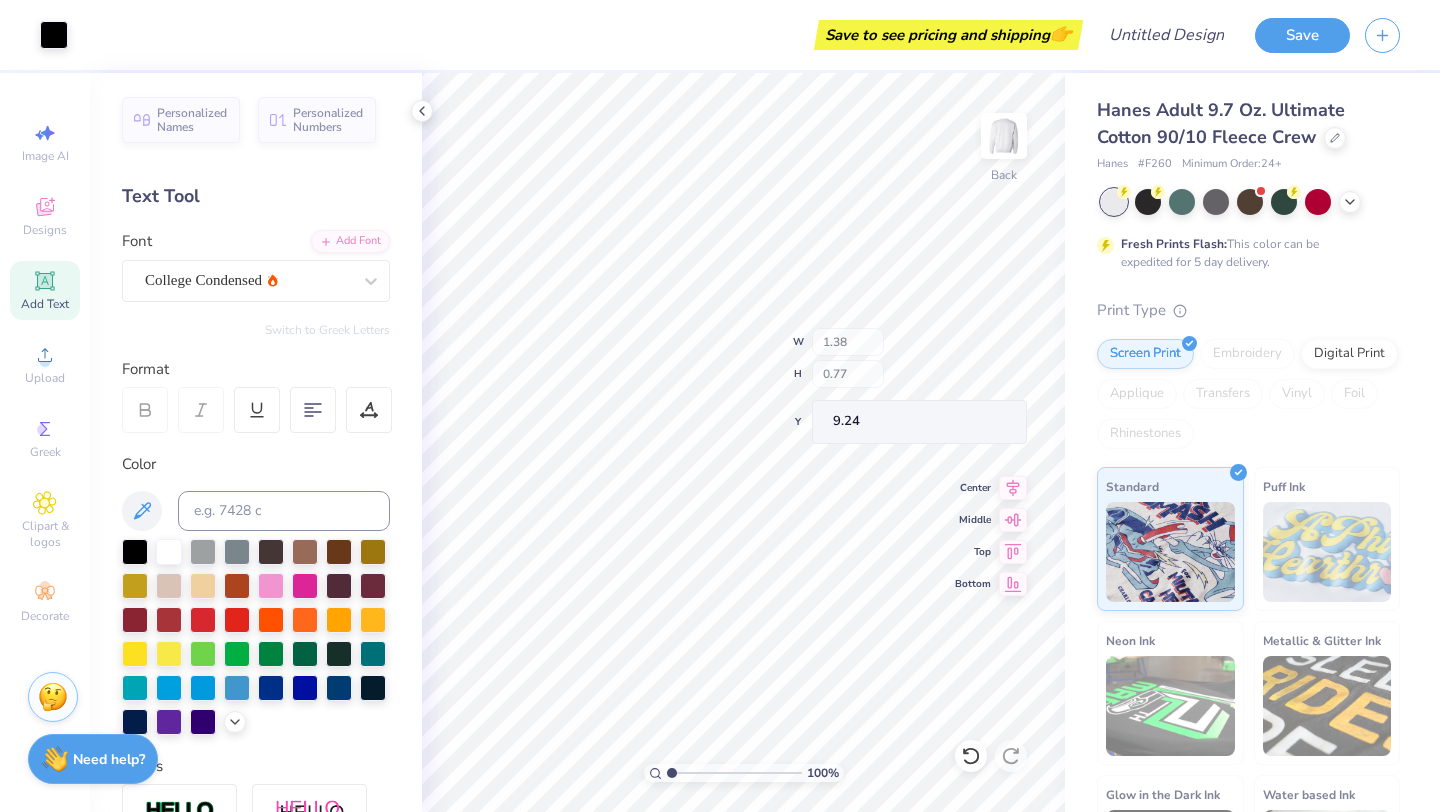 type on "9.24" 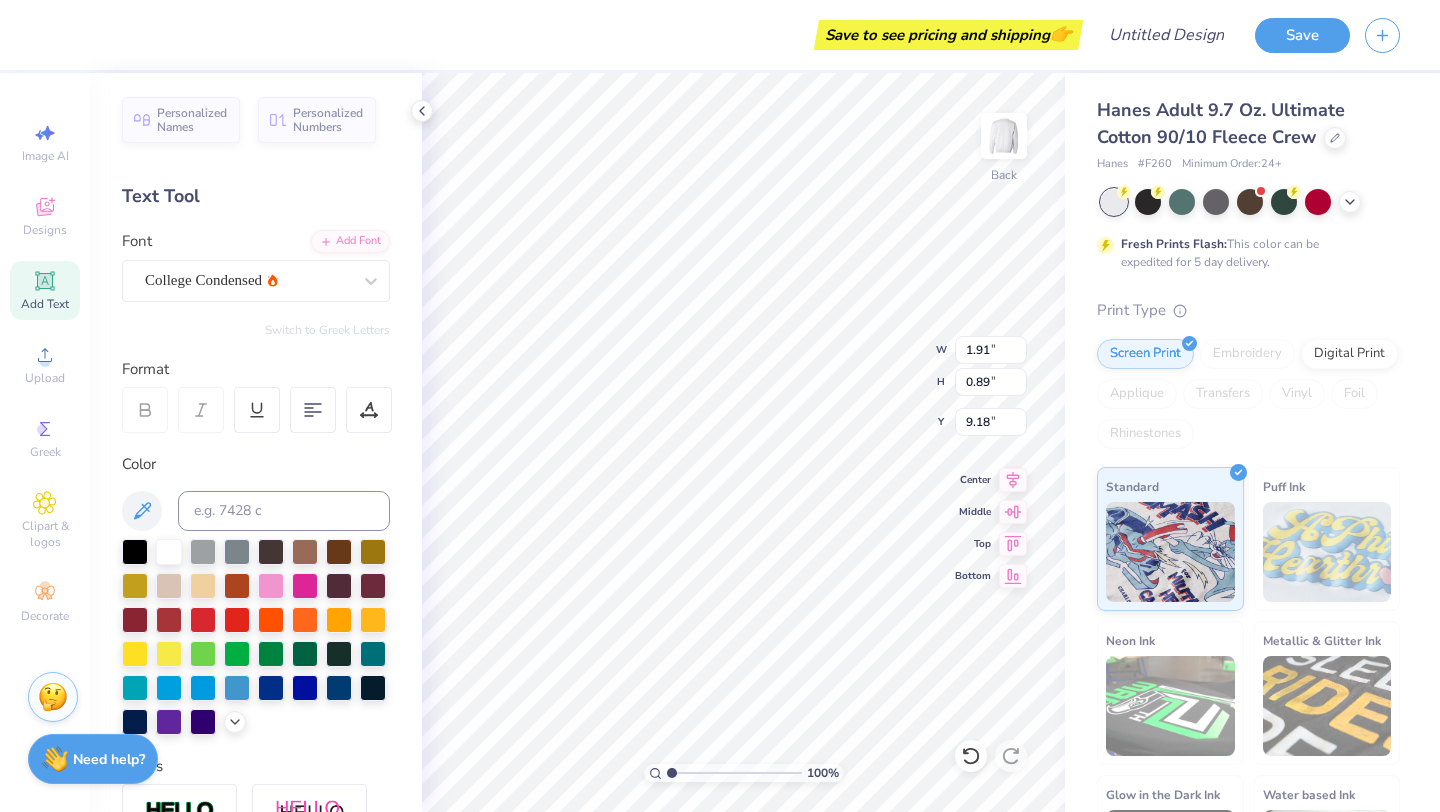 type on "1.91" 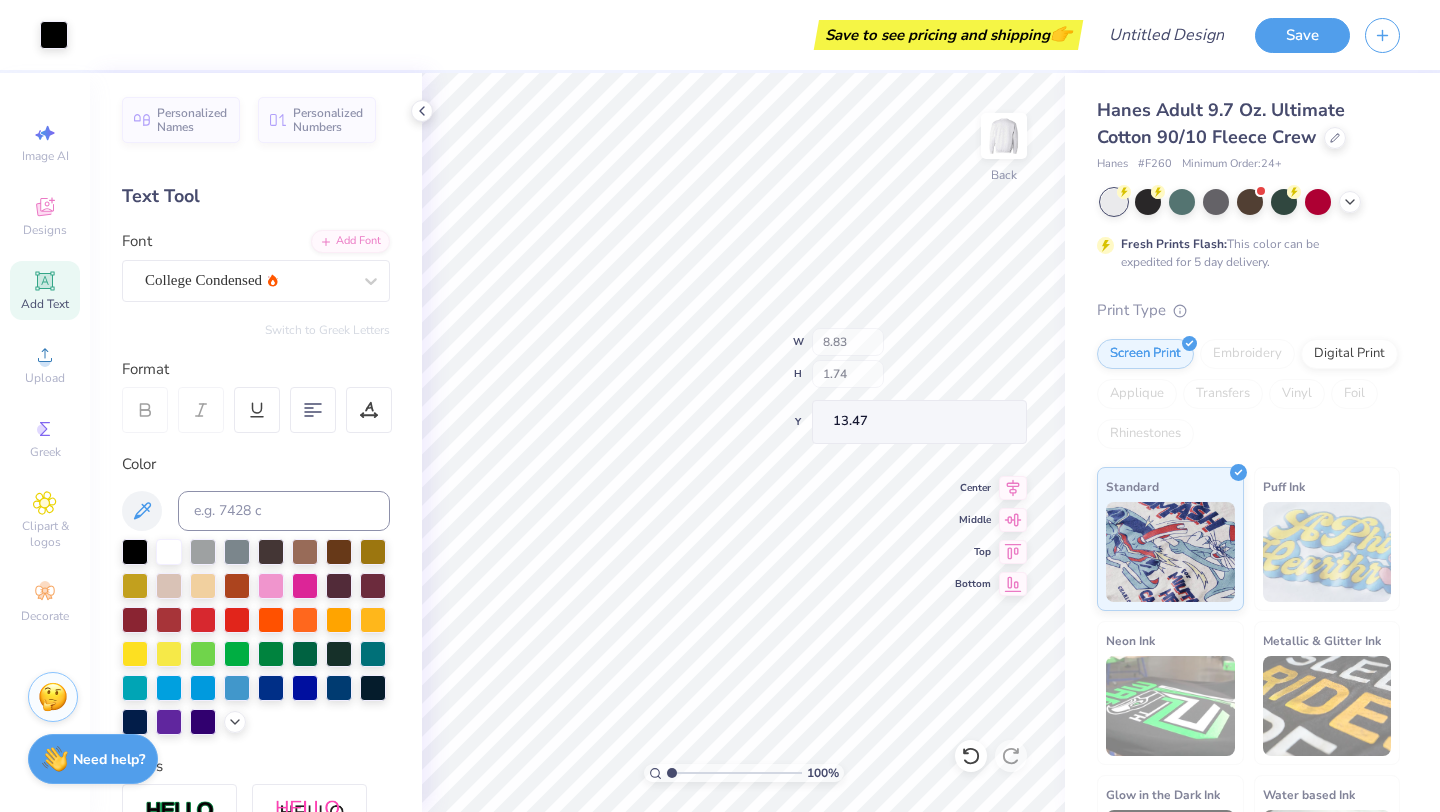 type on "8.83" 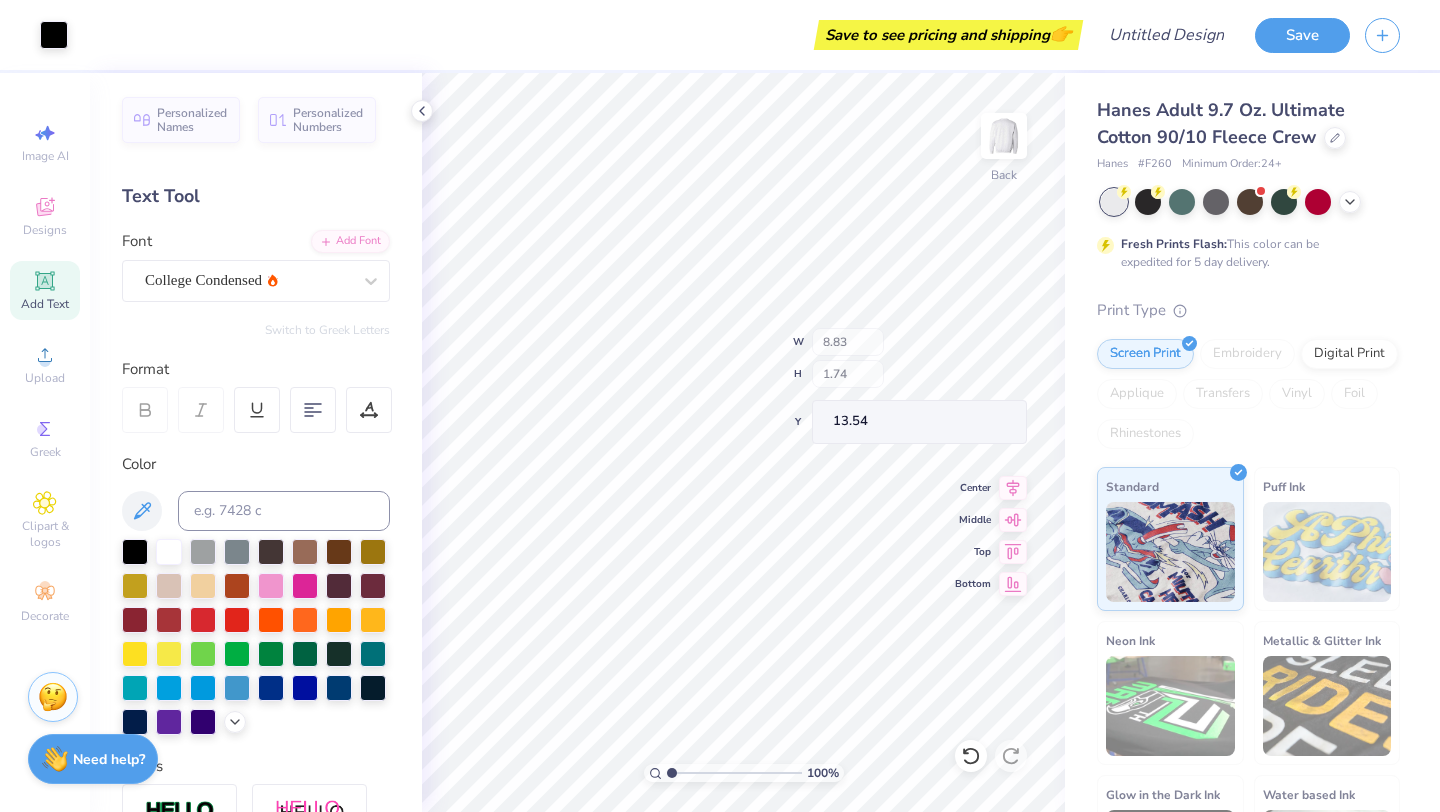 type on "13.54" 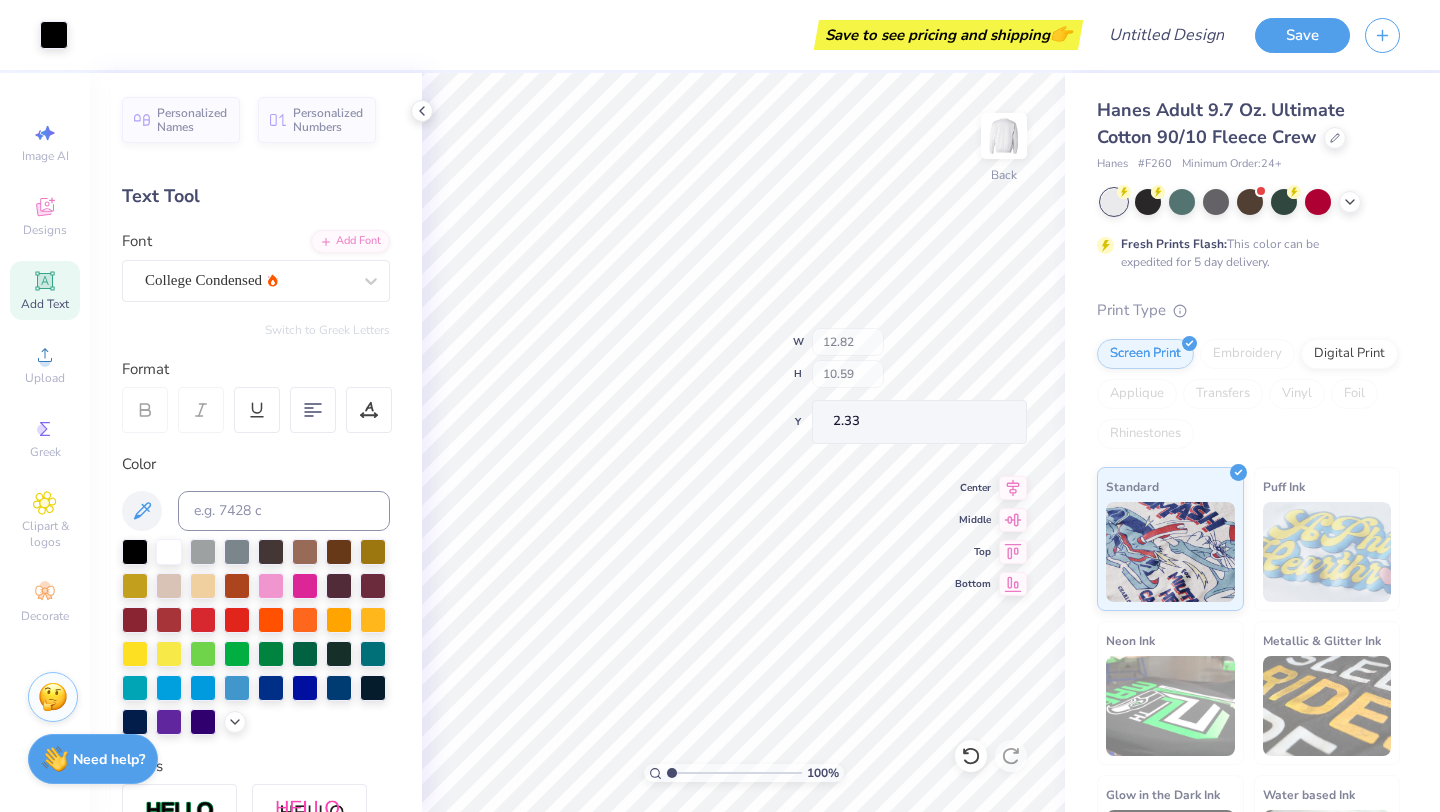 type on "2.33" 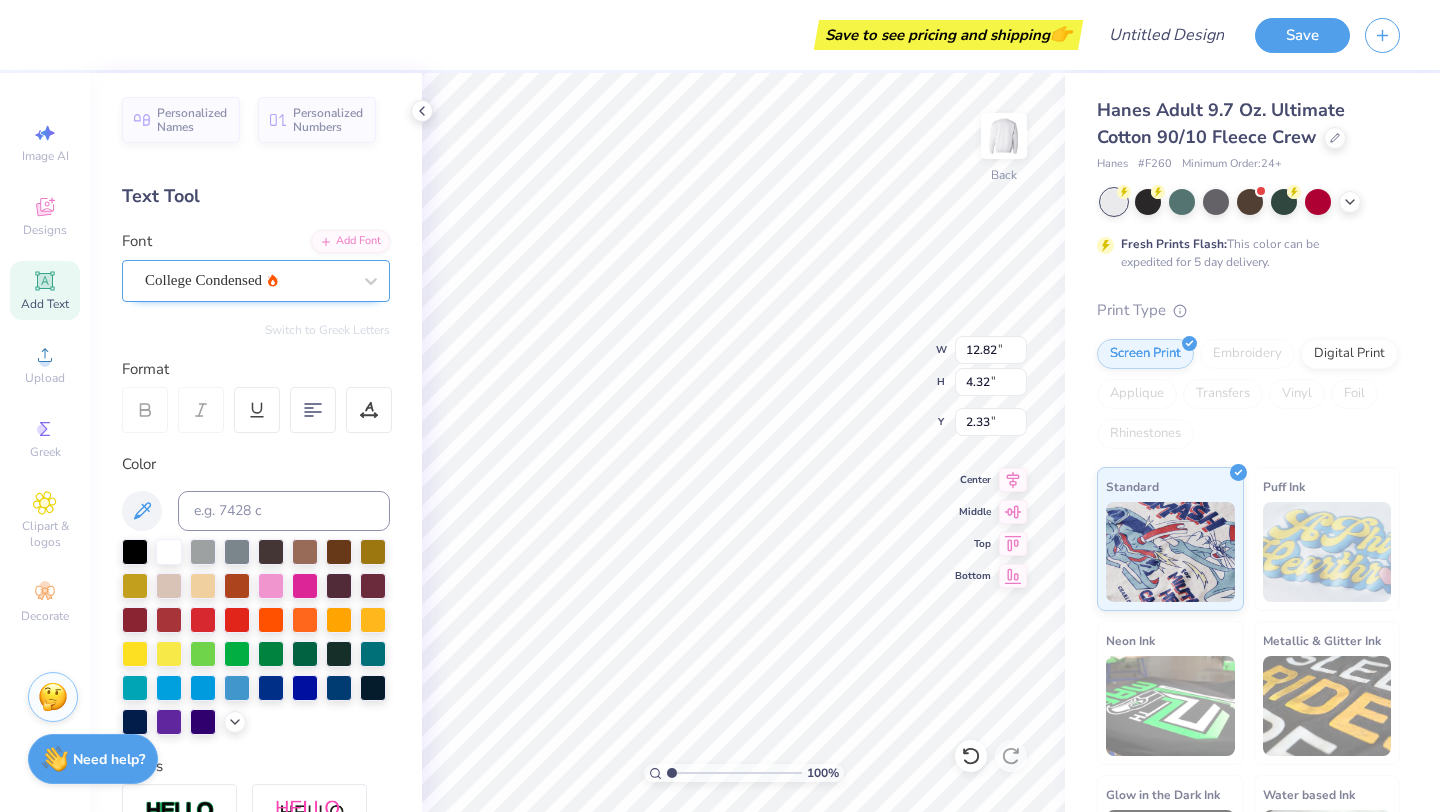 click on "College Condensed" at bounding box center (248, 280) 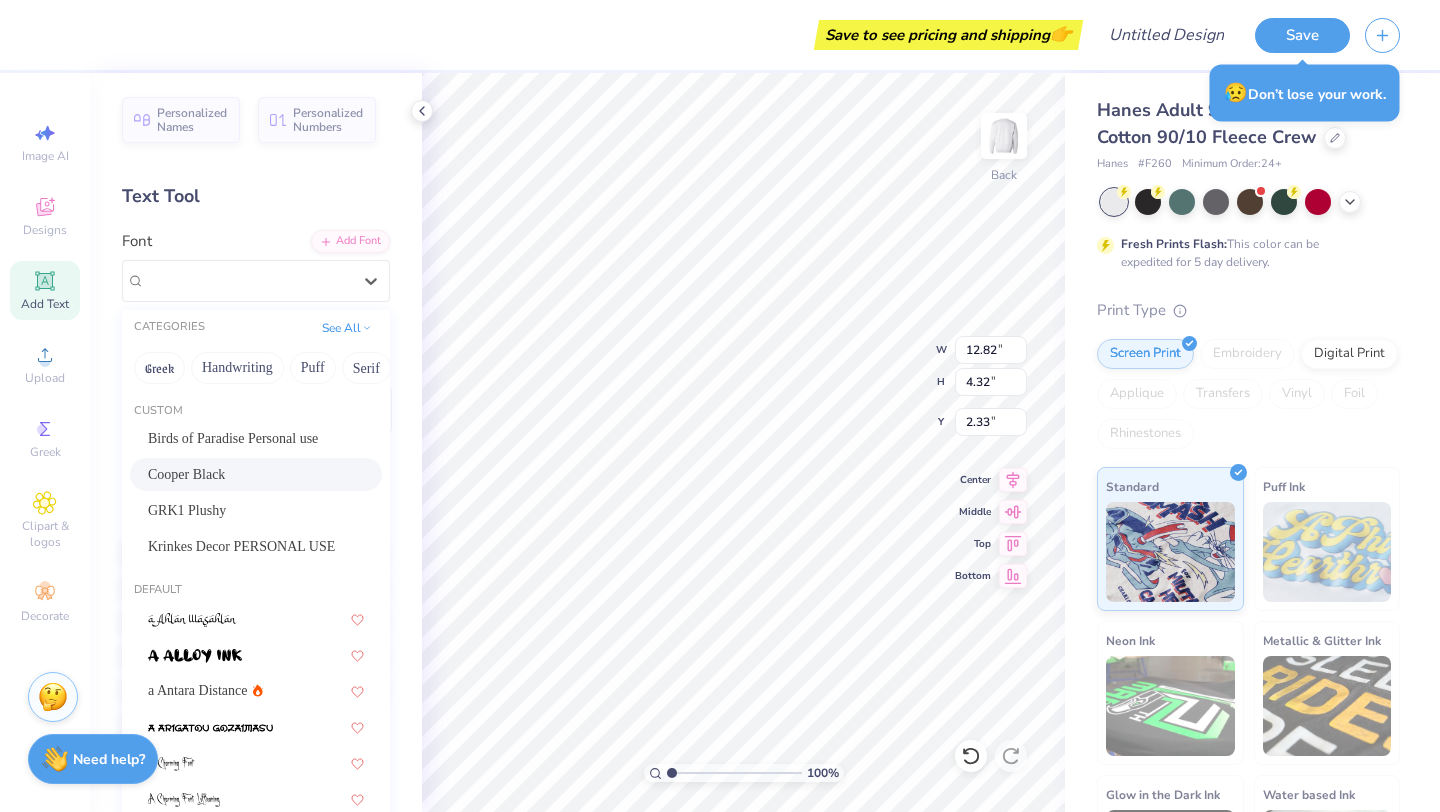 click on "Cooper Black" at bounding box center (256, 474) 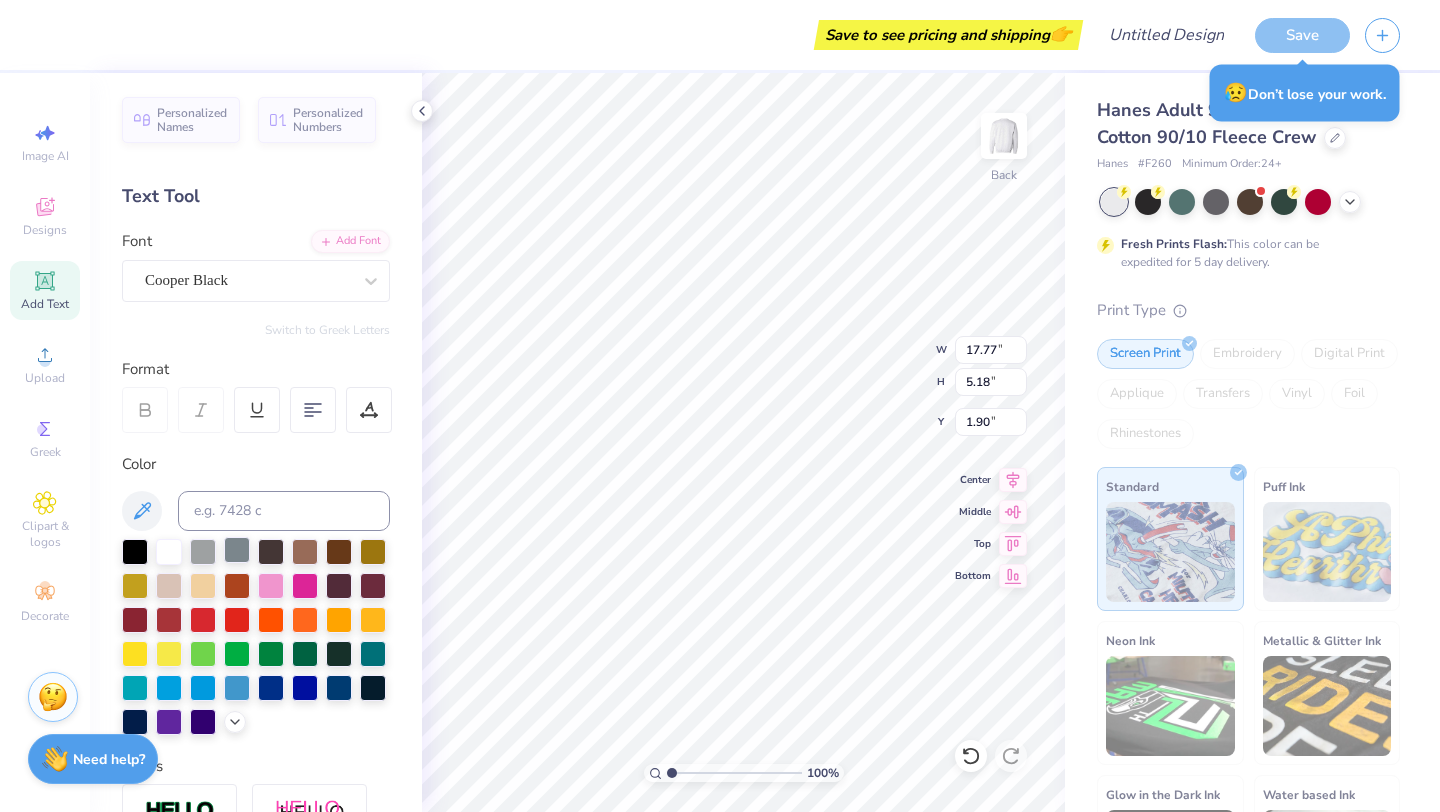 type on "17.77" 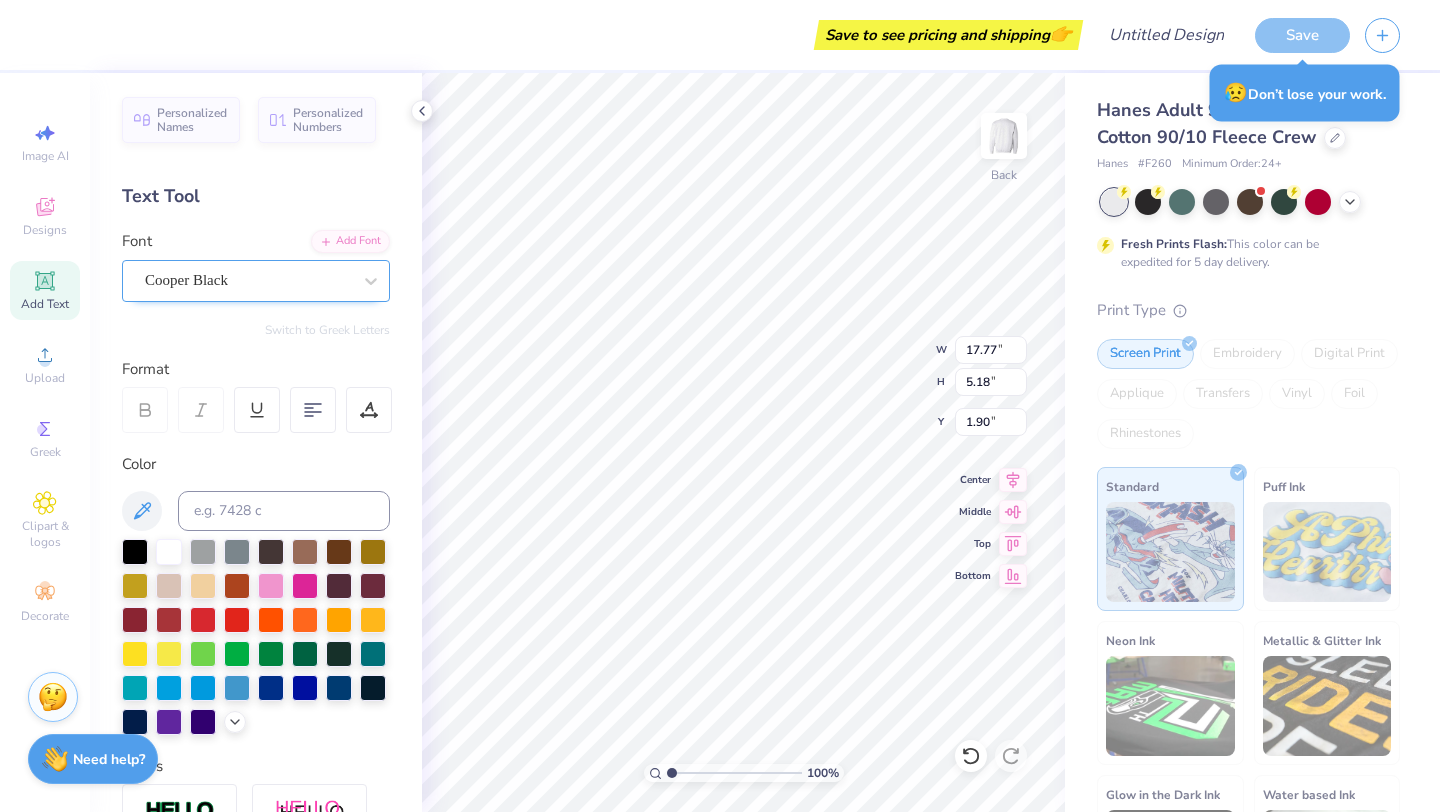 click on "Cooper Black" at bounding box center (248, 280) 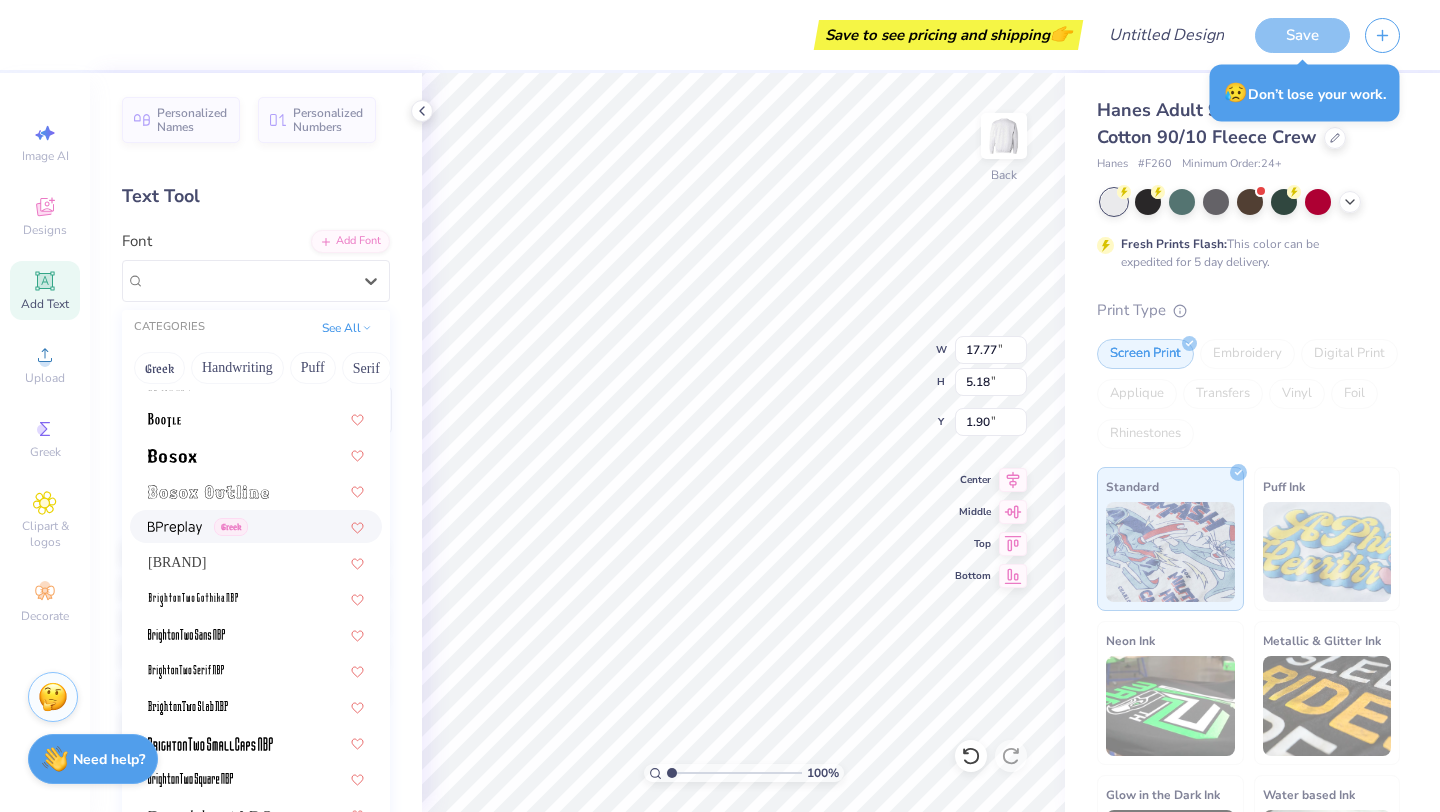 scroll, scrollTop: 1502, scrollLeft: 0, axis: vertical 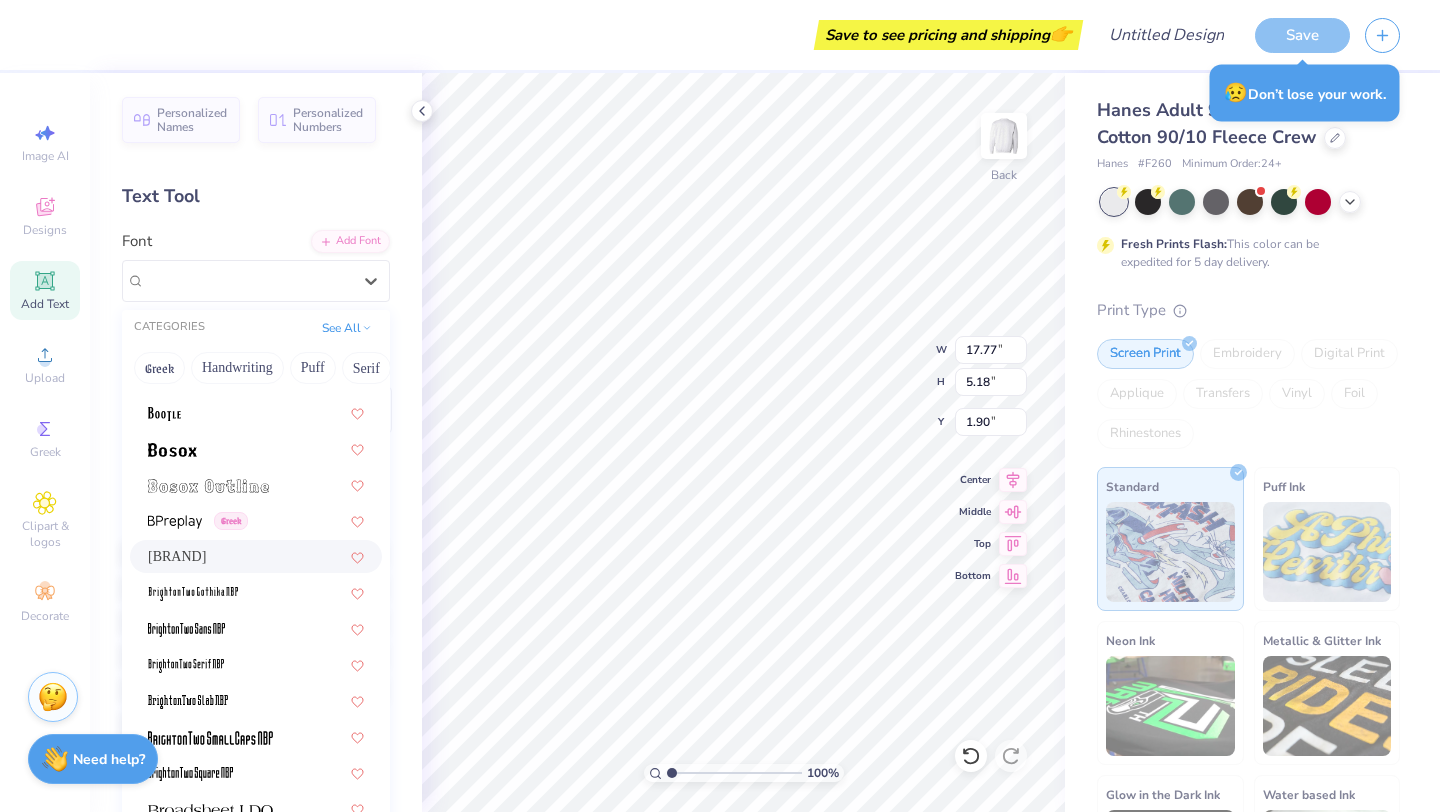 click on "Brandy" at bounding box center [256, 556] 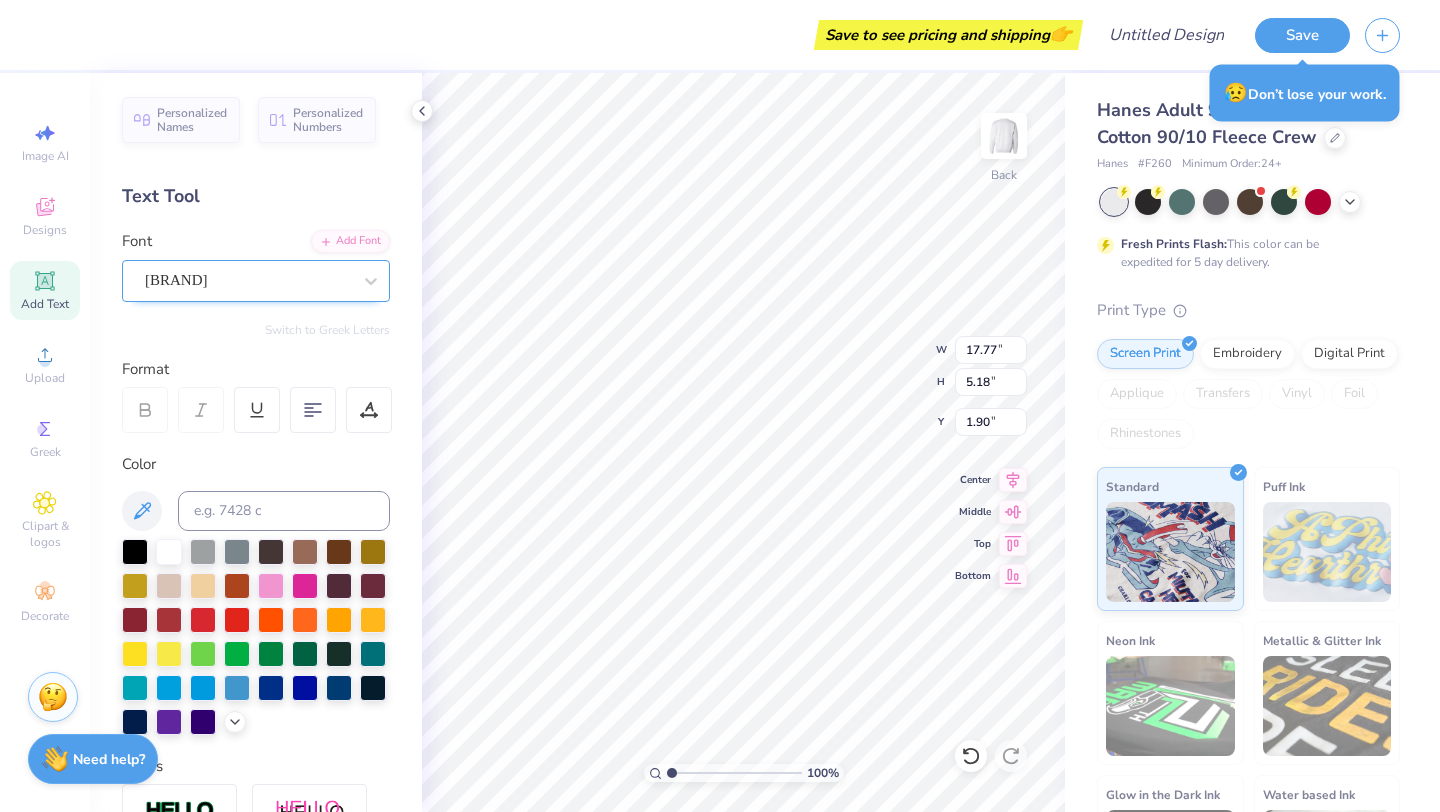 type on "11.57" 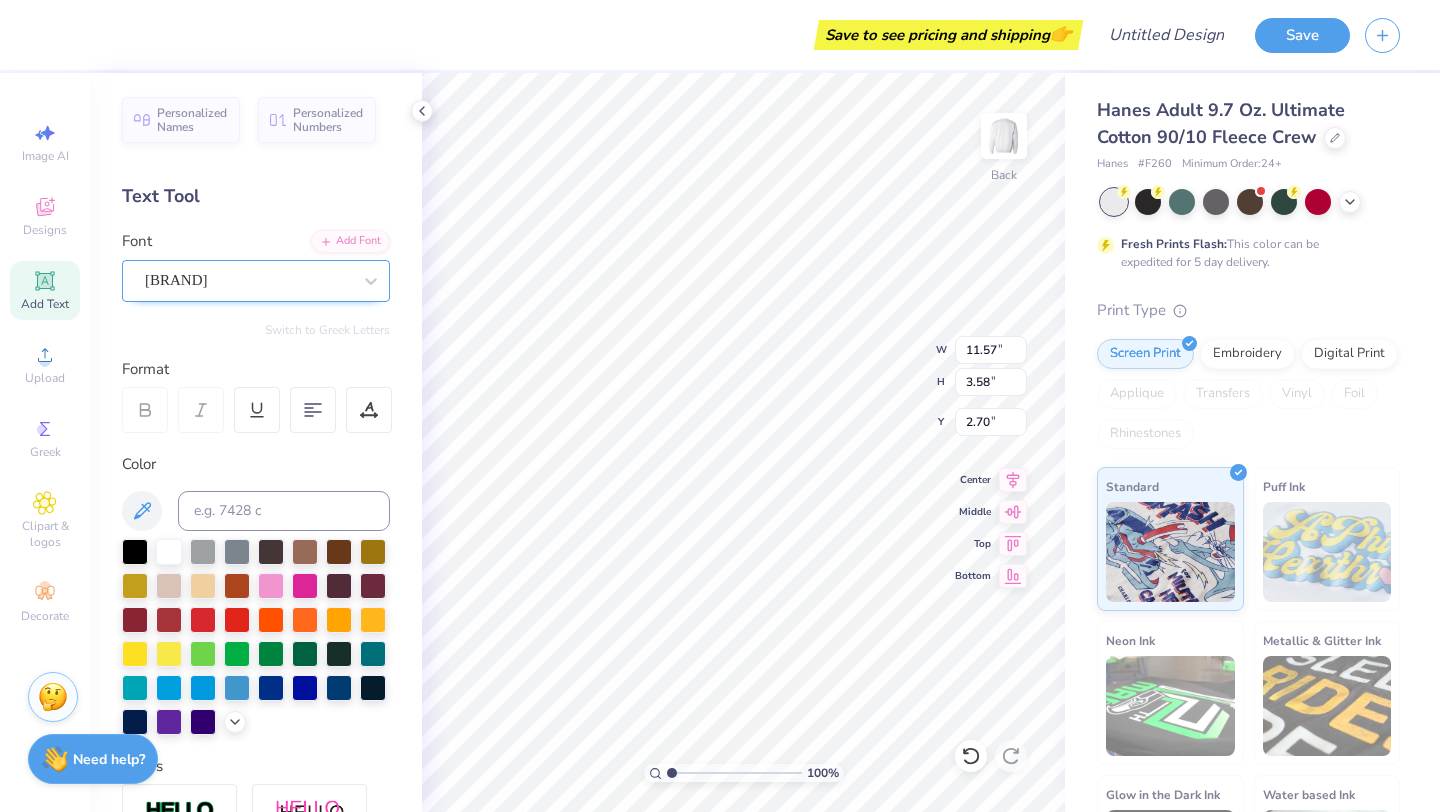 click at bounding box center (248, 280) 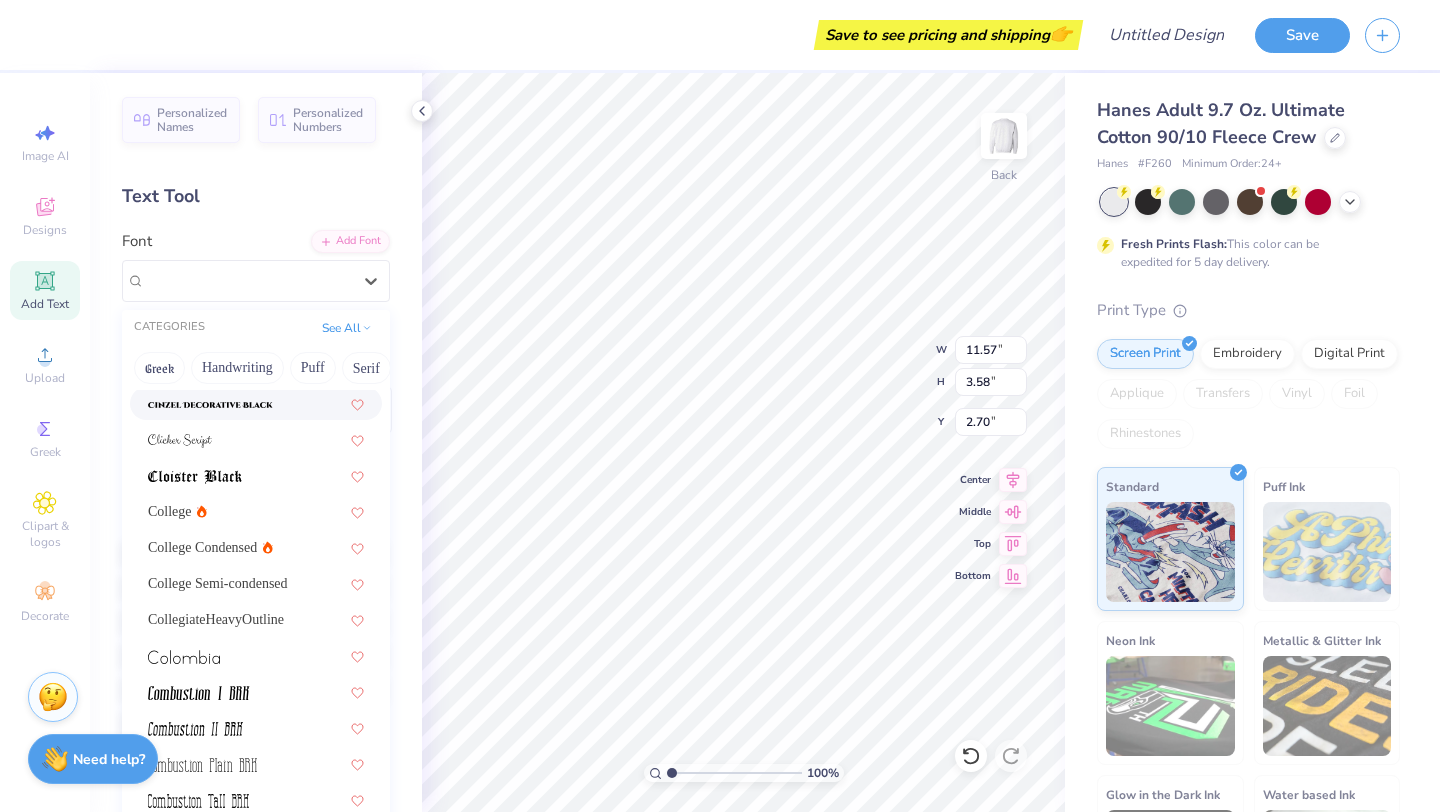 scroll, scrollTop: 2715, scrollLeft: 0, axis: vertical 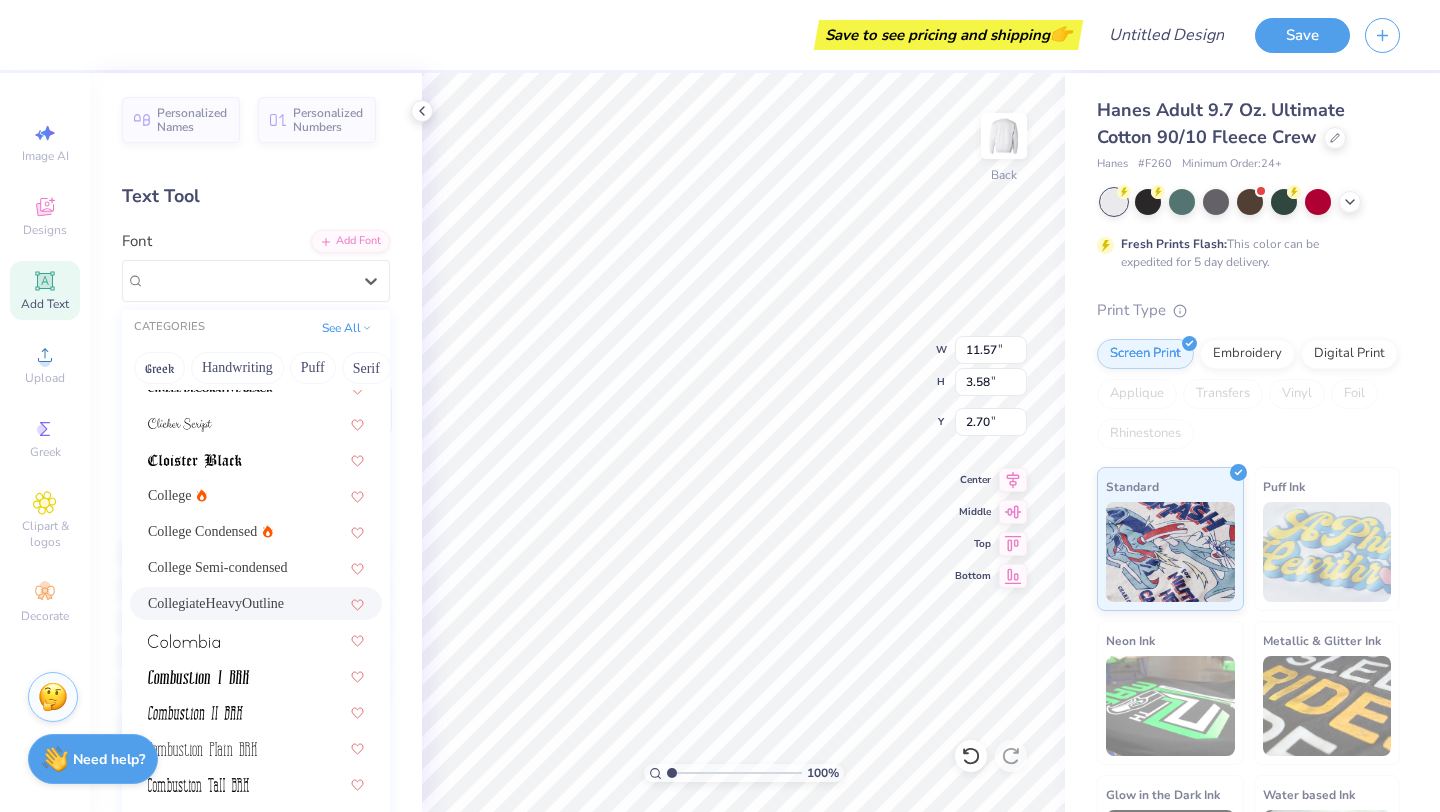 click on "CollegiateHeavyOutline" at bounding box center (256, 603) 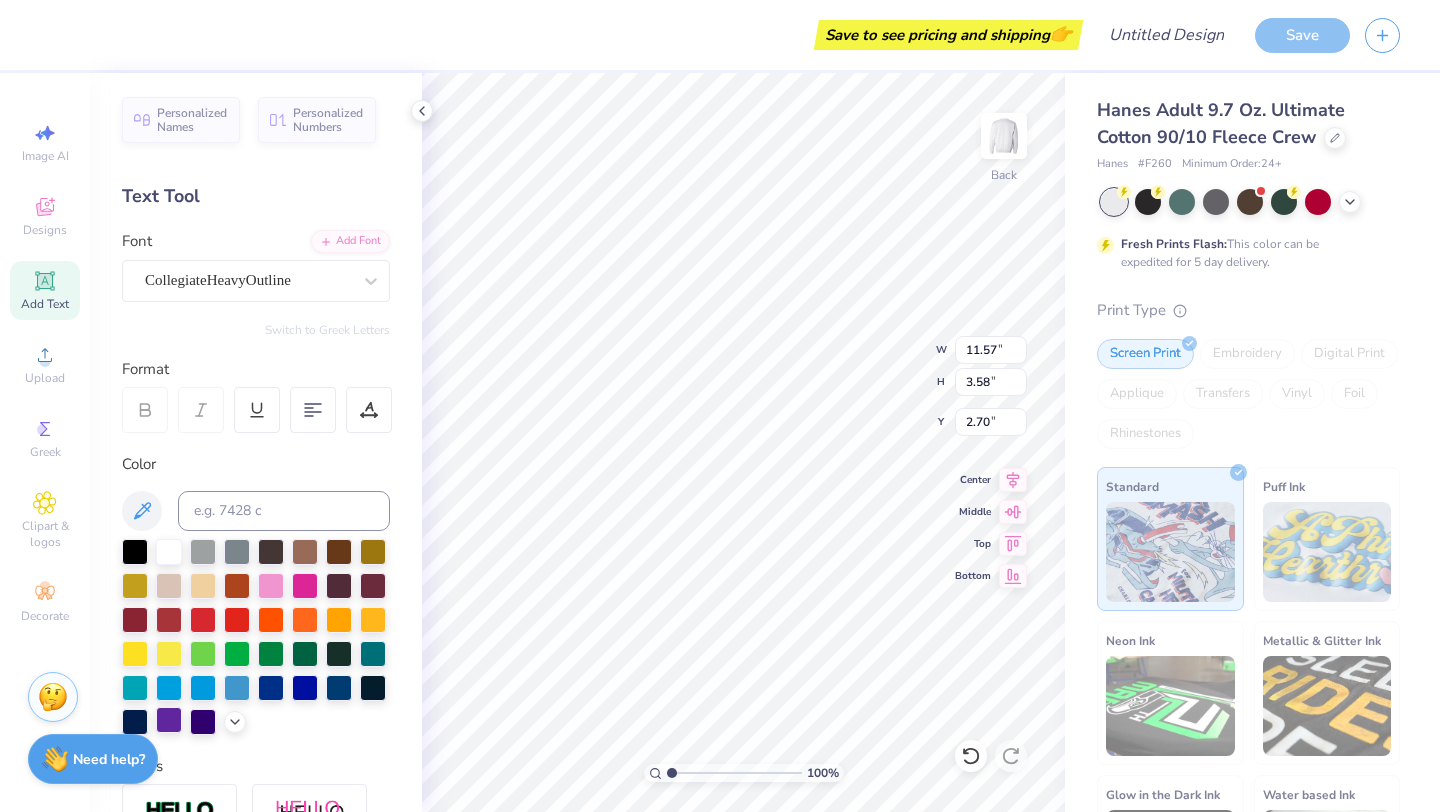type on "16.16" 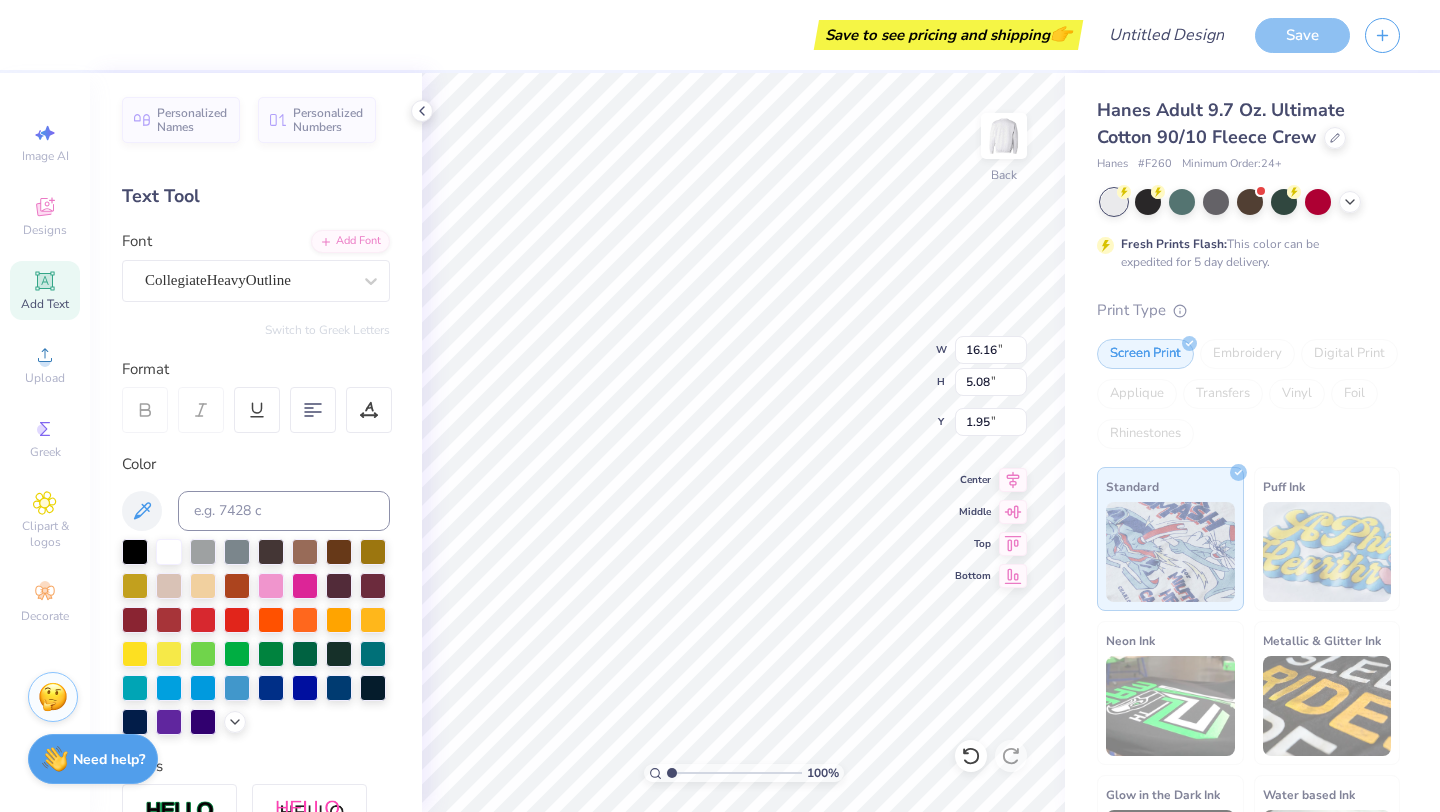 type on "14.26" 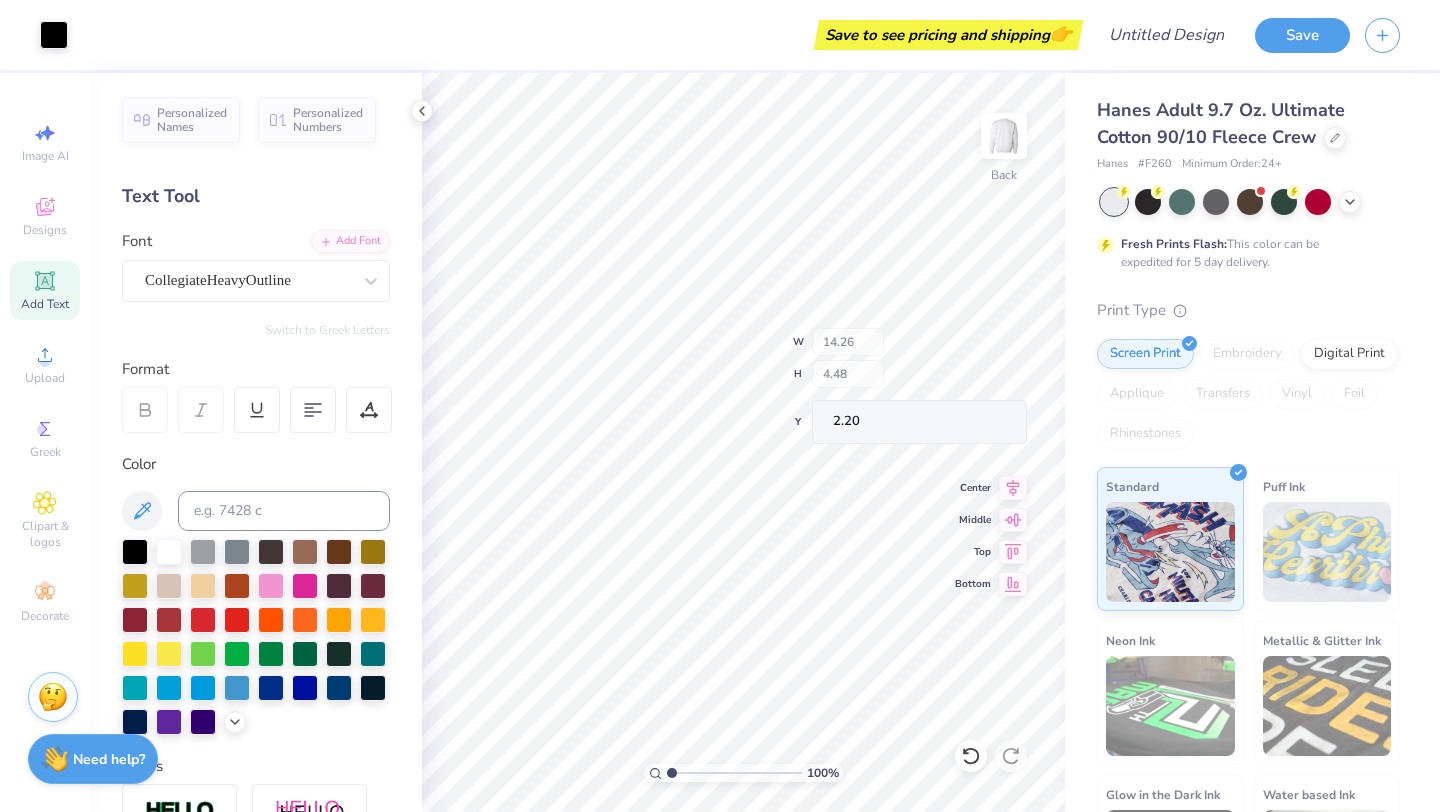 type on "2.20" 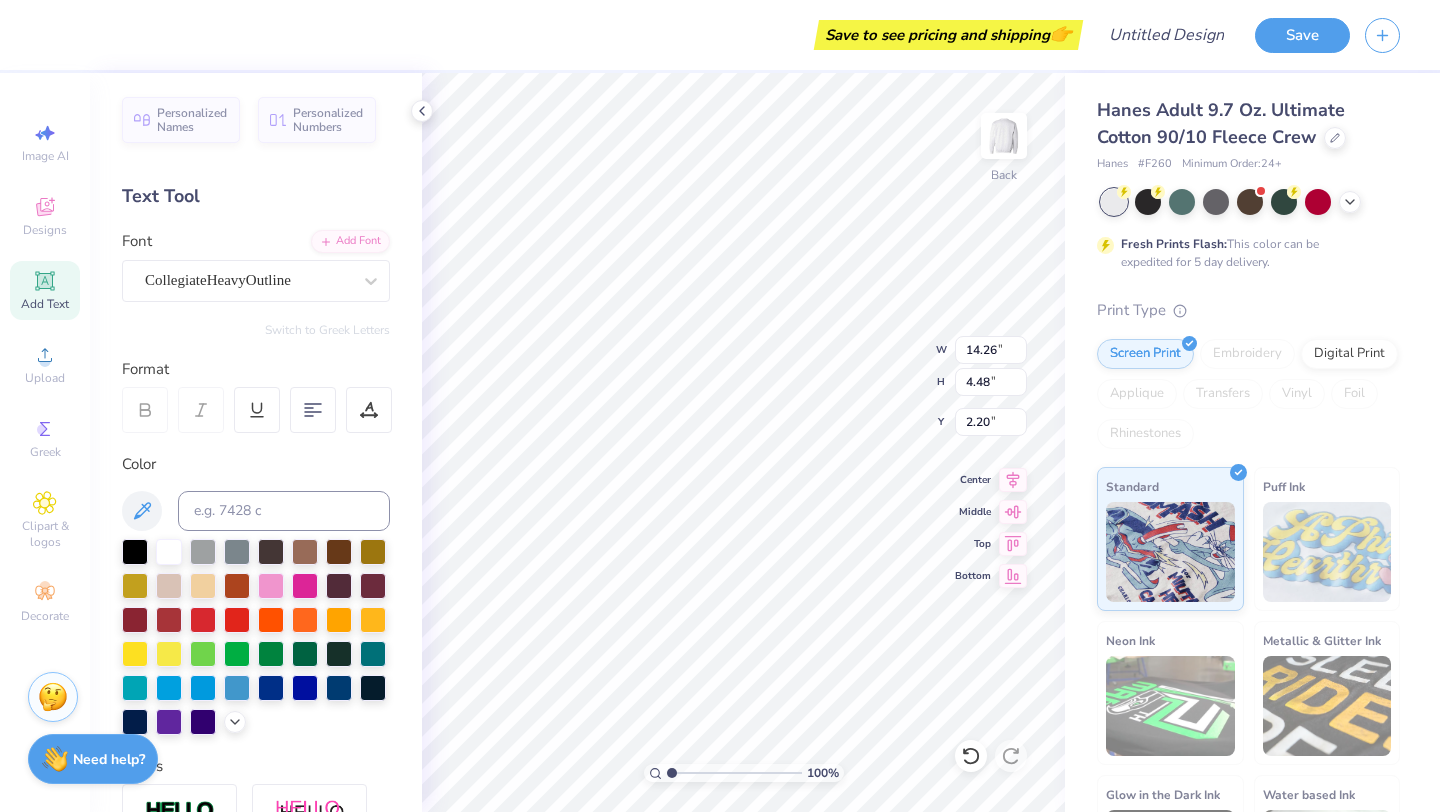 scroll, scrollTop: 0, scrollLeft: 1, axis: horizontal 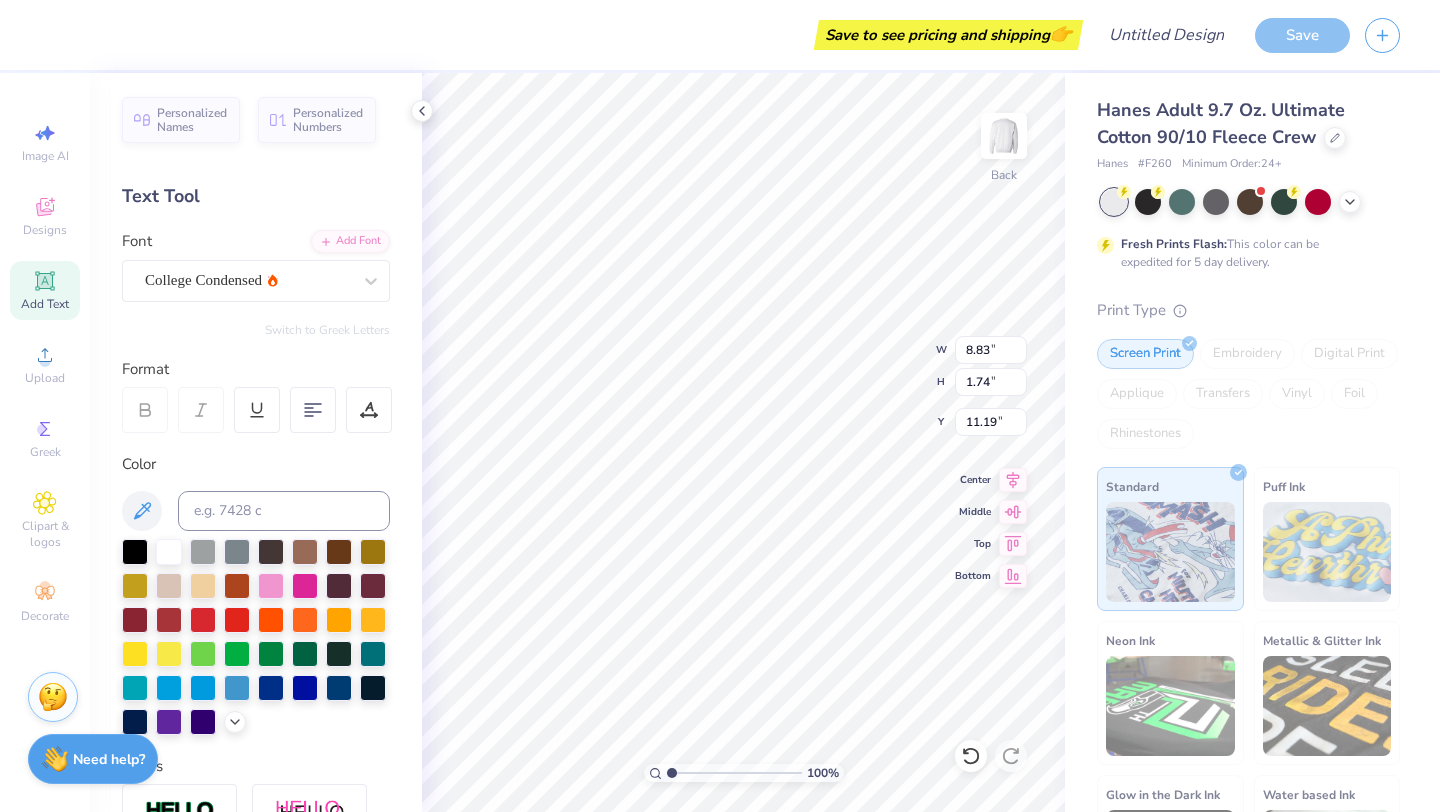click on "Font College Condensed" at bounding box center [256, 266] 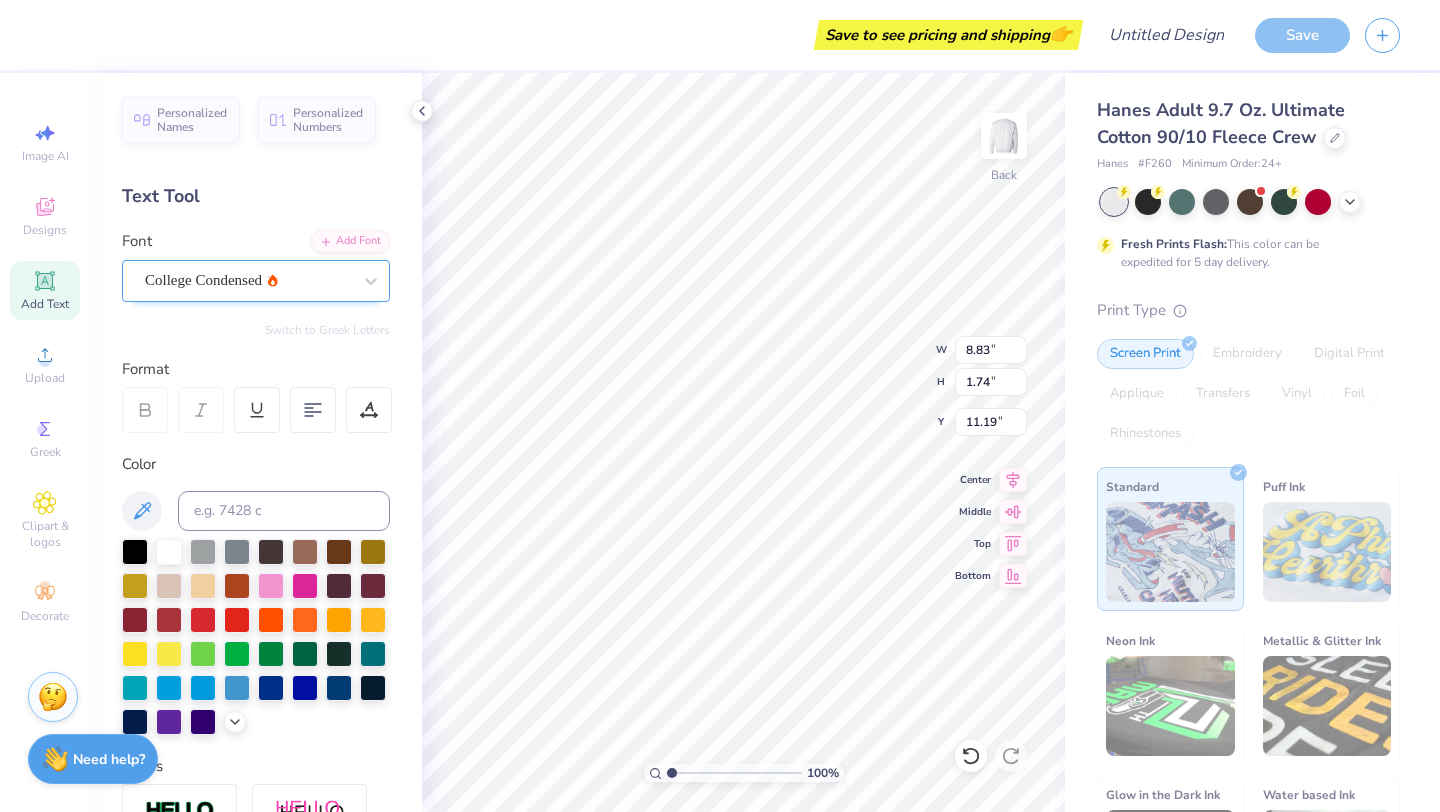 click on "College Condensed" at bounding box center (248, 280) 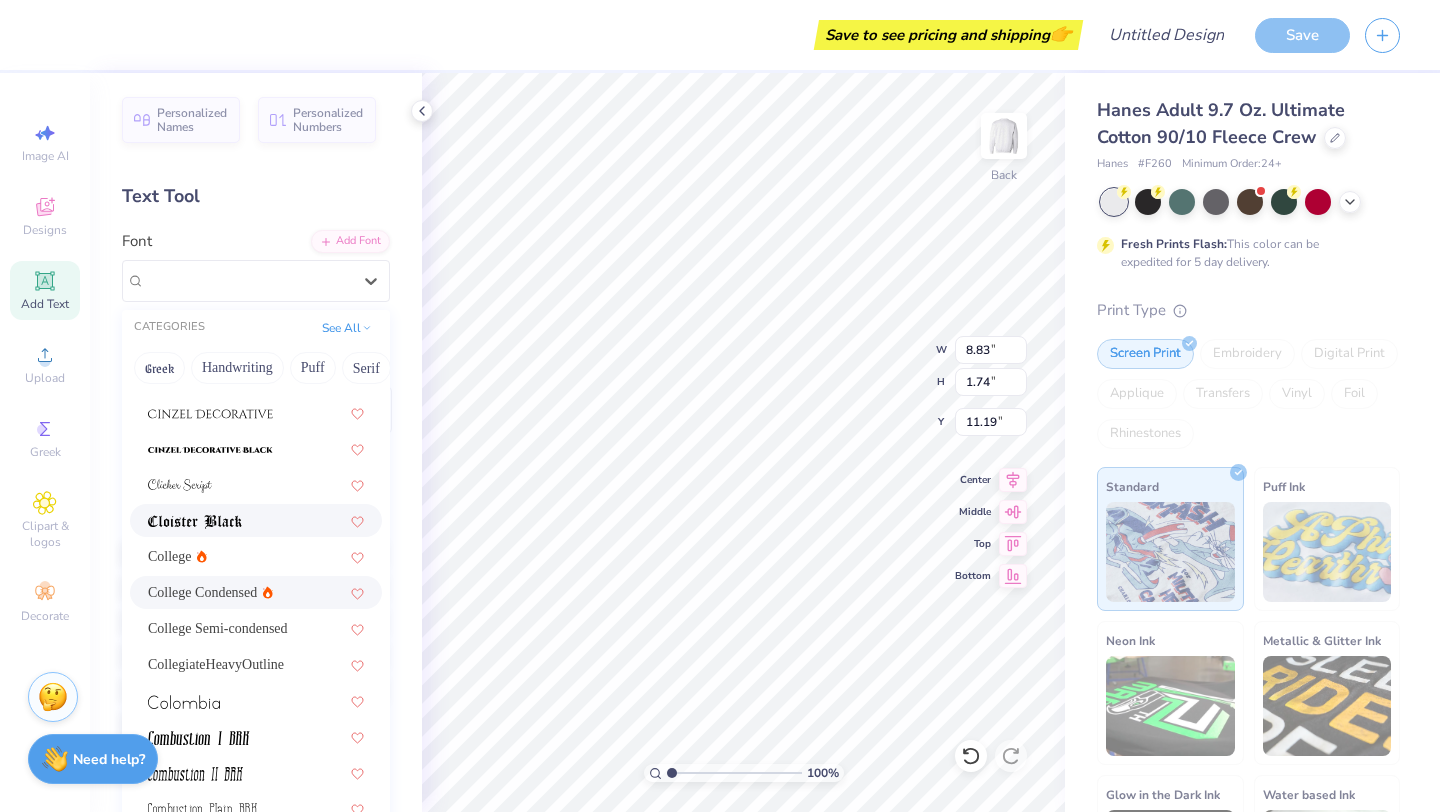 scroll, scrollTop: 2676, scrollLeft: 0, axis: vertical 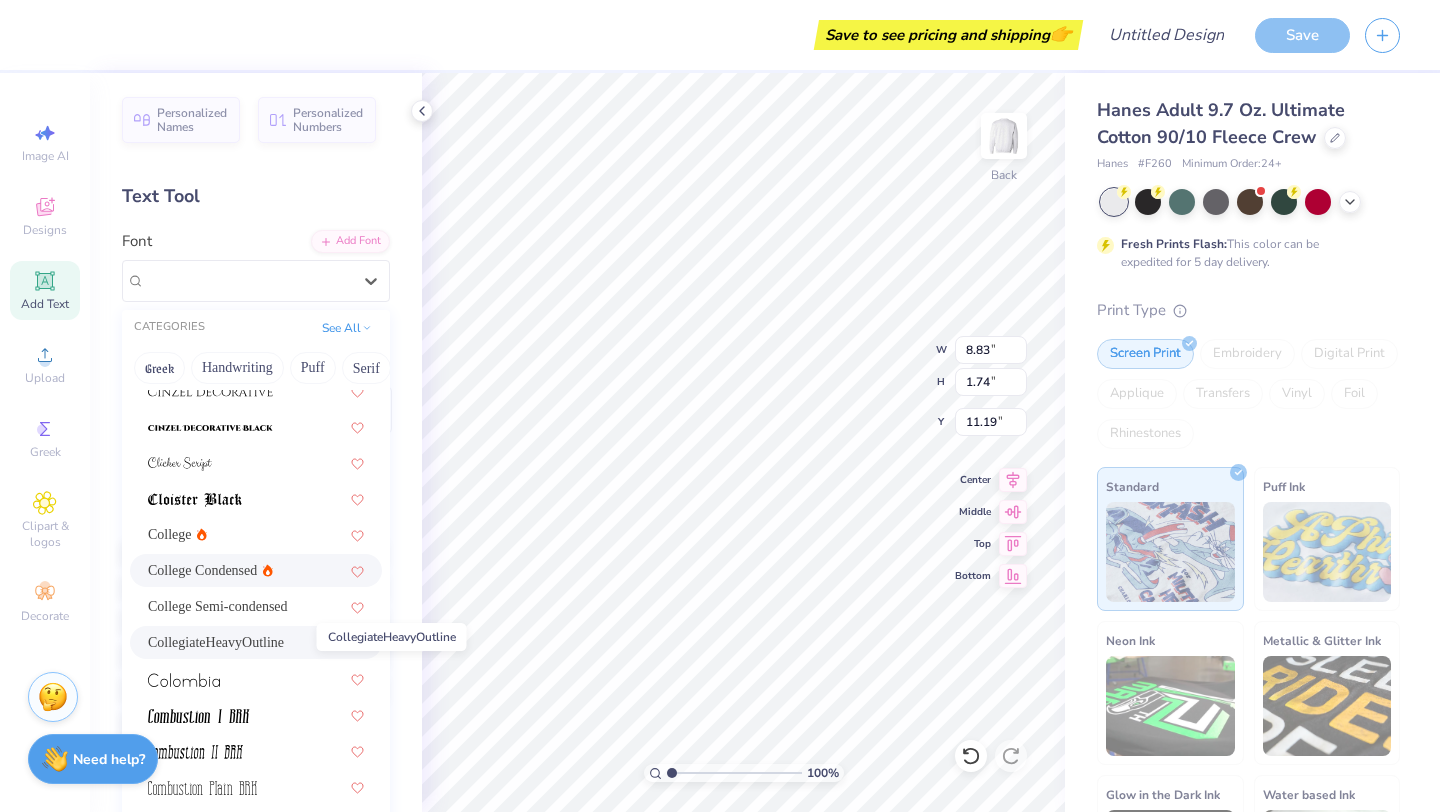 click on "CollegiateHeavyOutline" at bounding box center [216, 642] 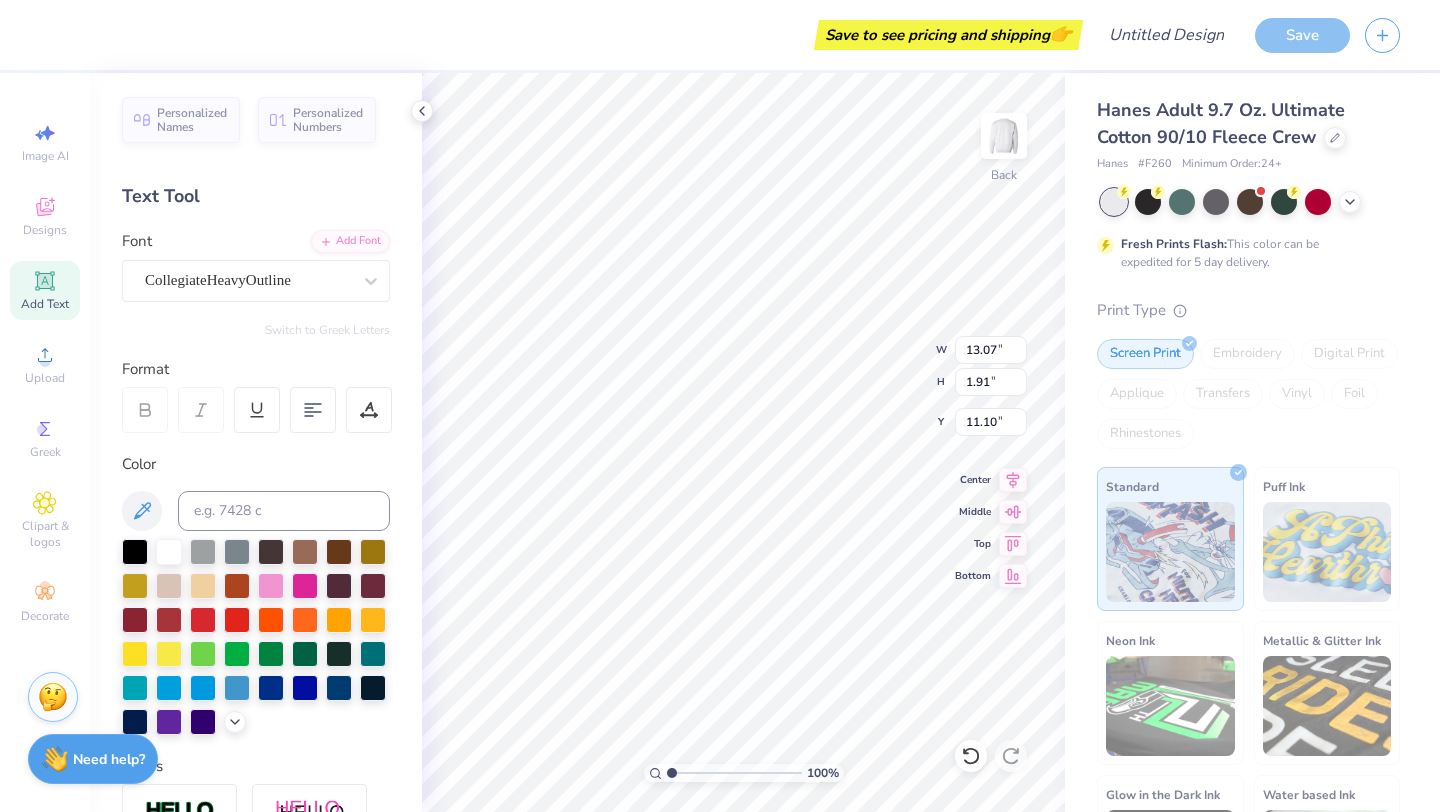 type on "13.07" 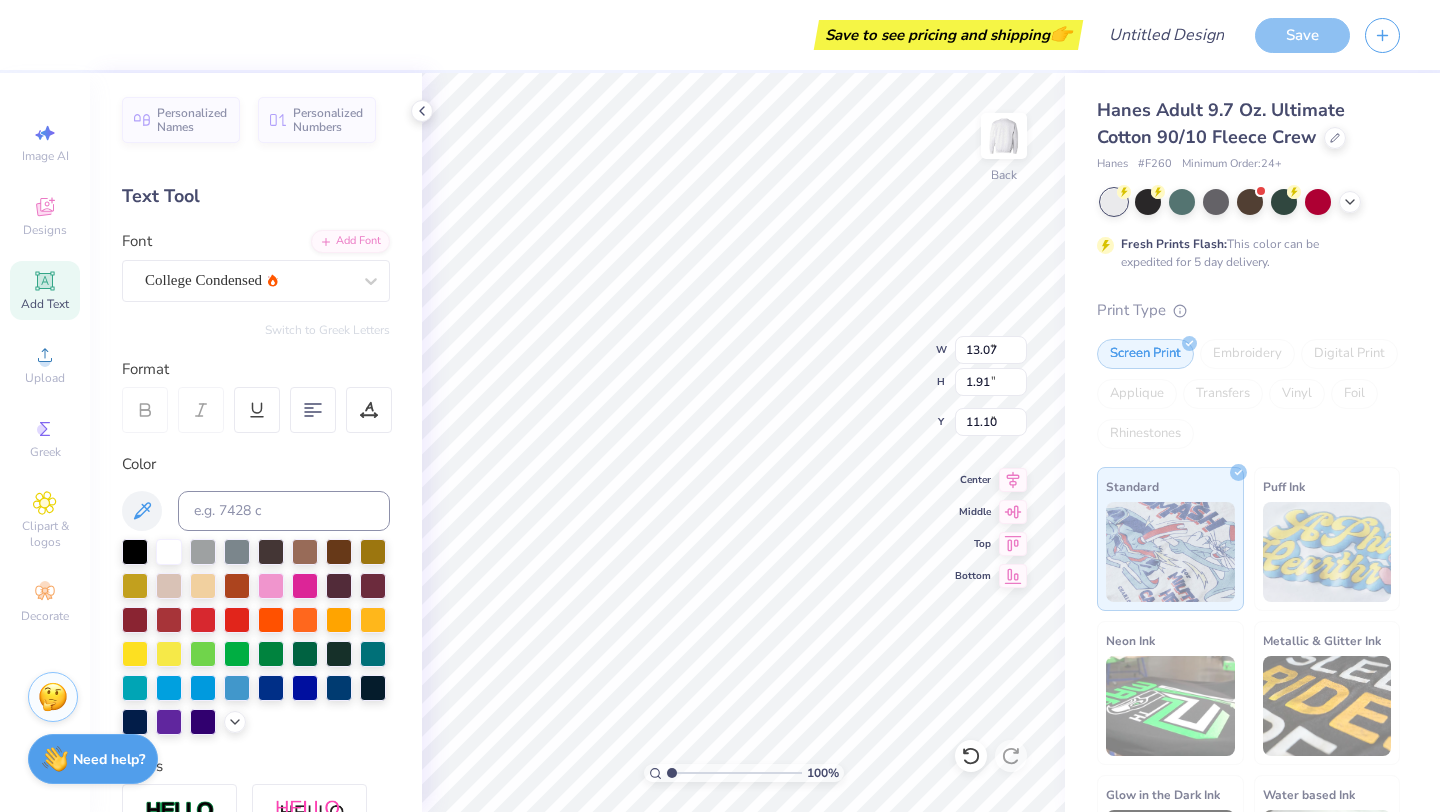 type on "1.38" 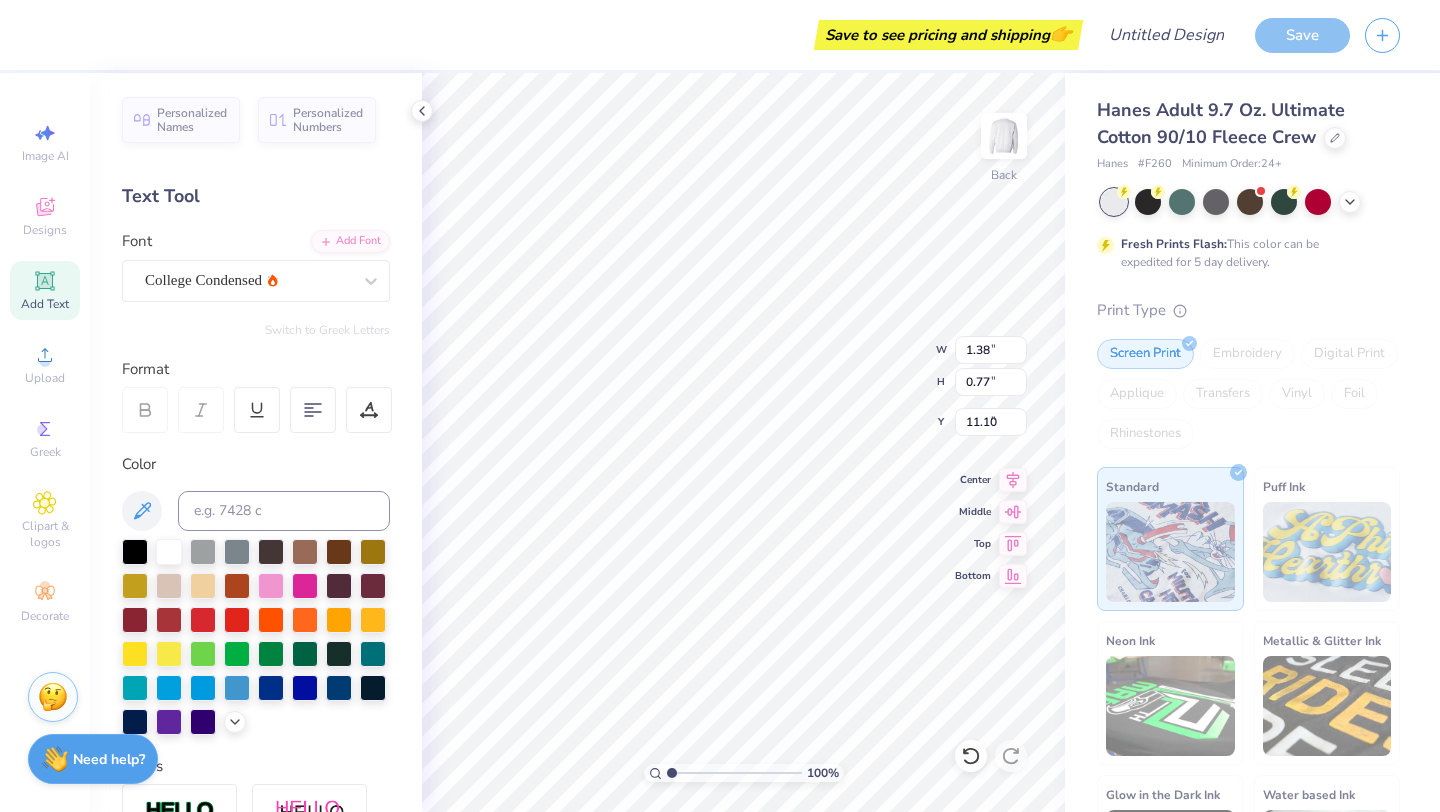 type on "6.88" 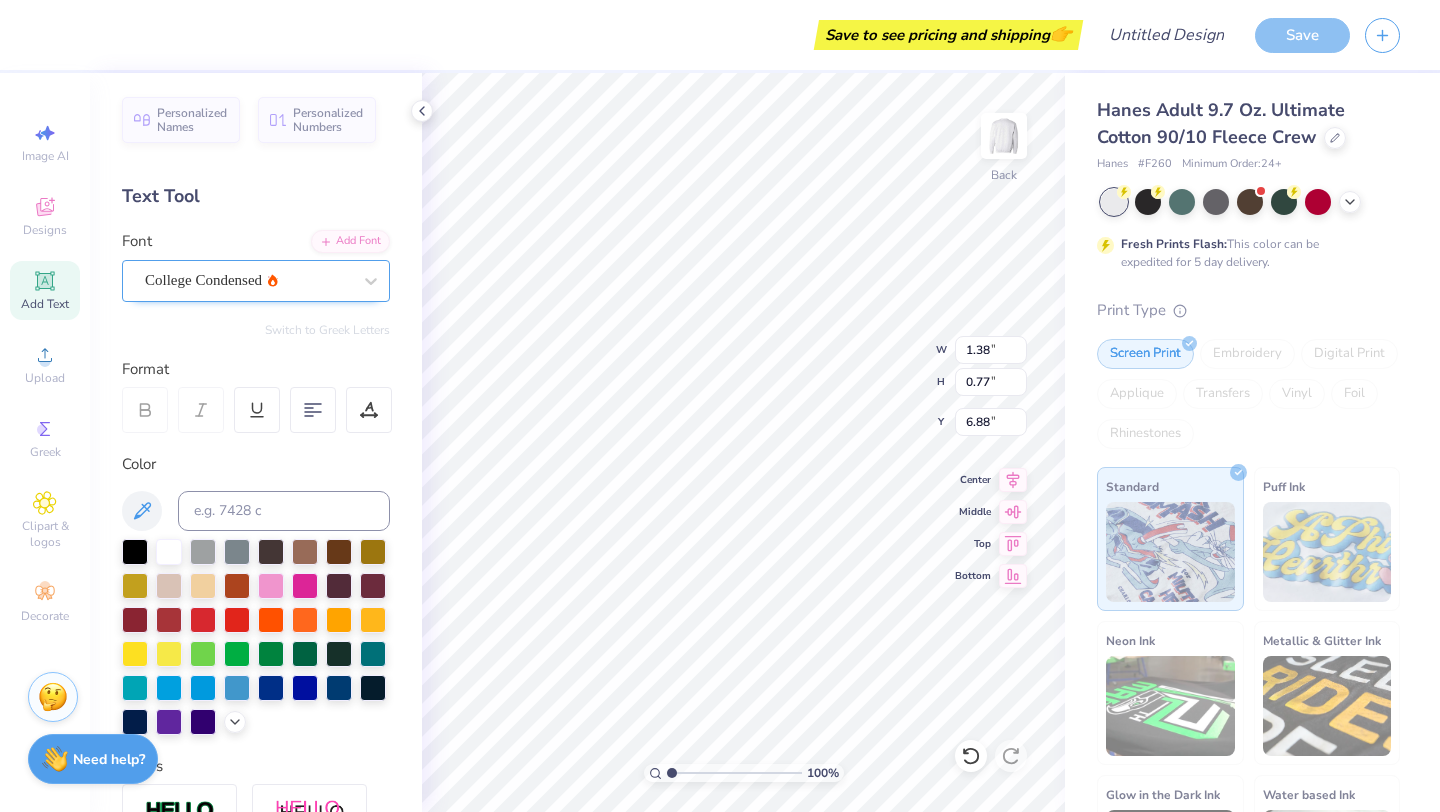 click on "College Condensed" at bounding box center (248, 280) 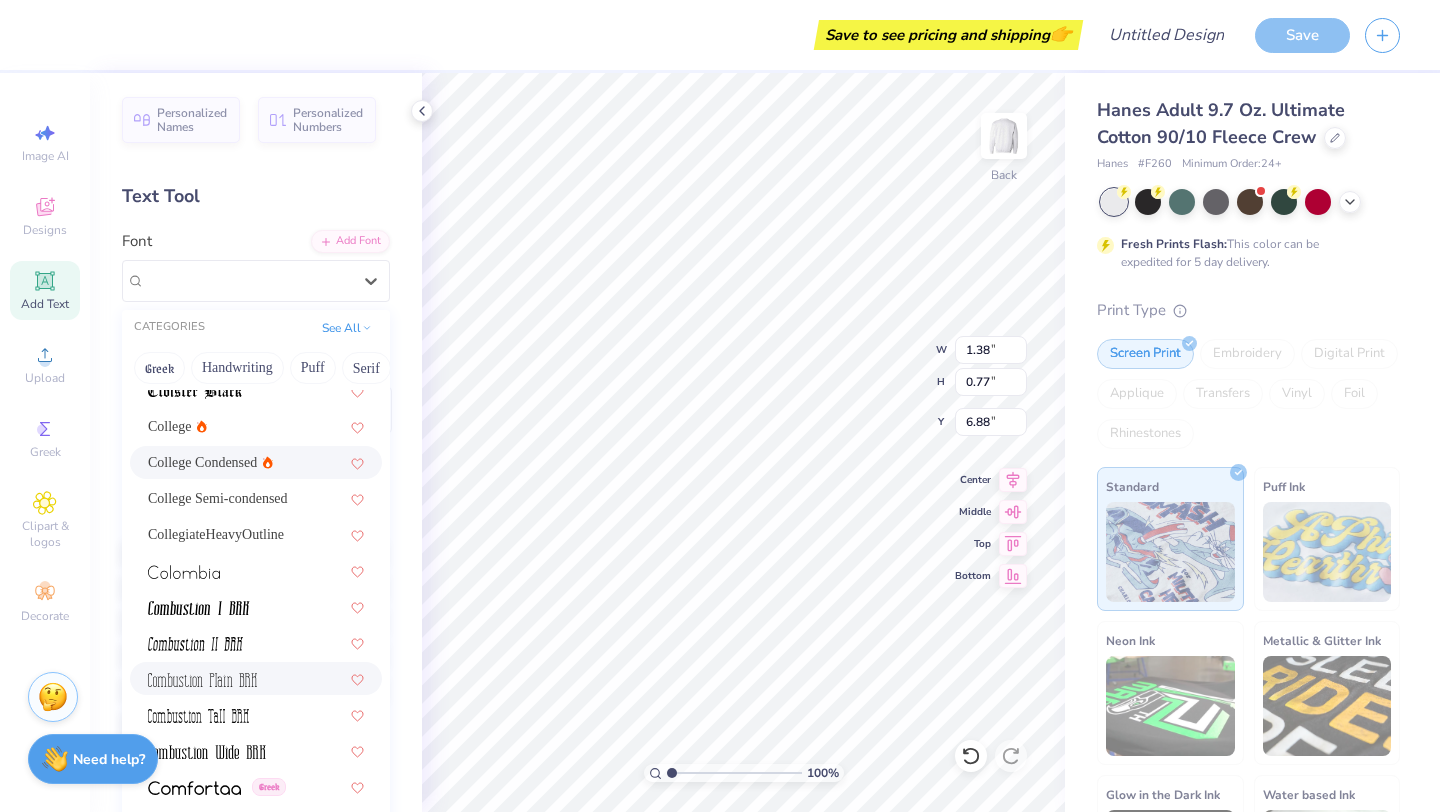 scroll, scrollTop: 2787, scrollLeft: 0, axis: vertical 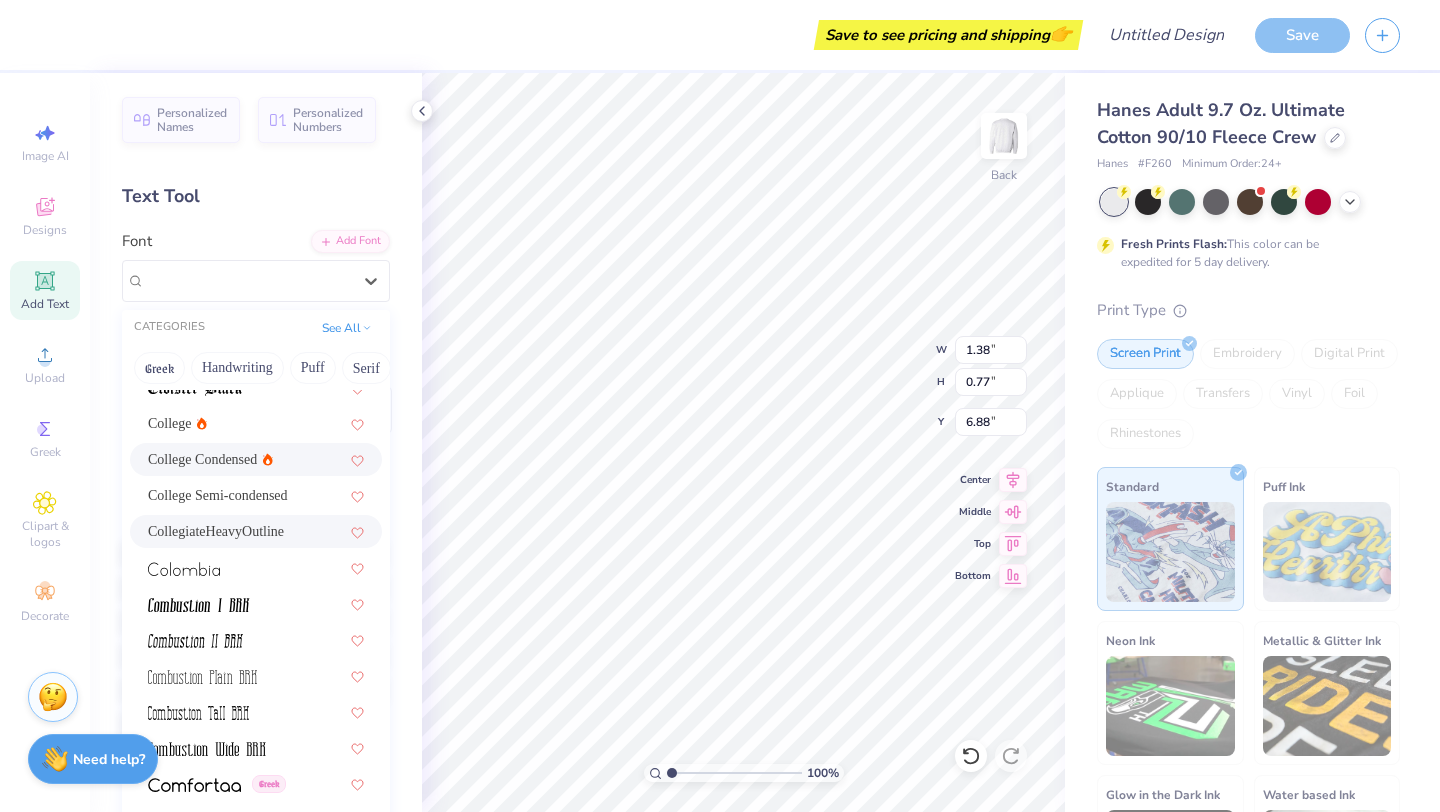 click on "CollegiateHeavyOutline" at bounding box center (216, 531) 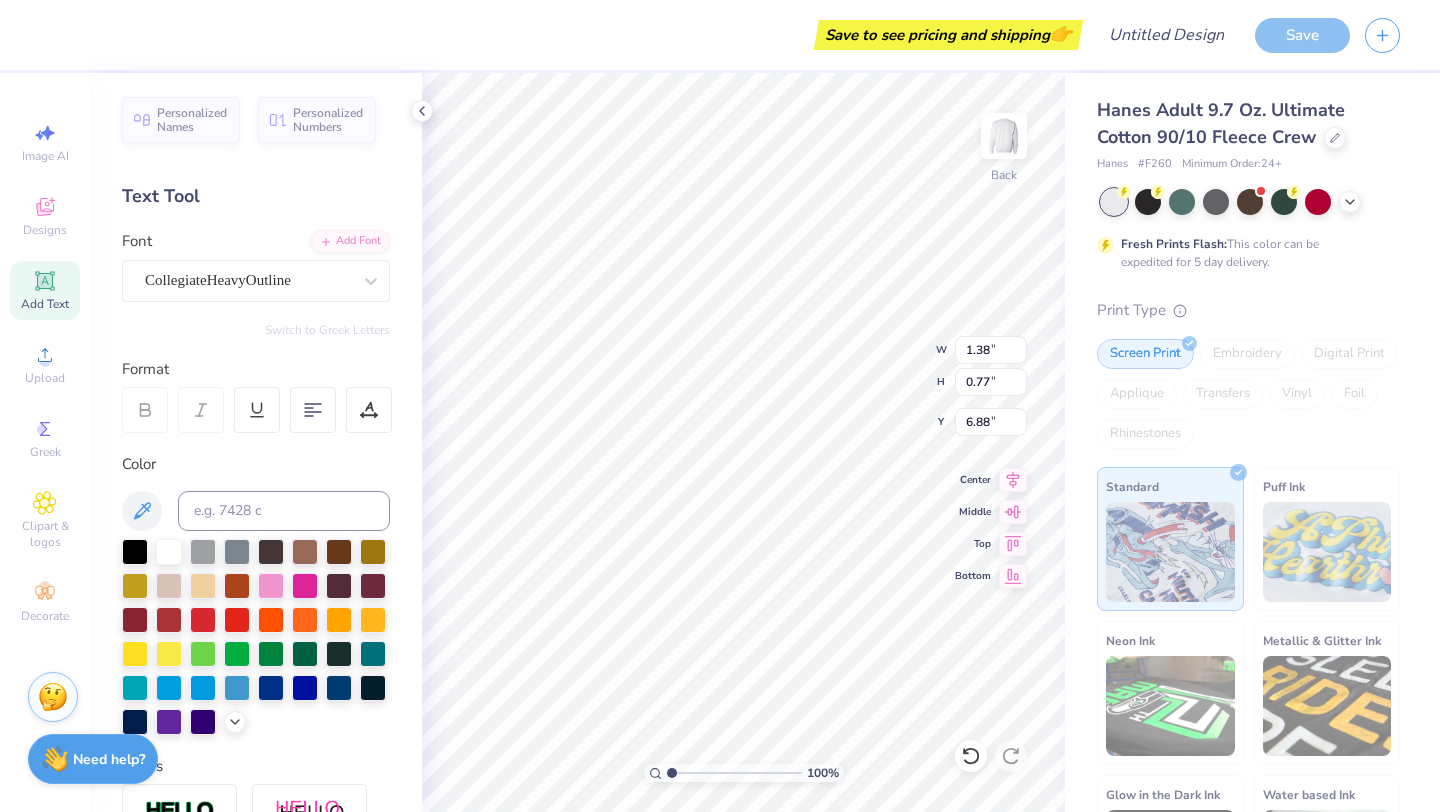 type on "2.01" 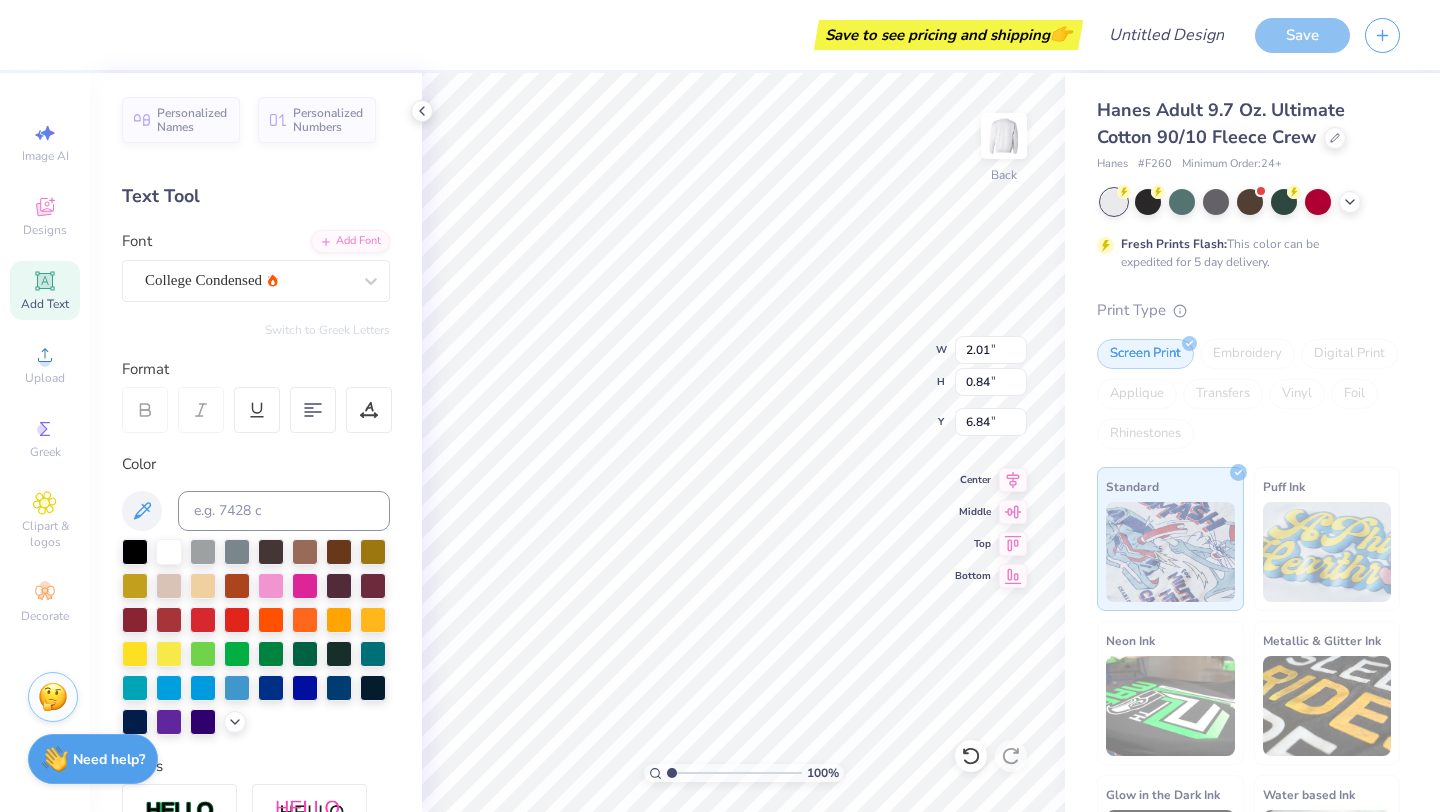 type on "1.91" 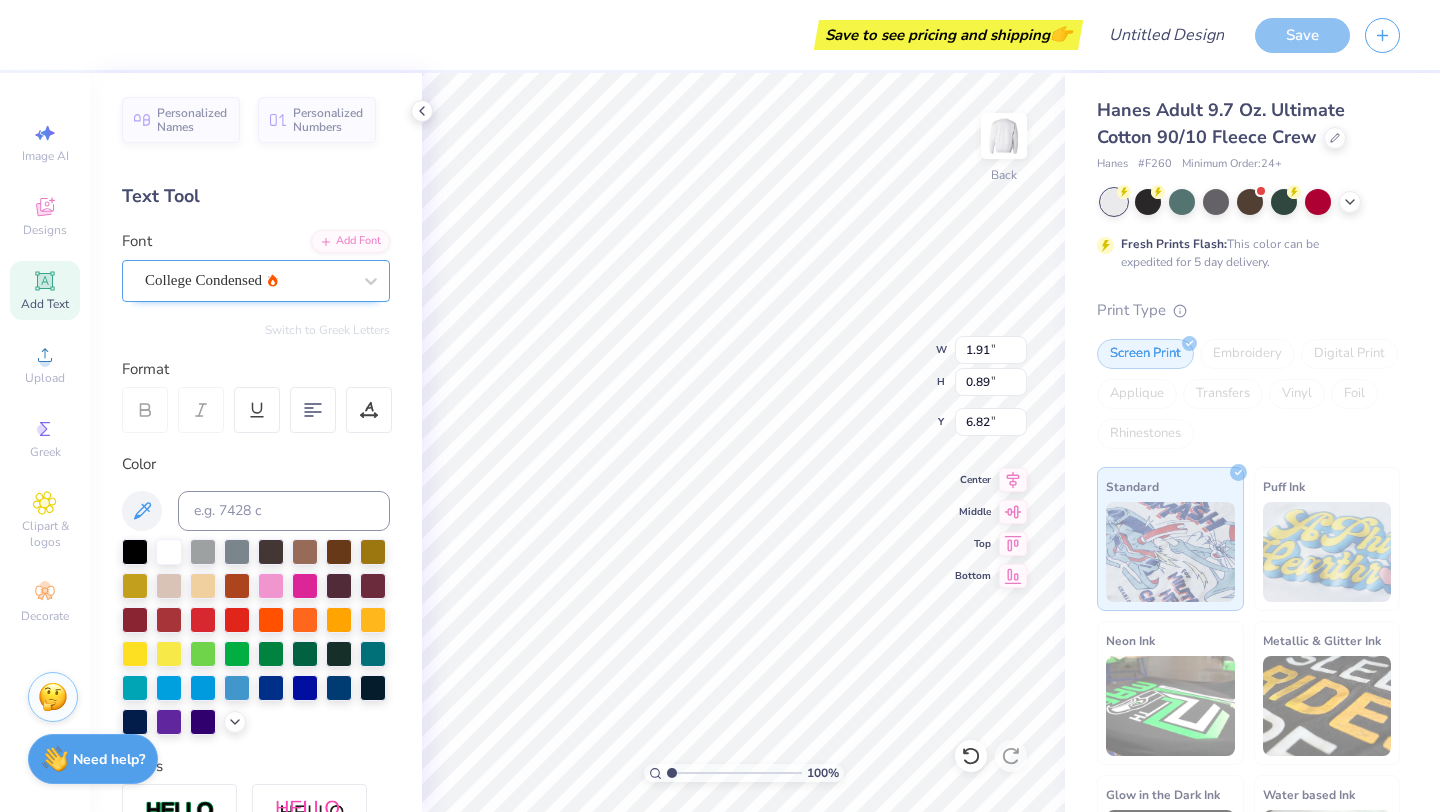 click on "College Condensed" at bounding box center (248, 280) 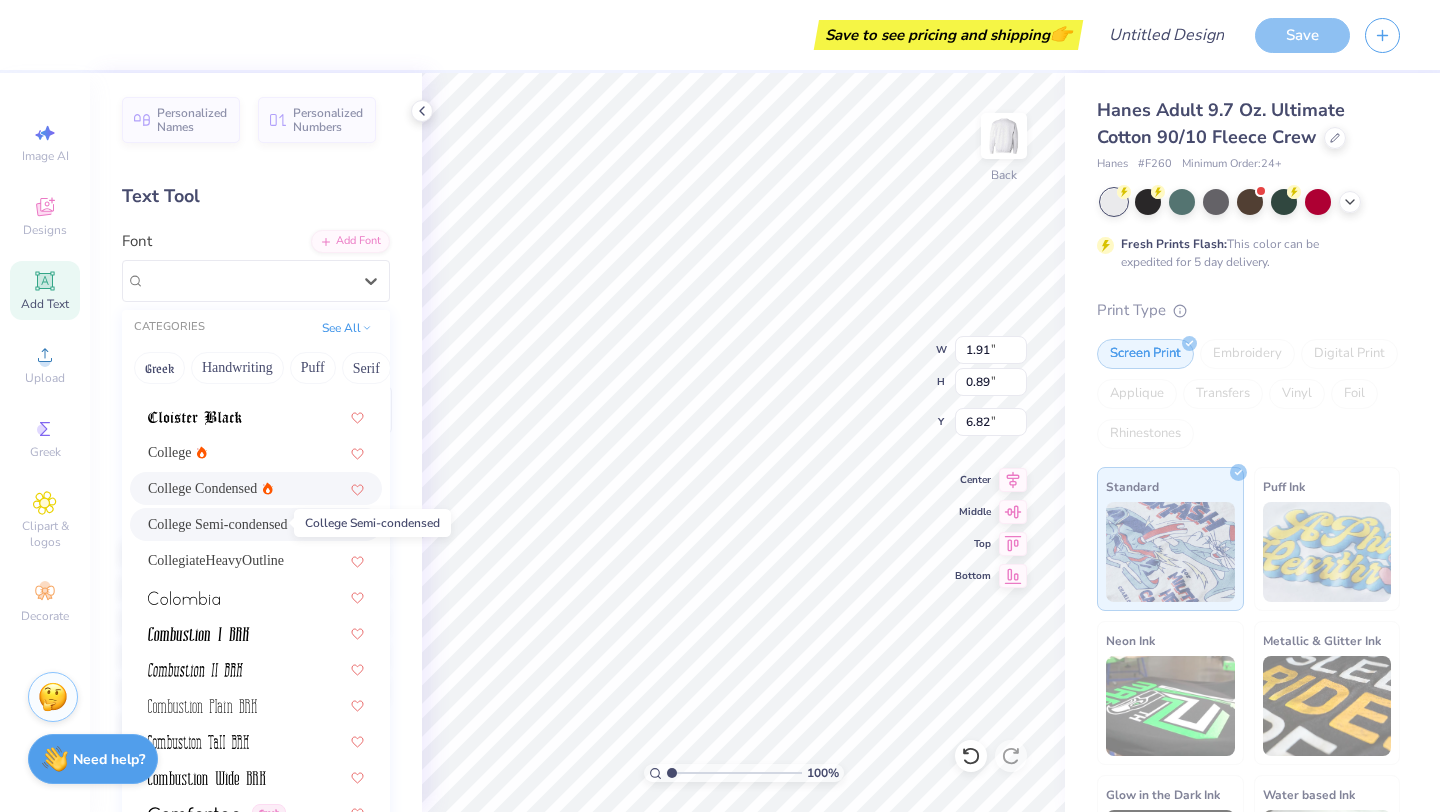 scroll, scrollTop: 2775, scrollLeft: 0, axis: vertical 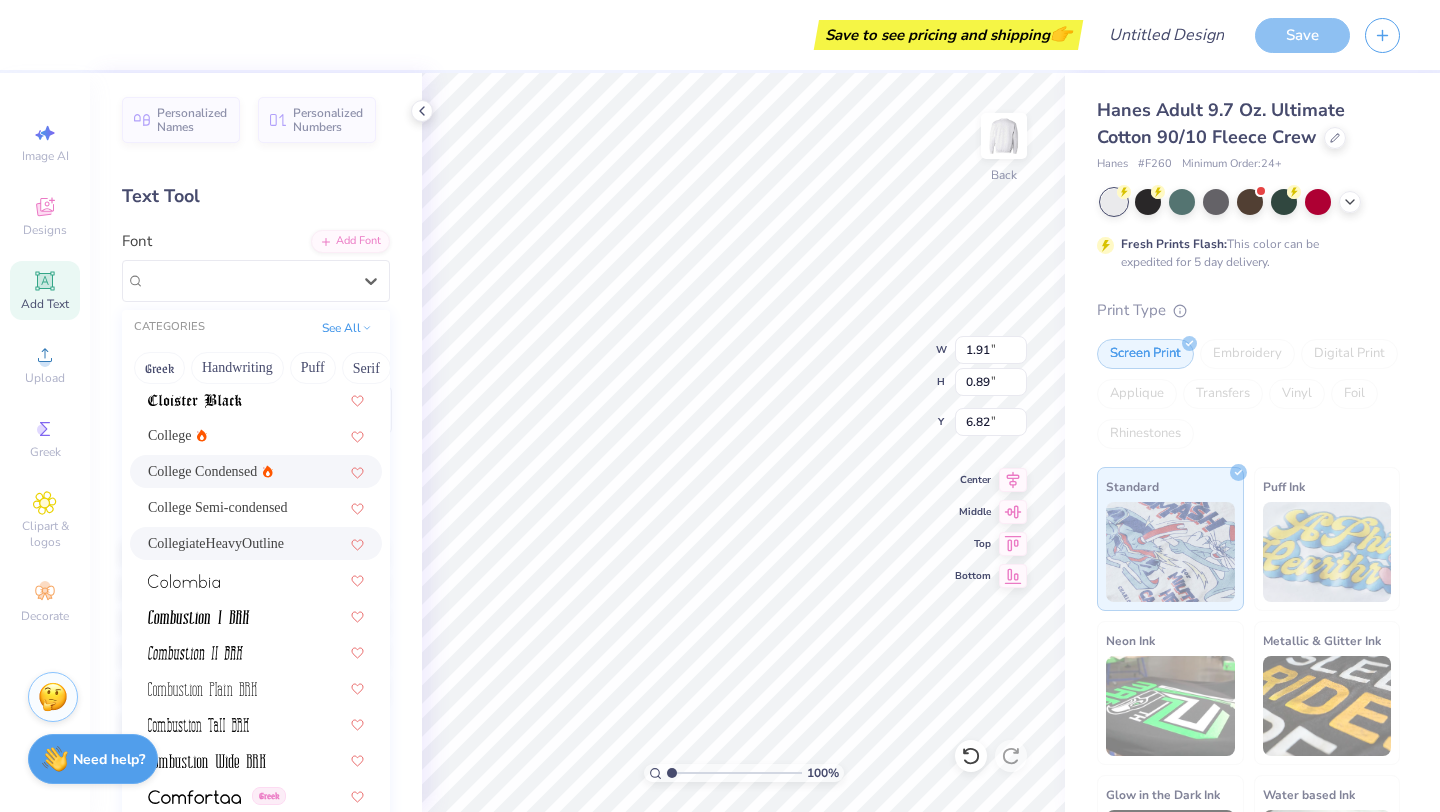 click on "CollegiateHeavyOutline" at bounding box center (216, 543) 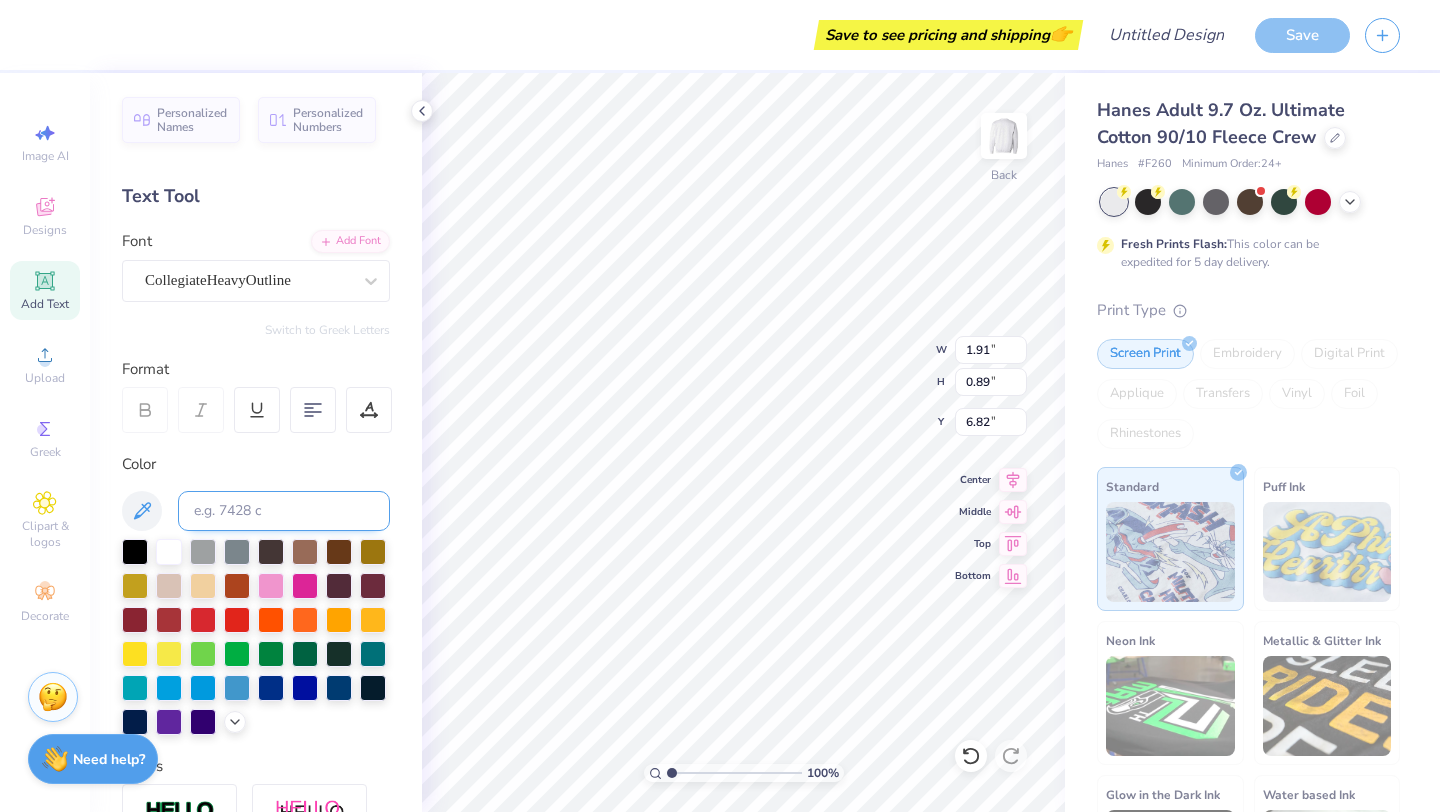 type on "2.79" 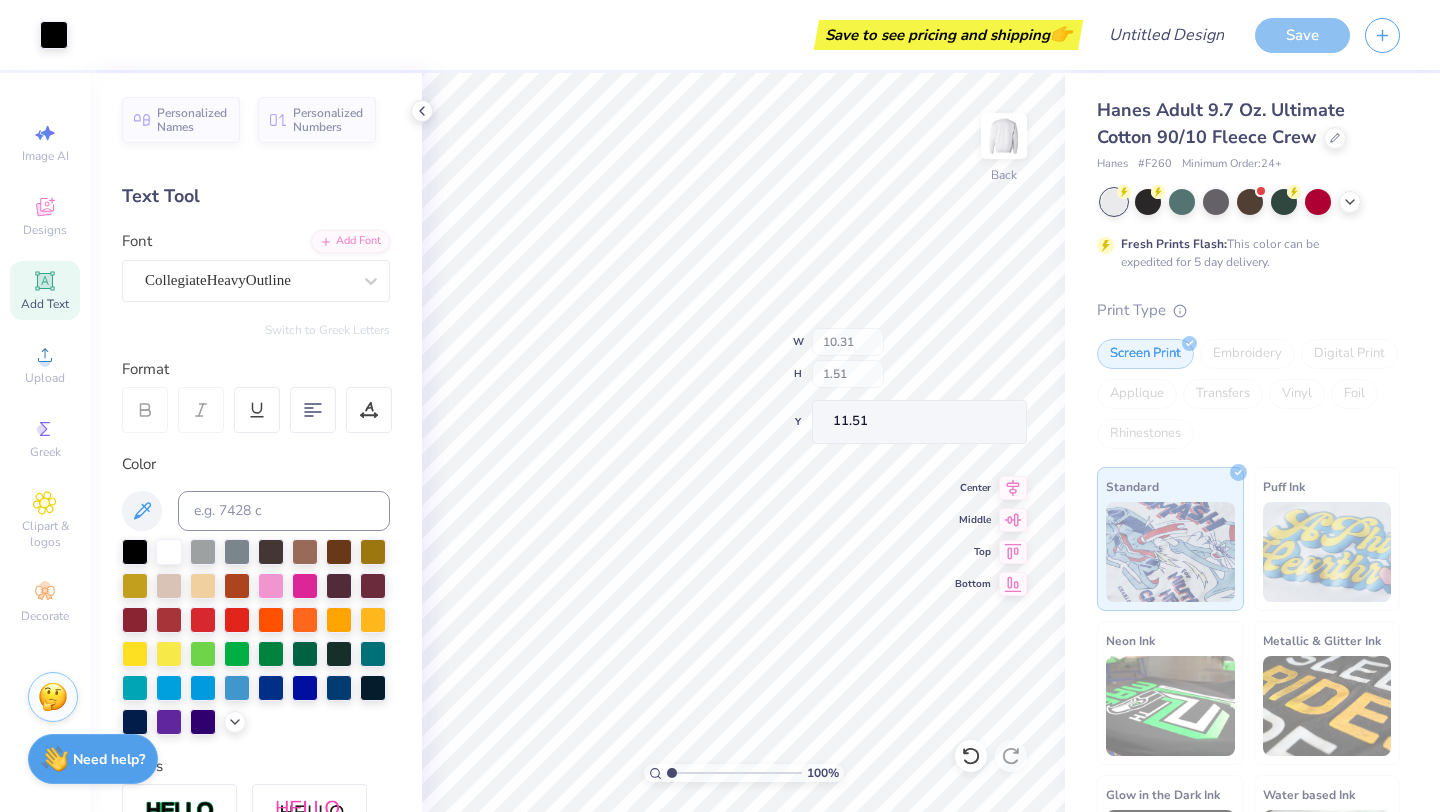 type on "10.31" 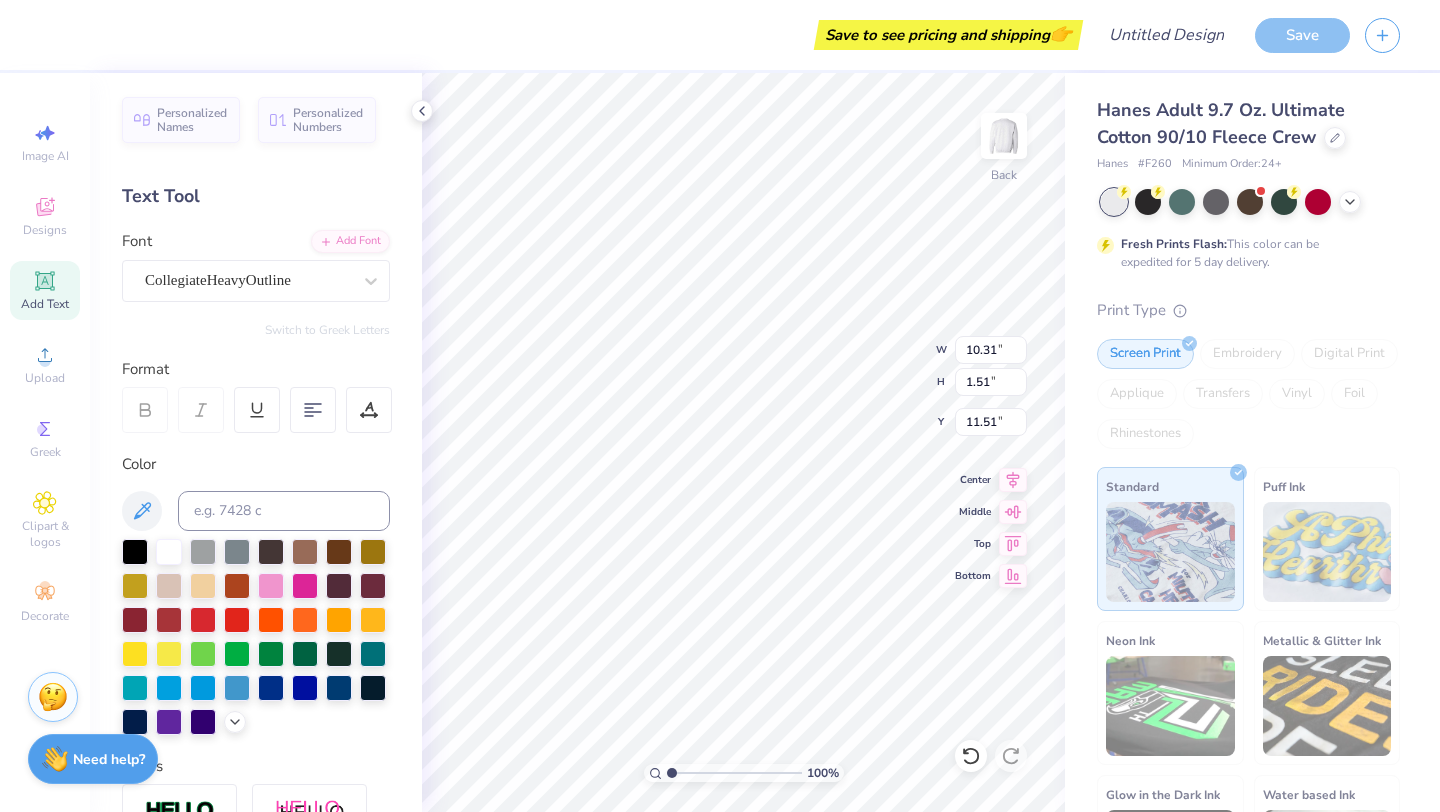 type on "16.66" 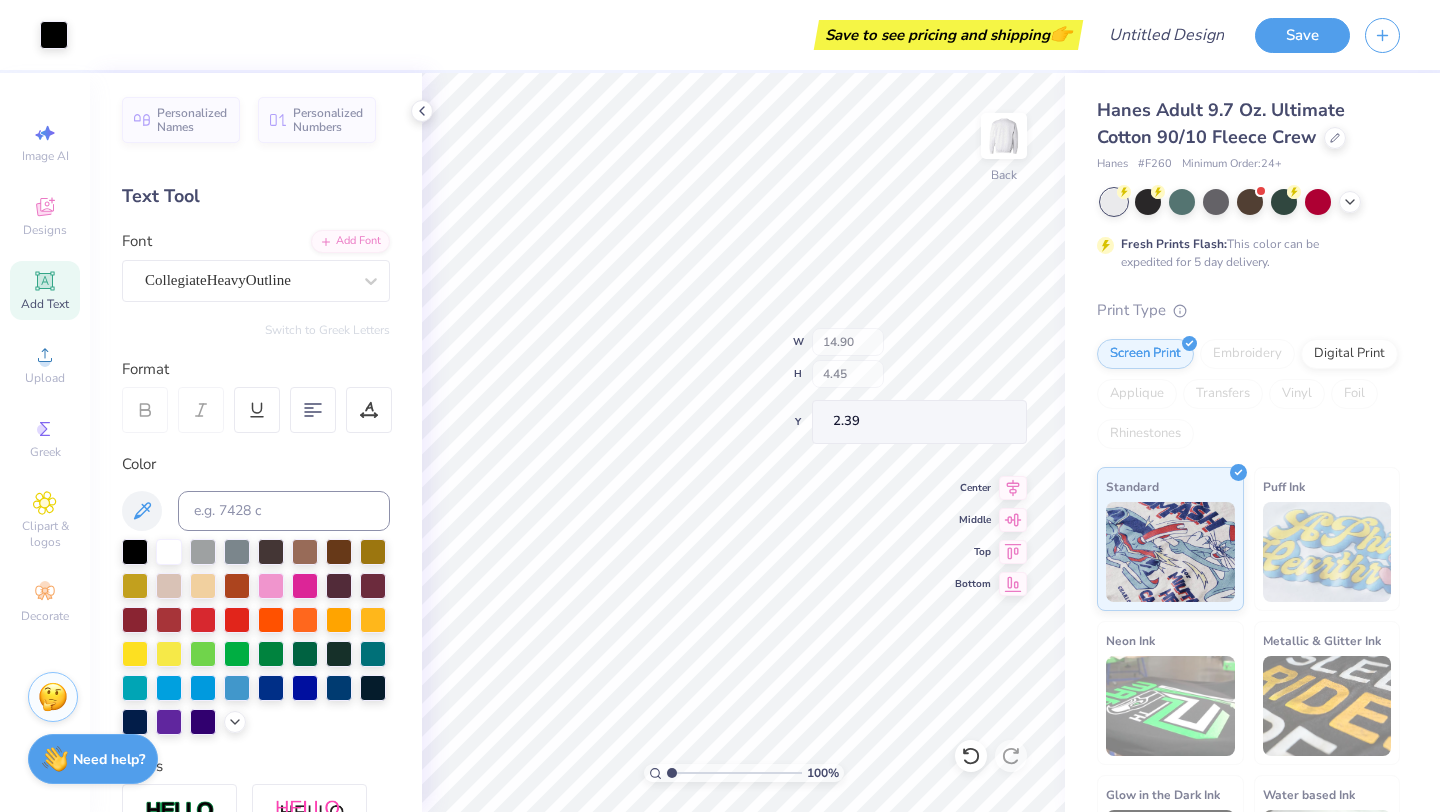 type on "2.21" 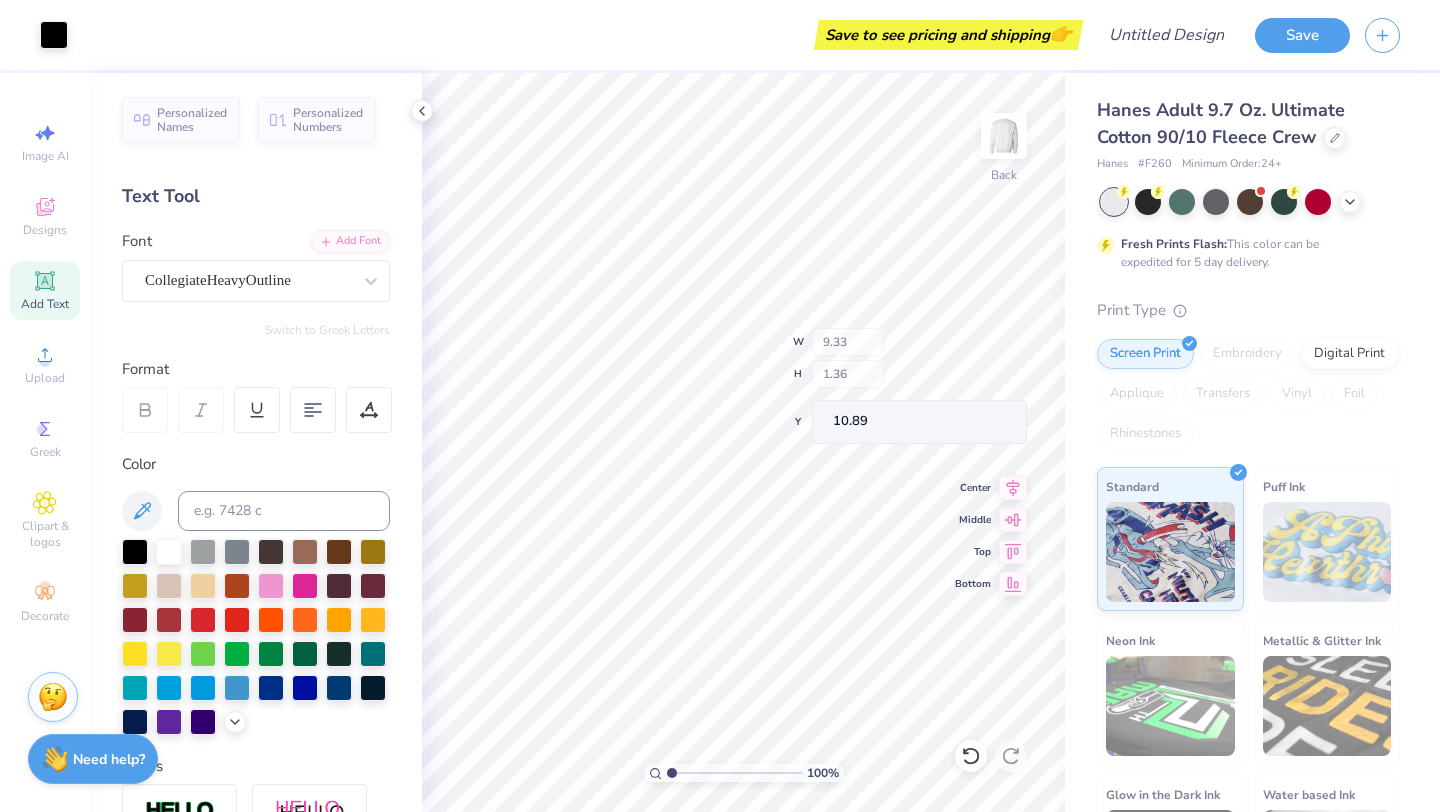 type on "9.33" 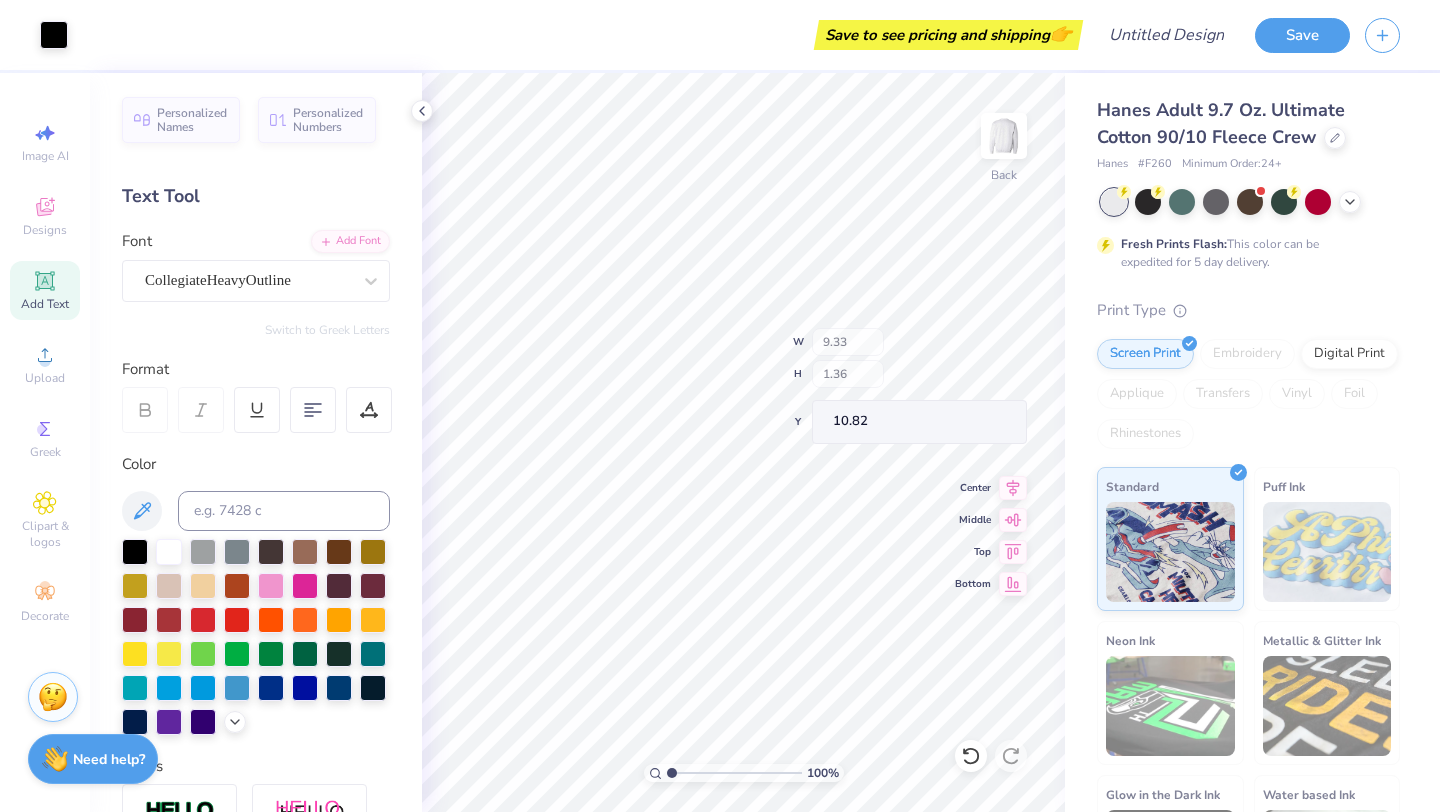 type on "10.82" 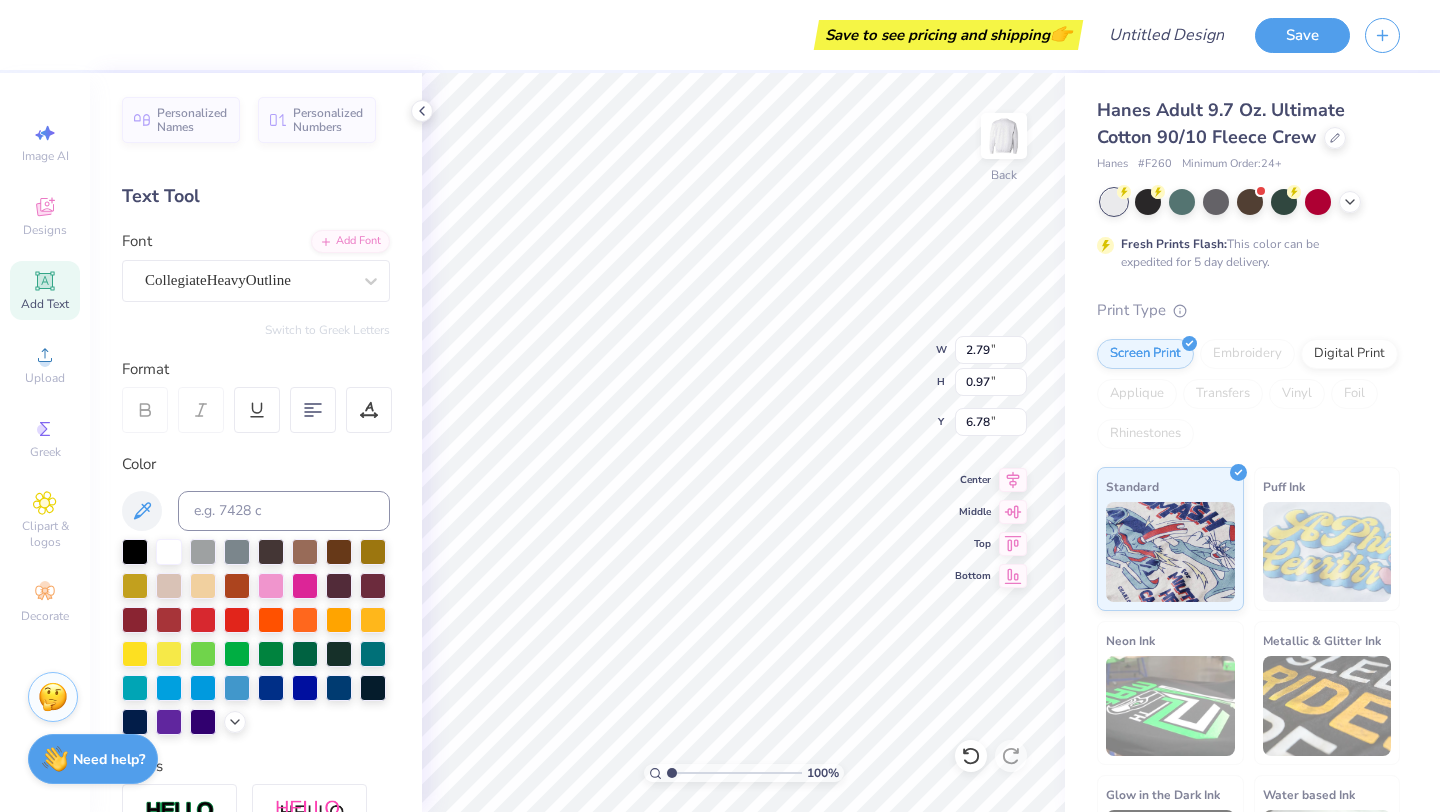 type on "2.79" 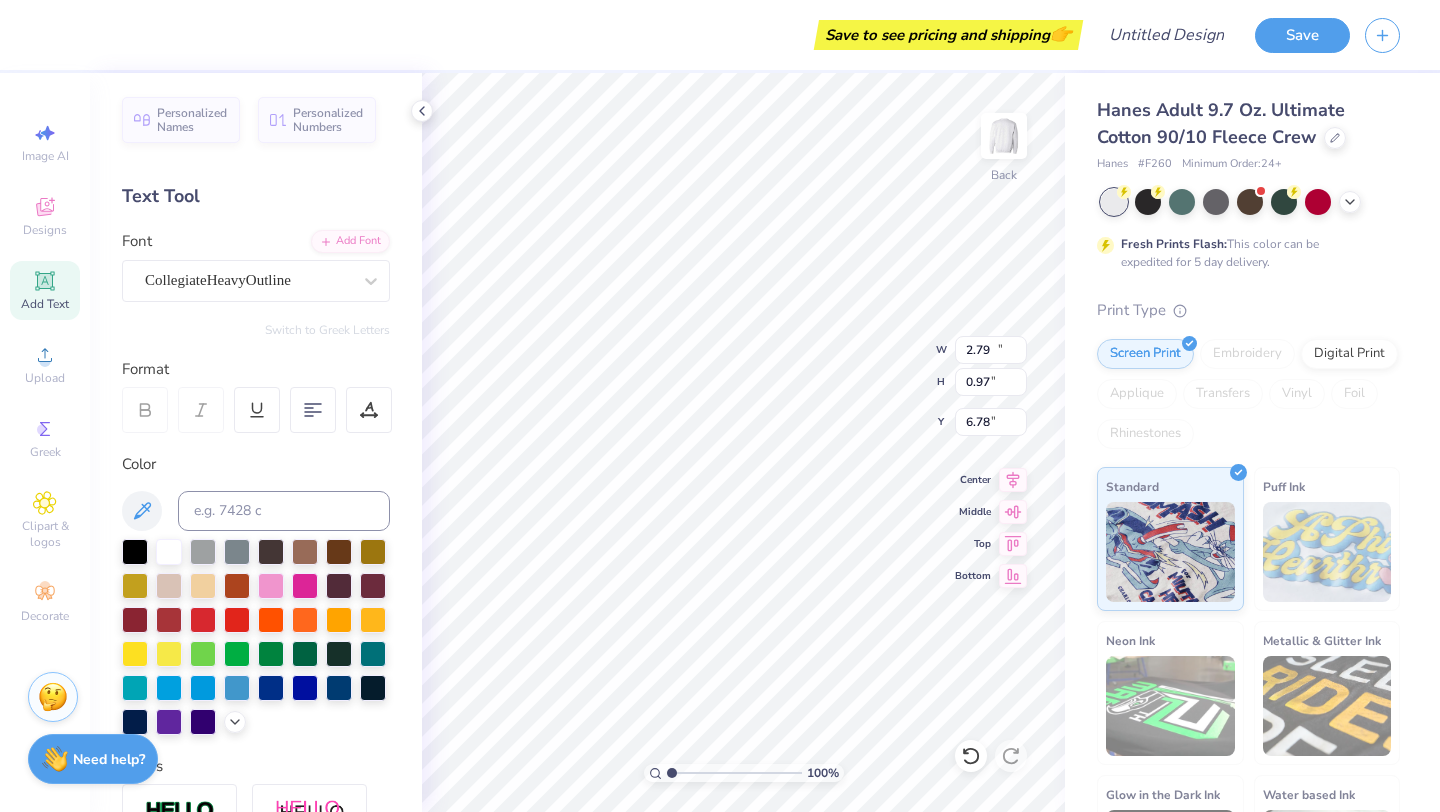 type on "14.90" 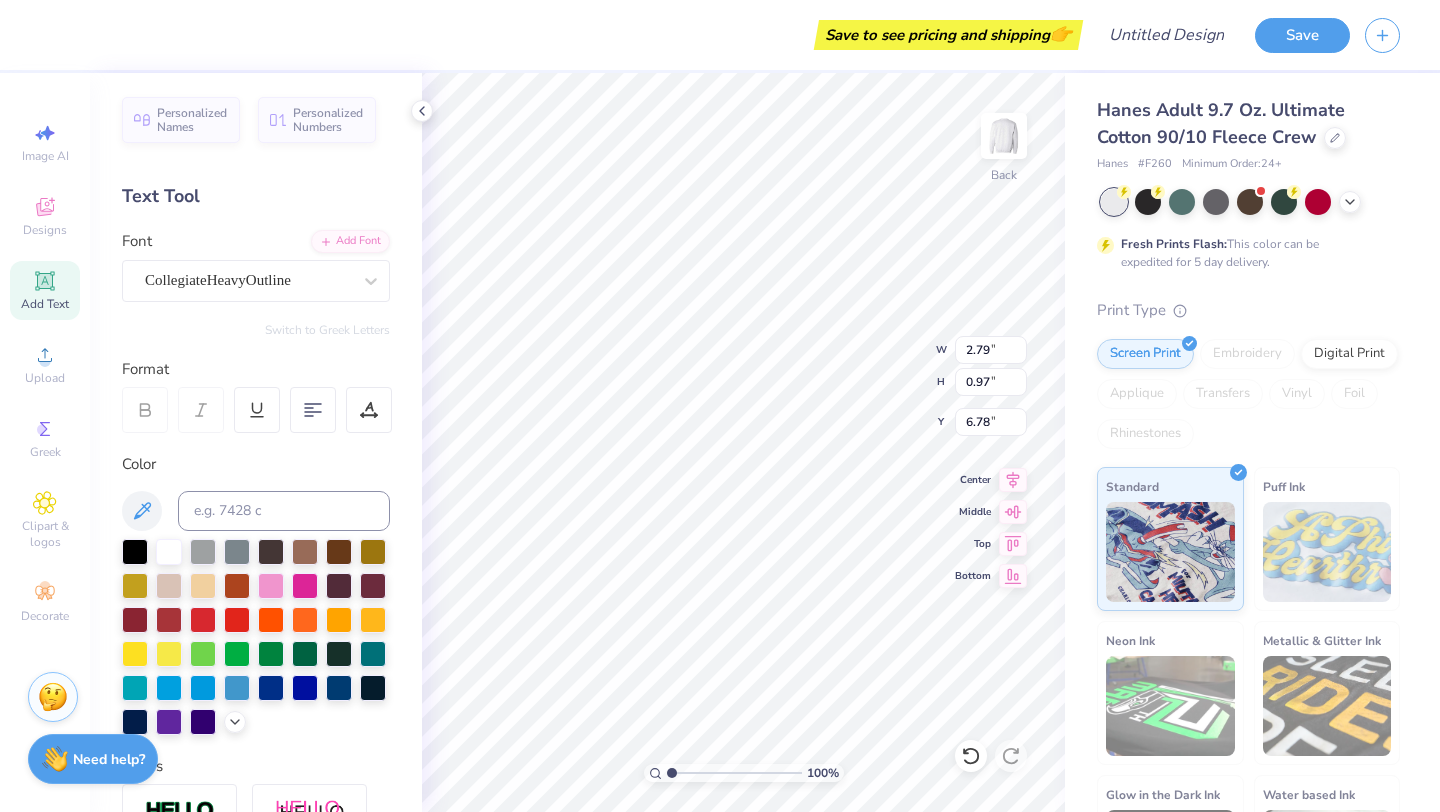type on "1.65" 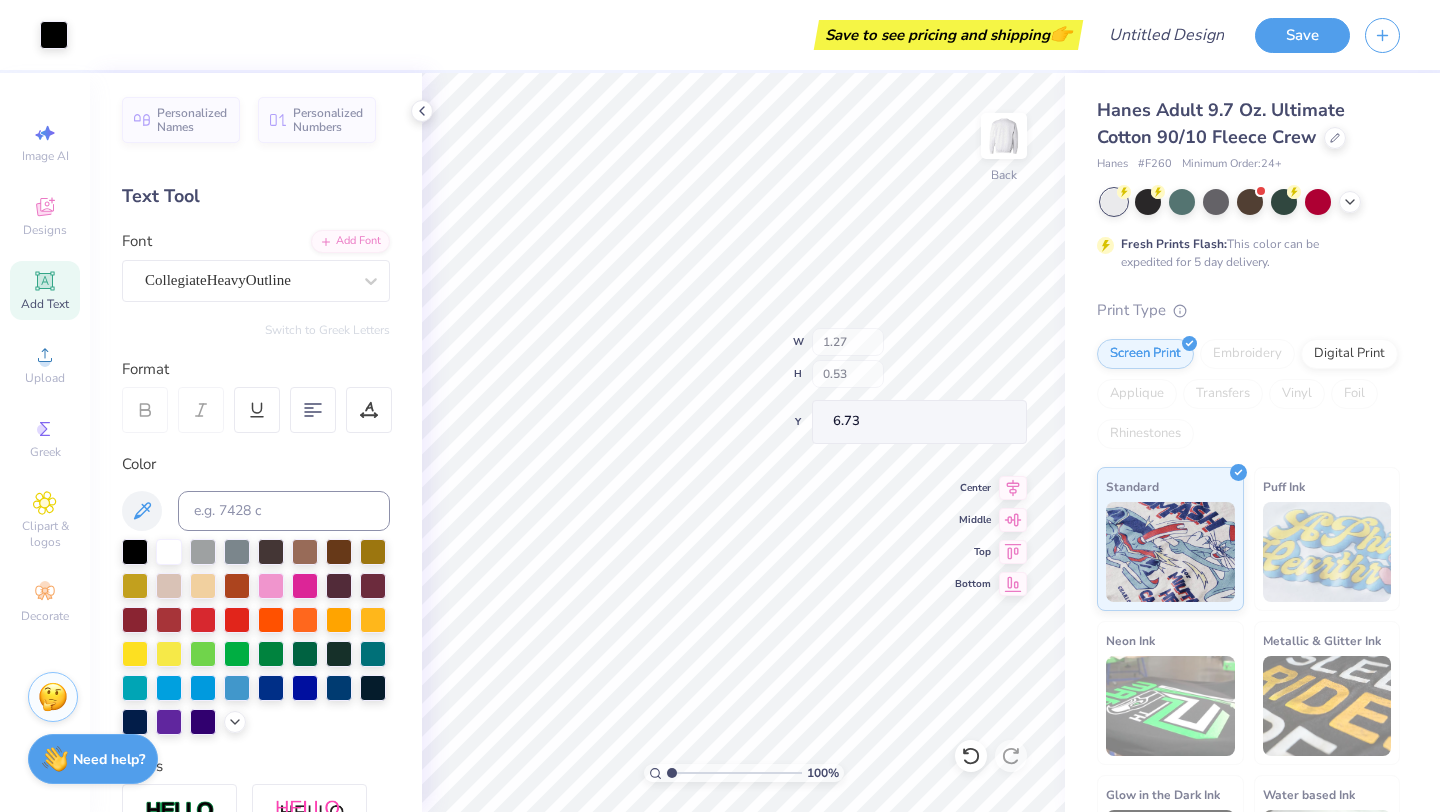 type on "6.73" 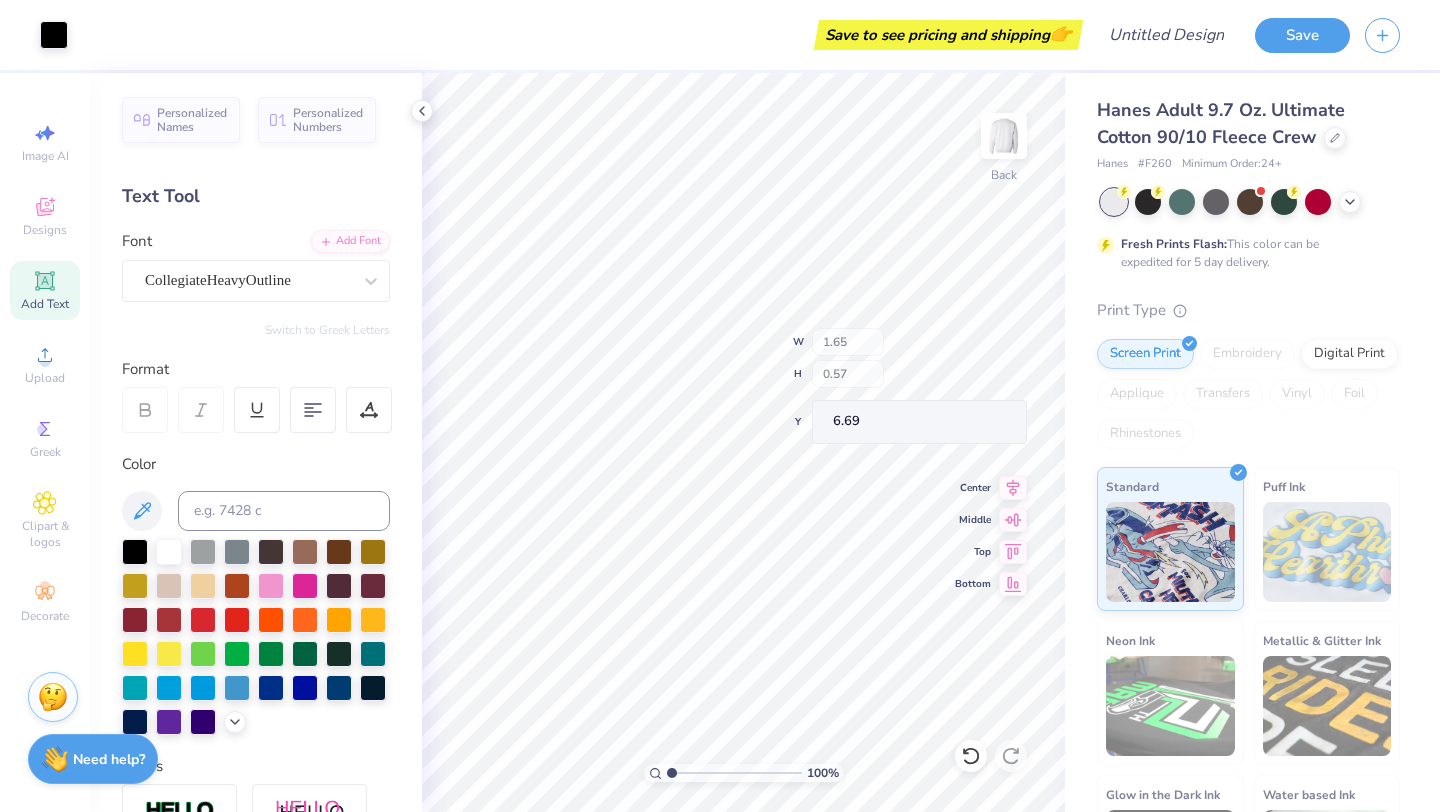 type on "6.69" 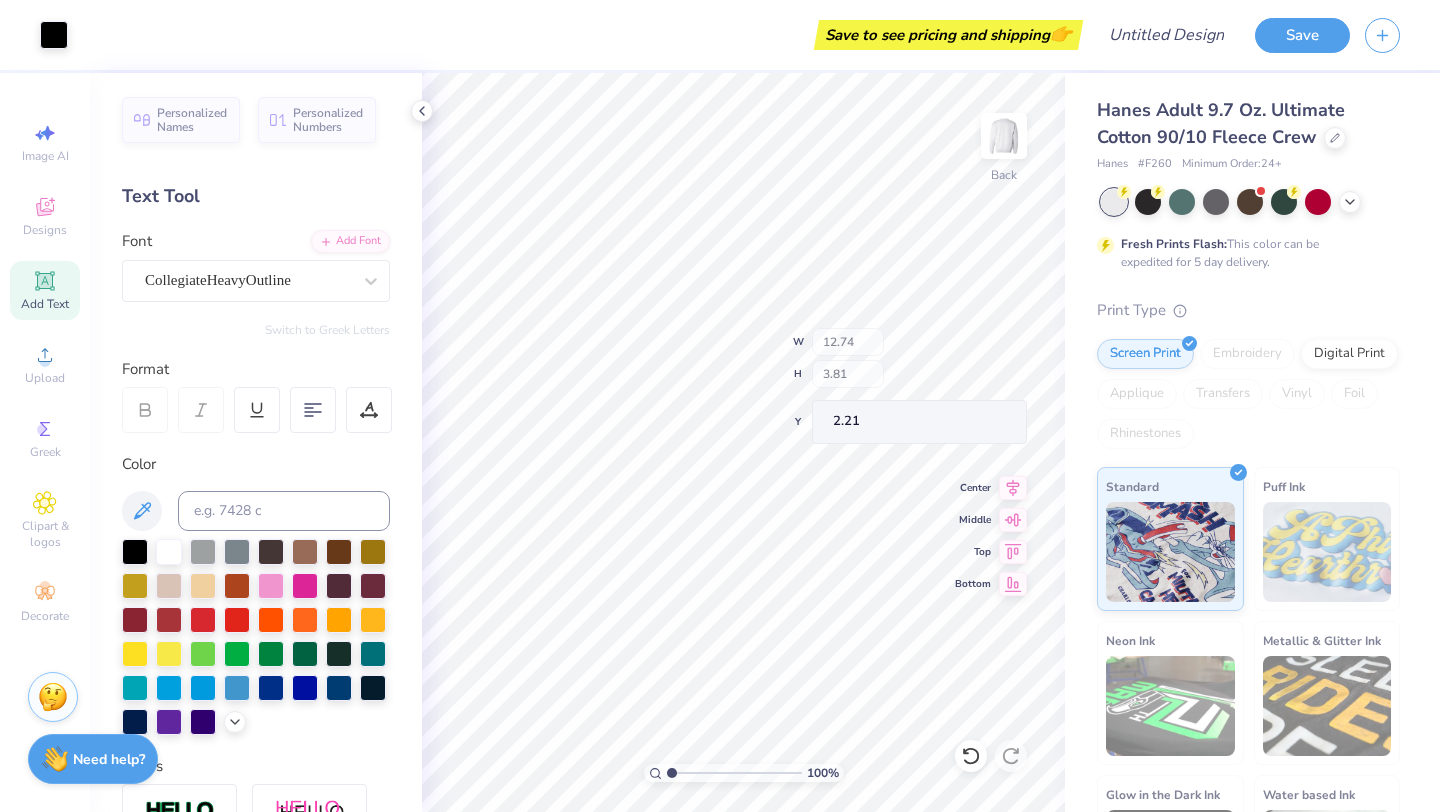 type on "12.74" 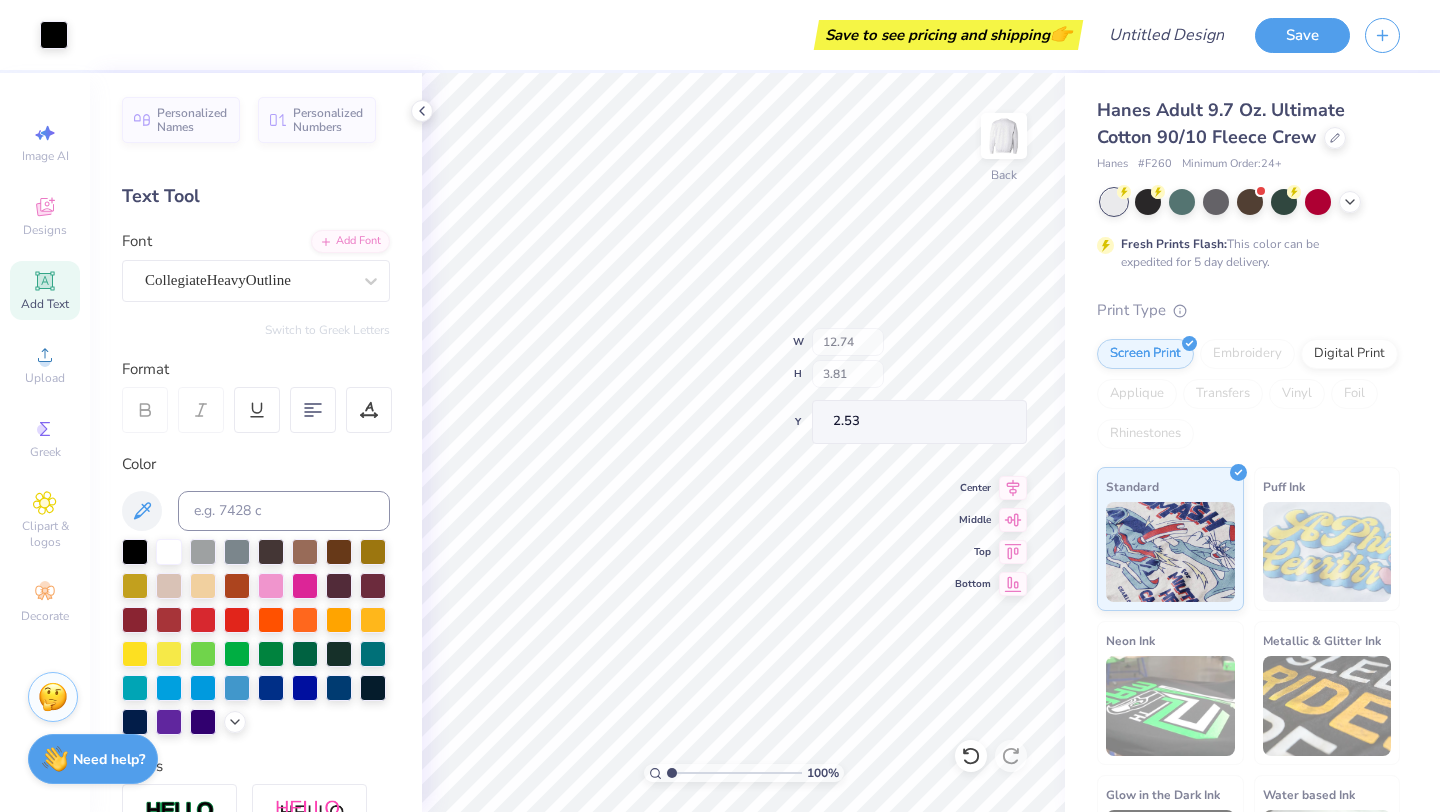 type on "2.53" 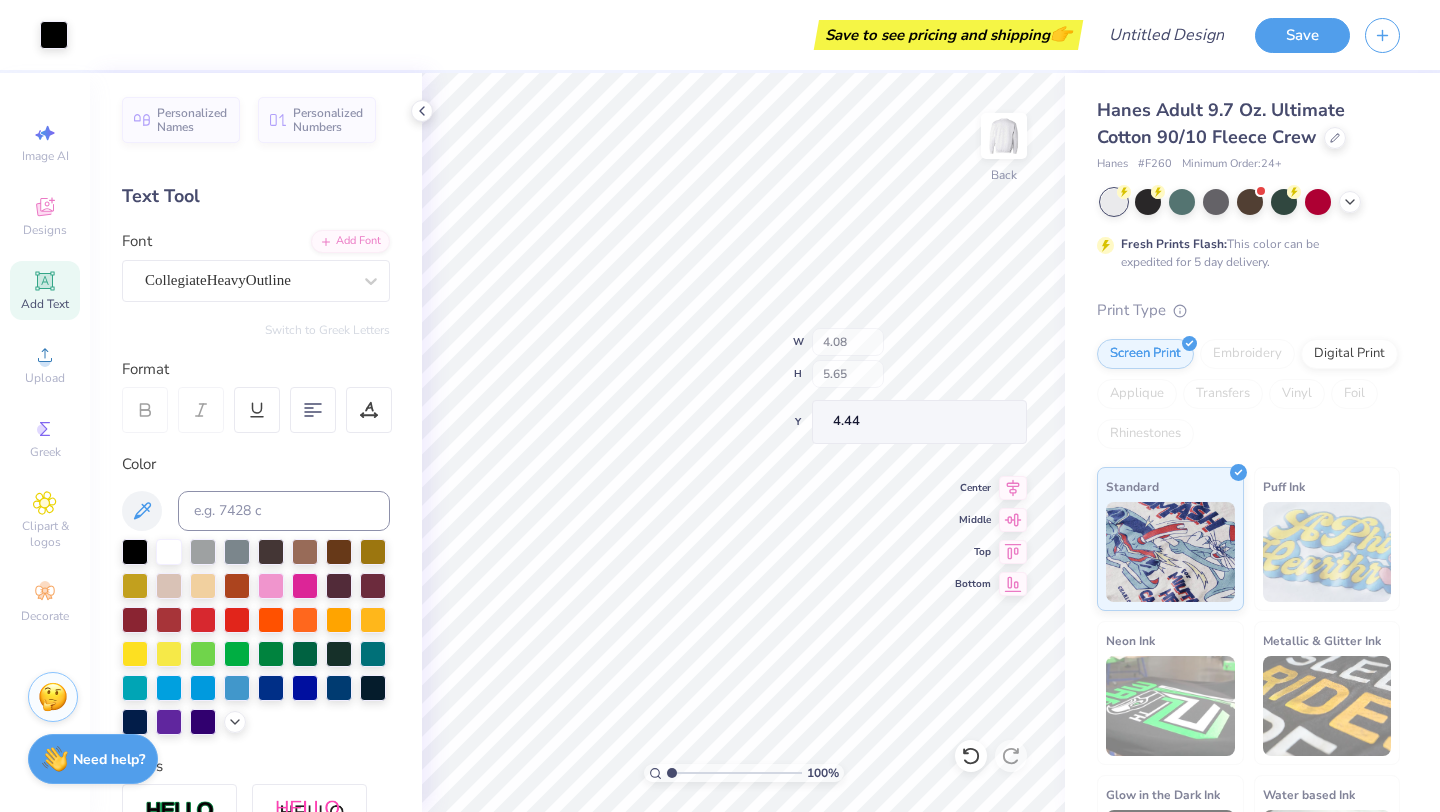 type on "3.13" 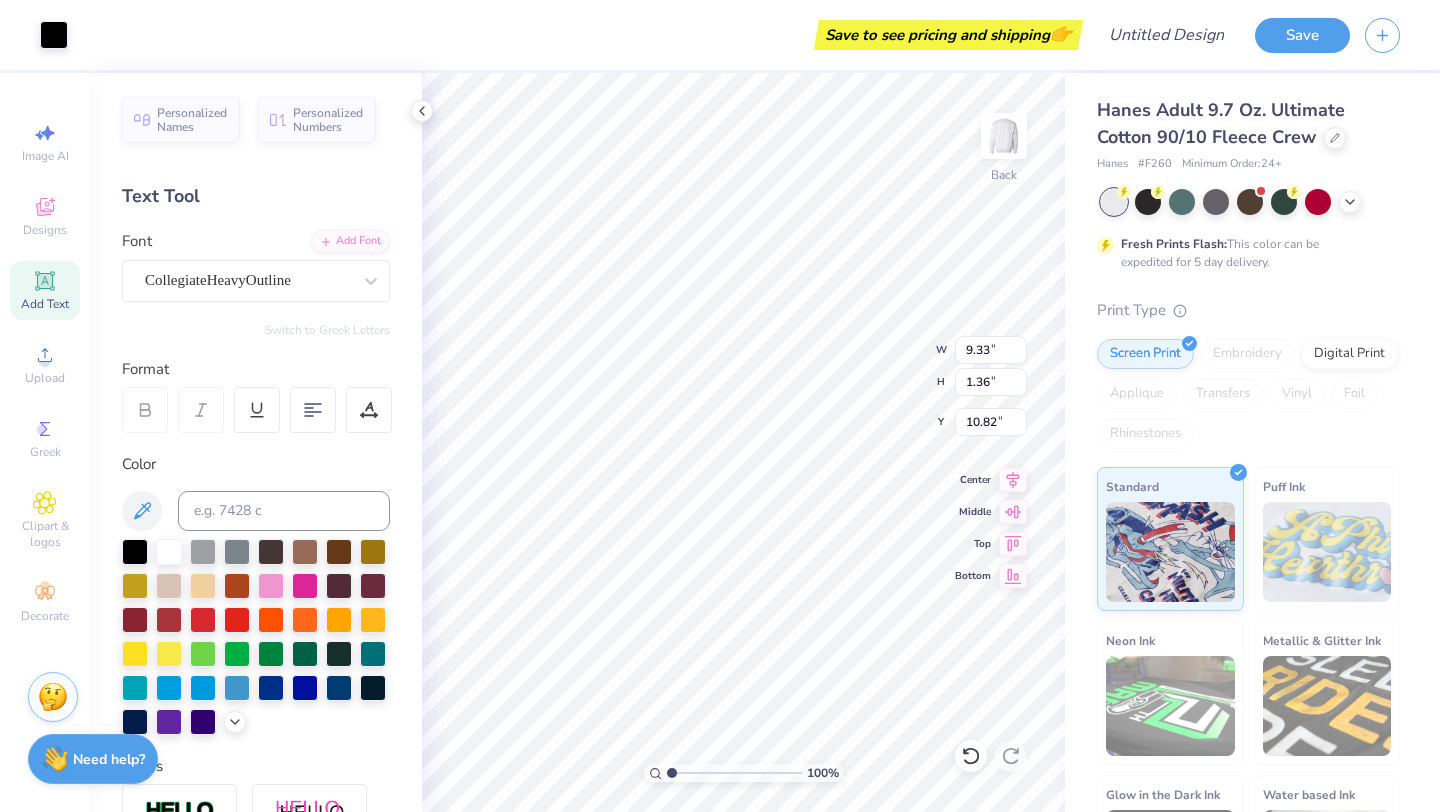 type on "9.33" 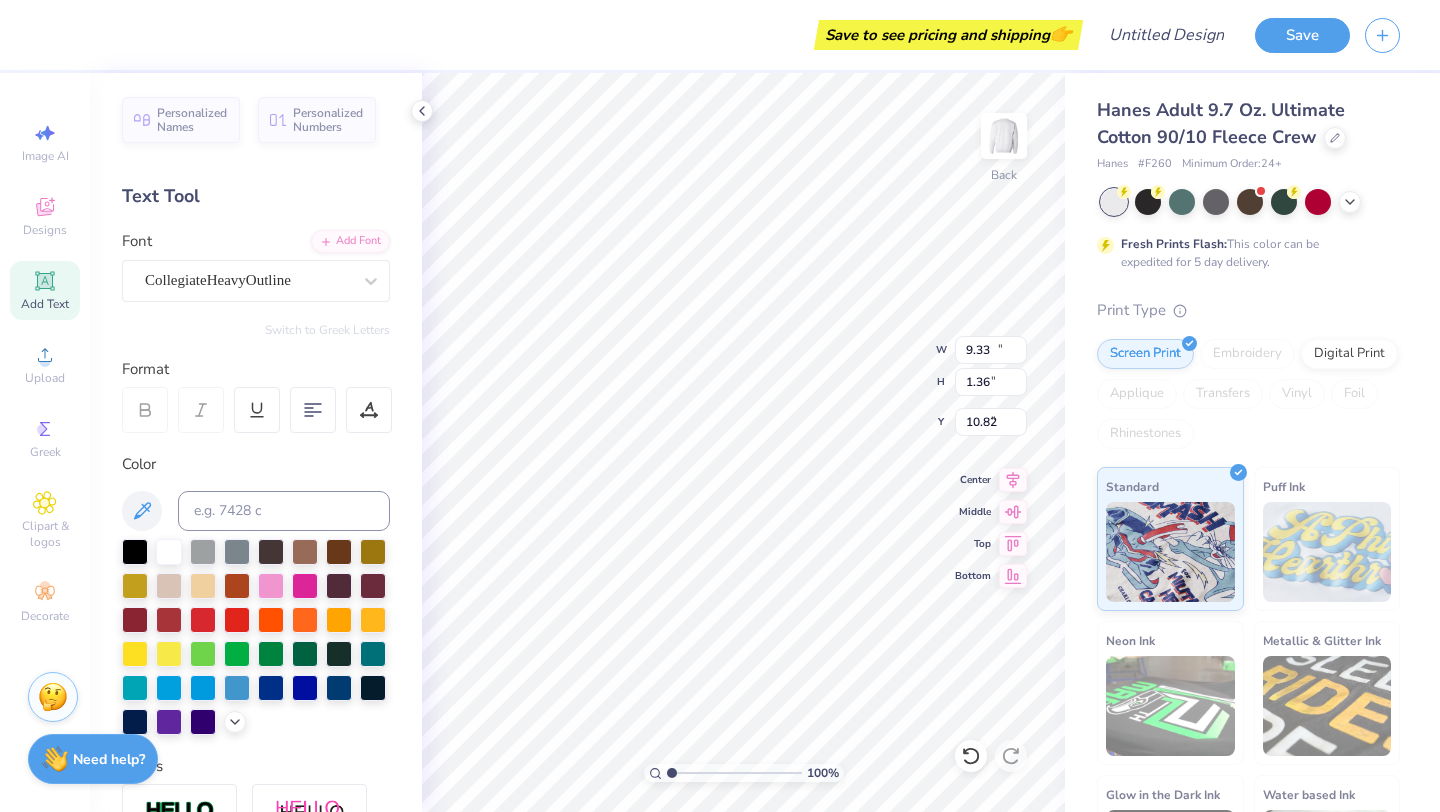 type on "12.74" 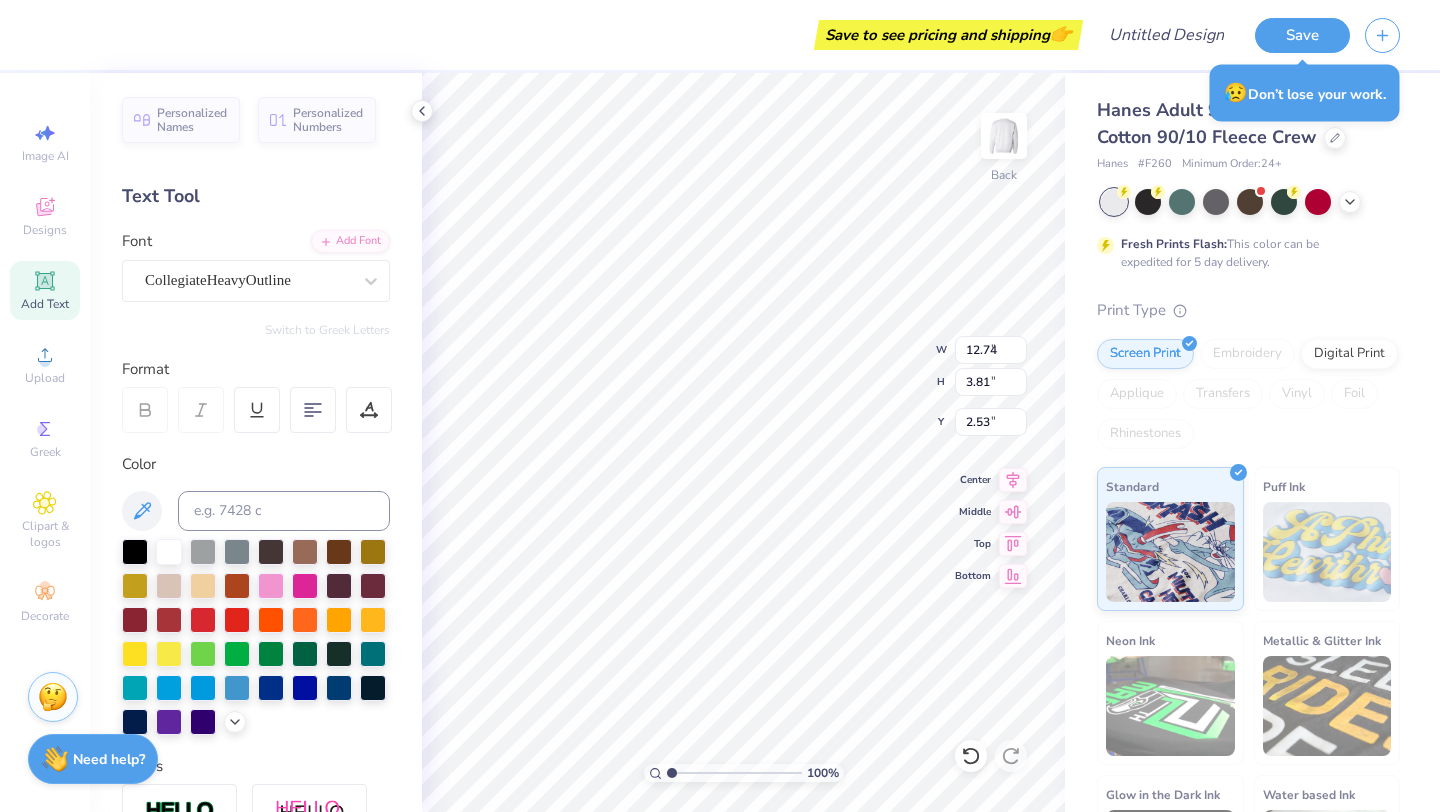 type on "1.65" 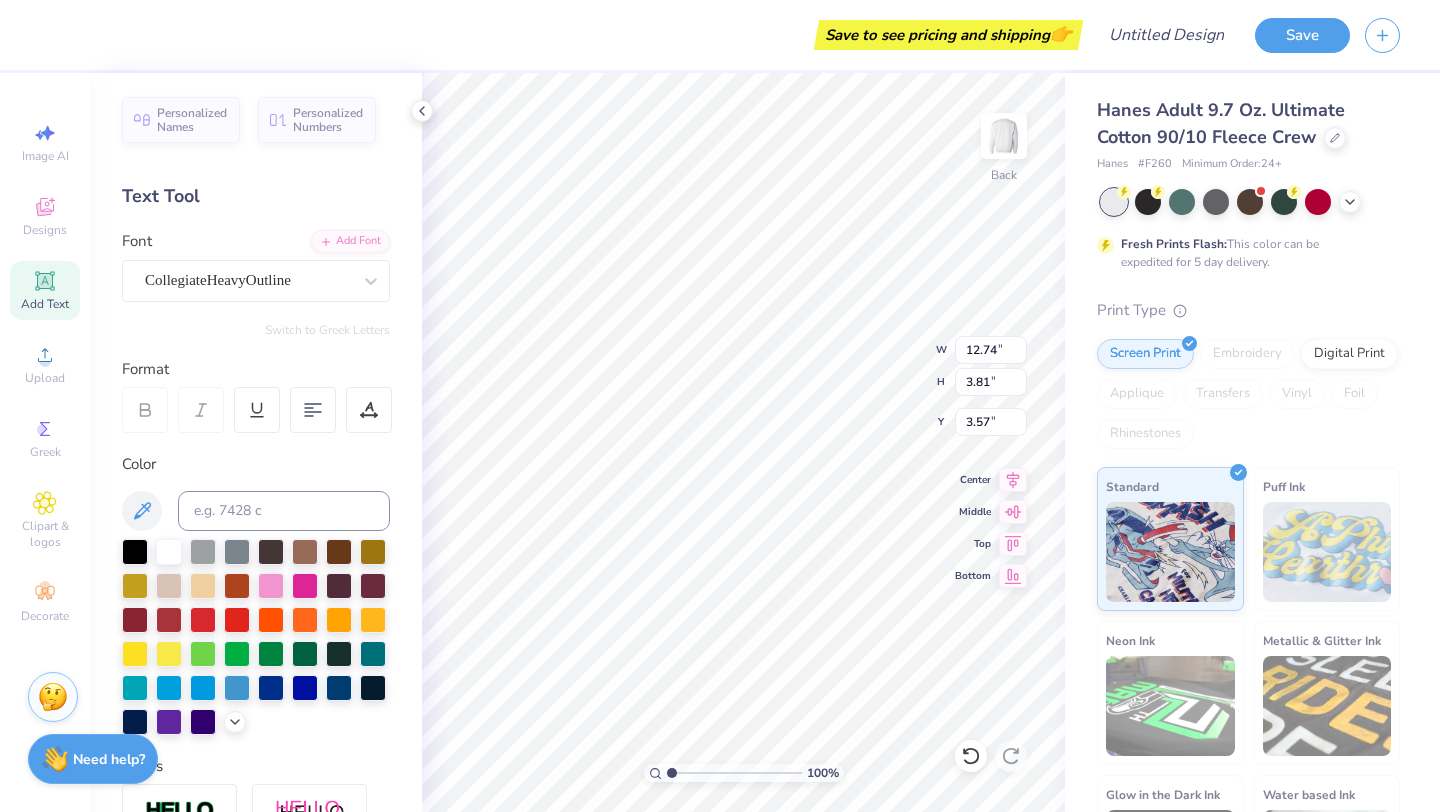 type on "12.74" 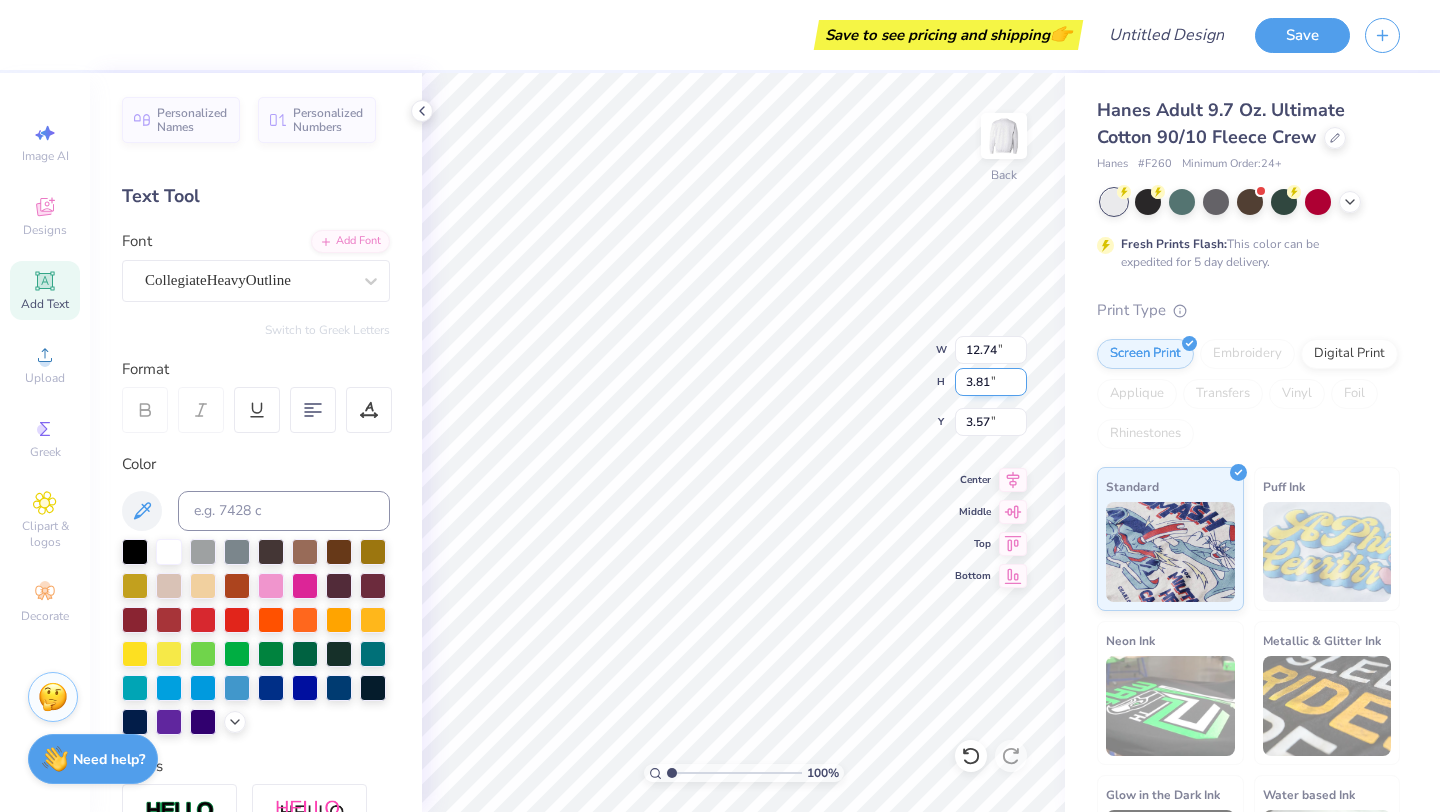 click on "100  % Back W 12.74 12.74 " H 3.81 3.81 " Y 3.57 3.57 " Center Middle Top Bottom" at bounding box center (743, 442) 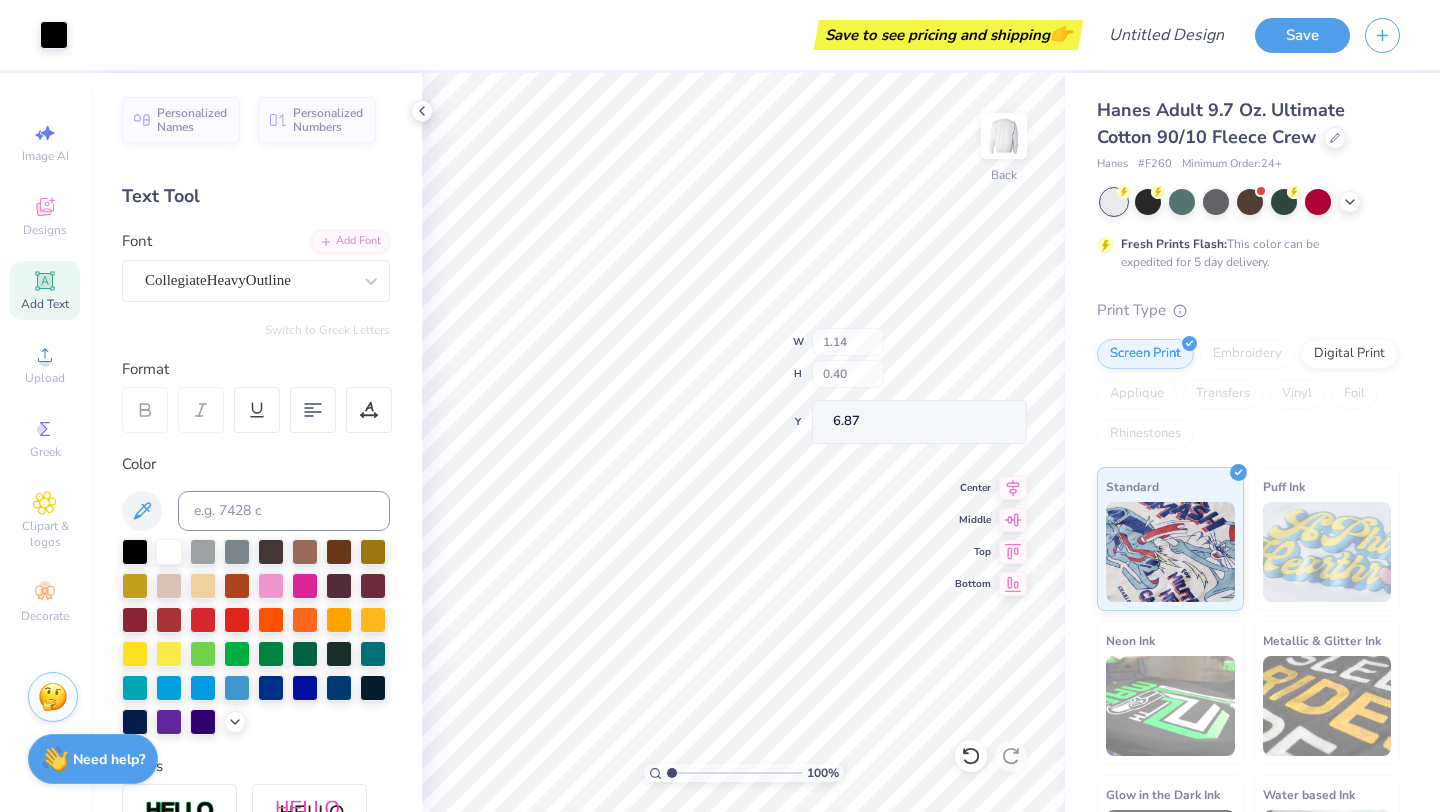 type on "1.14" 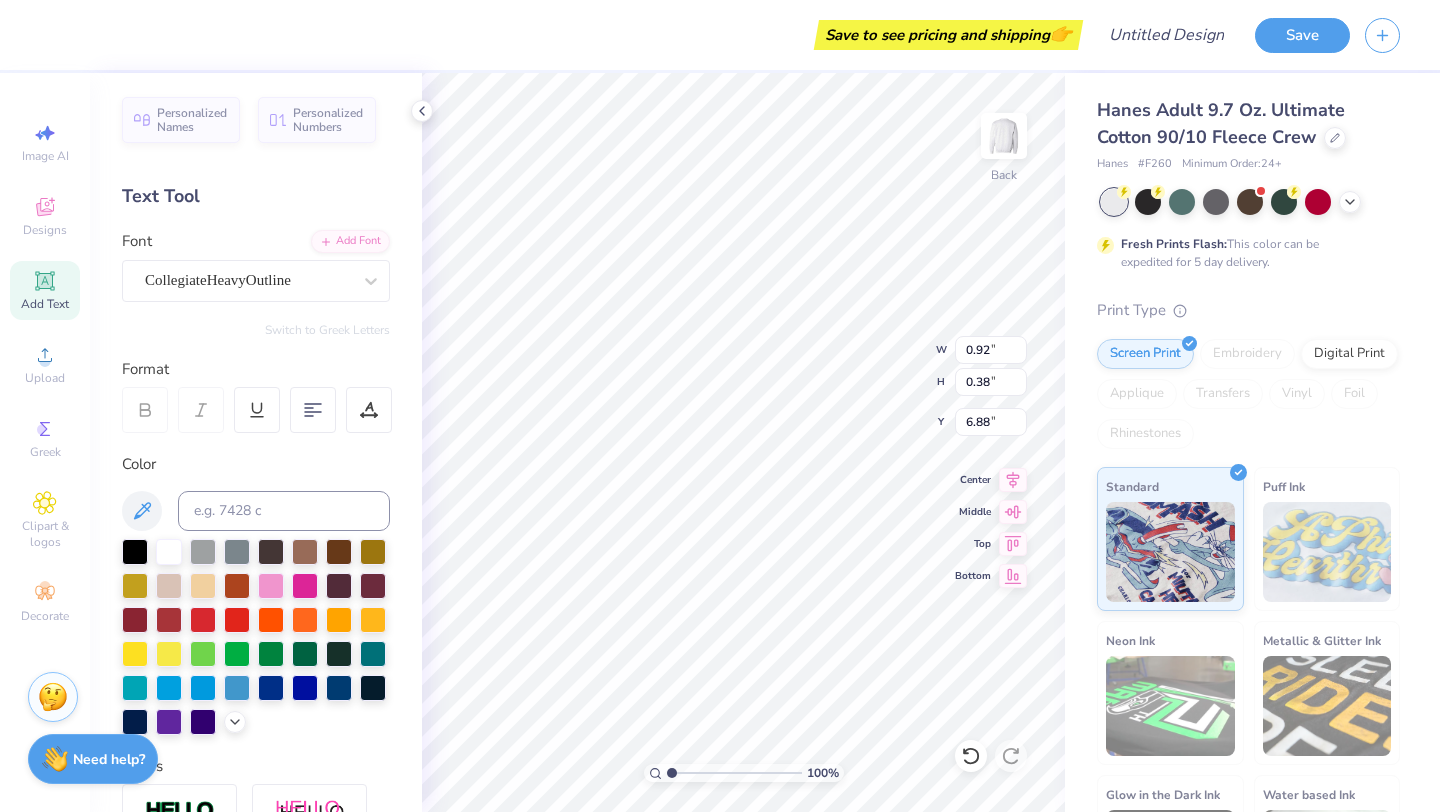 type on "0.92" 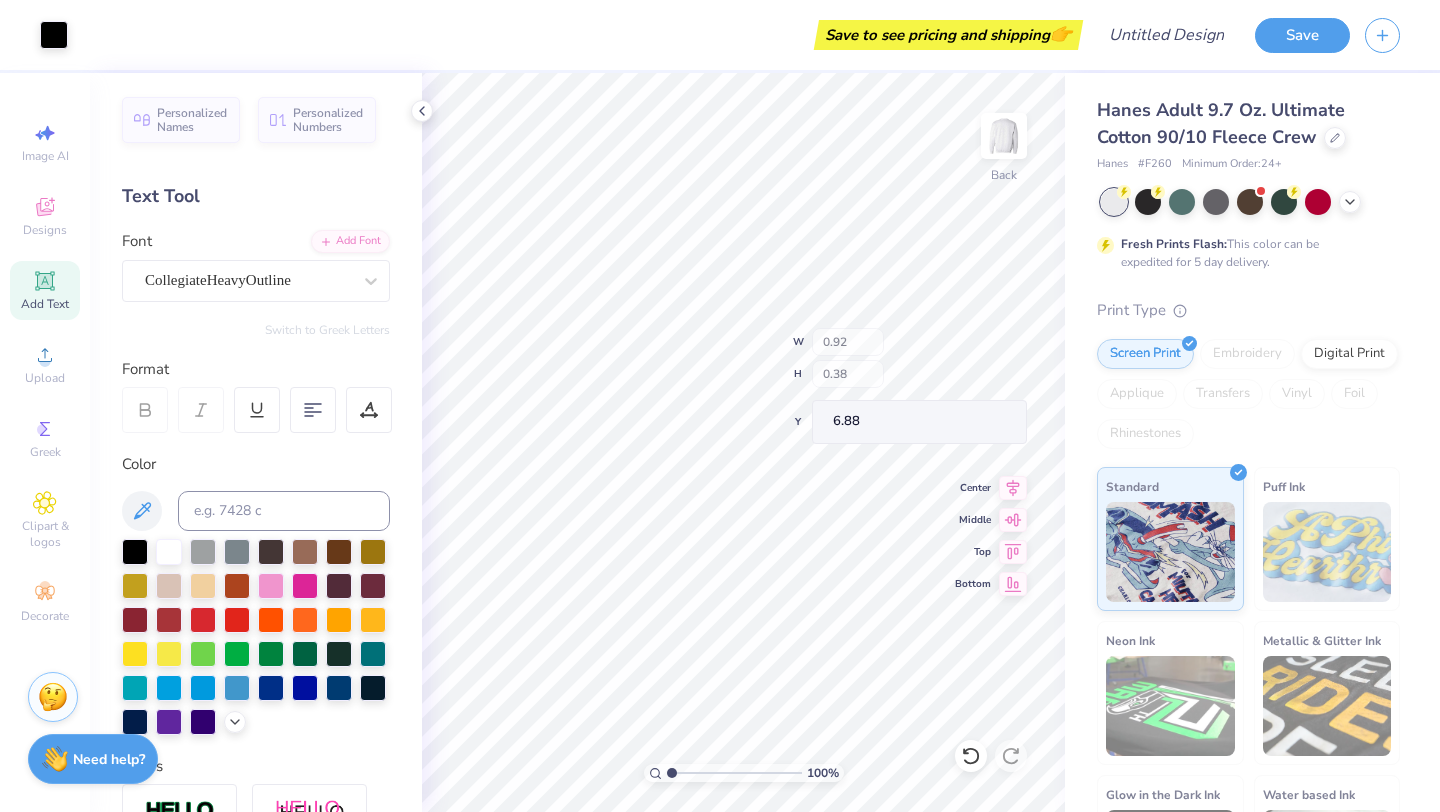 type on "7.45" 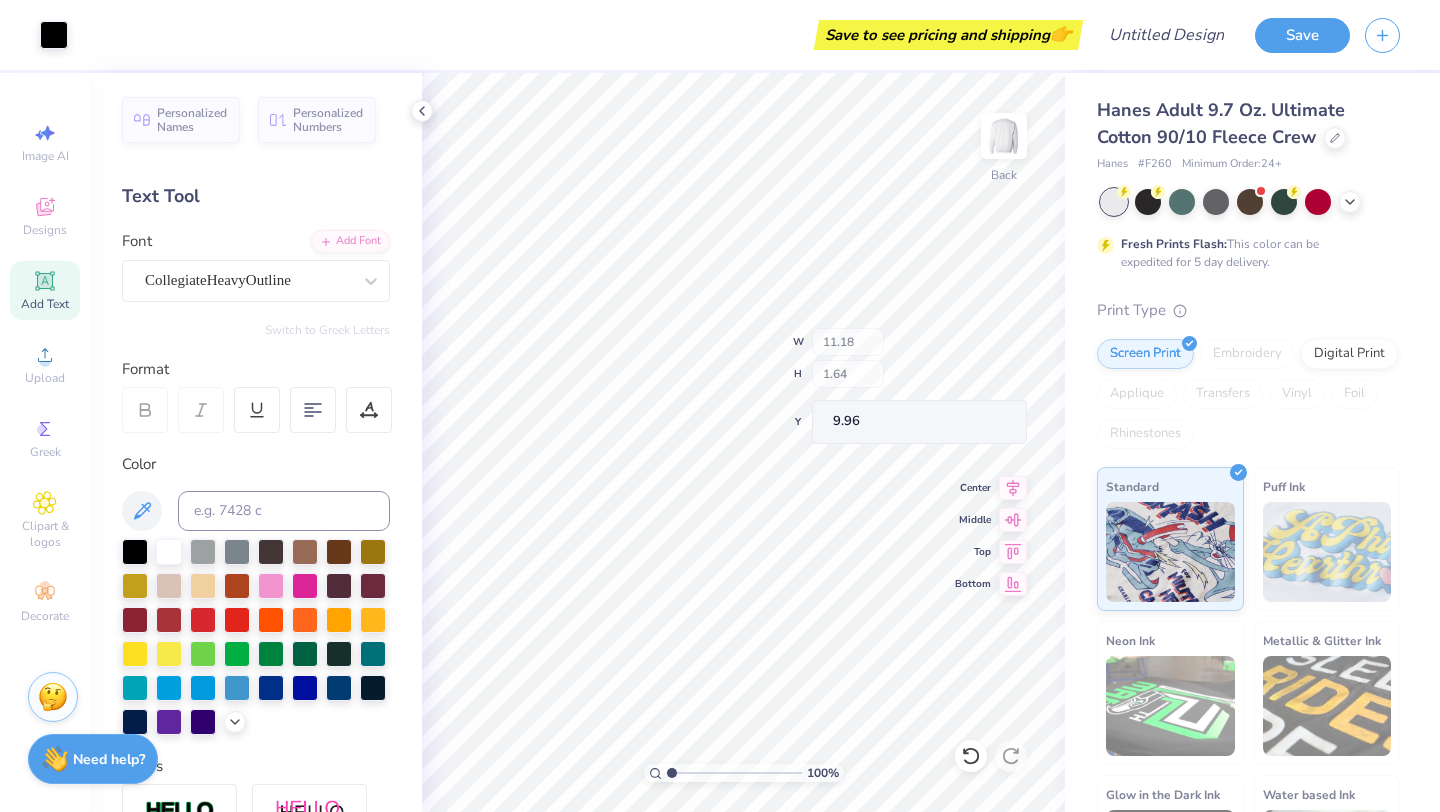 type on "11.18" 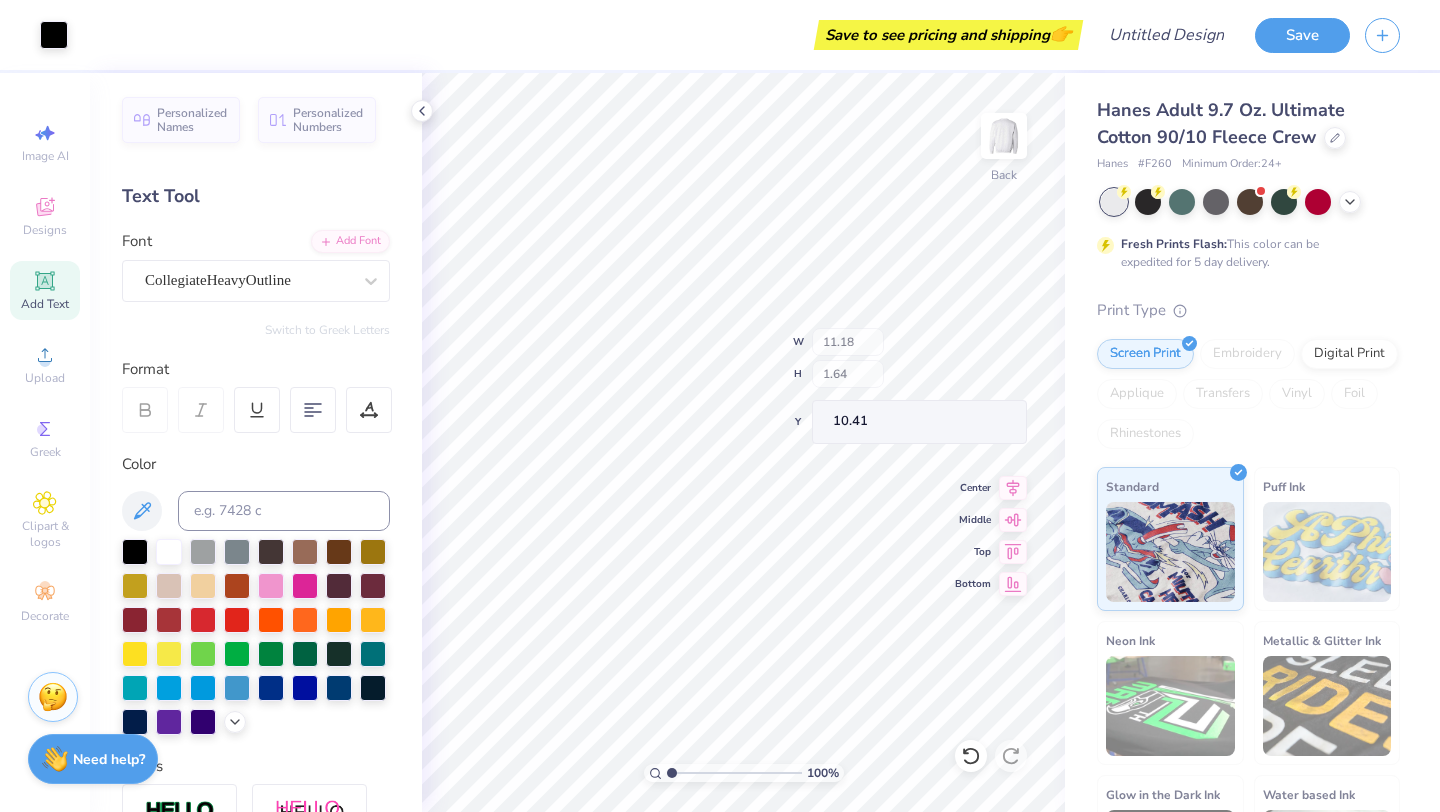 type on "10.41" 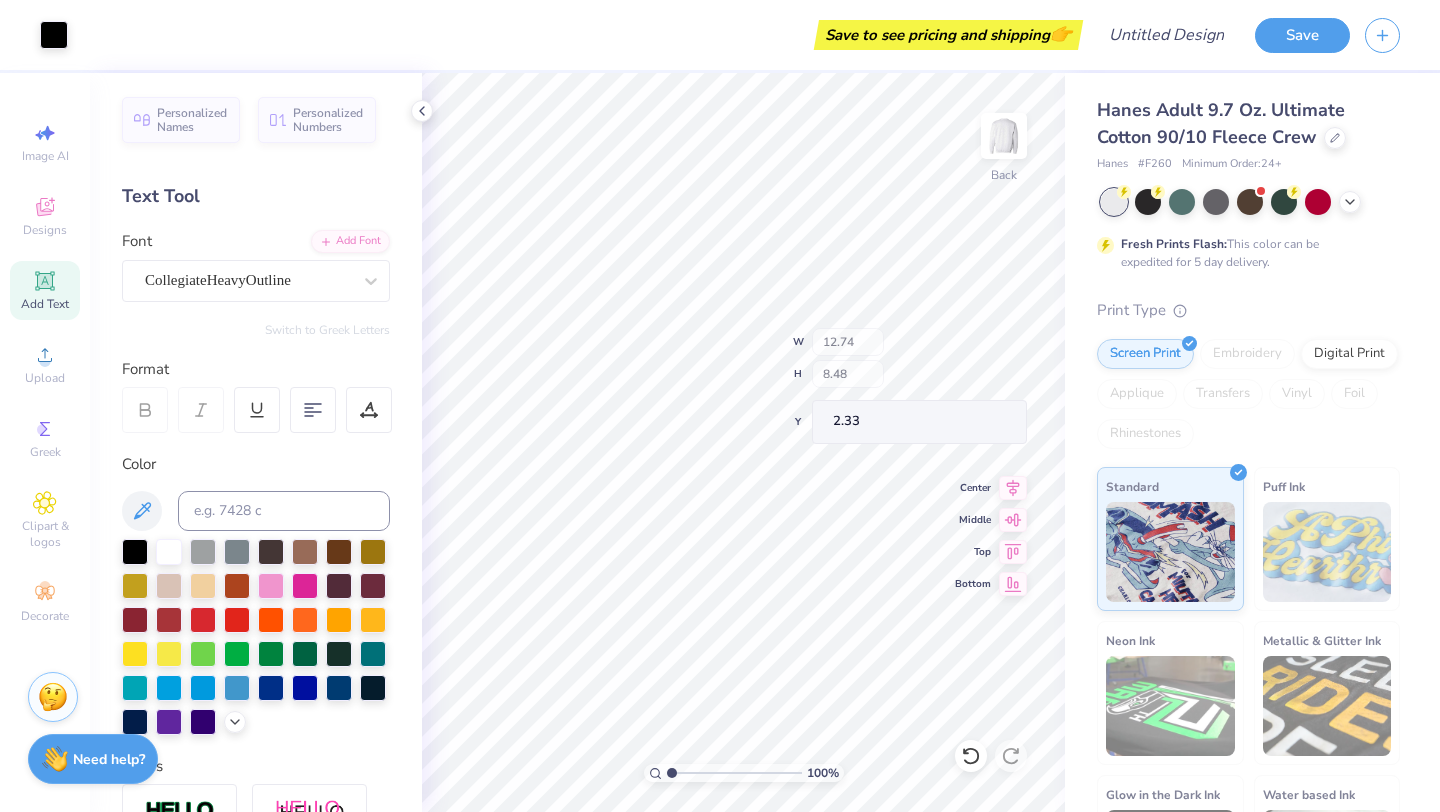 type on "2.33" 